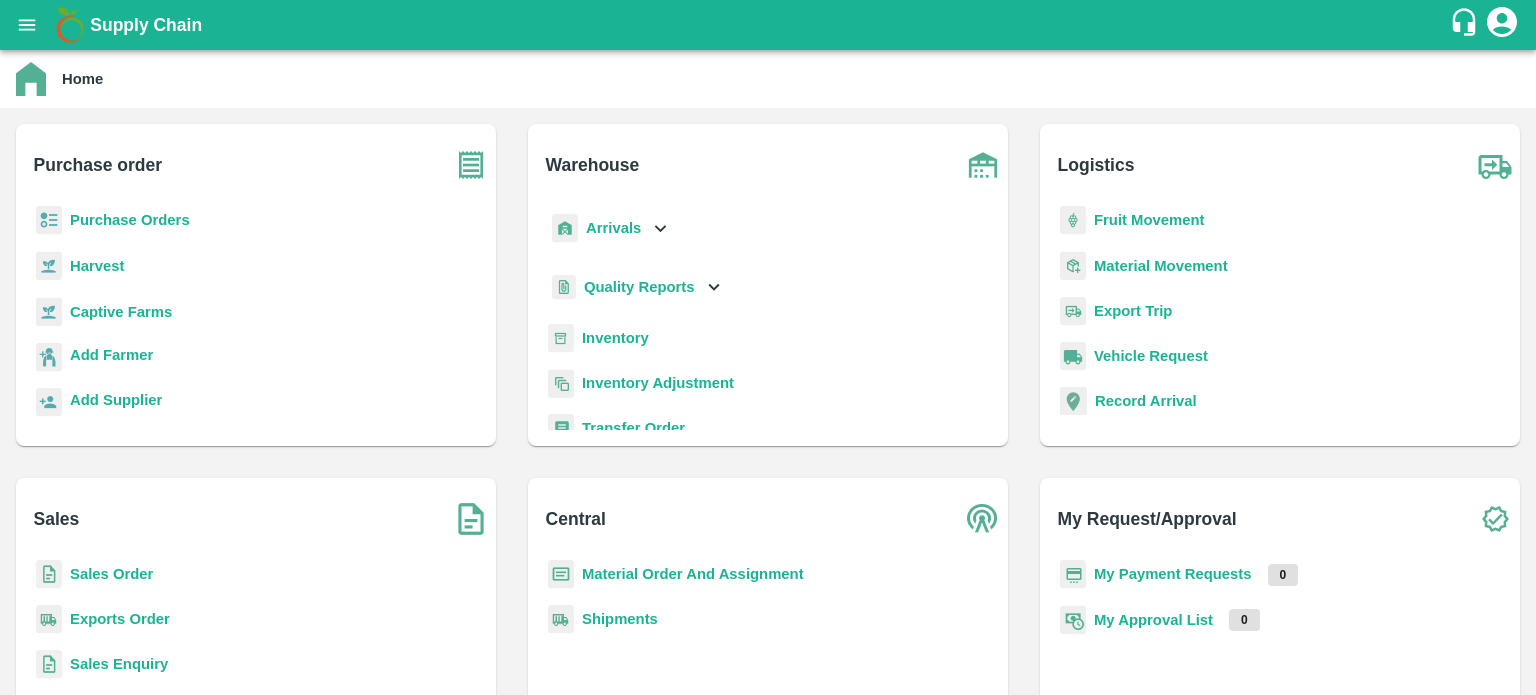 scroll, scrollTop: 0, scrollLeft: 0, axis: both 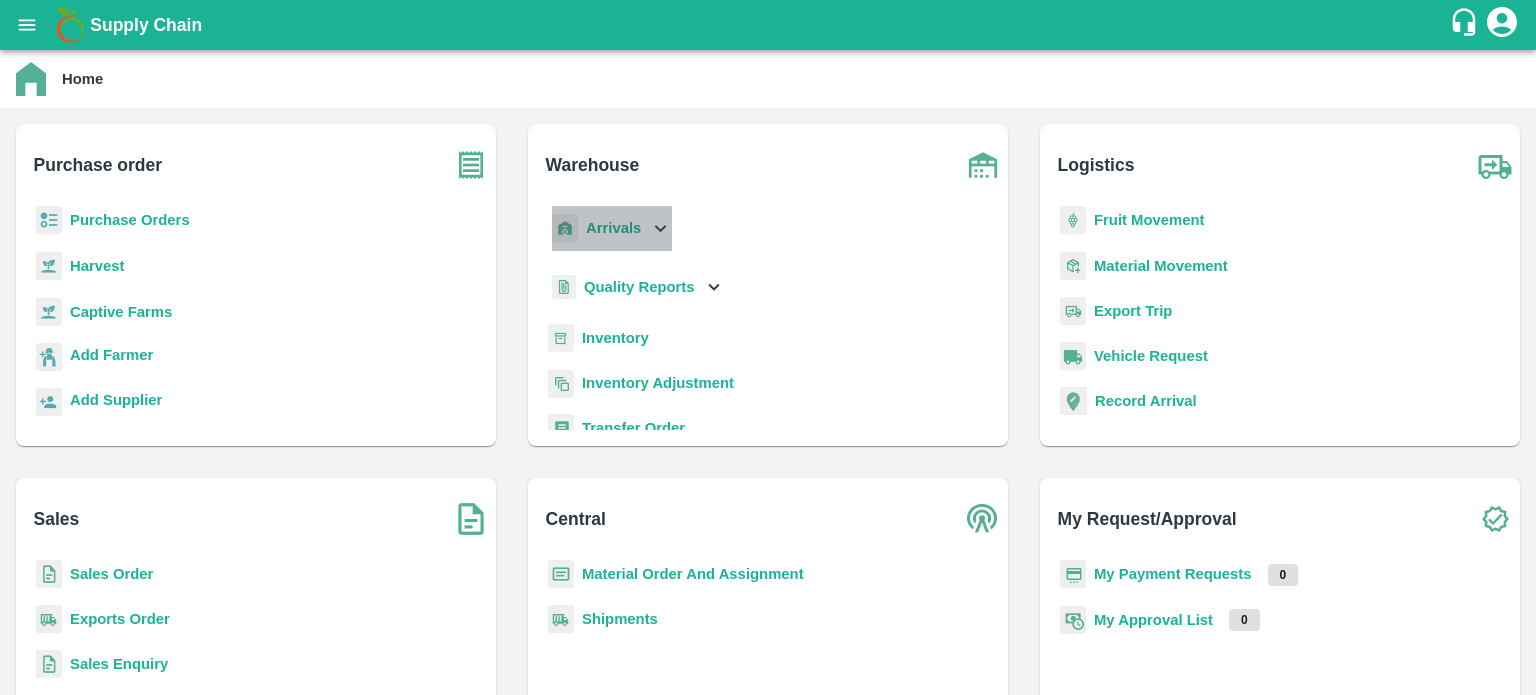 click on "Arrivals" at bounding box center [610, 228] 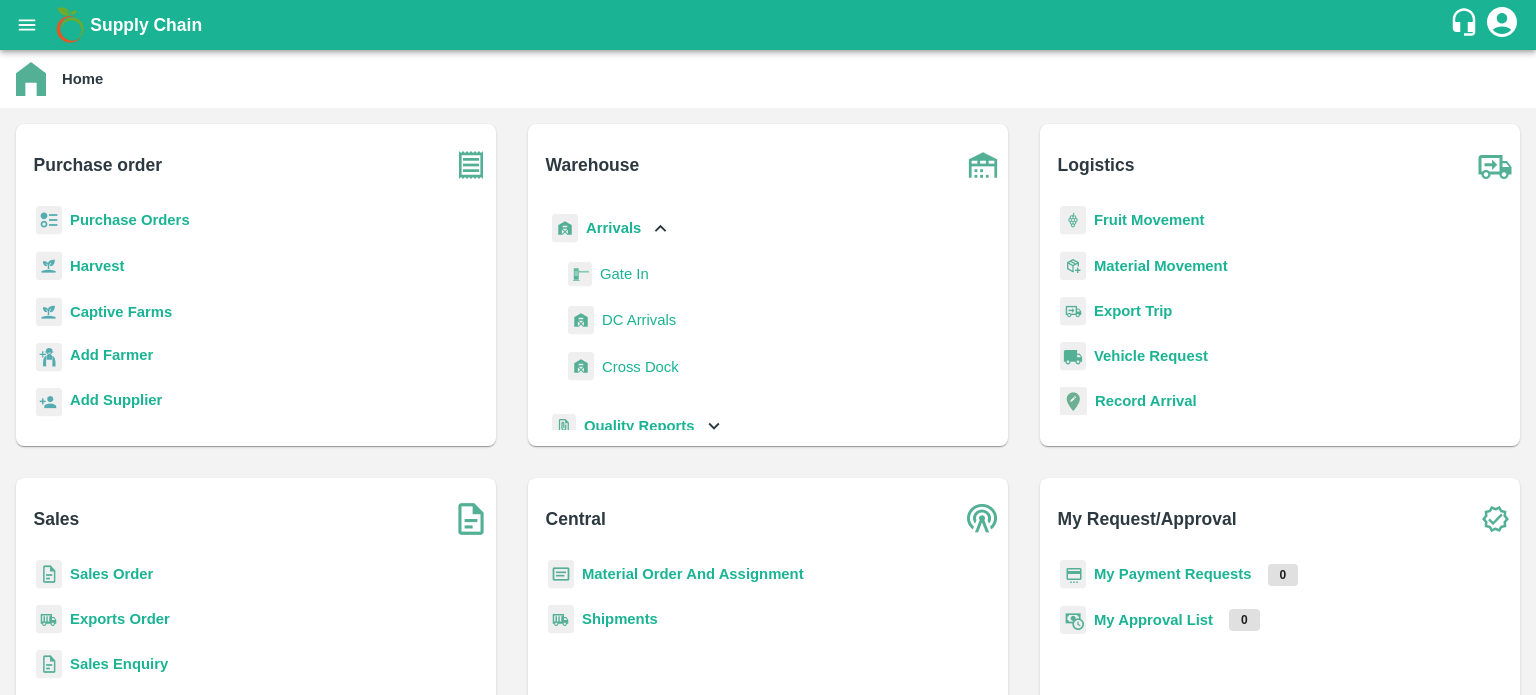 click on "DC Arrivals" at bounding box center (639, 320) 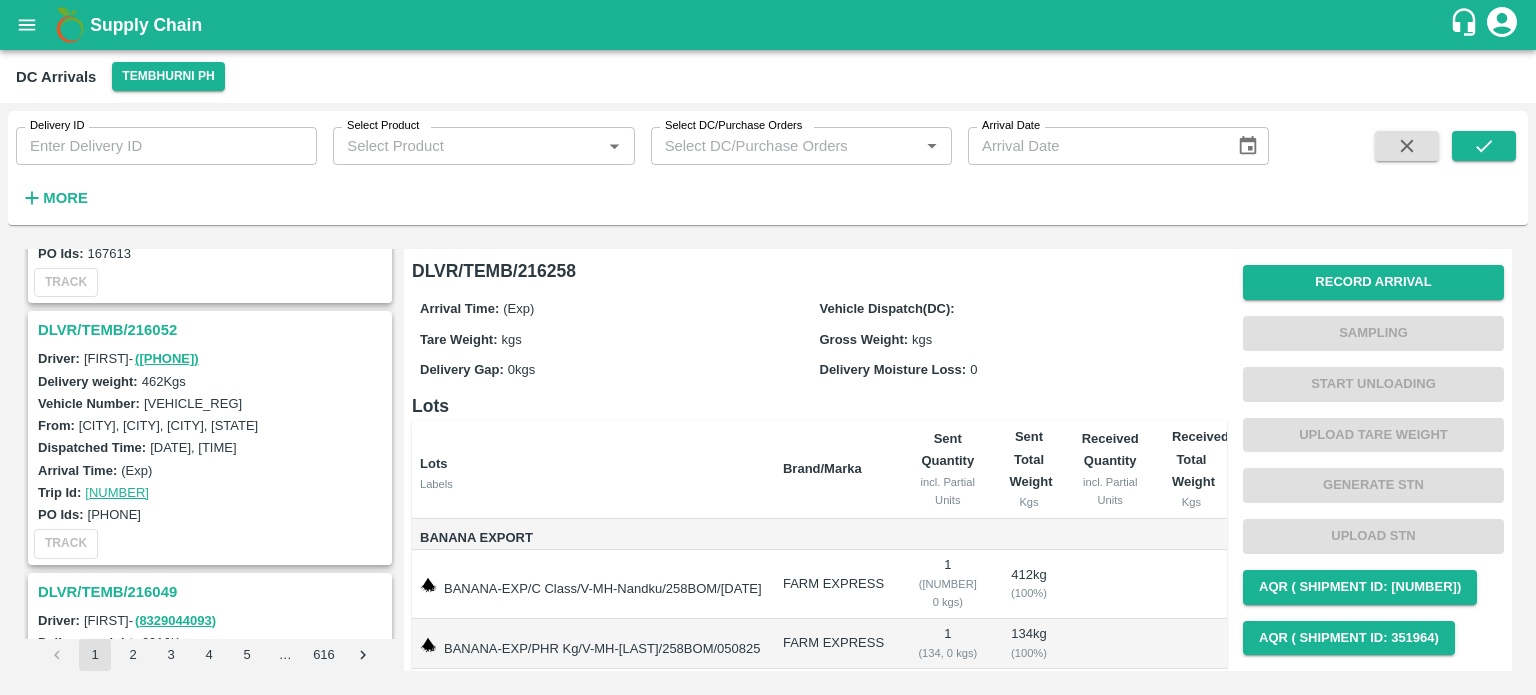 scroll, scrollTop: 2459, scrollLeft: 0, axis: vertical 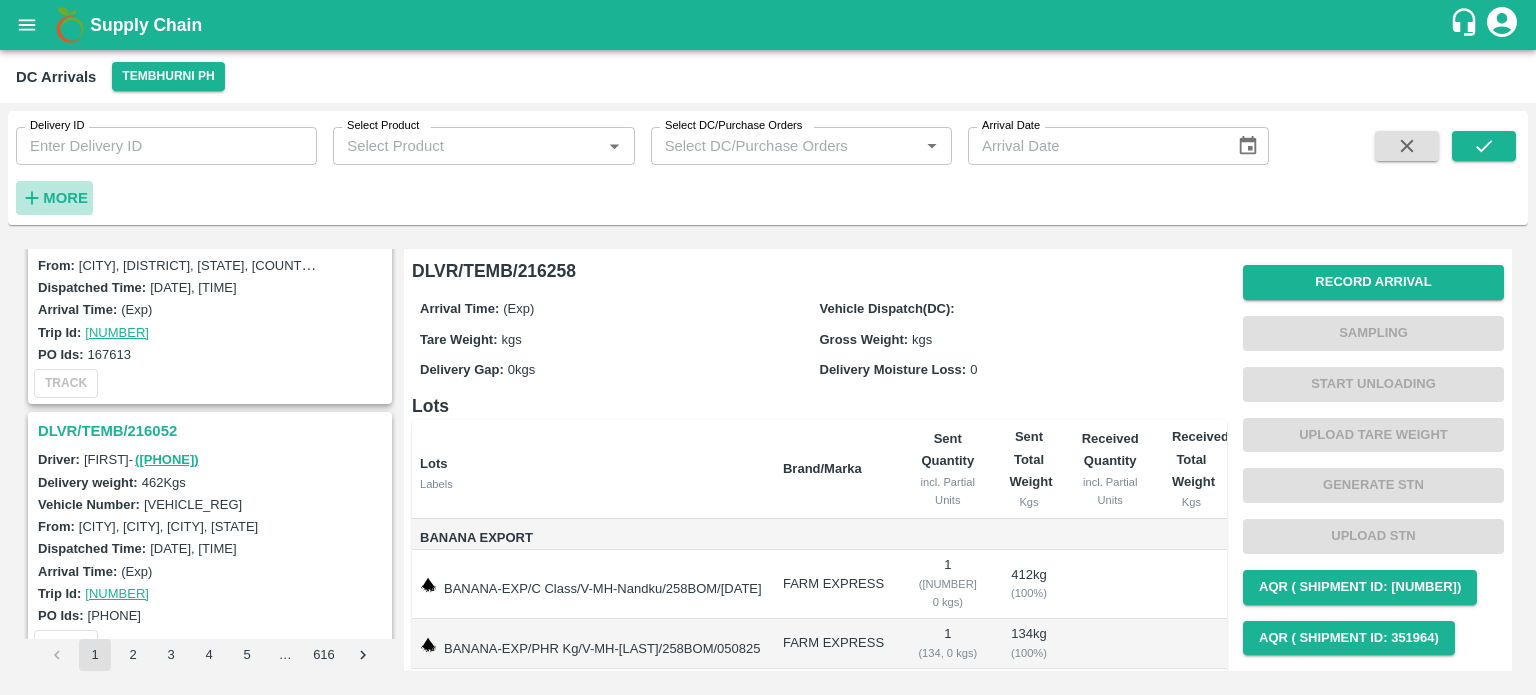 click on "More" at bounding box center (65, 198) 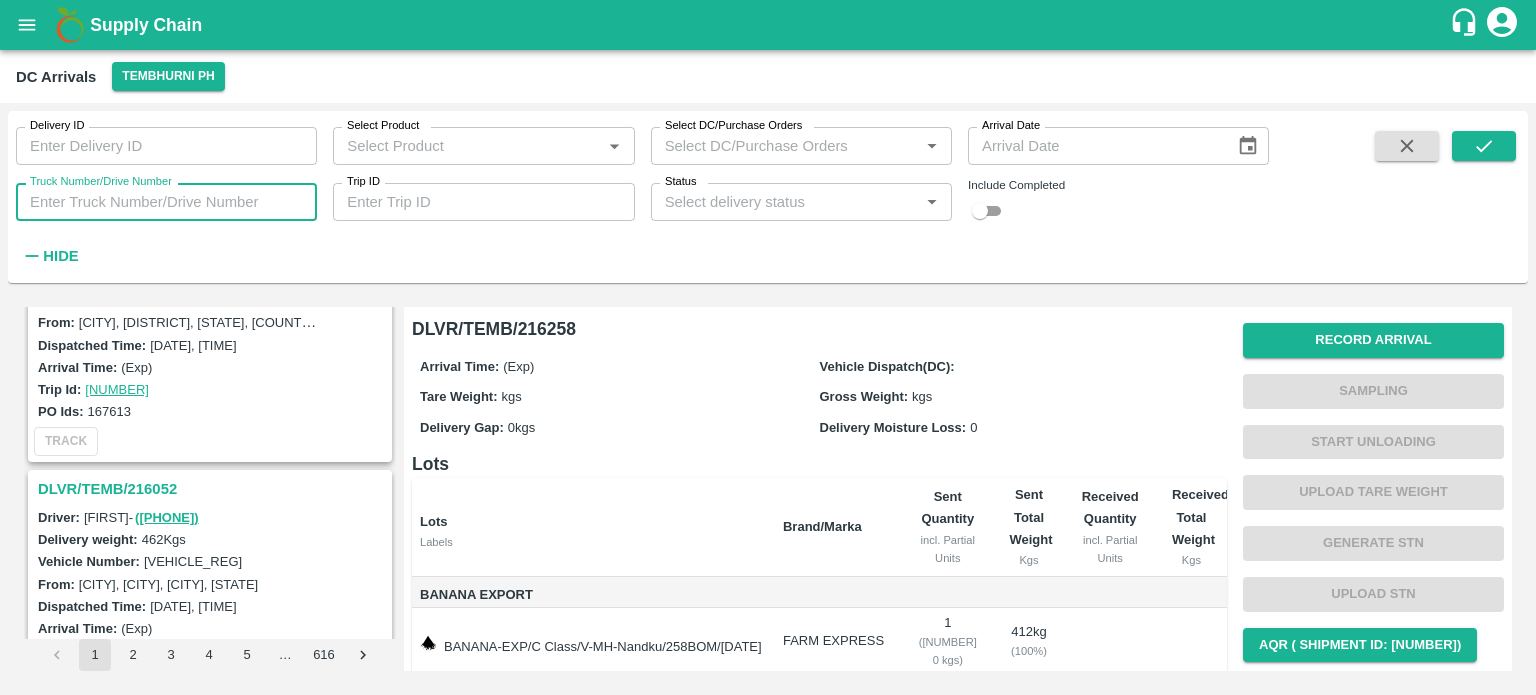 click on "Truck Number/Drive Number" at bounding box center [166, 202] 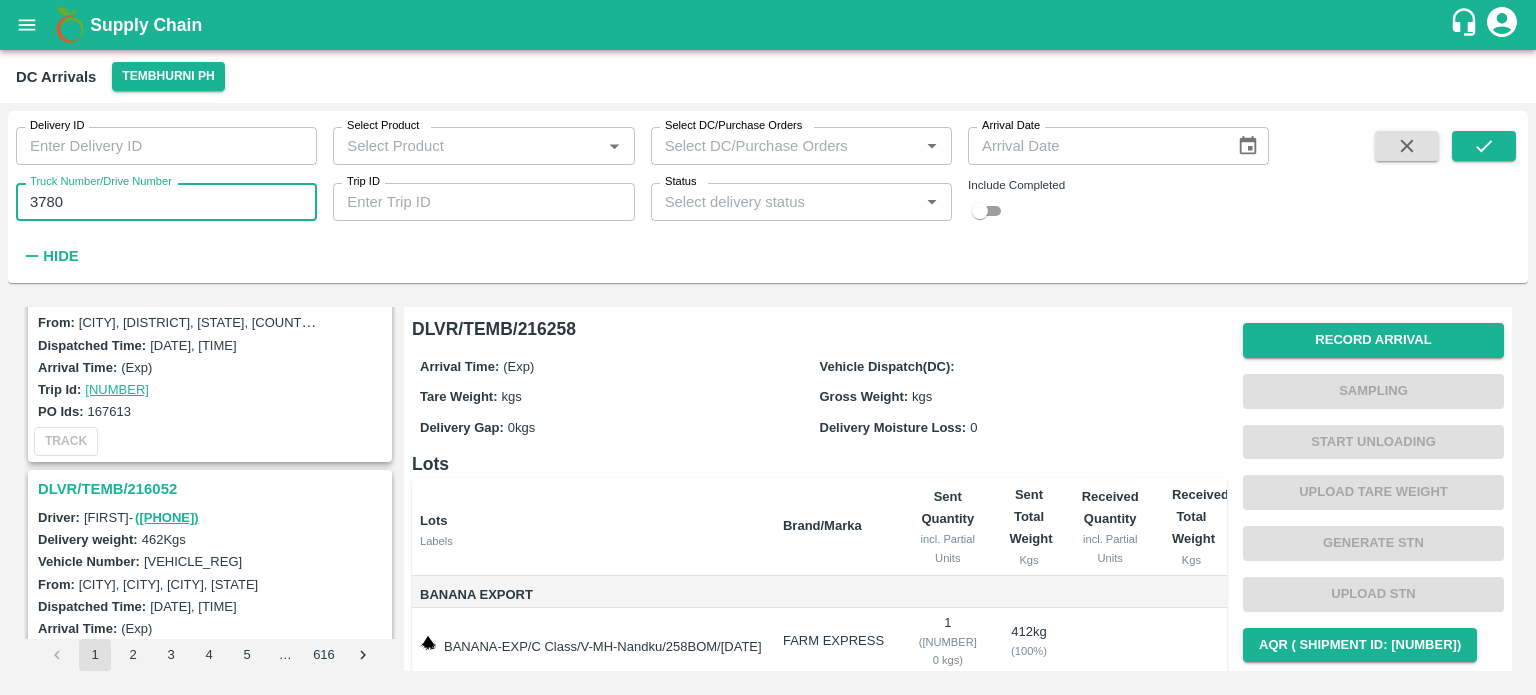 type on "3780" 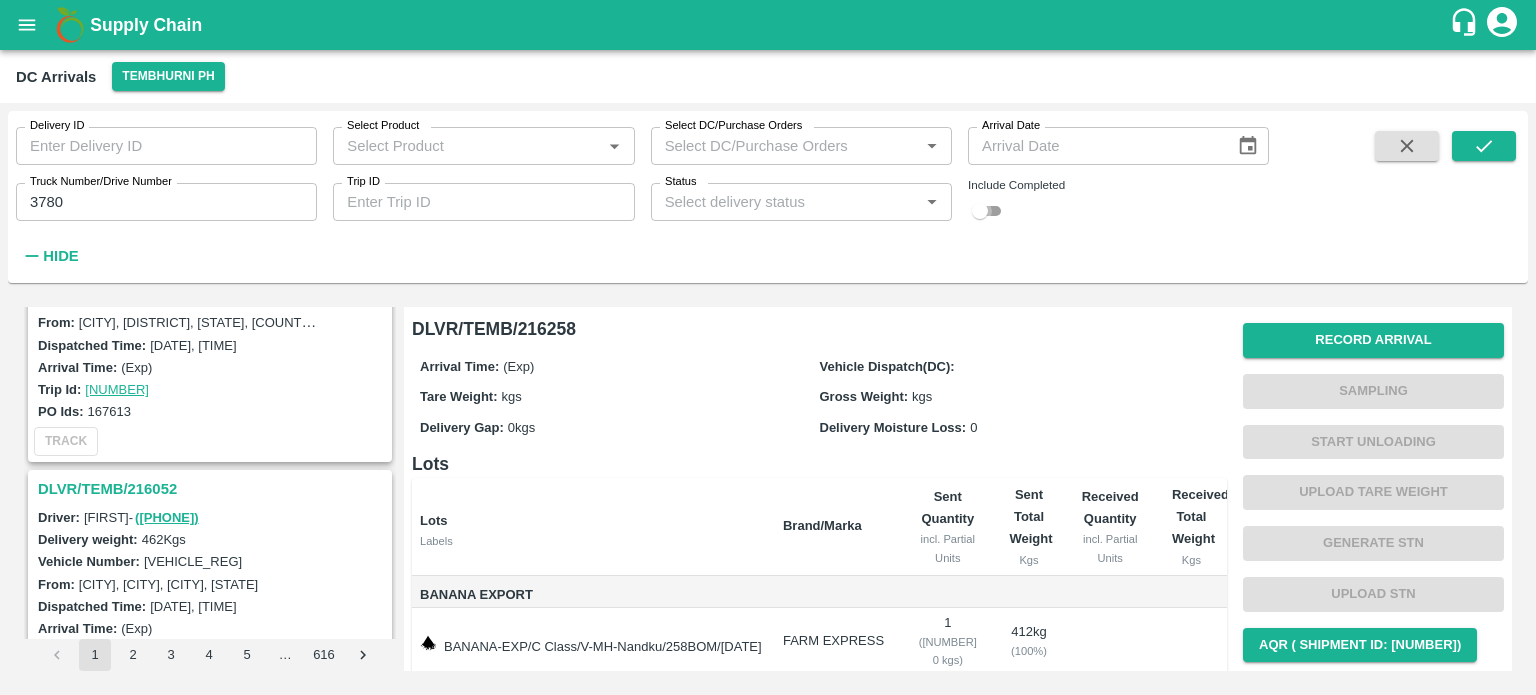 click at bounding box center (980, 211) 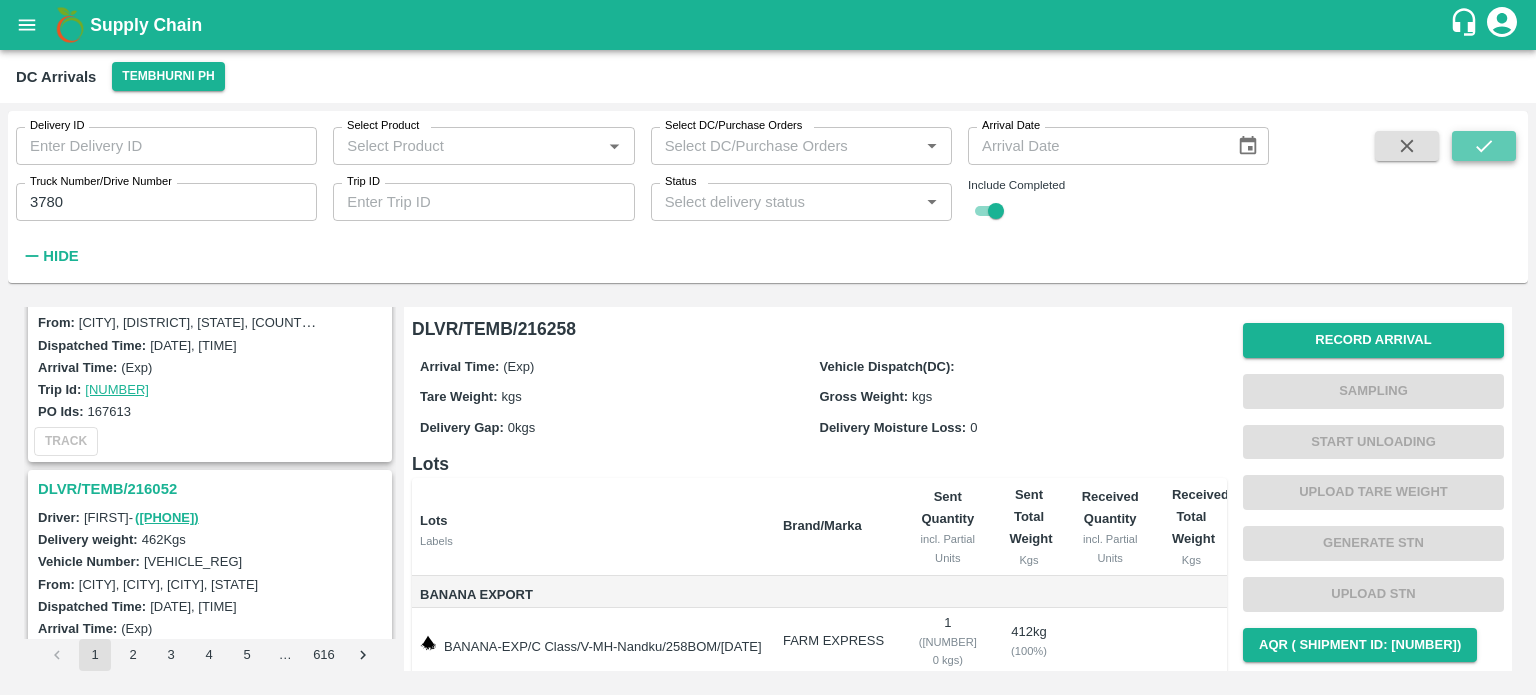 click 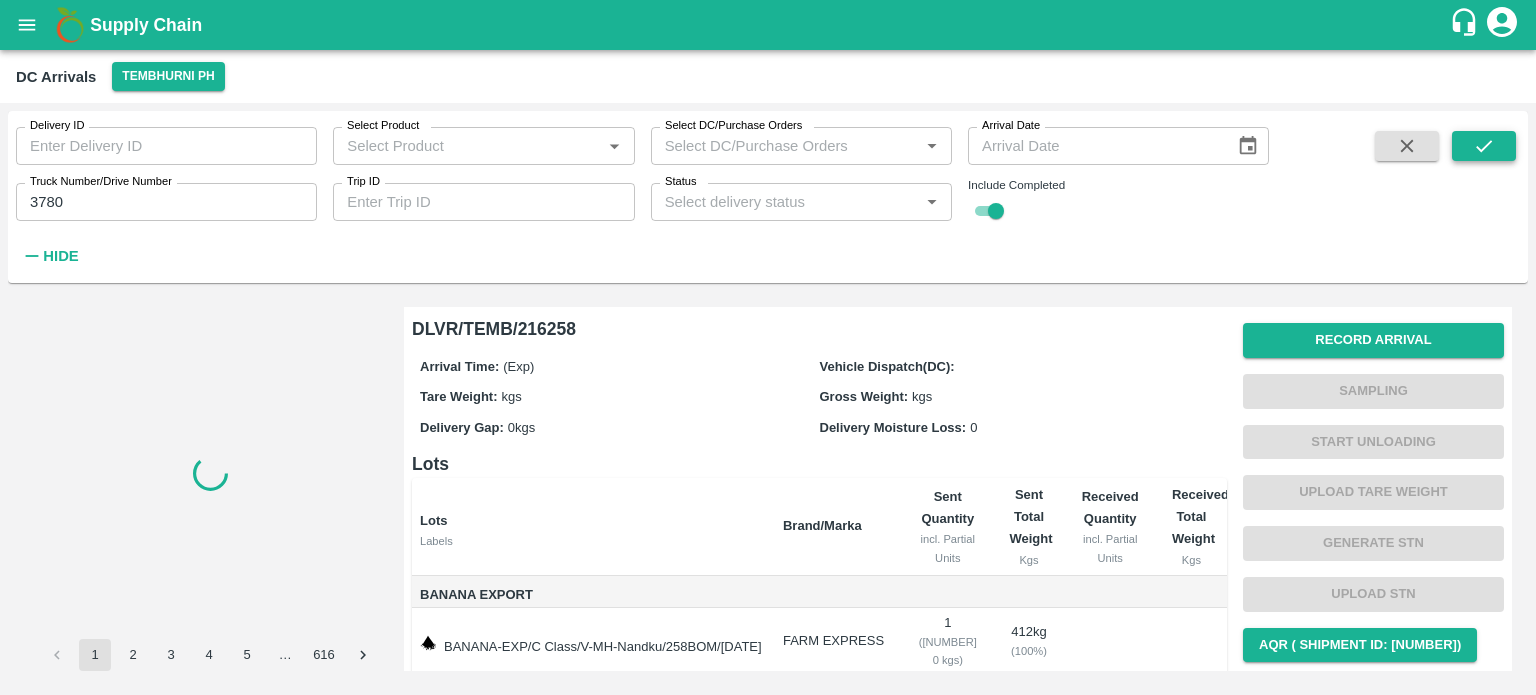 scroll, scrollTop: 0, scrollLeft: 0, axis: both 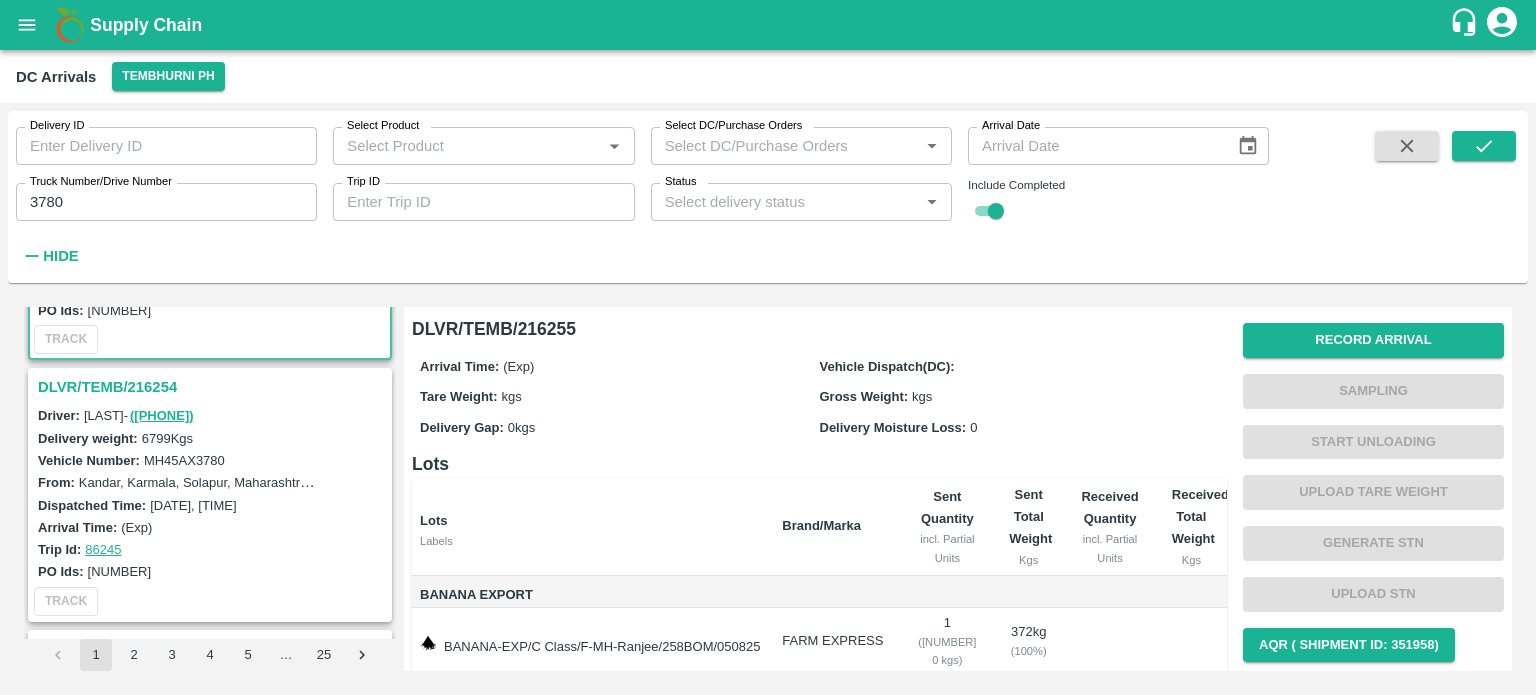 click on "DLVR/TEMB/216254" at bounding box center (213, 387) 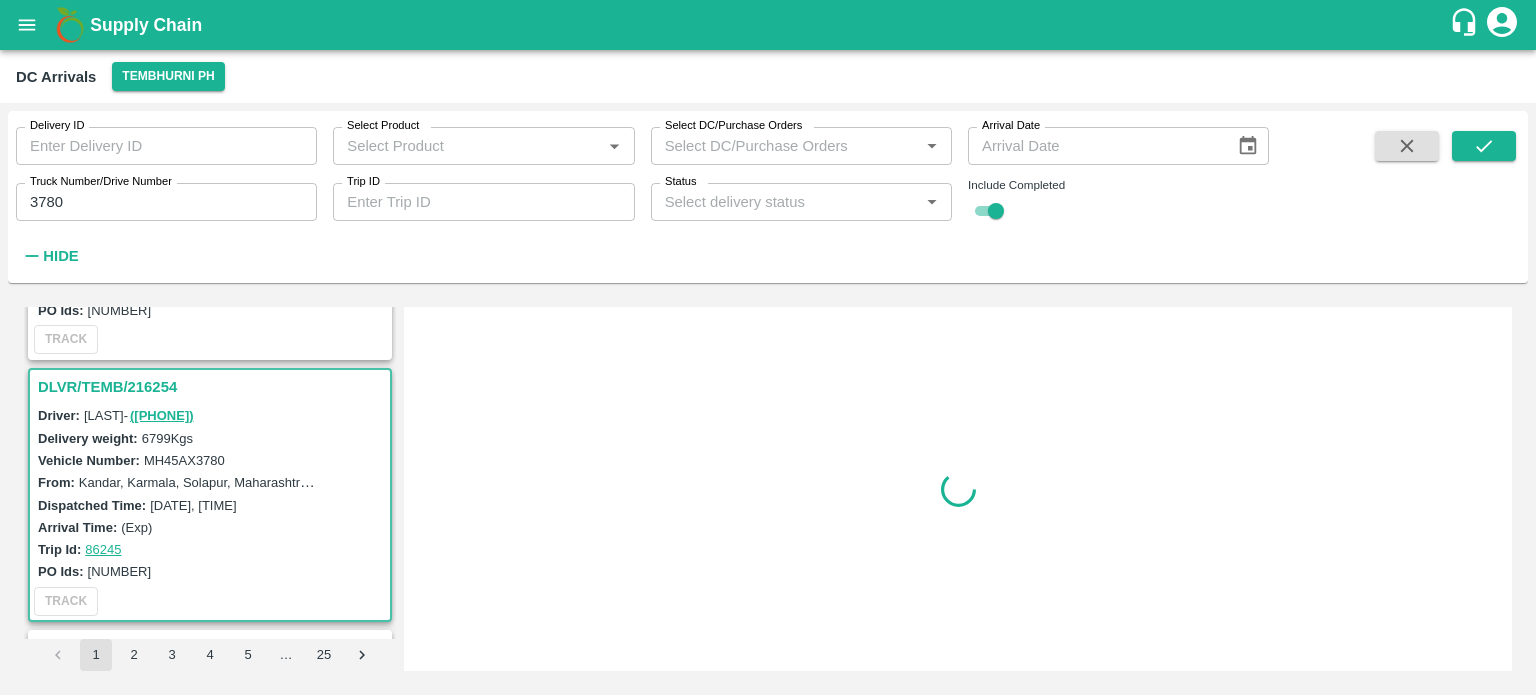 scroll, scrollTop: 268, scrollLeft: 0, axis: vertical 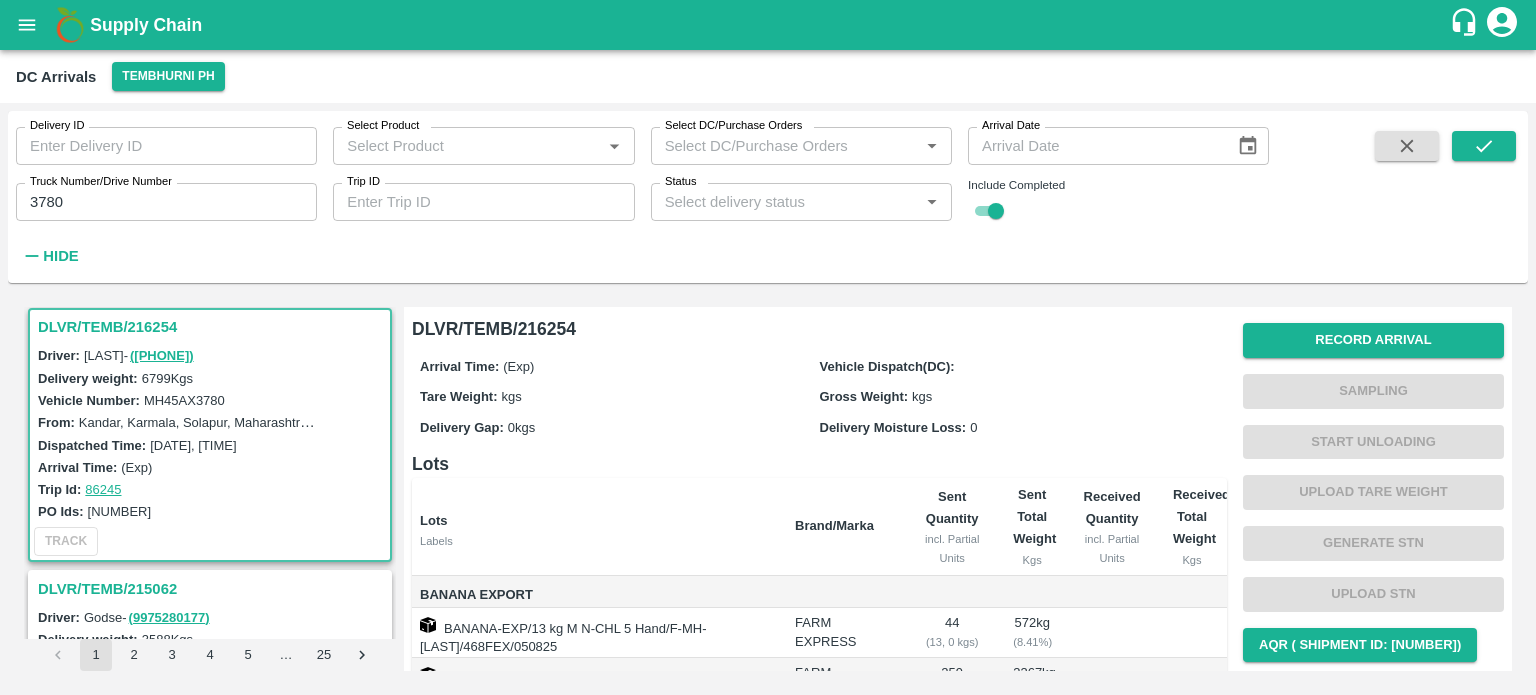 click on "MH45AX3780" at bounding box center (184, 400) 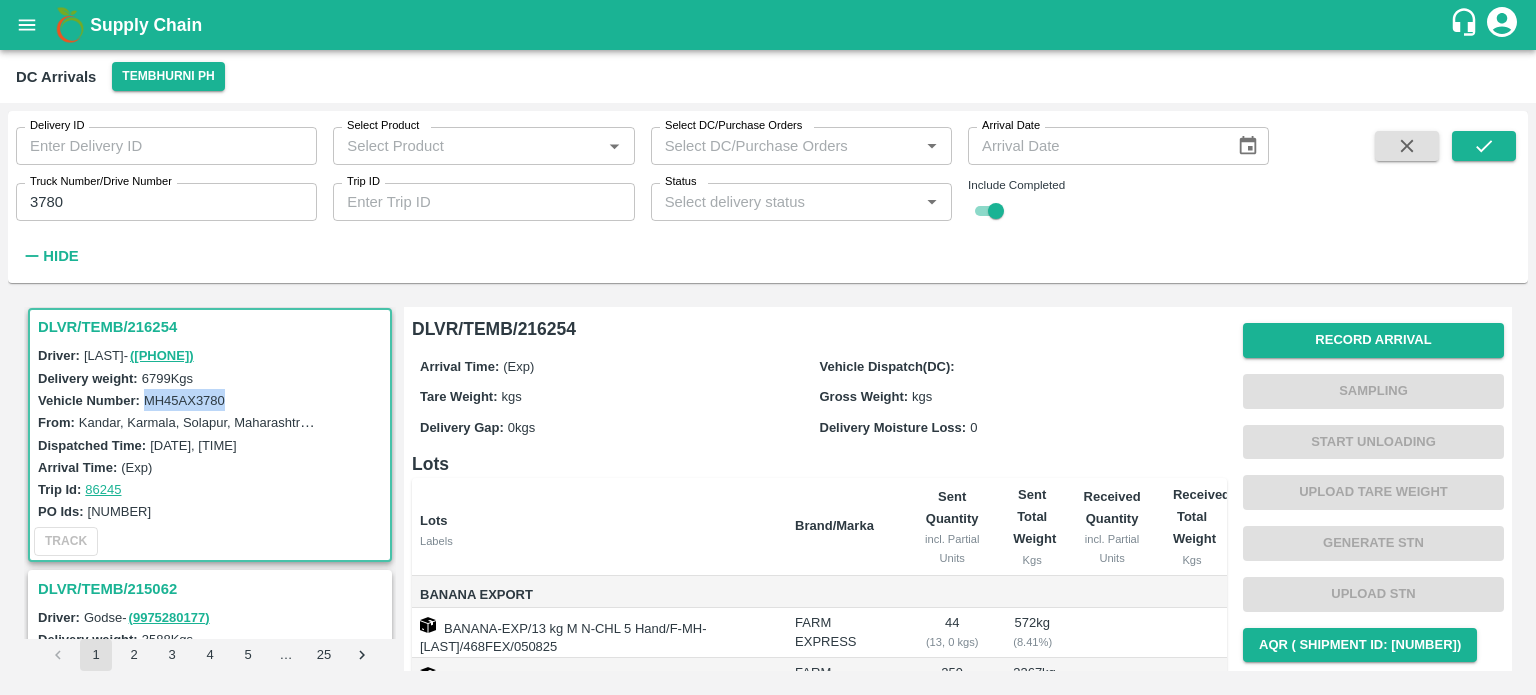 click on "MH45AX3780" at bounding box center (184, 400) 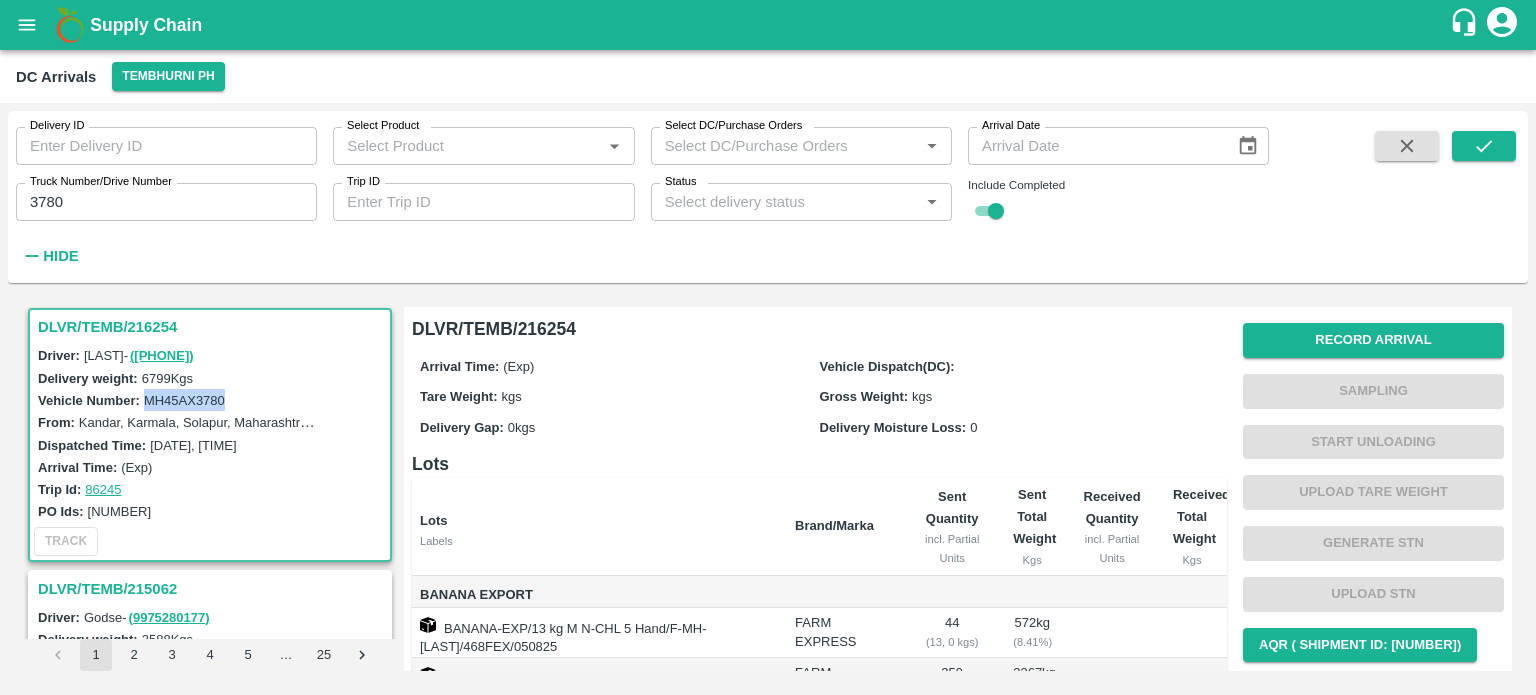 copy on "MH45AX3780" 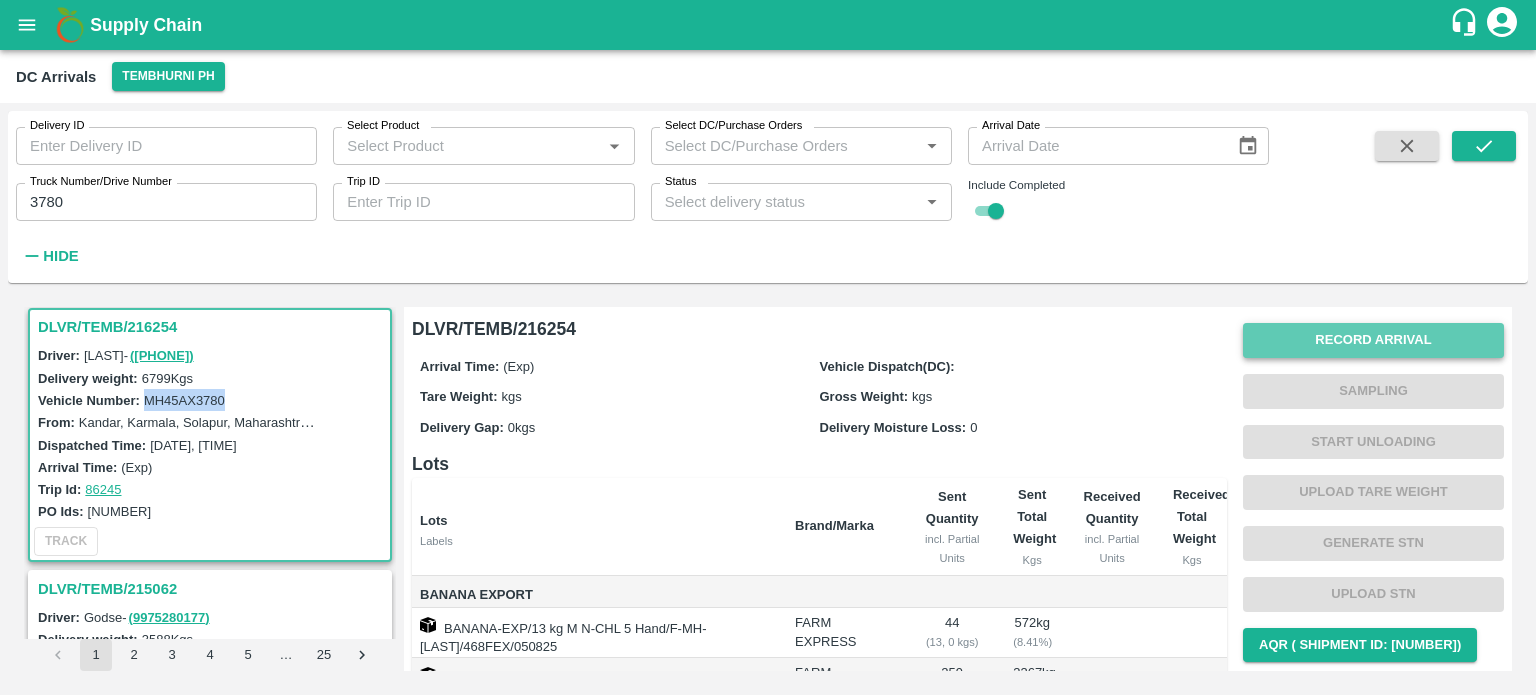 click on "Record Arrival" at bounding box center (1373, 340) 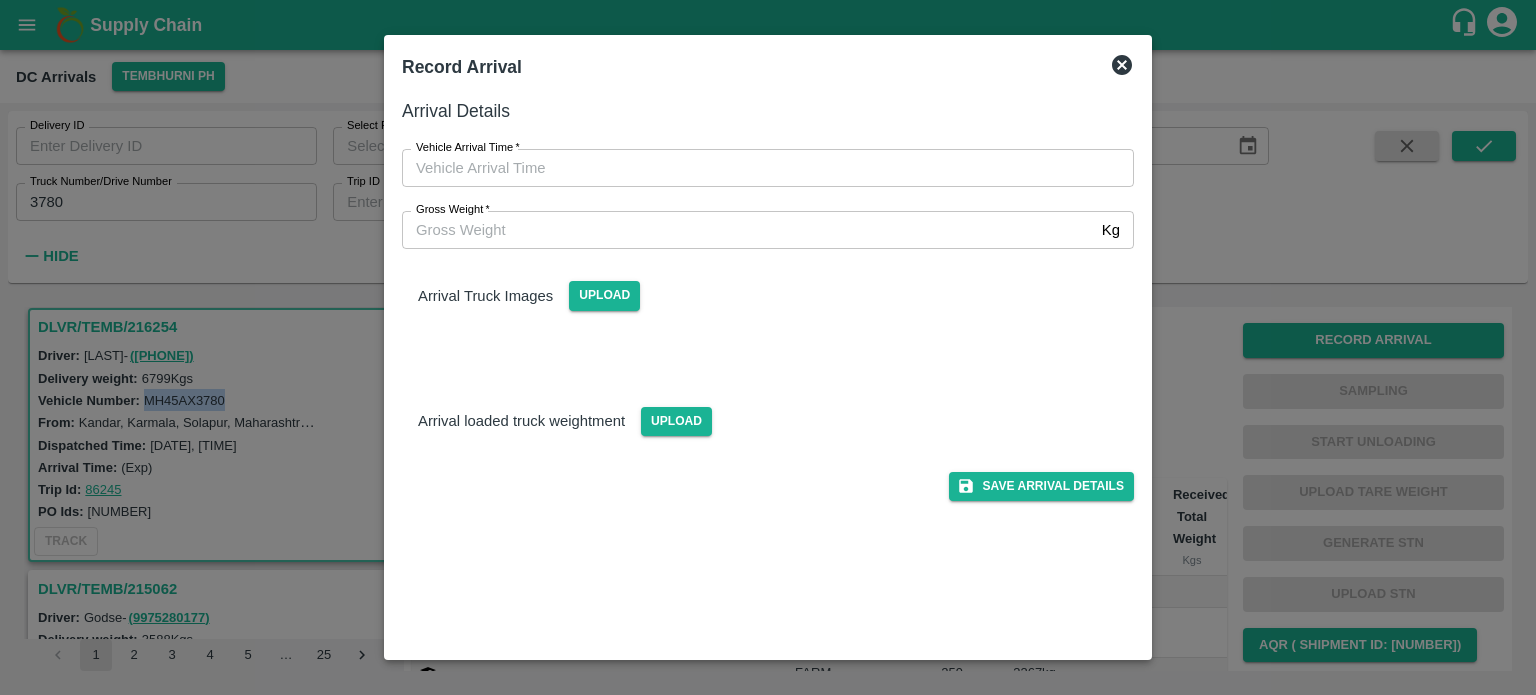 type on "DD/MM/YYYY hh:mm aa" 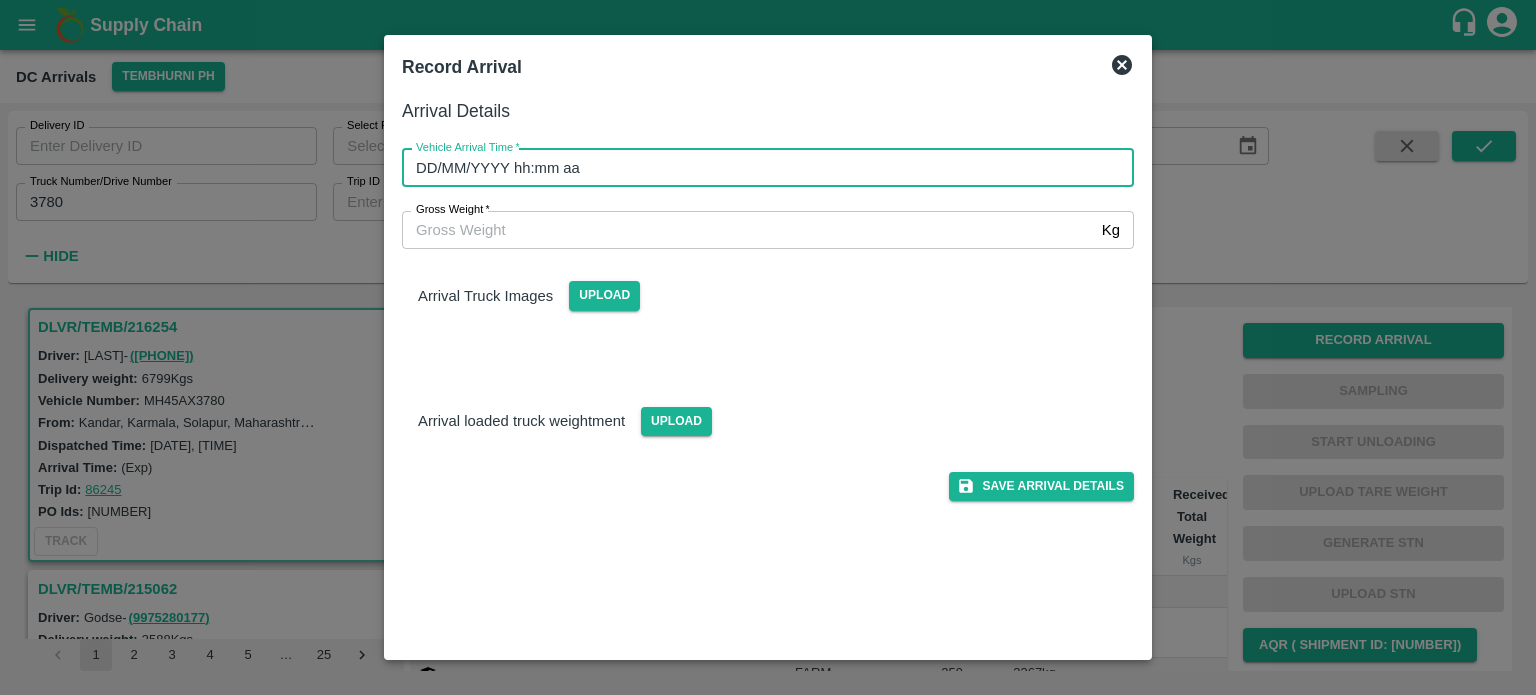 click on "DD/MM/YYYY hh:mm aa" at bounding box center [761, 168] 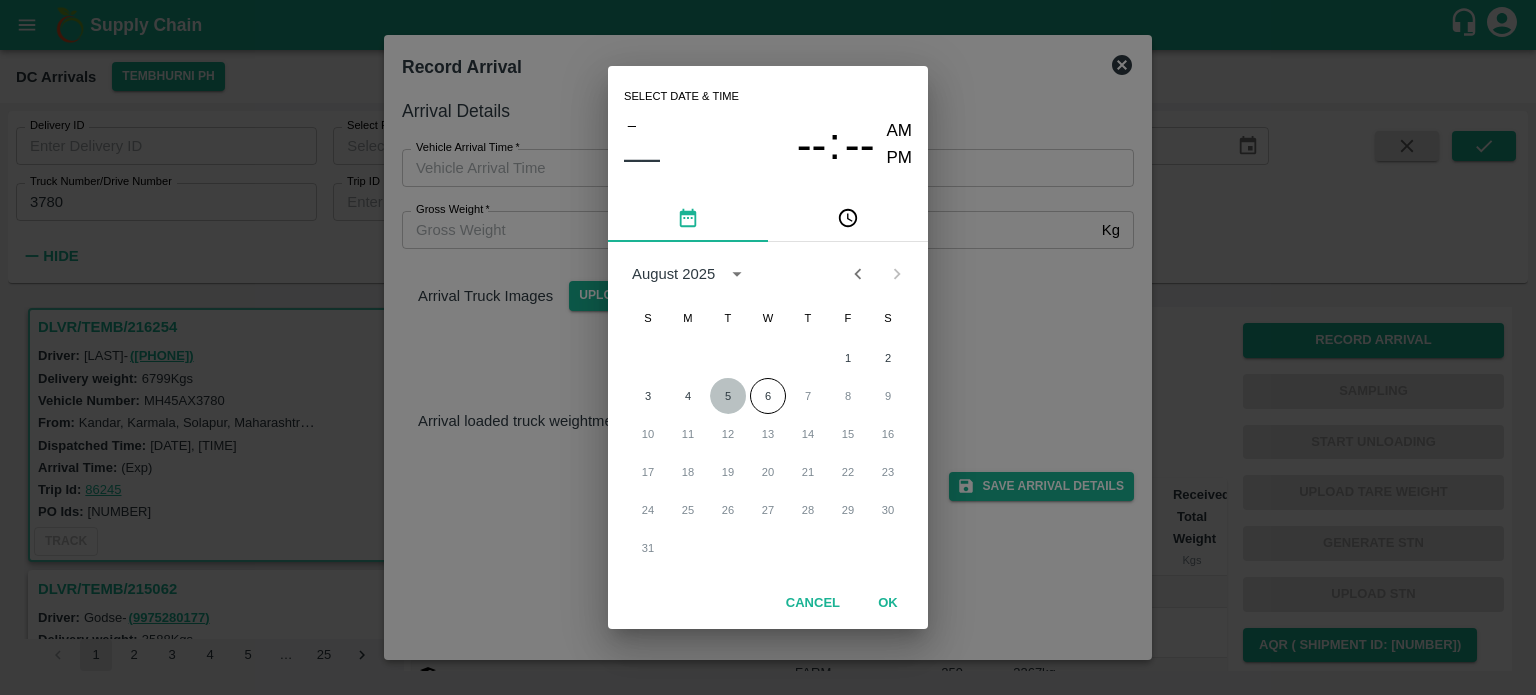 click on "5" at bounding box center [728, 396] 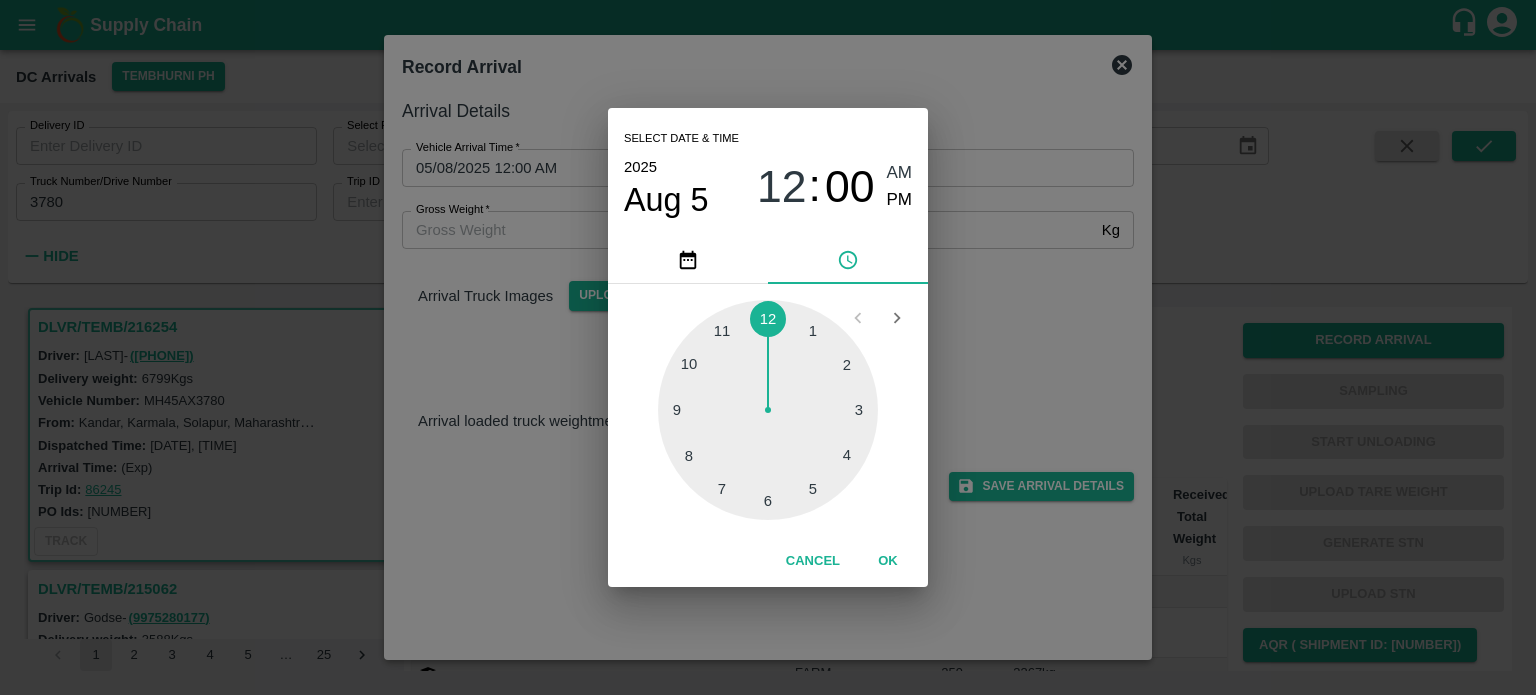 click at bounding box center (768, 410) 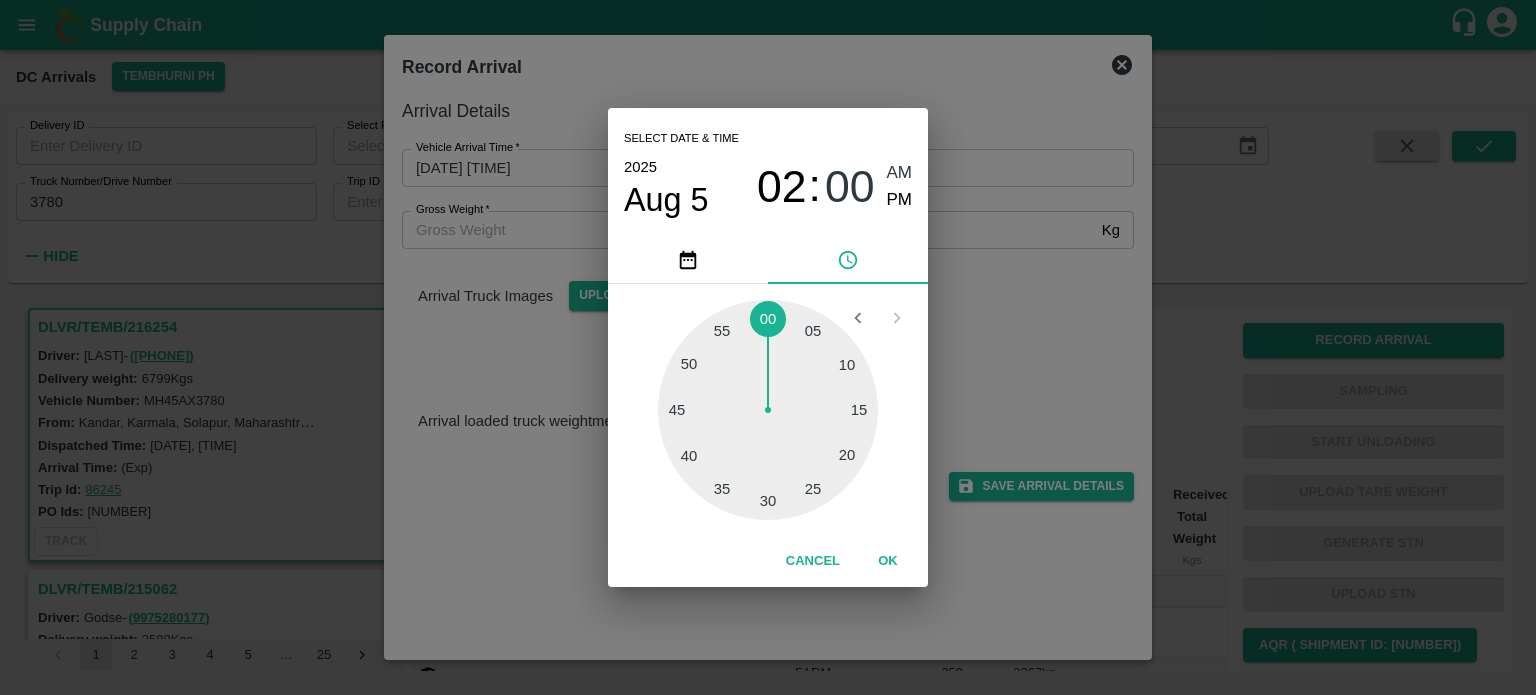 click at bounding box center [768, 410] 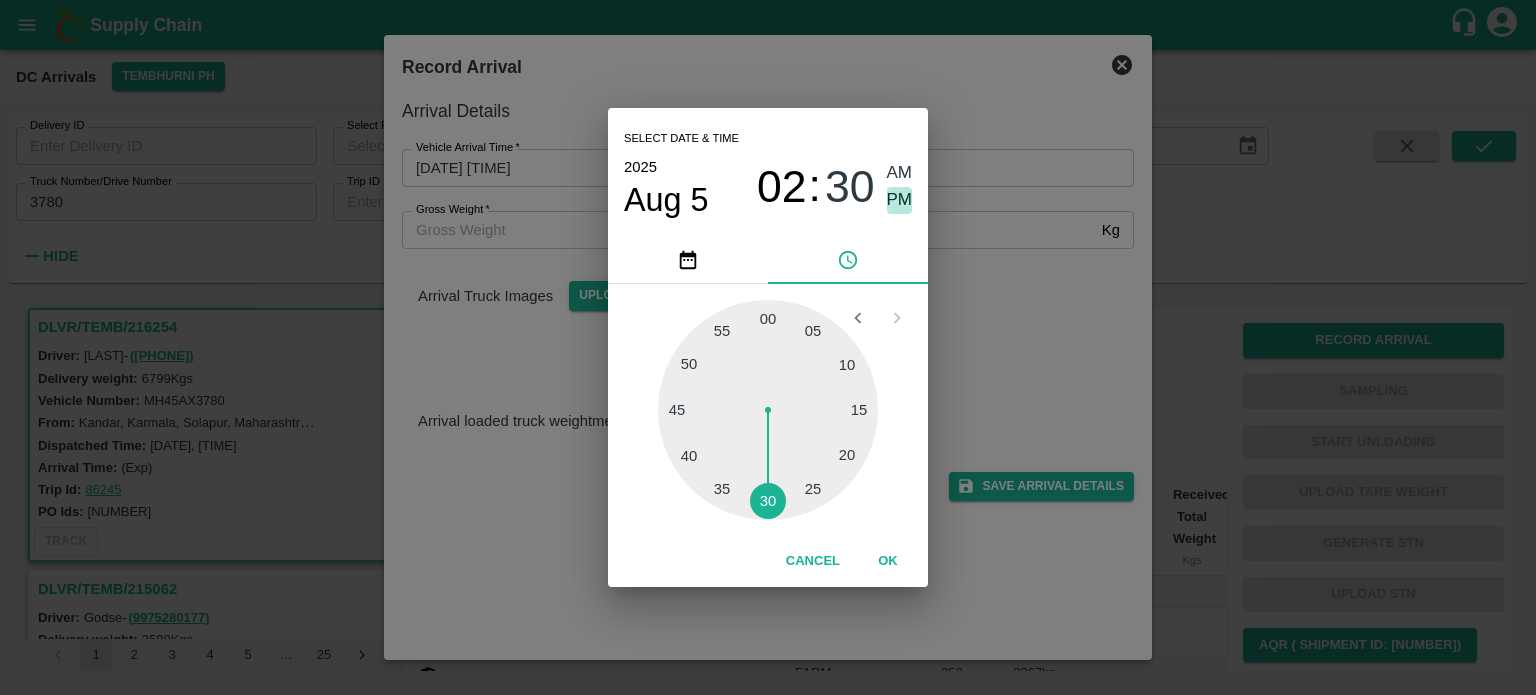click on "PM" at bounding box center (900, 200) 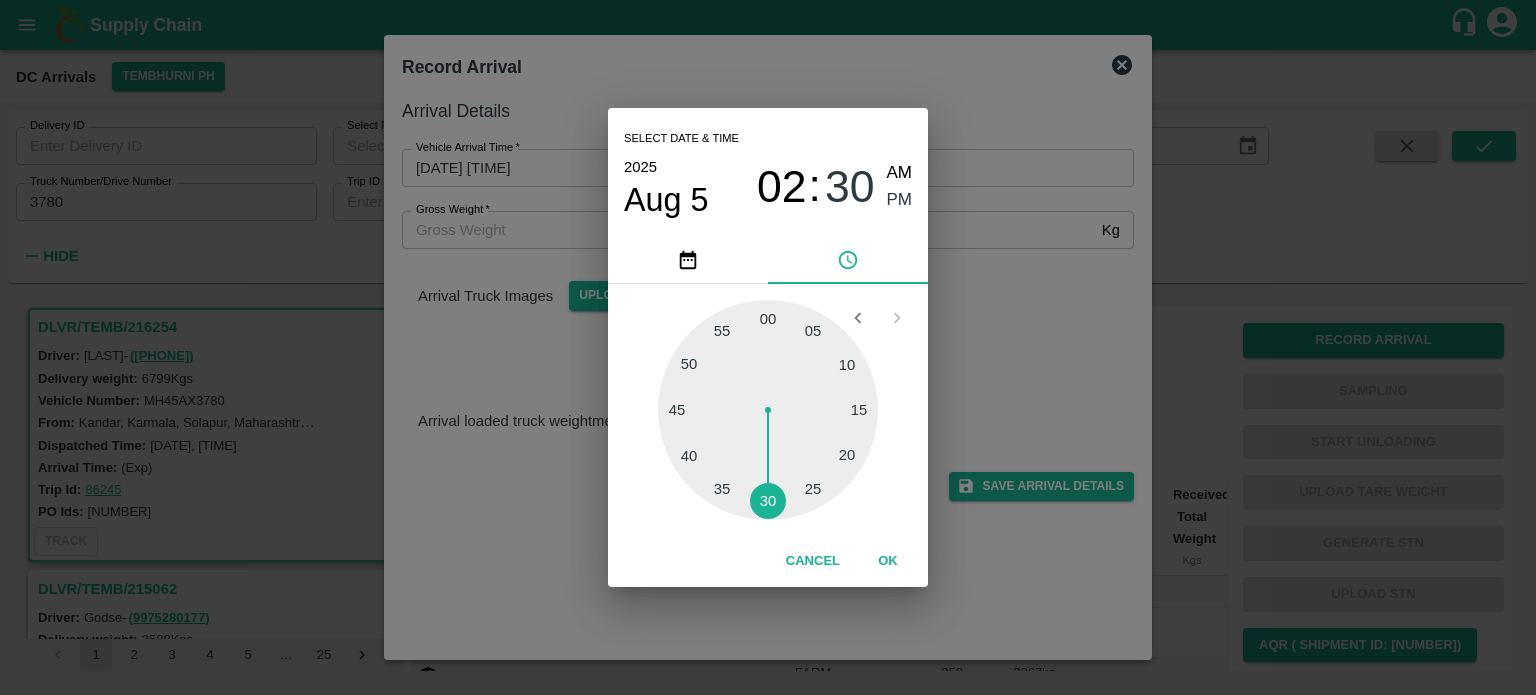 type on "05/08/2025 02:30 PM" 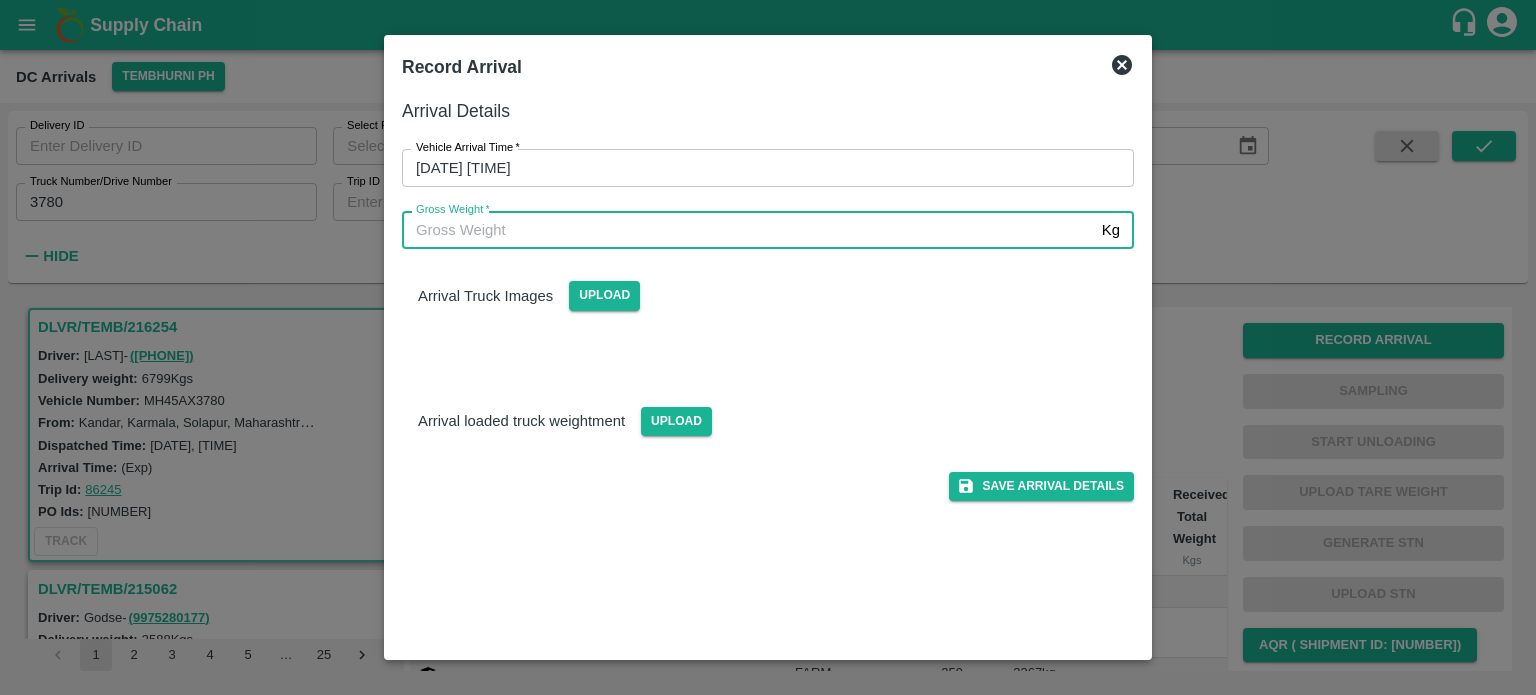 click on "Gross Weight   *" at bounding box center [748, 230] 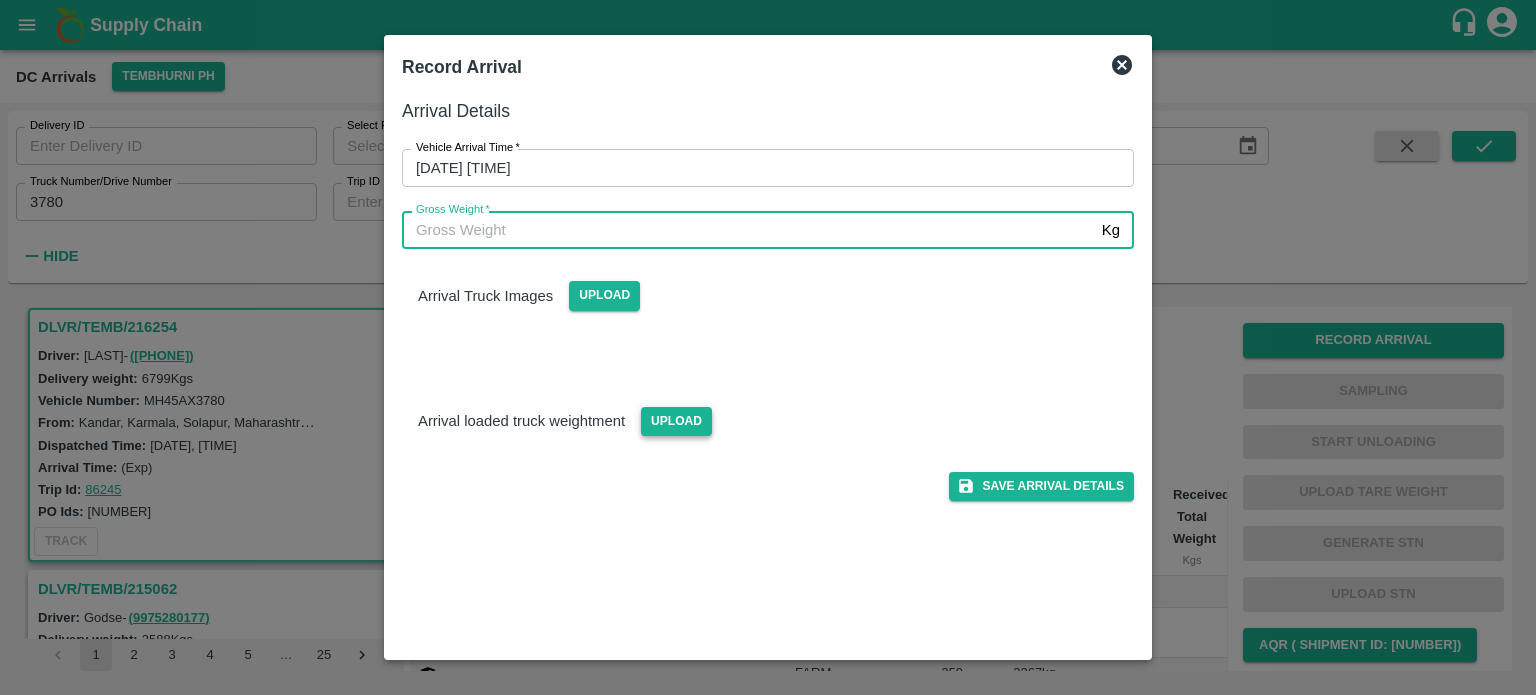 type on "13170" 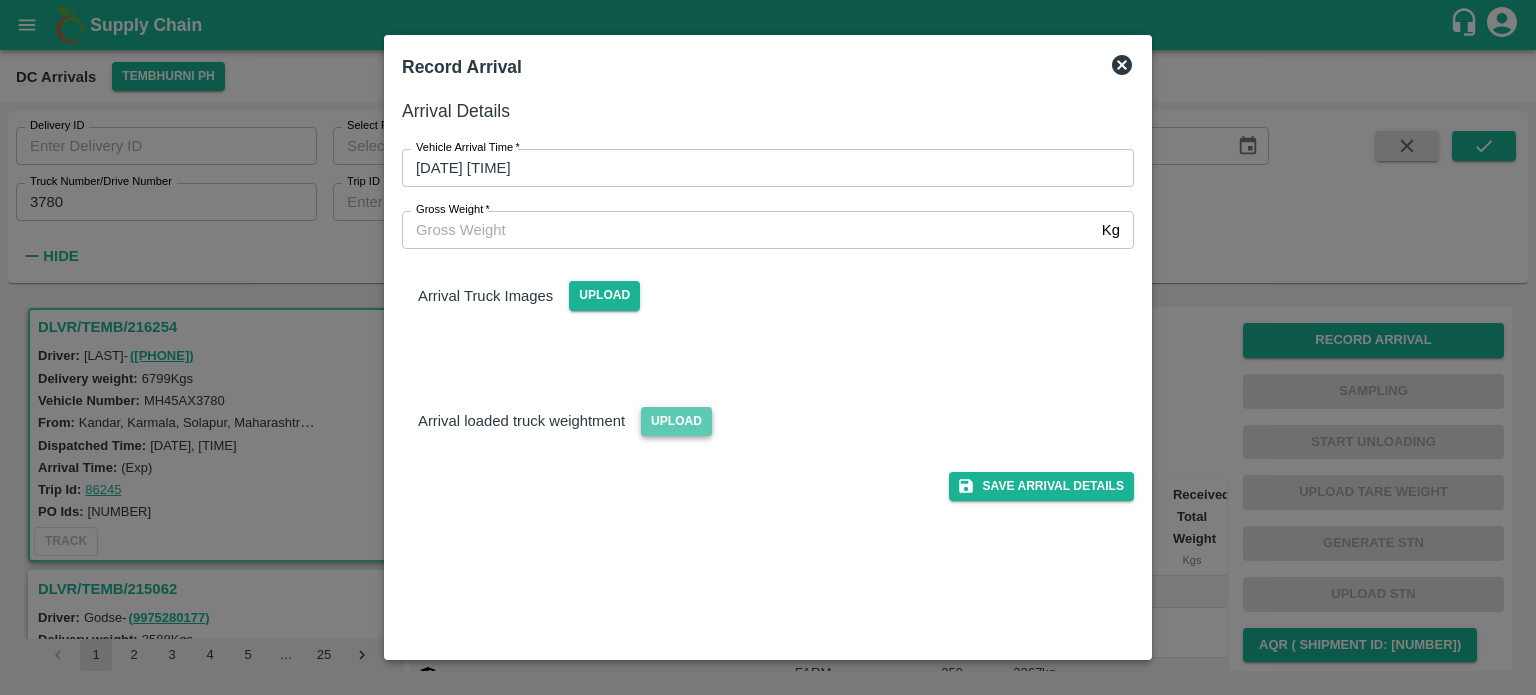 click on "Upload" at bounding box center [676, 421] 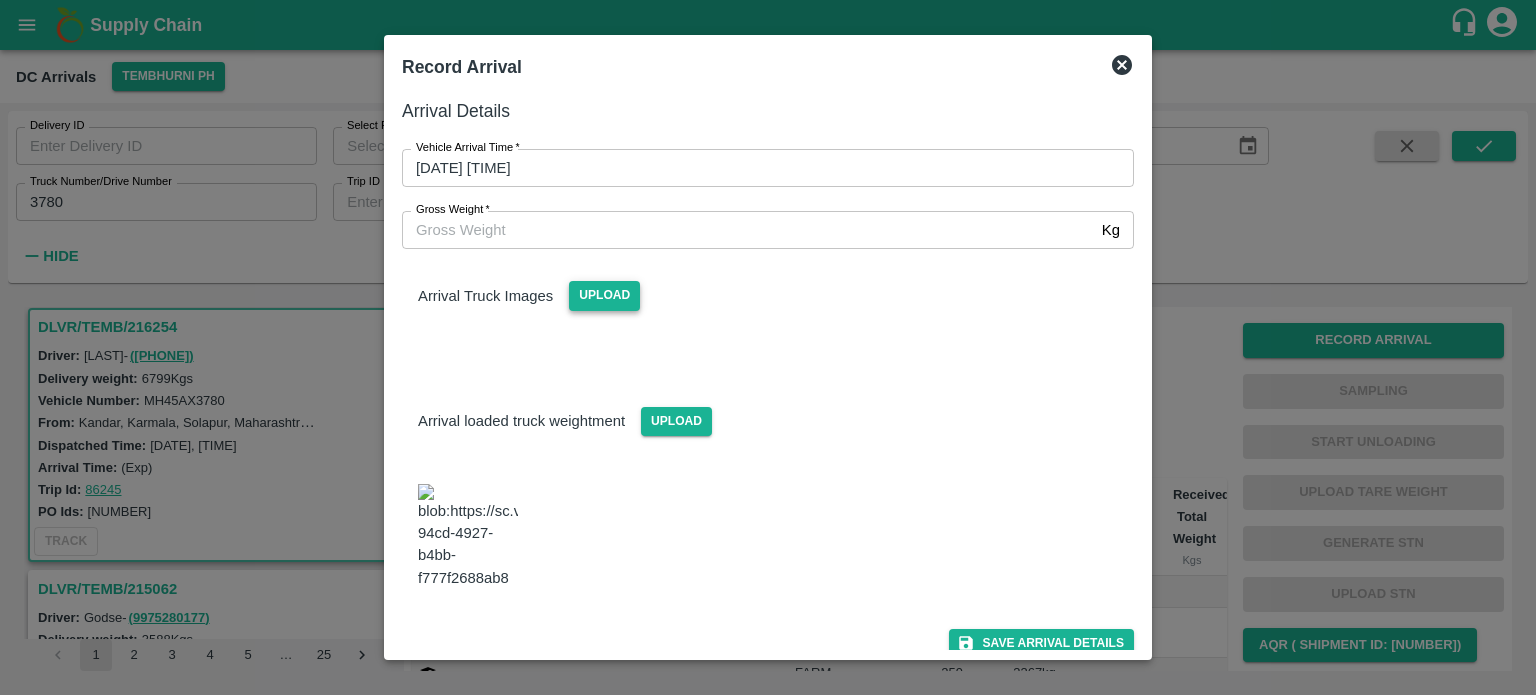 click on "Upload" at bounding box center [604, 295] 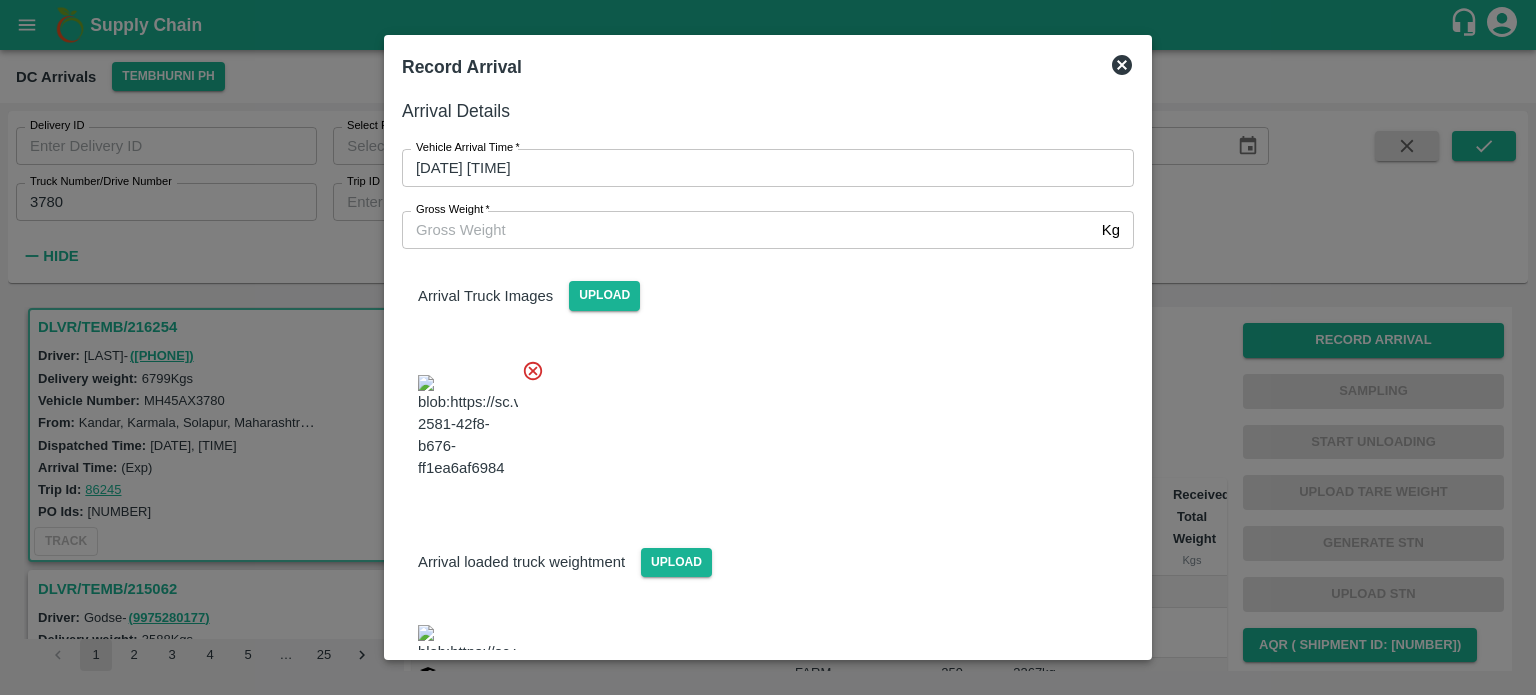scroll, scrollTop: 87, scrollLeft: 0, axis: vertical 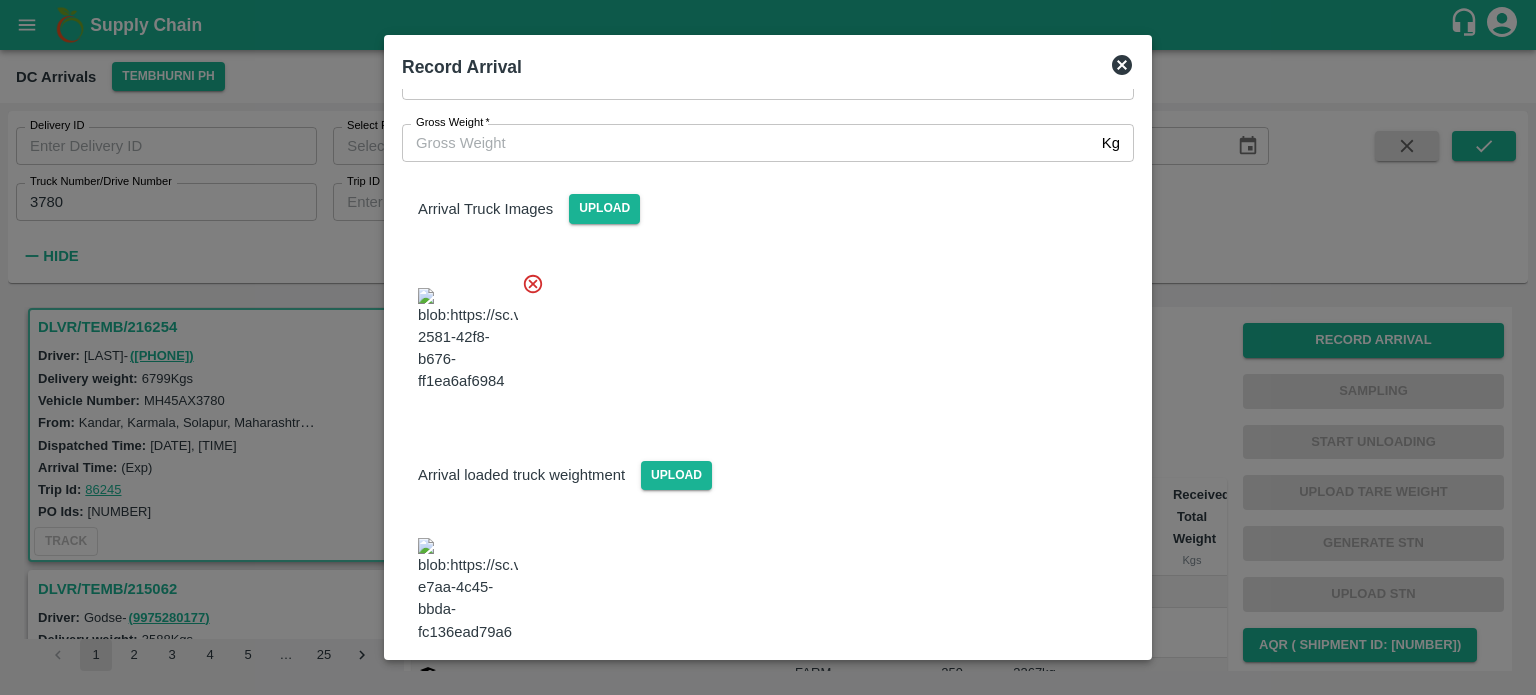 click on "Save Arrival Details" at bounding box center [1041, 697] 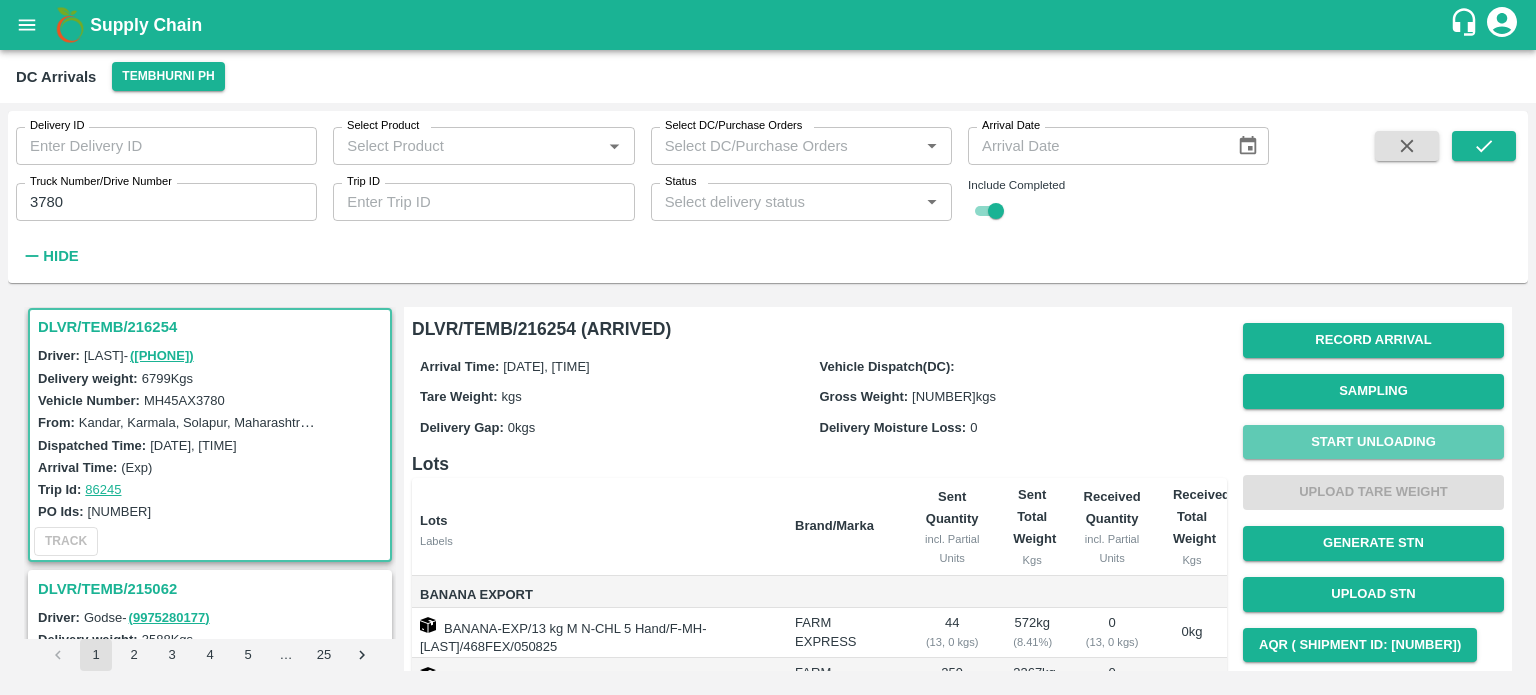 click on "Start Unloading" at bounding box center [1373, 442] 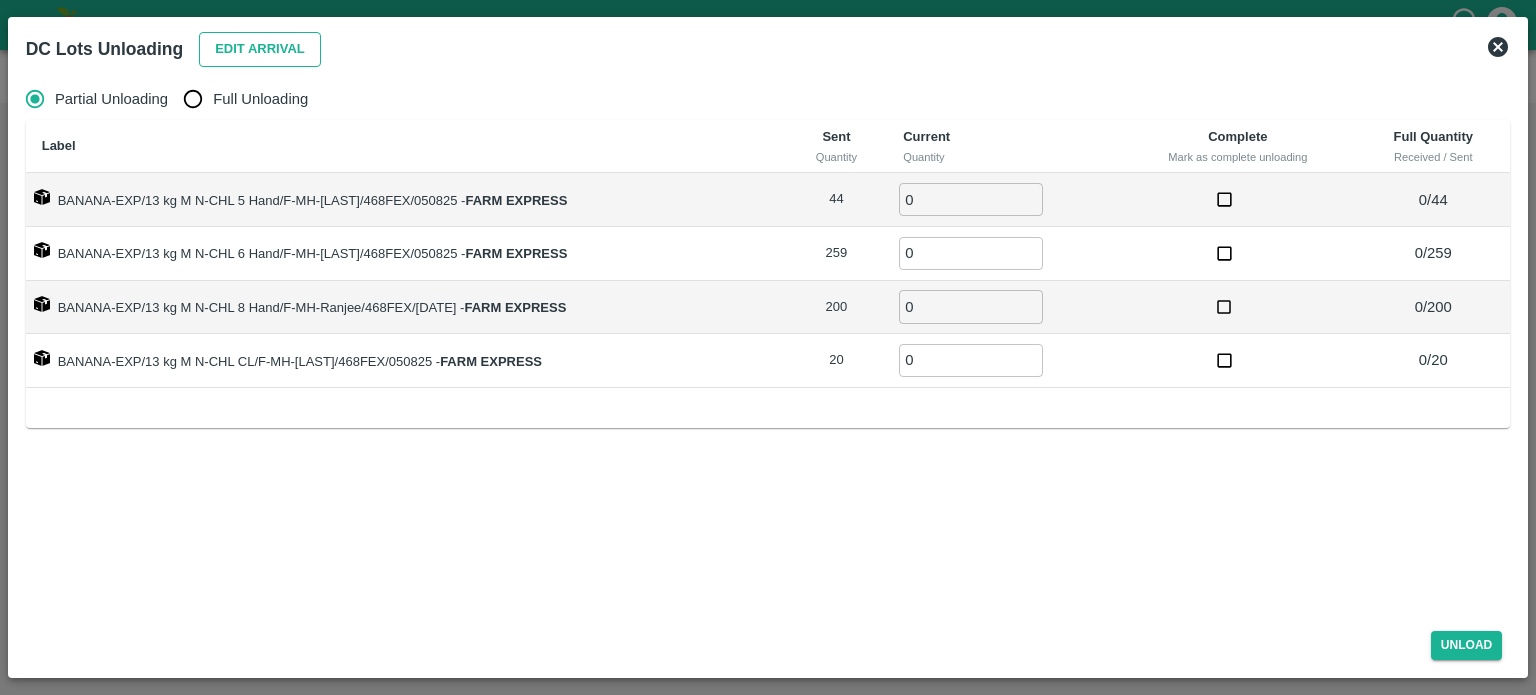 click on "Edit Arrival" at bounding box center (260, 49) 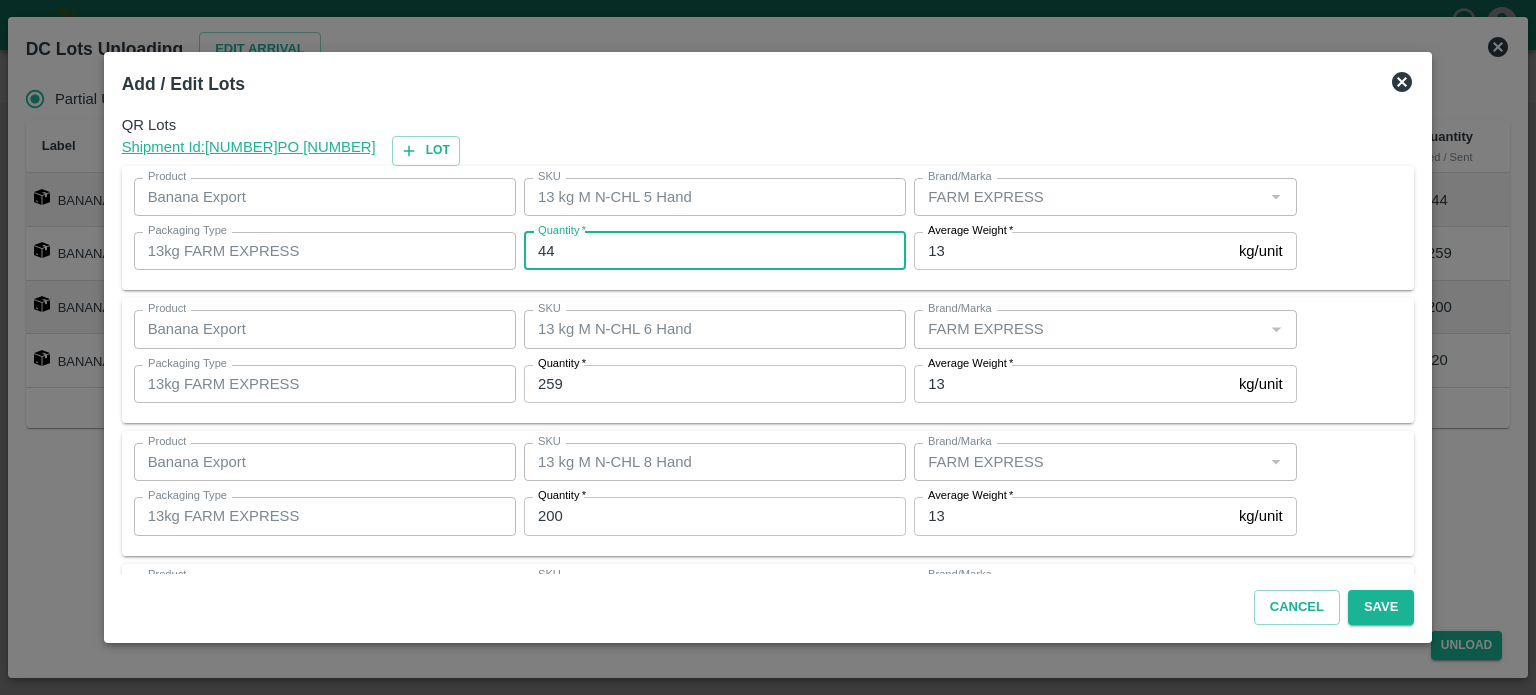 click on "44" at bounding box center (715, 251) 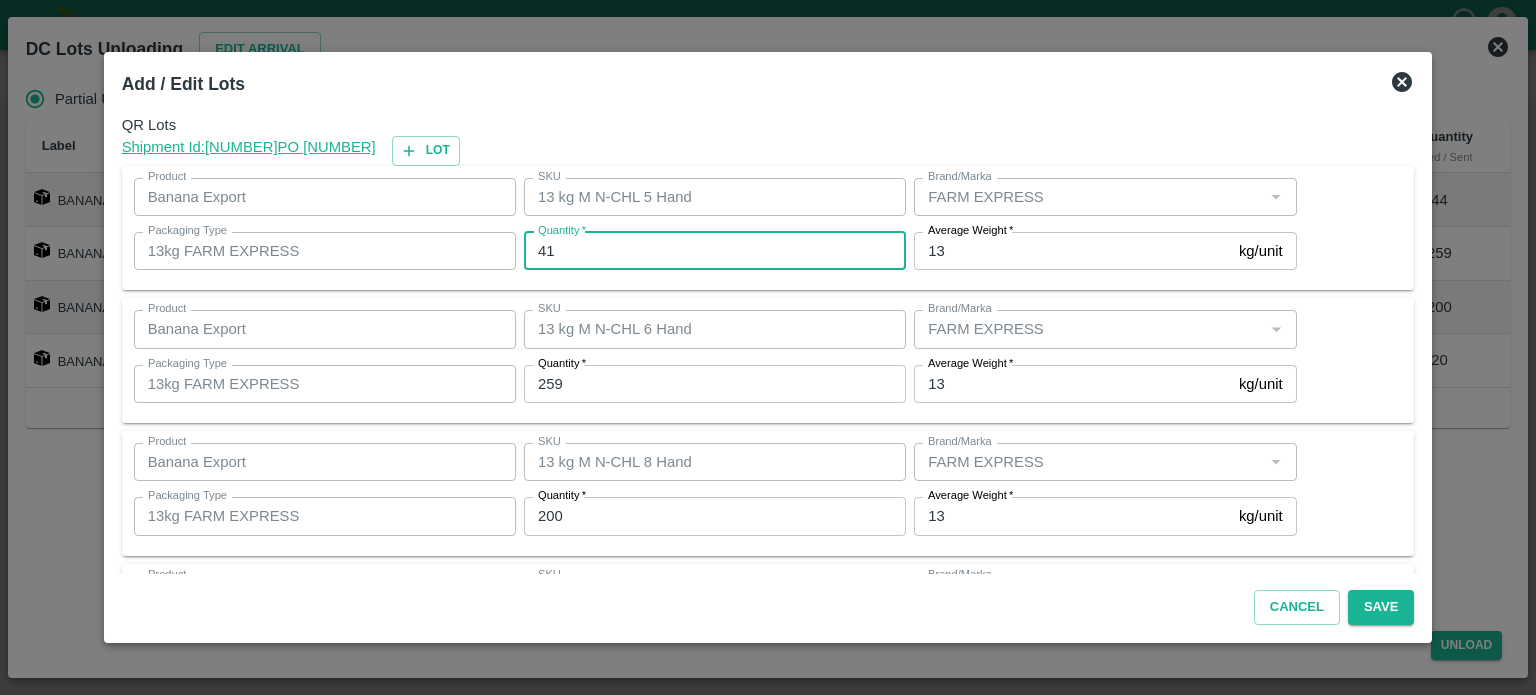 type on "41" 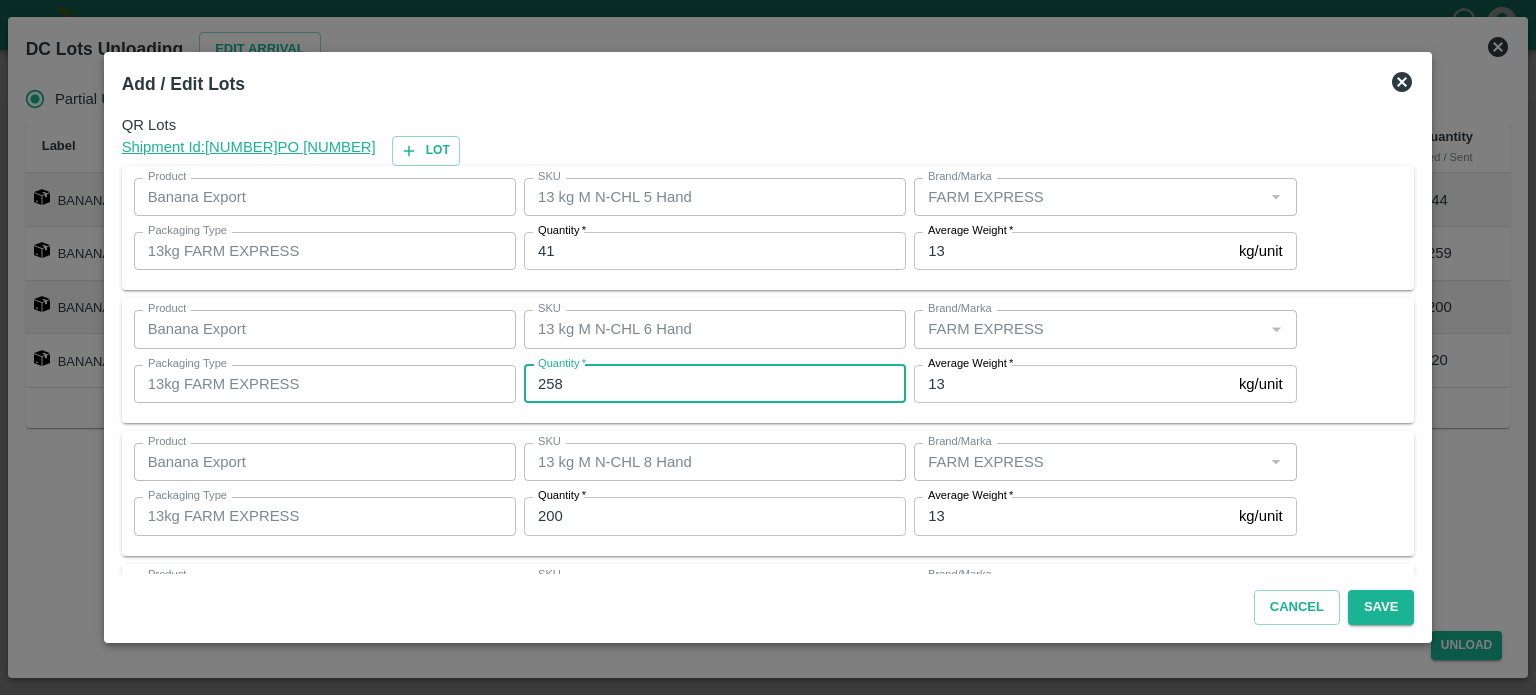 type on "258" 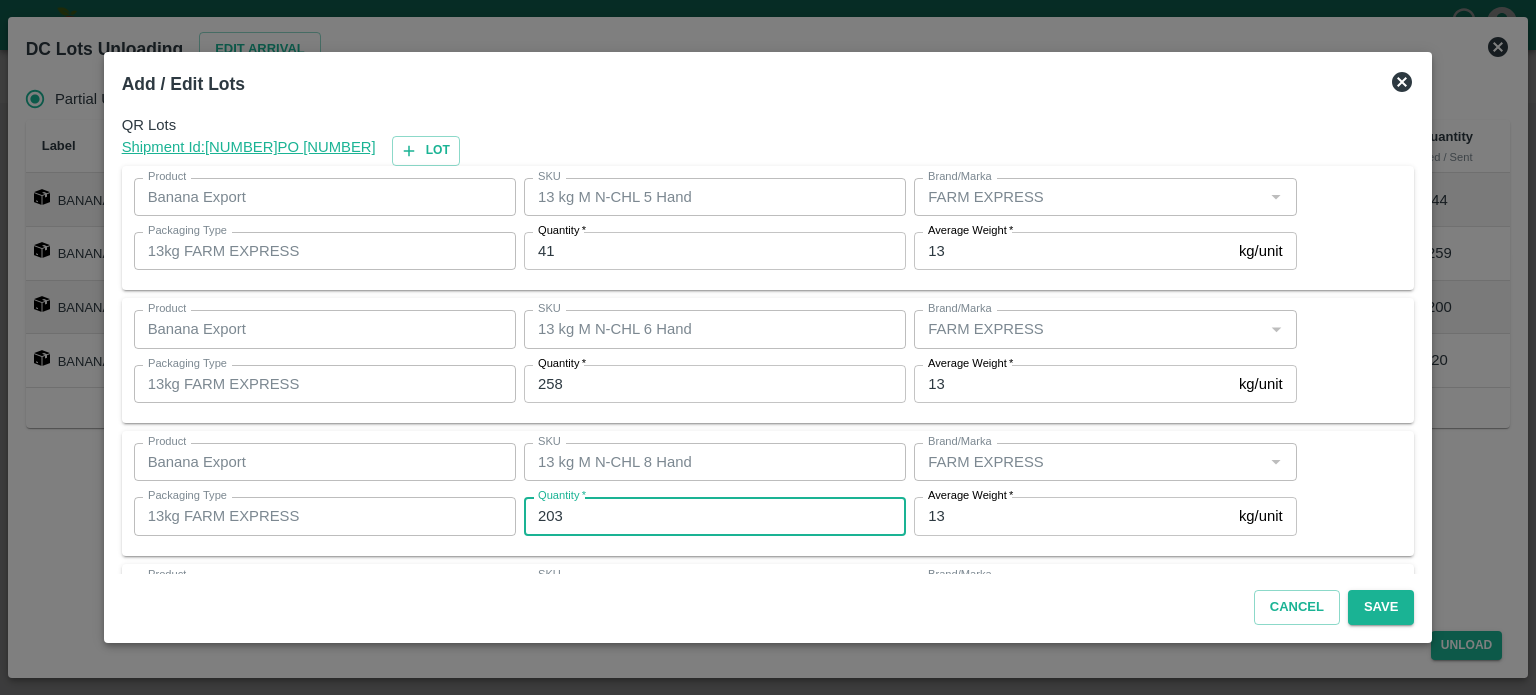 type on "203" 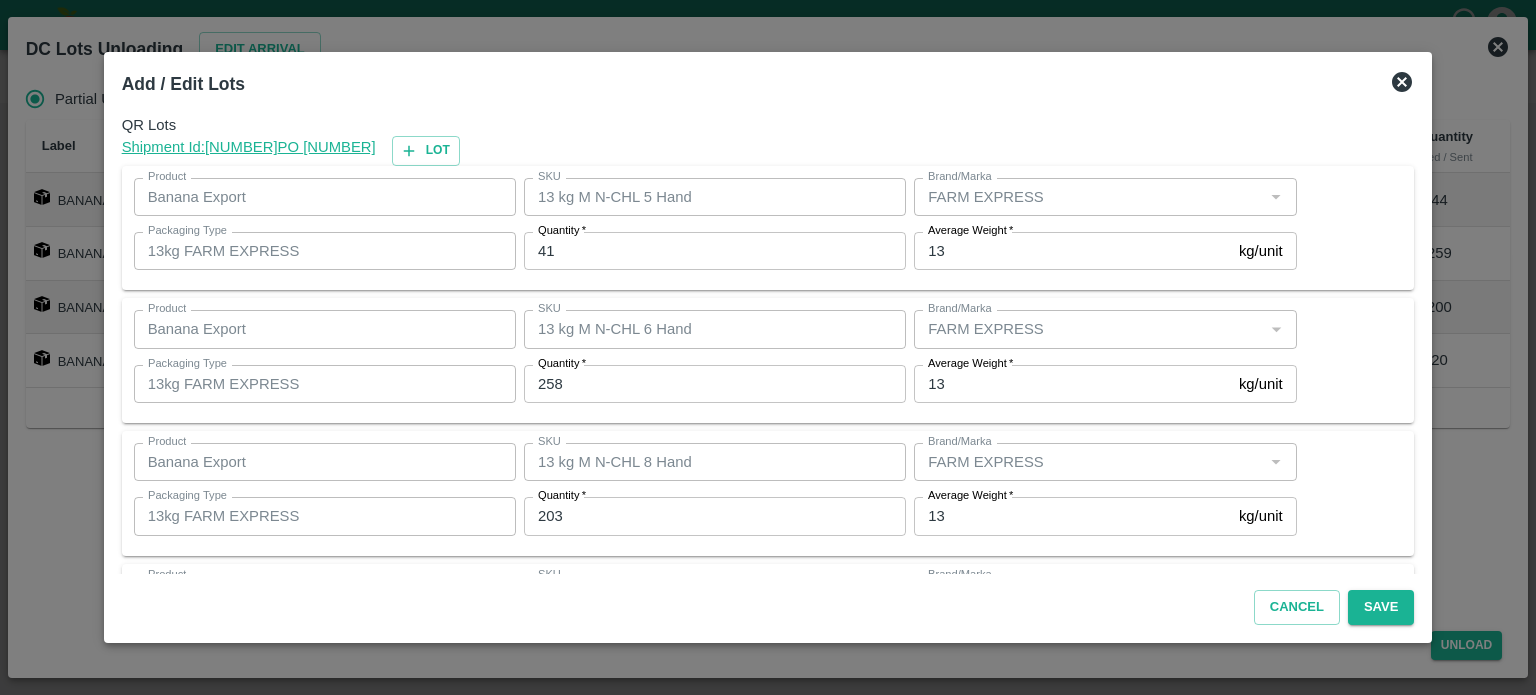 scroll, scrollTop: 129, scrollLeft: 0, axis: vertical 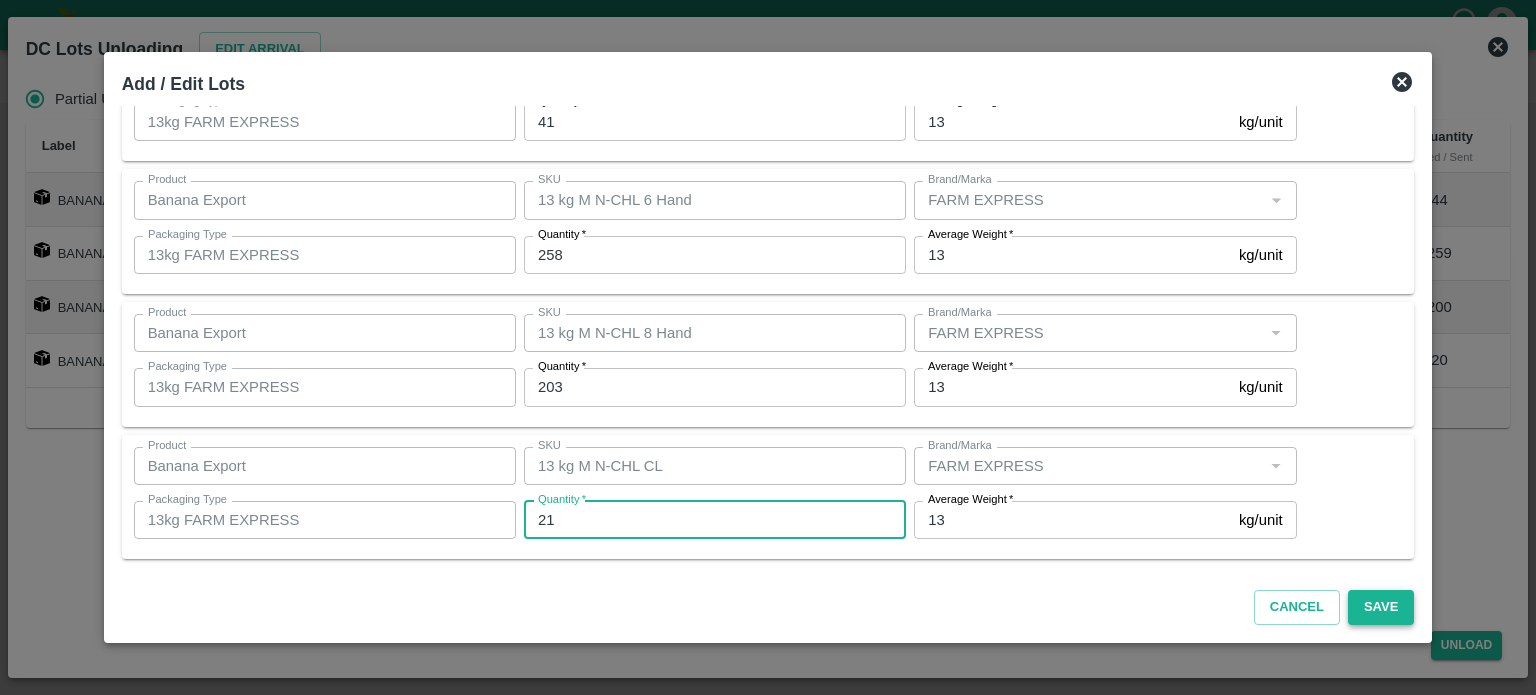 type on "21" 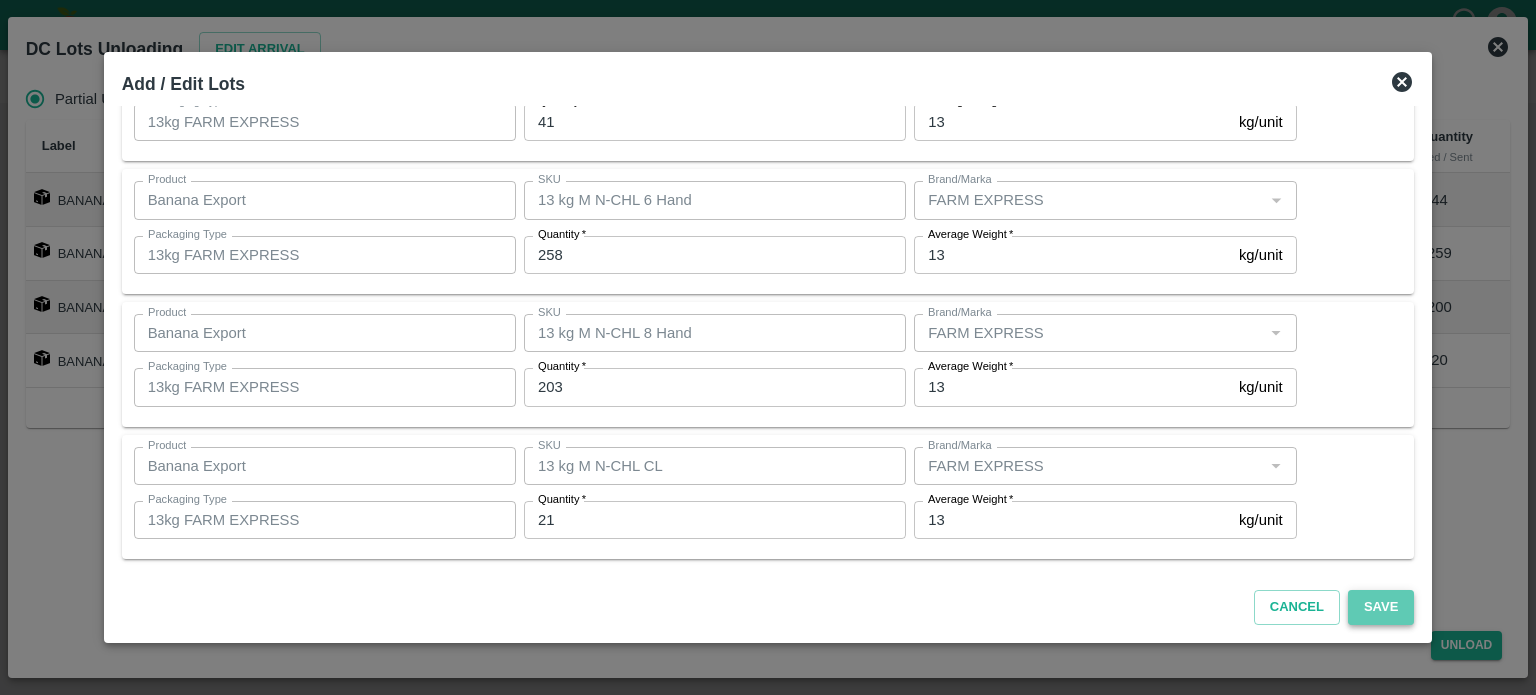 click on "Save" at bounding box center (1381, 607) 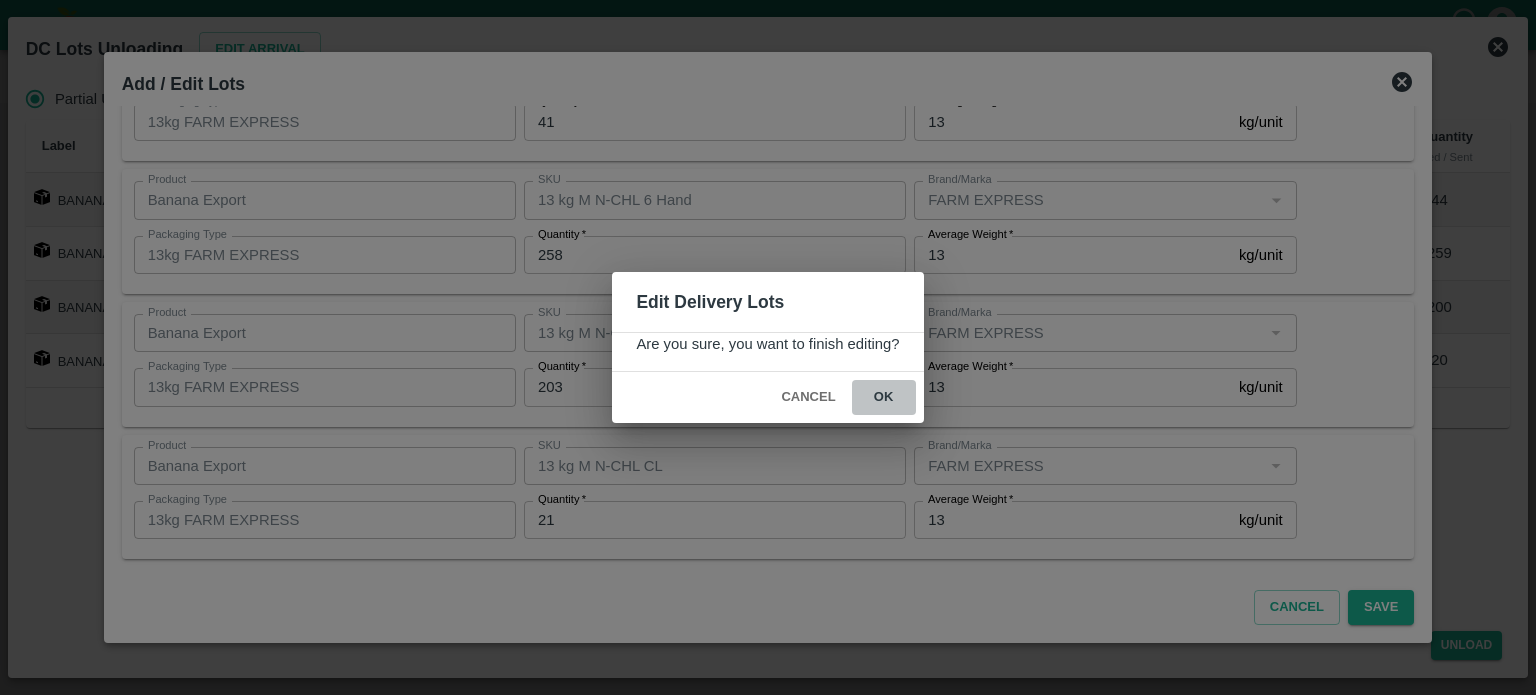 click on "ok" at bounding box center [884, 397] 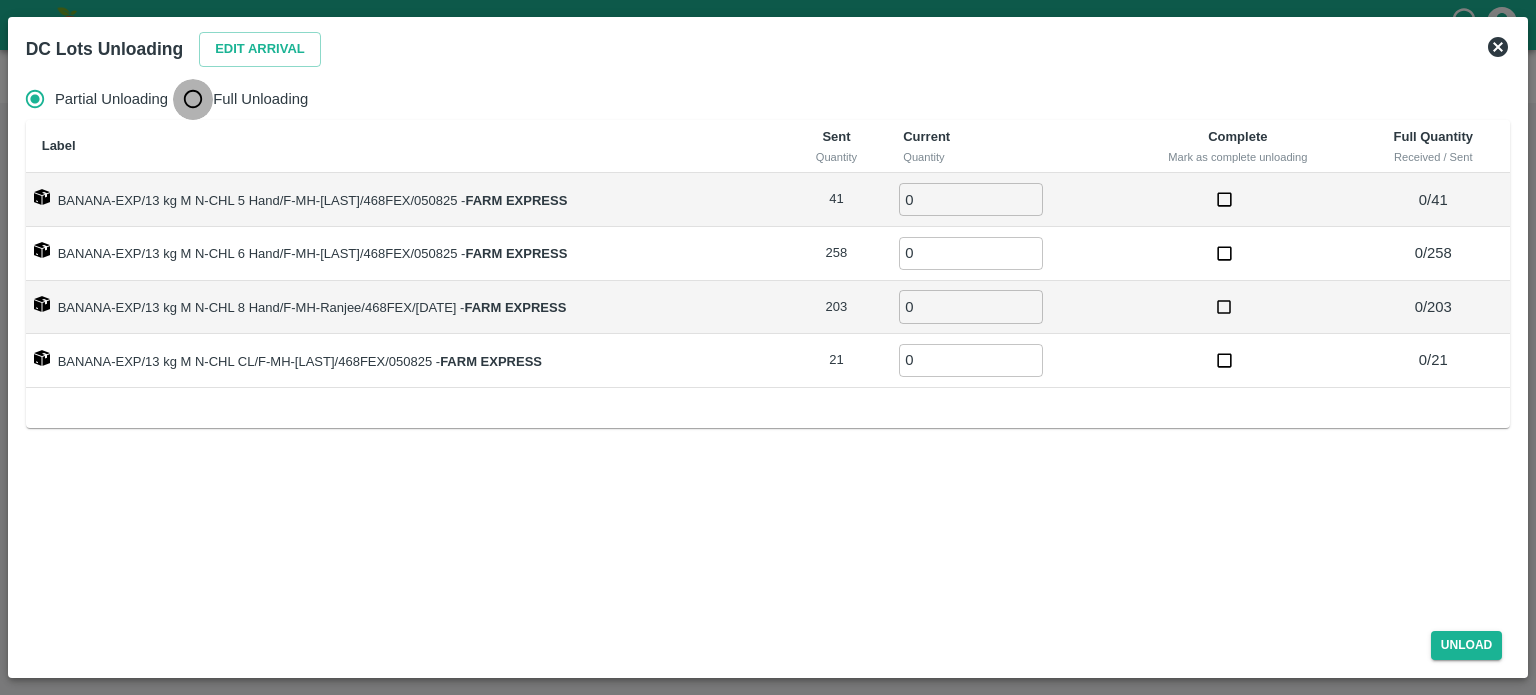 click on "Full Unloading" at bounding box center [193, 99] 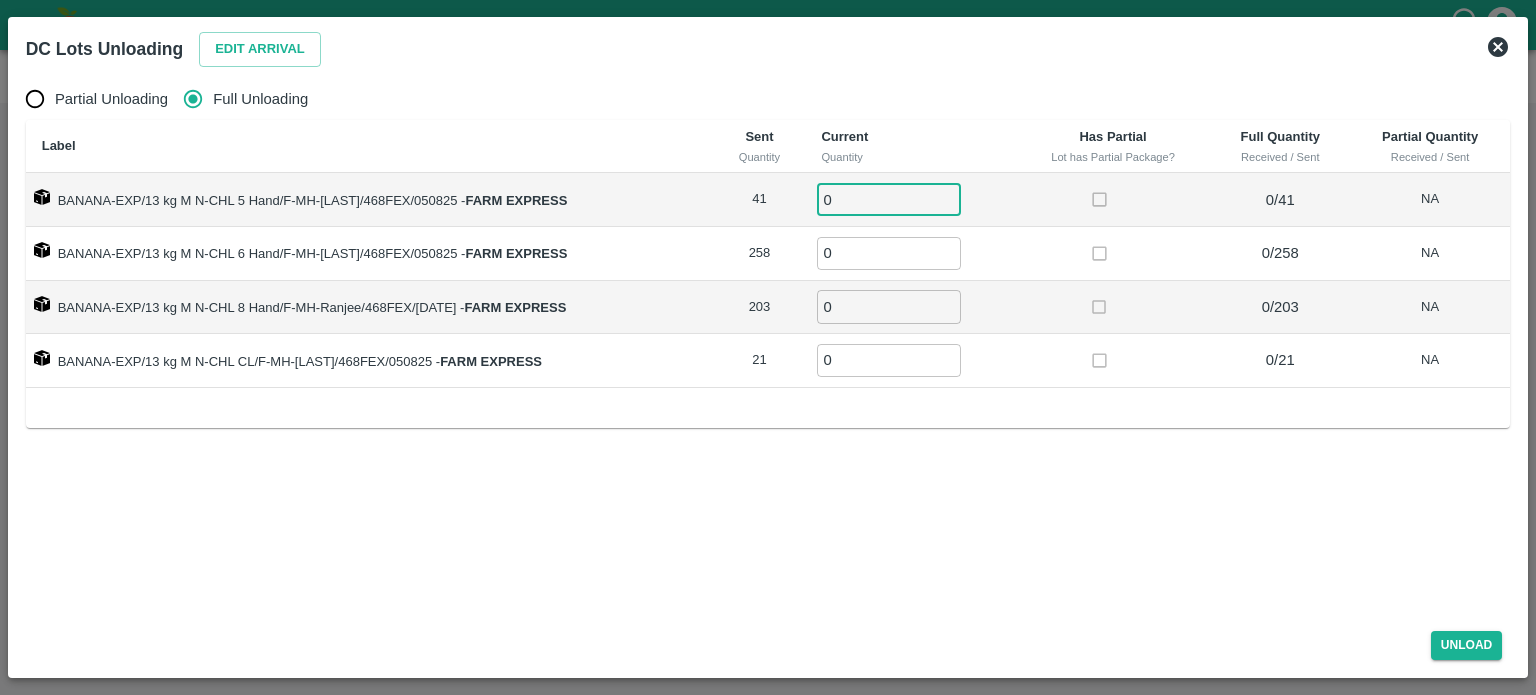 click on "0" at bounding box center [889, 199] 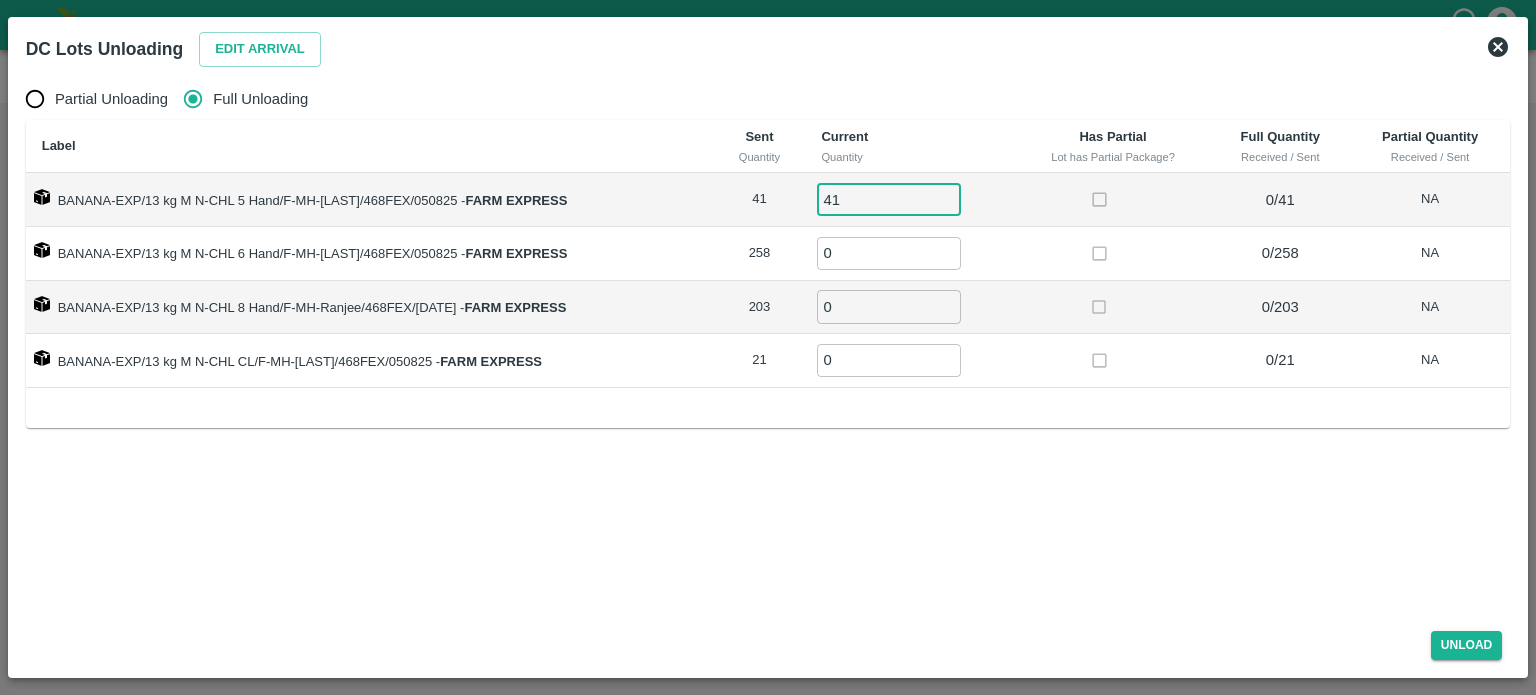 type on "41" 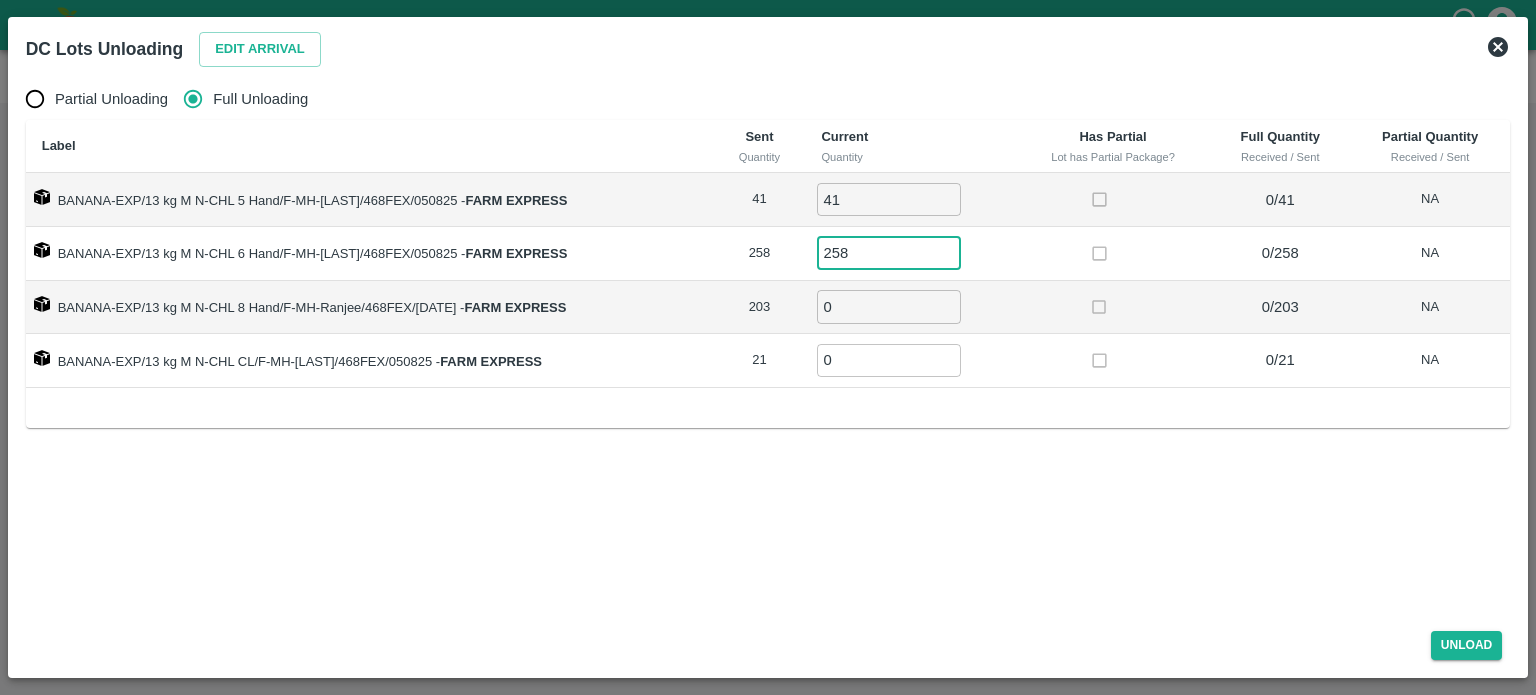 type on "258" 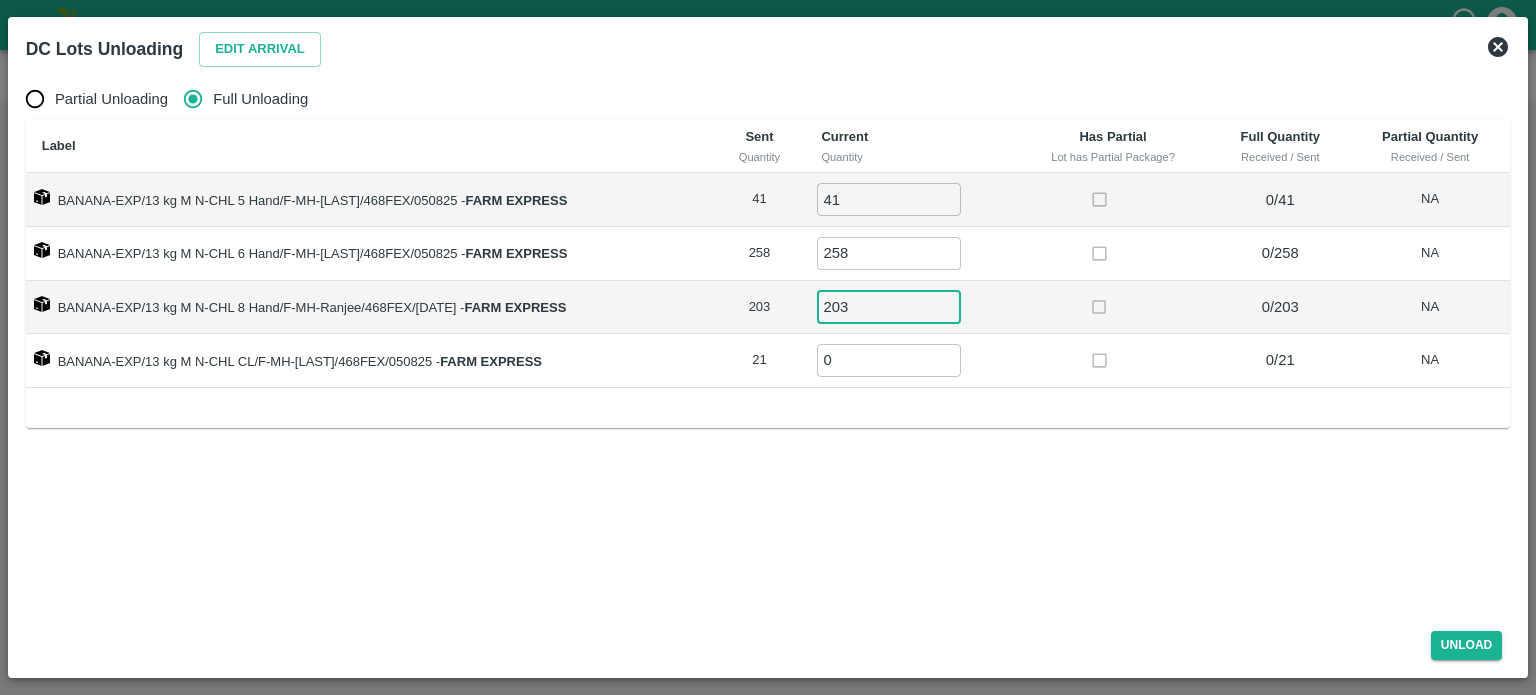 type on "203" 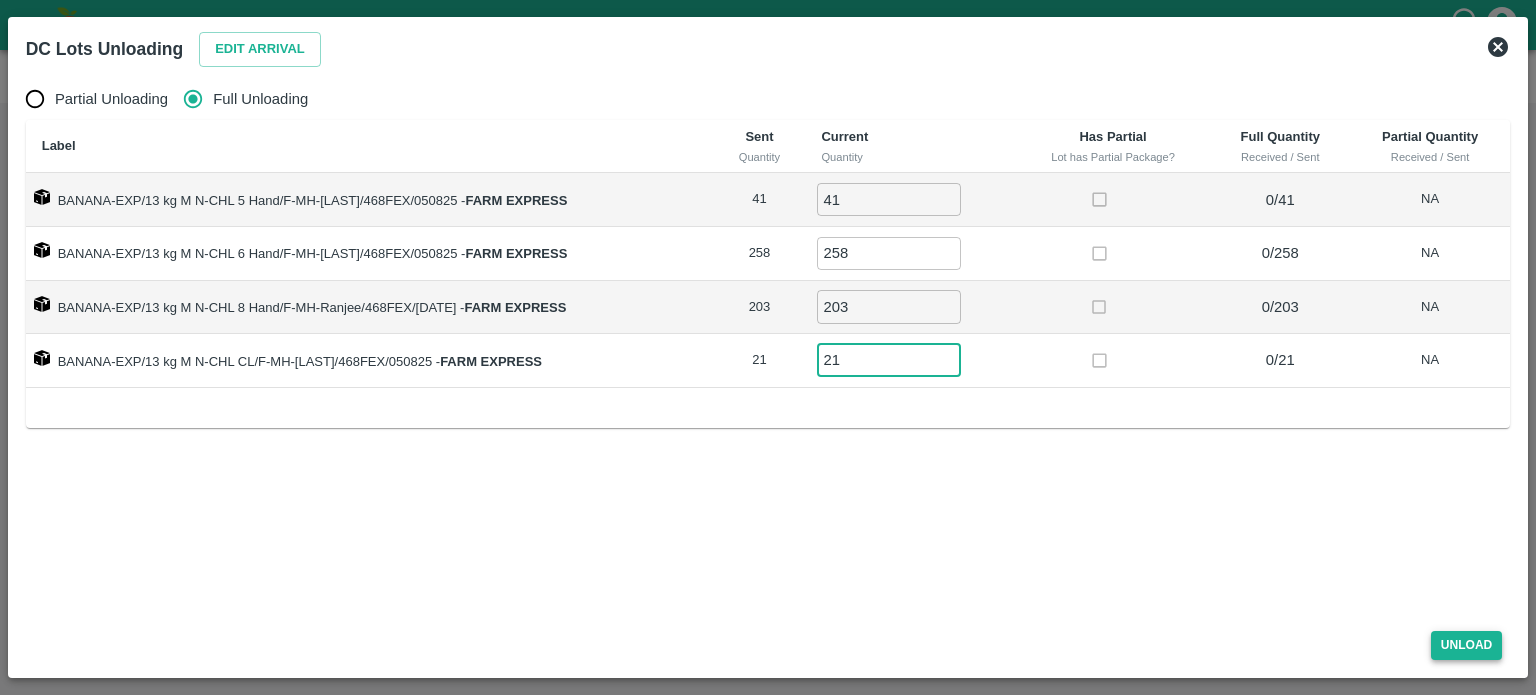 type on "21" 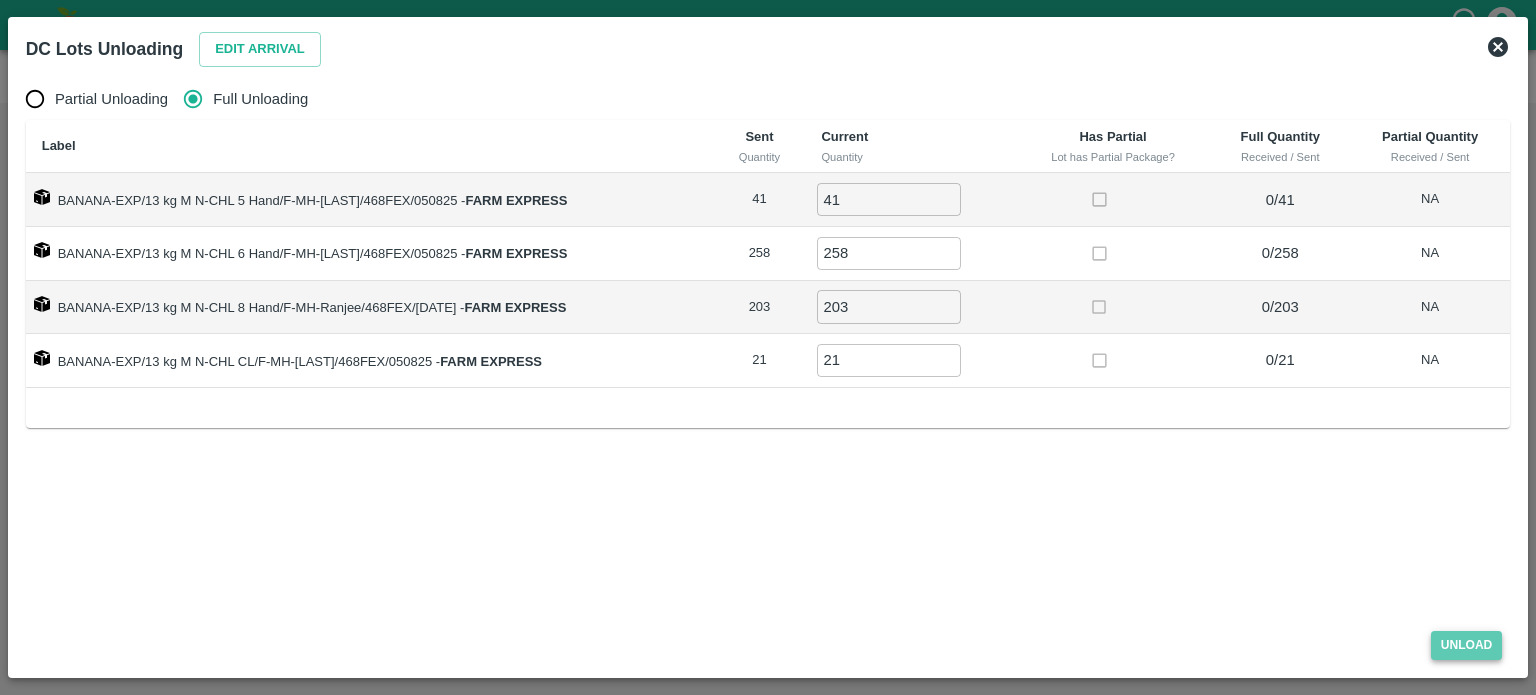 click on "Unload" at bounding box center (1467, 645) 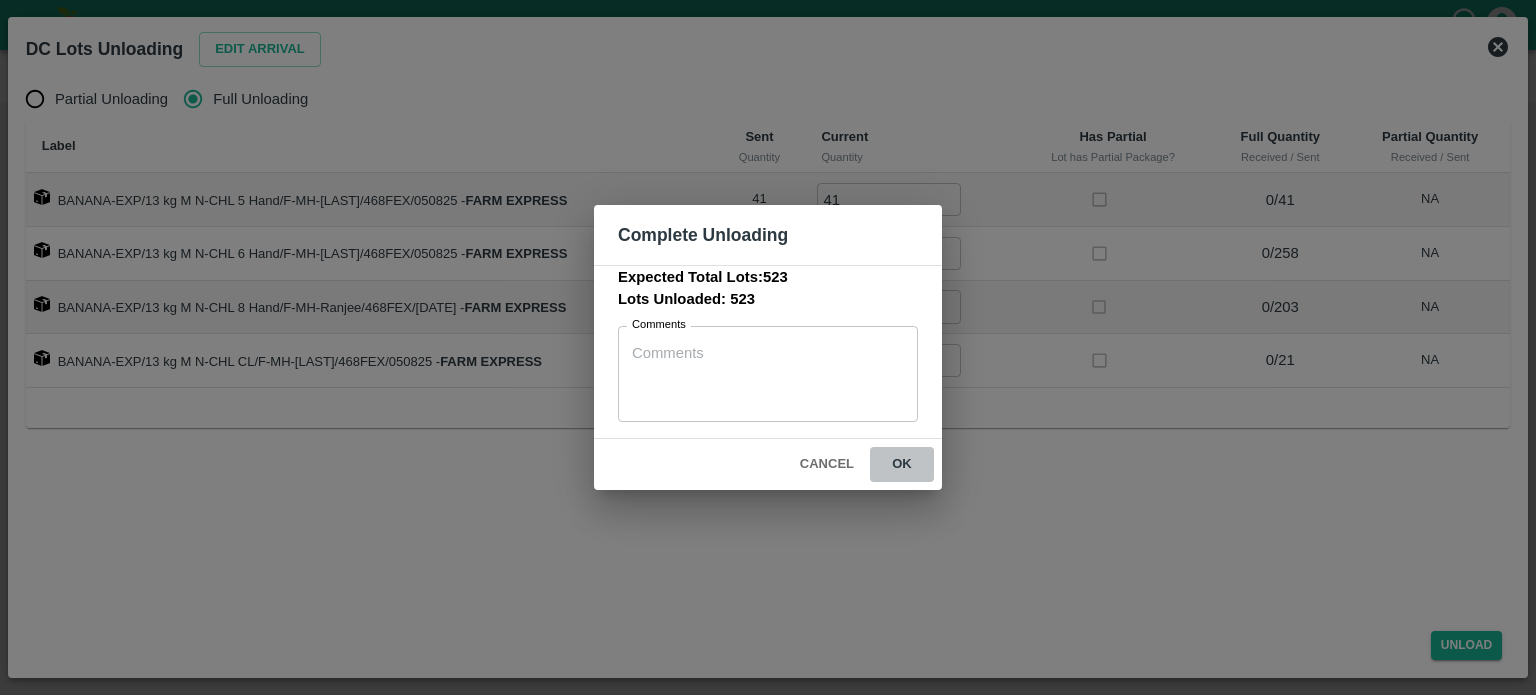 click on "ok" at bounding box center [902, 464] 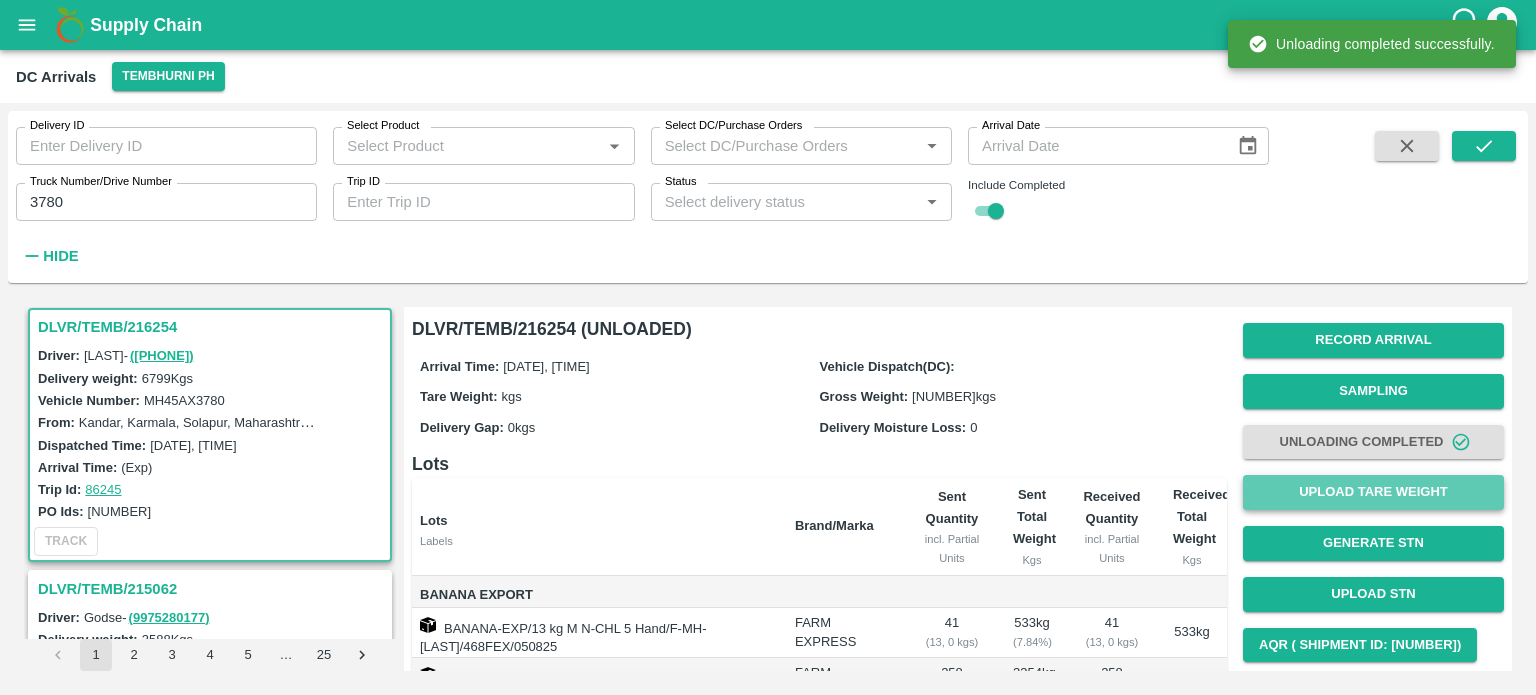 click on "Upload Tare Weight" at bounding box center [1373, 492] 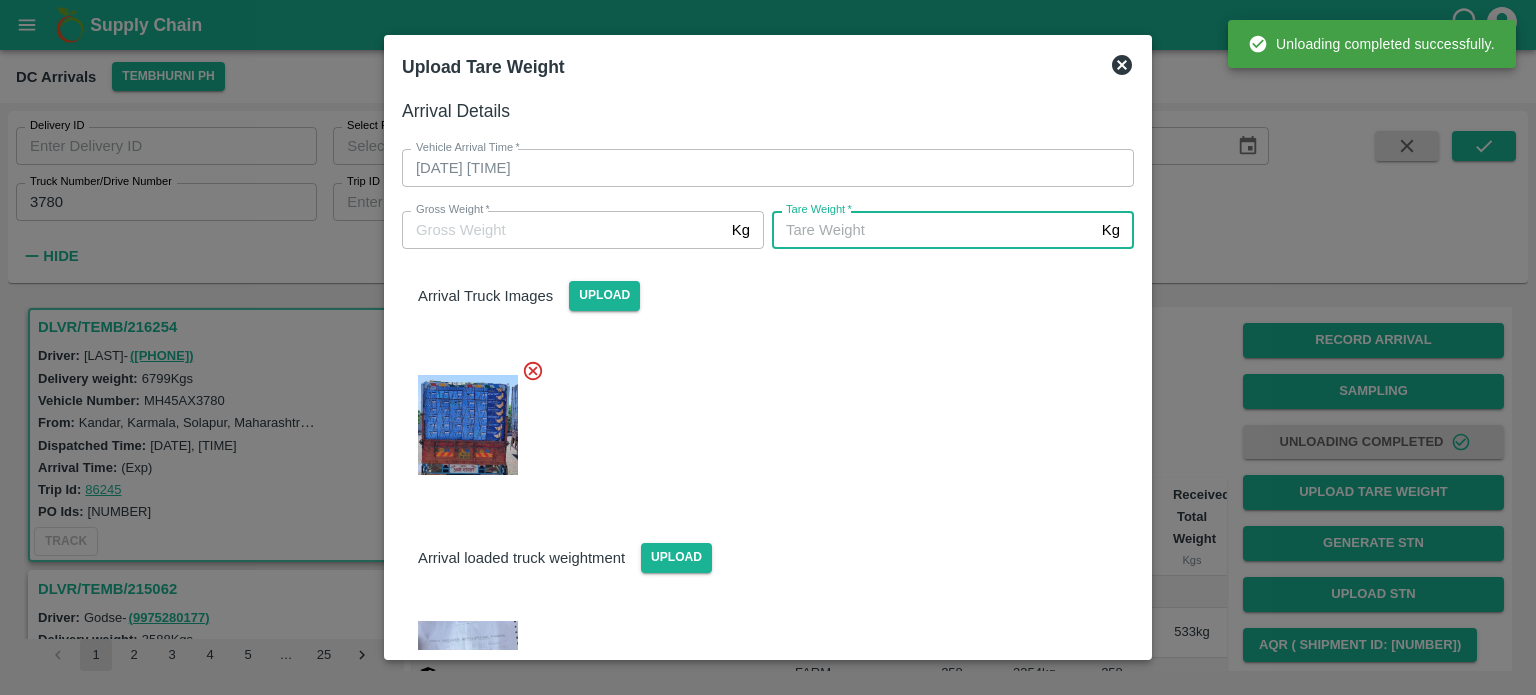 click on "Tare Weight   *" at bounding box center (933, 230) 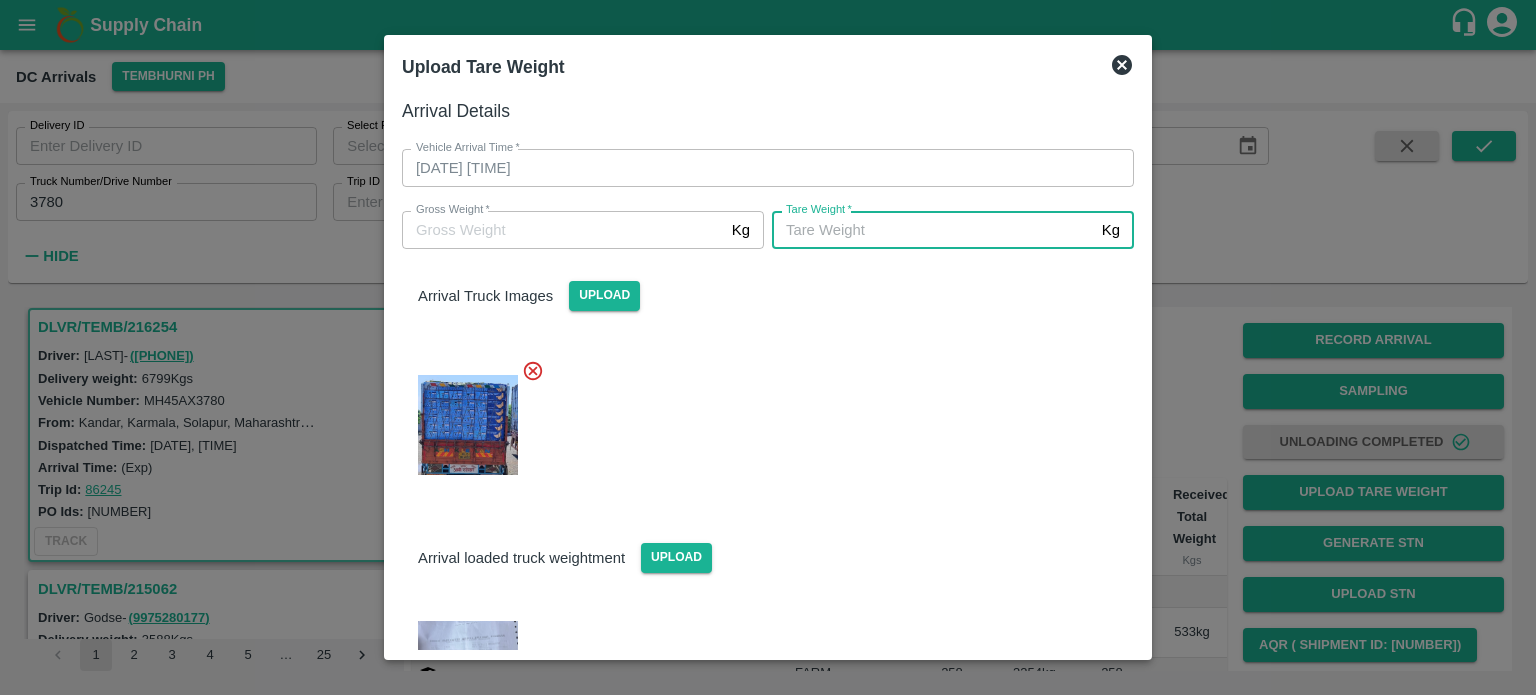 type on "5630" 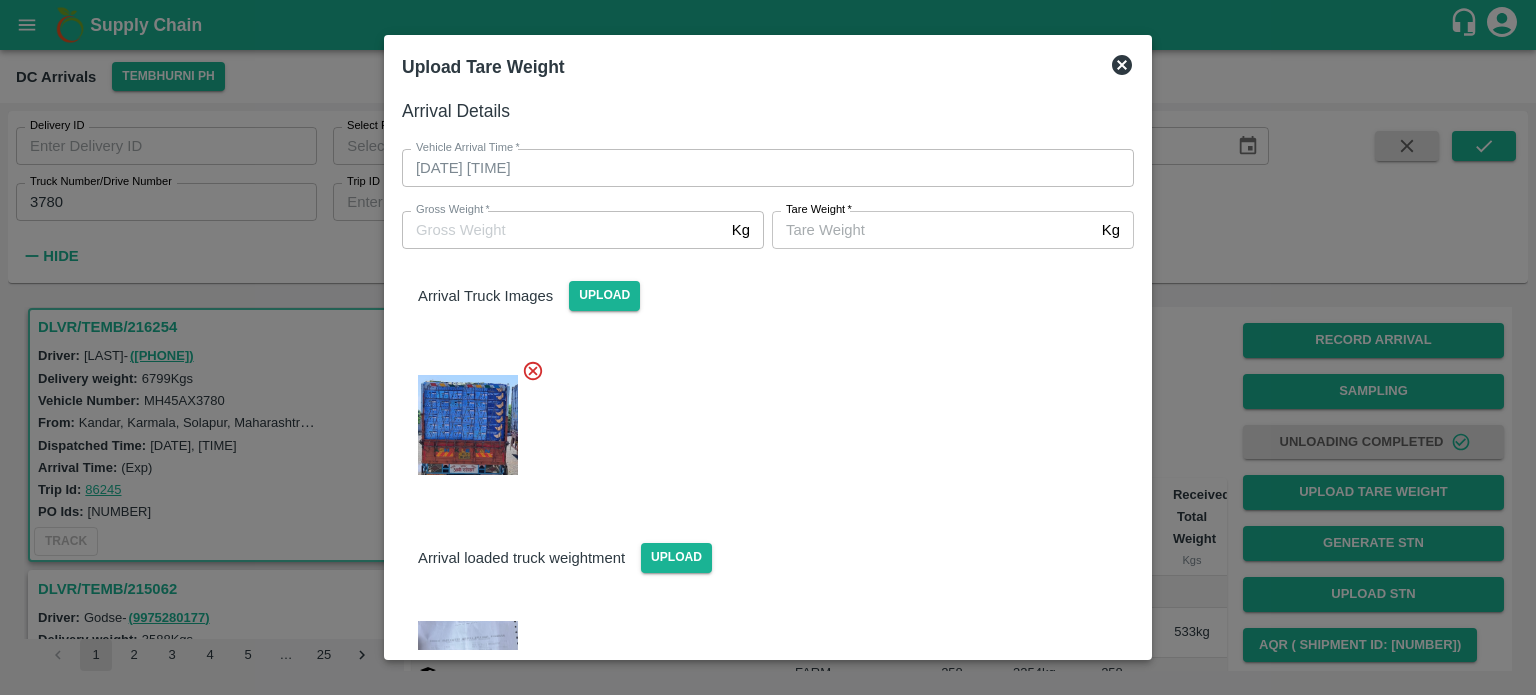 click at bounding box center [760, 419] 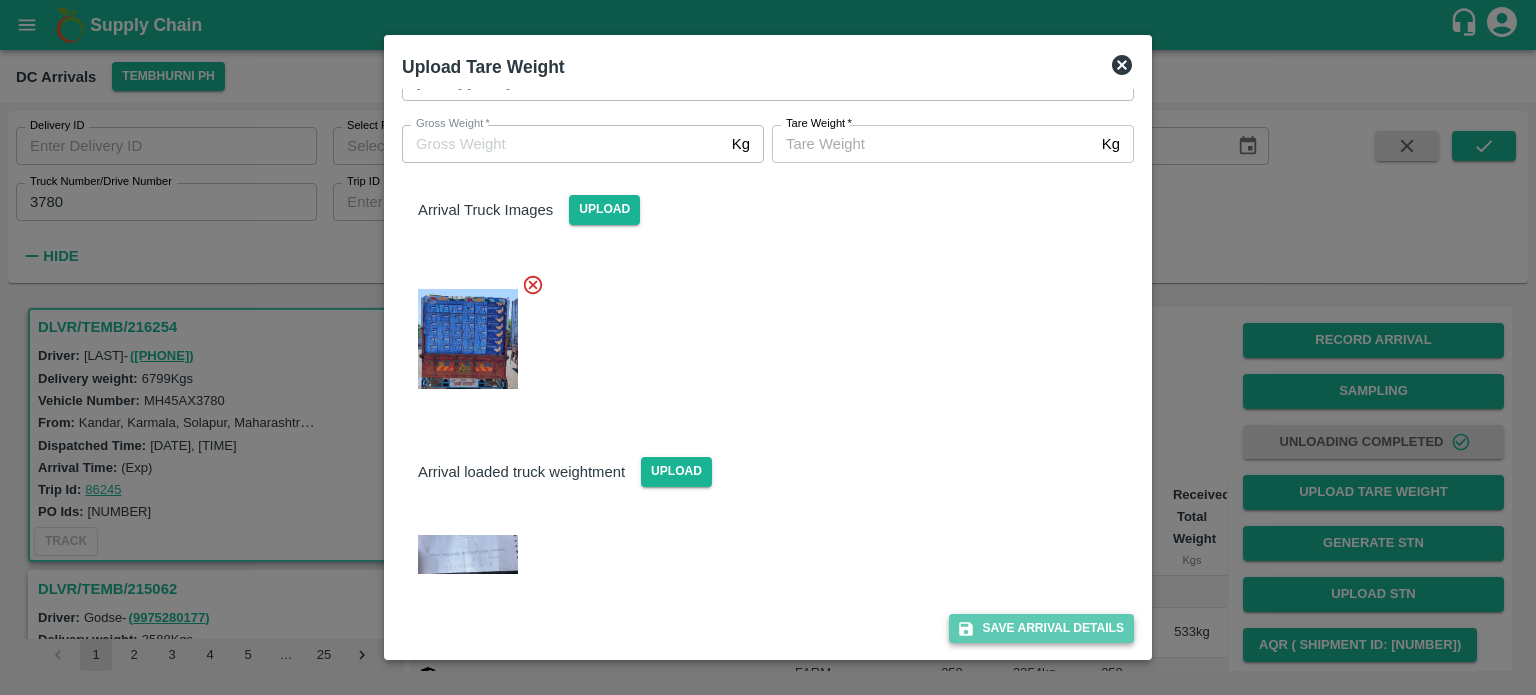 click on "Save Arrival Details" at bounding box center (1041, 628) 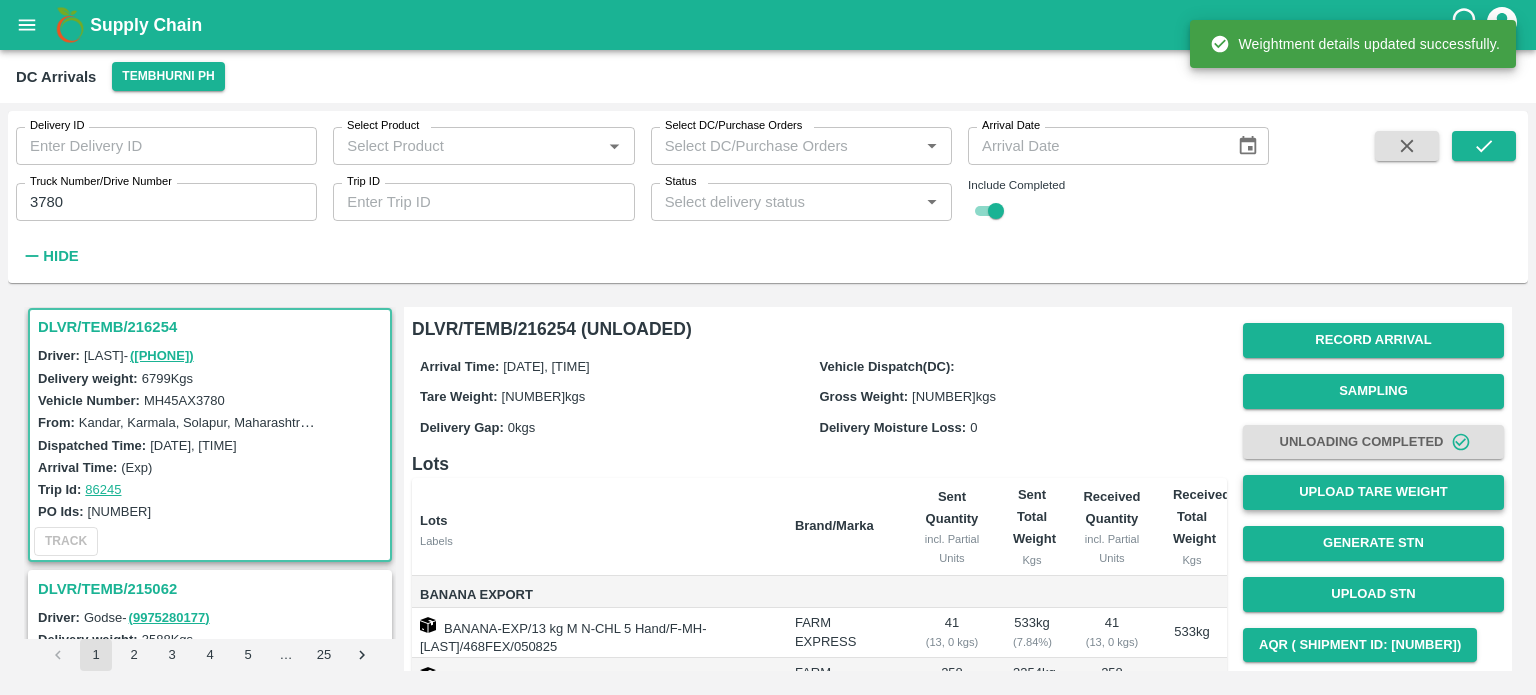 scroll, scrollTop: 284, scrollLeft: 0, axis: vertical 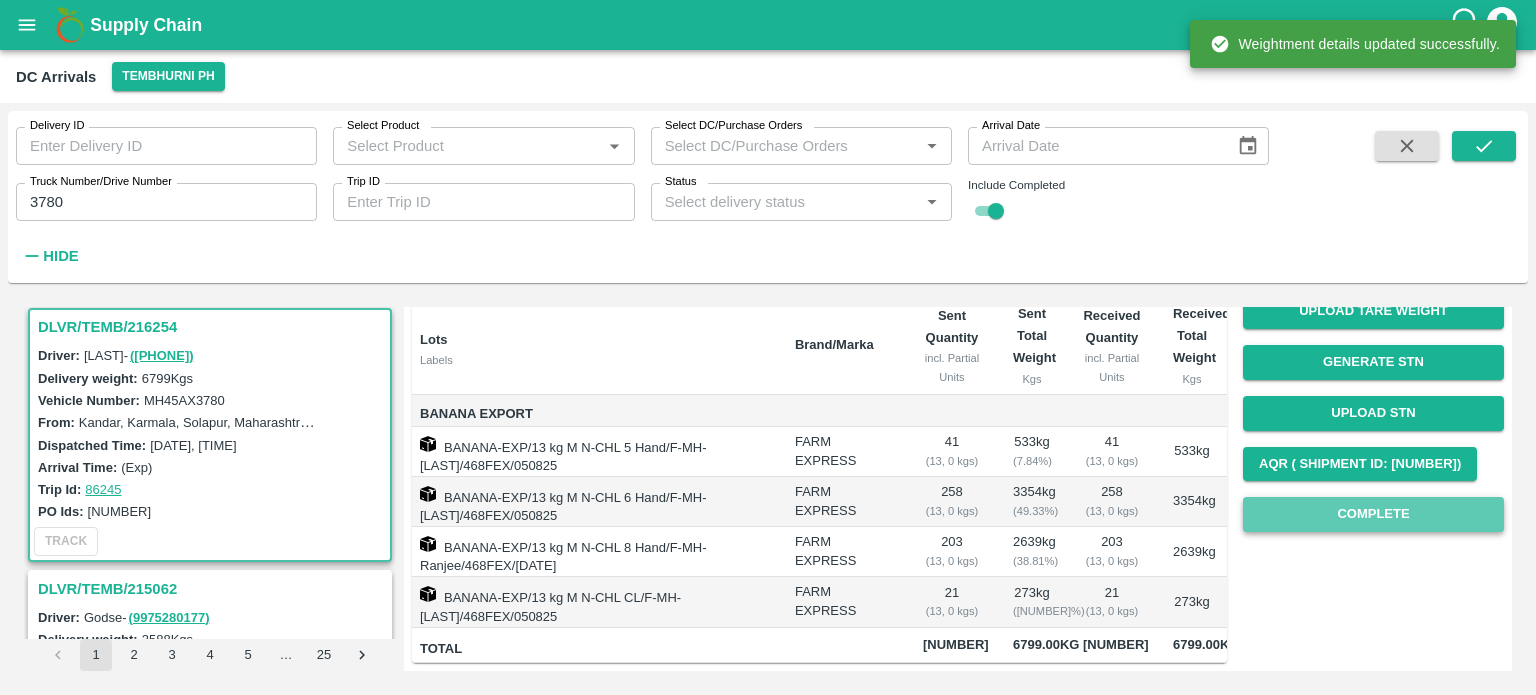 click on "Complete" at bounding box center (1373, 514) 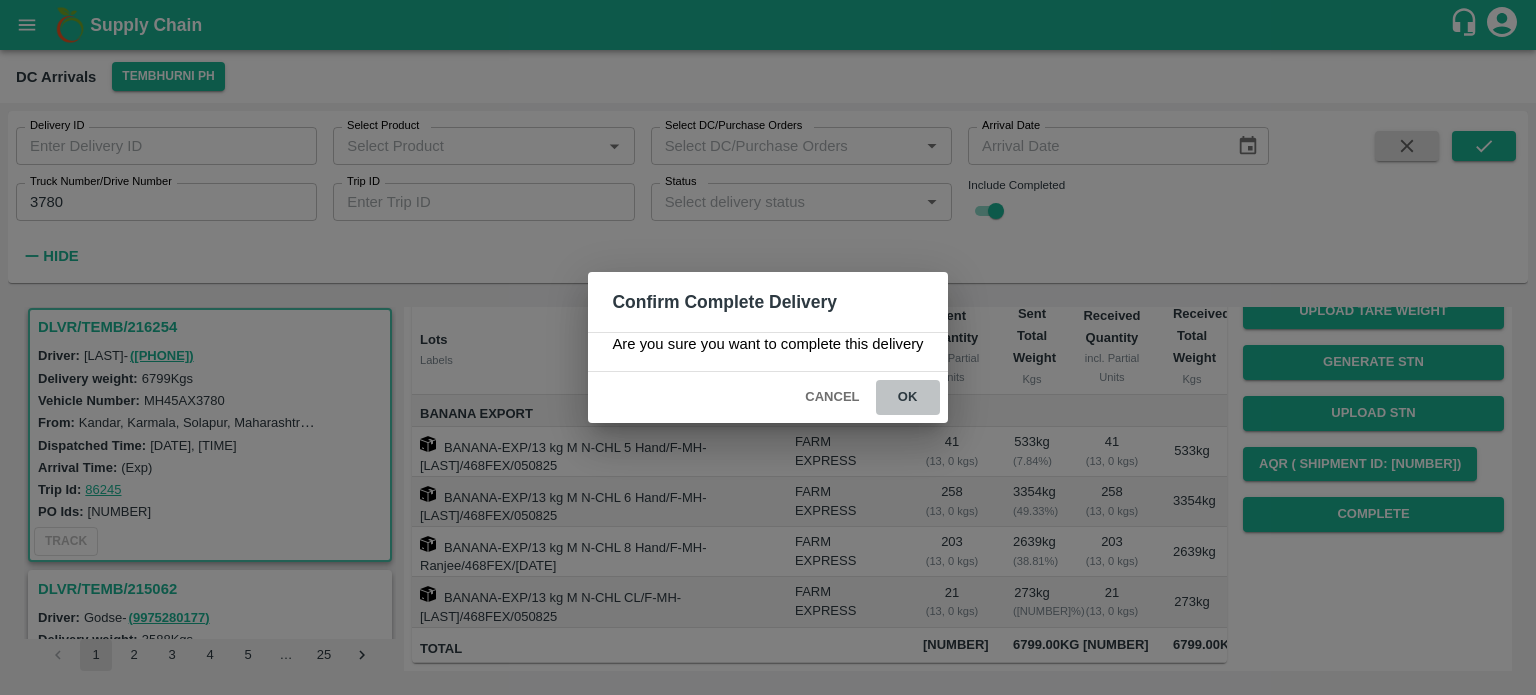 click on "ok" at bounding box center (908, 397) 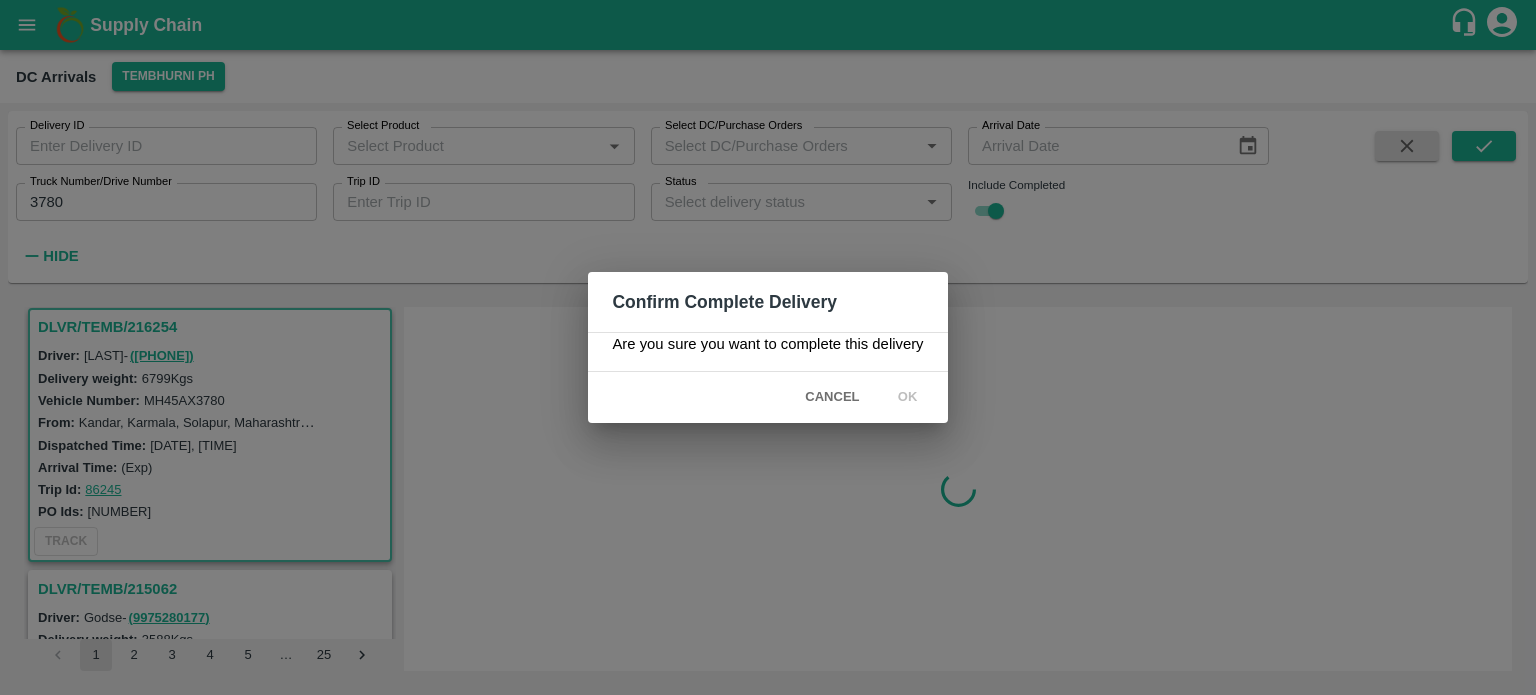 scroll, scrollTop: 0, scrollLeft: 0, axis: both 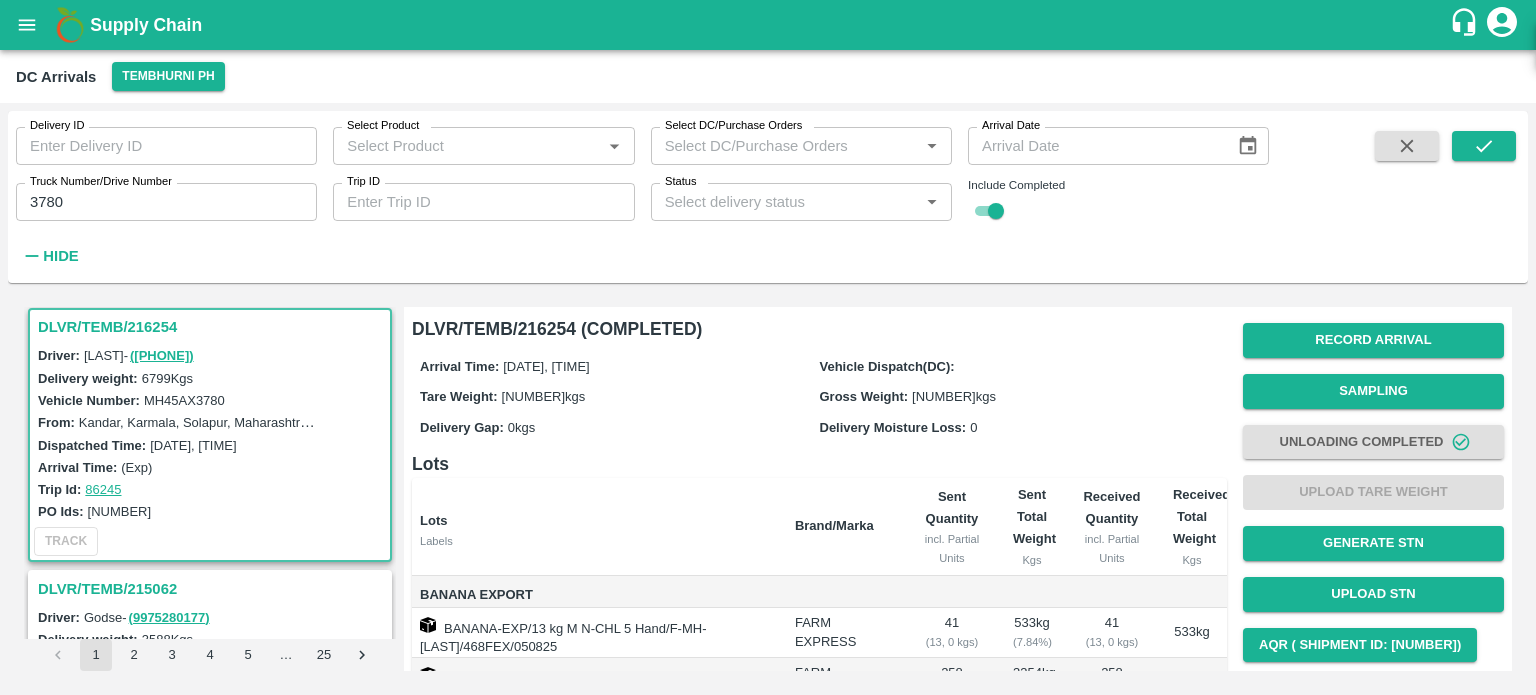 click on "3780" at bounding box center [166, 202] 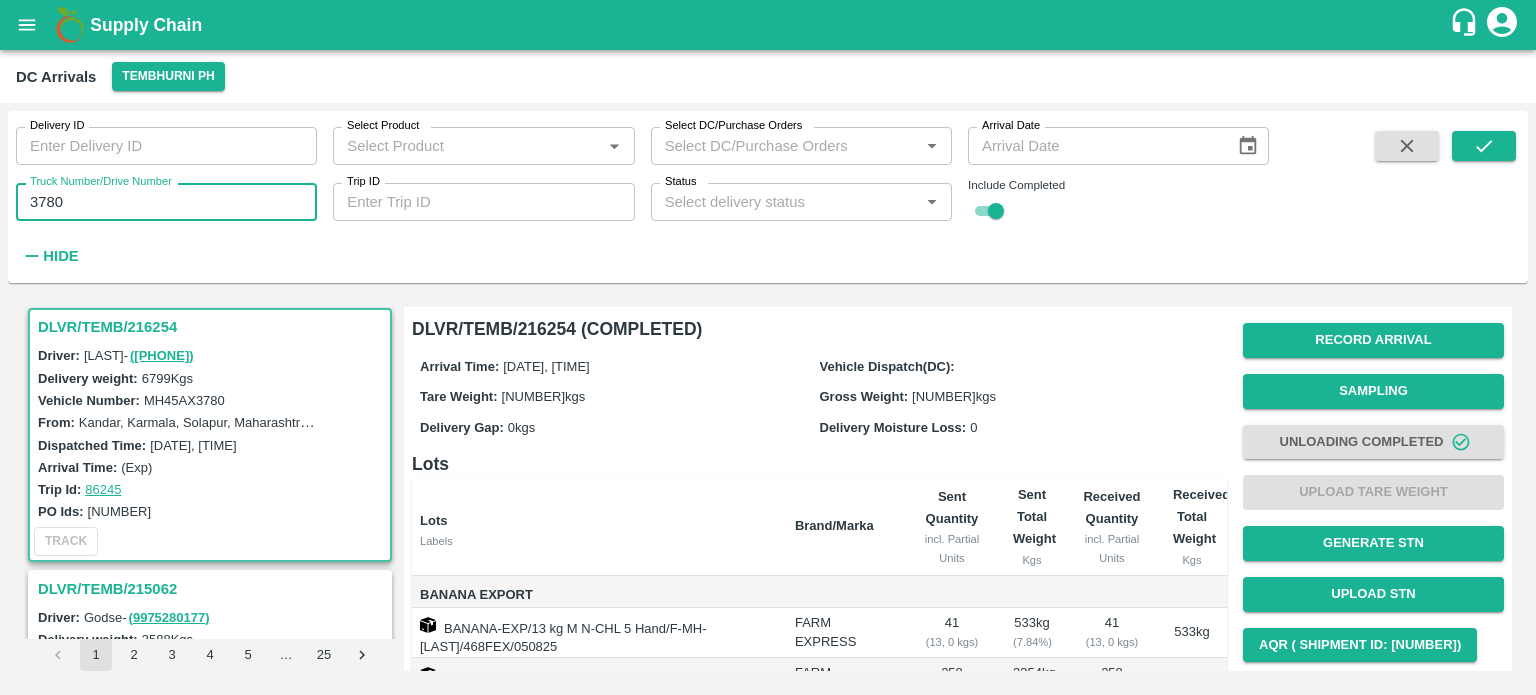 click on "3780" at bounding box center [166, 202] 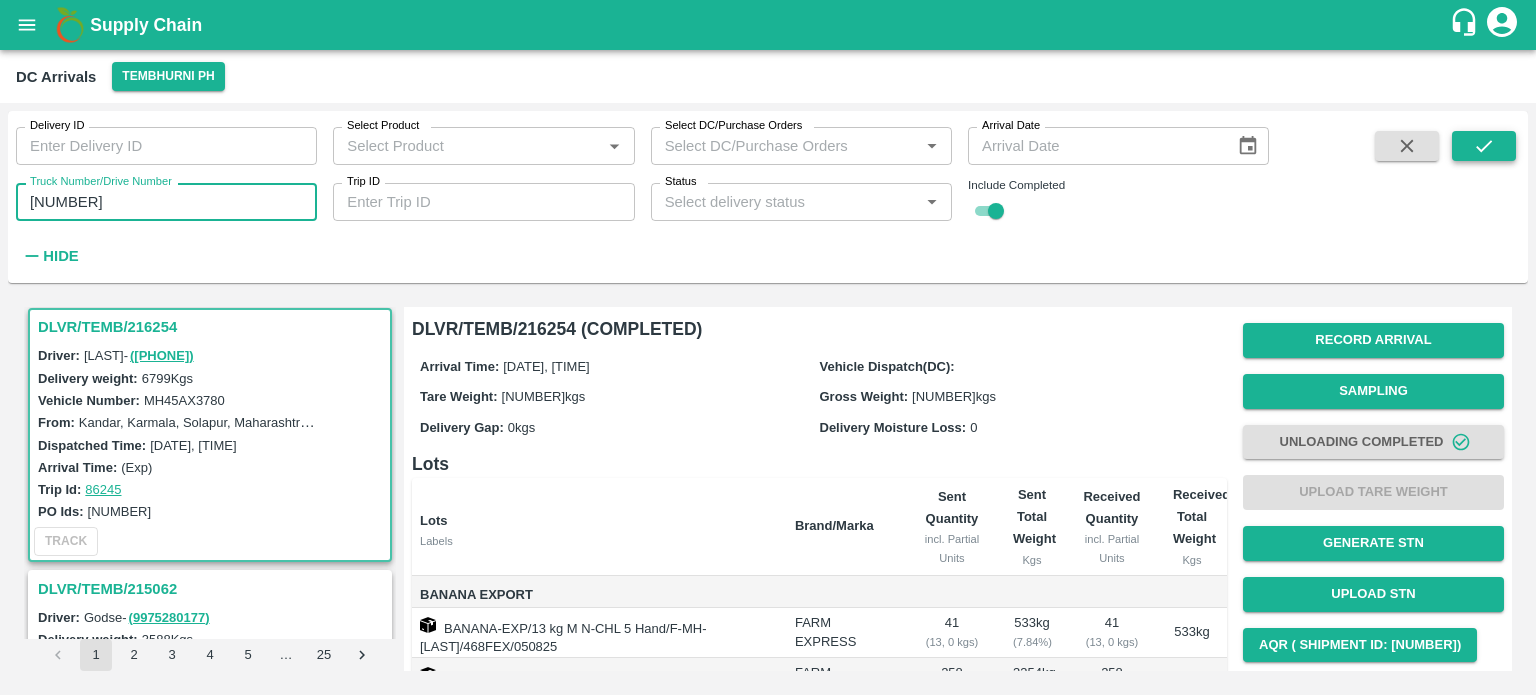 type on "5522" 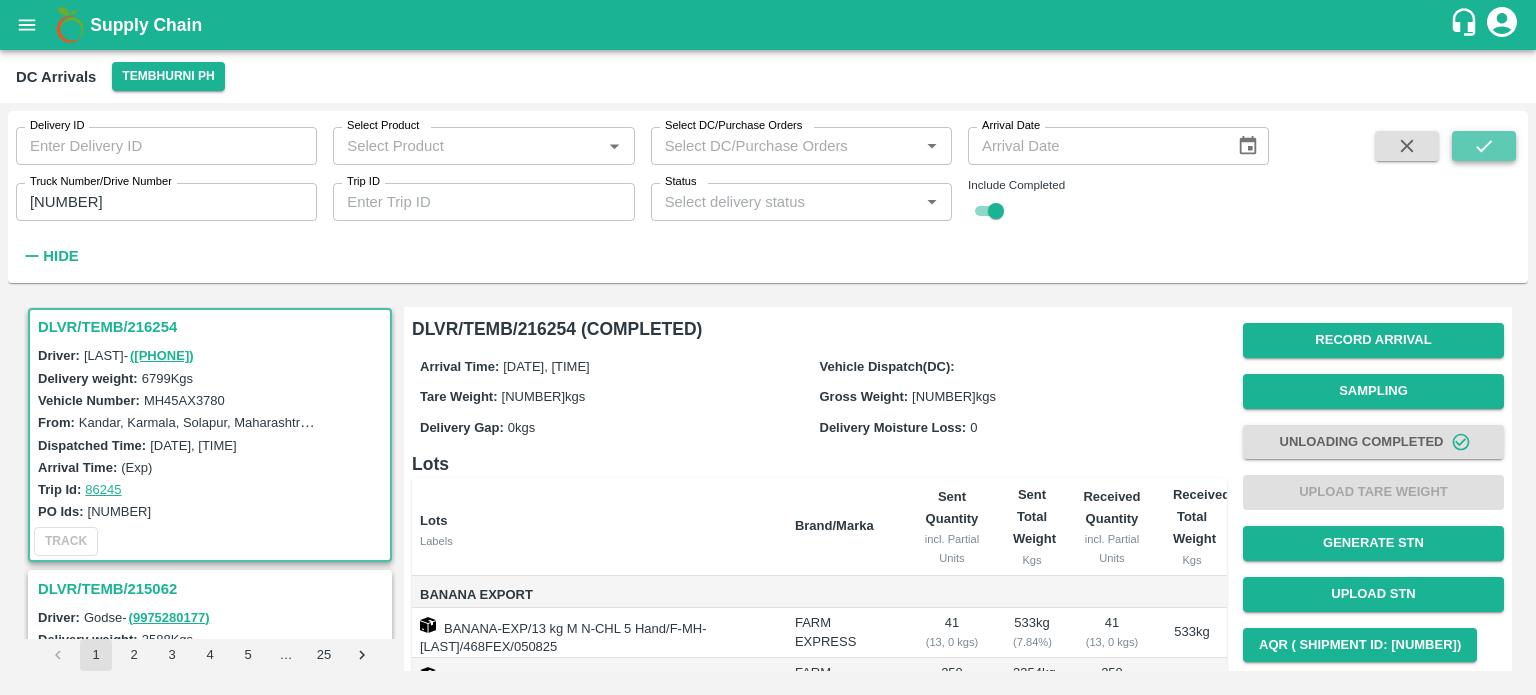 click 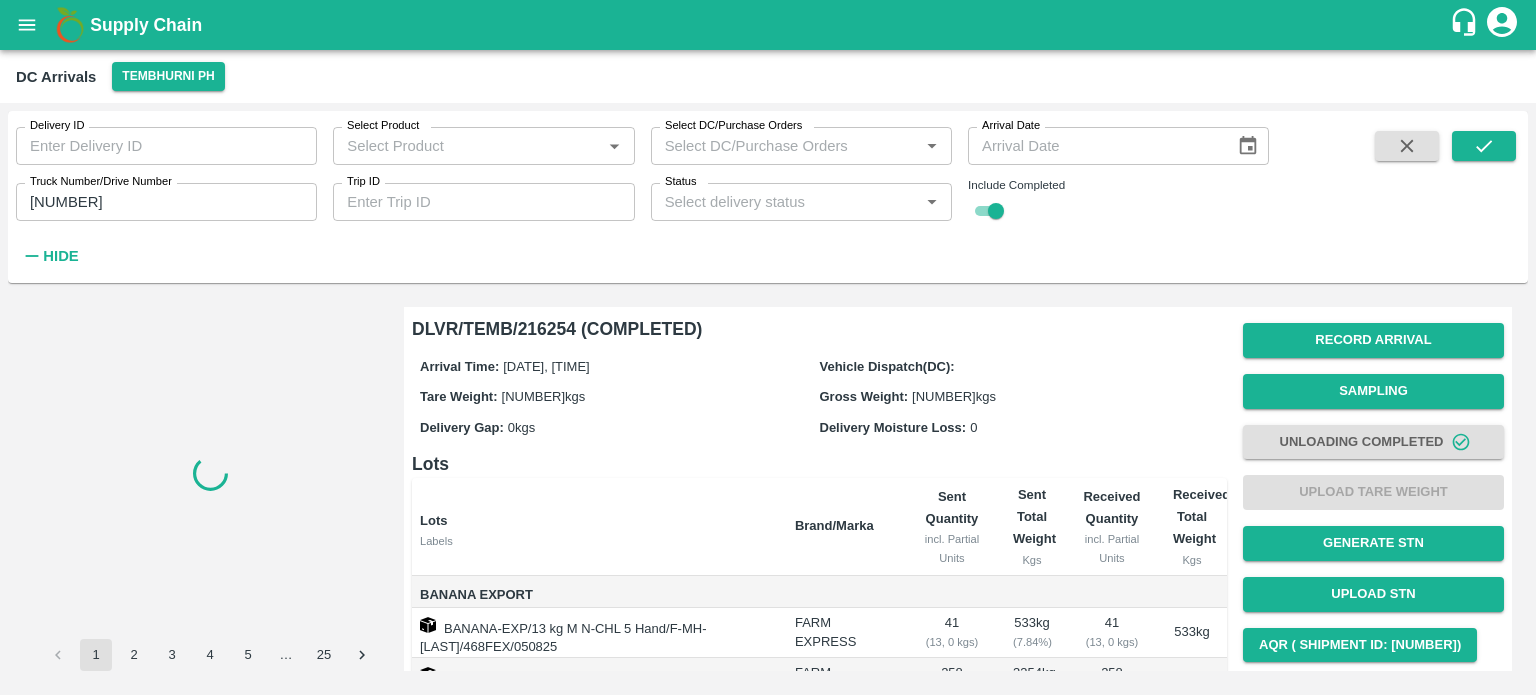 scroll, scrollTop: 0, scrollLeft: 0, axis: both 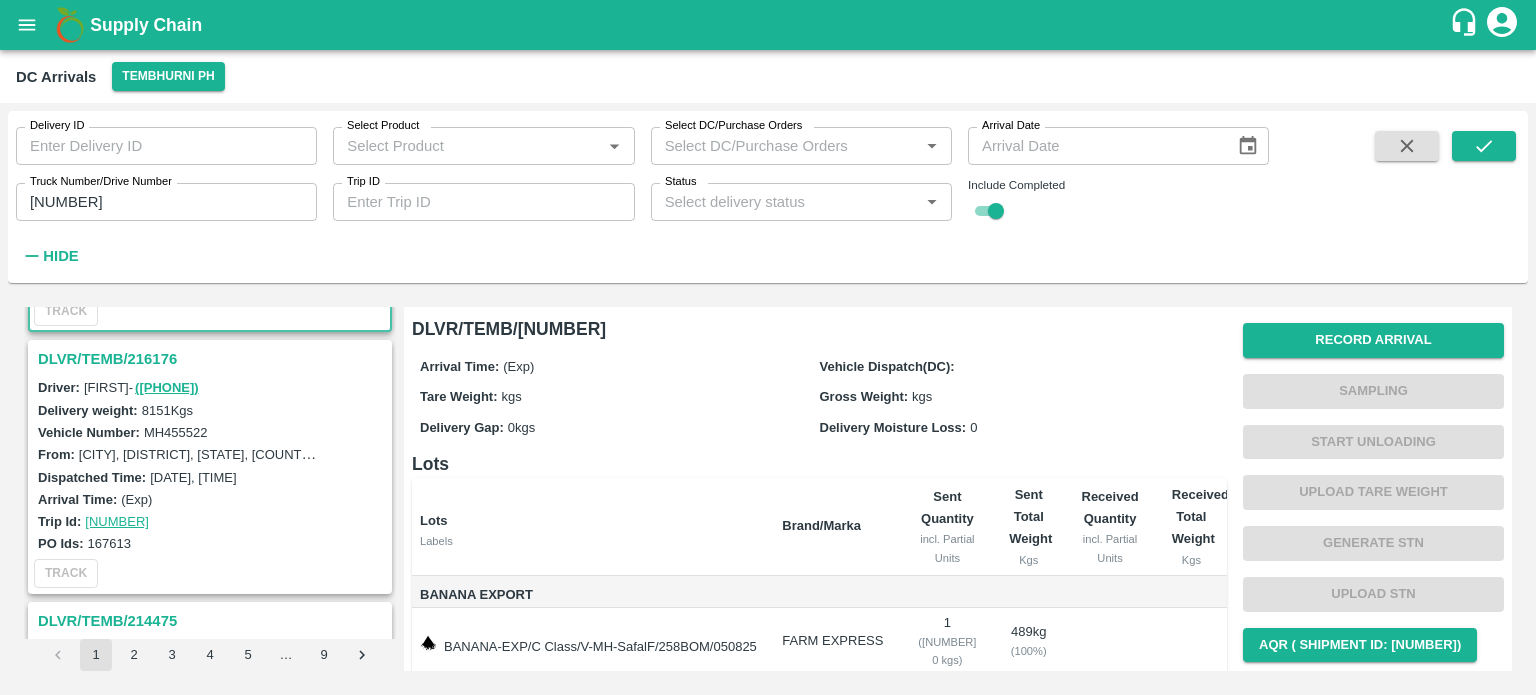 click on "DLVR/TEMB/216176" at bounding box center [213, 359] 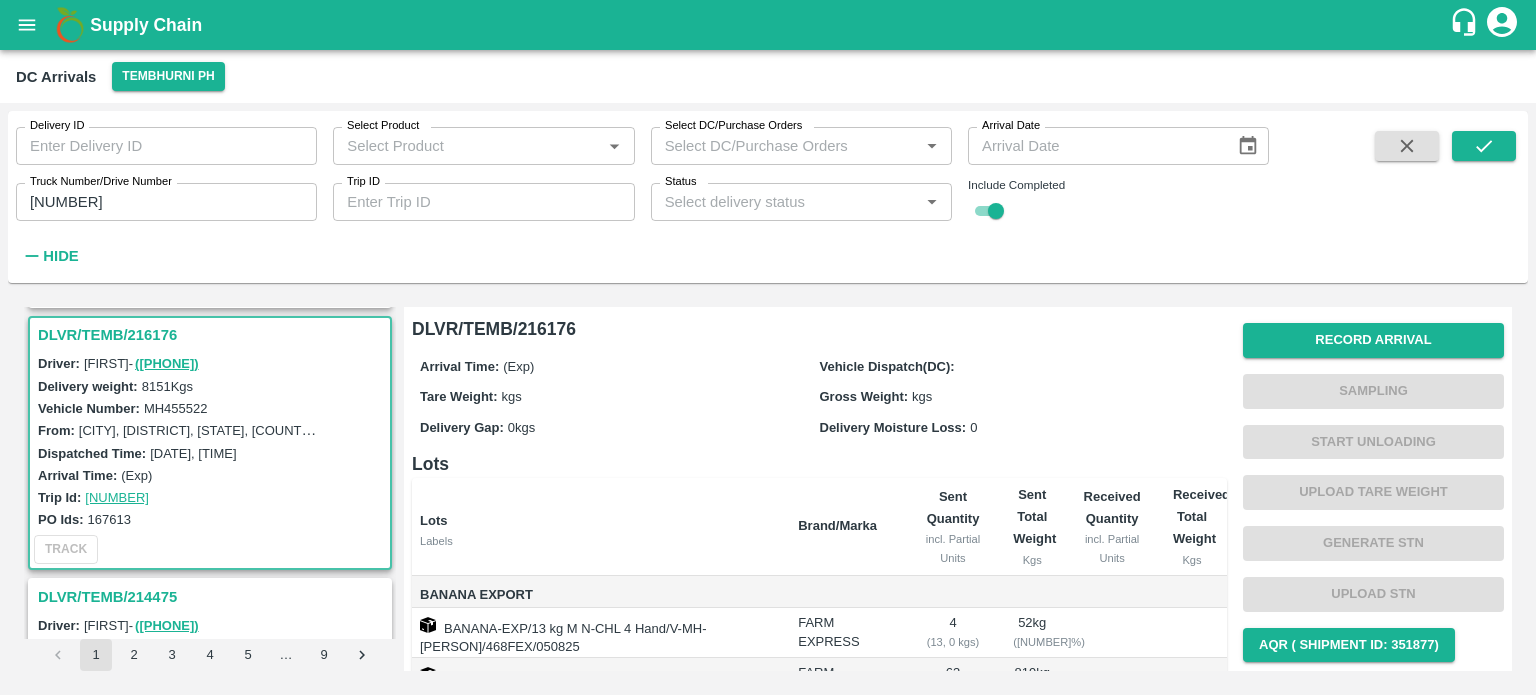 scroll, scrollTop: 234, scrollLeft: 0, axis: vertical 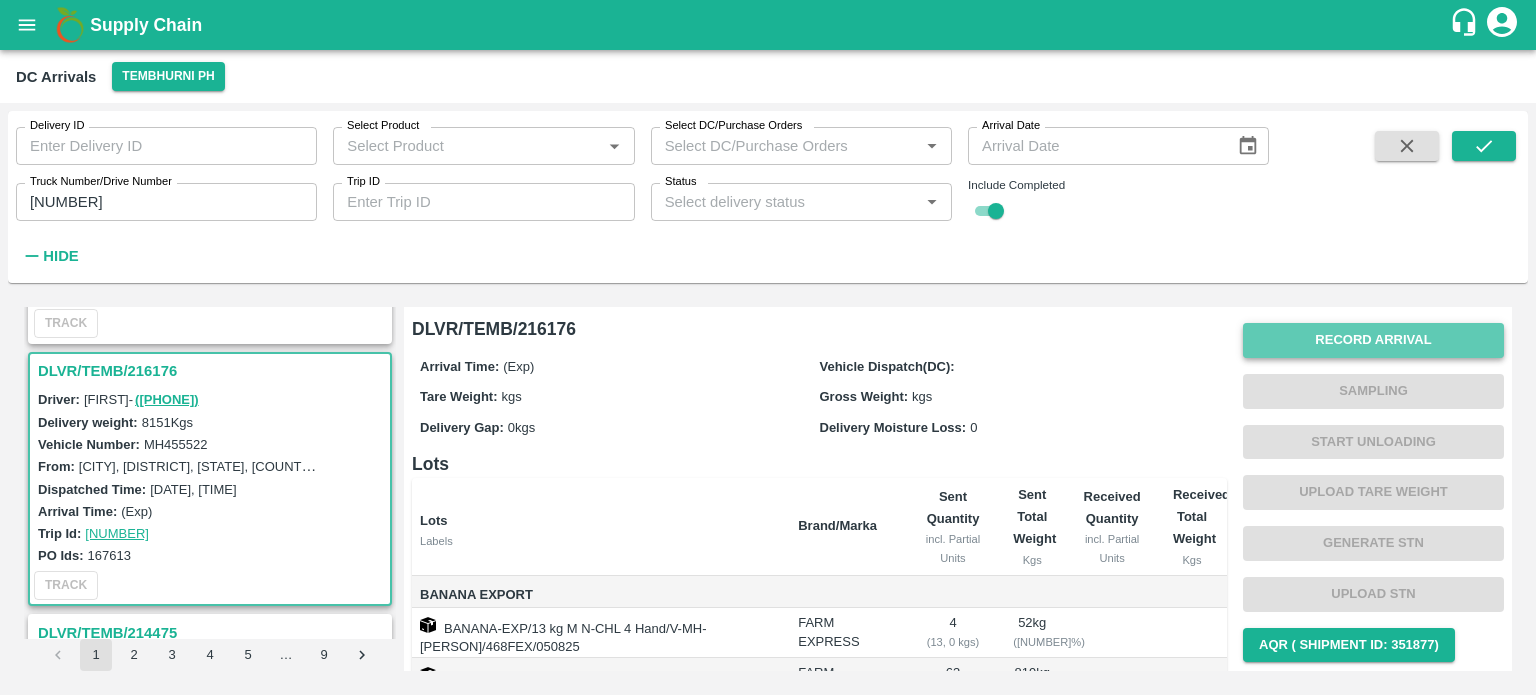 click on "Record Arrival" at bounding box center [1373, 340] 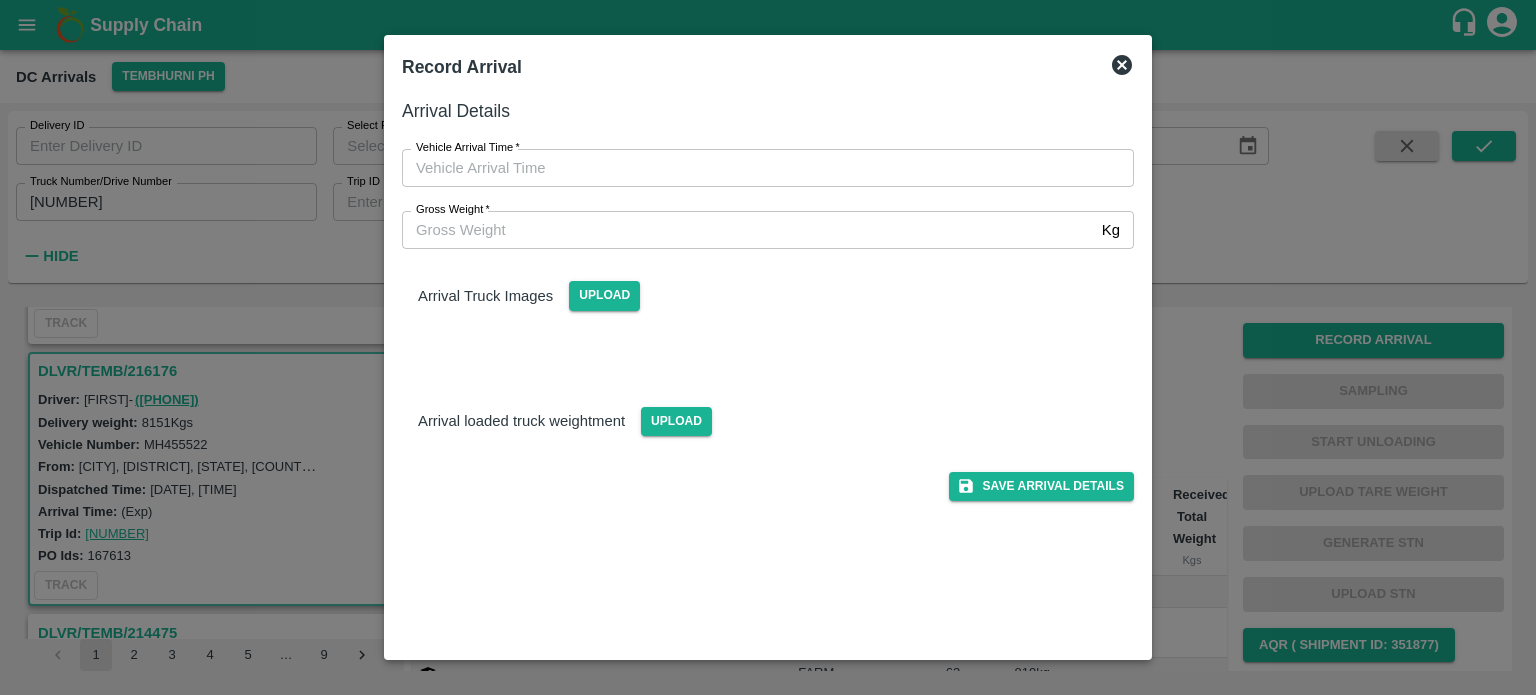 type on "DD/MM/YYYY hh:mm aa" 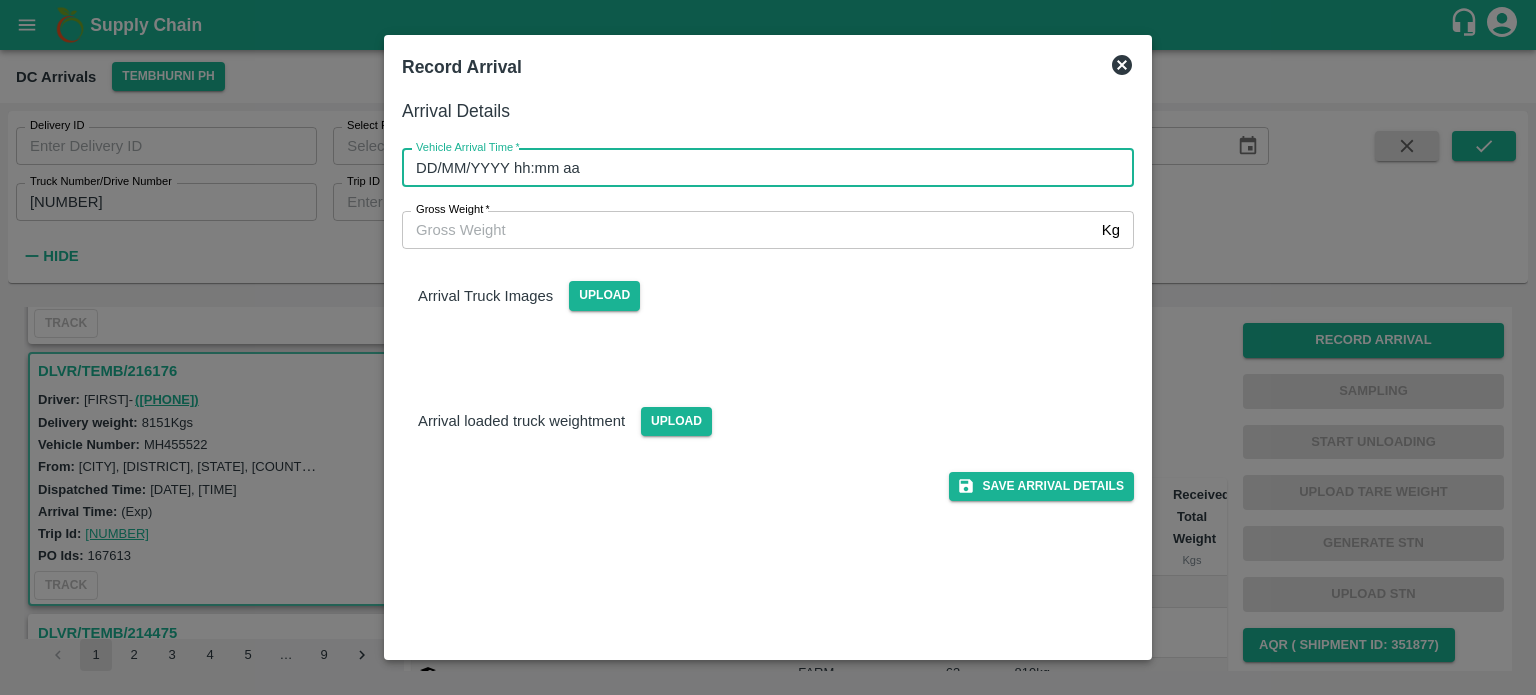 click on "DD/MM/YYYY hh:mm aa" at bounding box center [761, 168] 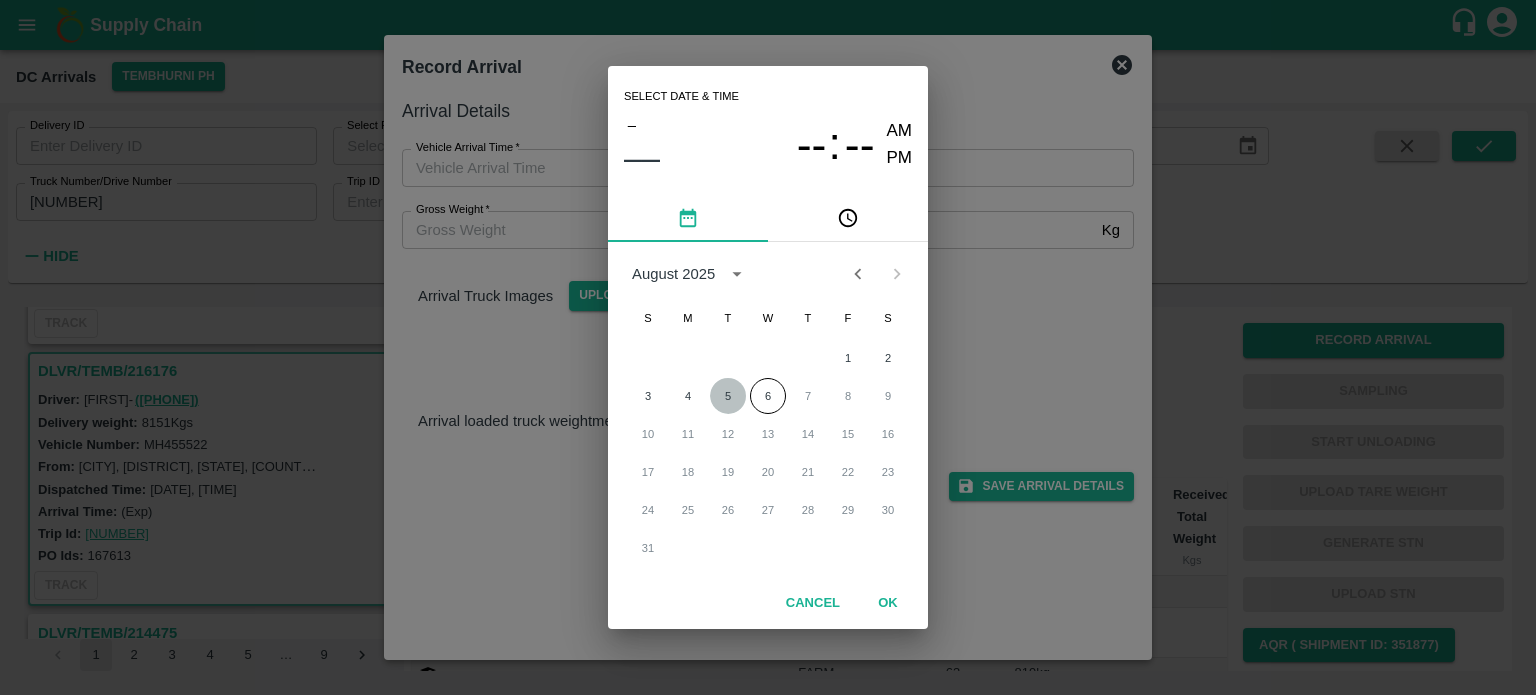 click on "5" at bounding box center (728, 396) 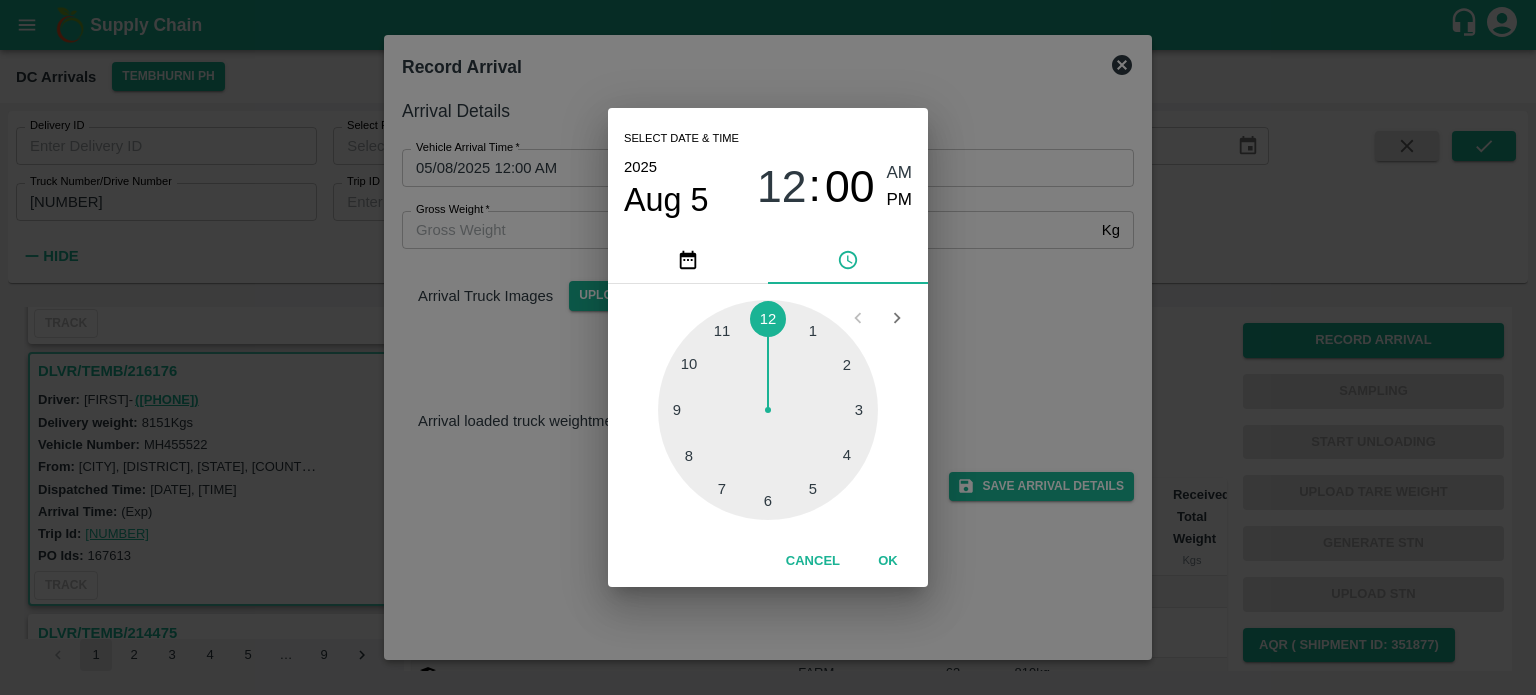 click at bounding box center [768, 410] 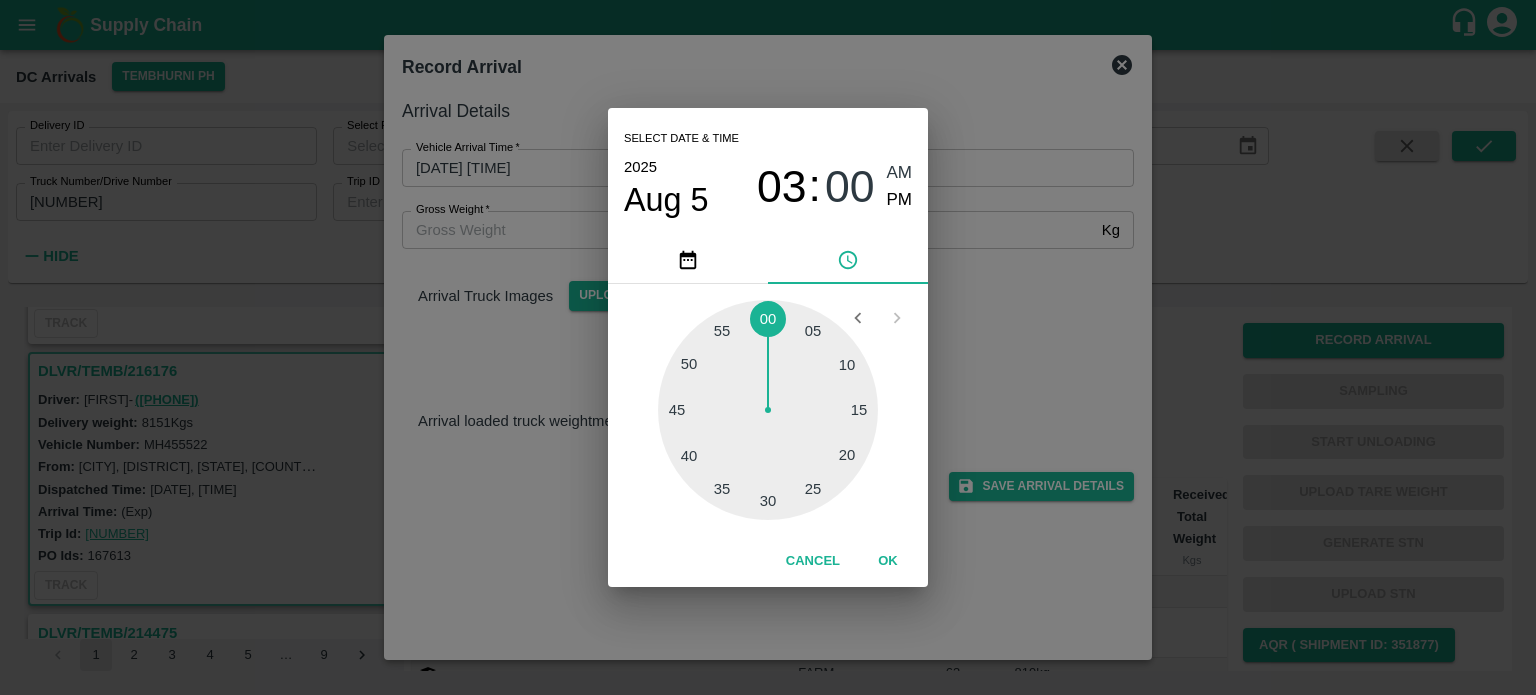 click at bounding box center (768, 410) 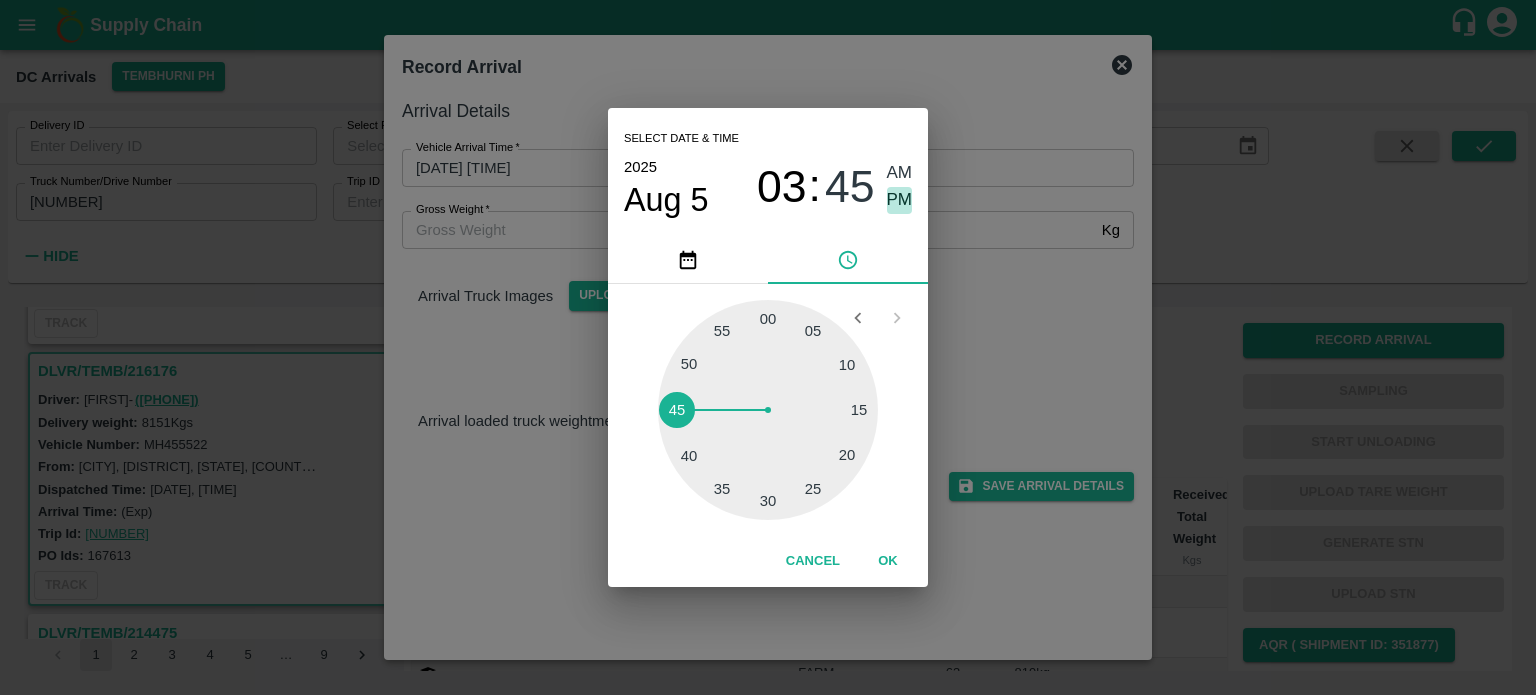 click on "PM" at bounding box center [900, 200] 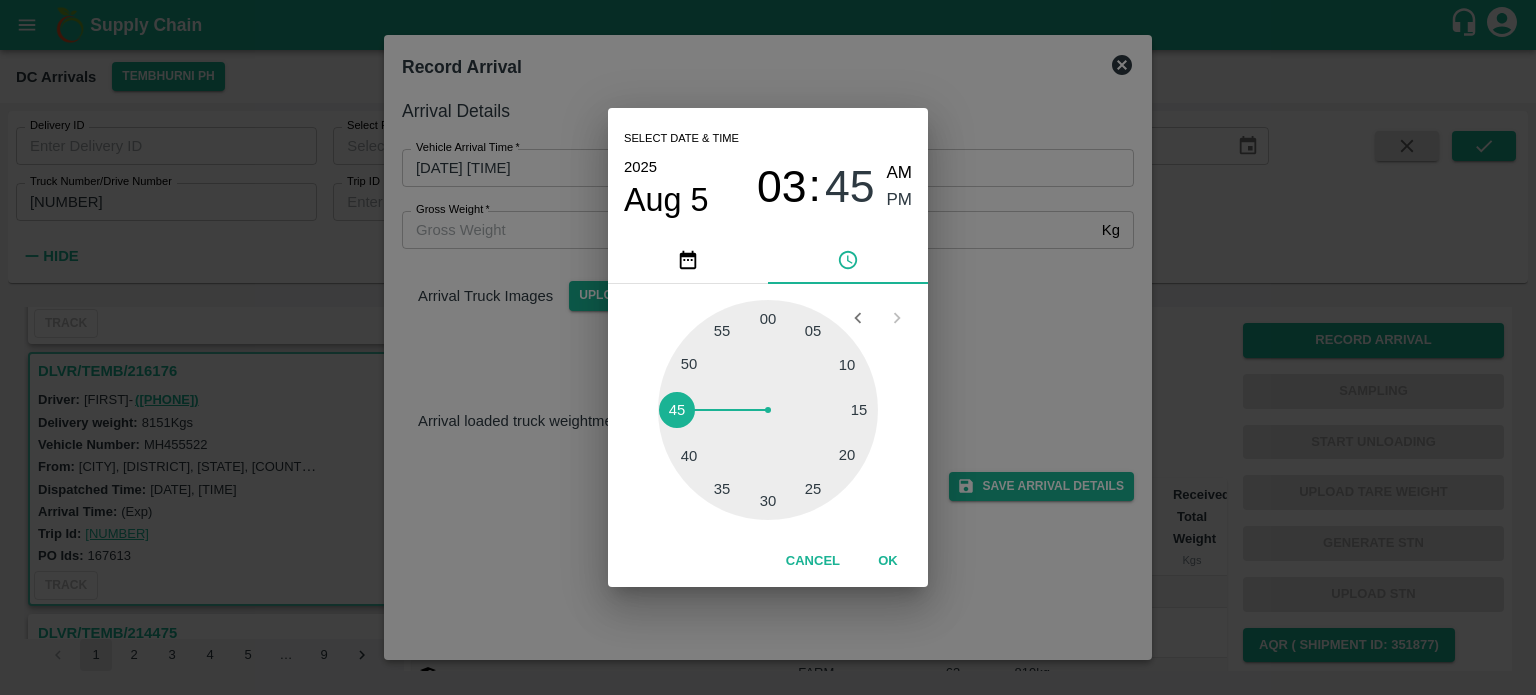 type on "05/08/2025 03:45 PM" 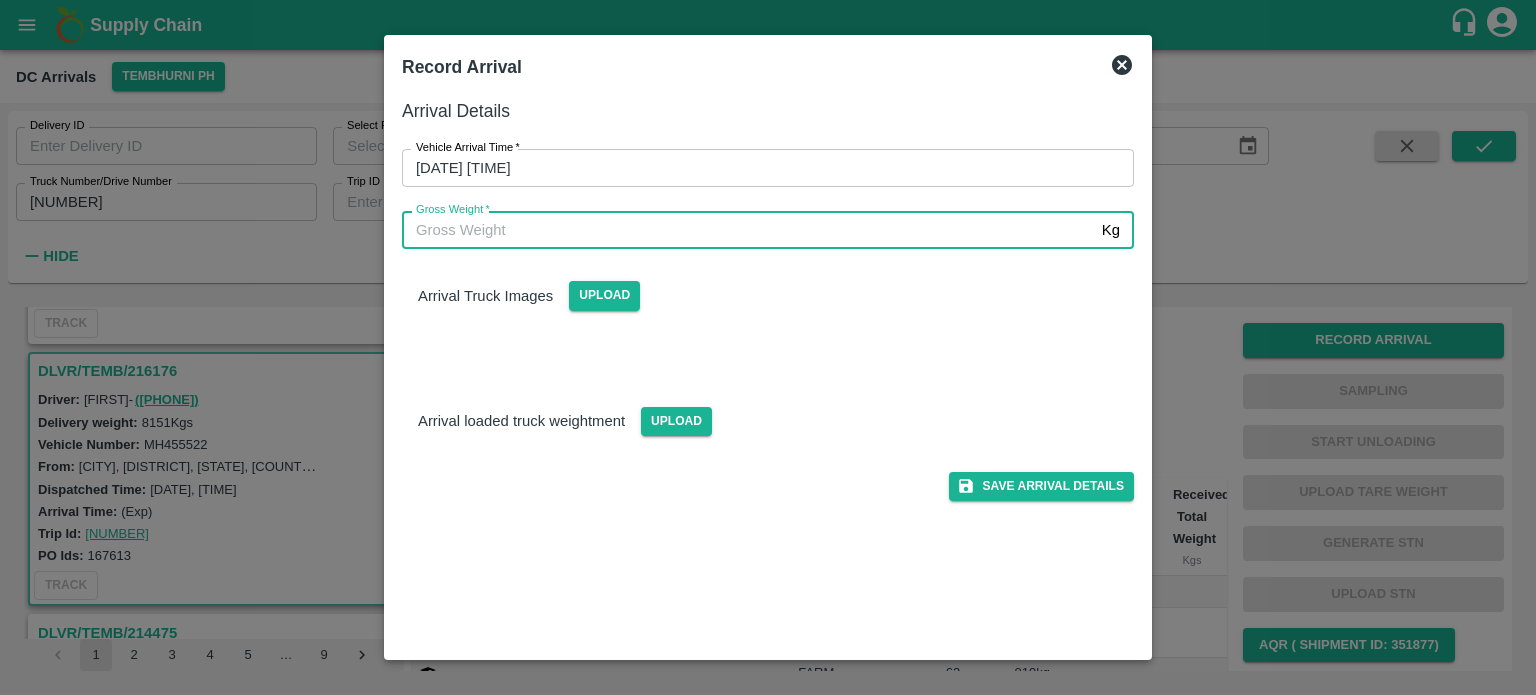 click on "Gross Weight   *" at bounding box center [748, 230] 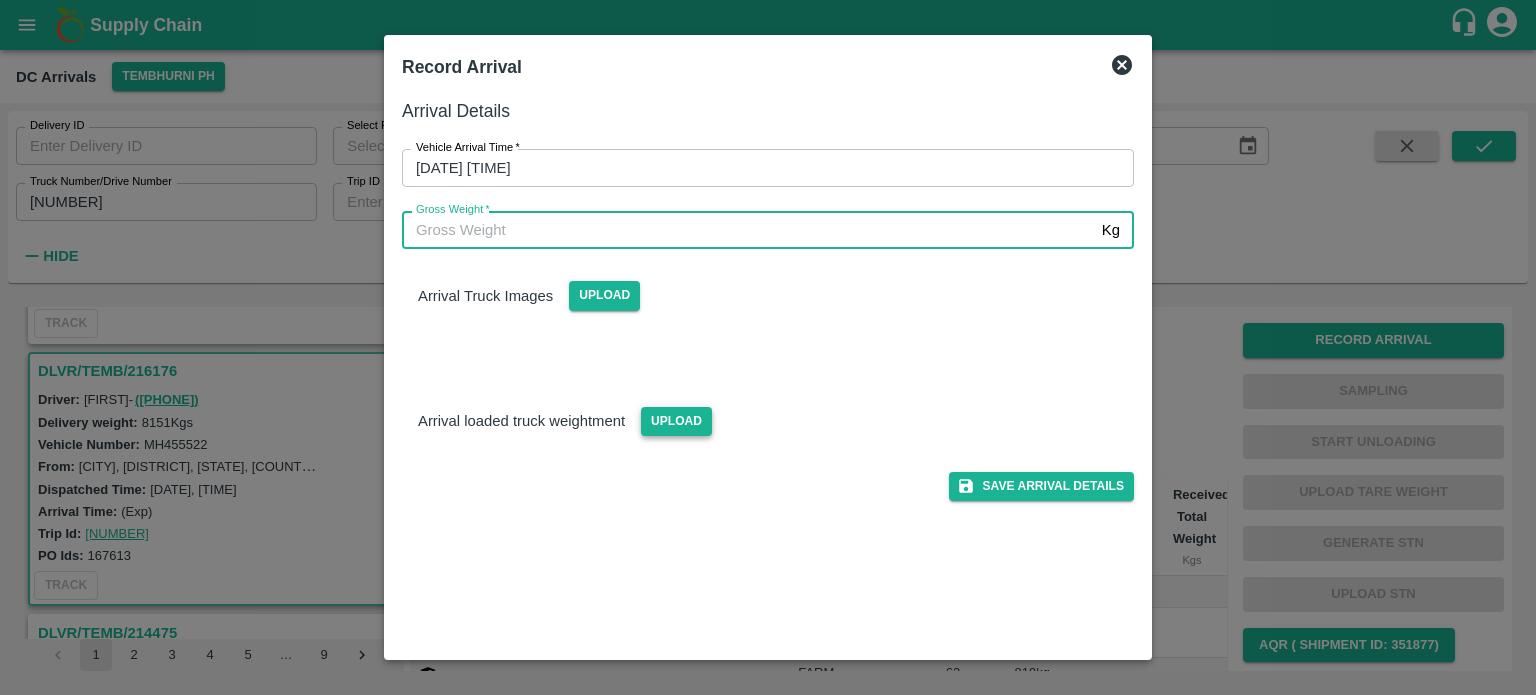type on "14340" 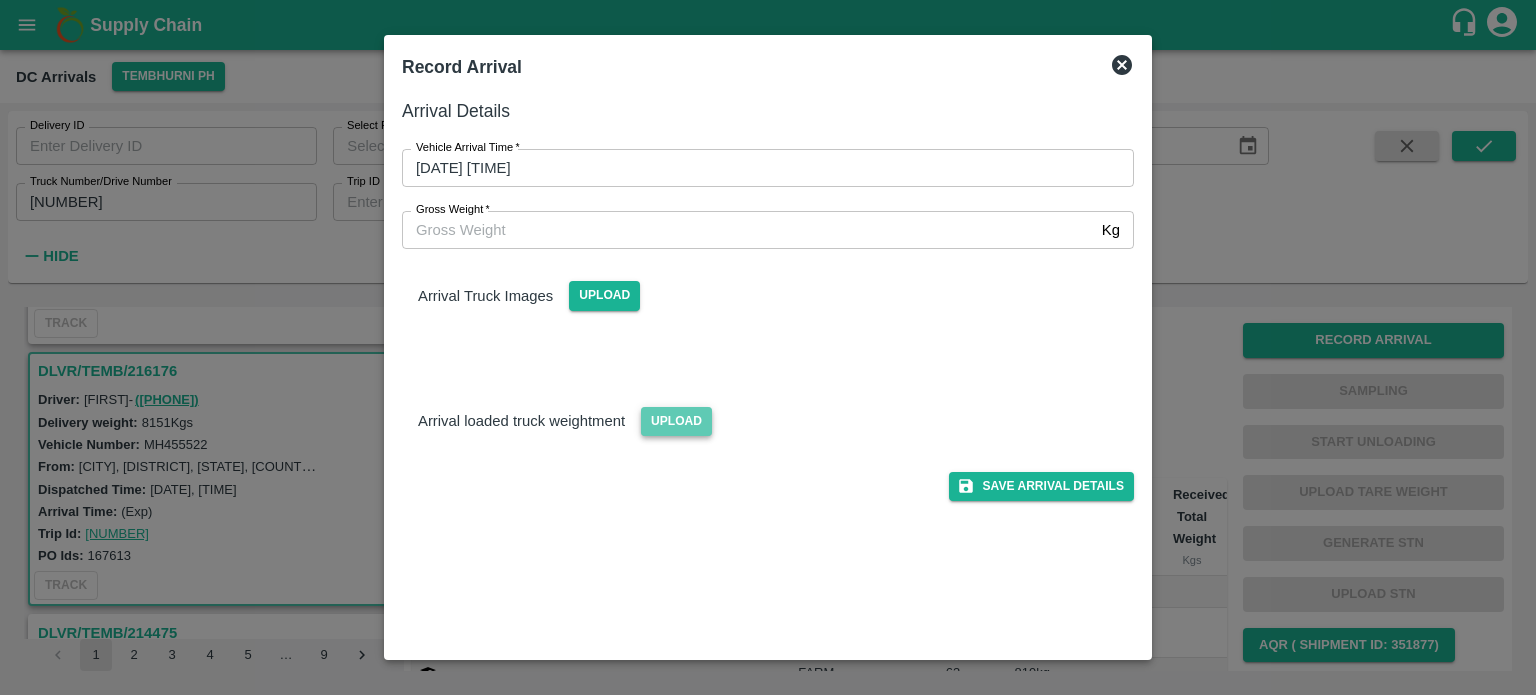 click on "Upload" at bounding box center (676, 421) 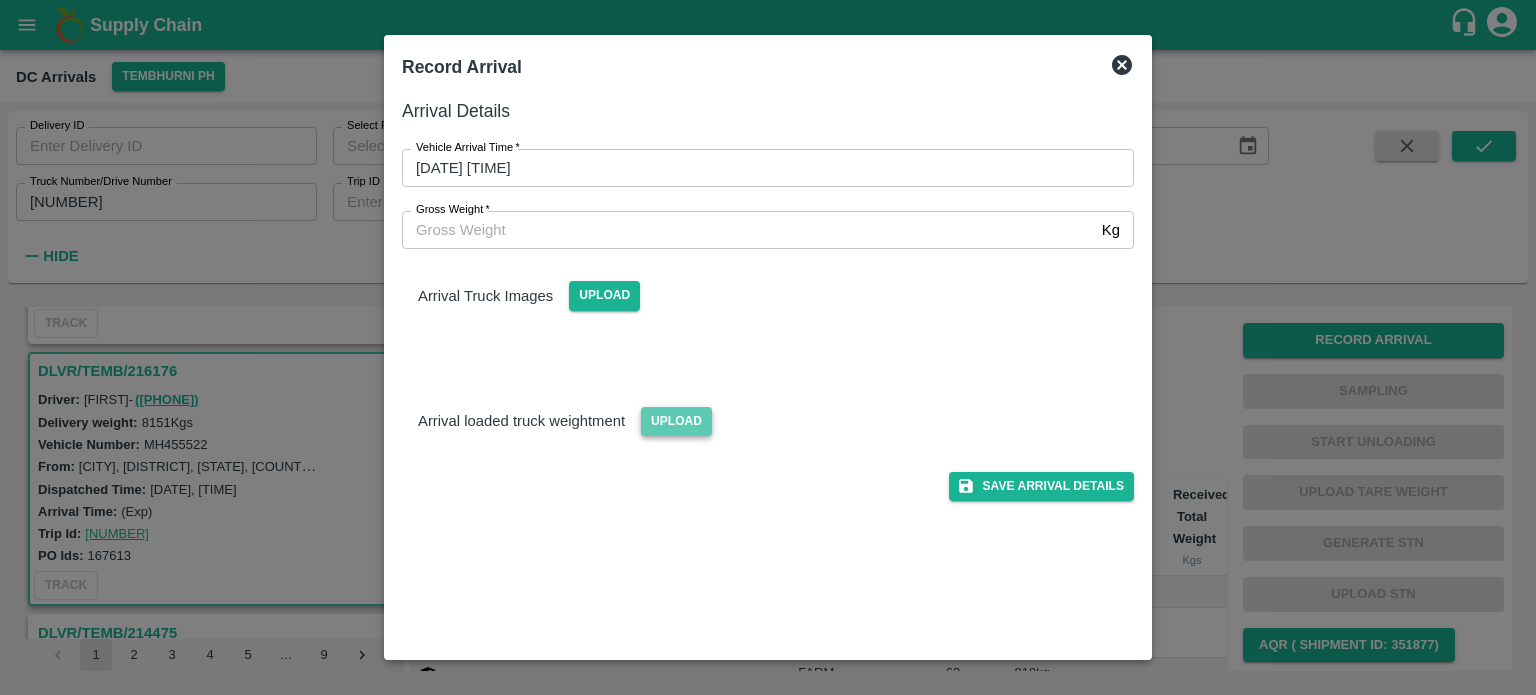 click on "Upload" at bounding box center (0, 0) 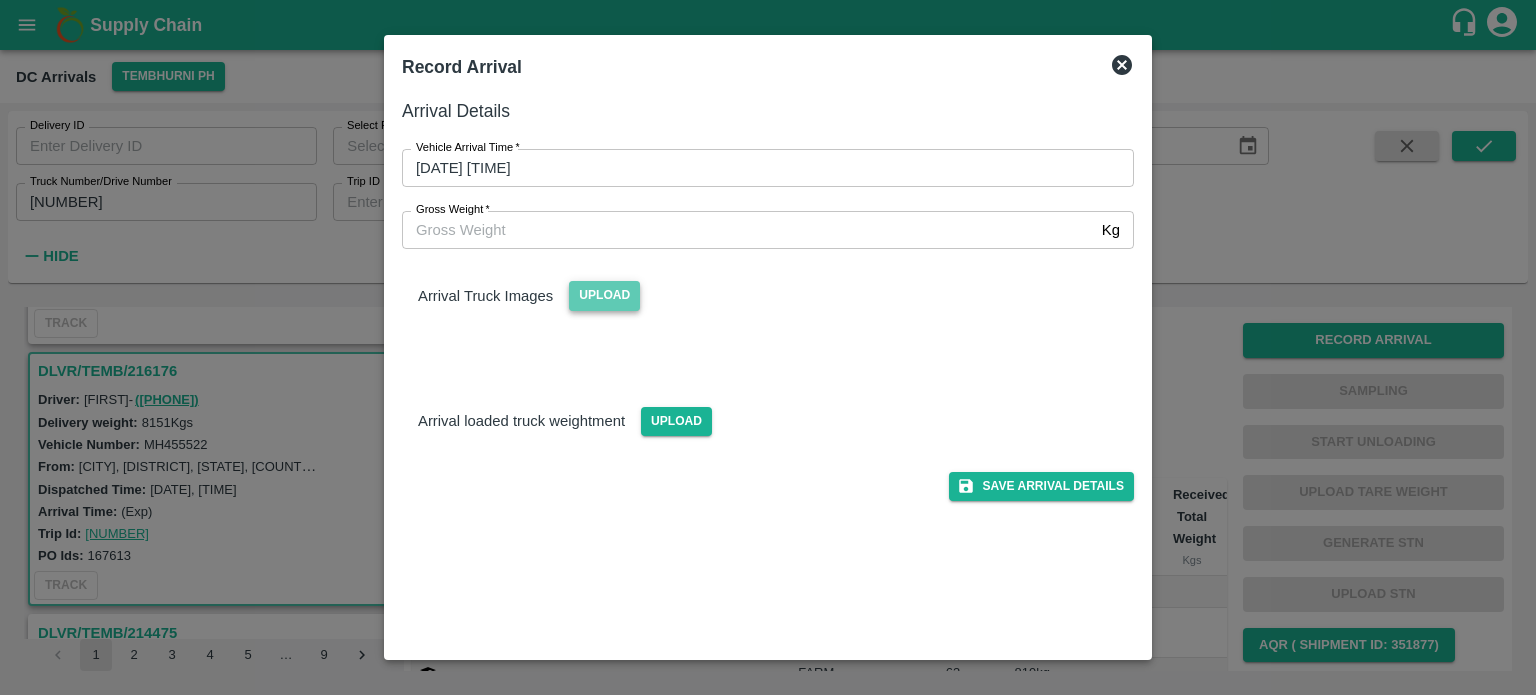click on "Upload" at bounding box center [604, 295] 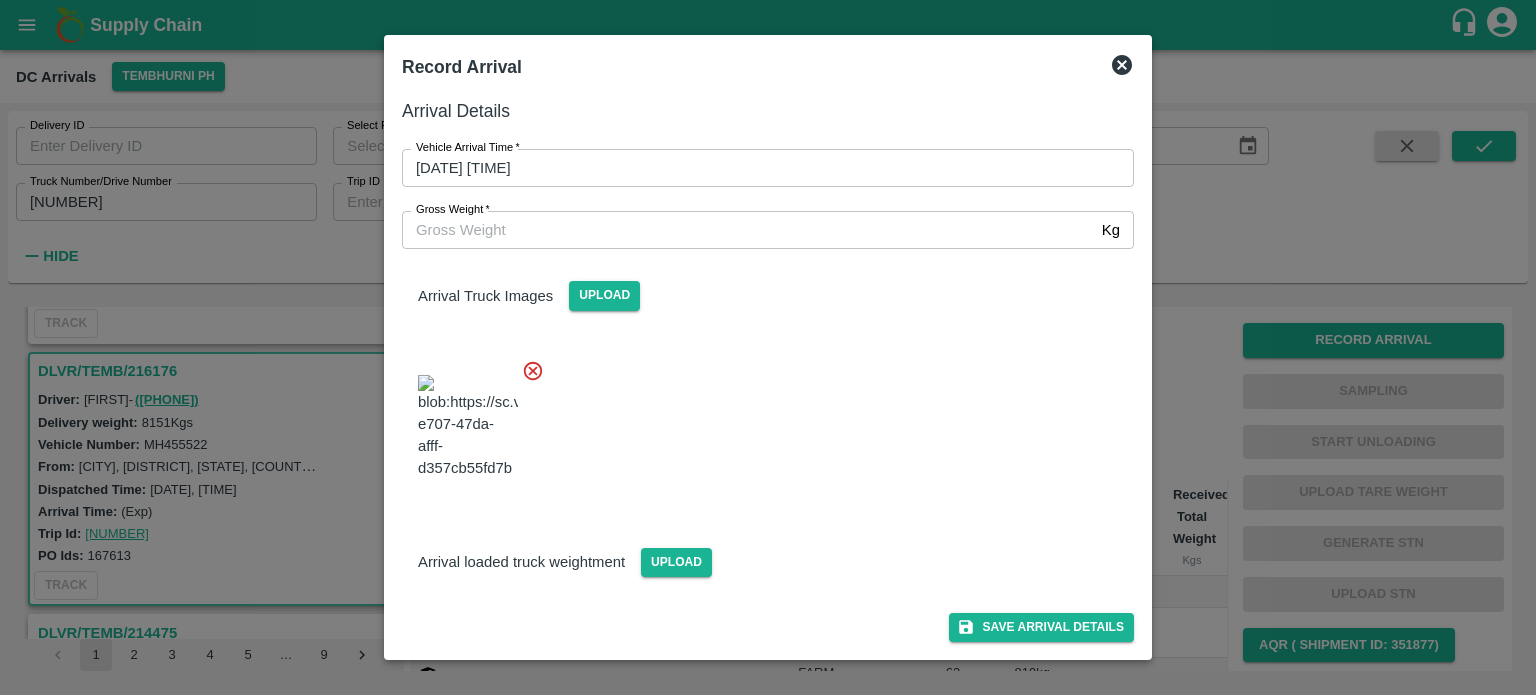 scroll, scrollTop: 116, scrollLeft: 0, axis: vertical 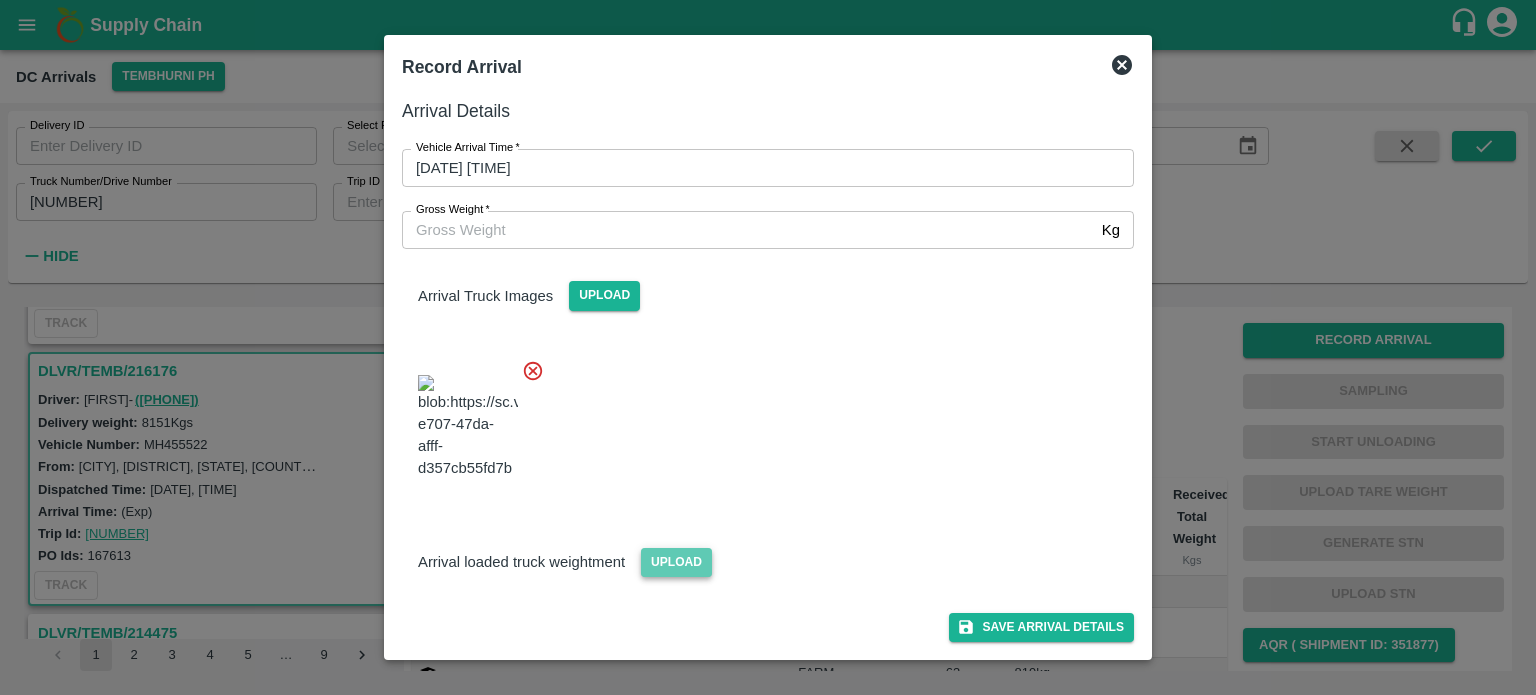 click on "Upload" at bounding box center (676, 562) 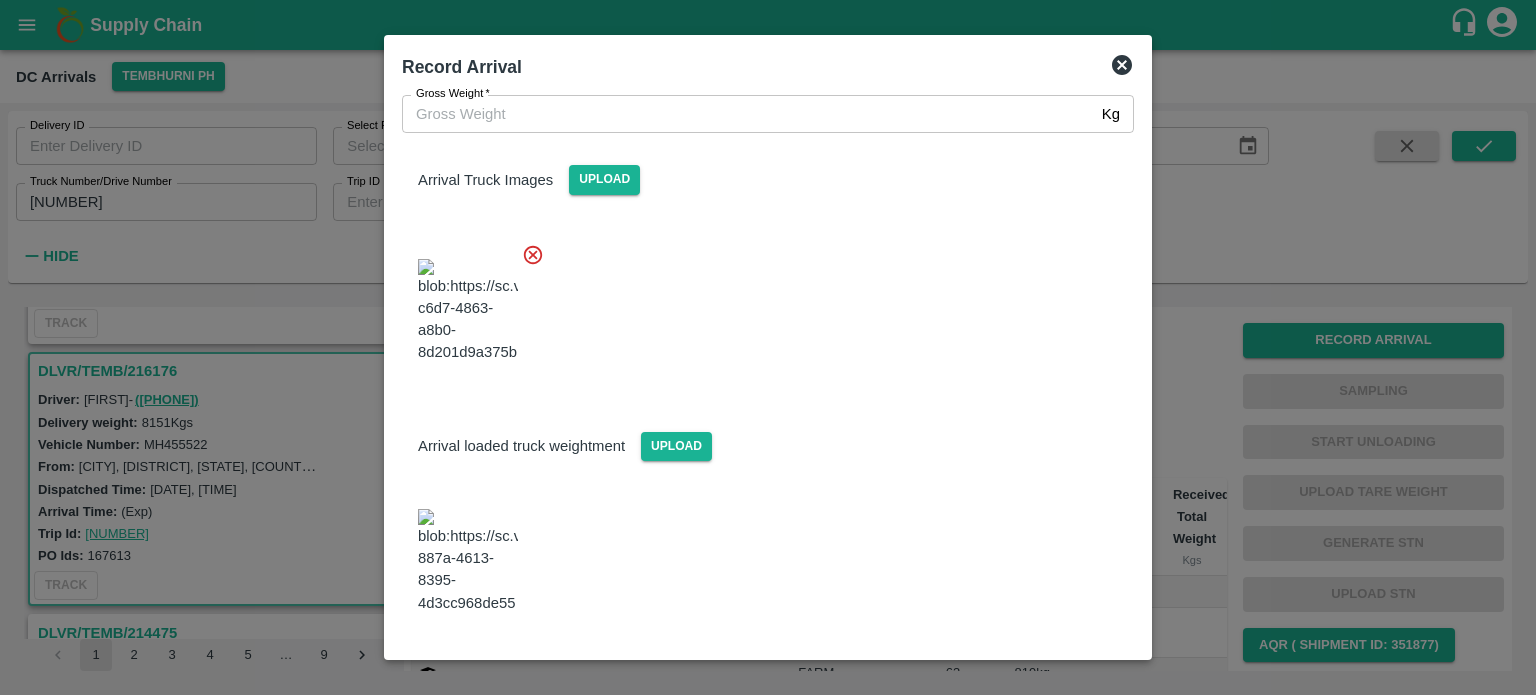 click at bounding box center (760, 305) 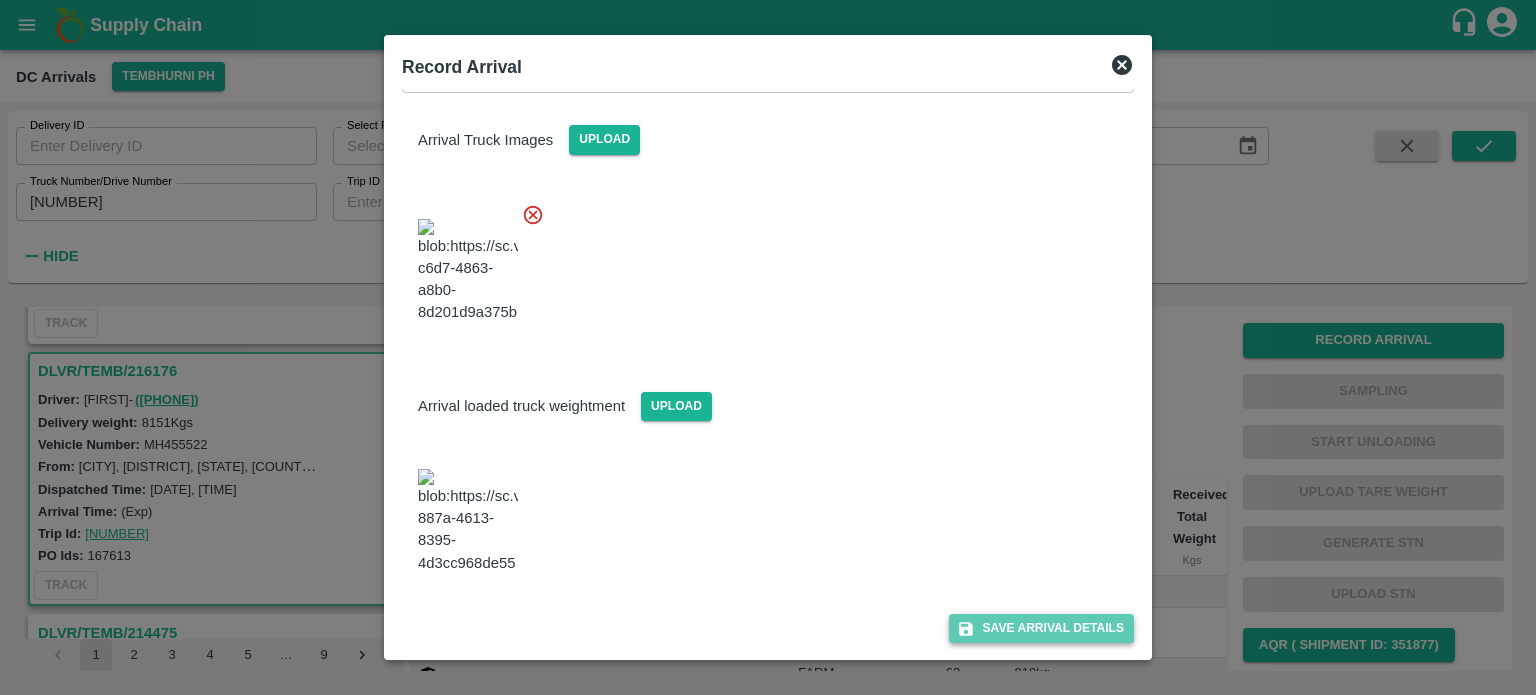 click on "Save Arrival Details" at bounding box center [1041, 628] 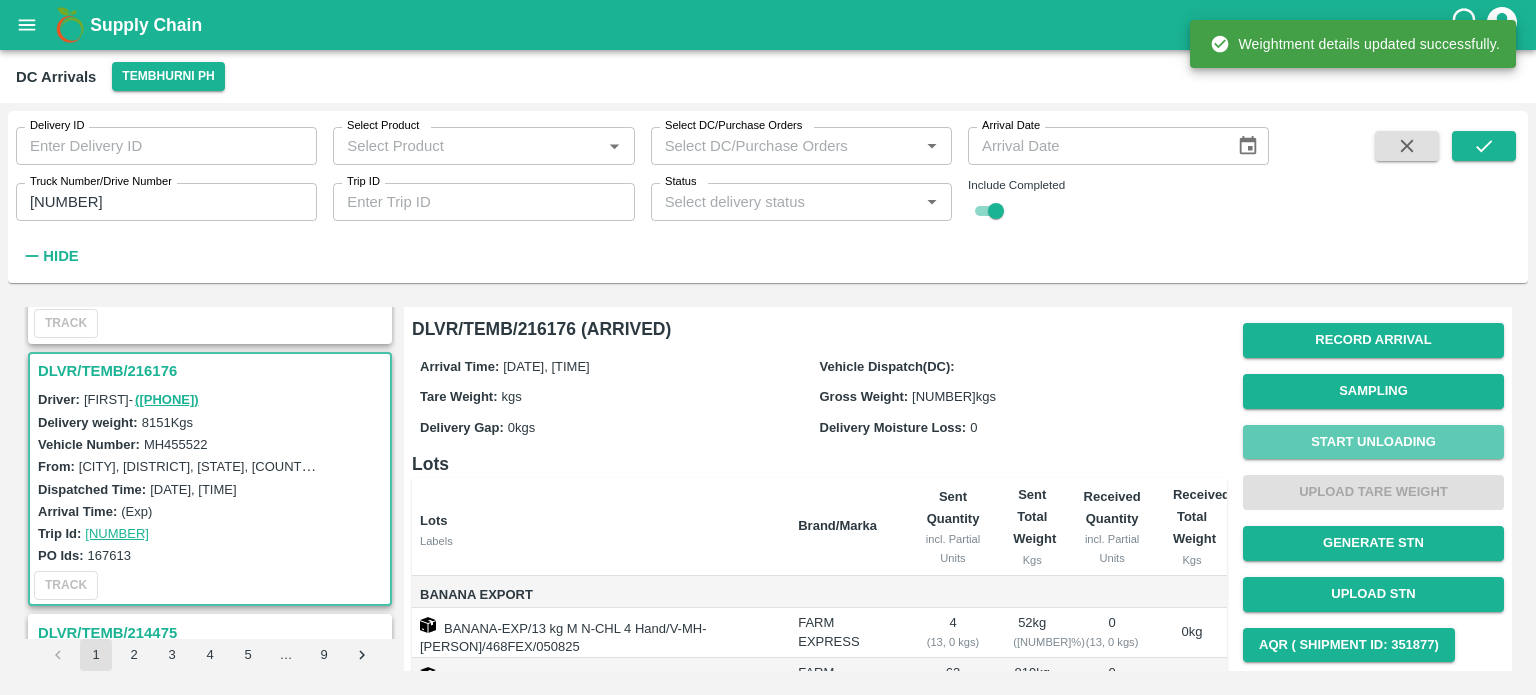 click on "Start Unloading" at bounding box center (1373, 442) 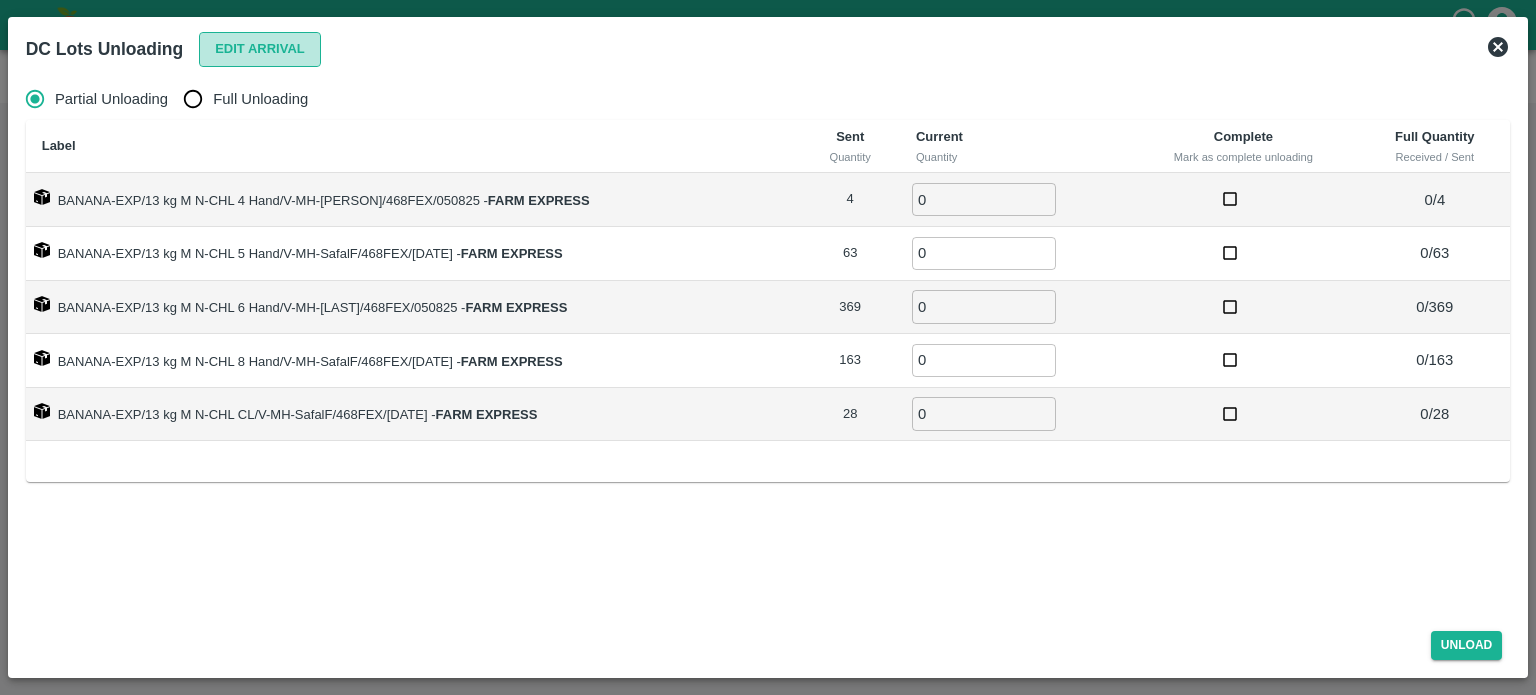 click on "Edit Arrival" at bounding box center [260, 49] 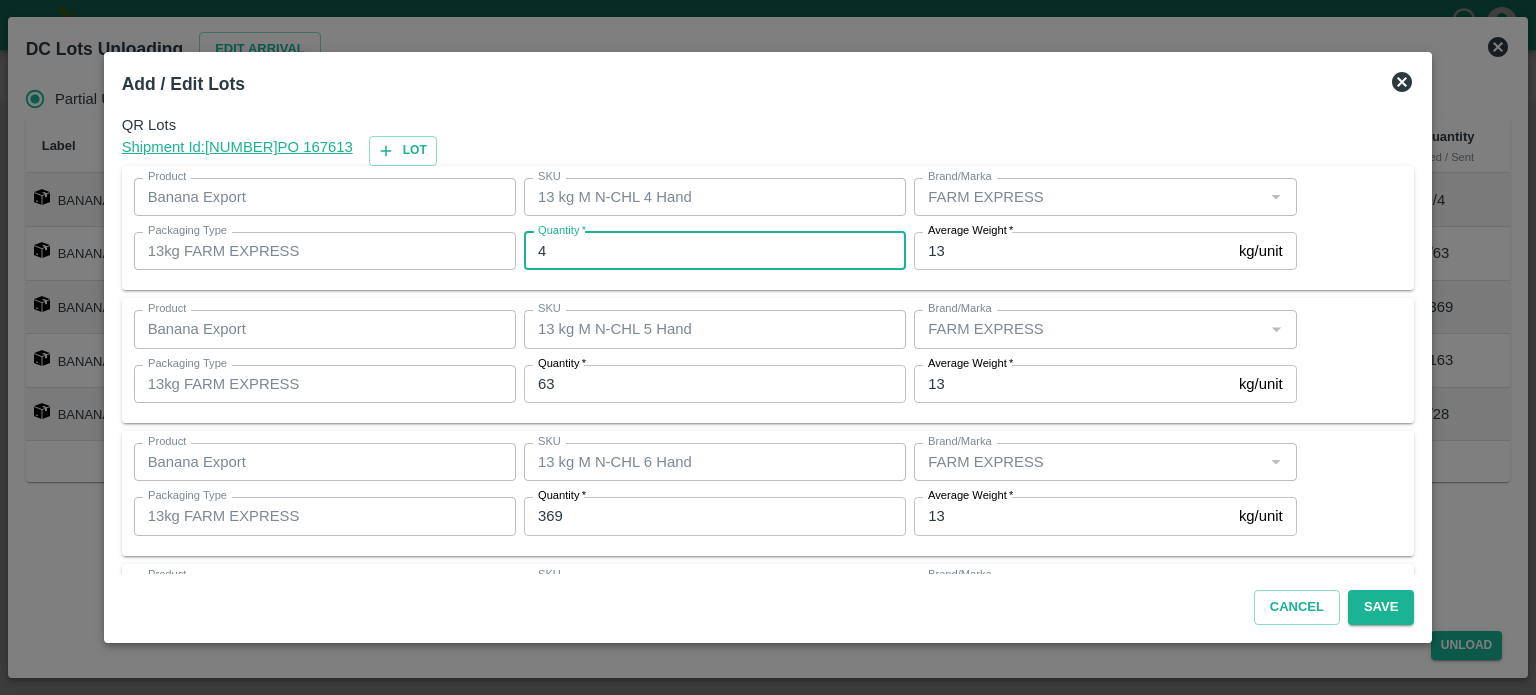 click on "4" at bounding box center (715, 251) 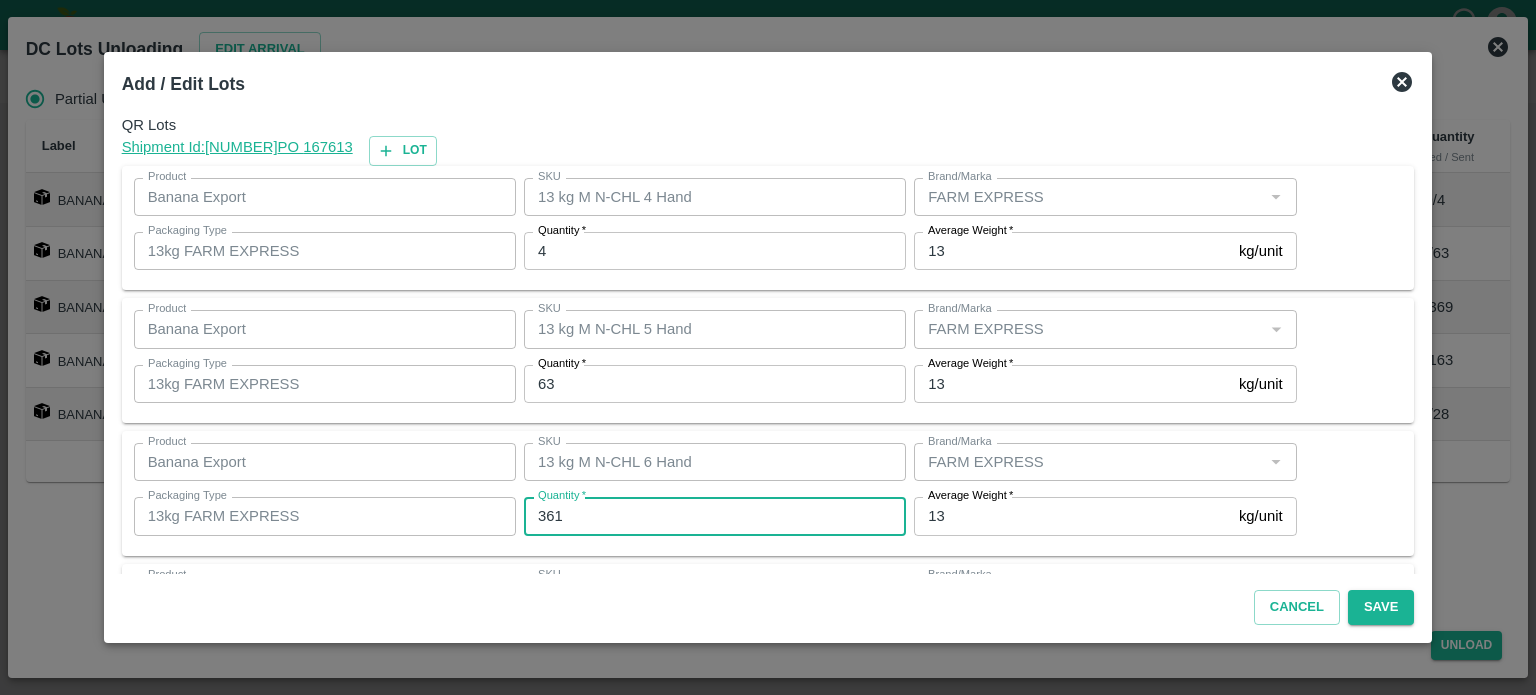 type on "361" 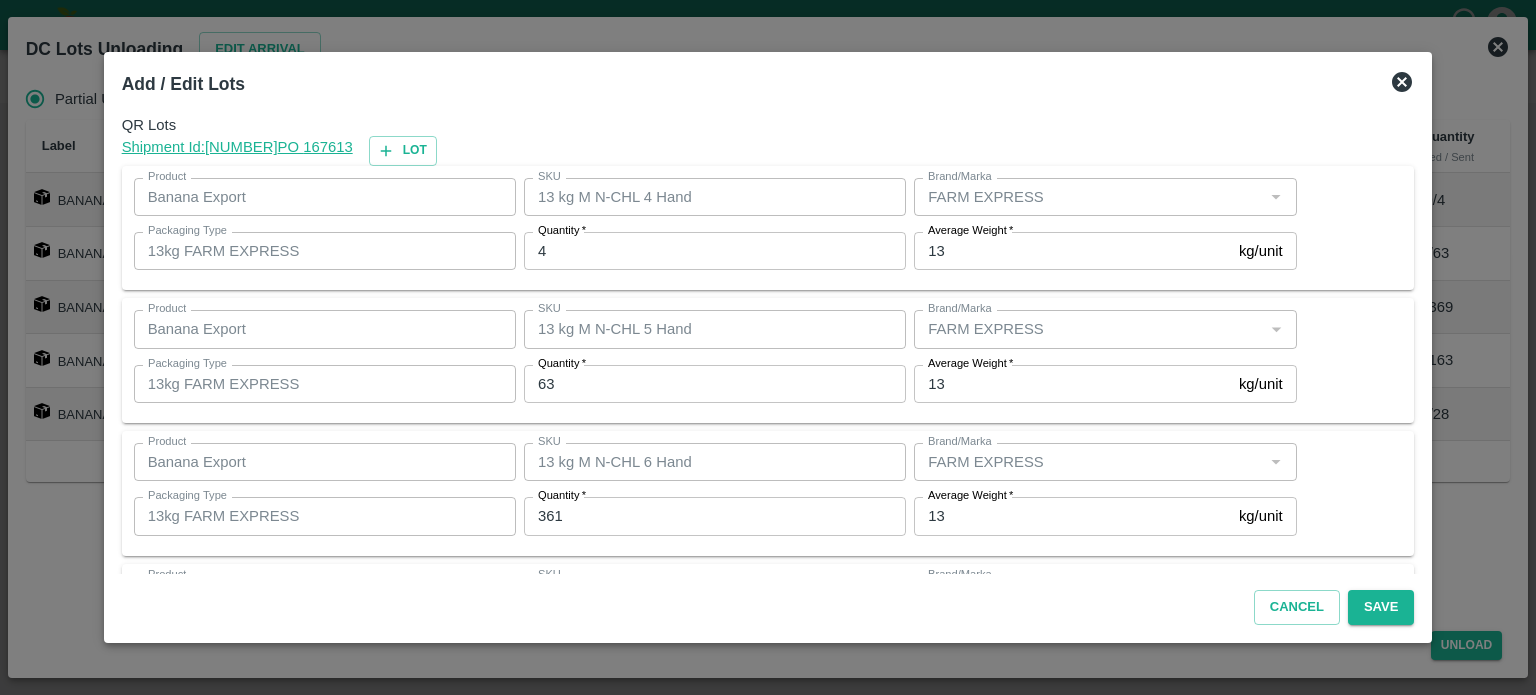 scroll, scrollTop: 262, scrollLeft: 0, axis: vertical 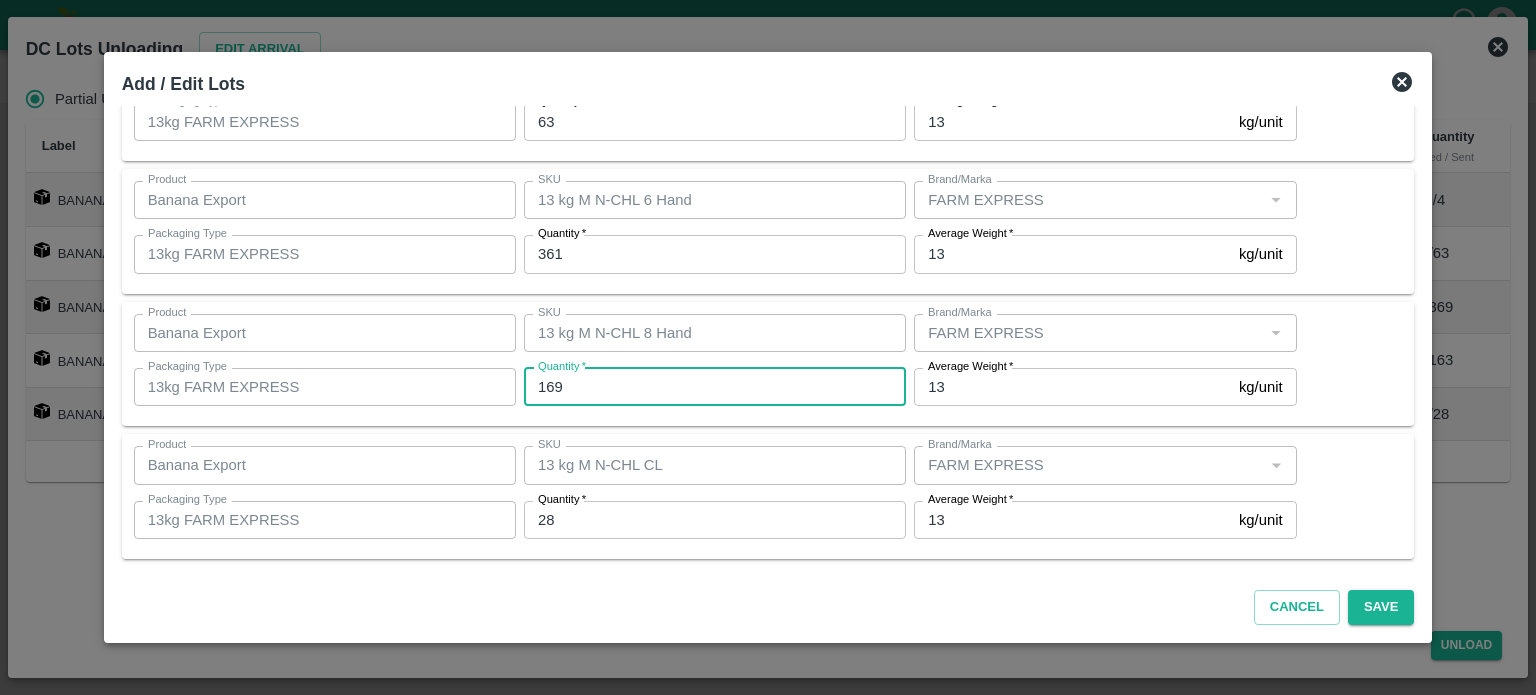 type on "169" 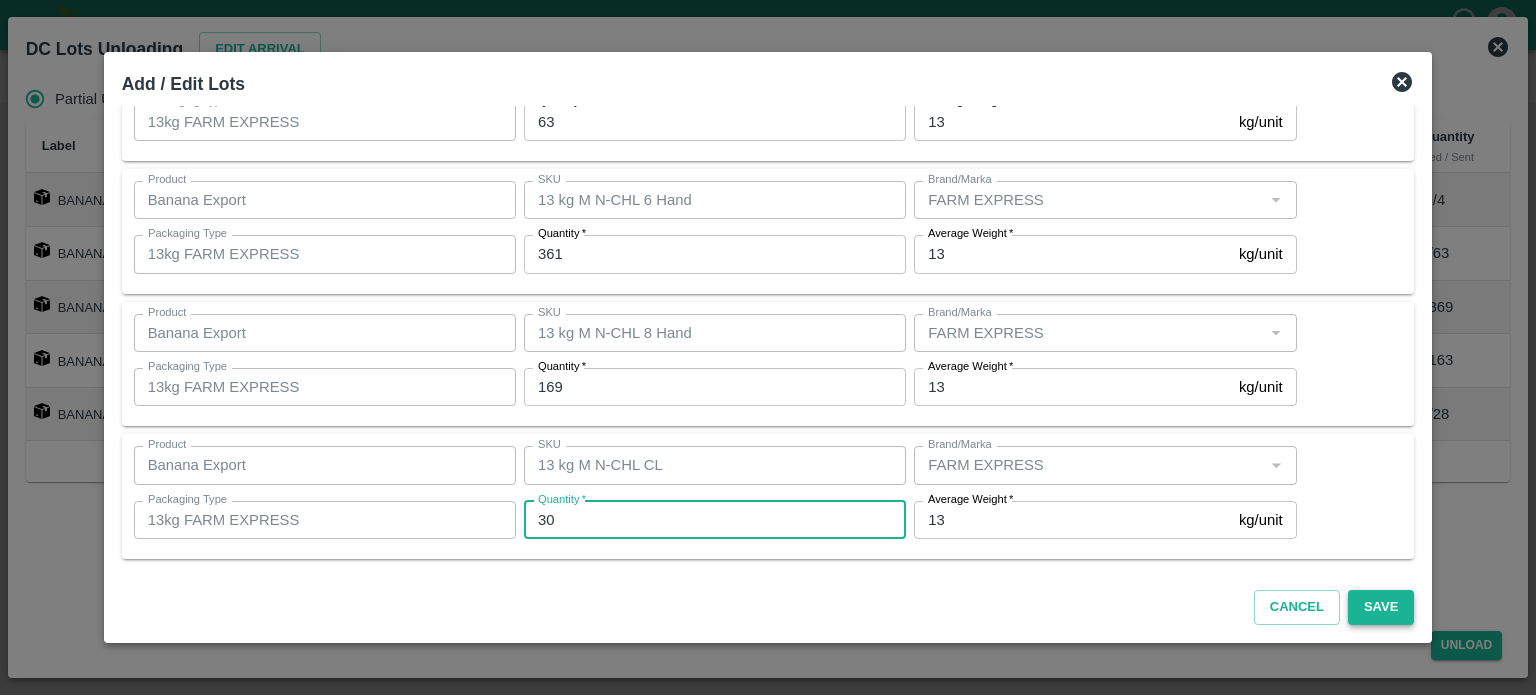 type on "30" 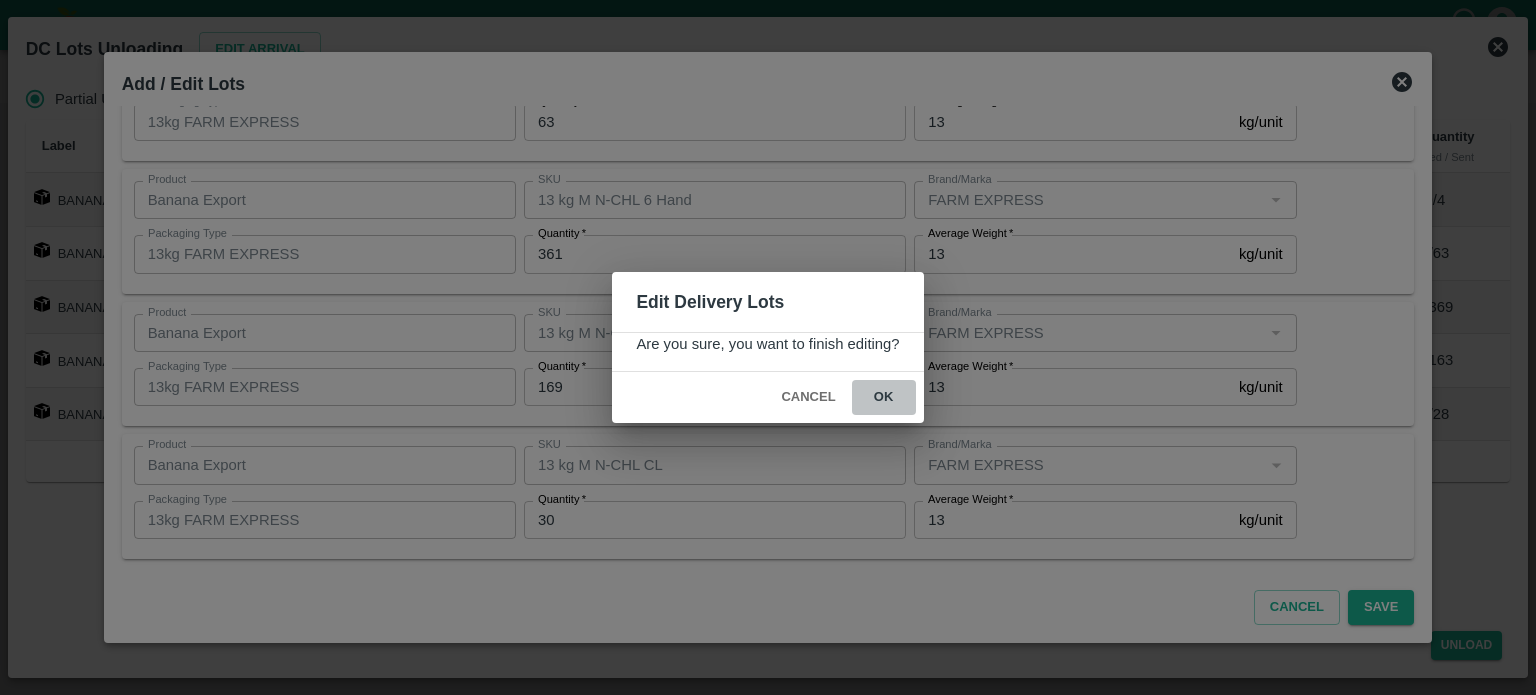 click on "ok" at bounding box center (884, 397) 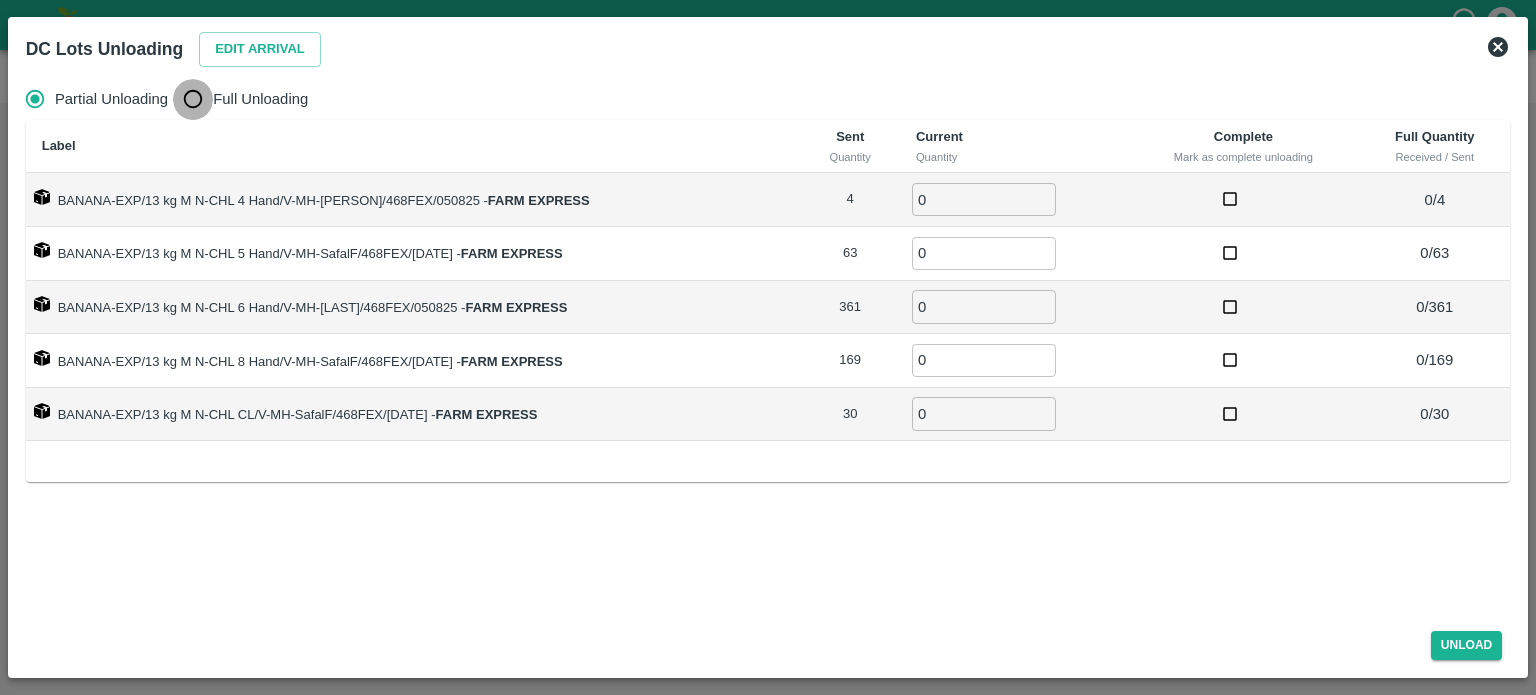 click on "Full Unloading" at bounding box center [193, 99] 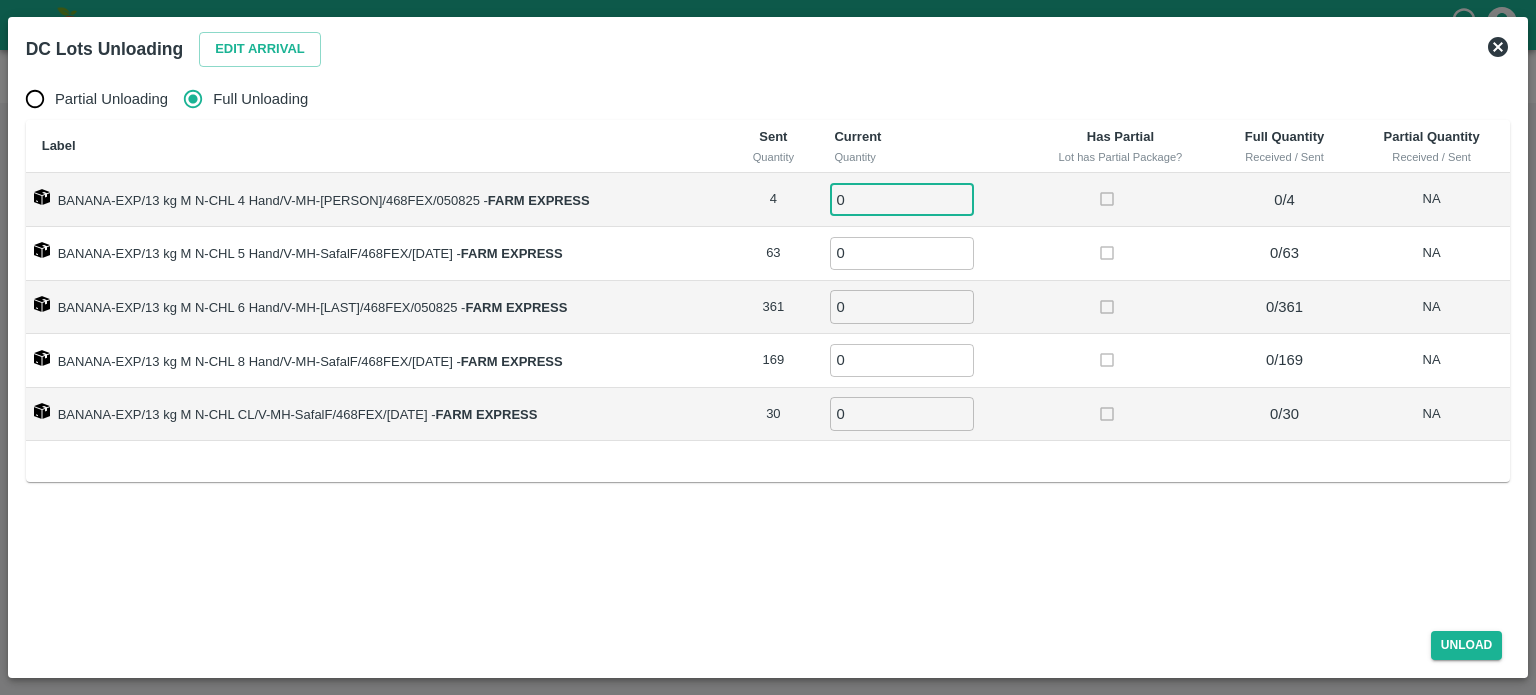 click on "0" at bounding box center [902, 199] 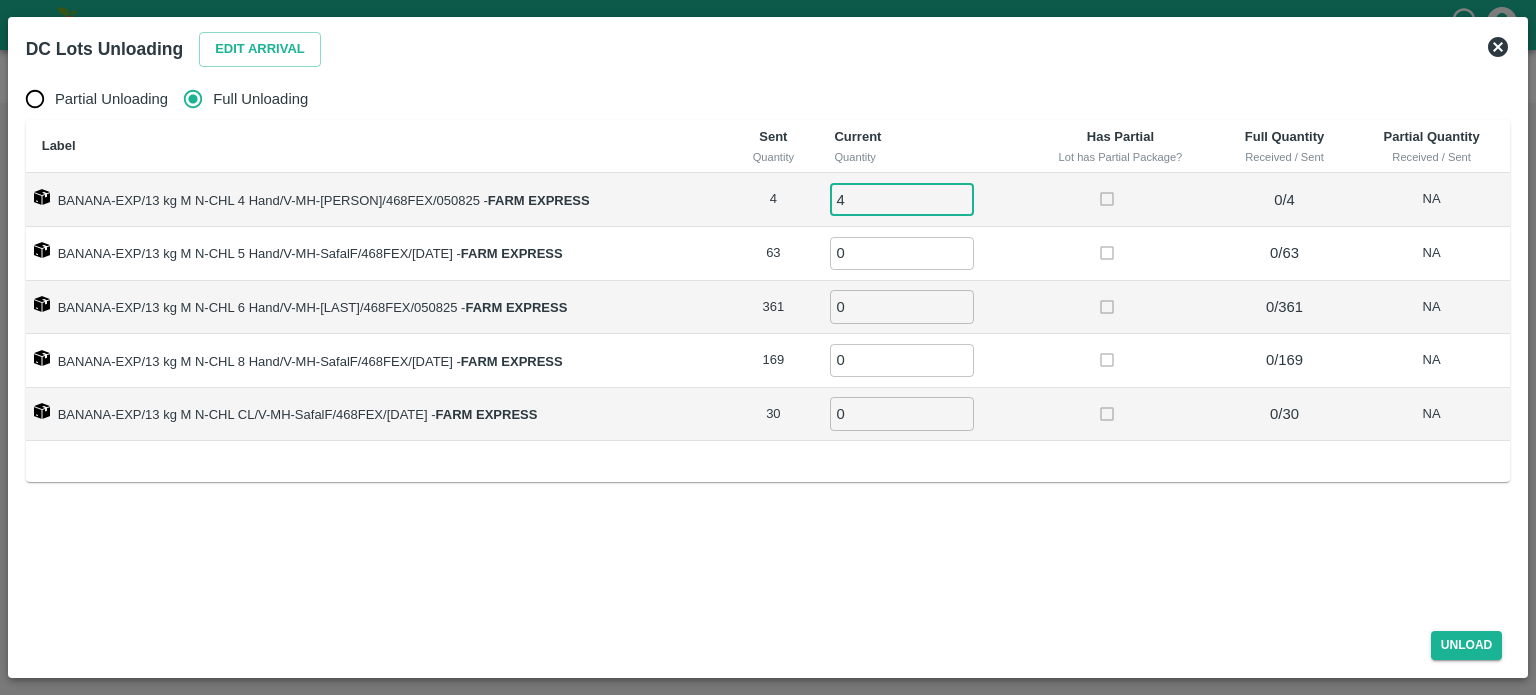 type on "4" 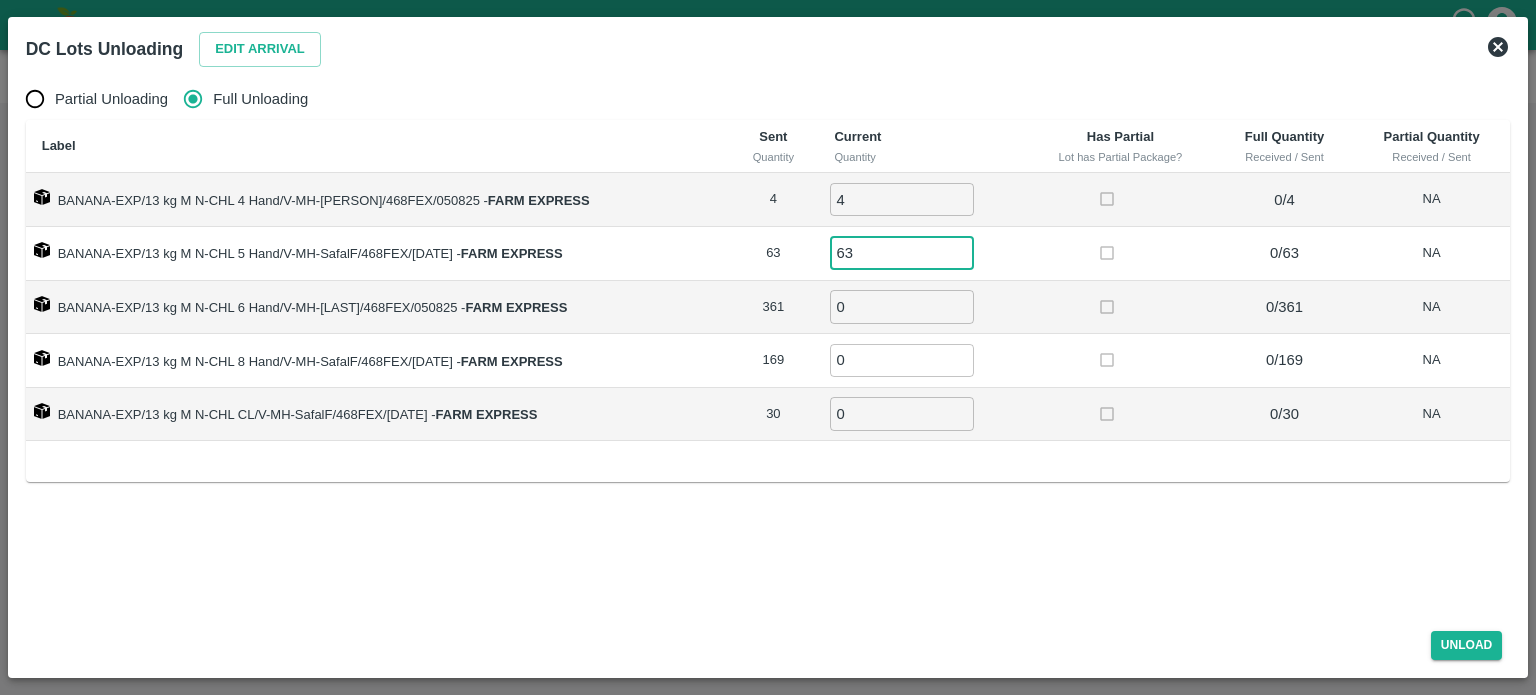 type on "63" 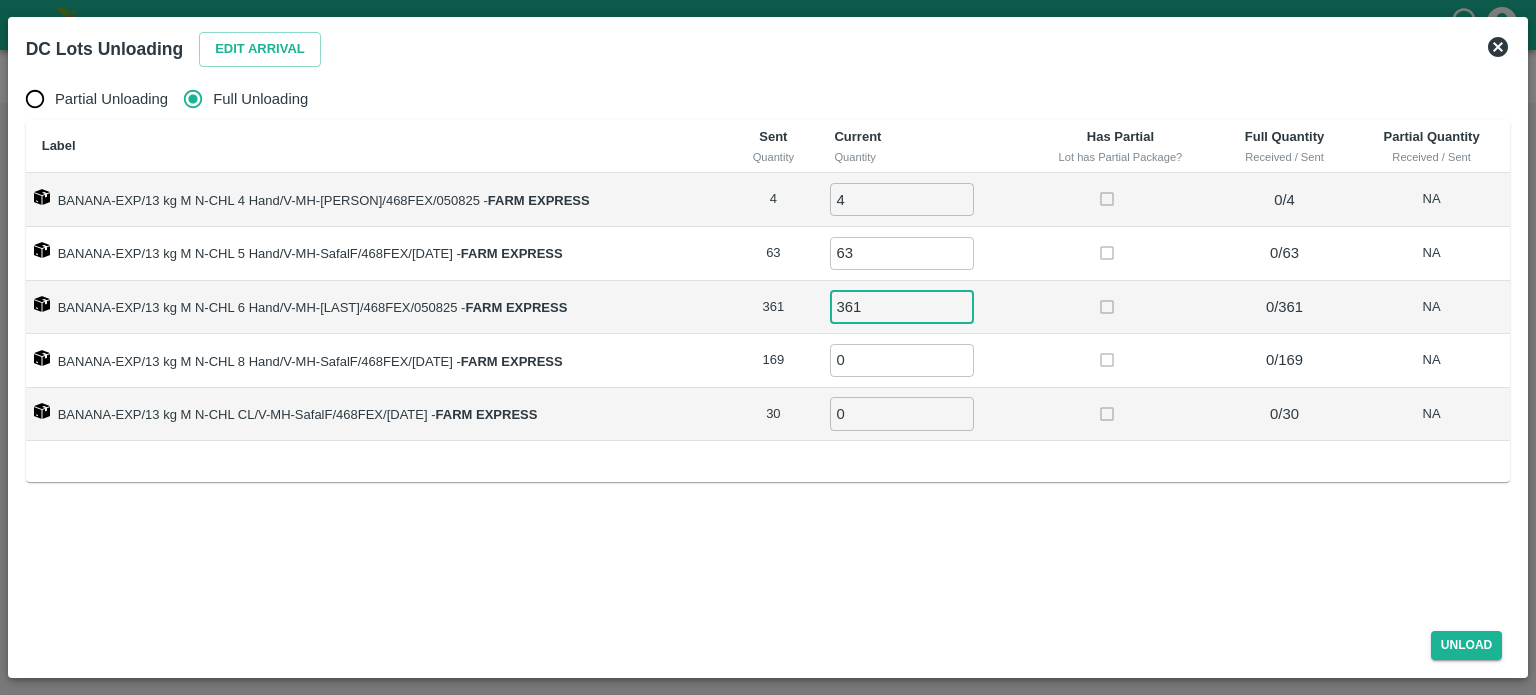 type on "361" 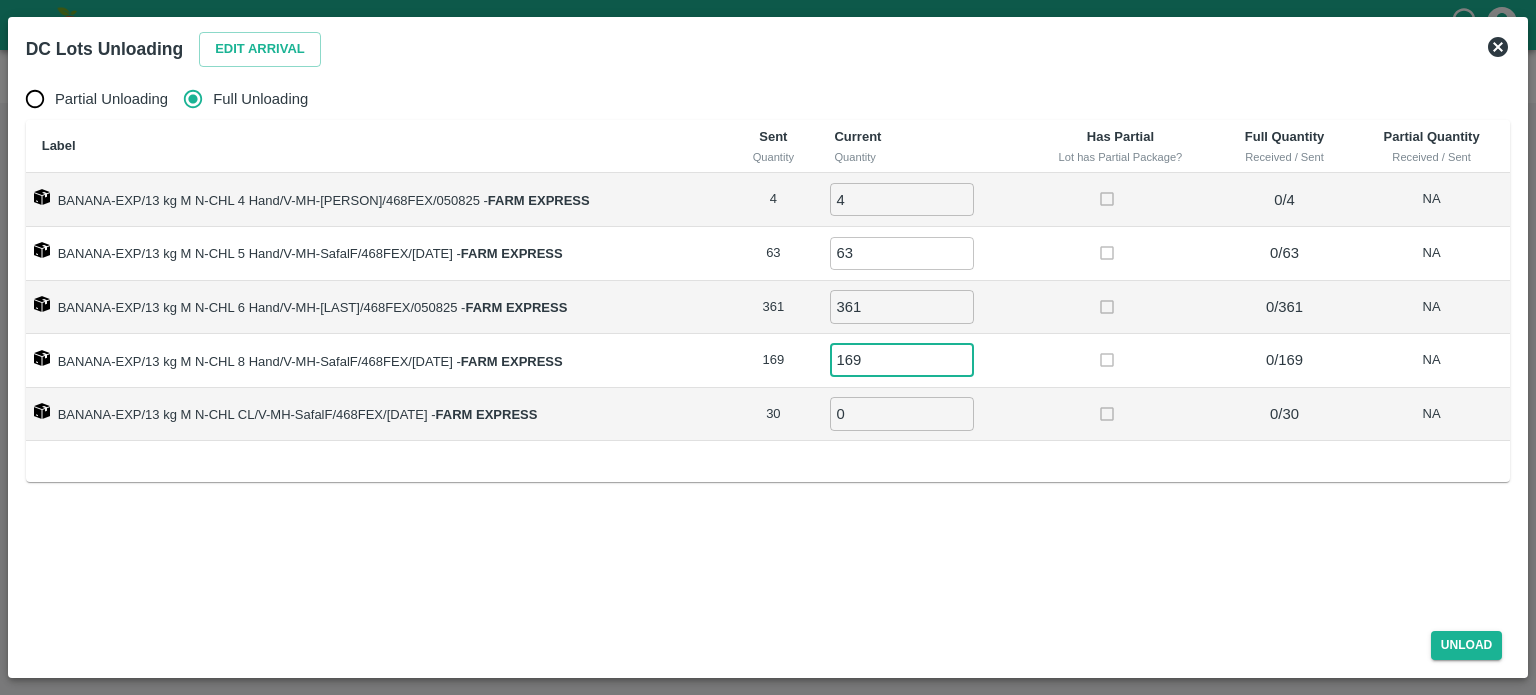 type on "169" 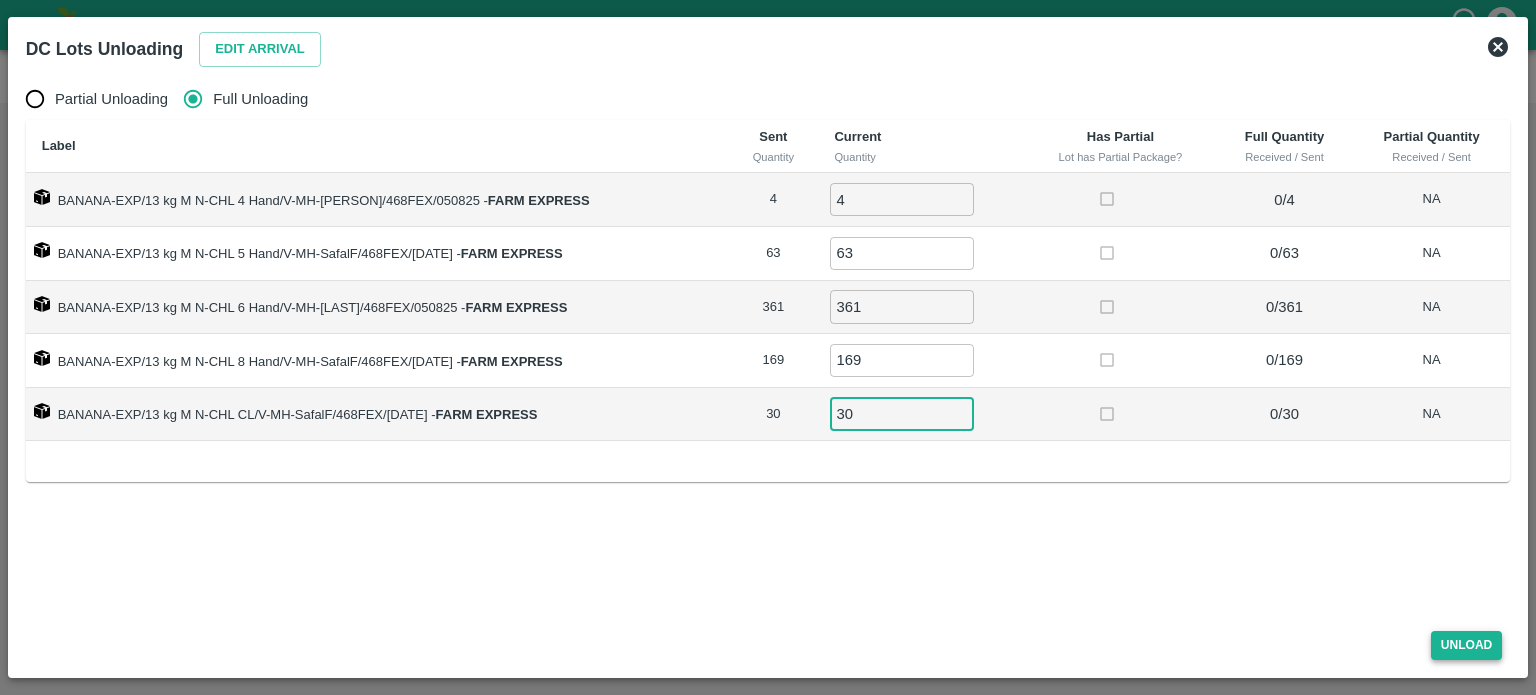 type on "30" 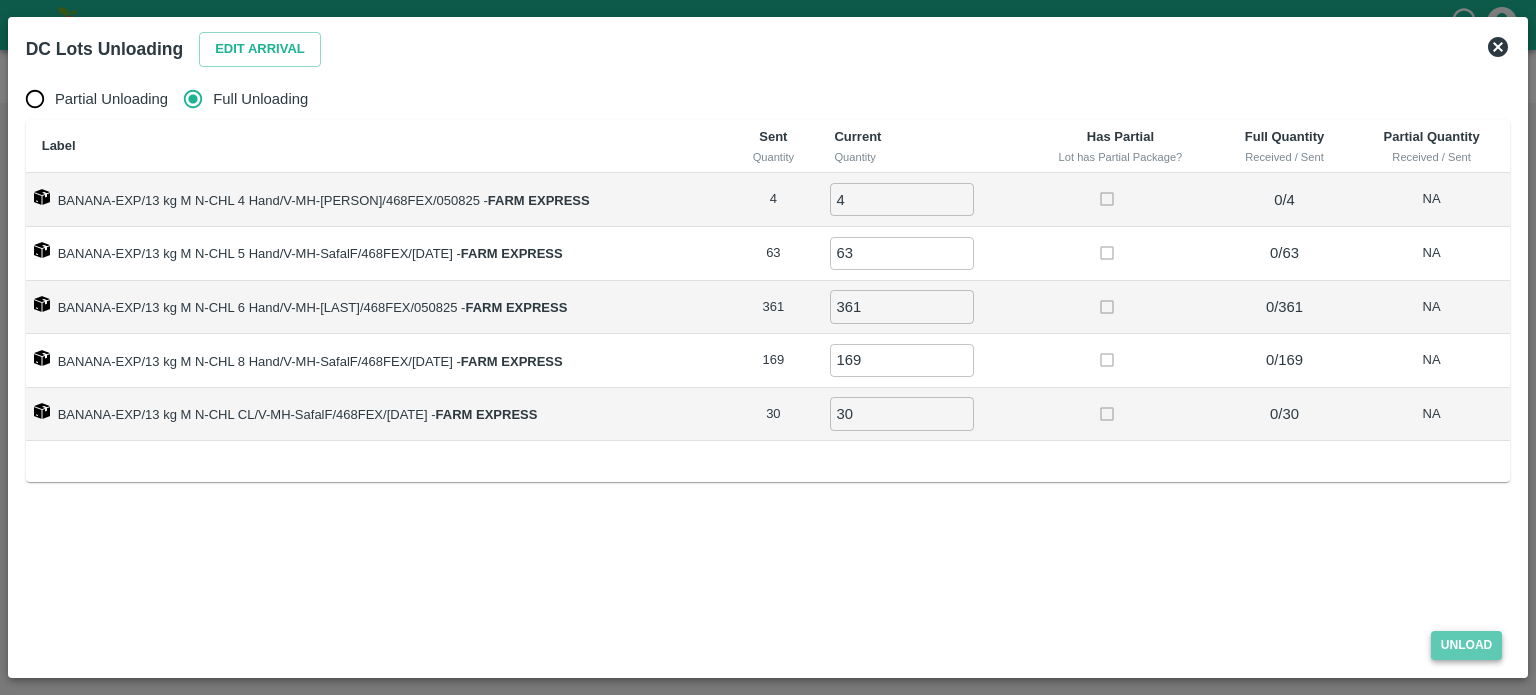 click on "Unload" at bounding box center [1467, 645] 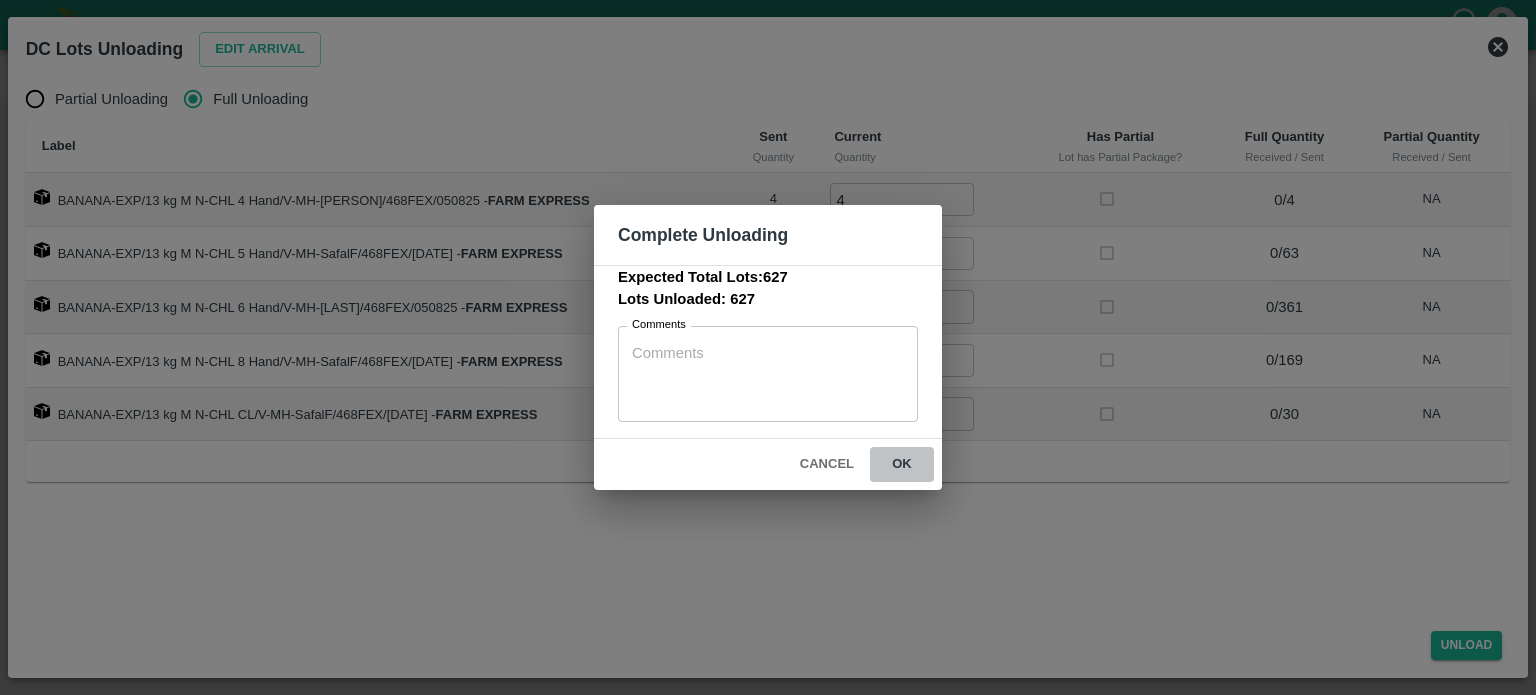 click on "ok" at bounding box center (902, 464) 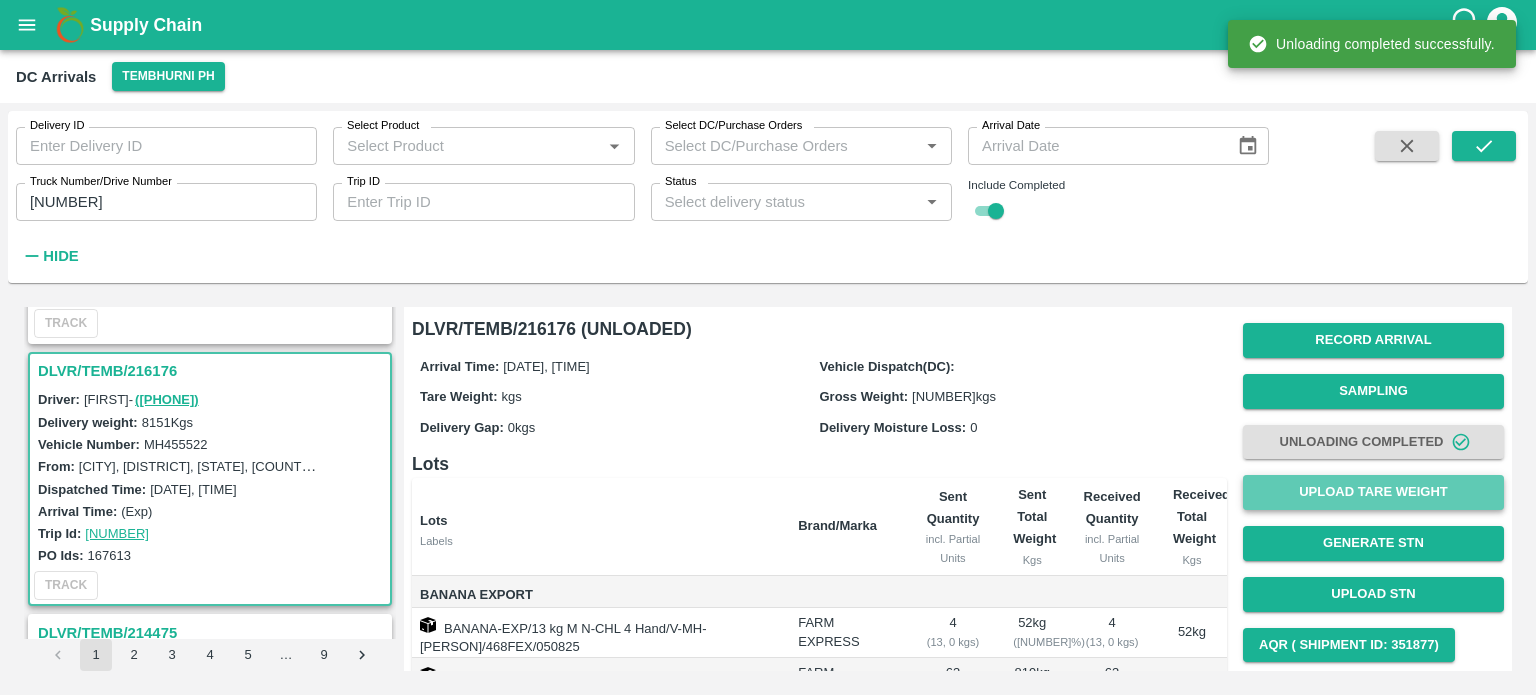 click on "Upload Tare Weight" at bounding box center (1373, 492) 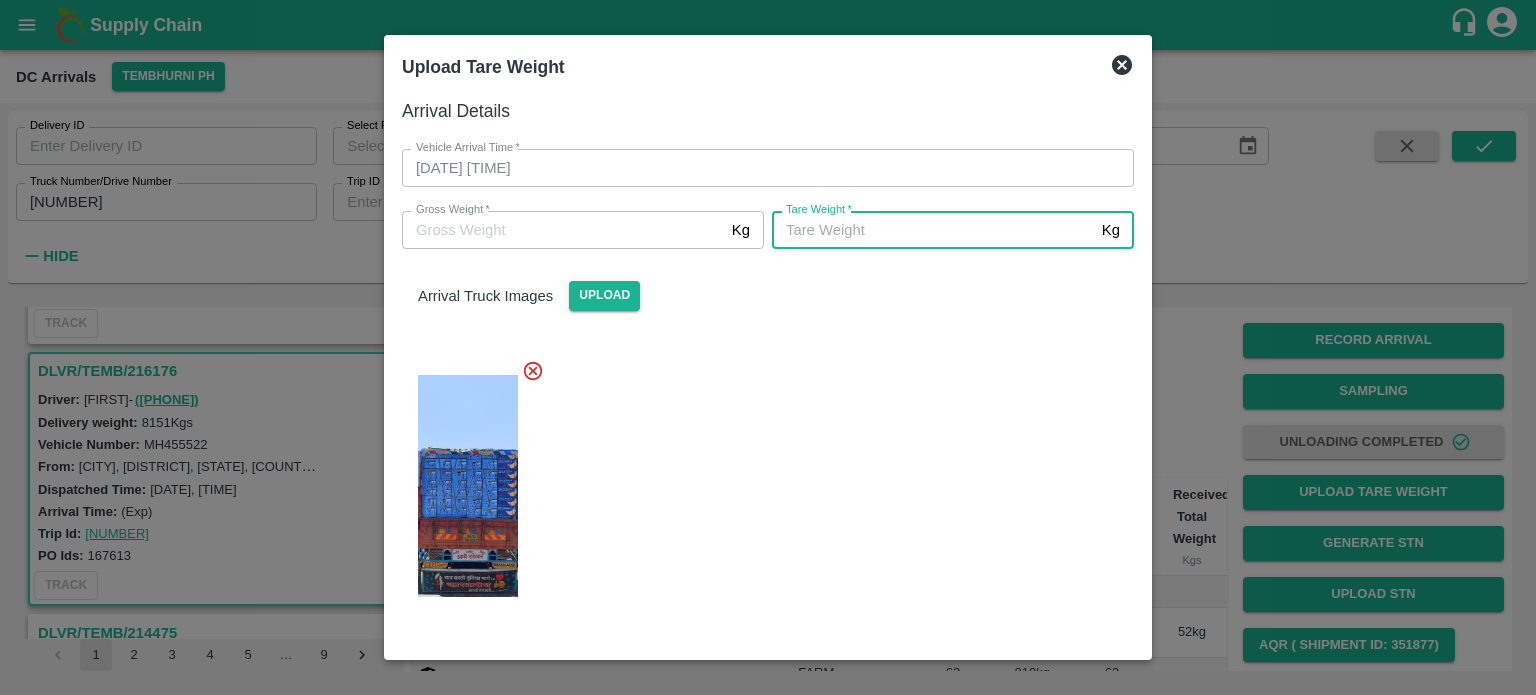 click on "Tare Weight   *" at bounding box center [933, 230] 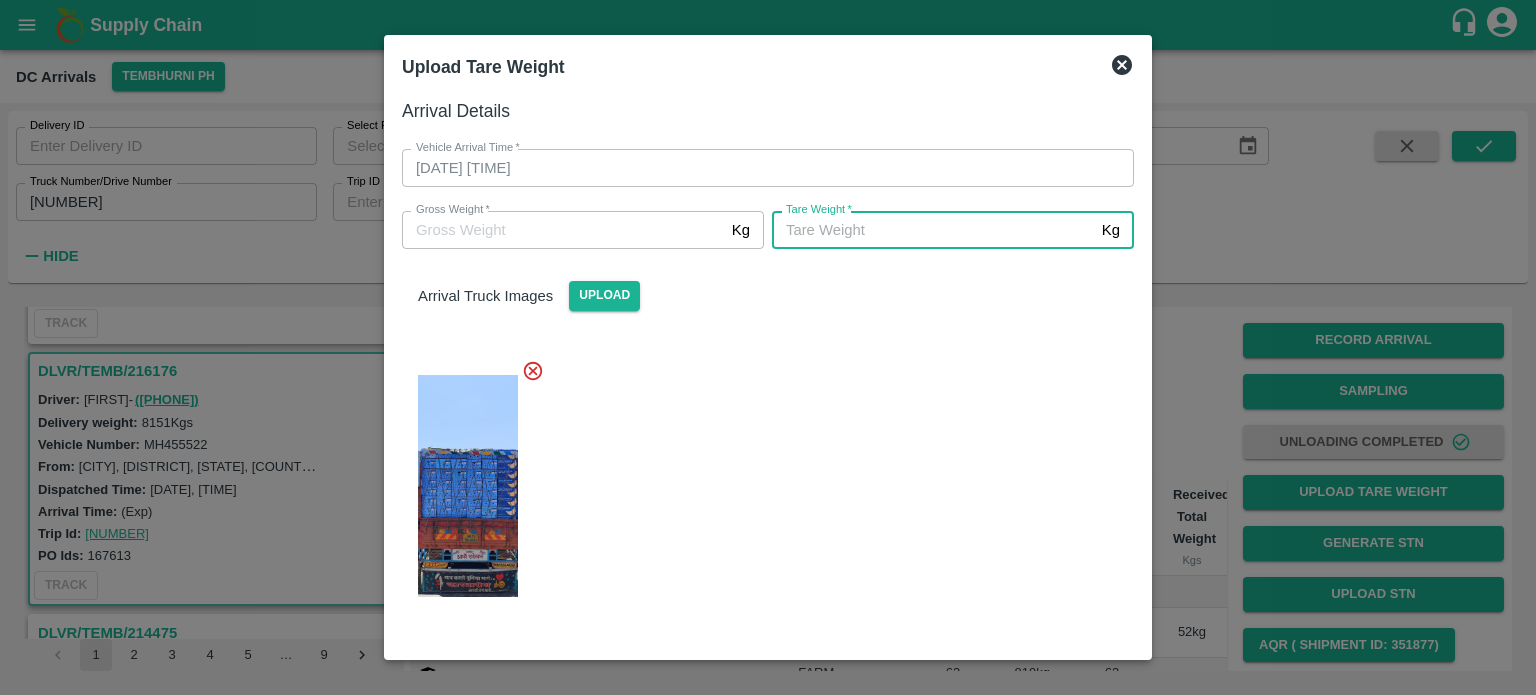 type on "5510" 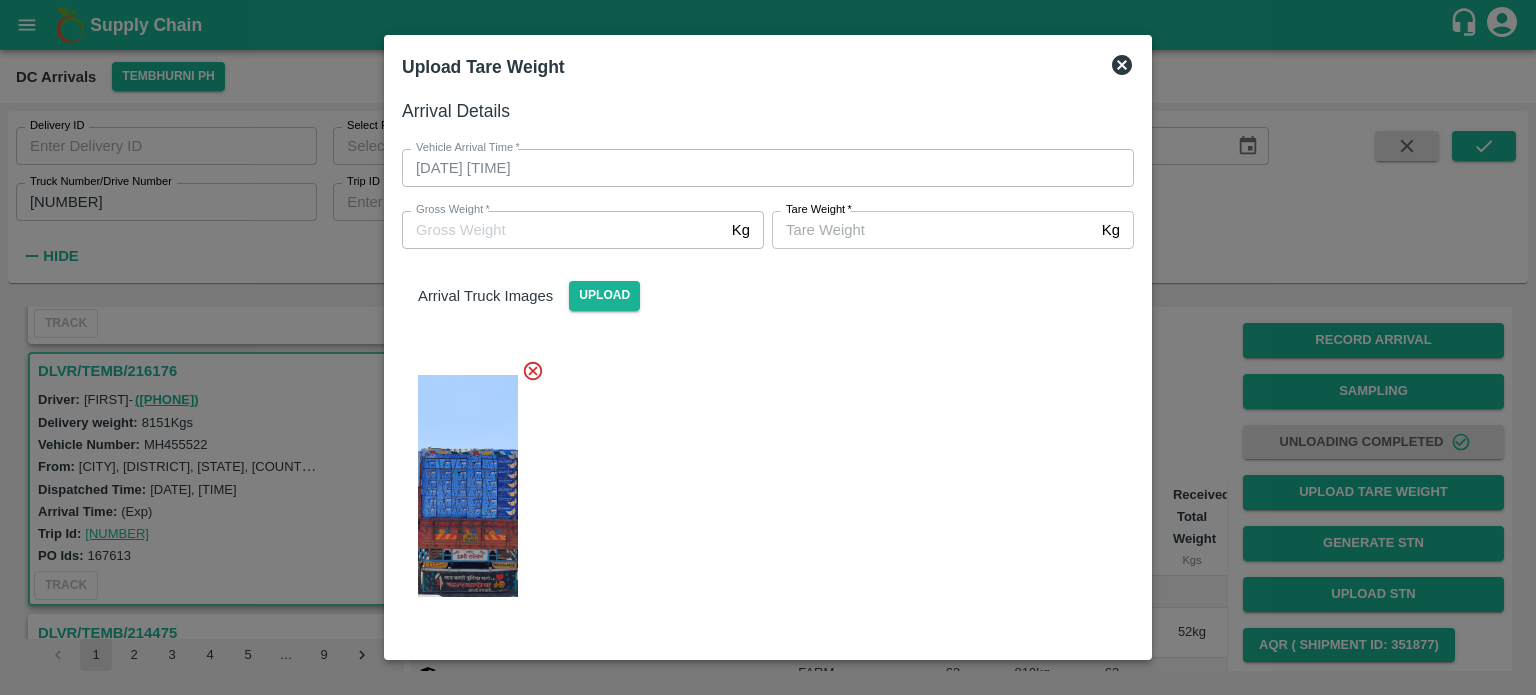 scroll, scrollTop: 212, scrollLeft: 0, axis: vertical 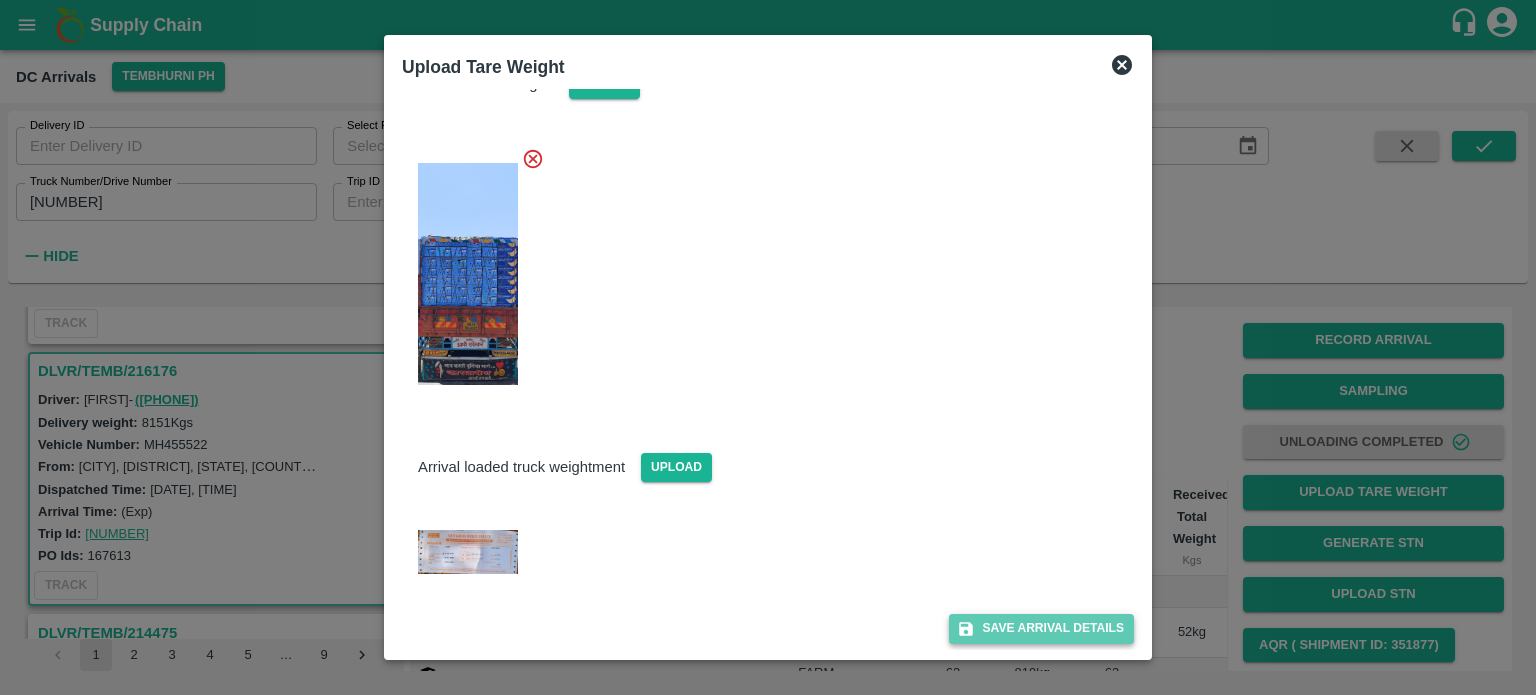 click on "Save Arrival Details" at bounding box center [1041, 628] 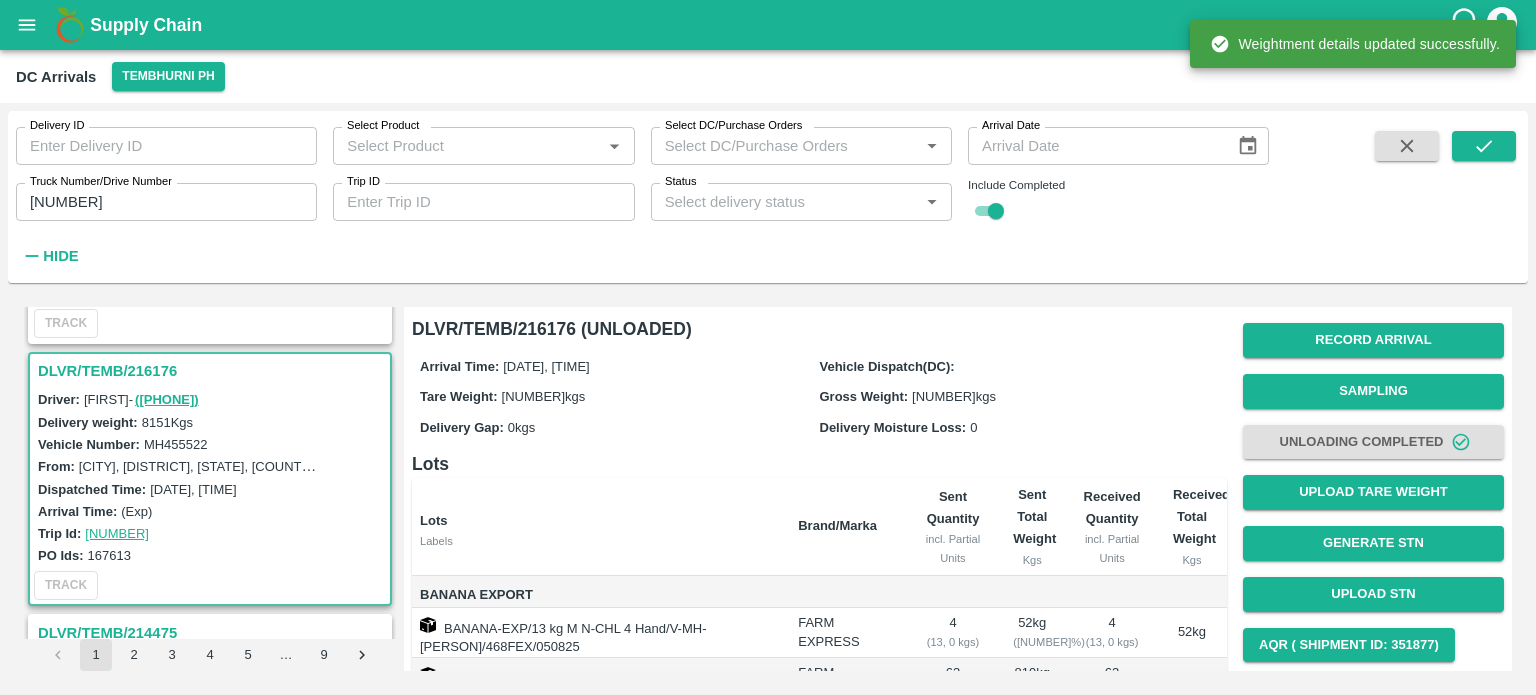 scroll, scrollTop: 204, scrollLeft: 0, axis: vertical 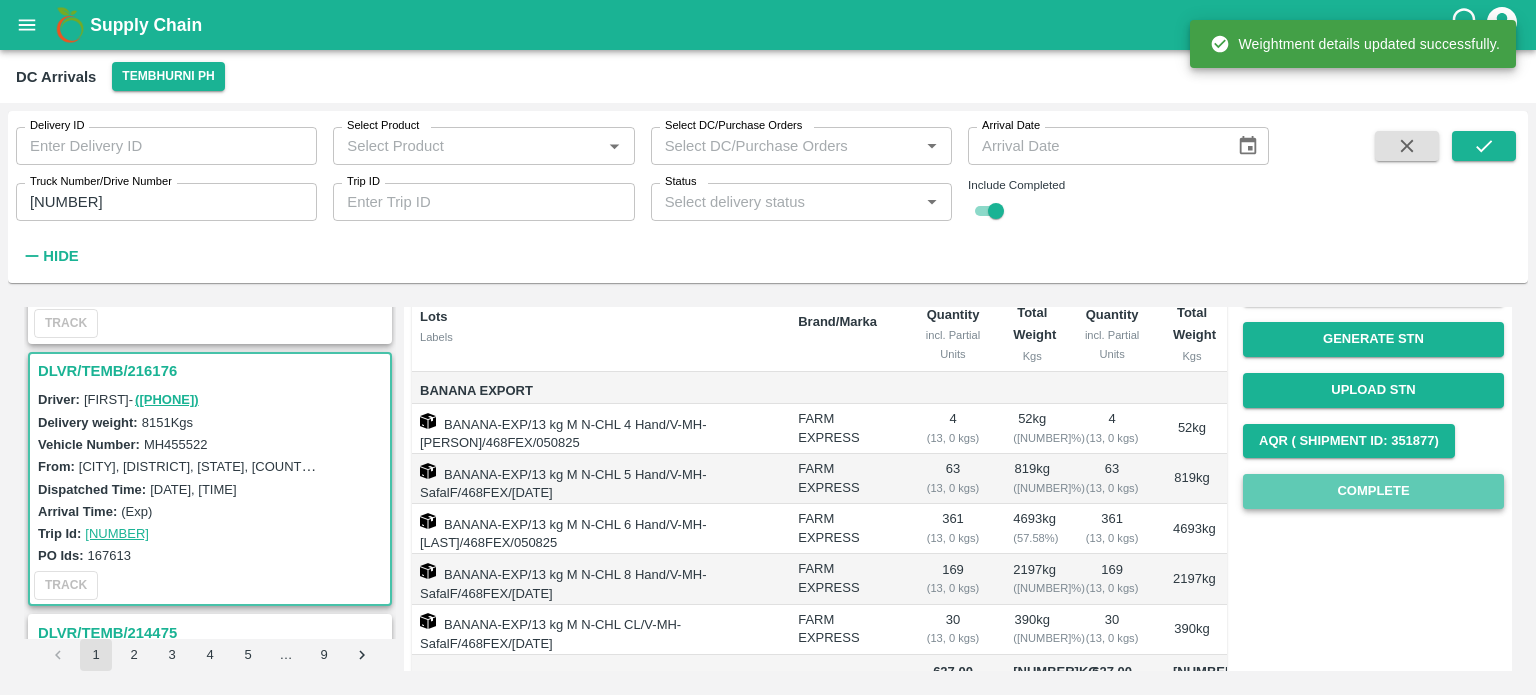 click on "Complete" at bounding box center [1373, 491] 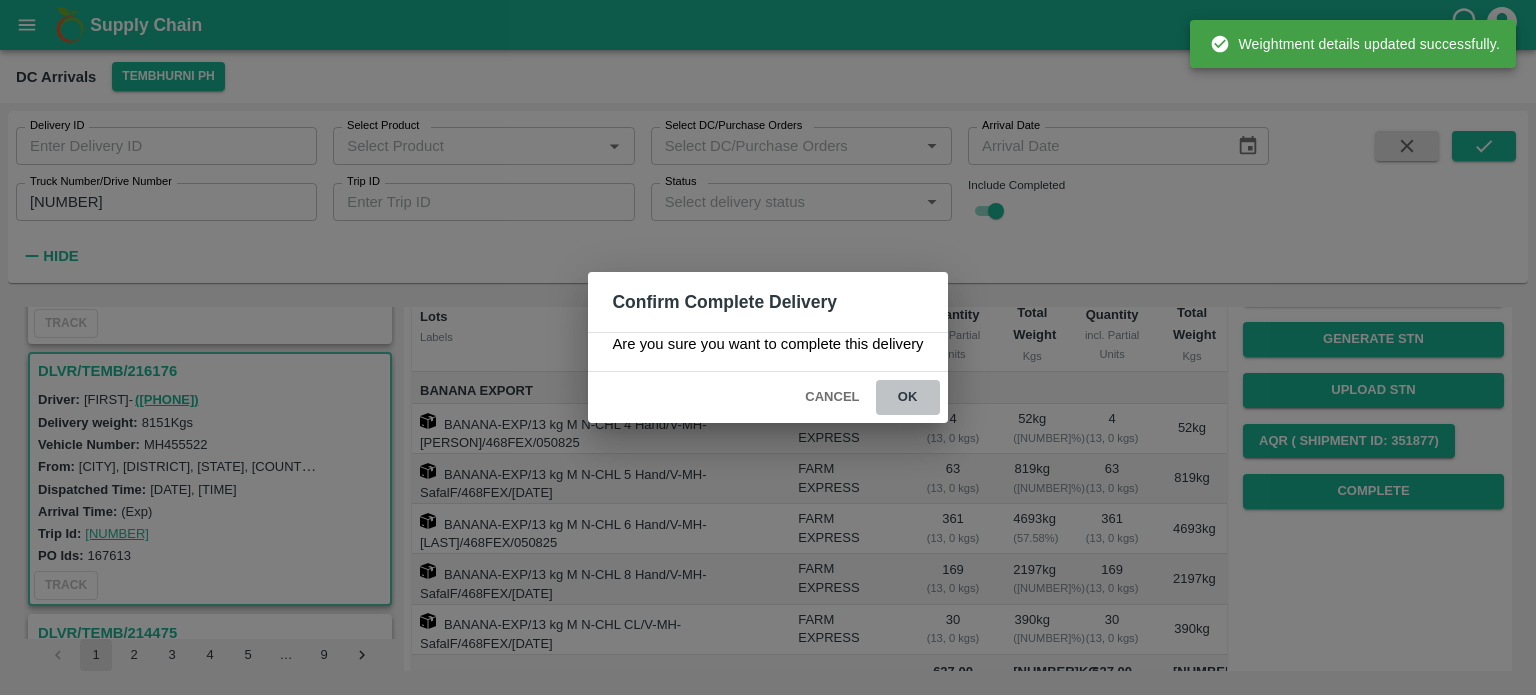 click on "ok" at bounding box center (908, 397) 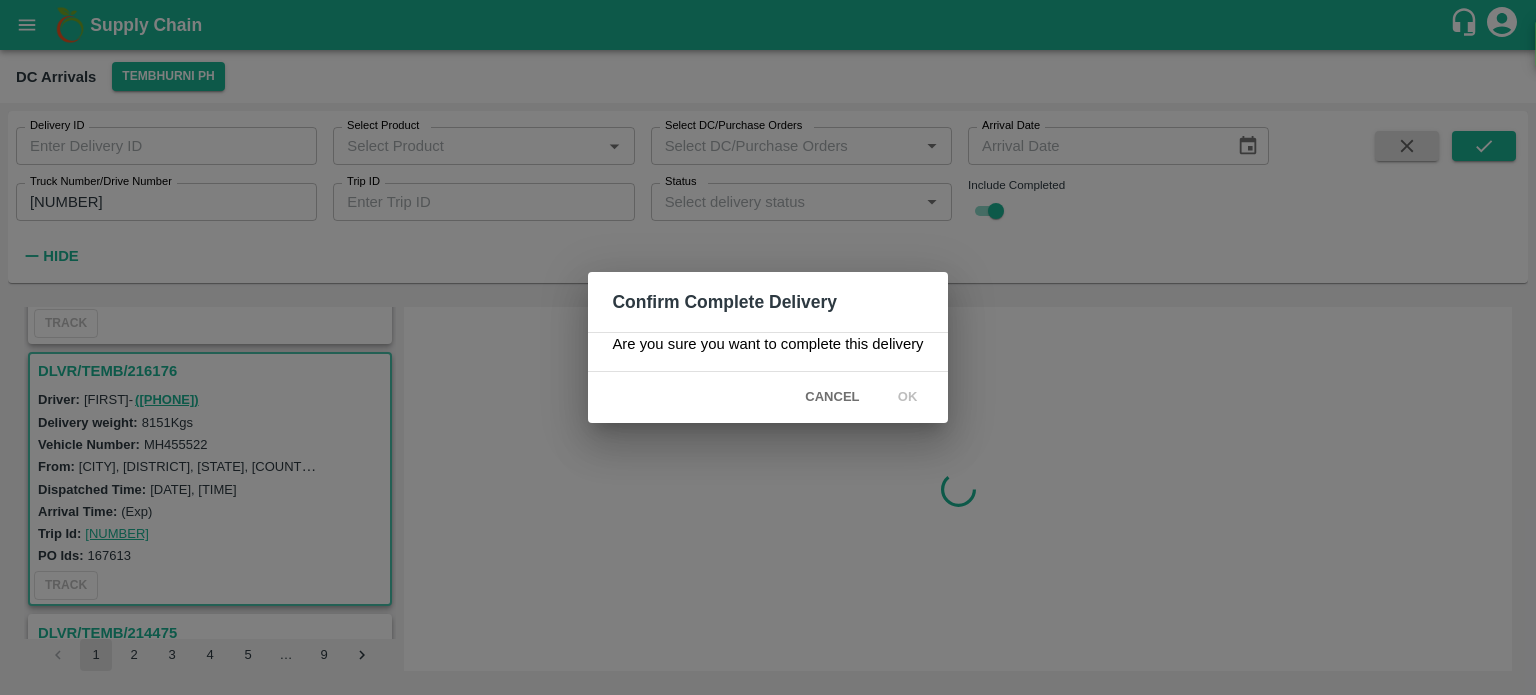 scroll, scrollTop: 0, scrollLeft: 0, axis: both 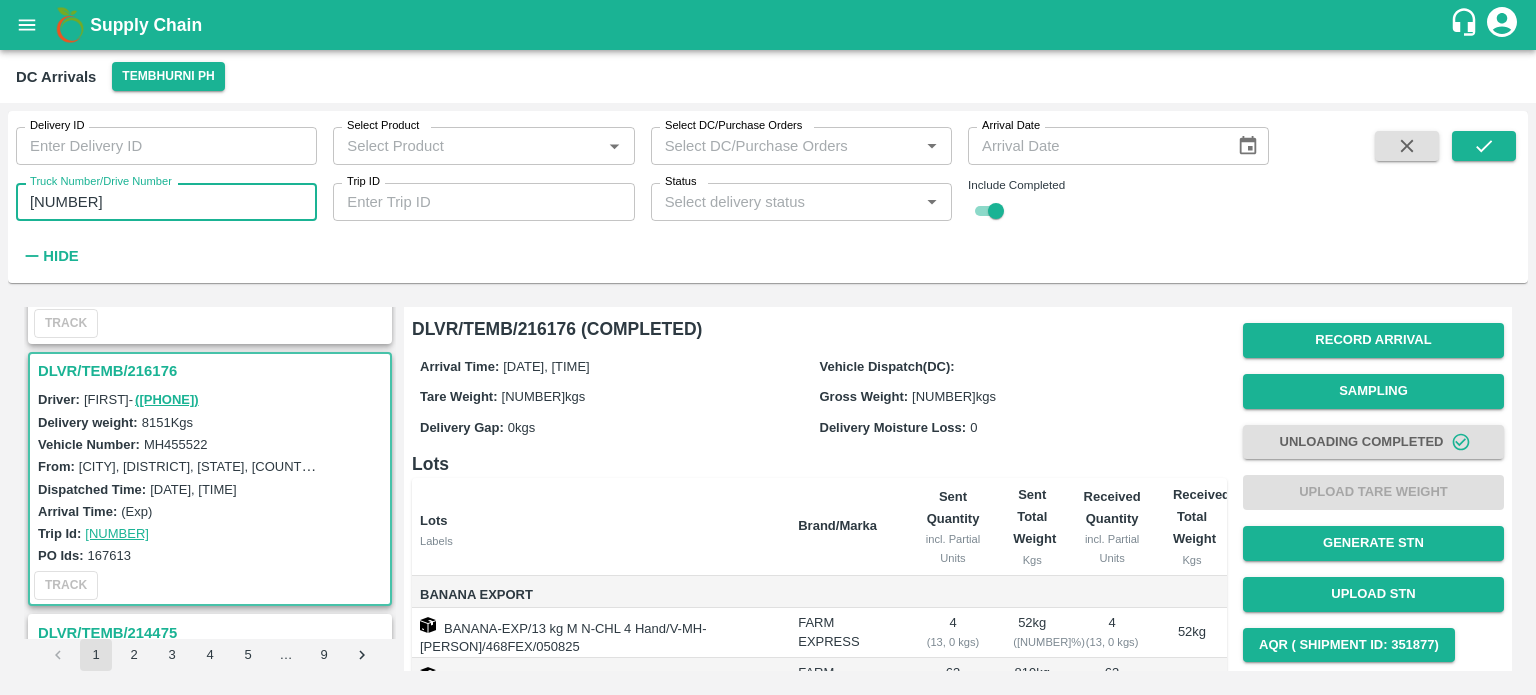 click on "5522" at bounding box center (166, 202) 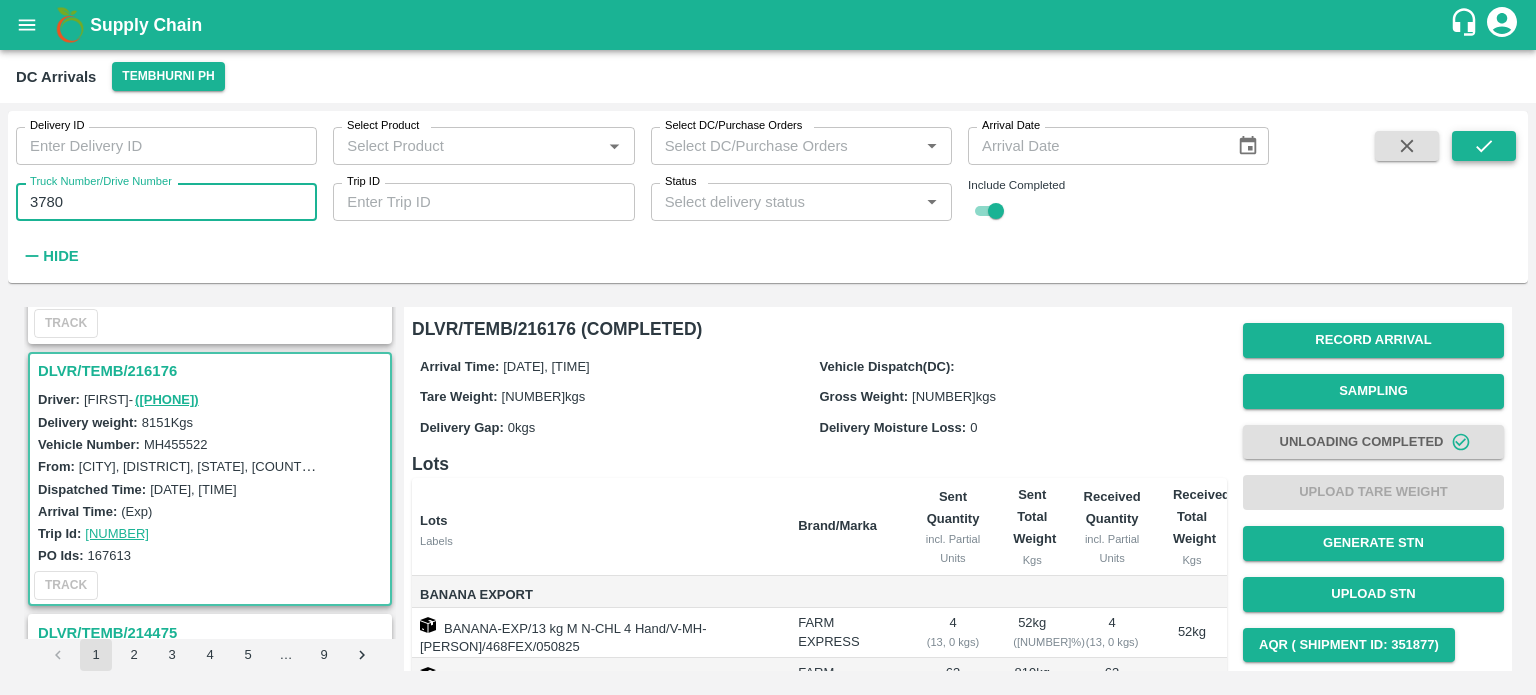 type on "3780" 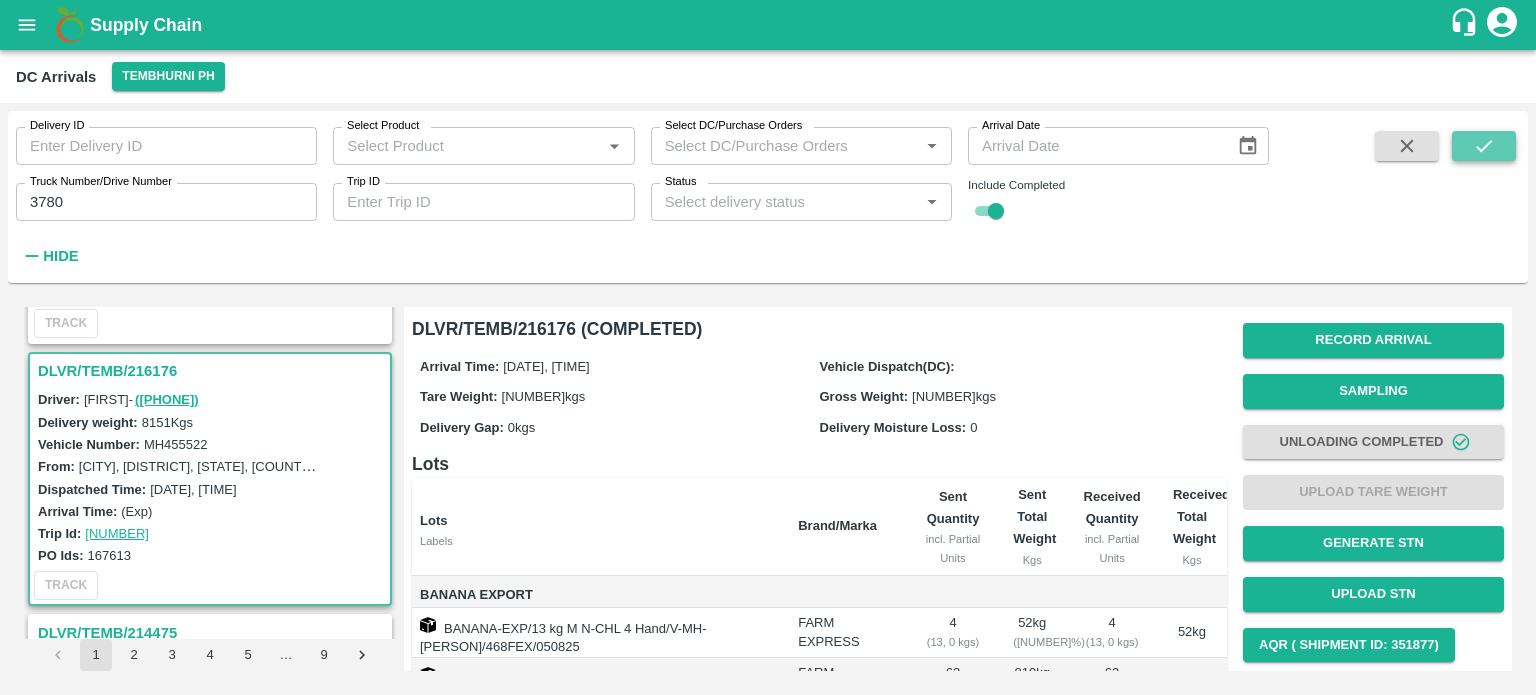 click 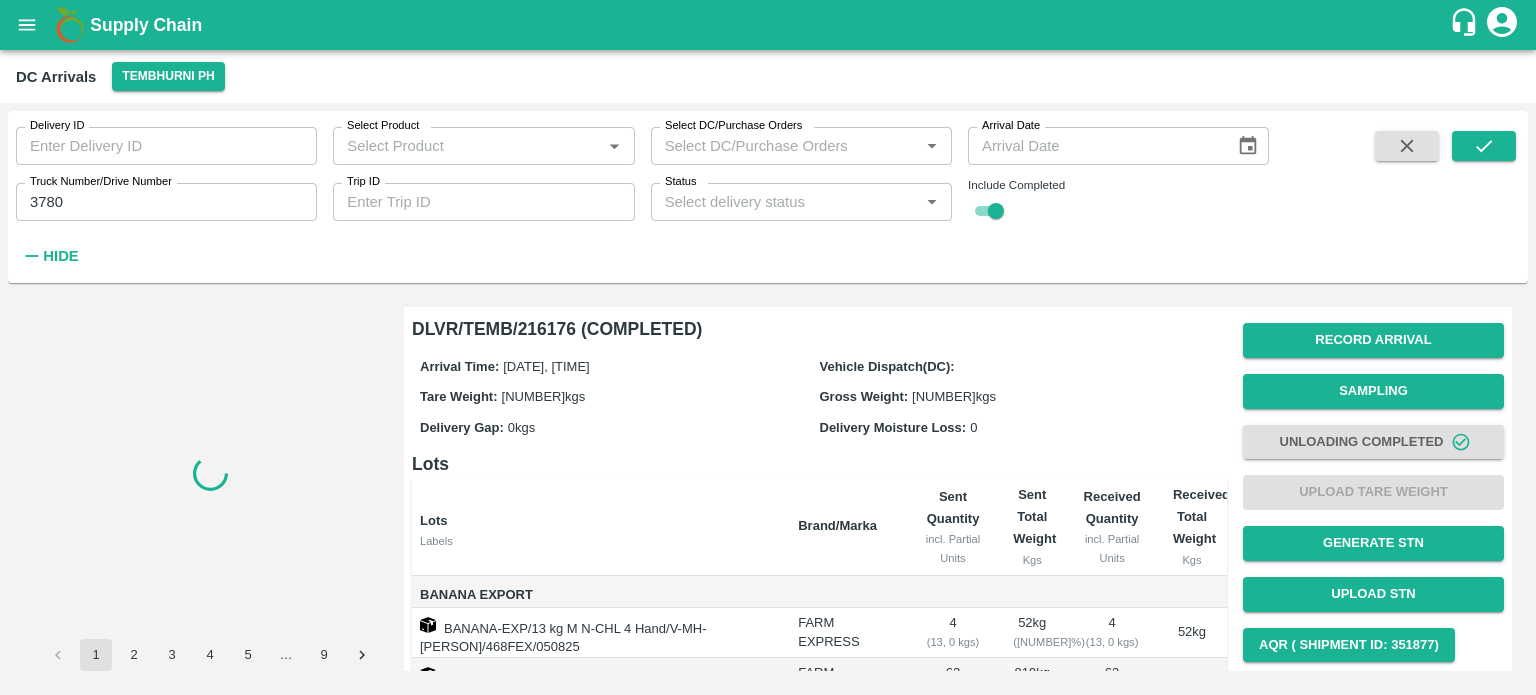 scroll, scrollTop: 0, scrollLeft: 0, axis: both 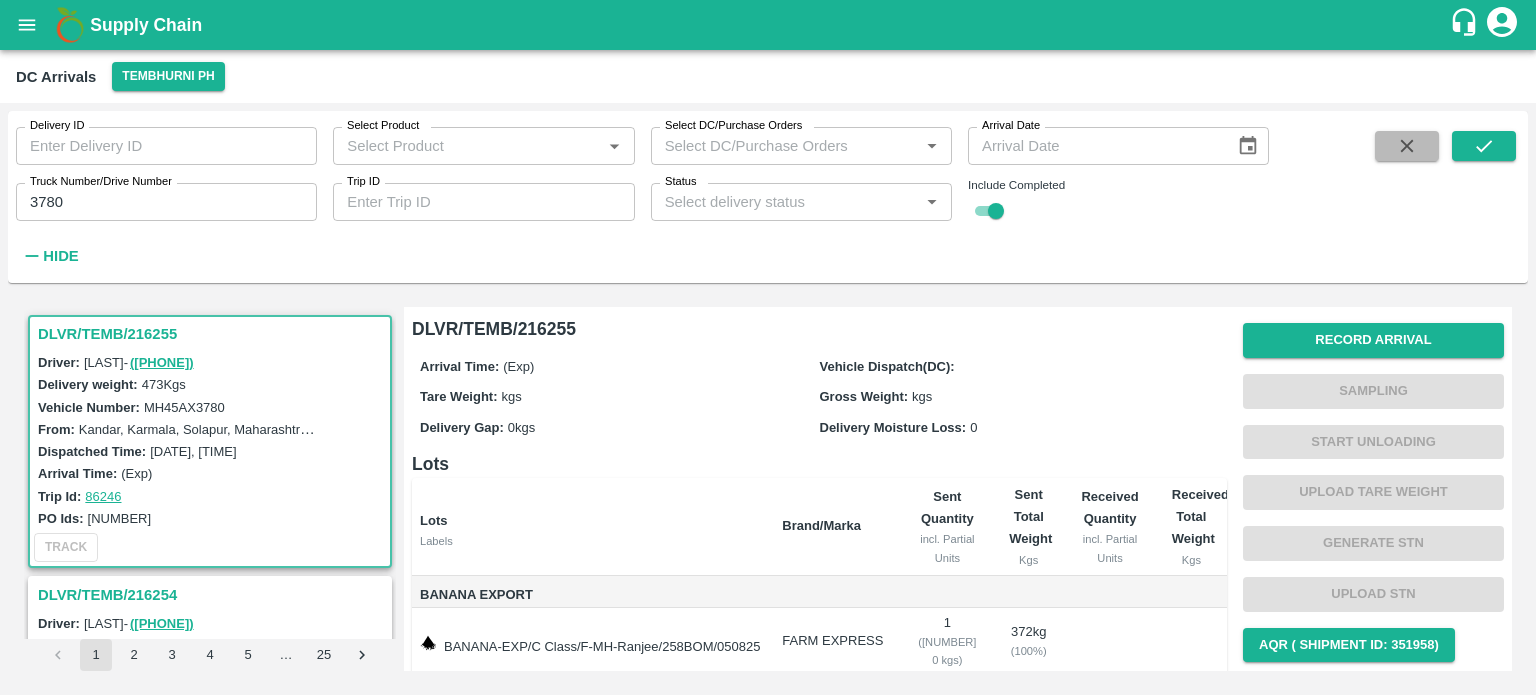 click 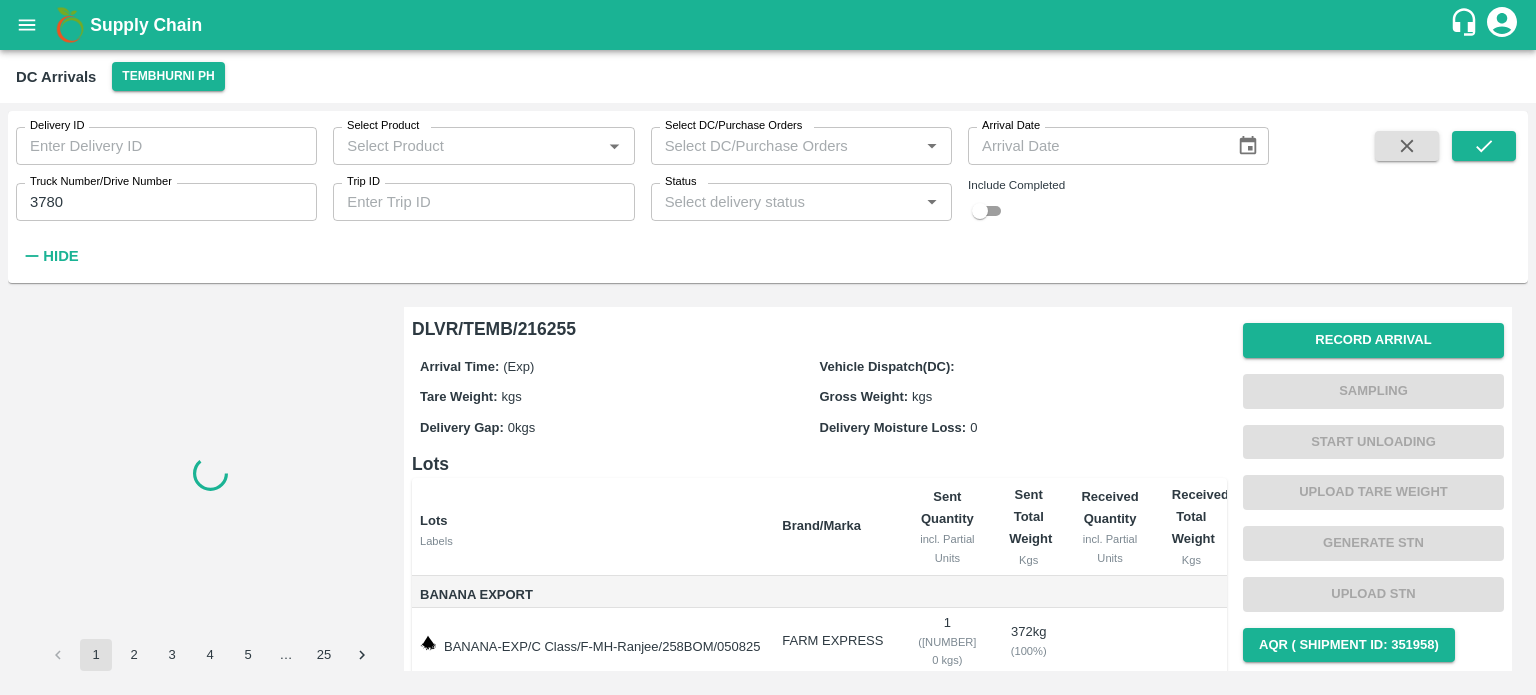type 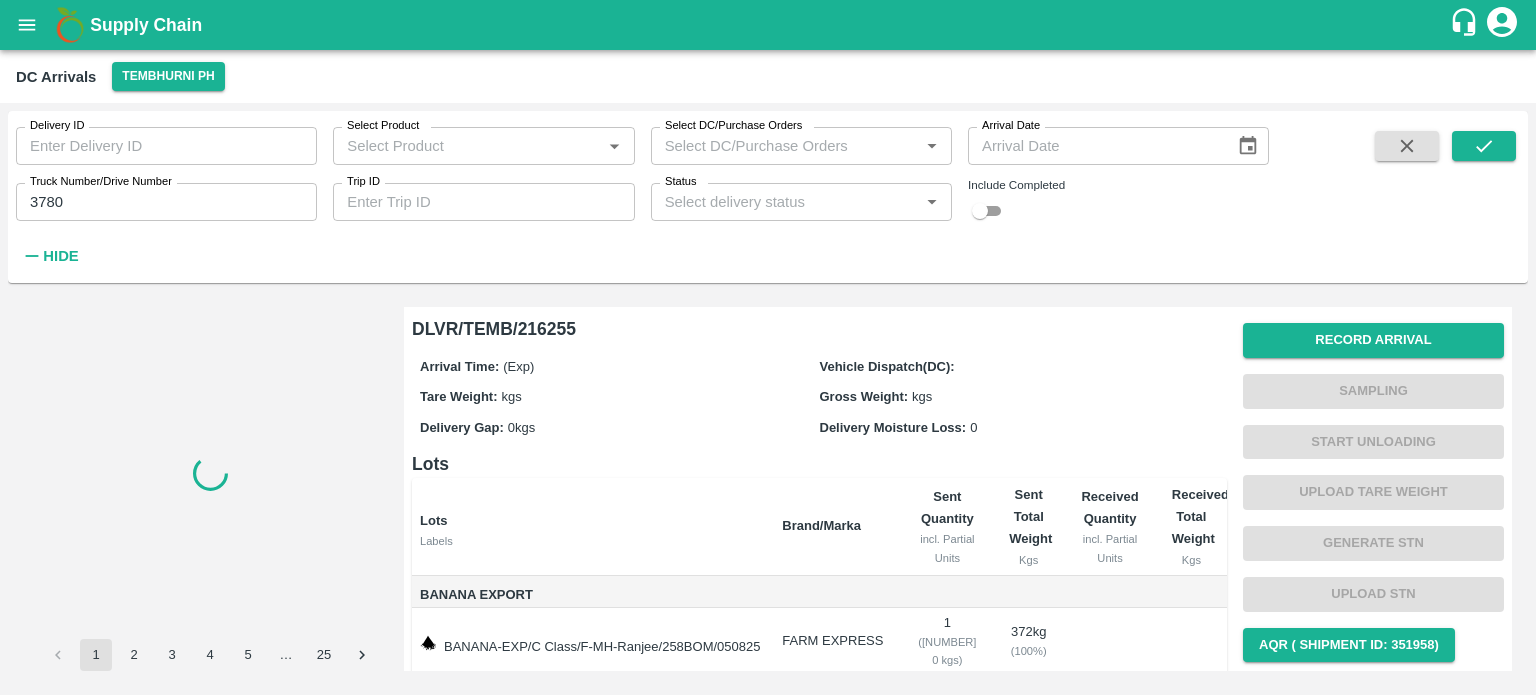 checkbox on "false" 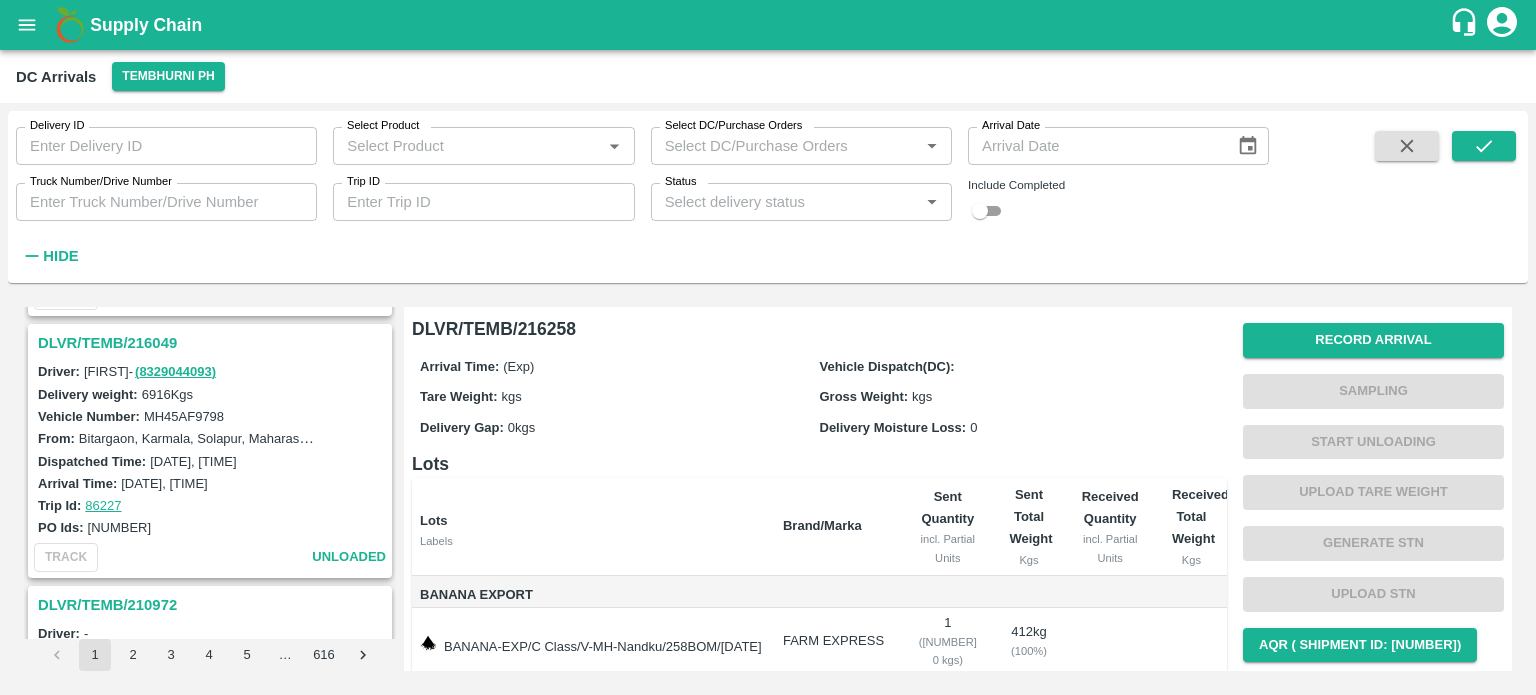 scroll, scrollTop: 2327, scrollLeft: 0, axis: vertical 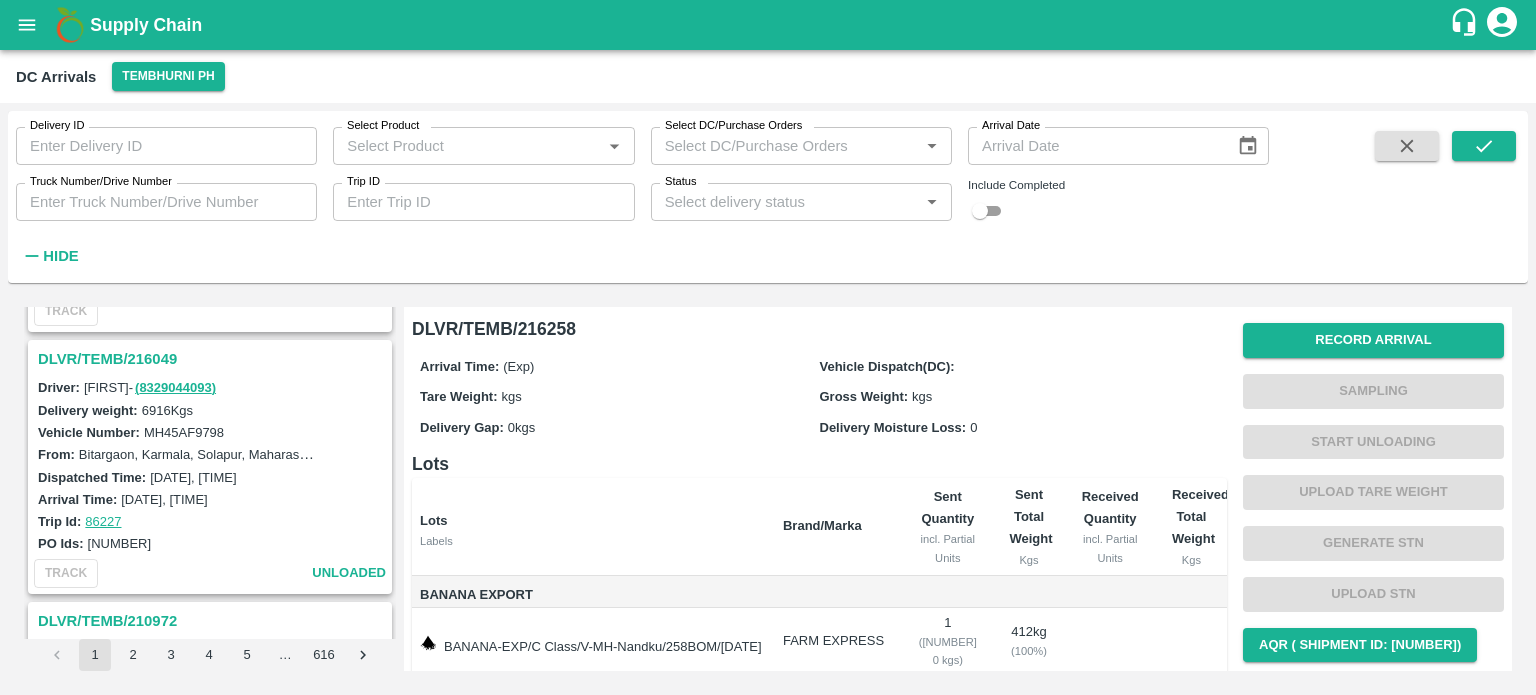 click on "TRACK unloaded" at bounding box center [210, 573] 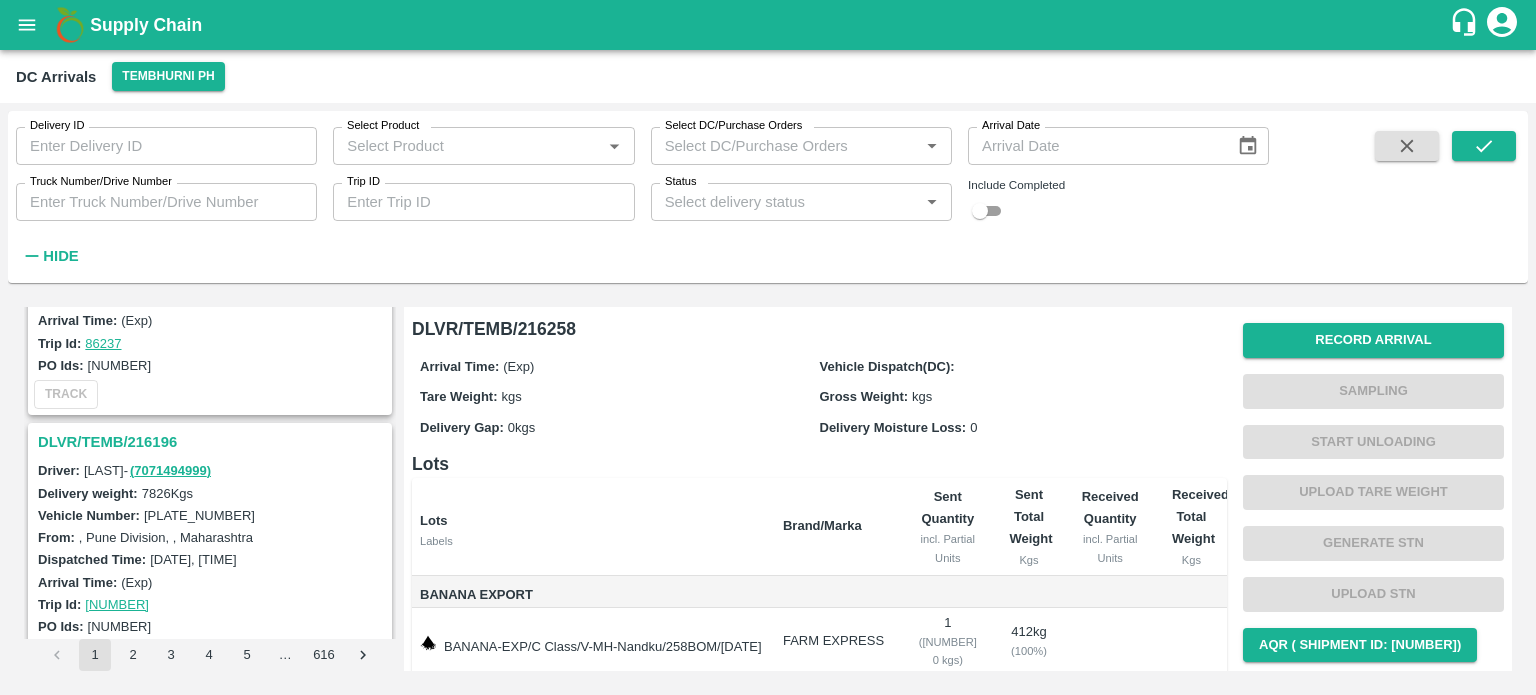 scroll, scrollTop: 1443, scrollLeft: 0, axis: vertical 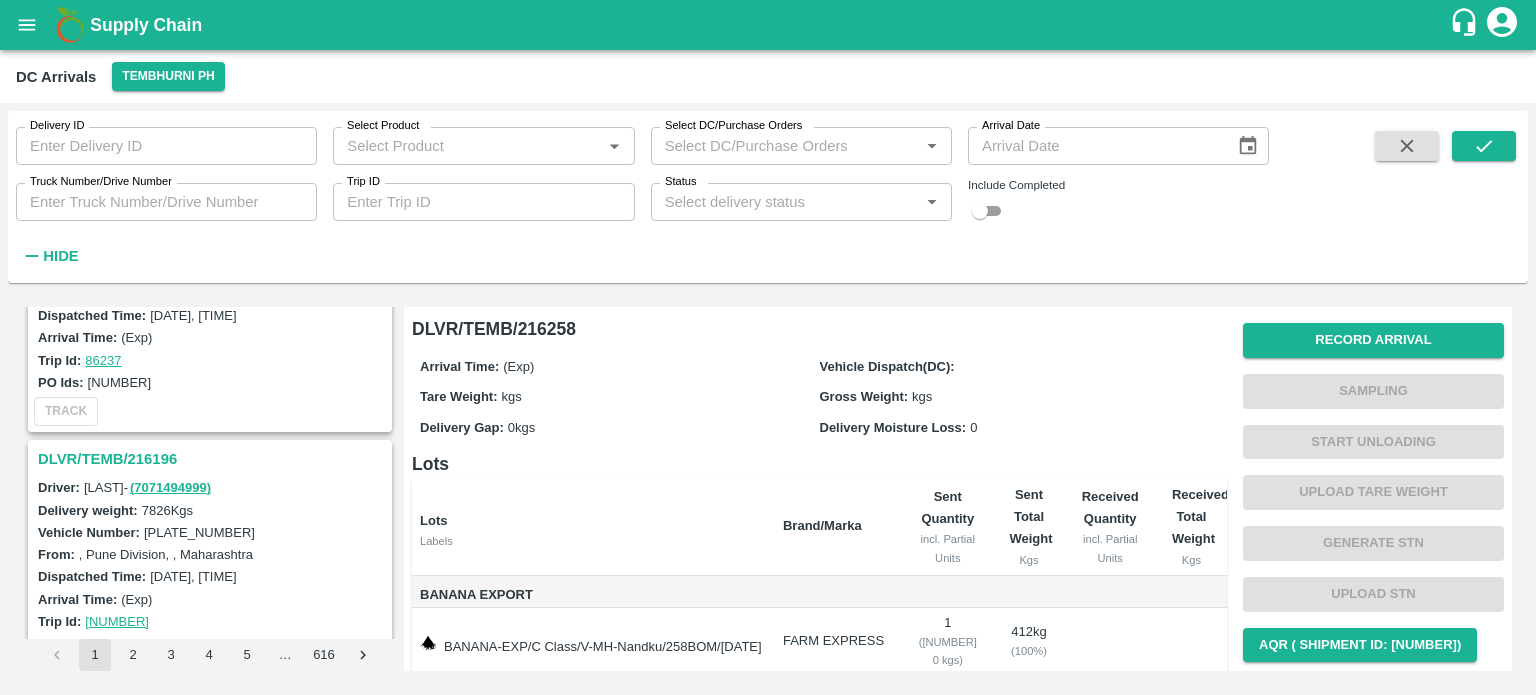 click on "DLVR/TEMB/216196" at bounding box center [213, 459] 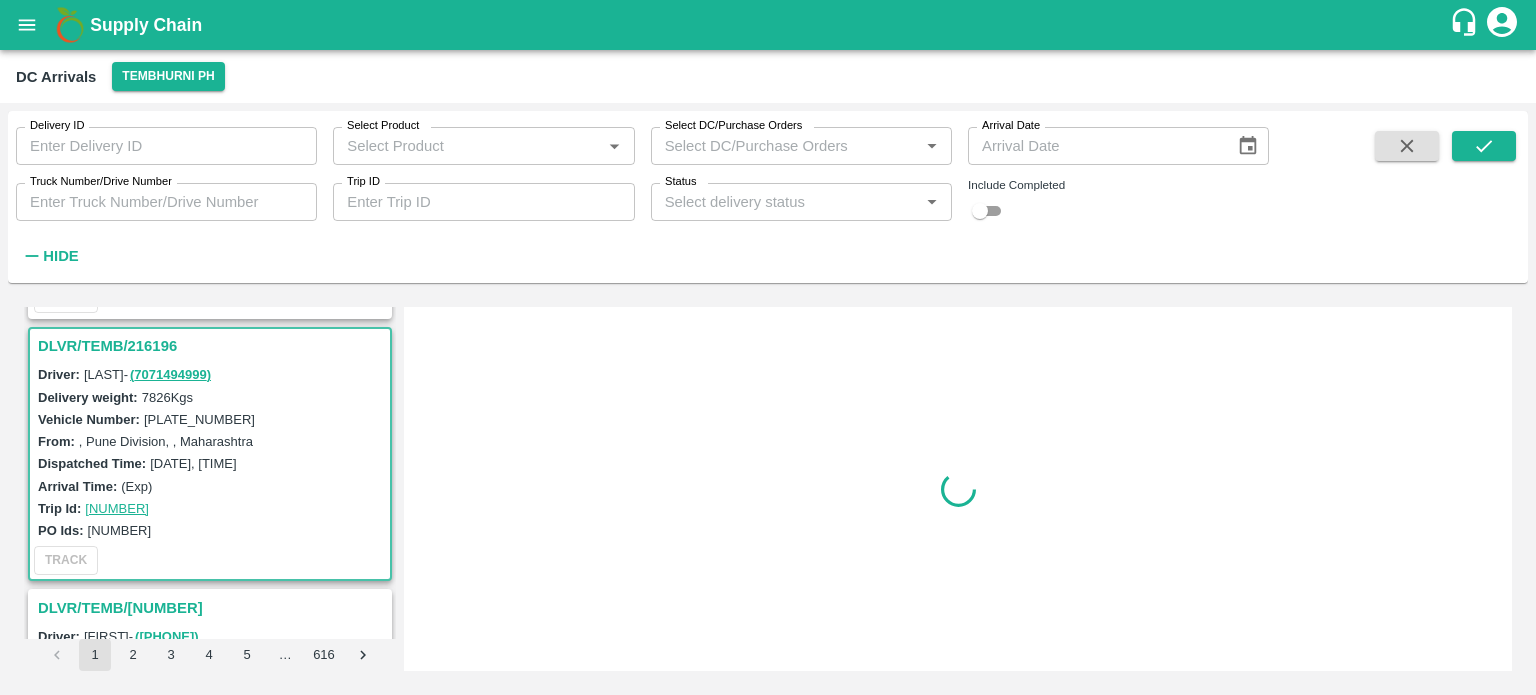 scroll, scrollTop: 1569, scrollLeft: 0, axis: vertical 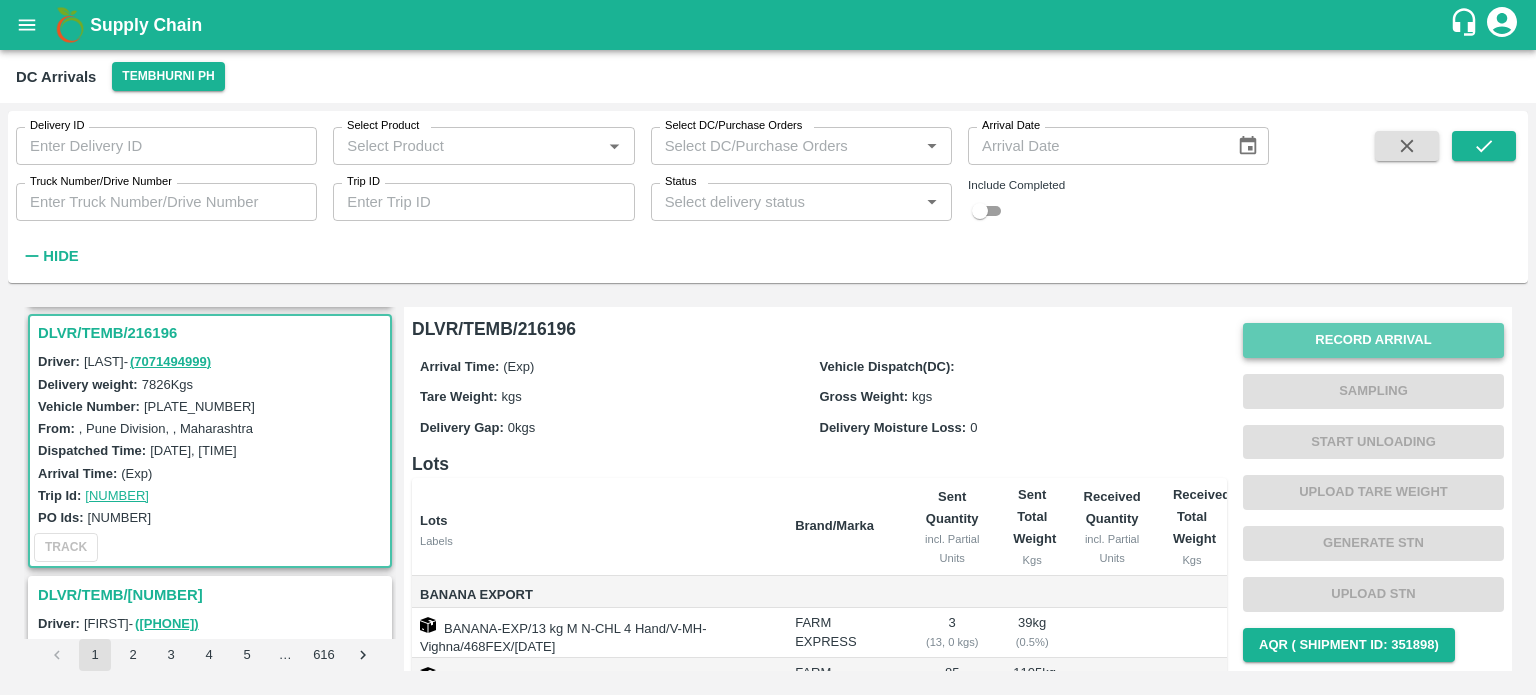 click on "Record Arrival" at bounding box center (1373, 340) 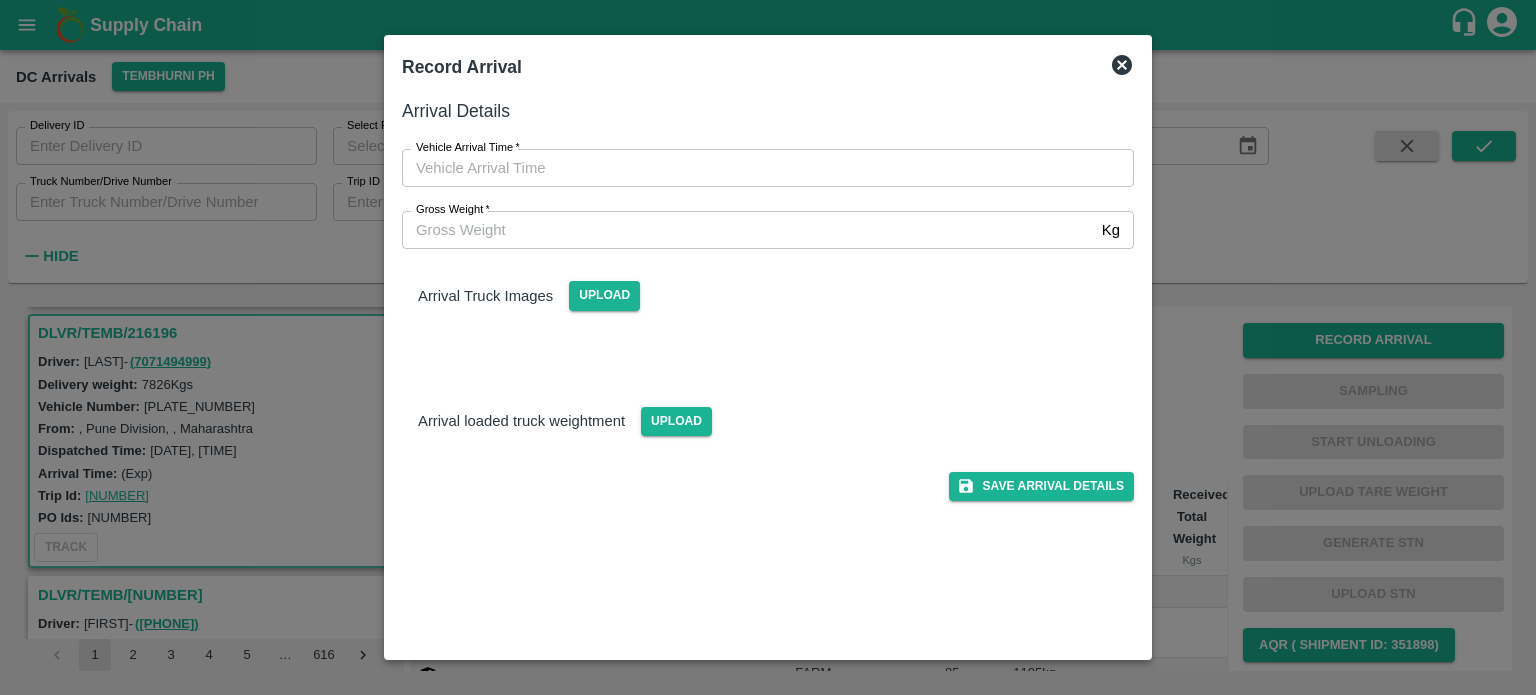 type on "DD/MM/YYYY hh:mm aa" 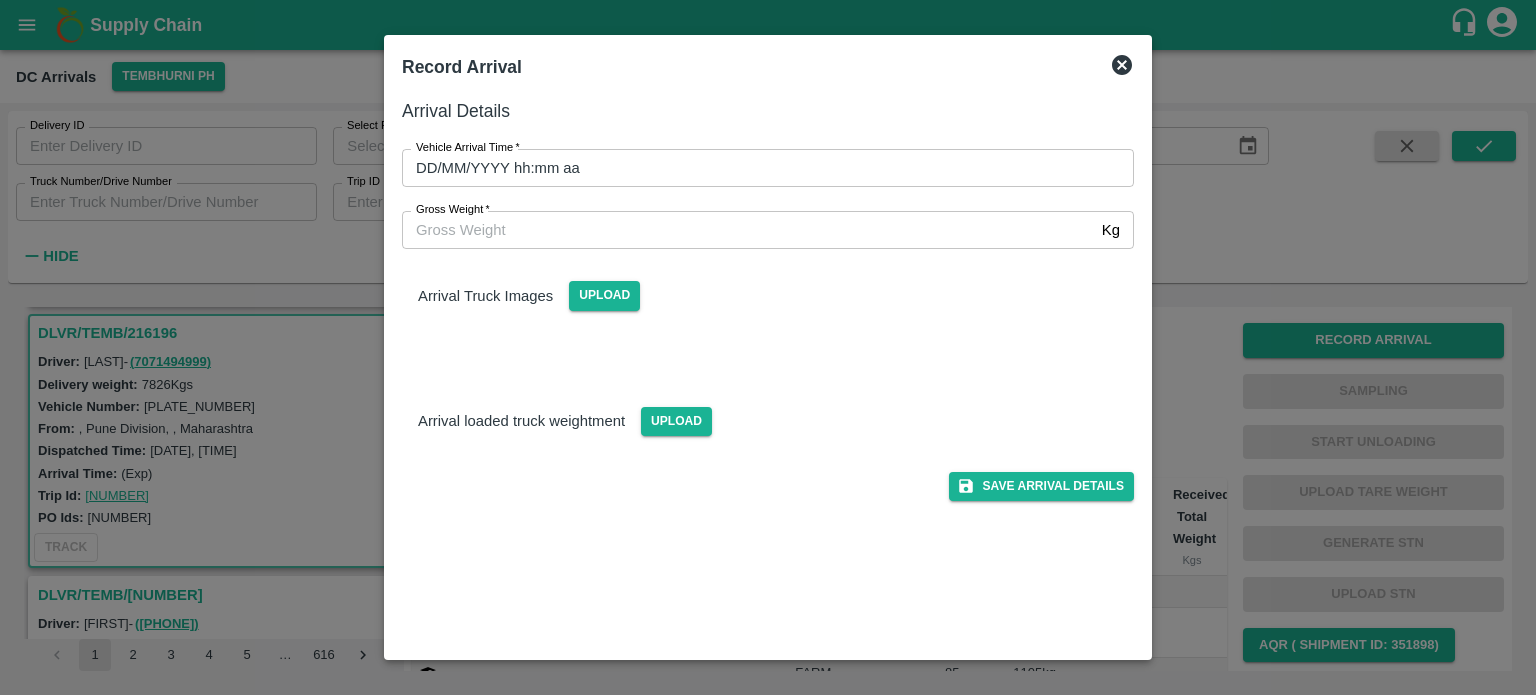 click on "DD/MM/YYYY hh:mm aa" at bounding box center (761, 168) 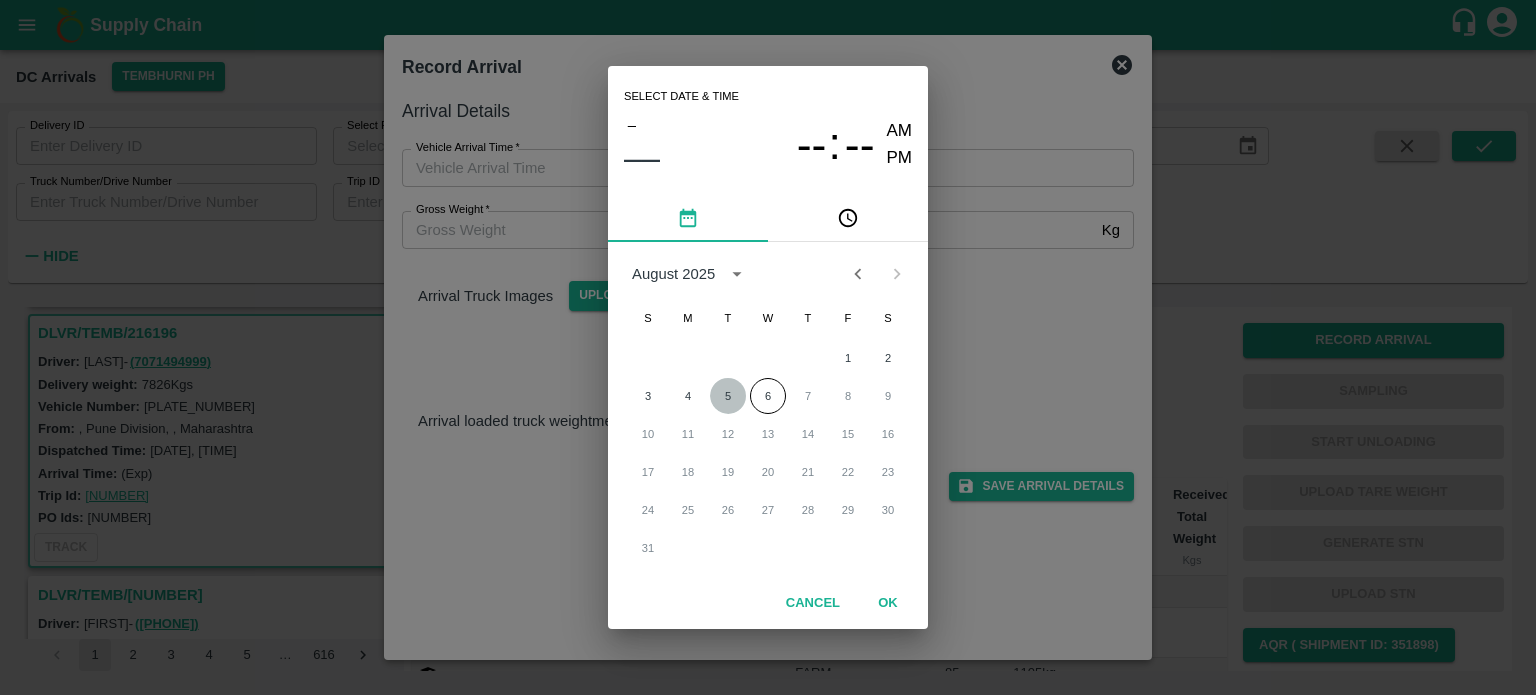 click on "5" at bounding box center [728, 396] 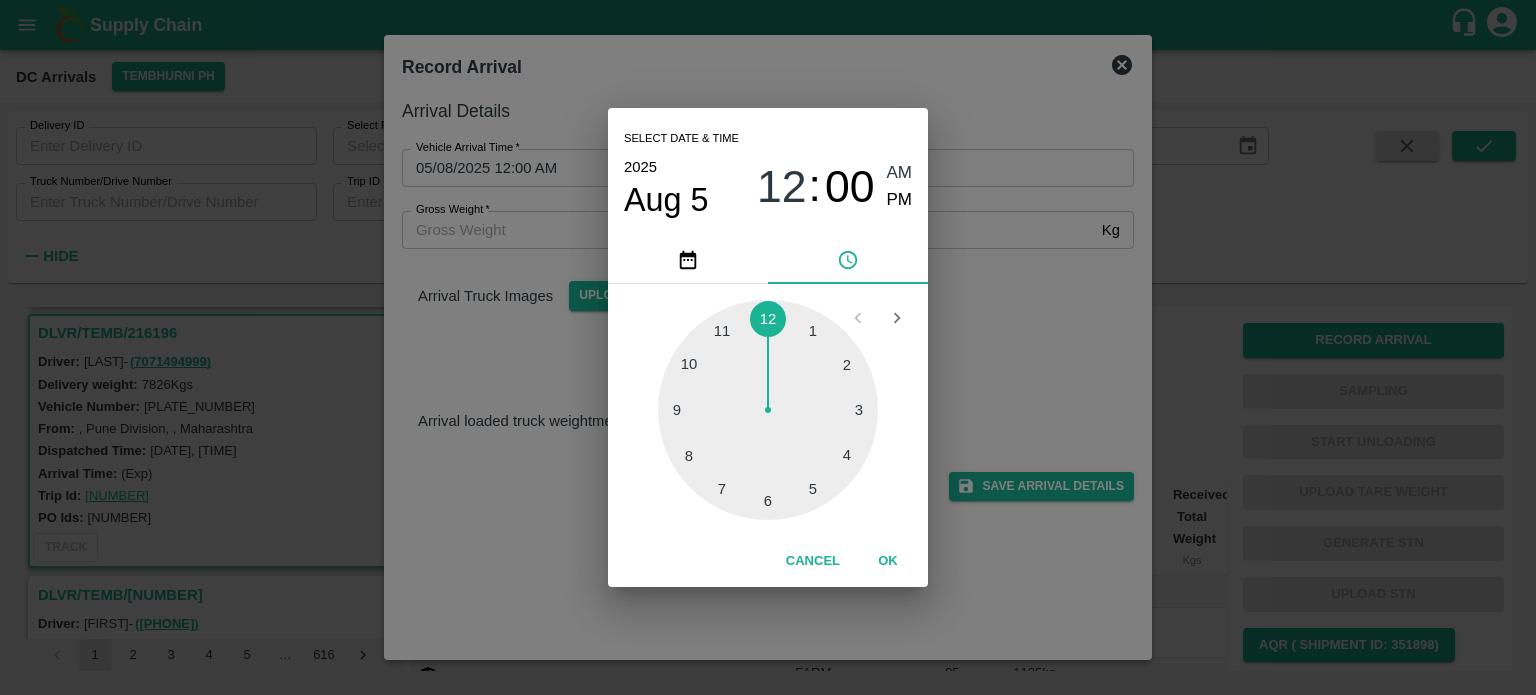 click at bounding box center [768, 410] 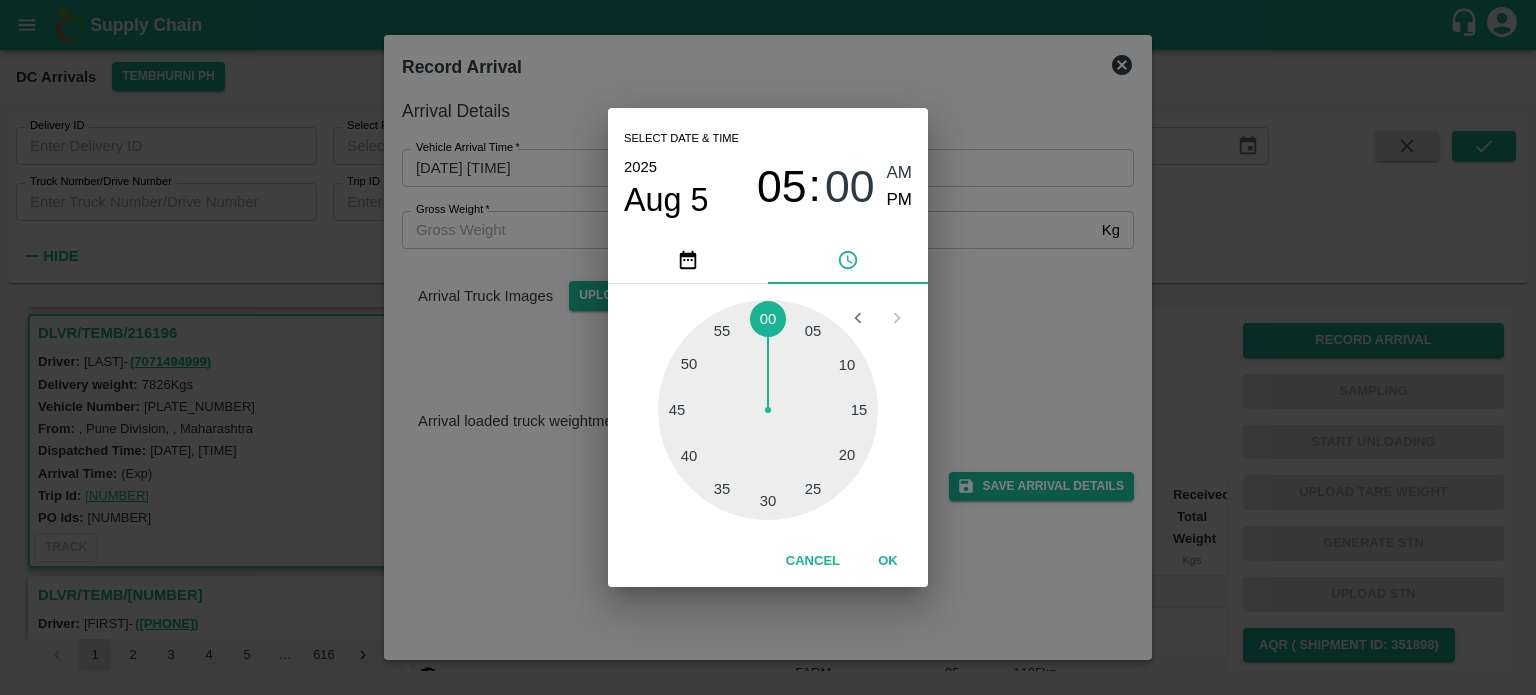 click at bounding box center (768, 410) 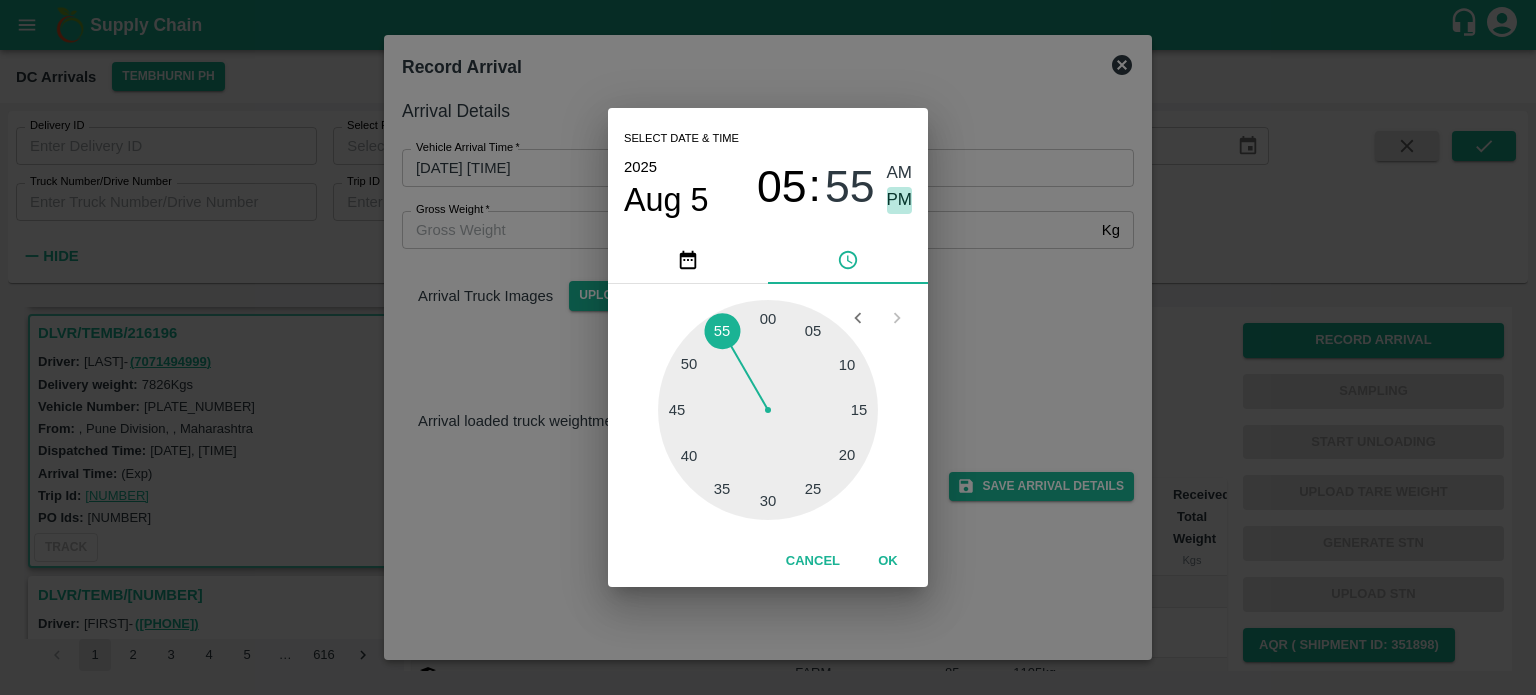 click on "PM" at bounding box center [900, 200] 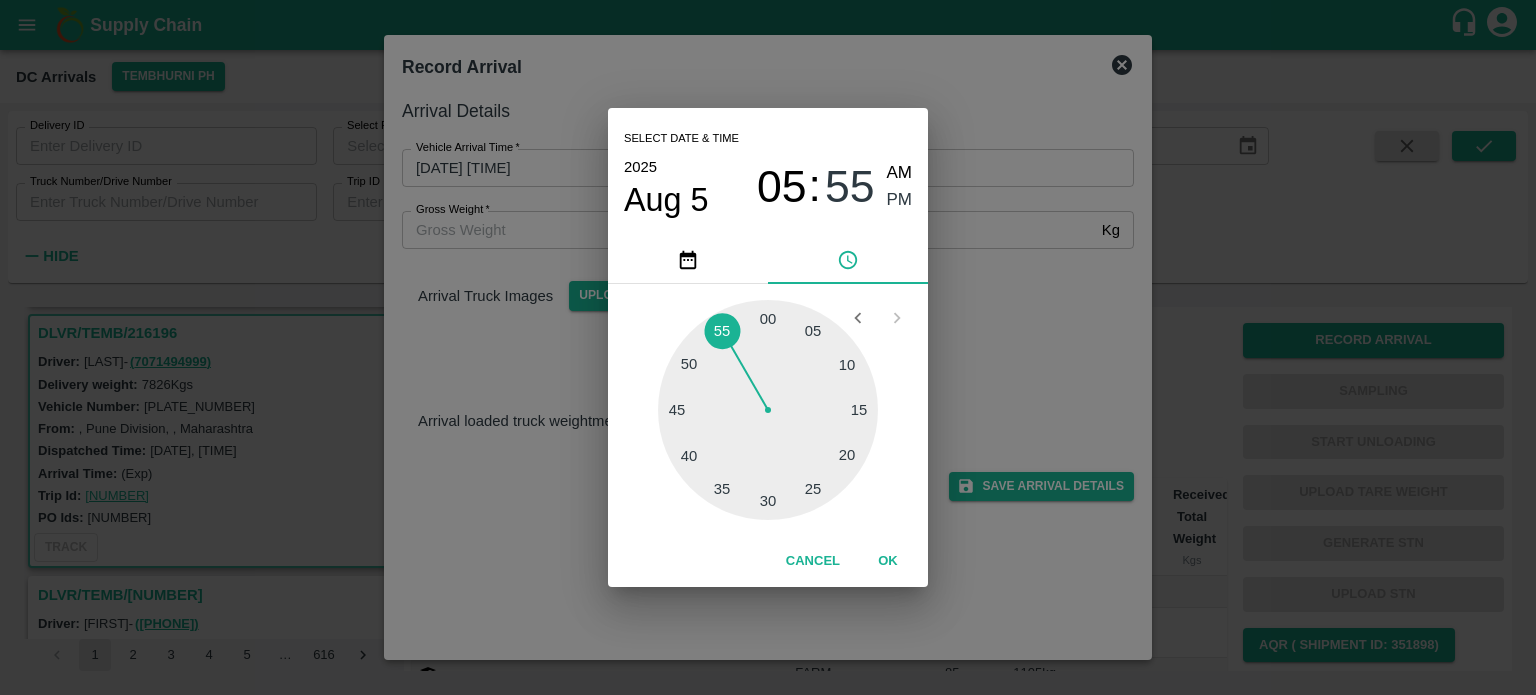 click on "Select date & time 2025 Aug 5 05 : 55 AM PM 05 10 15 20 25 30 35 40 45 50 55 00 Cancel OK" at bounding box center (768, 347) 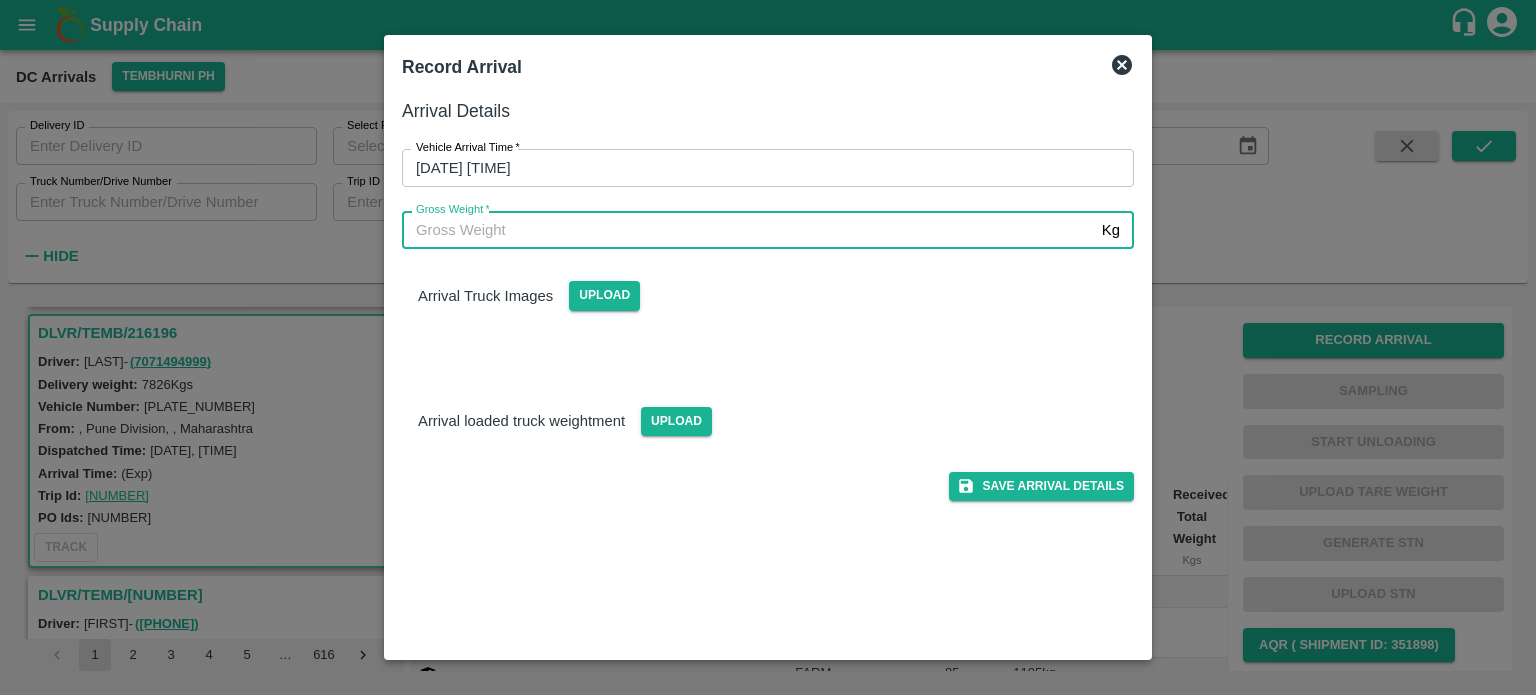 click on "Gross Weight   *" at bounding box center (748, 230) 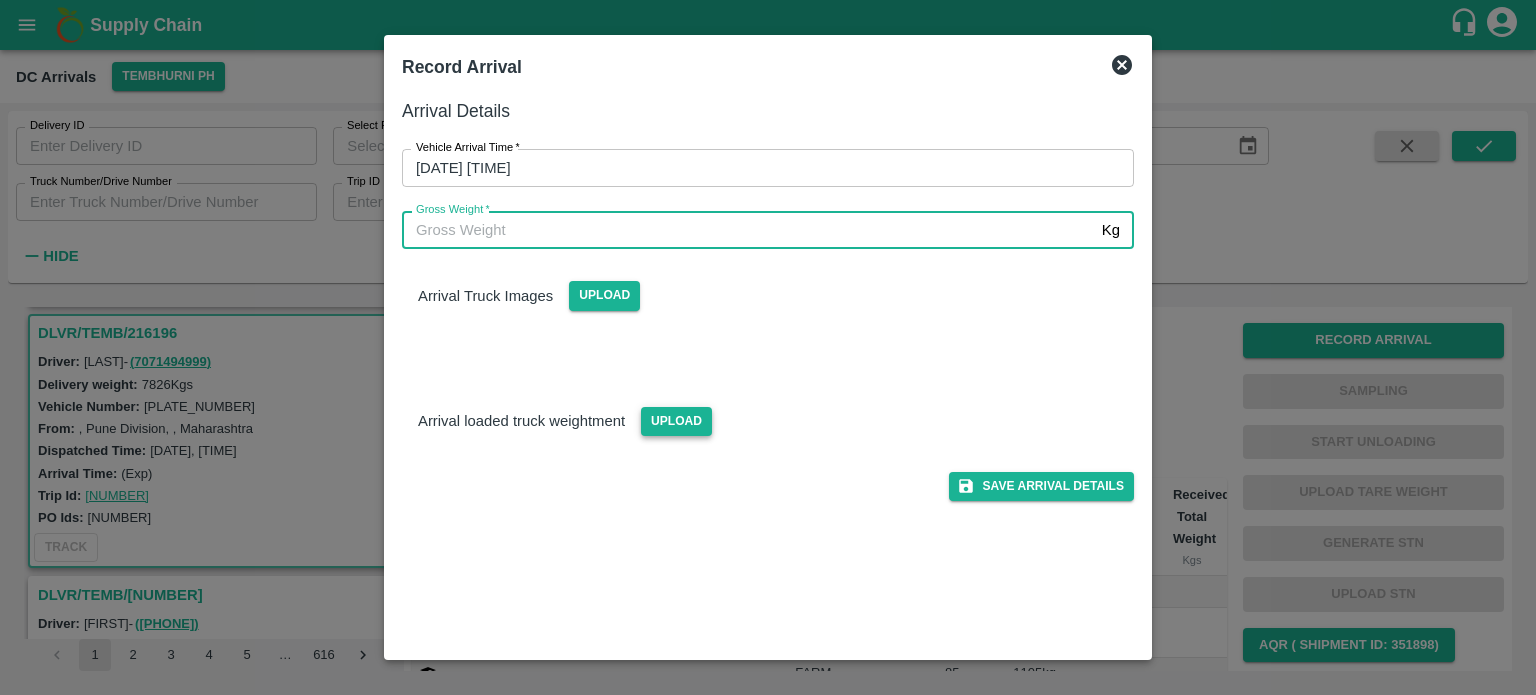 type on "14510" 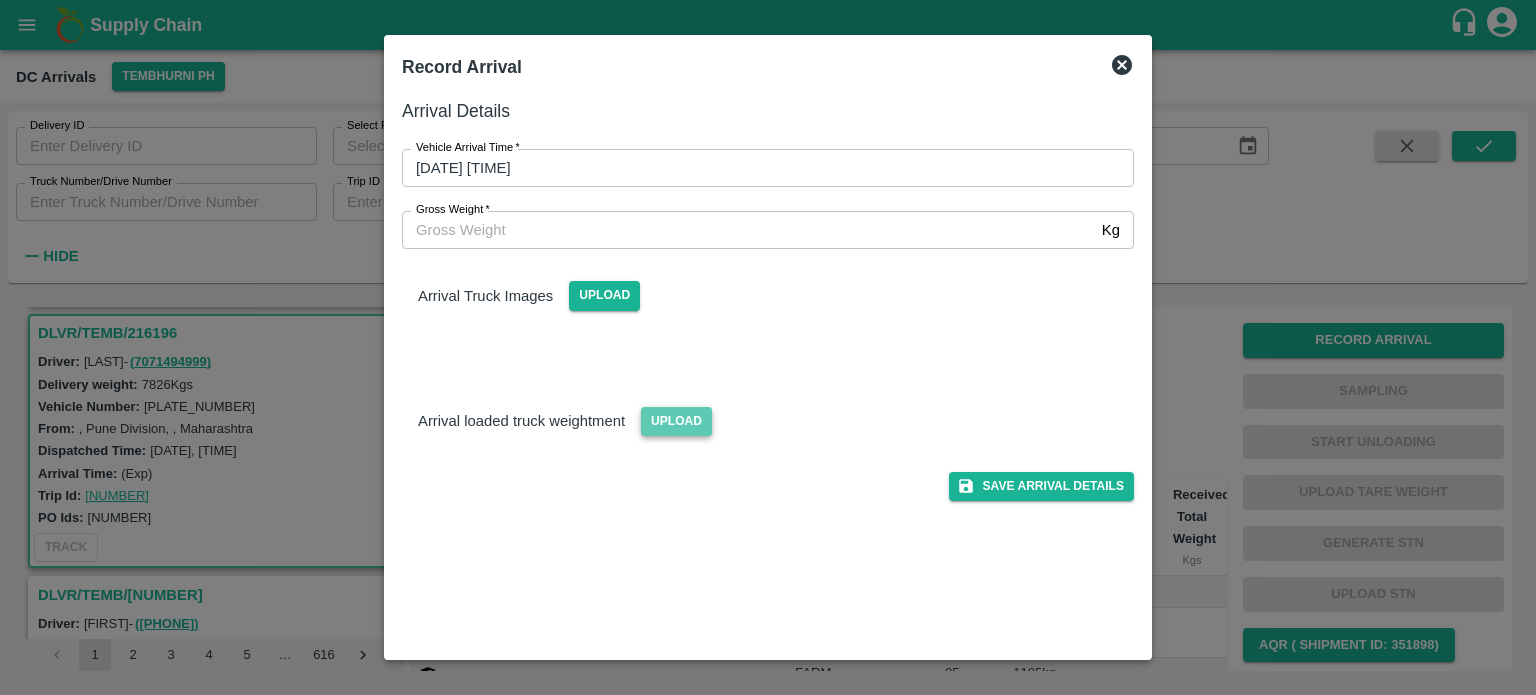 click on "Upload" at bounding box center [676, 421] 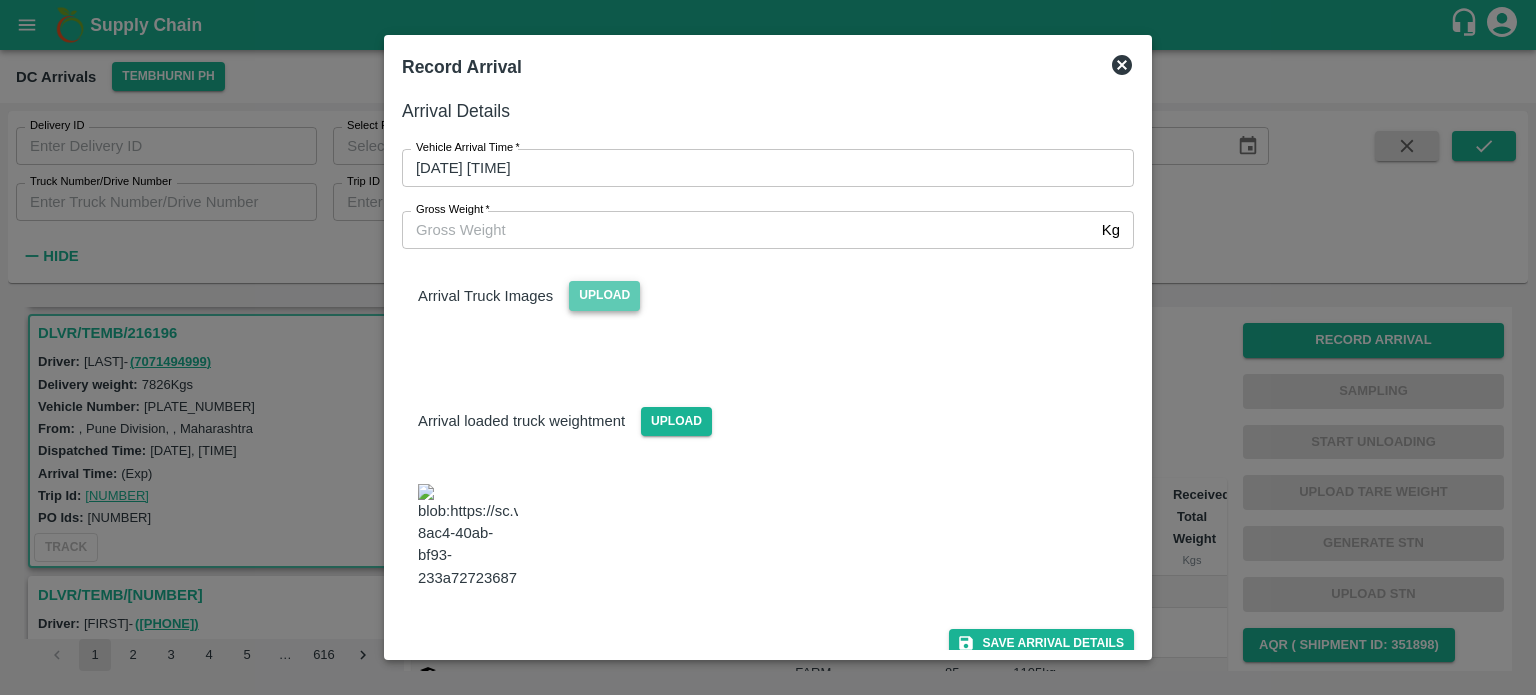 click on "Upload" at bounding box center [604, 295] 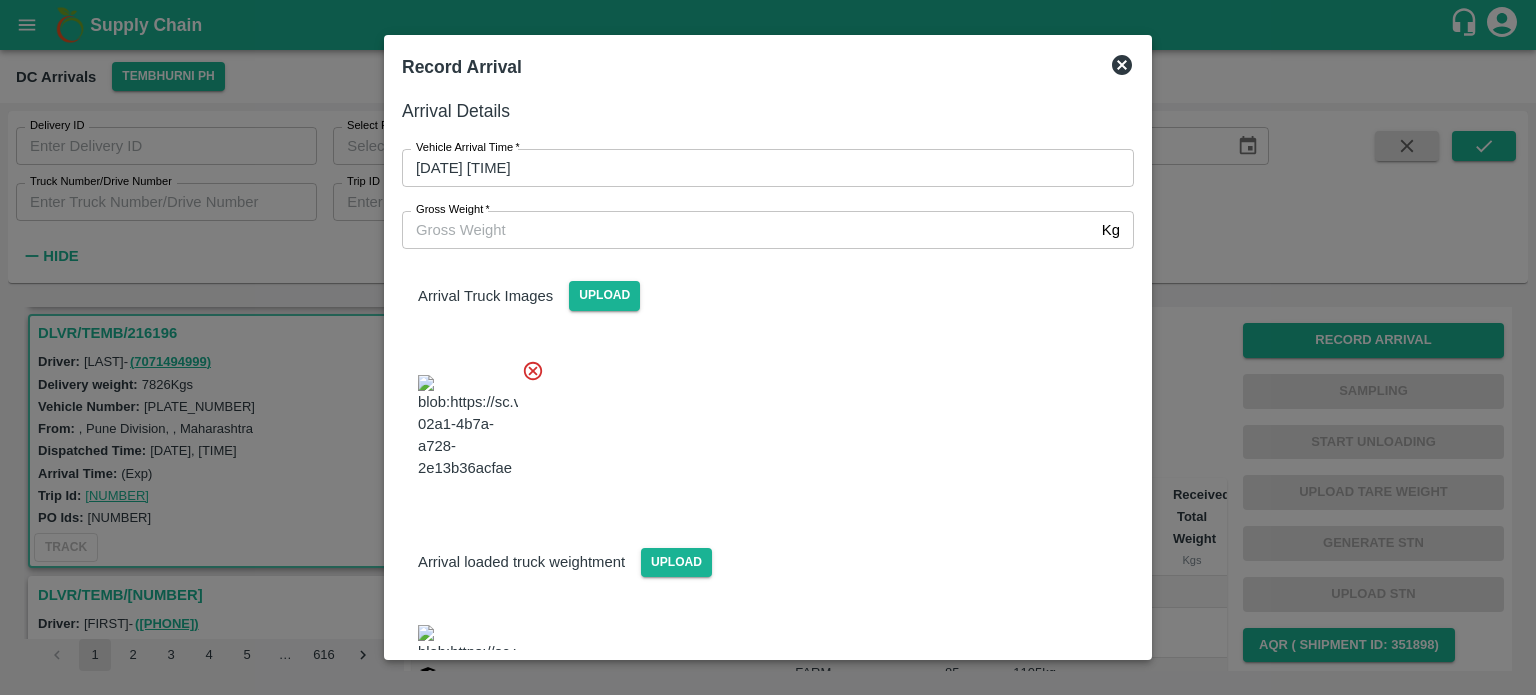 click at bounding box center [760, 421] 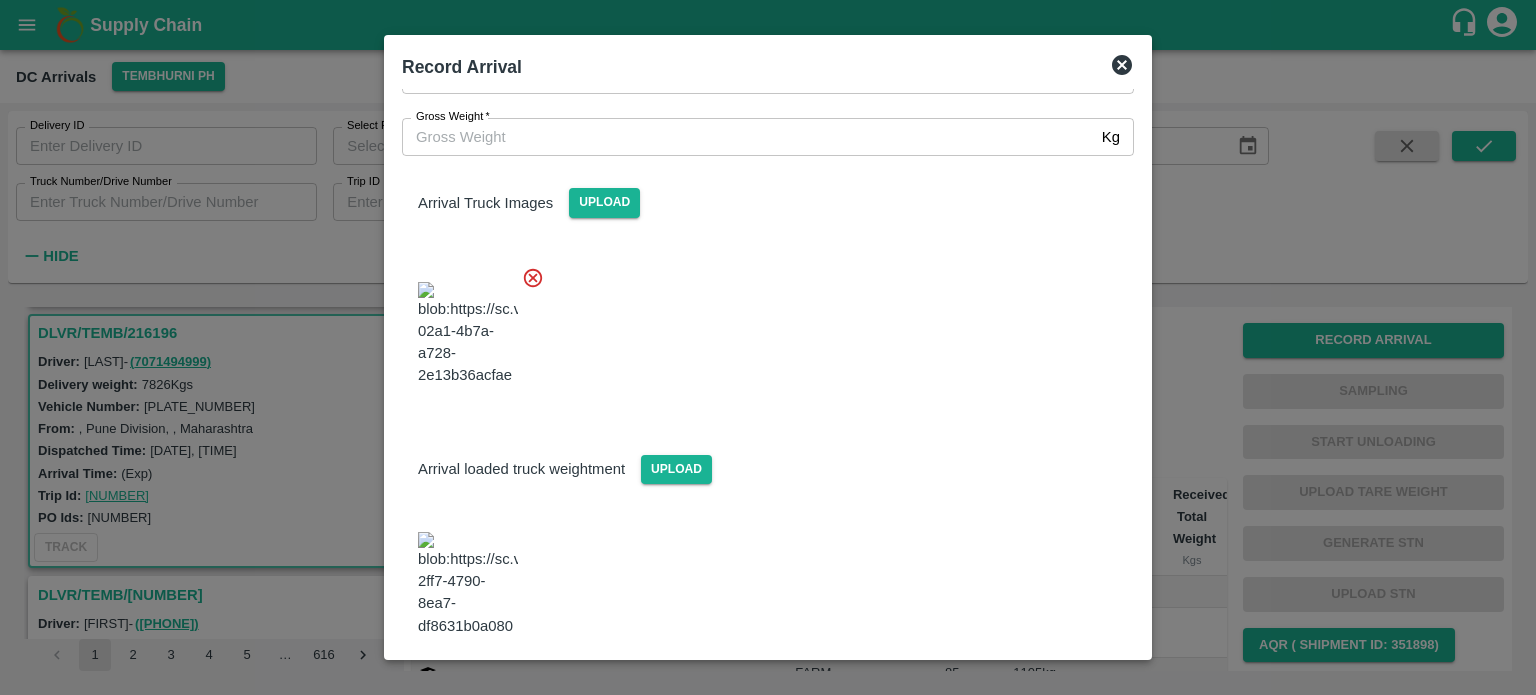 scroll, scrollTop: 92, scrollLeft: 0, axis: vertical 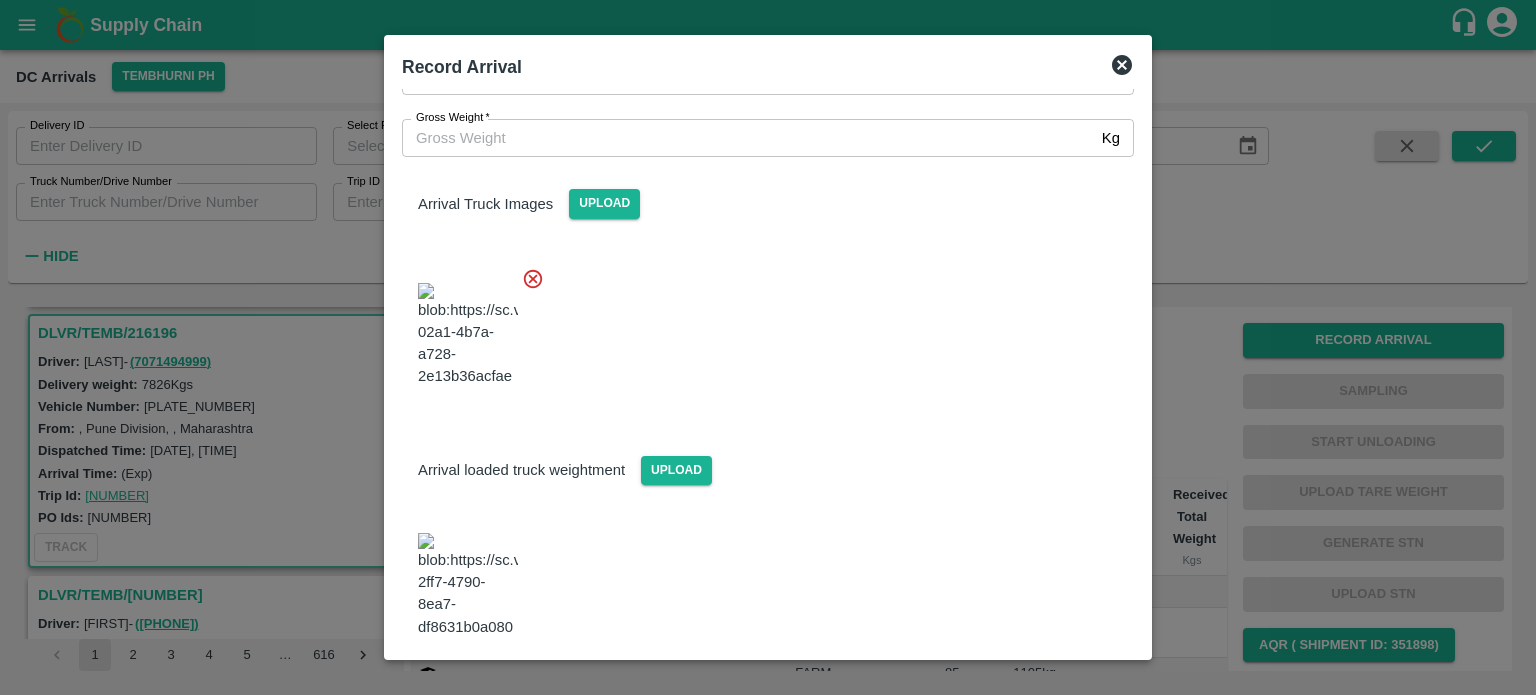 click on "Save Arrival Details" at bounding box center [1041, 692] 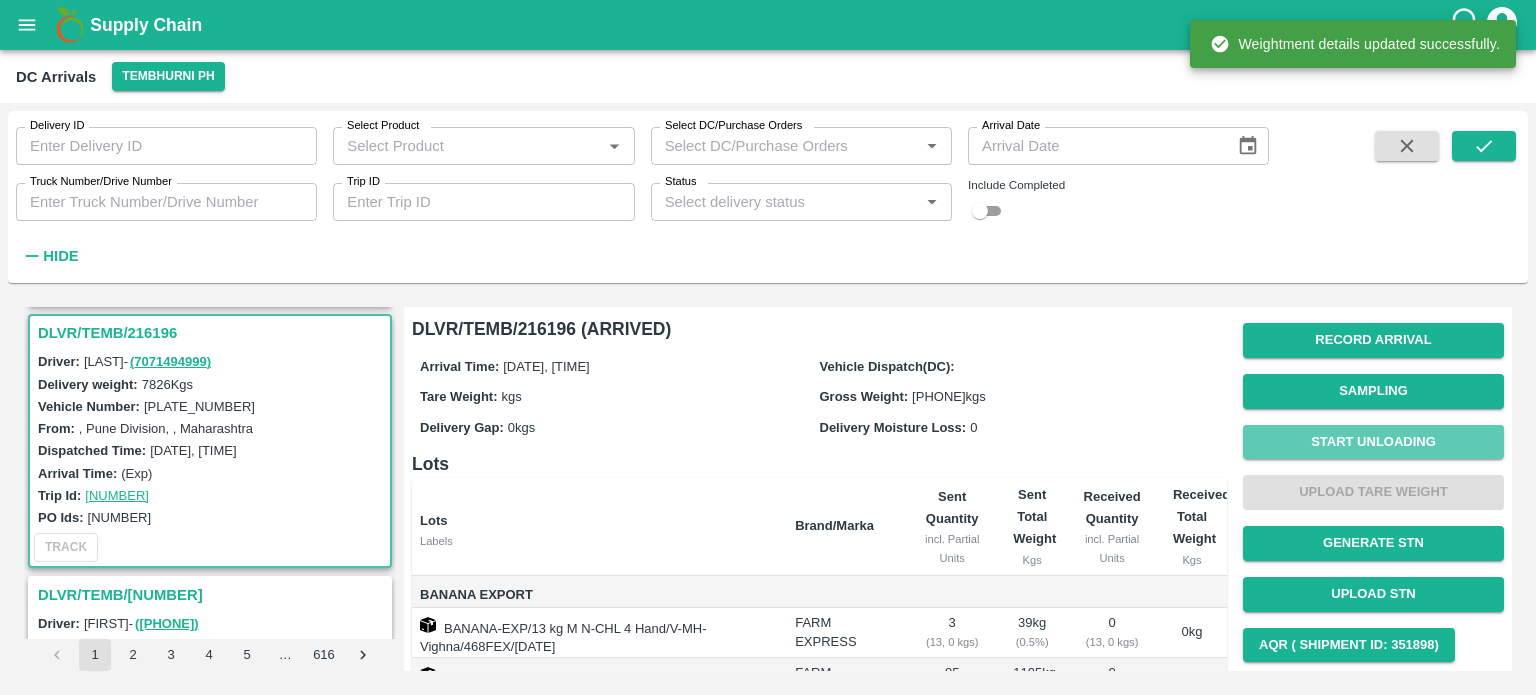 click on "Start Unloading" at bounding box center [1373, 442] 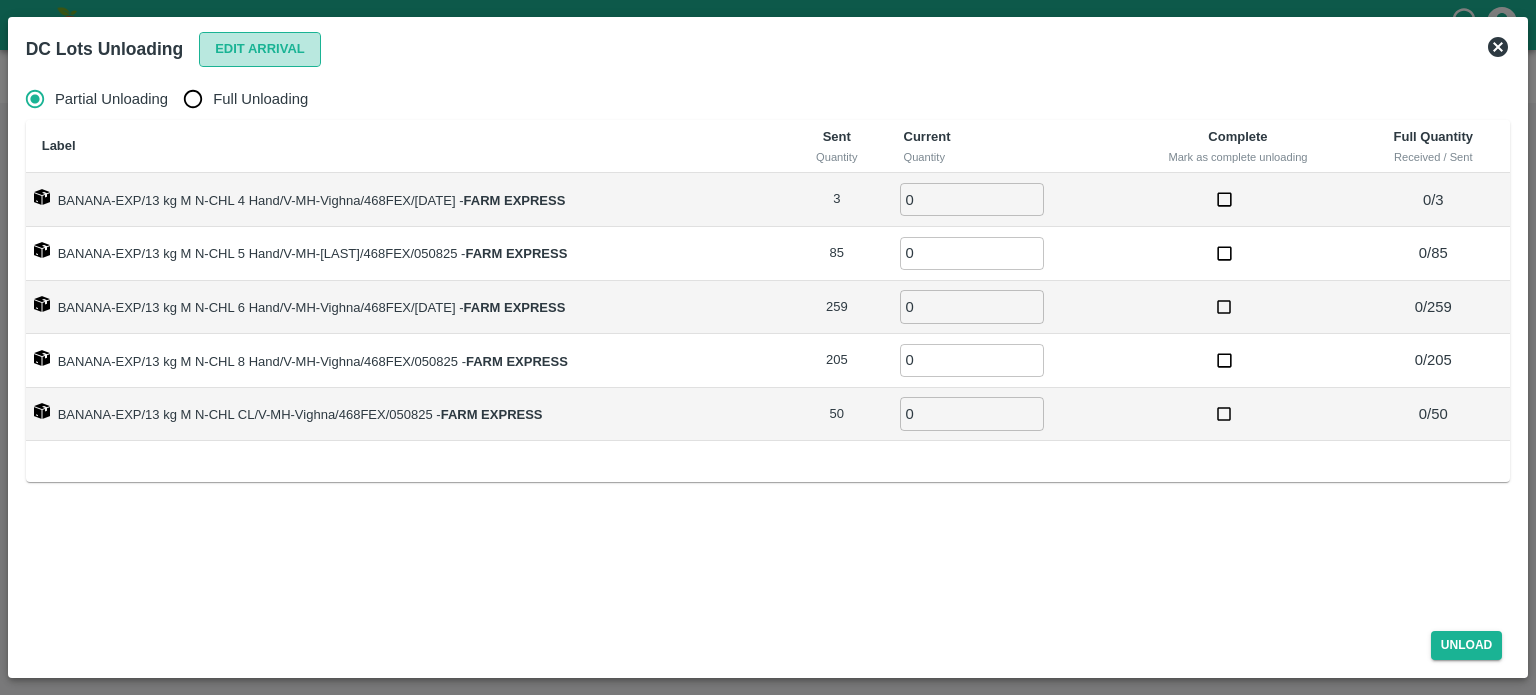 click on "Edit Arrival" at bounding box center [260, 49] 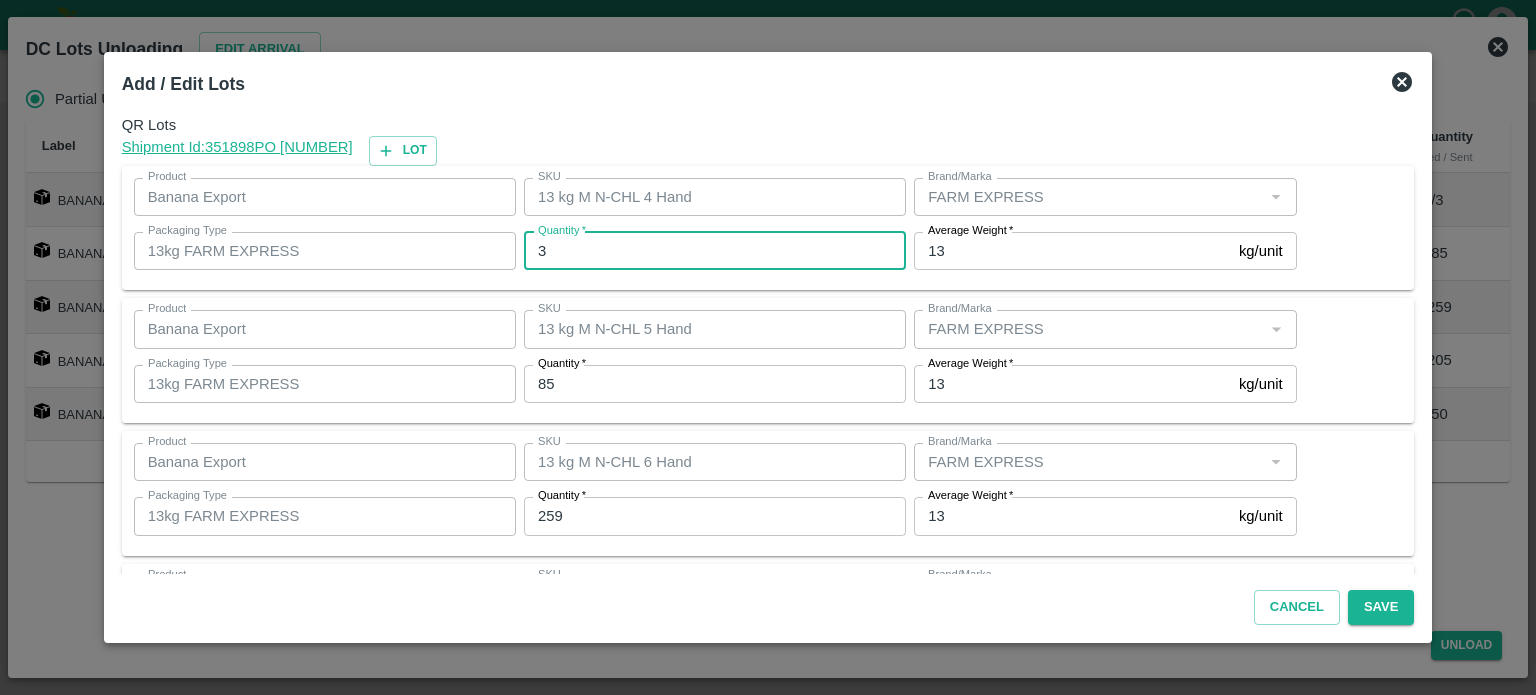 click on "3" at bounding box center (715, 251) 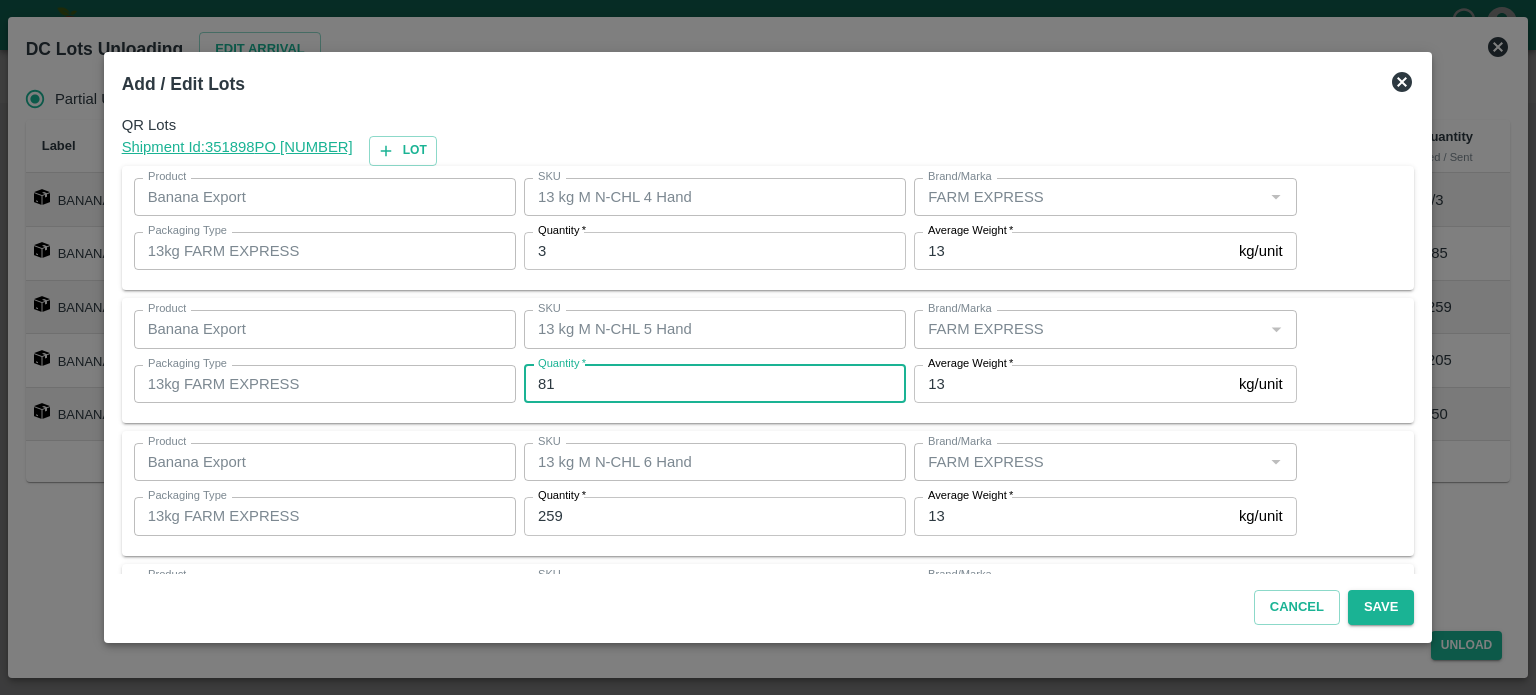 type on "81" 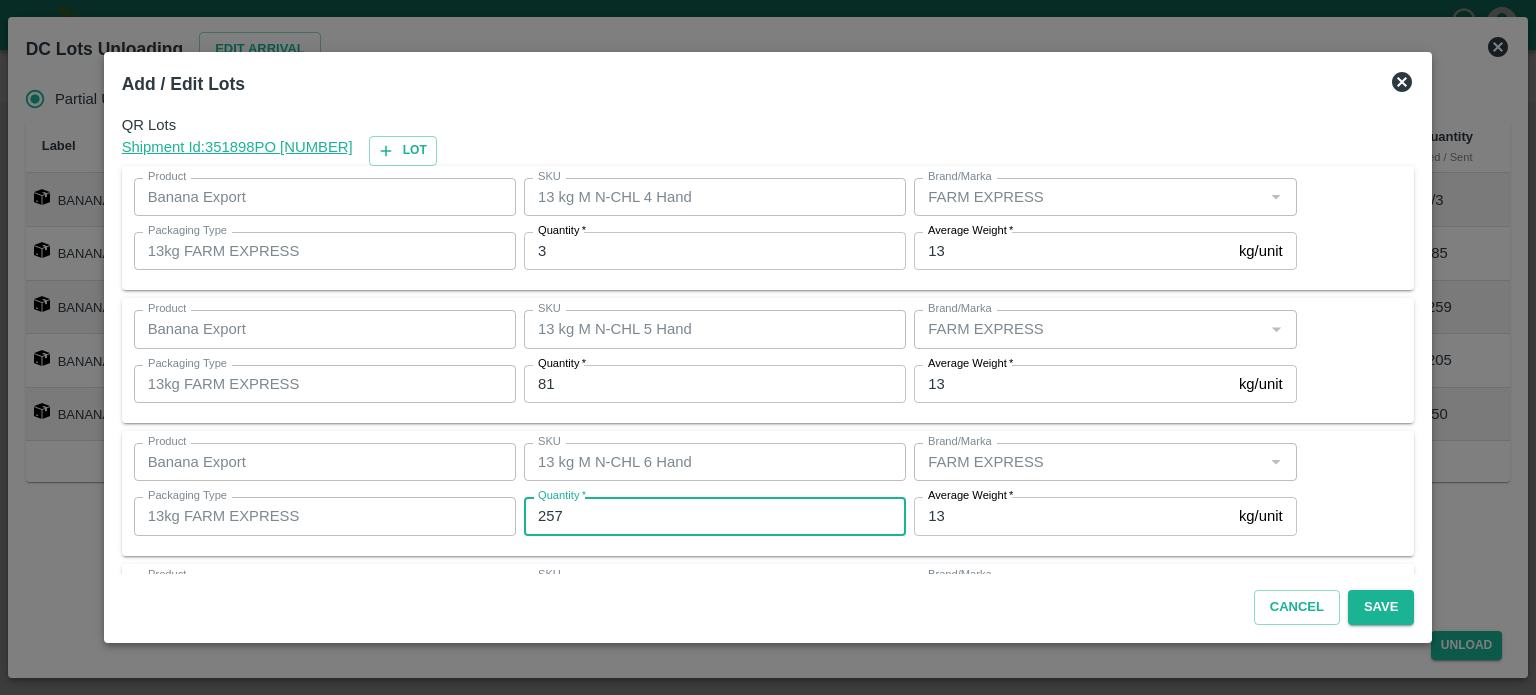 type on "257" 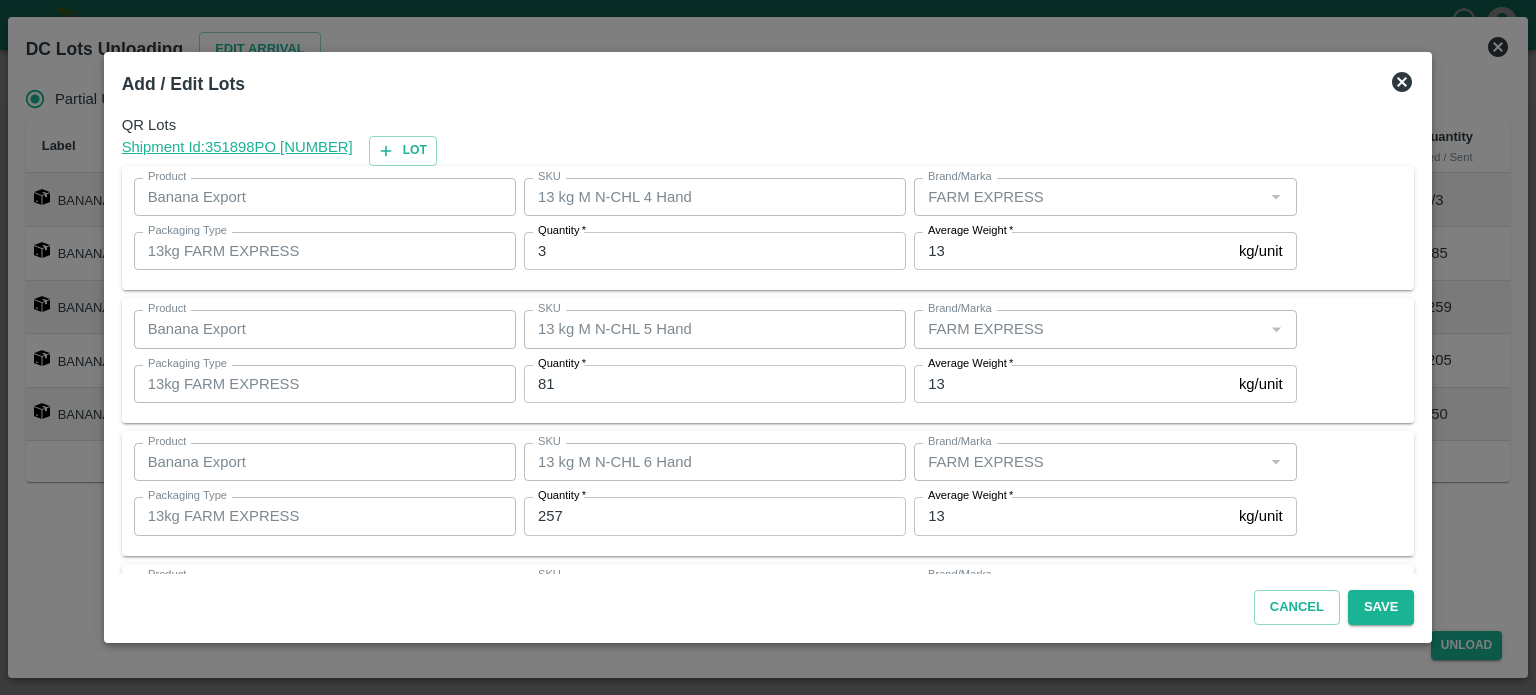 scroll, scrollTop: 262, scrollLeft: 0, axis: vertical 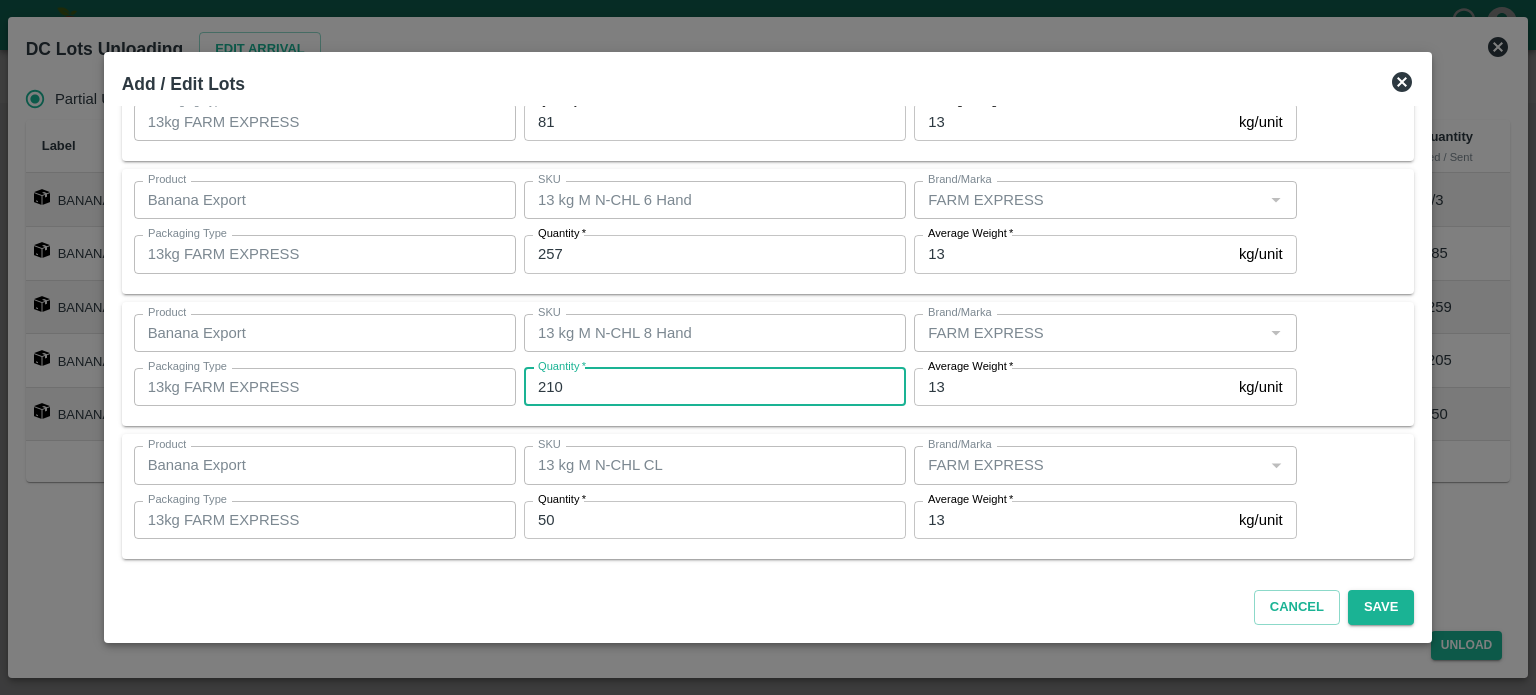 type on "210" 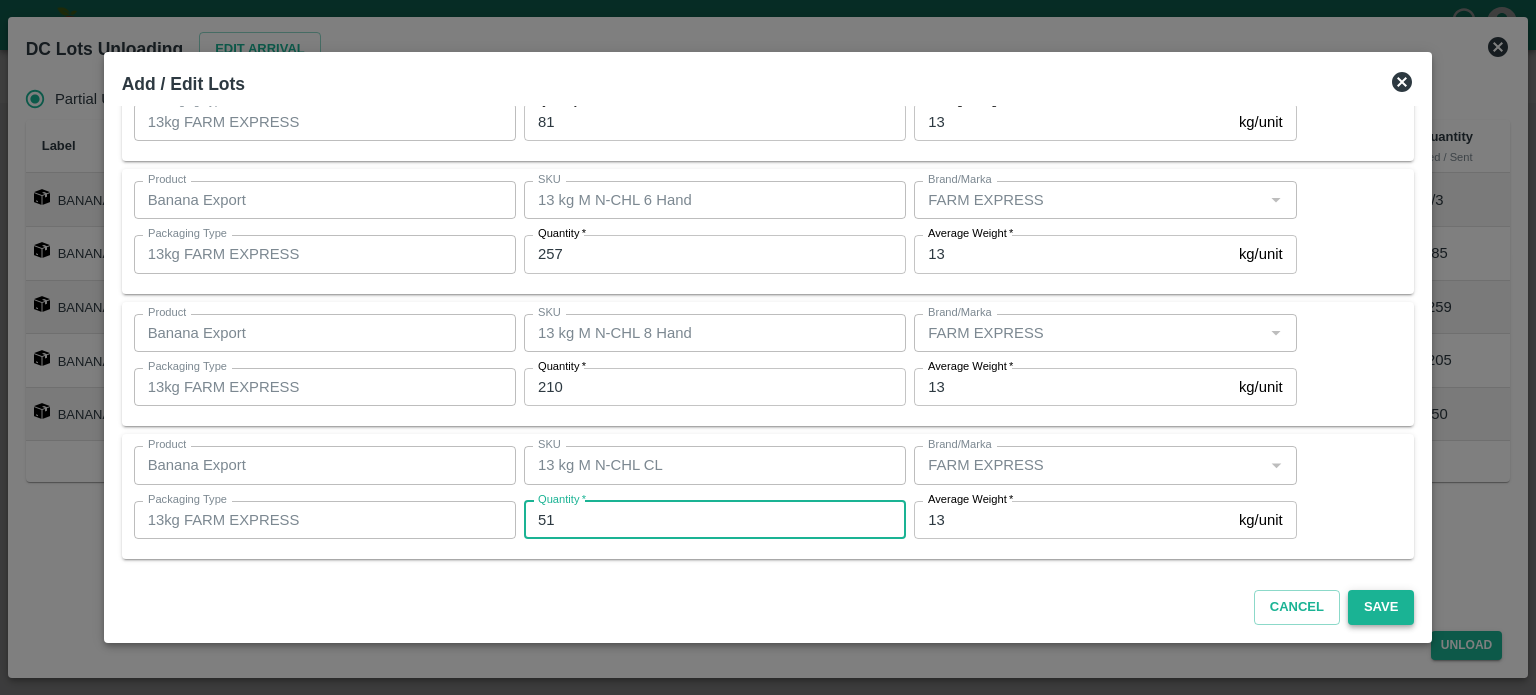type on "51" 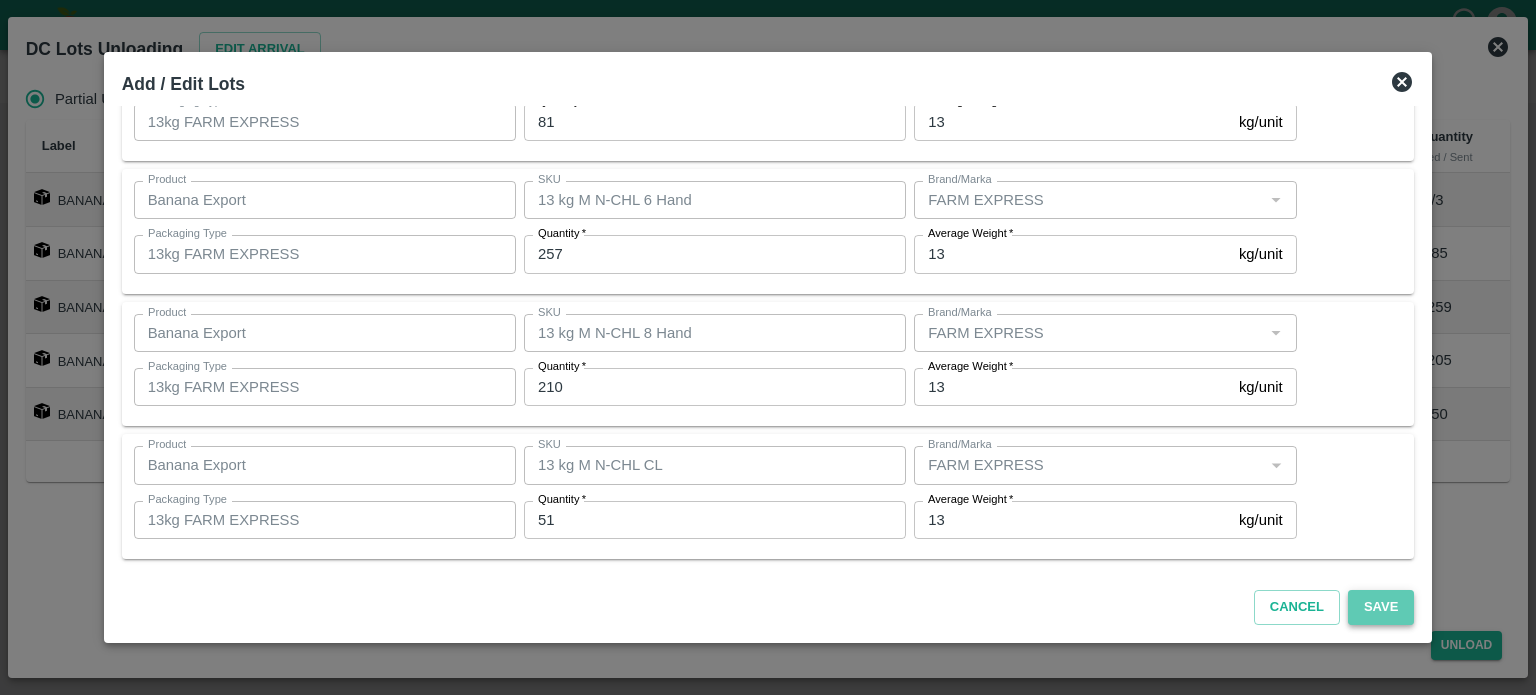 click on "Save" at bounding box center [1381, 607] 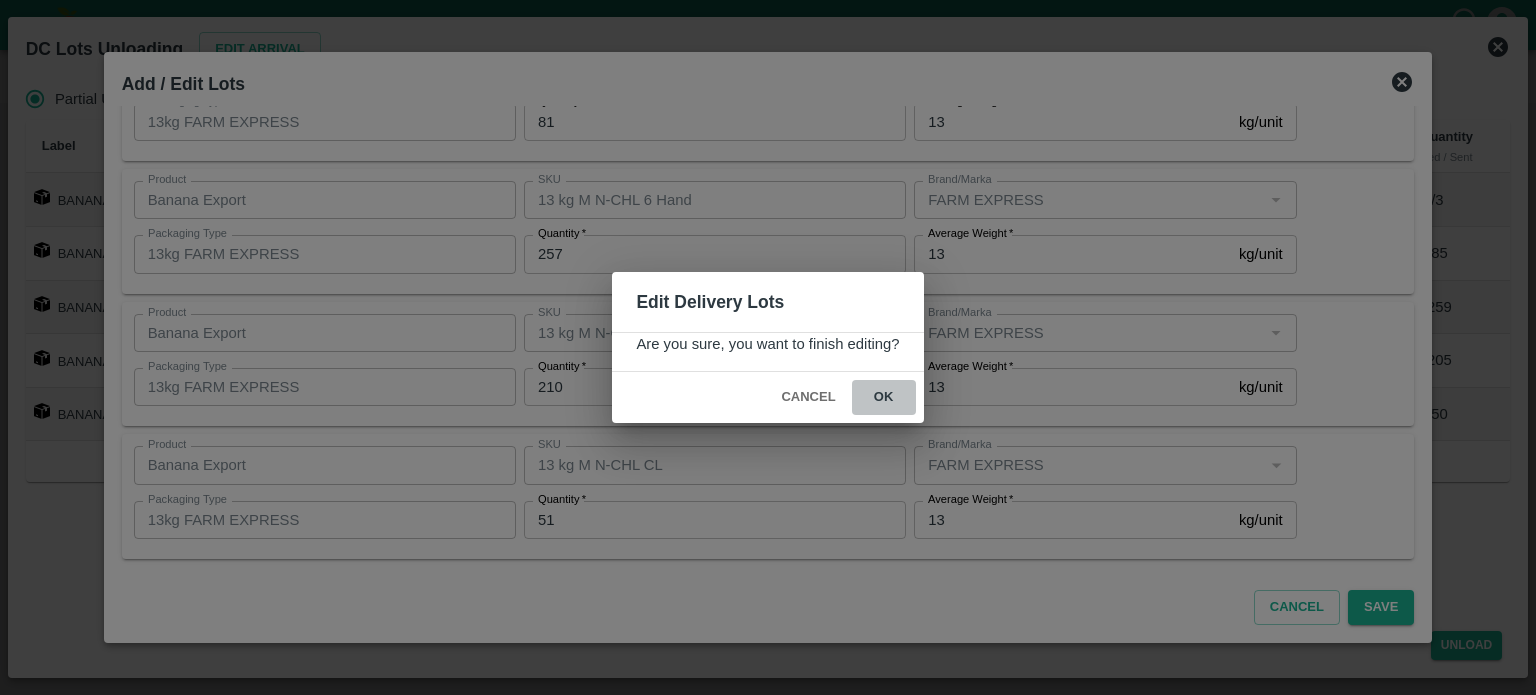 click on "ok" at bounding box center (884, 397) 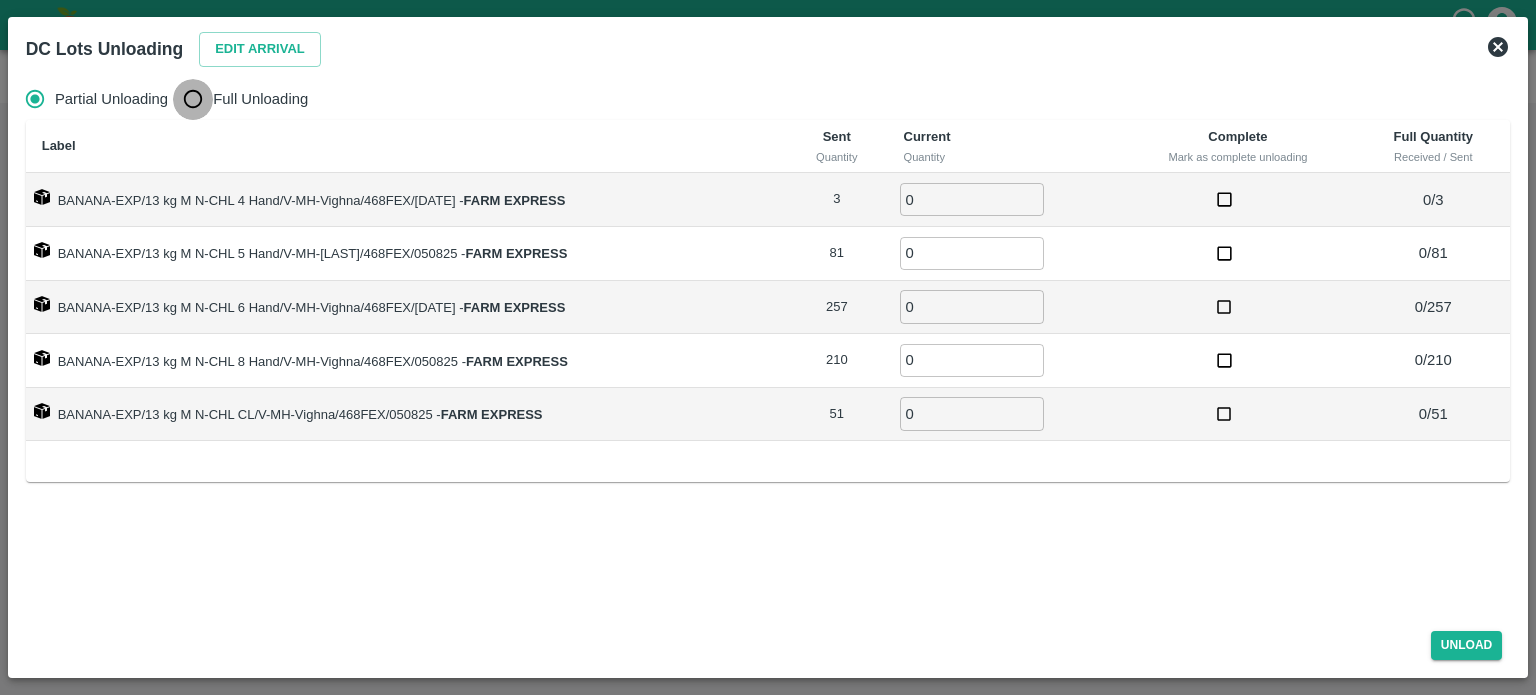 click on "Full Unloading" at bounding box center (193, 99) 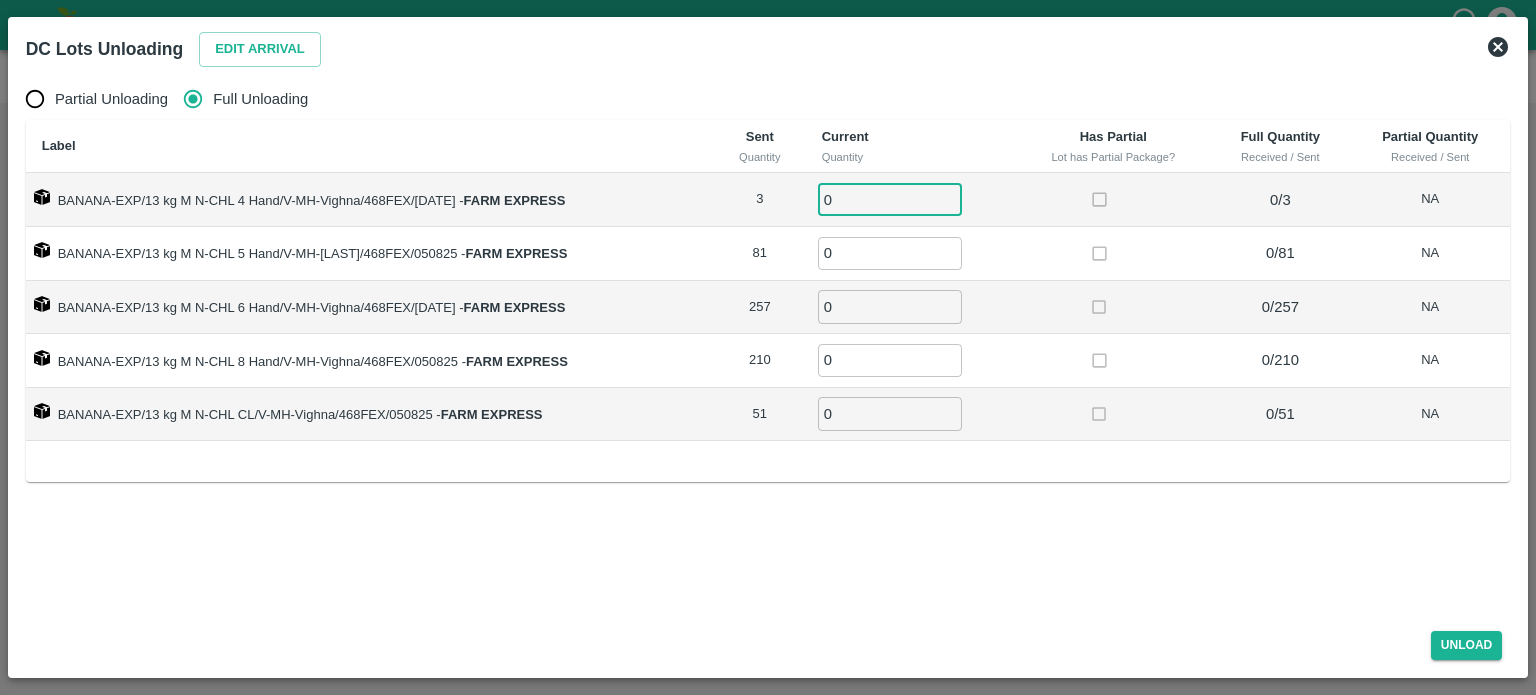 click on "0" at bounding box center (890, 199) 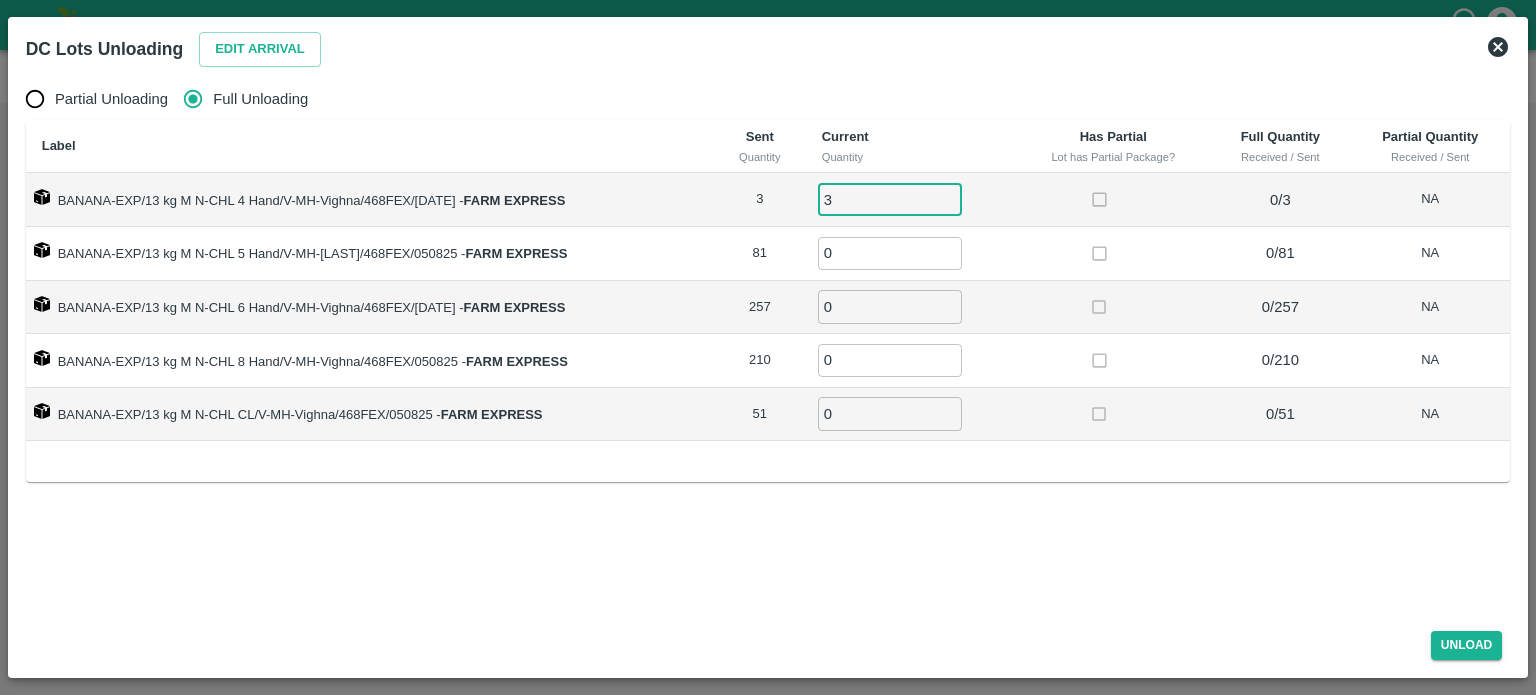 type on "3" 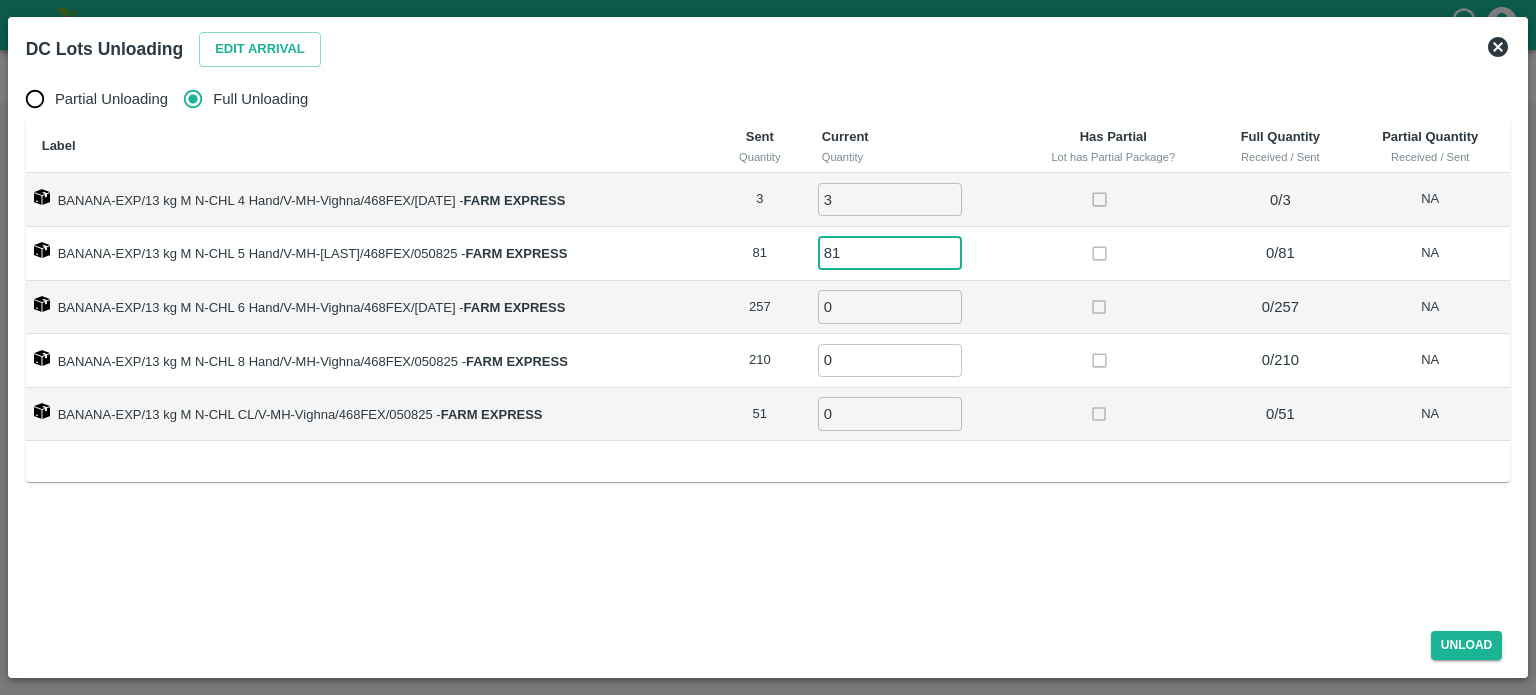 type on "81" 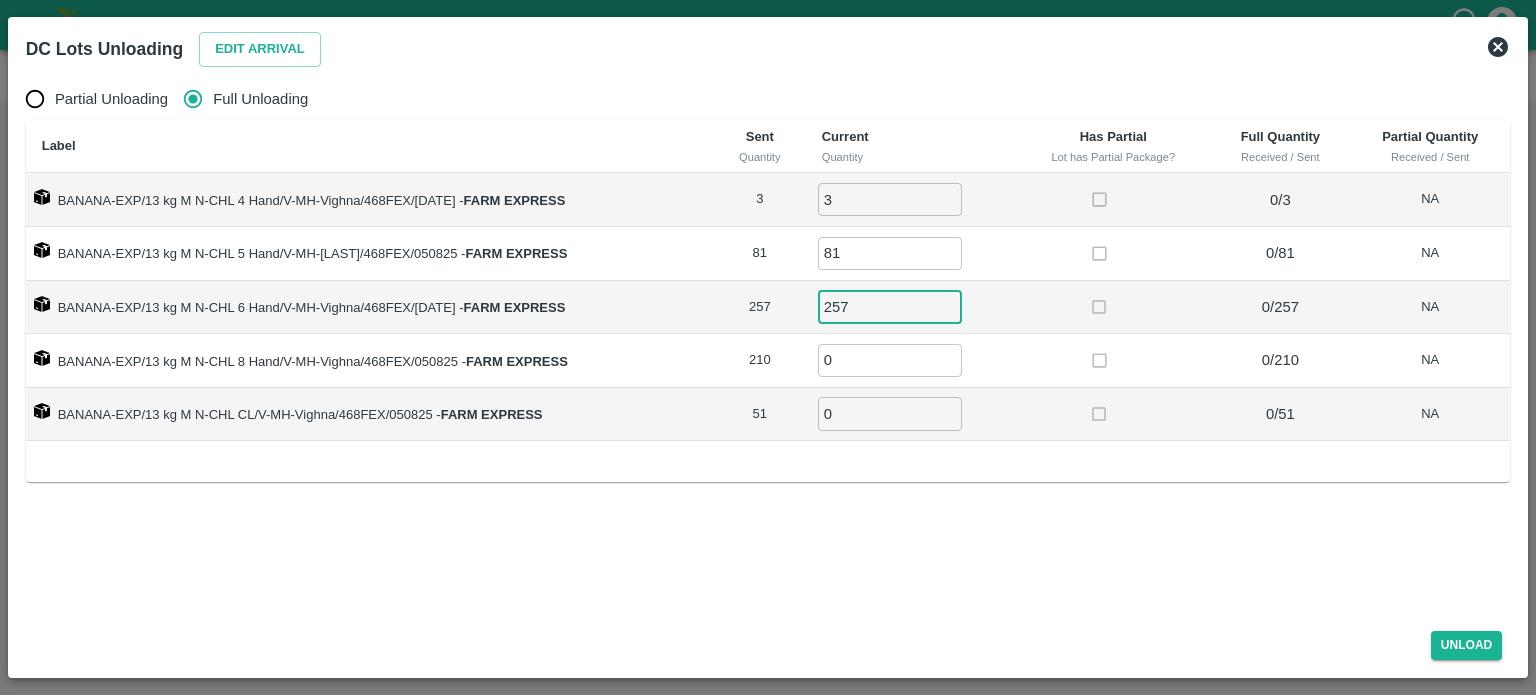 type on "257" 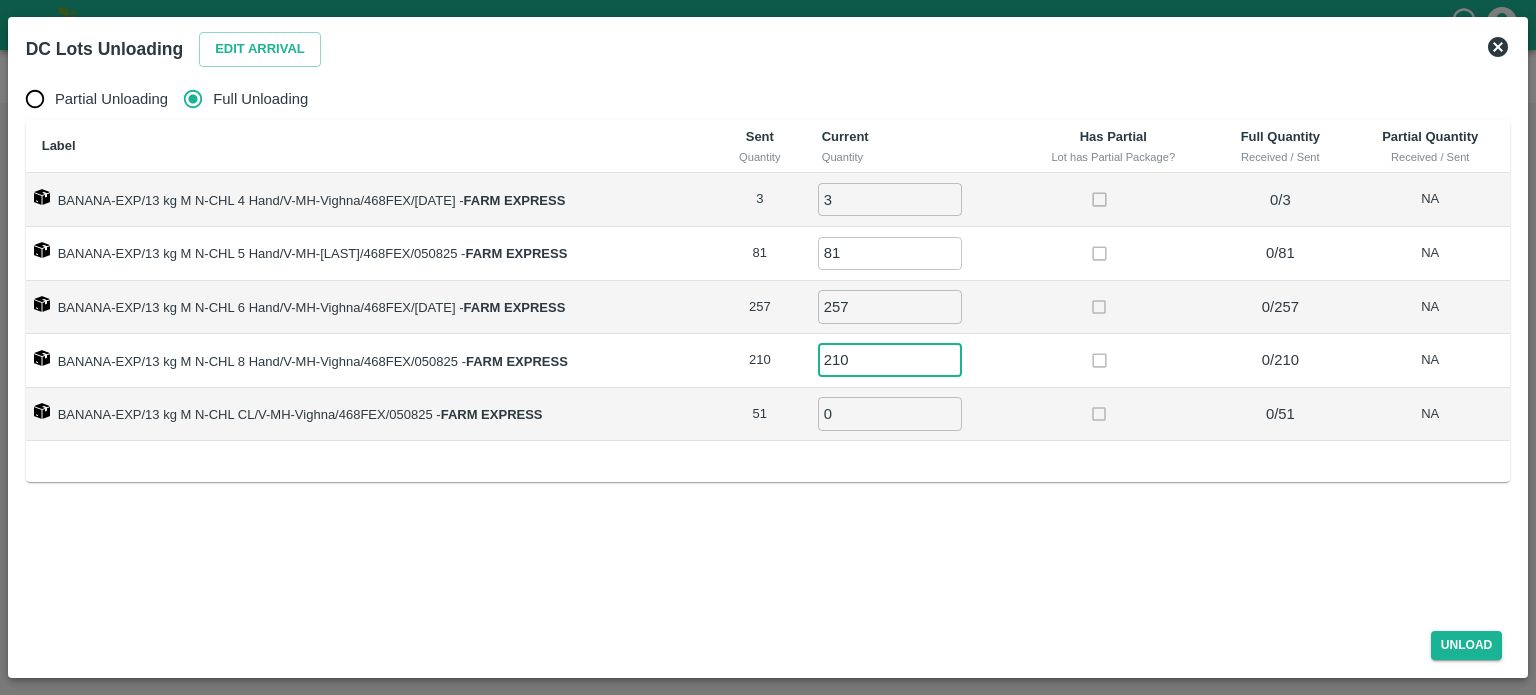 type on "210" 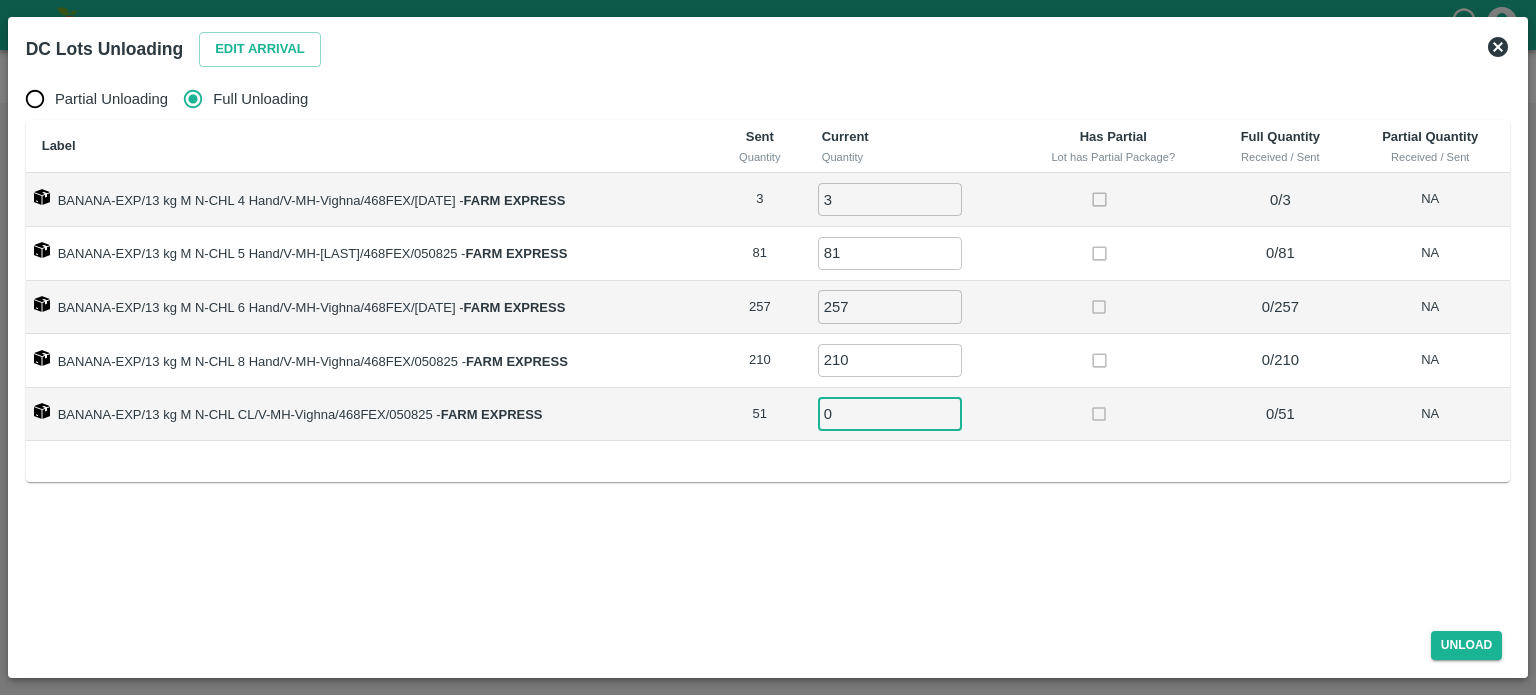 type on "2" 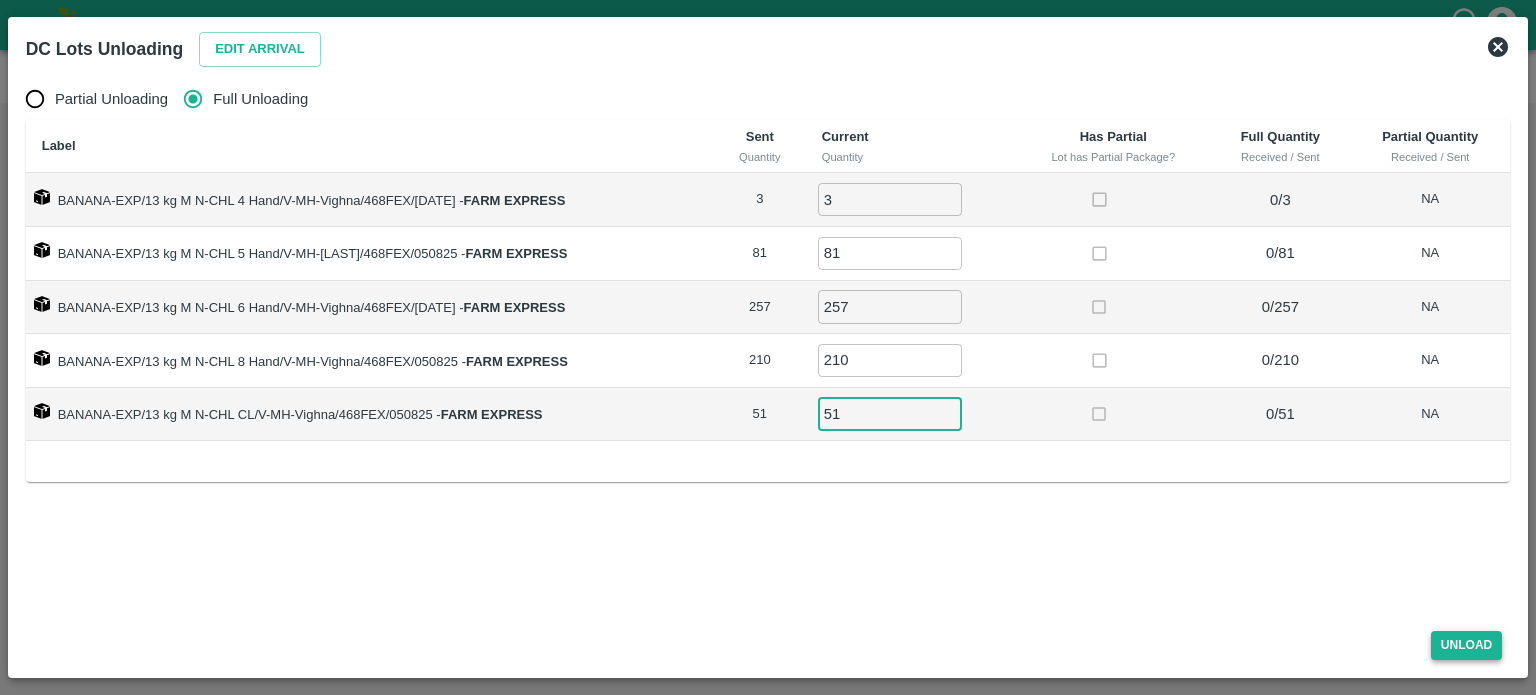 type on "51" 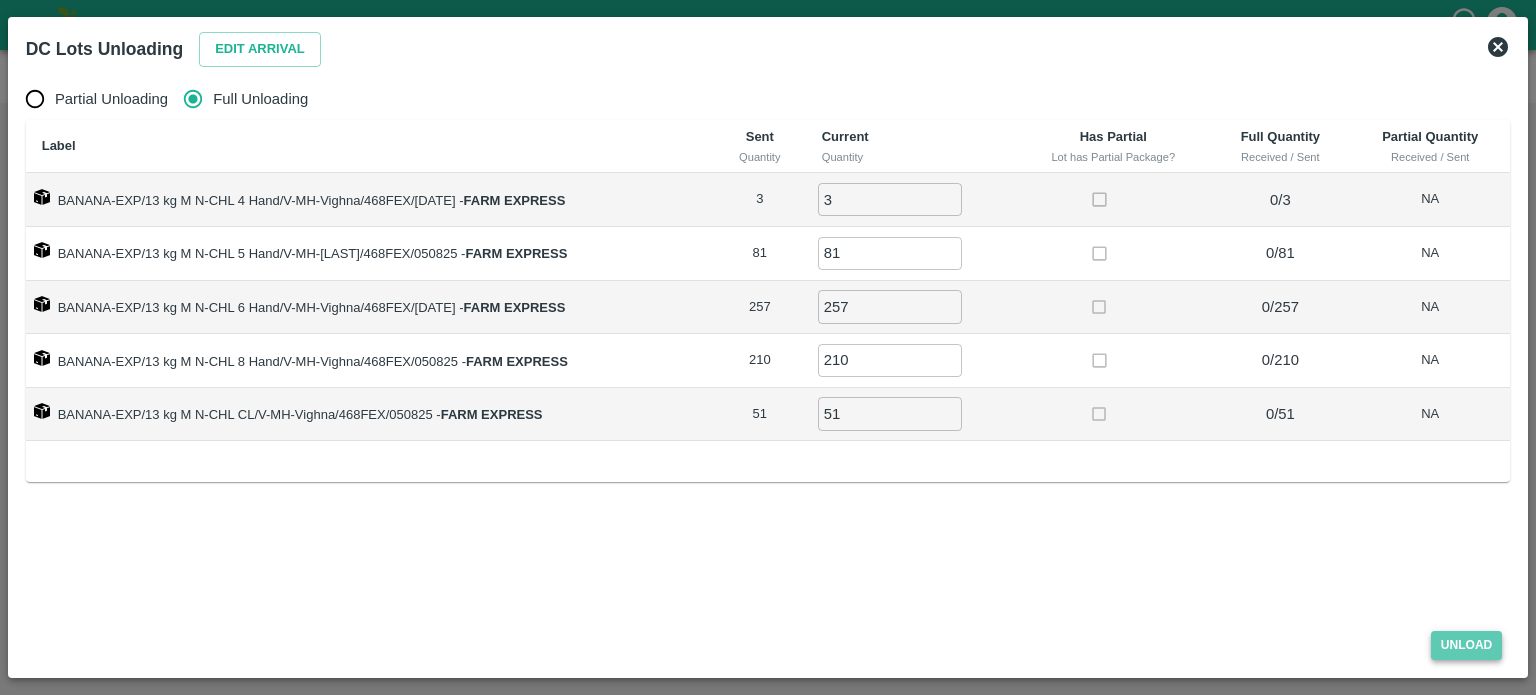 click on "Unload" at bounding box center [1467, 645] 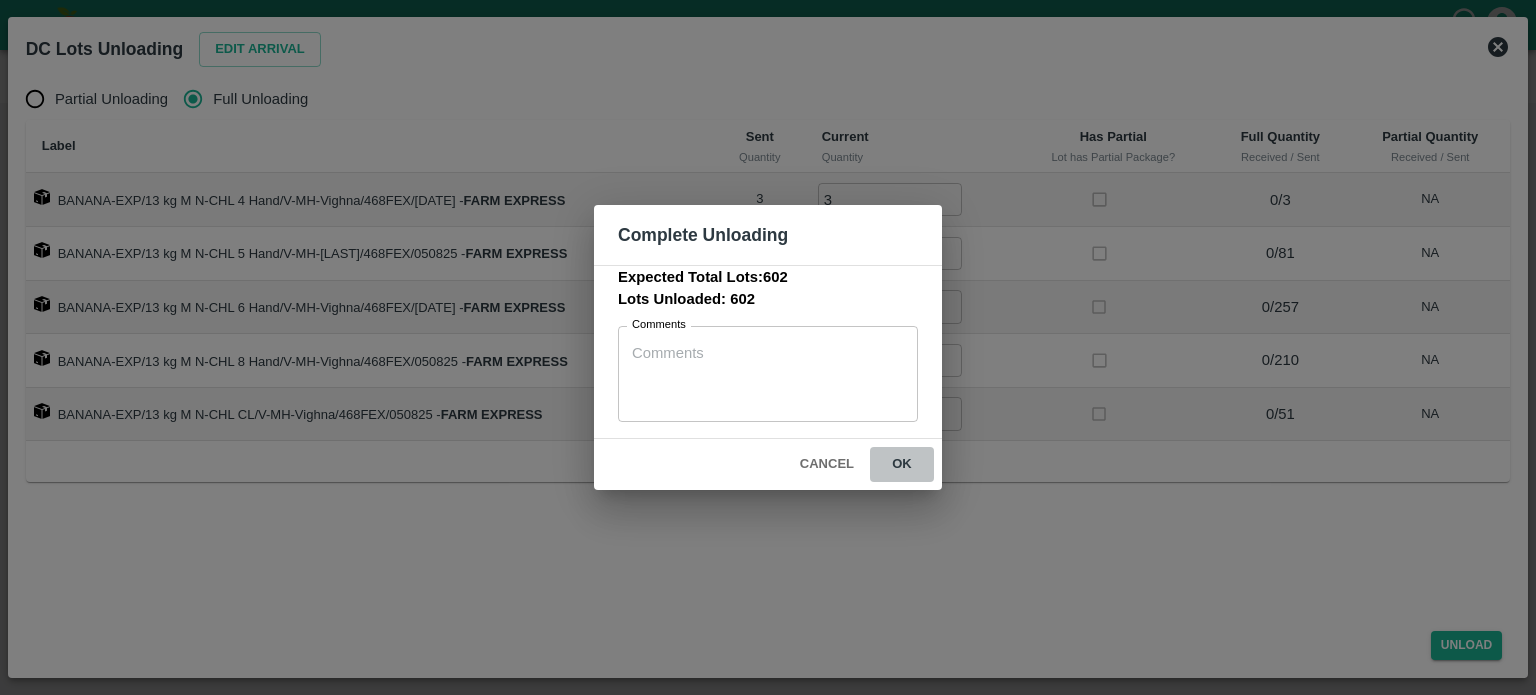 click on "ok" at bounding box center [902, 464] 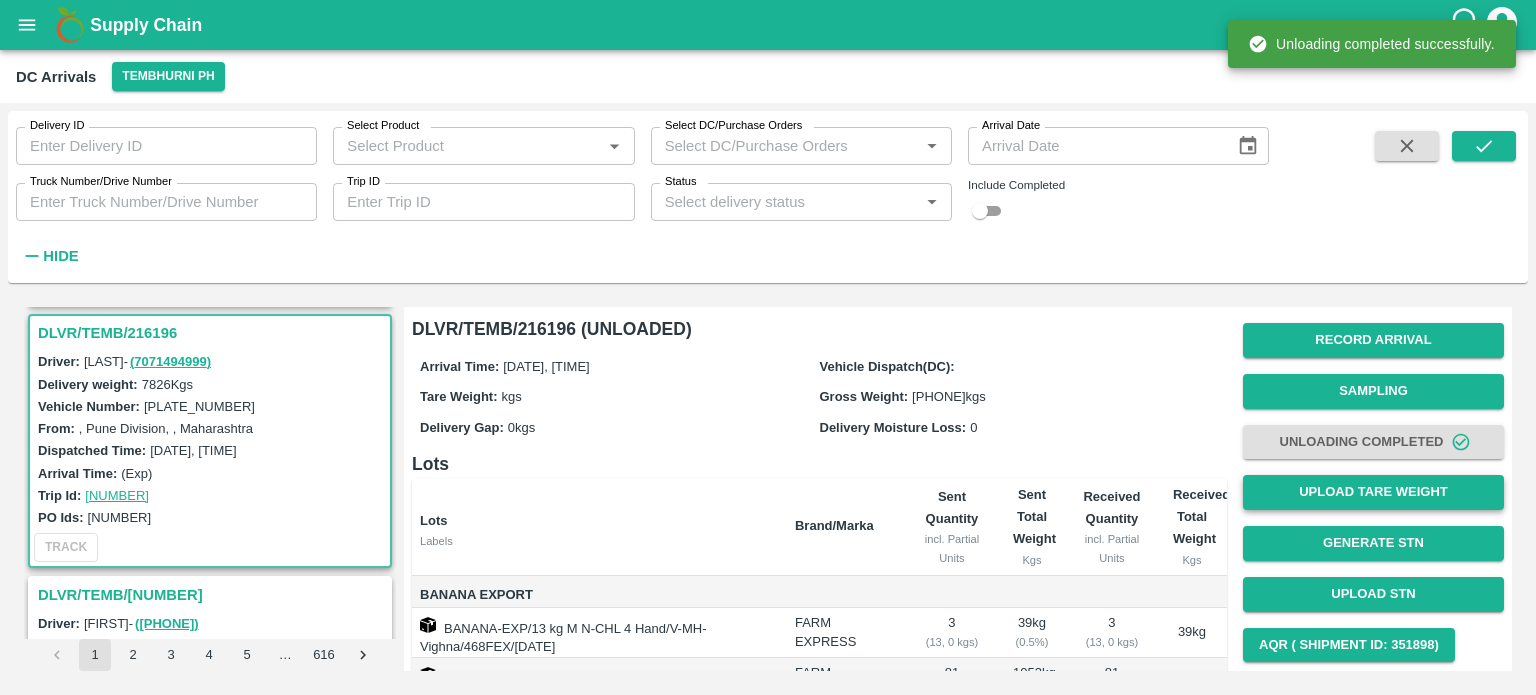 click on "Upload Tare Weight" at bounding box center (1373, 492) 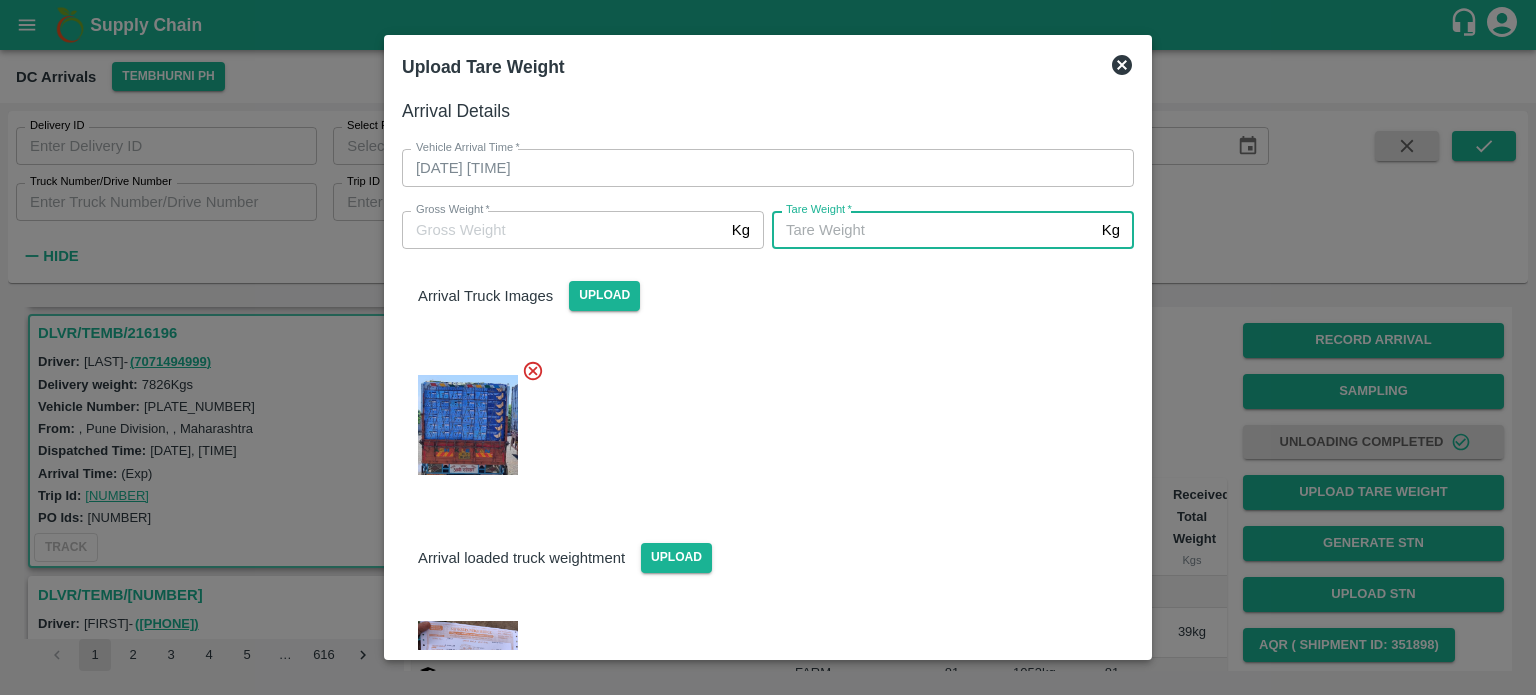 click on "Tare Weight   *" at bounding box center (933, 230) 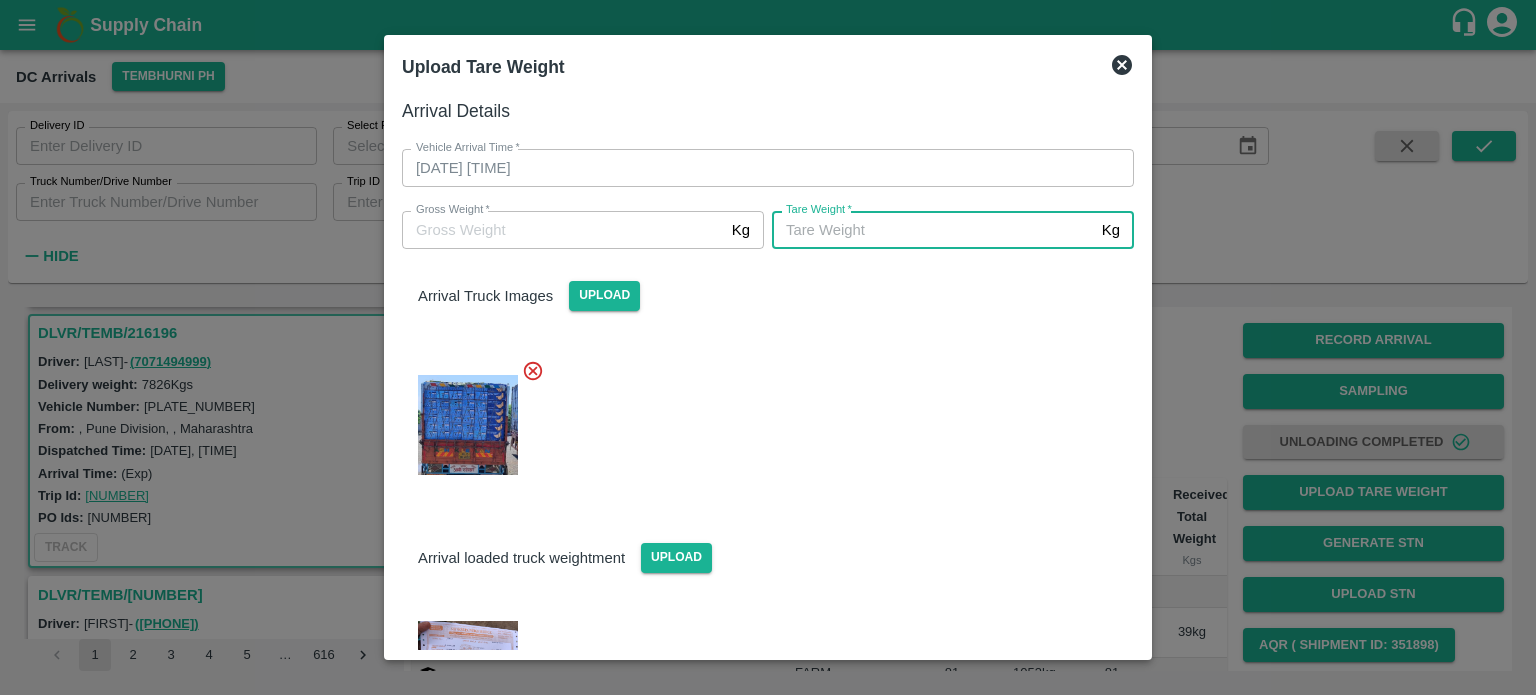 type on "5960" 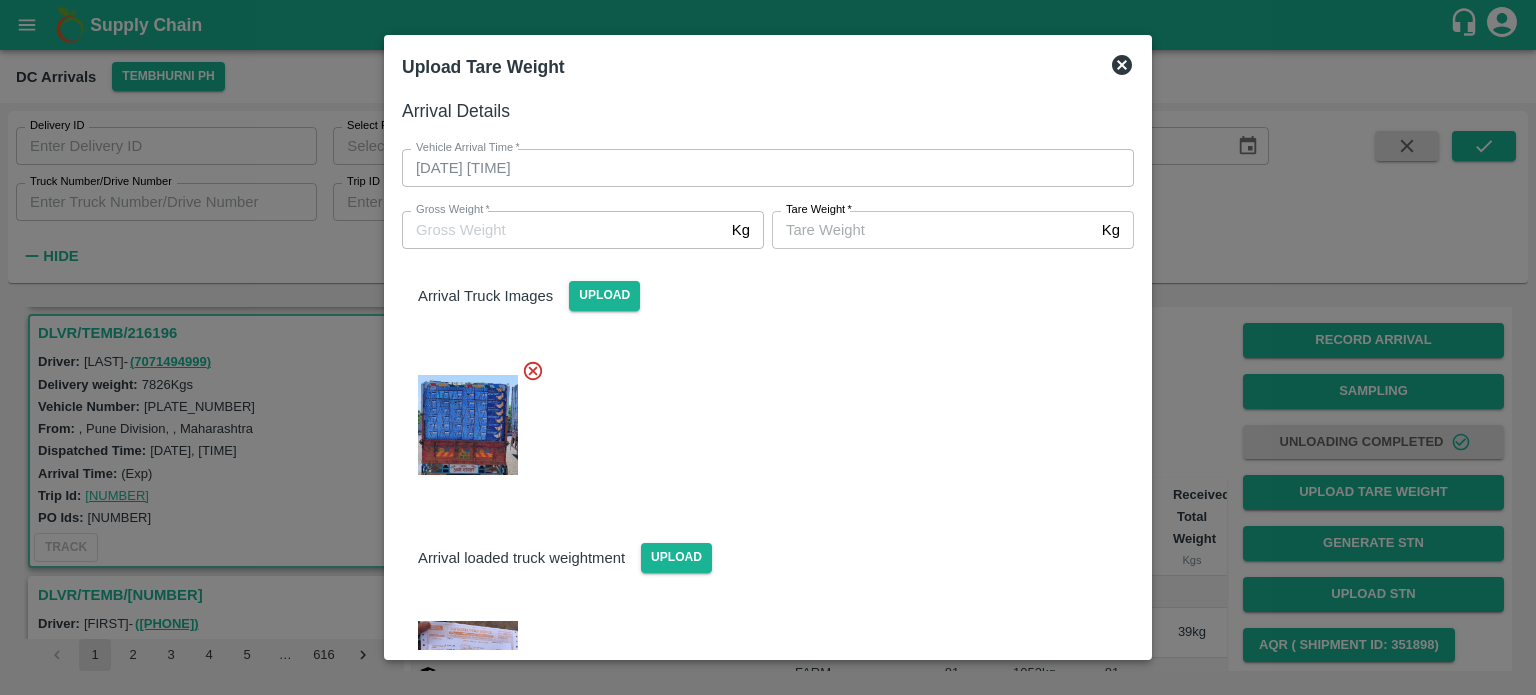 click at bounding box center [760, 419] 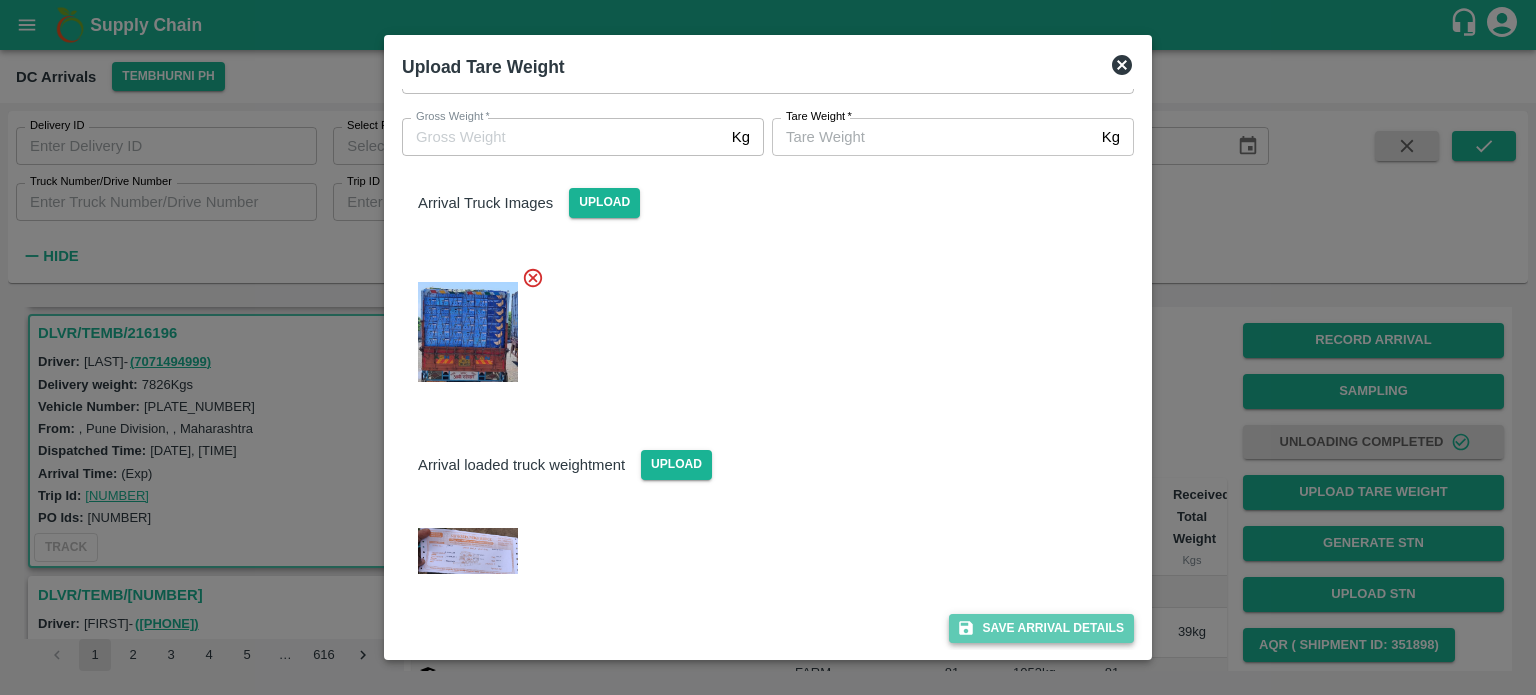 click on "Save Arrival Details" at bounding box center (1041, 628) 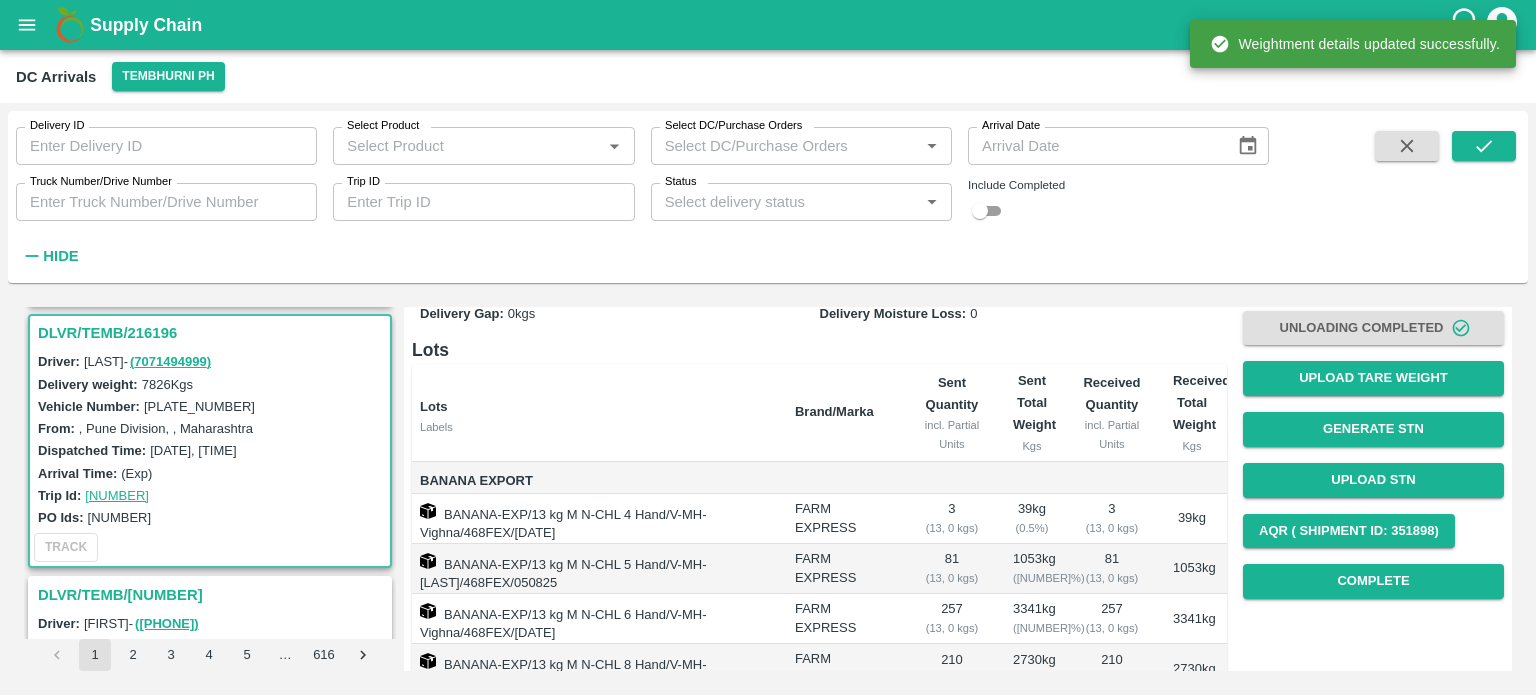 scroll, scrollTop: 116, scrollLeft: 0, axis: vertical 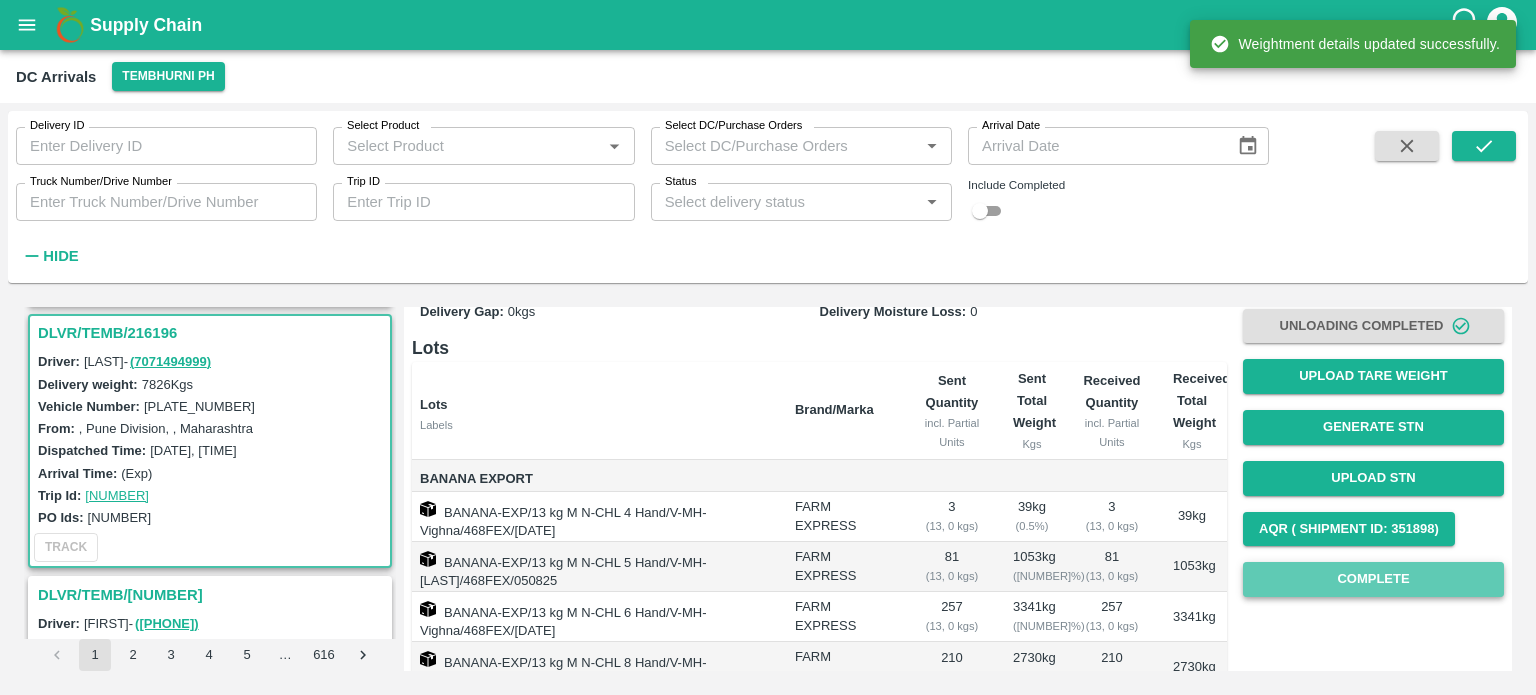 click on "Complete" at bounding box center (1373, 579) 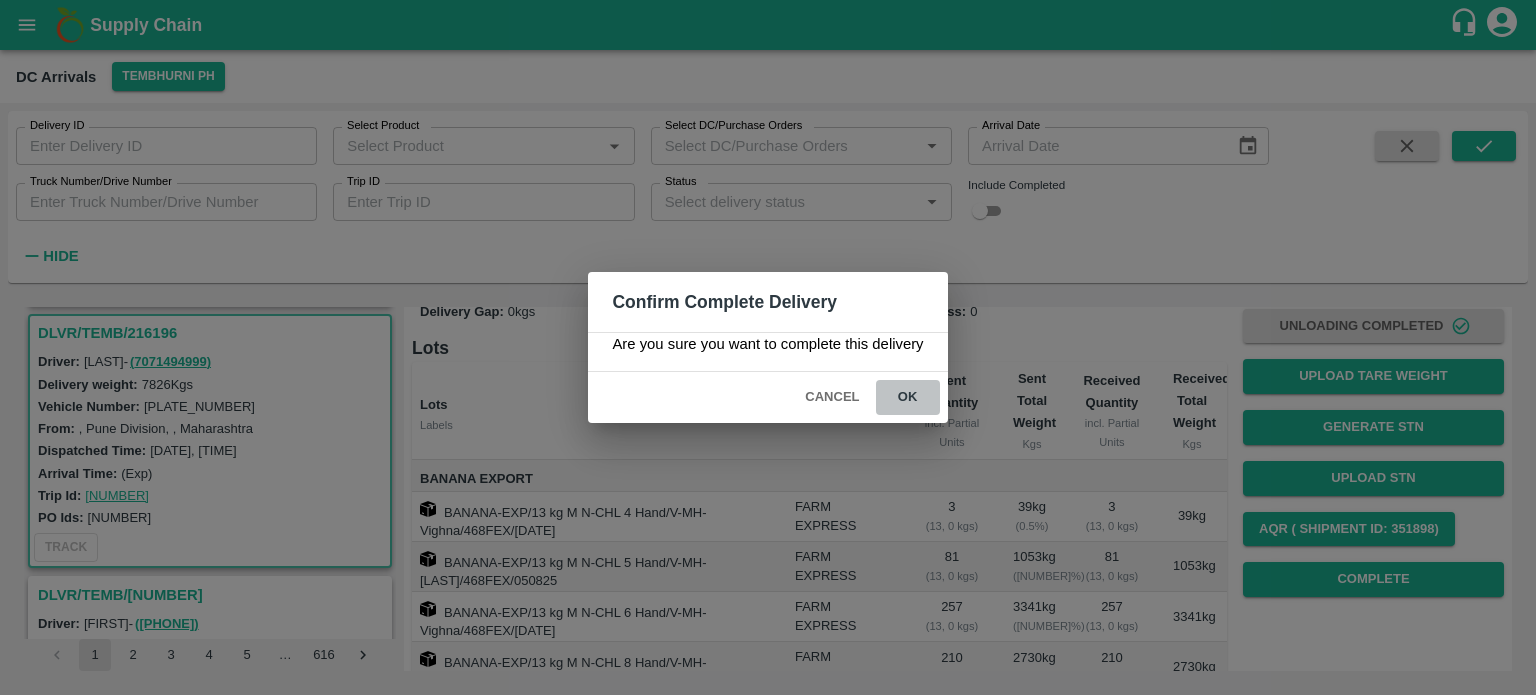 click on "ok" at bounding box center [908, 397] 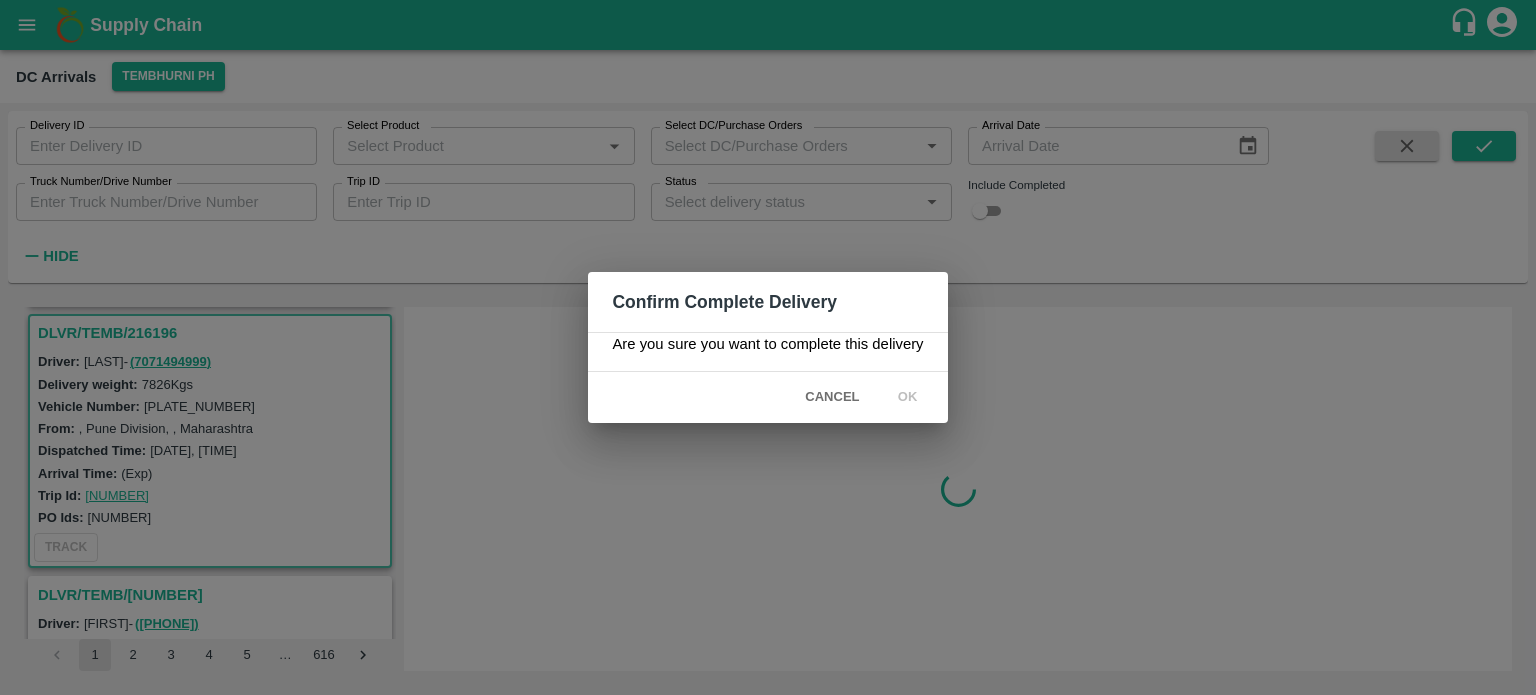 scroll, scrollTop: 0, scrollLeft: 0, axis: both 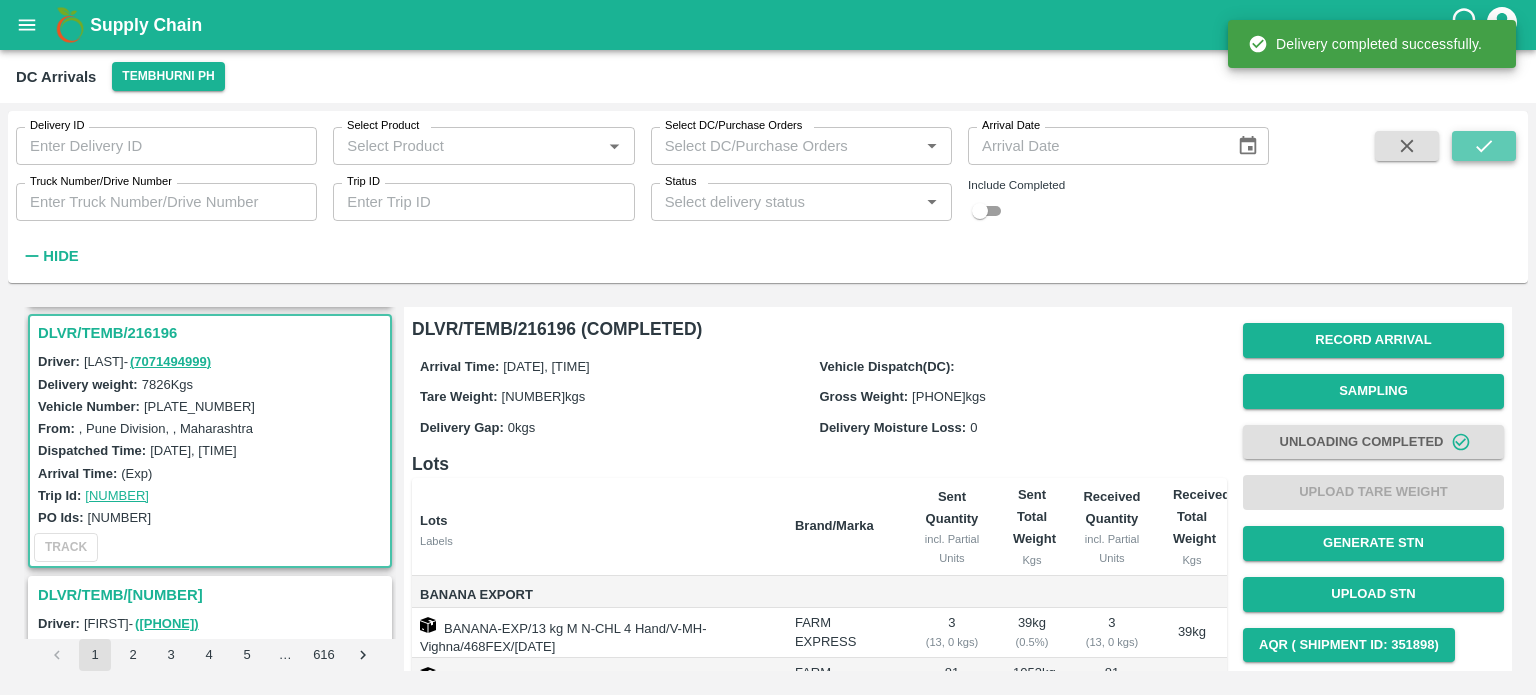 click 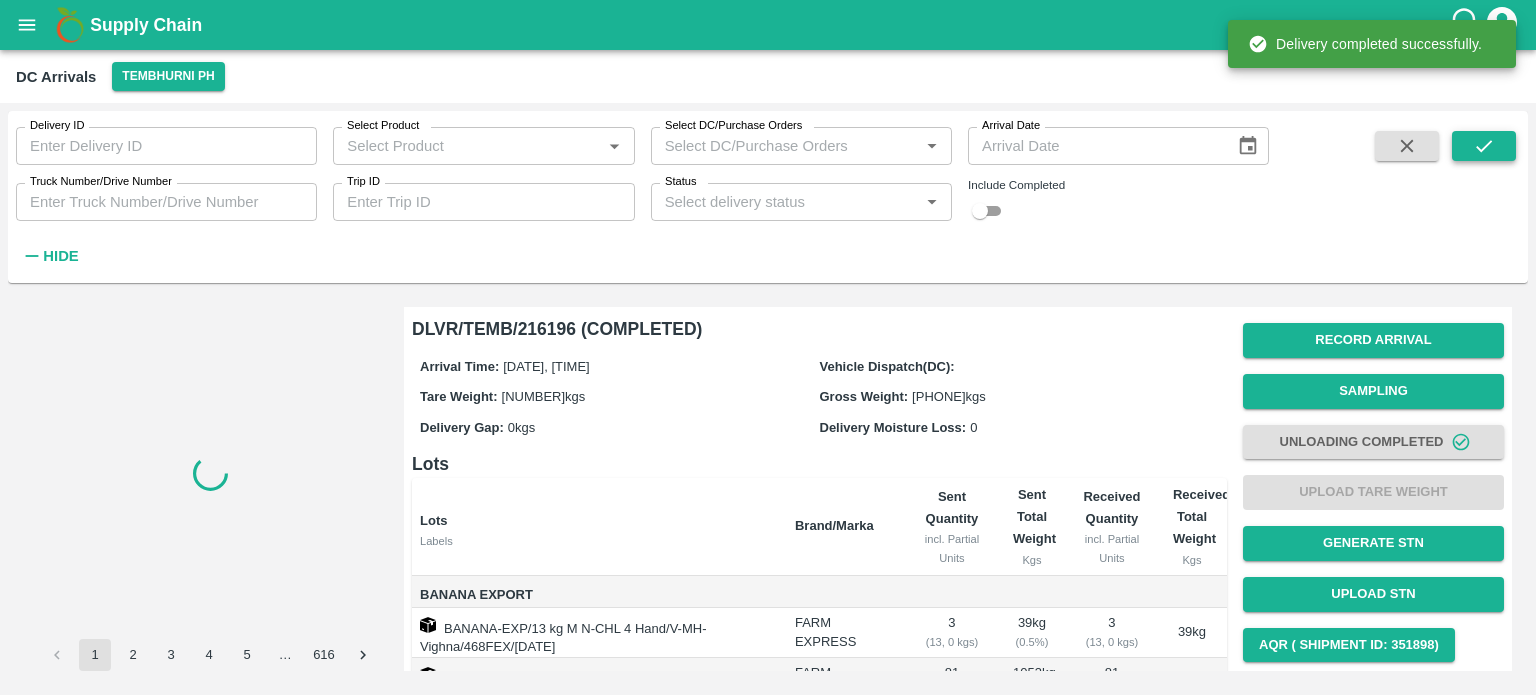 scroll, scrollTop: 0, scrollLeft: 0, axis: both 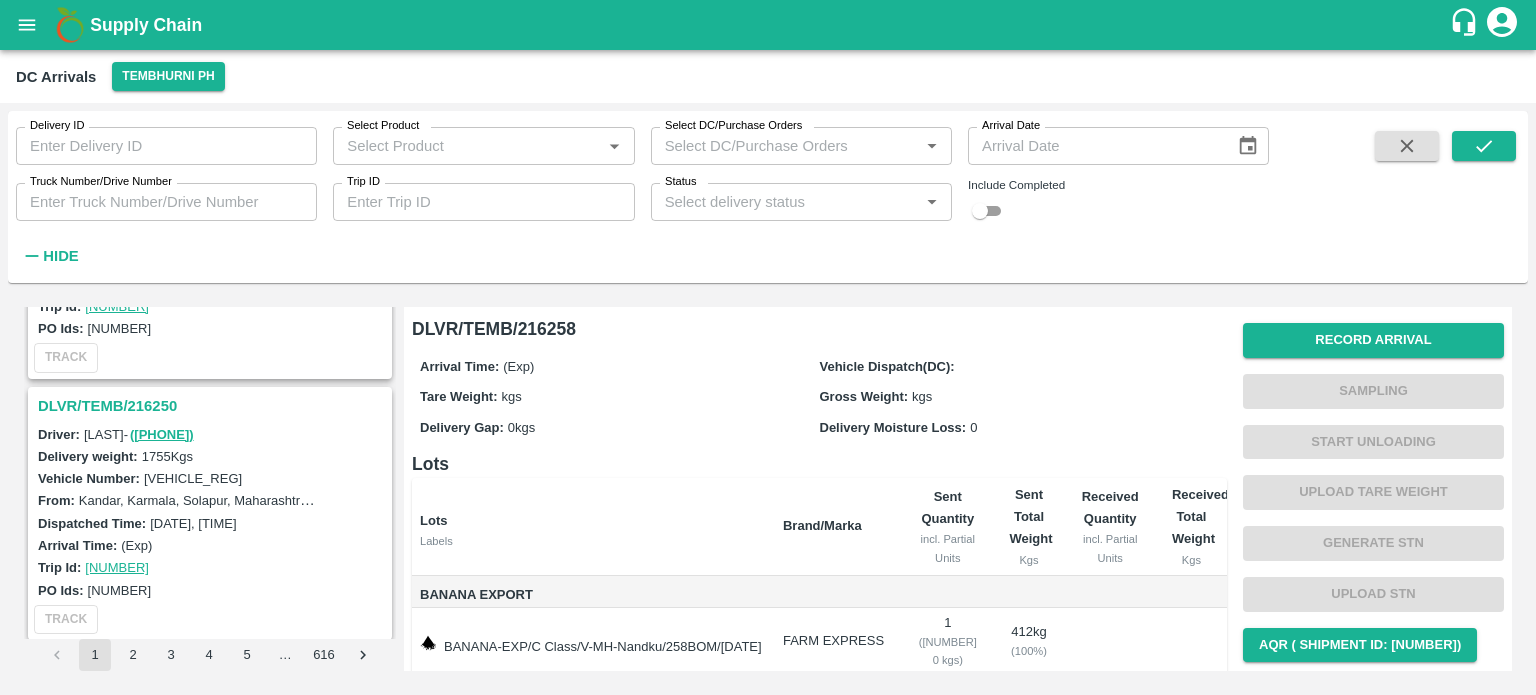 click on "DLVR/TEMB/216250" at bounding box center (213, 406) 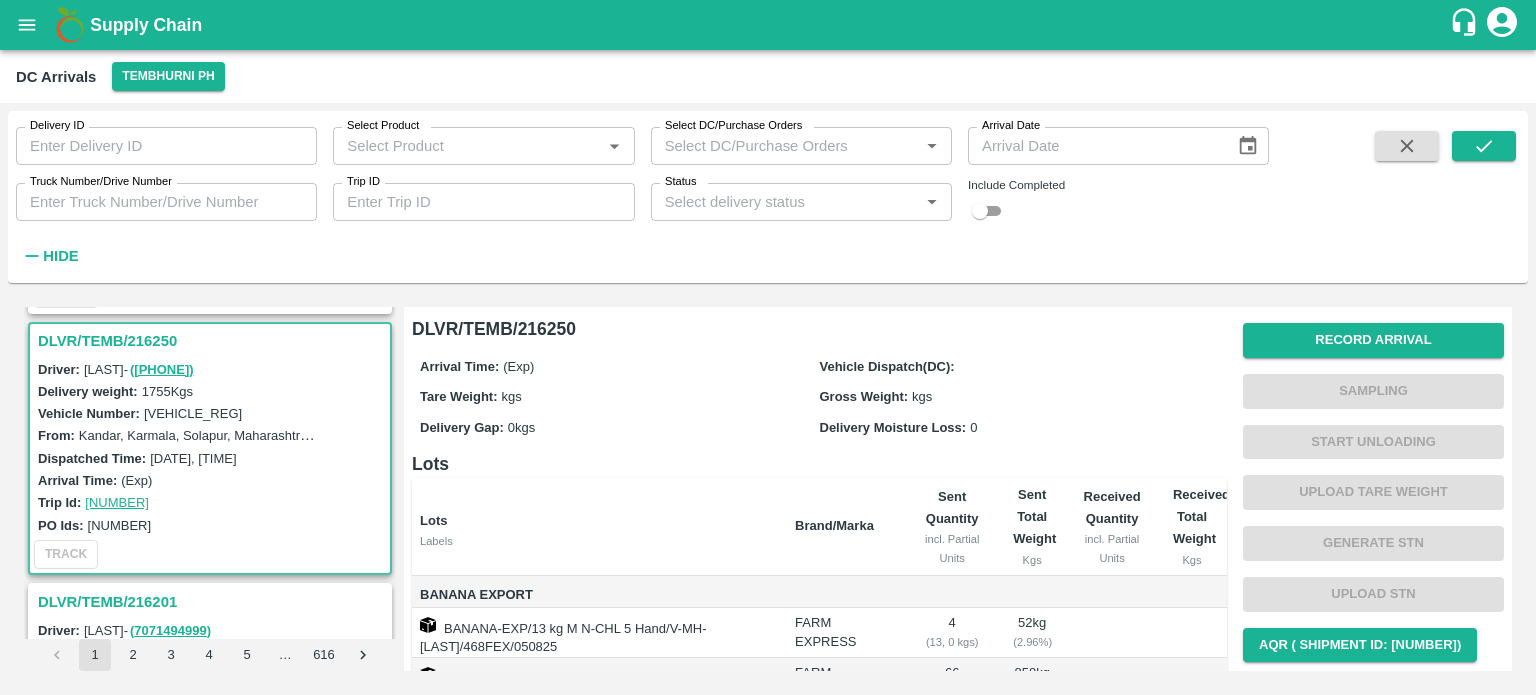 scroll, scrollTop: 1040, scrollLeft: 0, axis: vertical 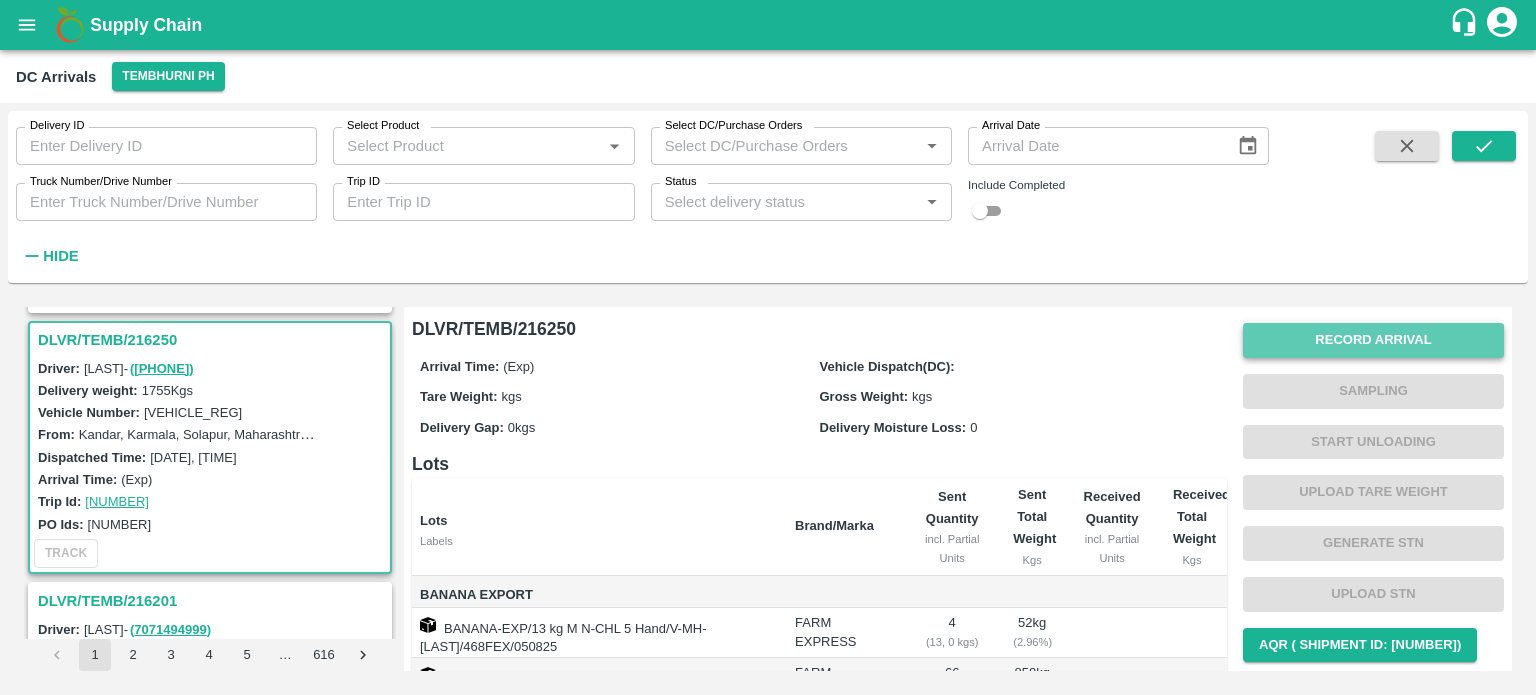click on "Record Arrival" at bounding box center [1373, 340] 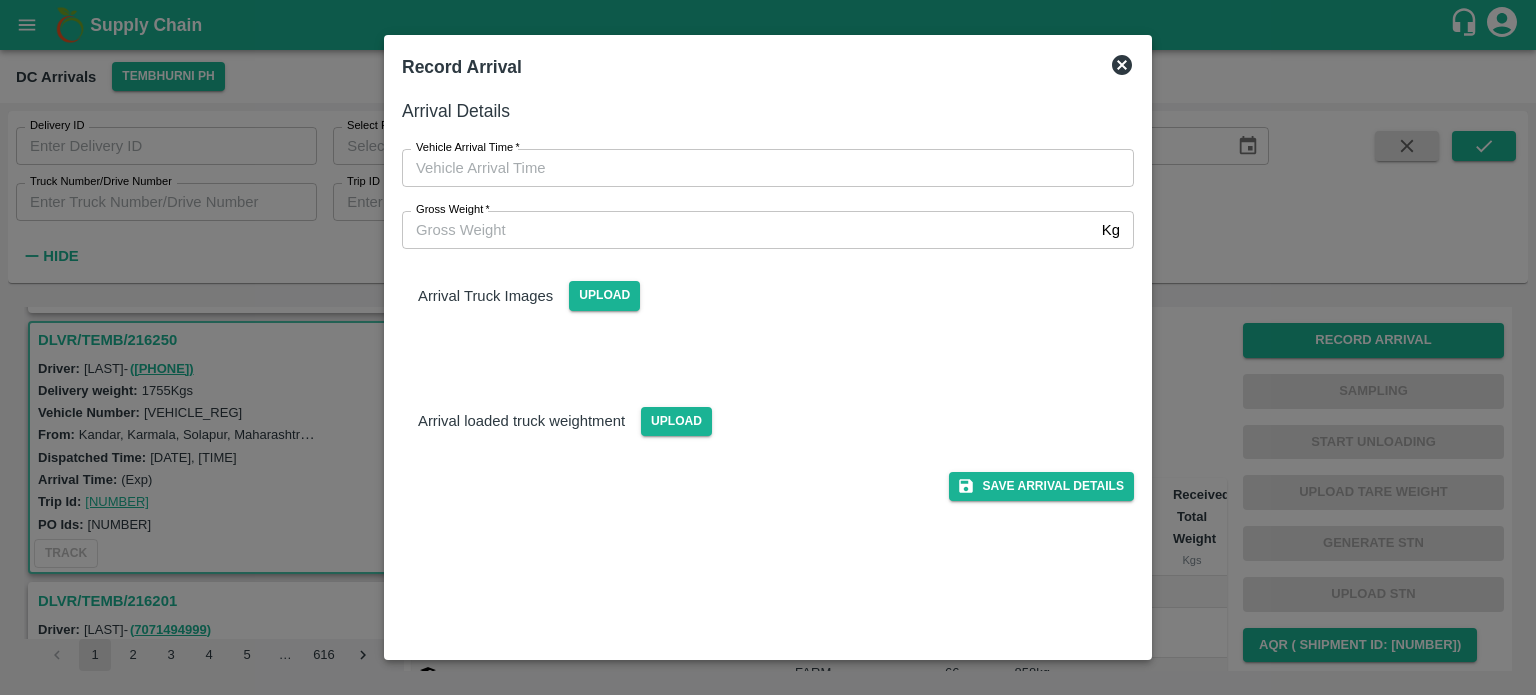 type on "DD/MM/YYYY hh:mm aa" 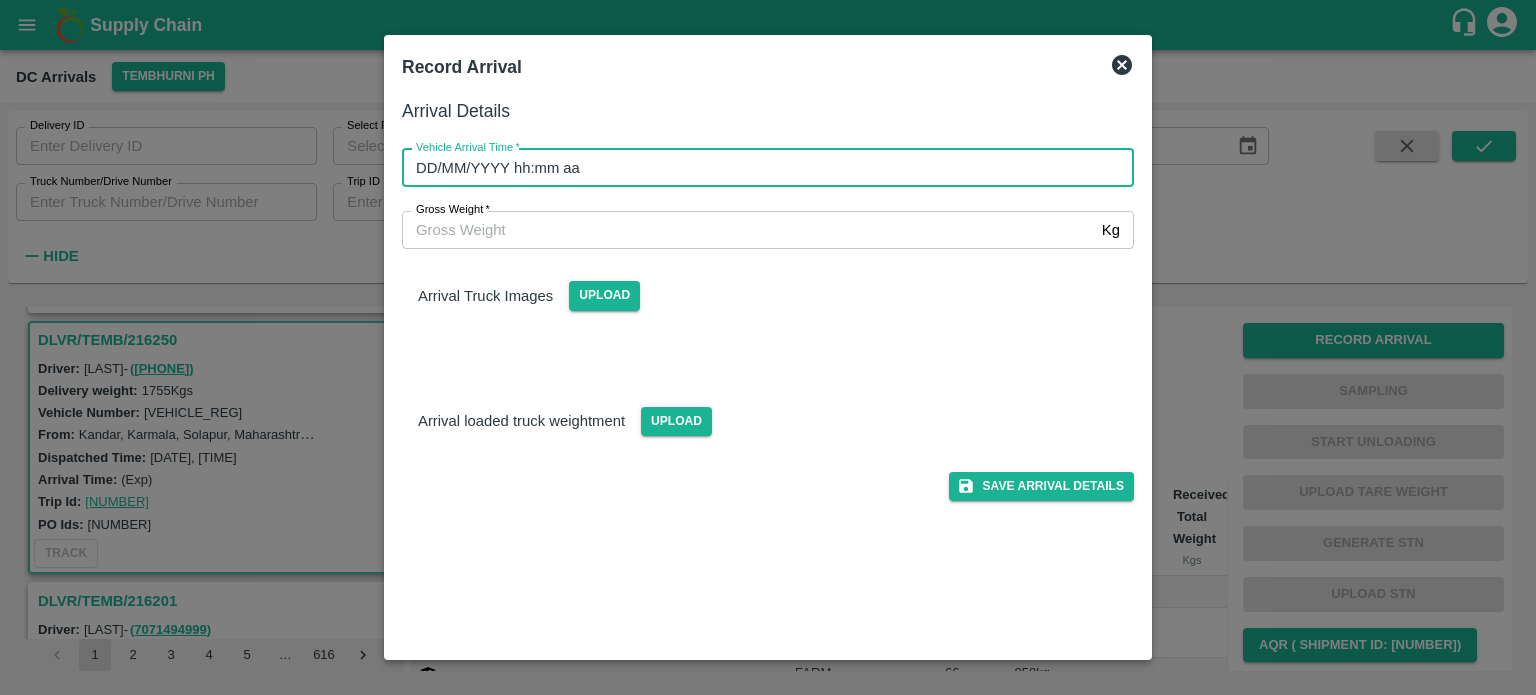 click on "DD/MM/YYYY hh:mm aa" at bounding box center [761, 168] 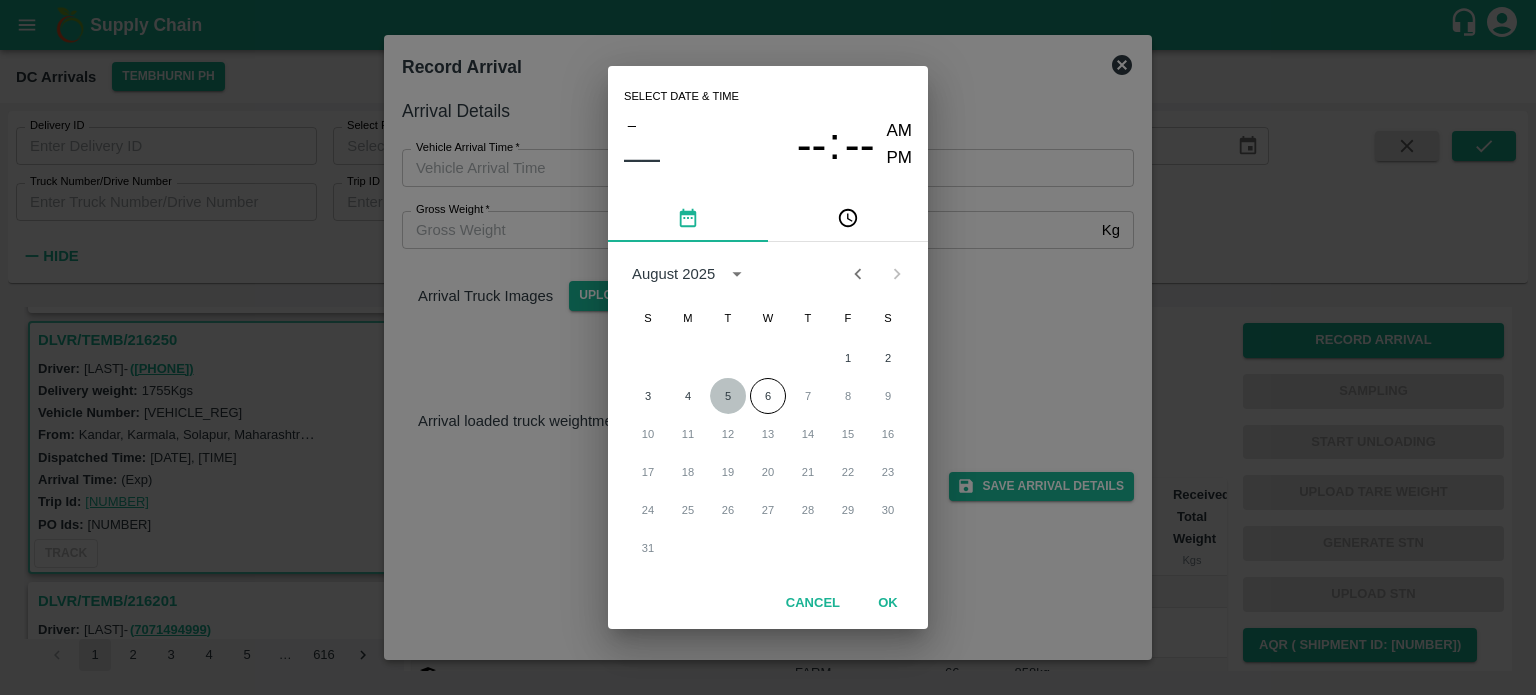 click on "5" at bounding box center [728, 396] 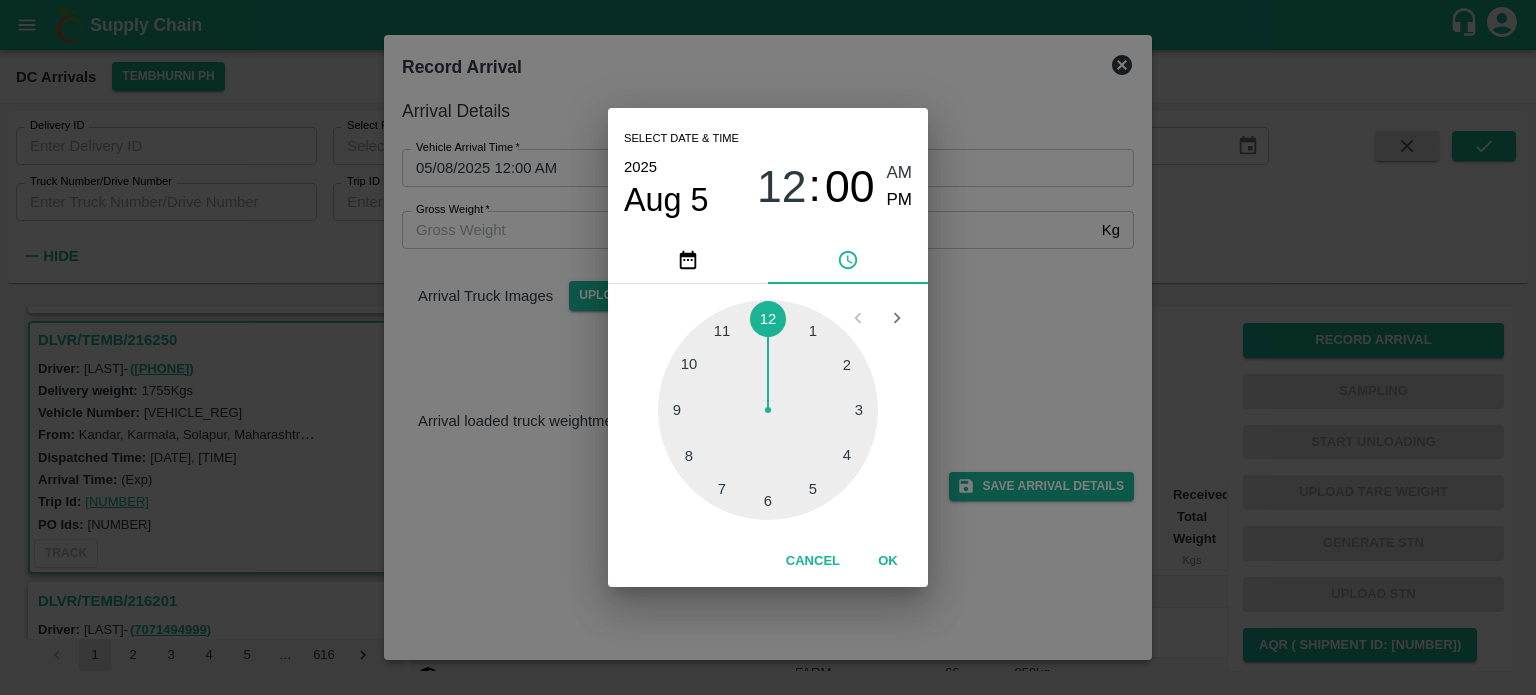 click at bounding box center (768, 410) 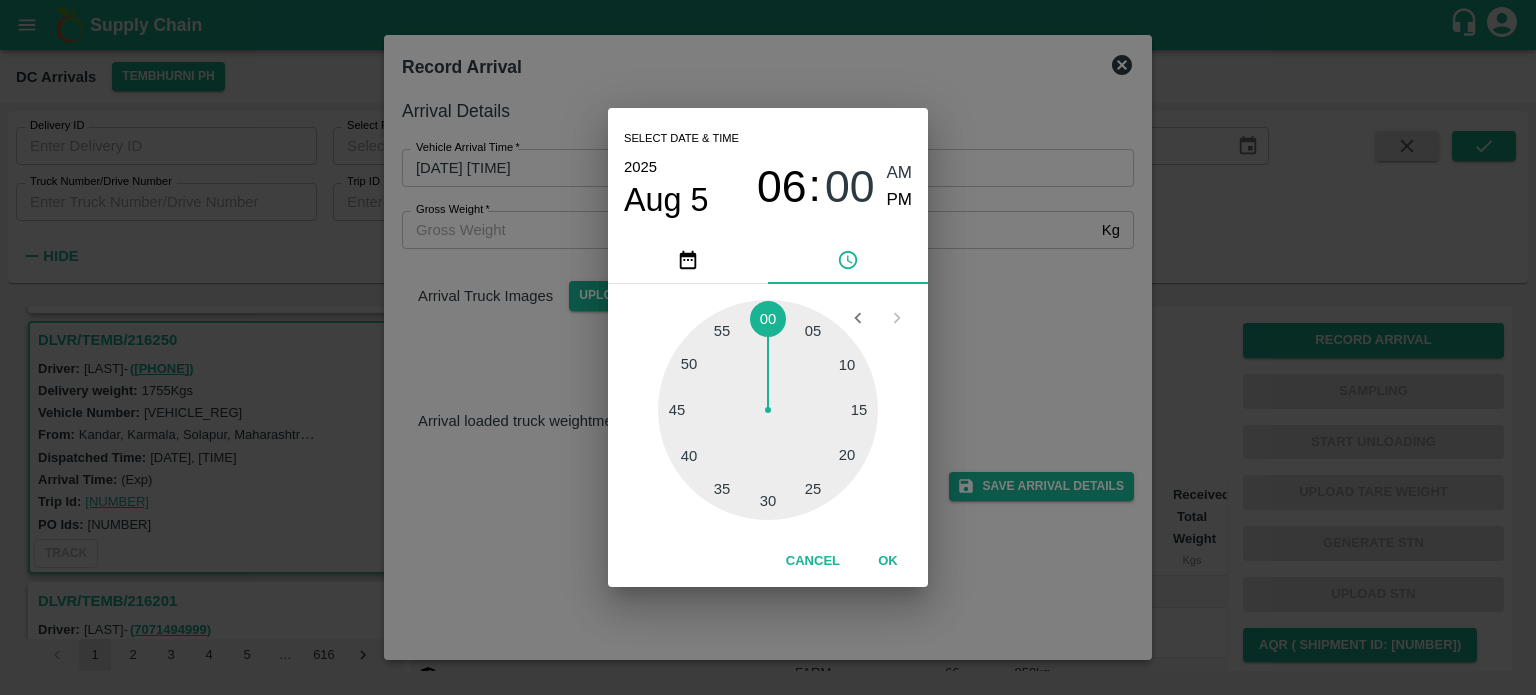 click at bounding box center [768, 410] 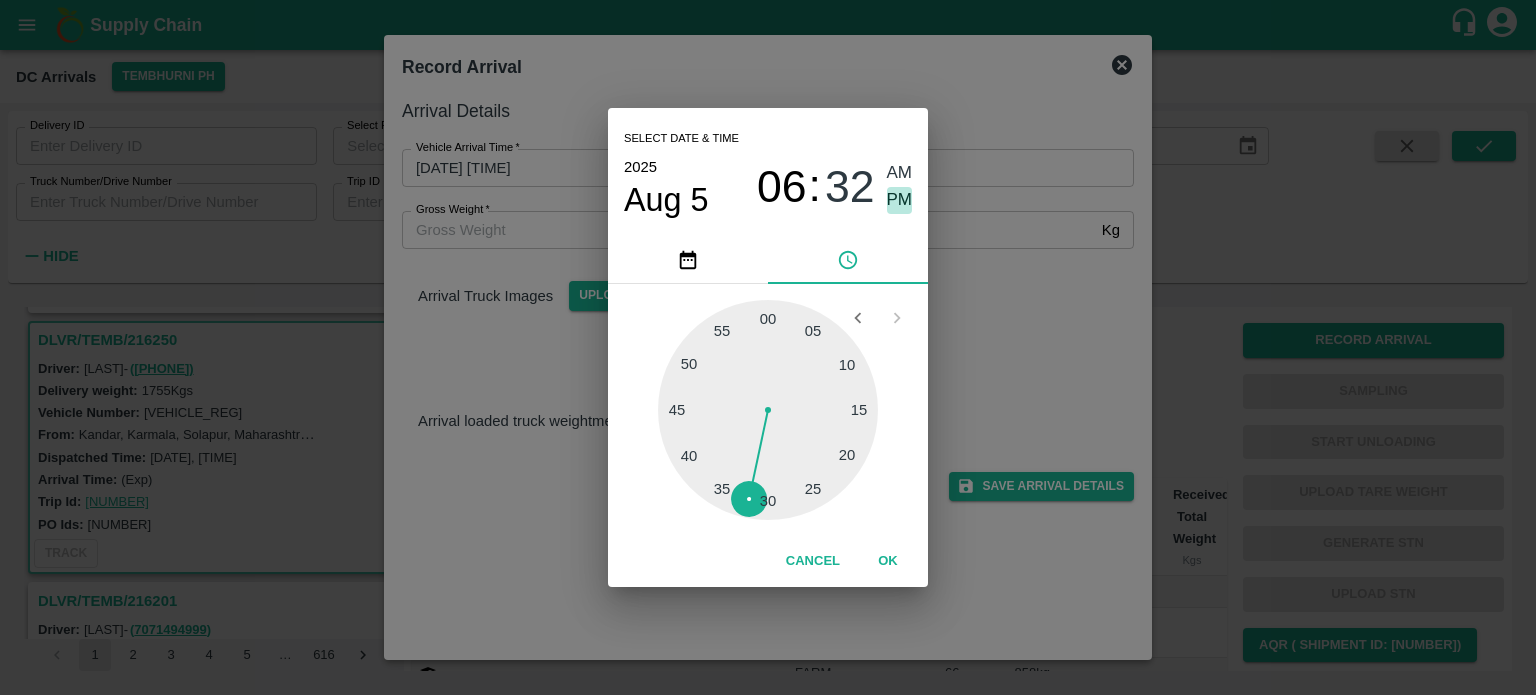 click on "PM" at bounding box center [900, 200] 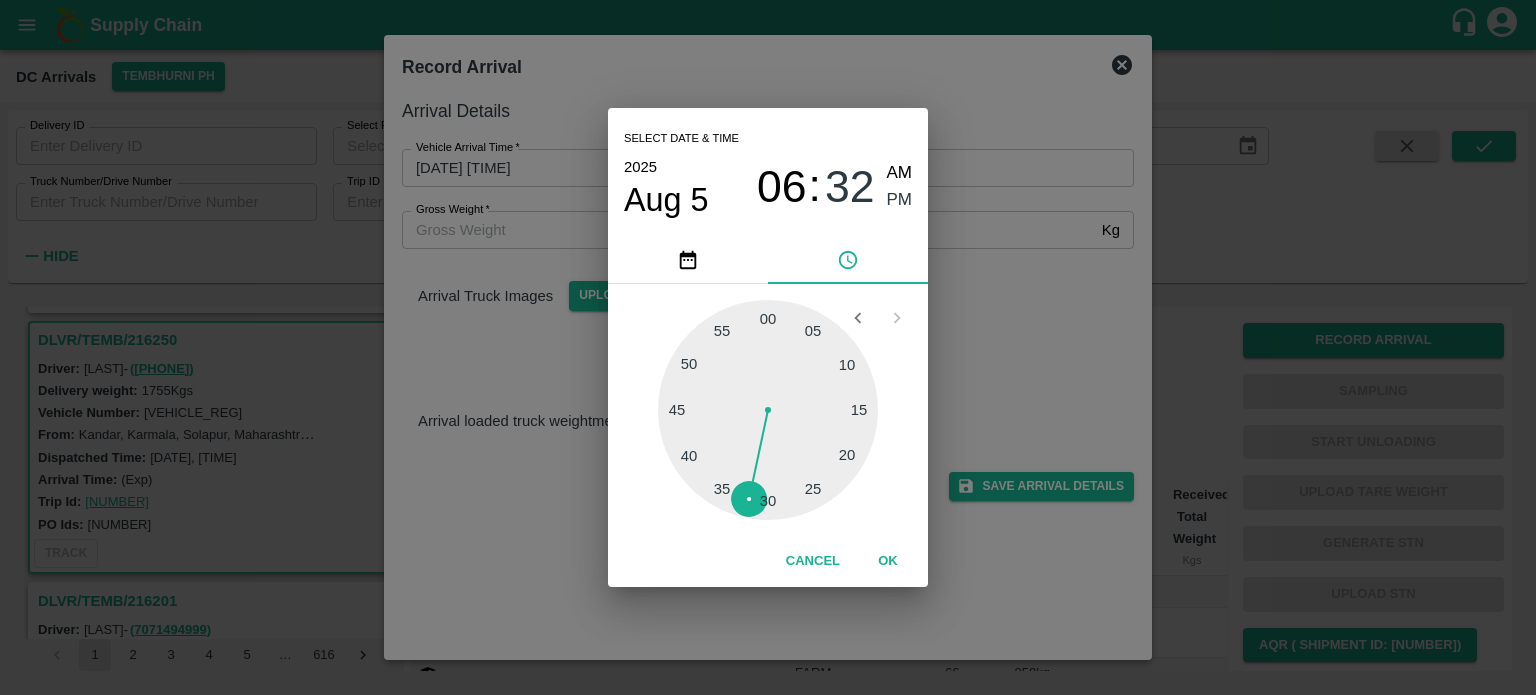 type on "05/08/2025 06:32 PM" 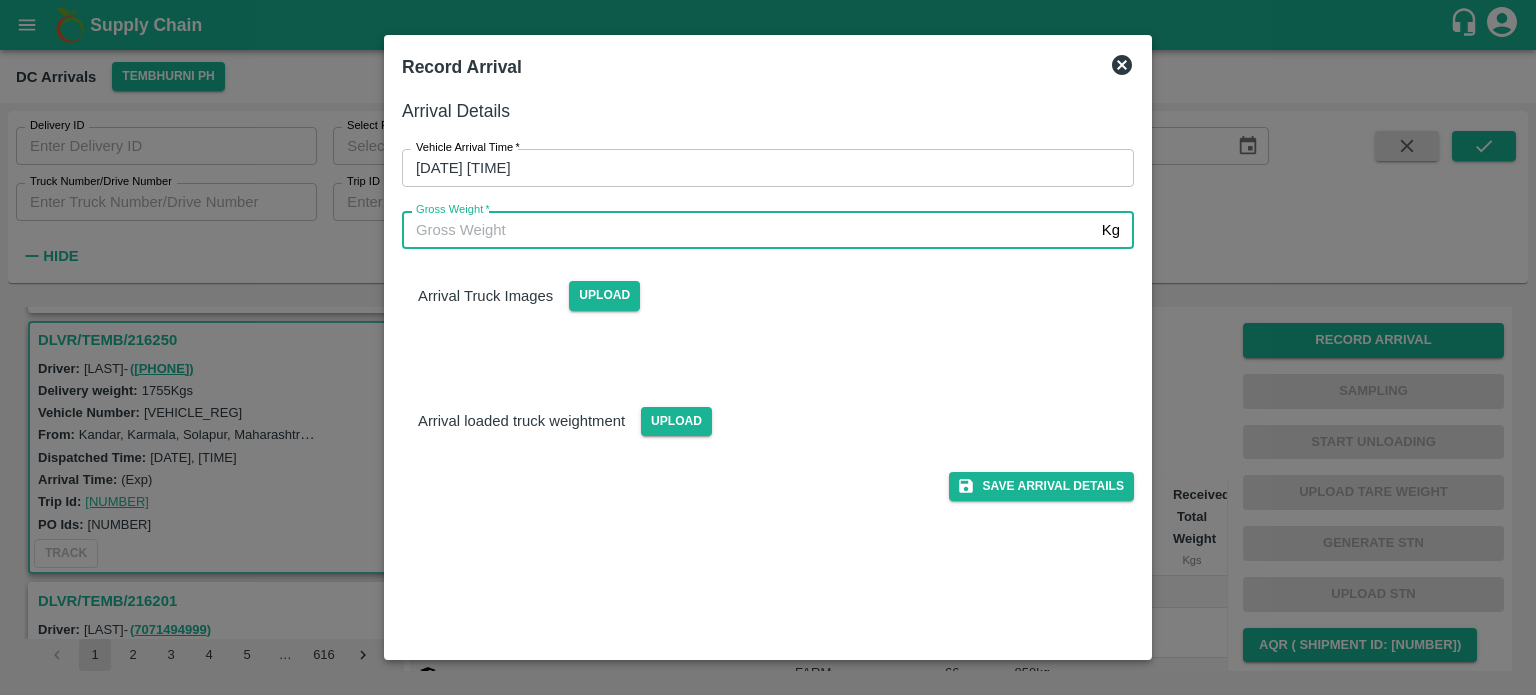 click on "Gross Weight   *" at bounding box center (748, 230) 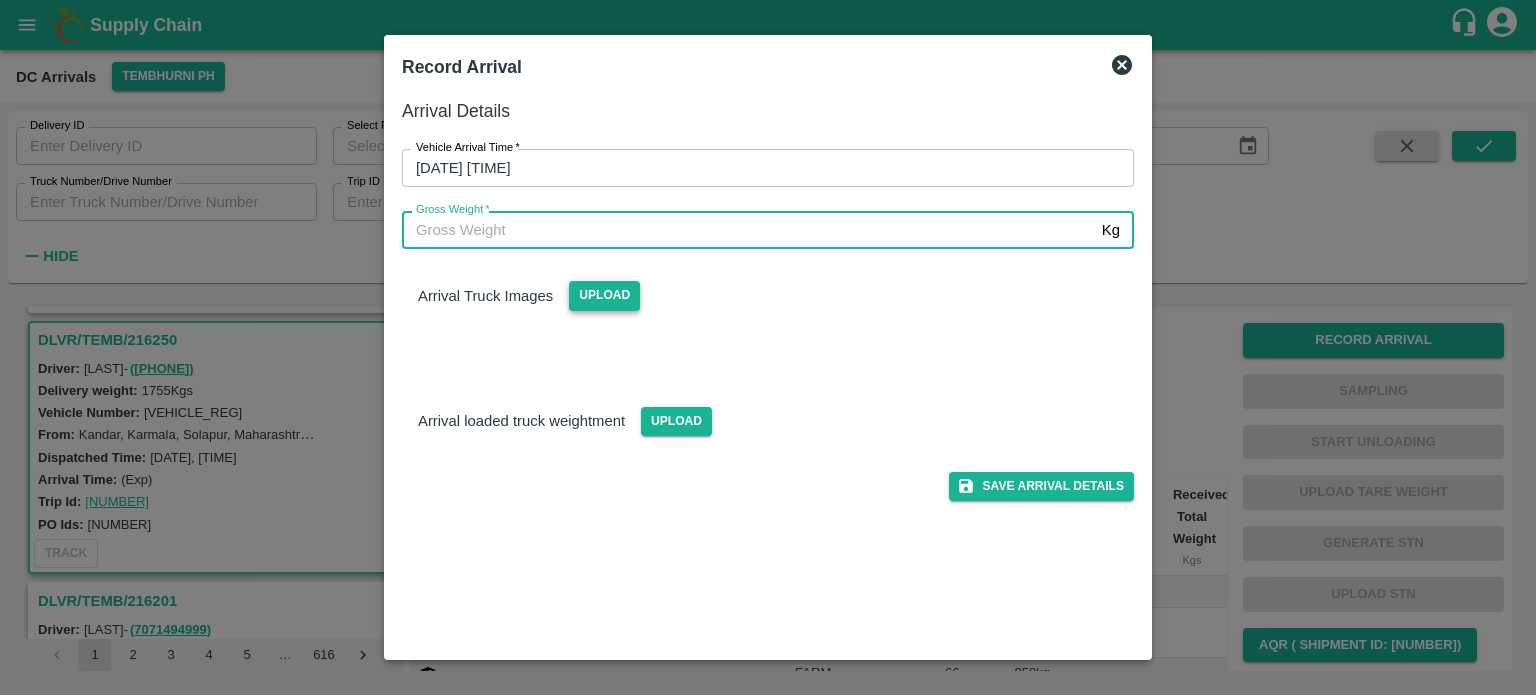 type on "7460" 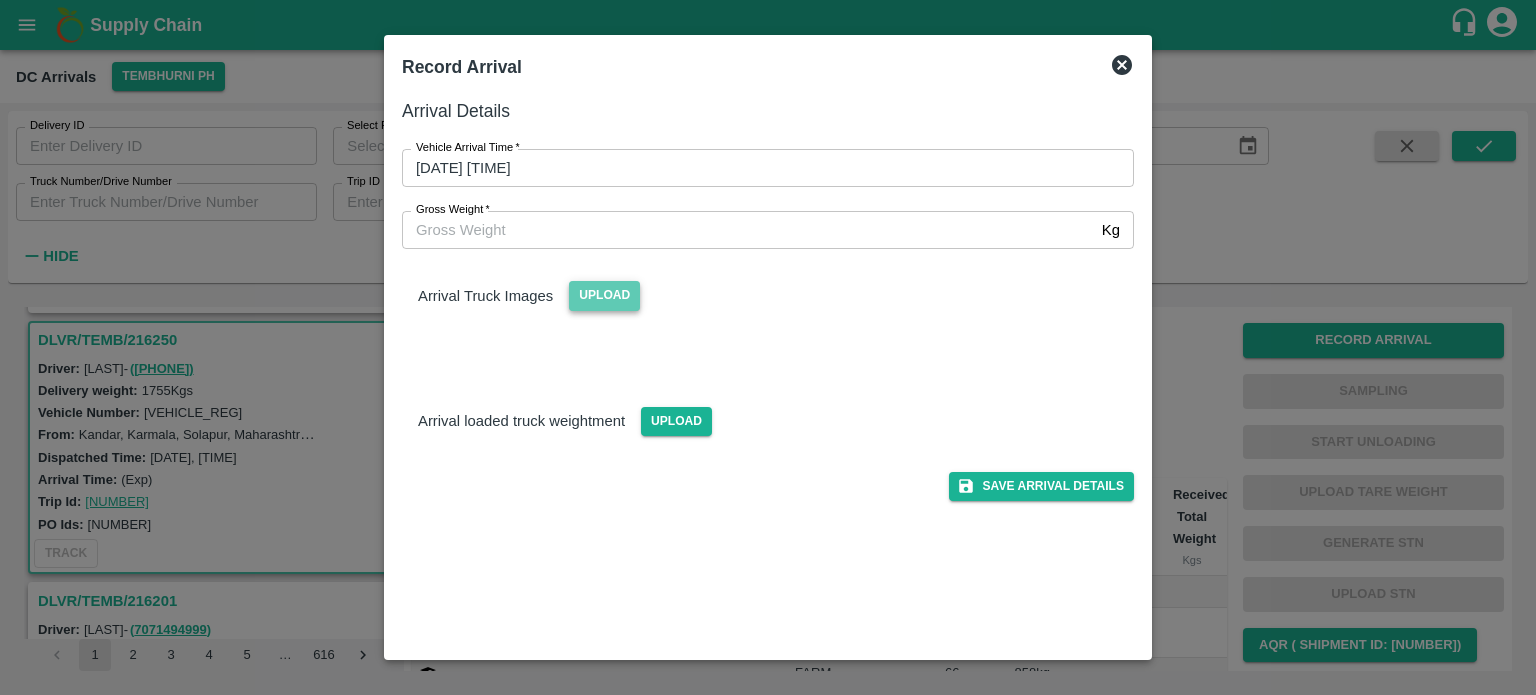 click on "Upload" at bounding box center (604, 295) 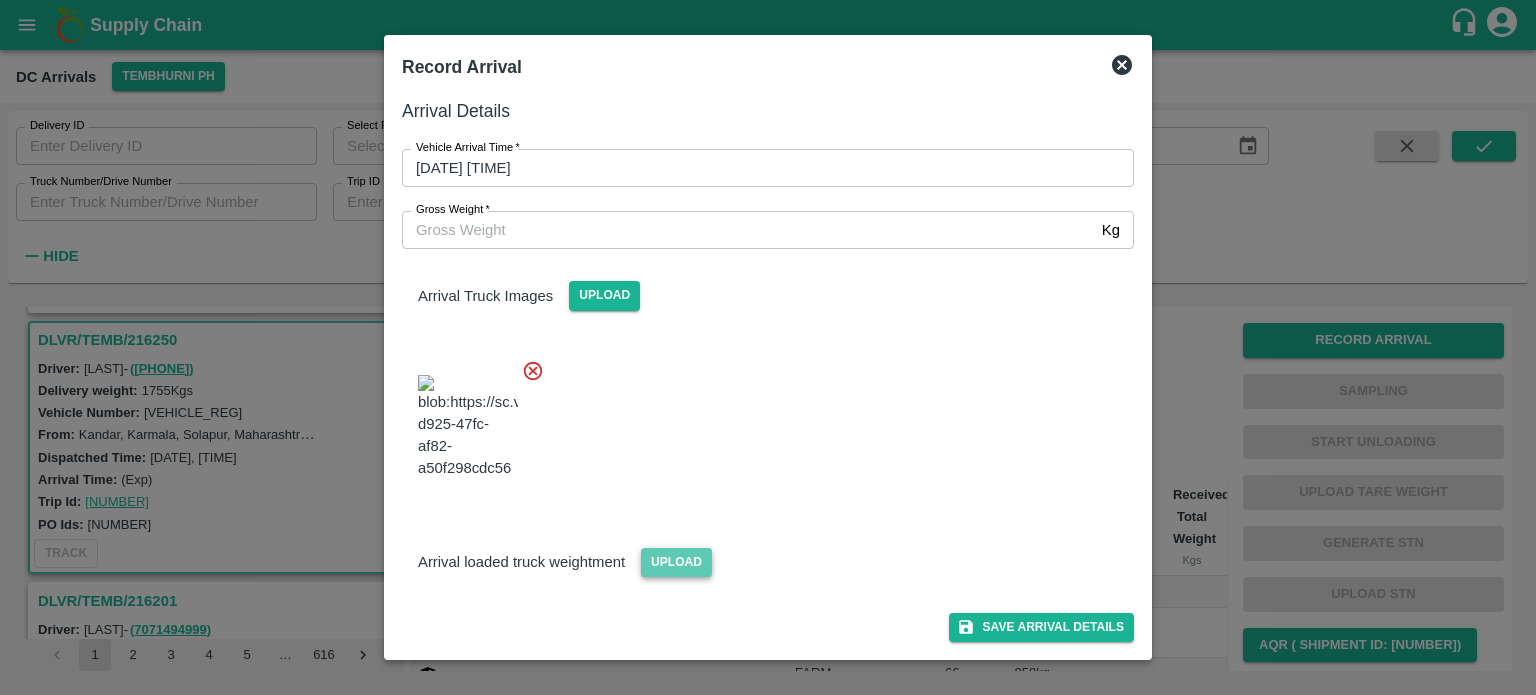 click on "Upload" at bounding box center [676, 562] 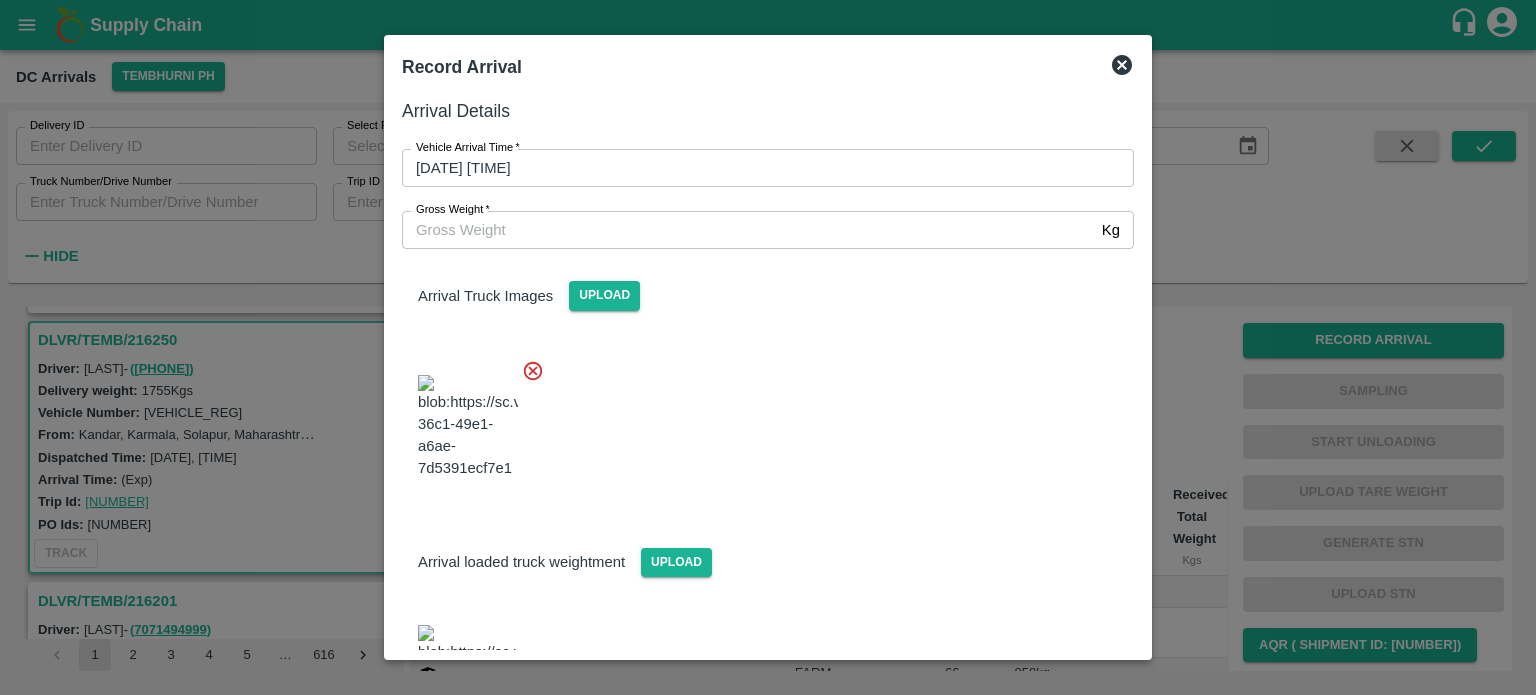click at bounding box center [760, 421] 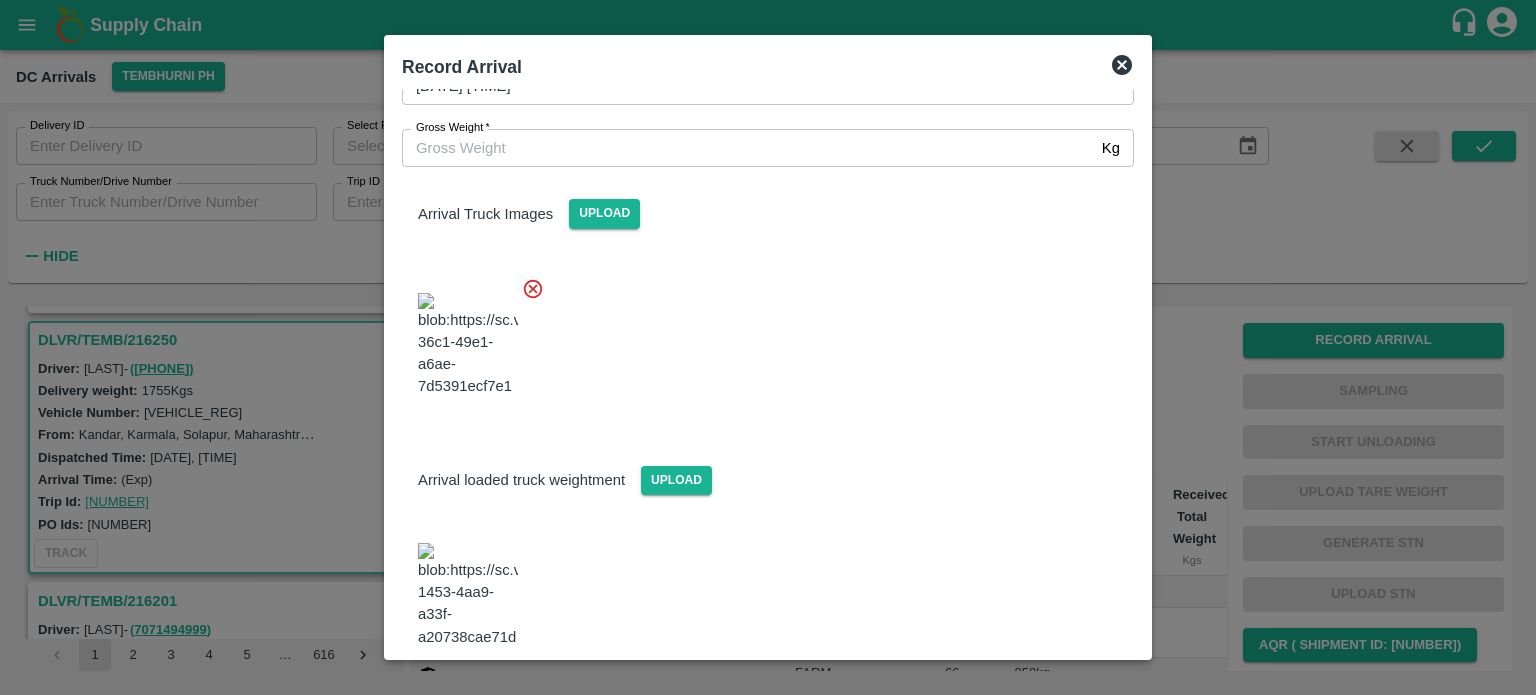 click on "Save Arrival Details" at bounding box center [1041, 702] 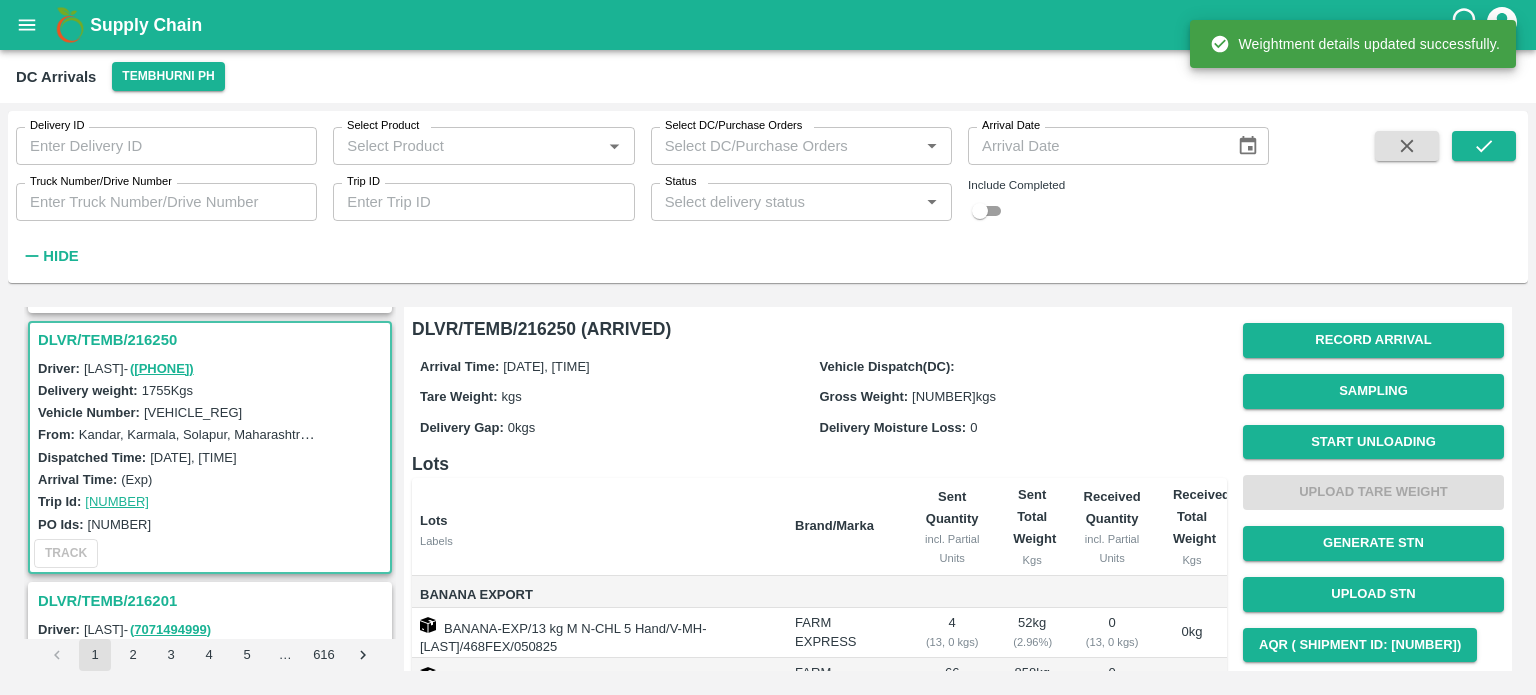 click on "Start Unloading" at bounding box center [1373, 442] 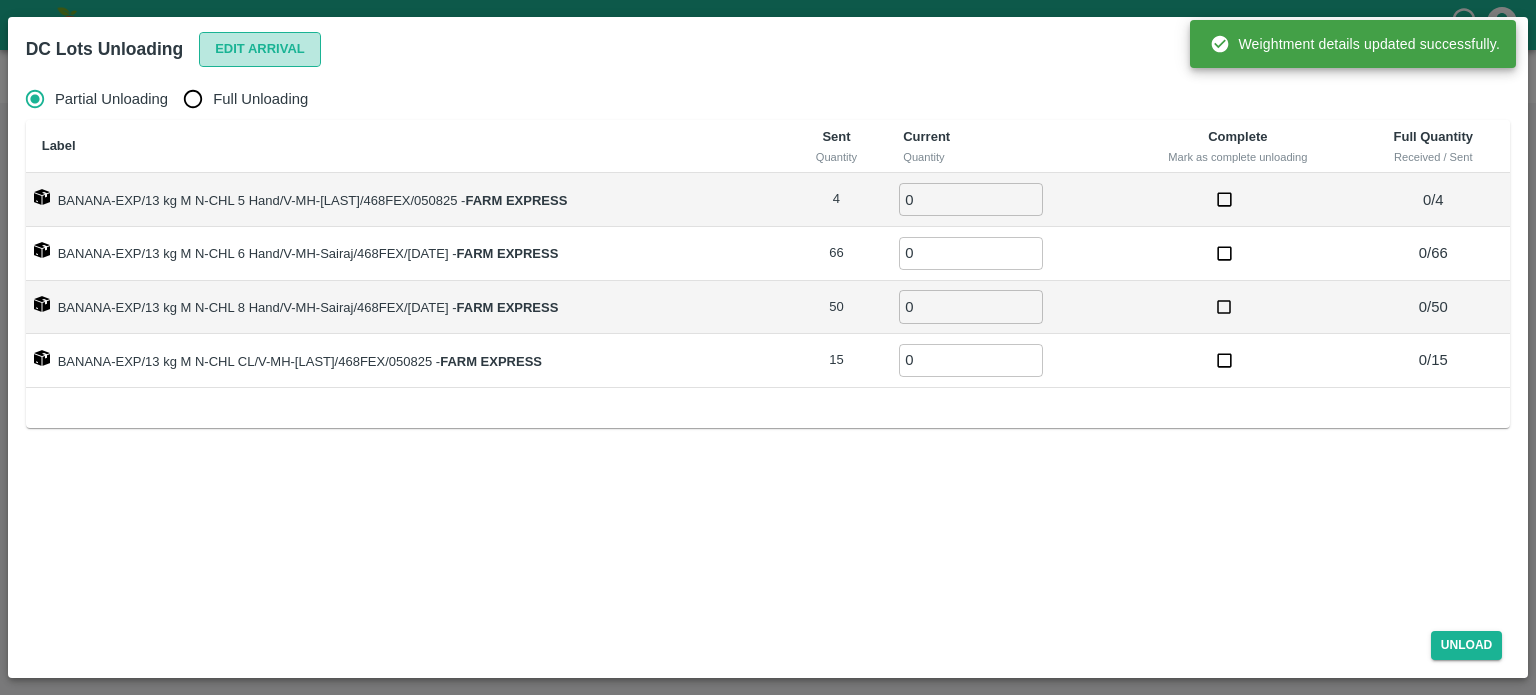click on "Edit Arrival" at bounding box center [260, 49] 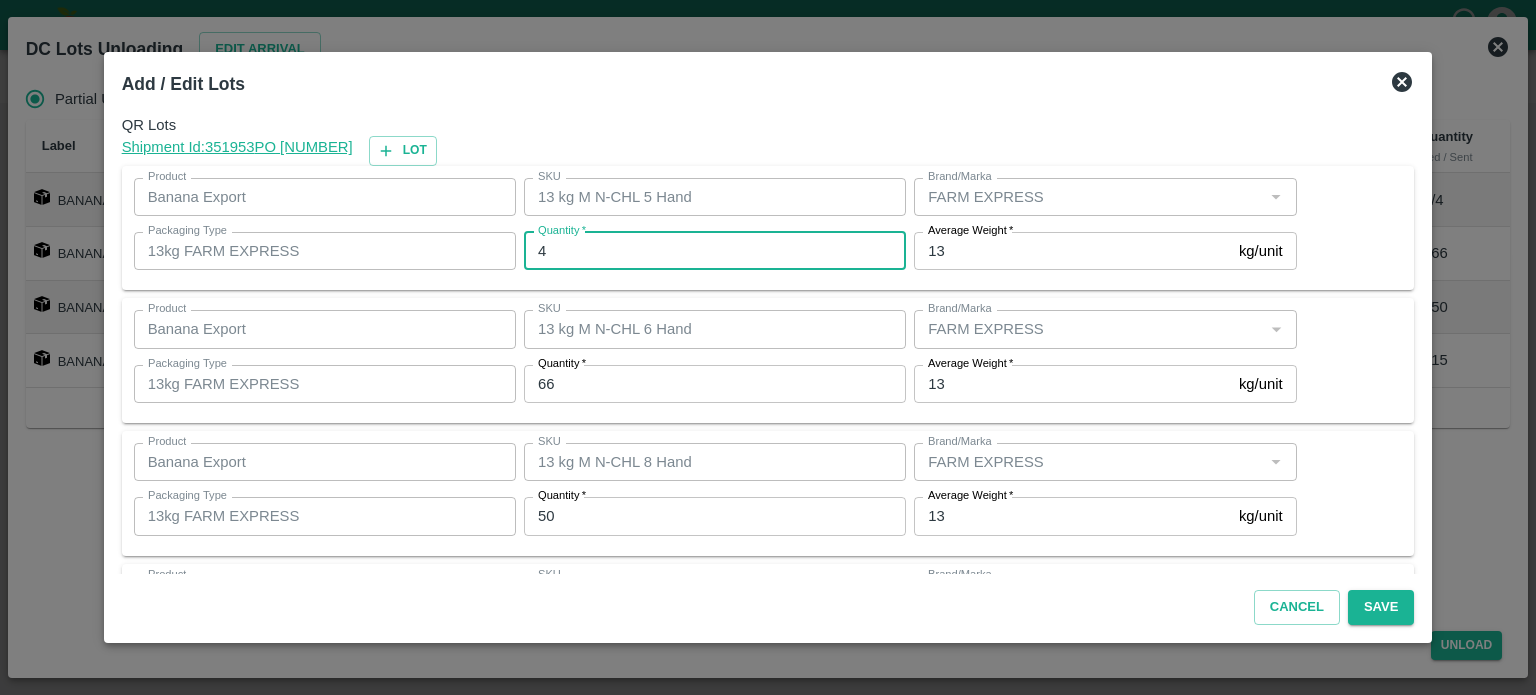 click on "4" at bounding box center [715, 251] 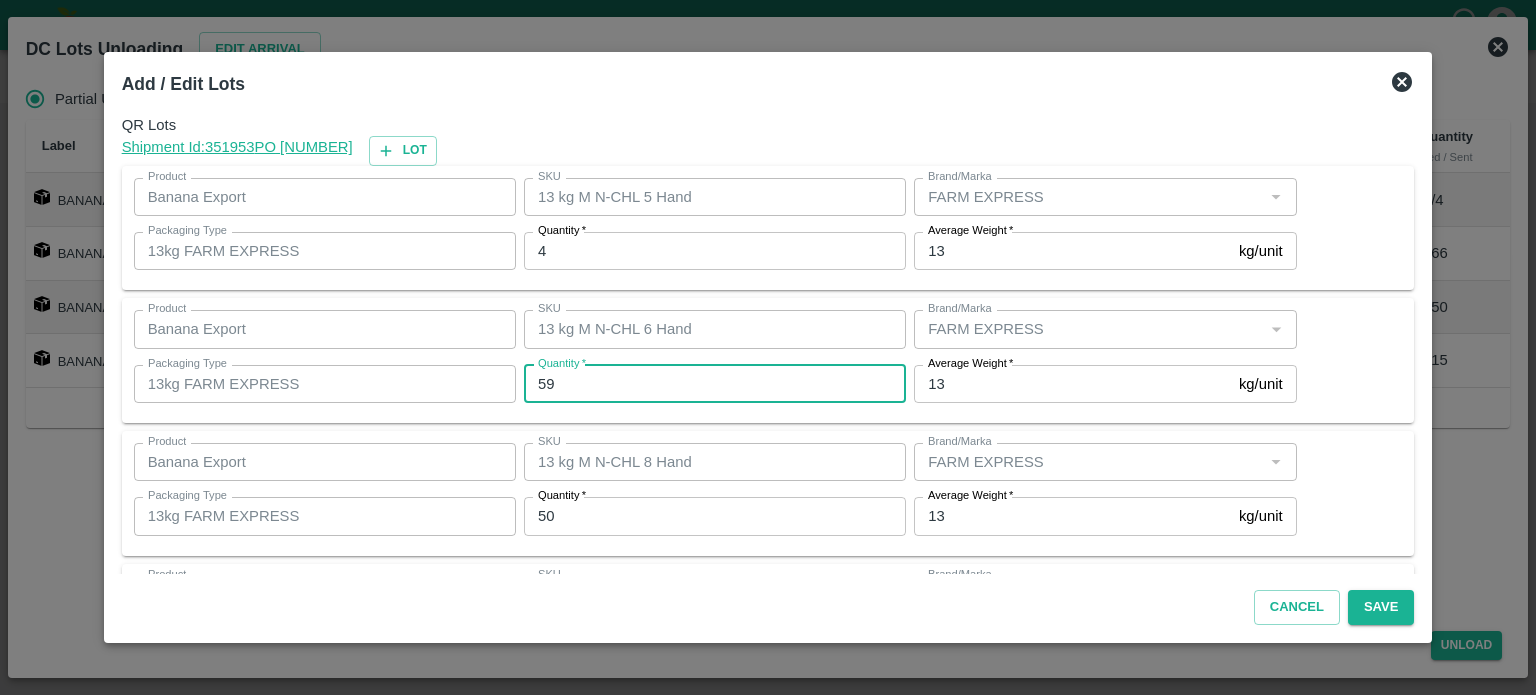 type on "59" 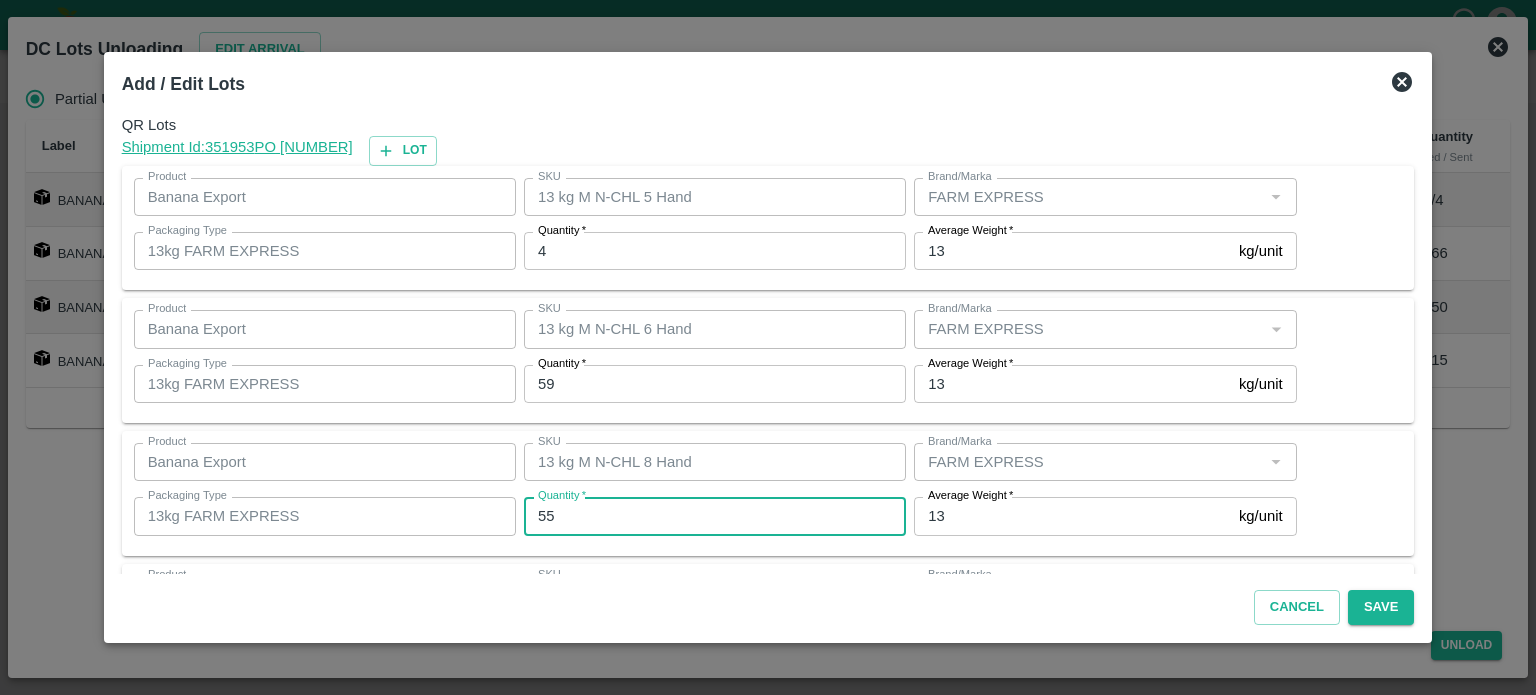 type on "55" 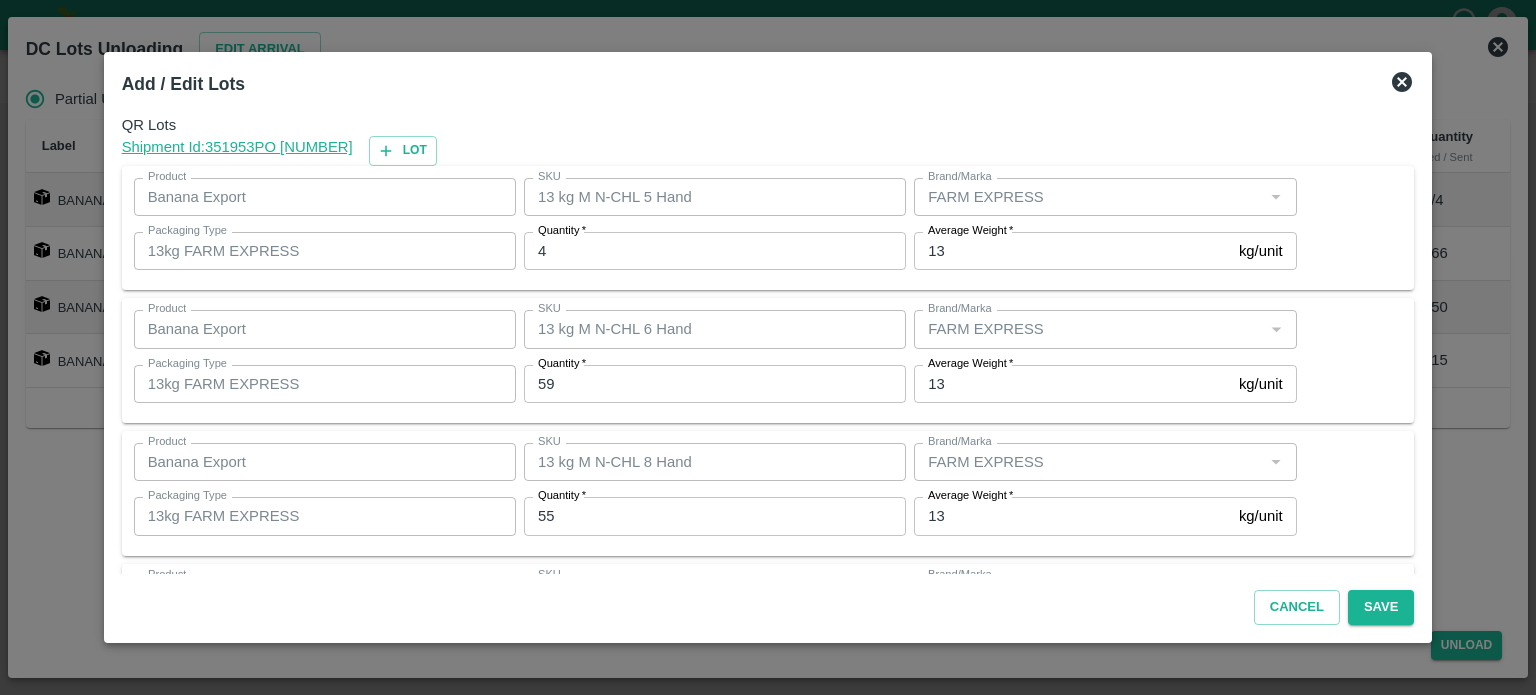 scroll, scrollTop: 129, scrollLeft: 0, axis: vertical 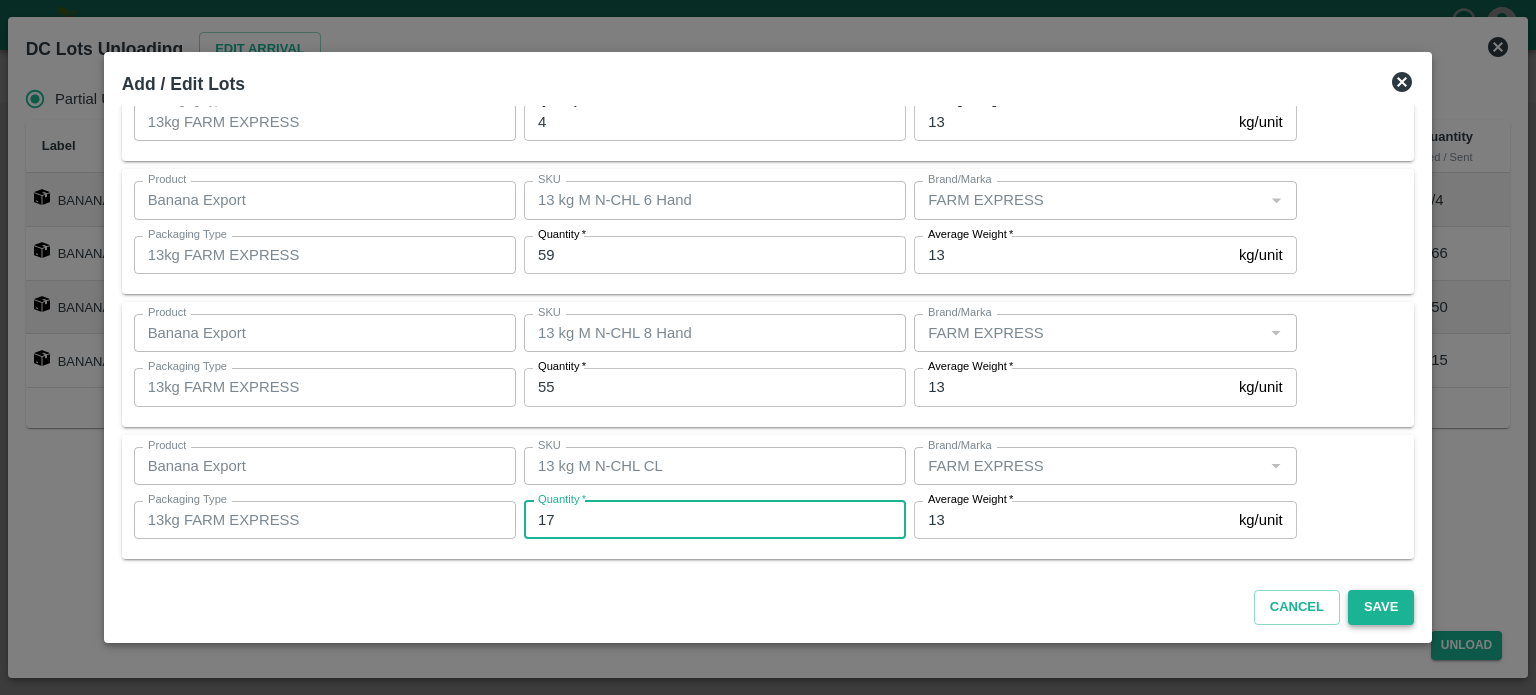 type on "17" 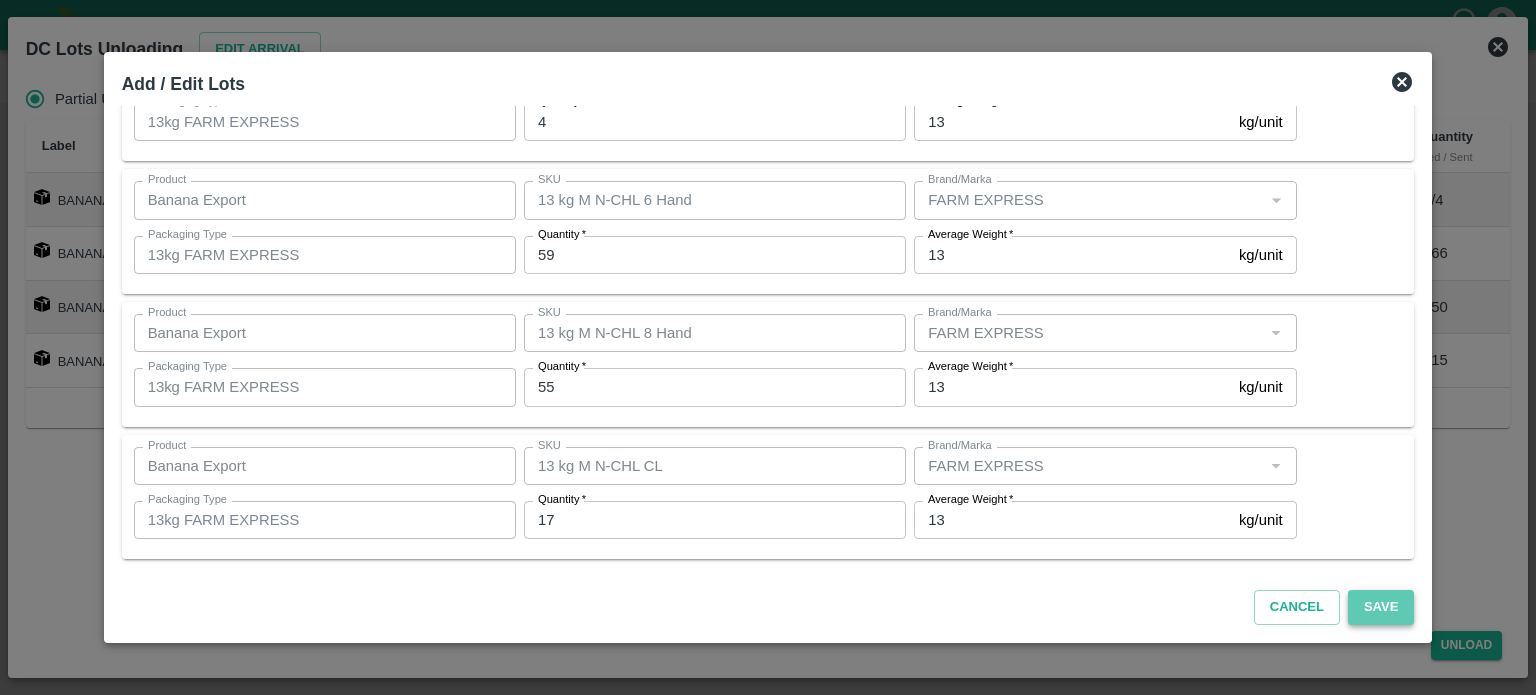 click on "Save" at bounding box center (1381, 607) 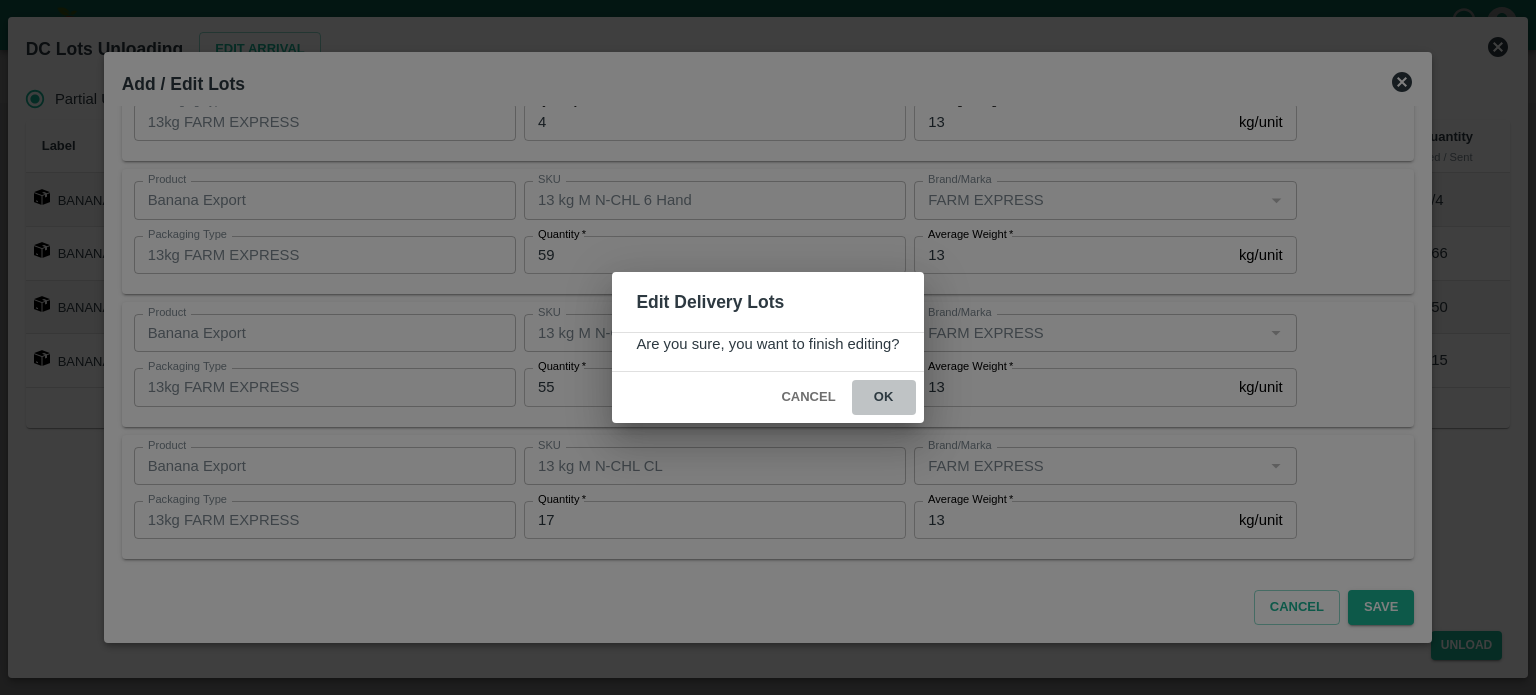 click on "ok" at bounding box center (884, 397) 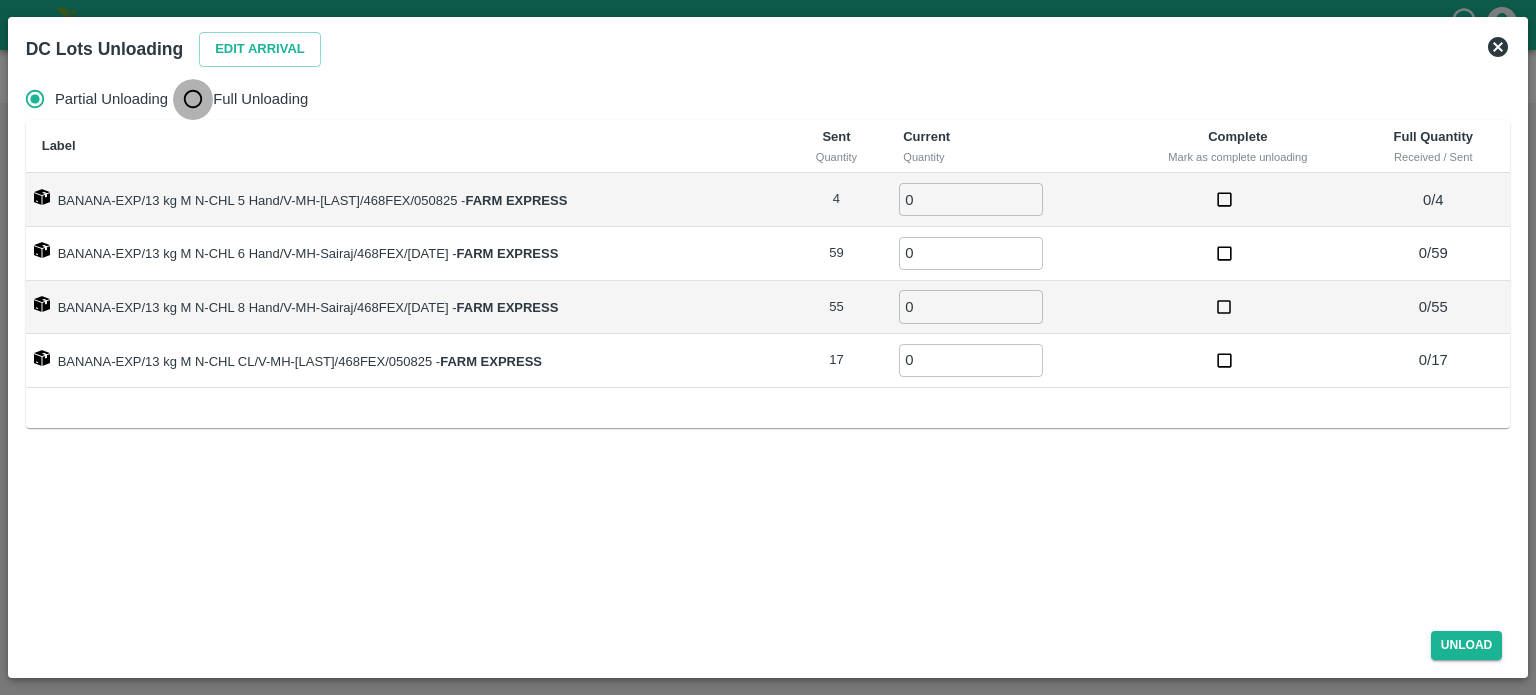 click on "Full Unloading" at bounding box center (193, 99) 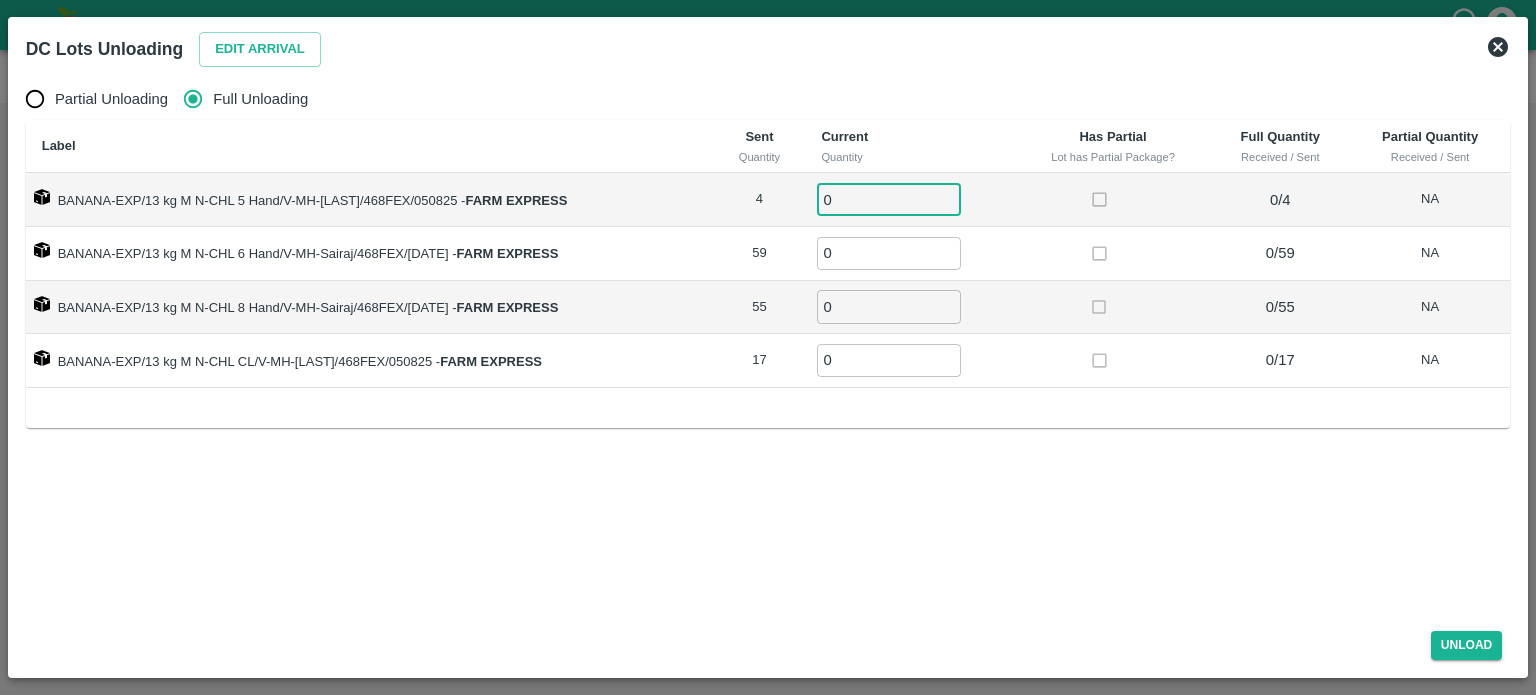 click on "0" at bounding box center [889, 199] 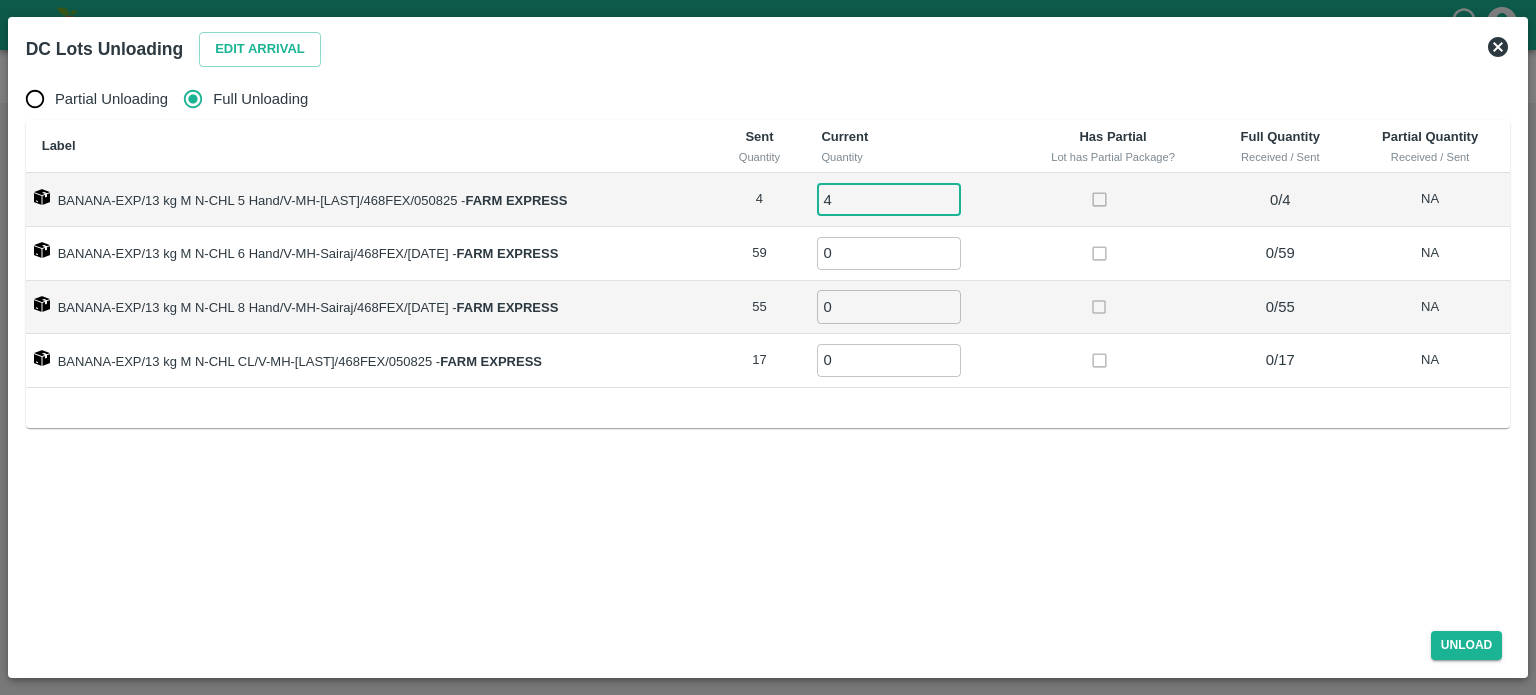 type on "4" 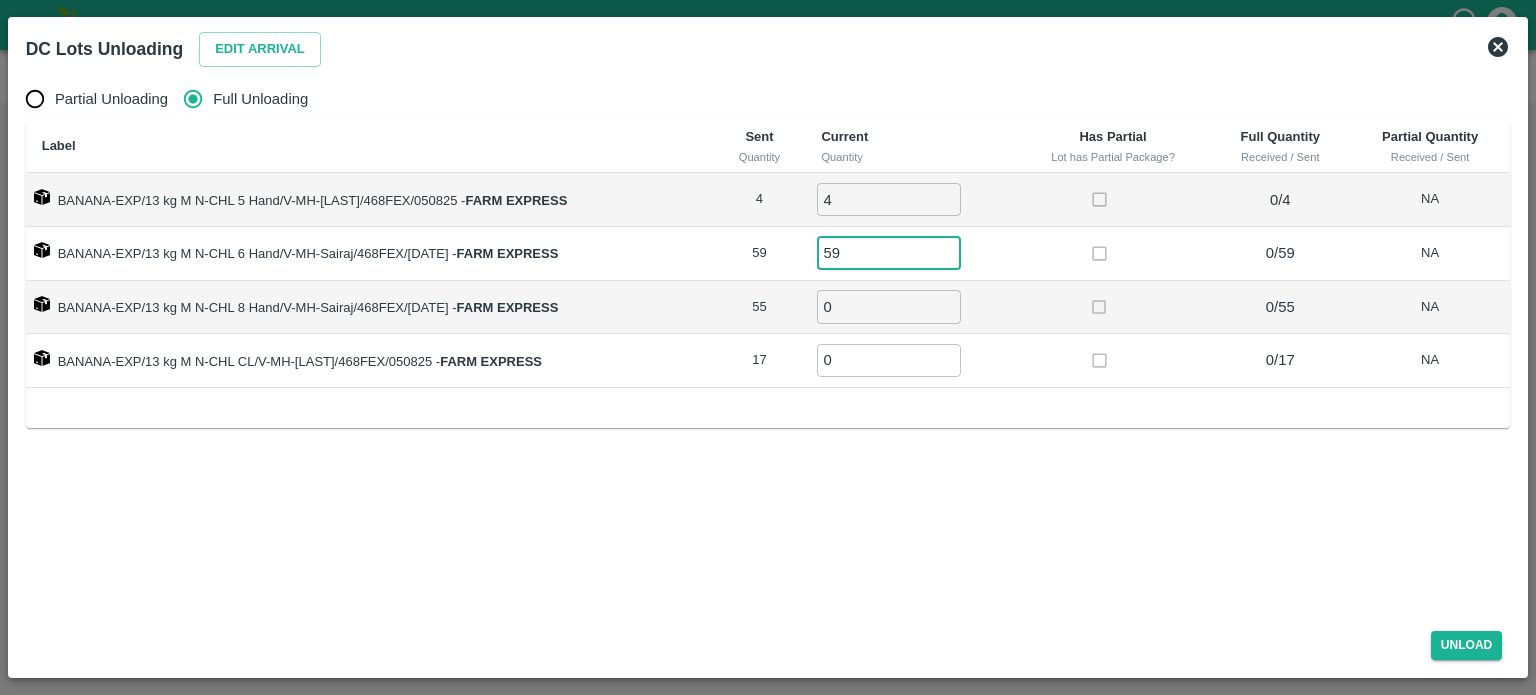 type on "59" 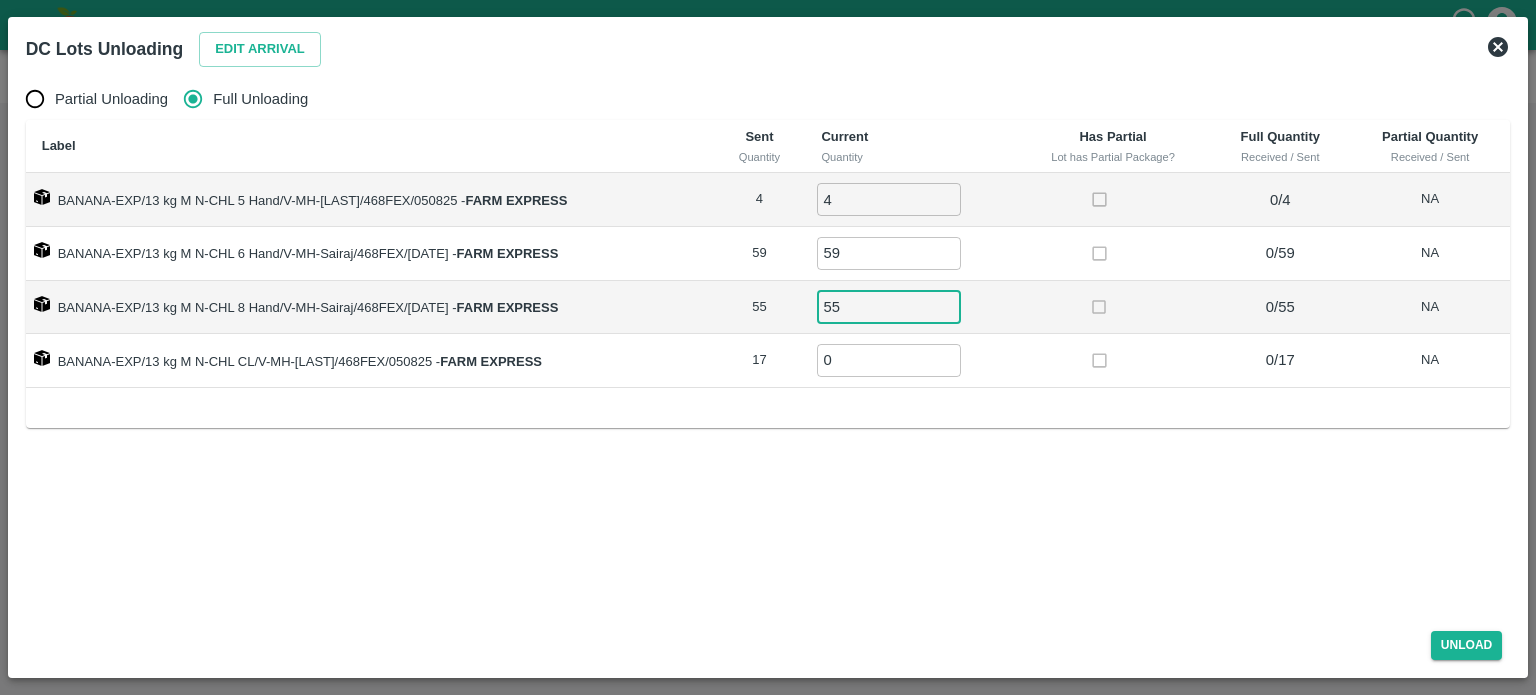 type on "55" 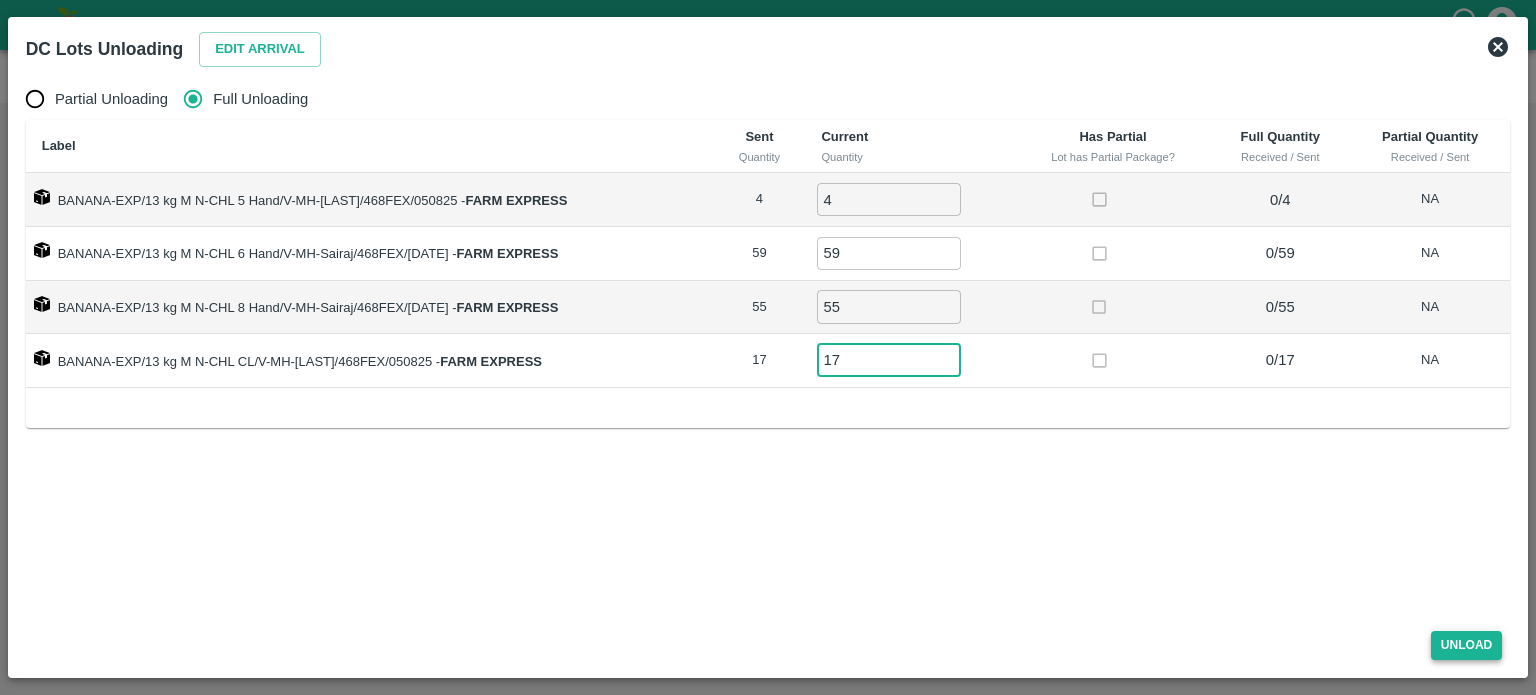 type on "17" 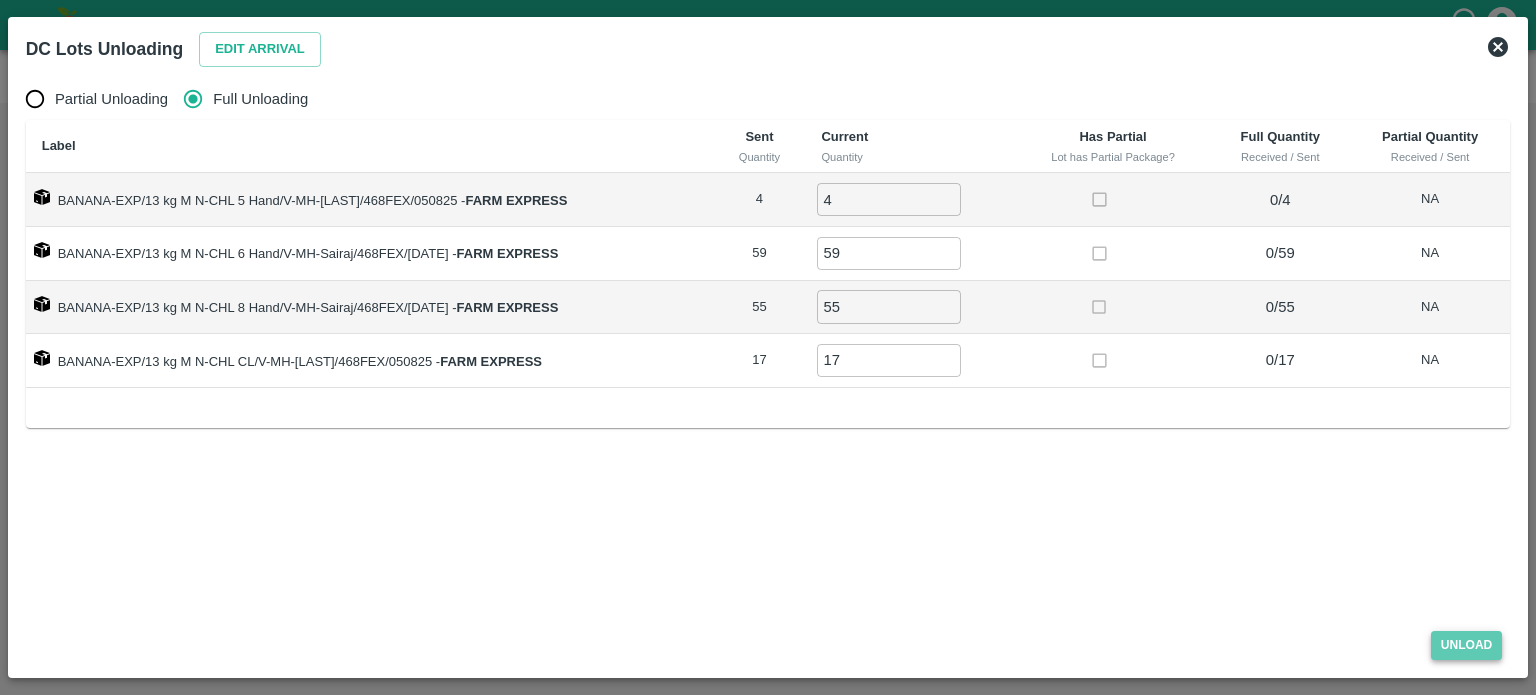 click on "Unload" at bounding box center [1467, 645] 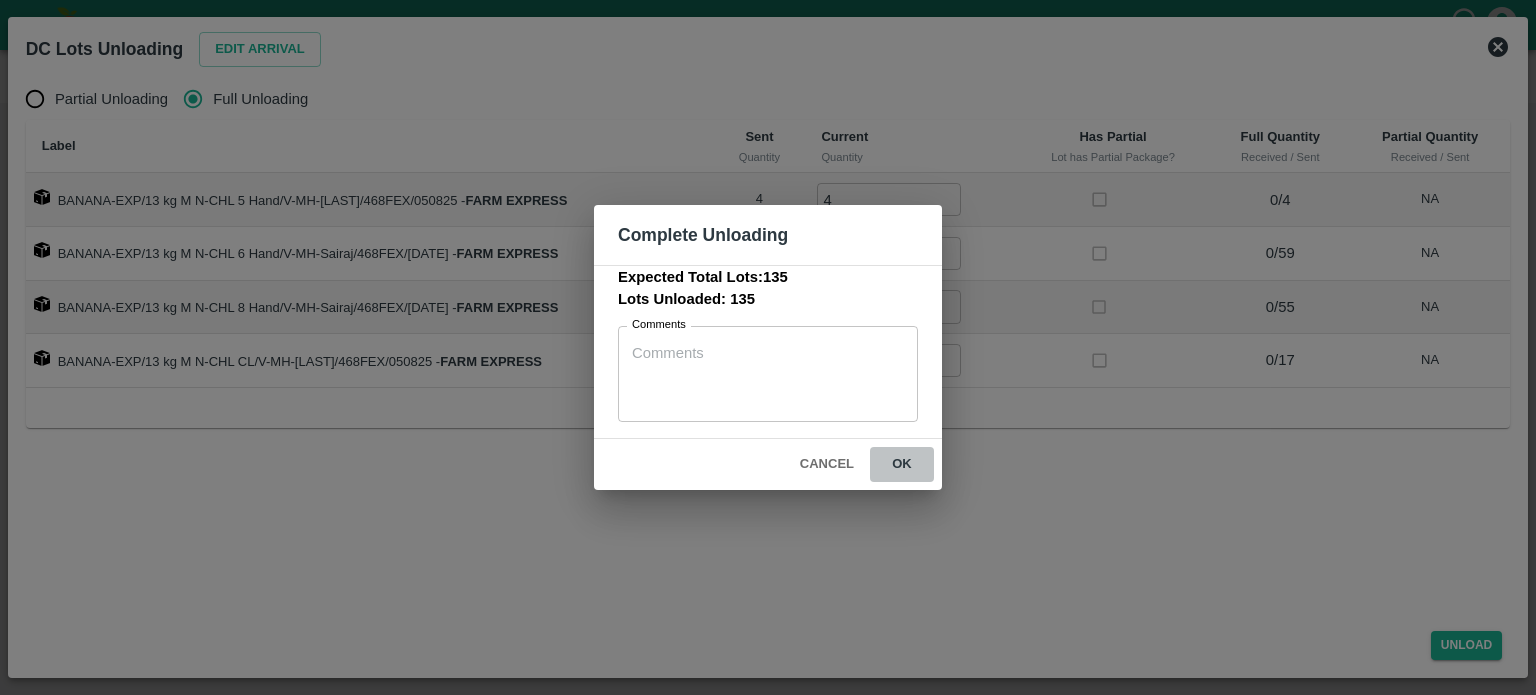 click on "ok" at bounding box center (902, 464) 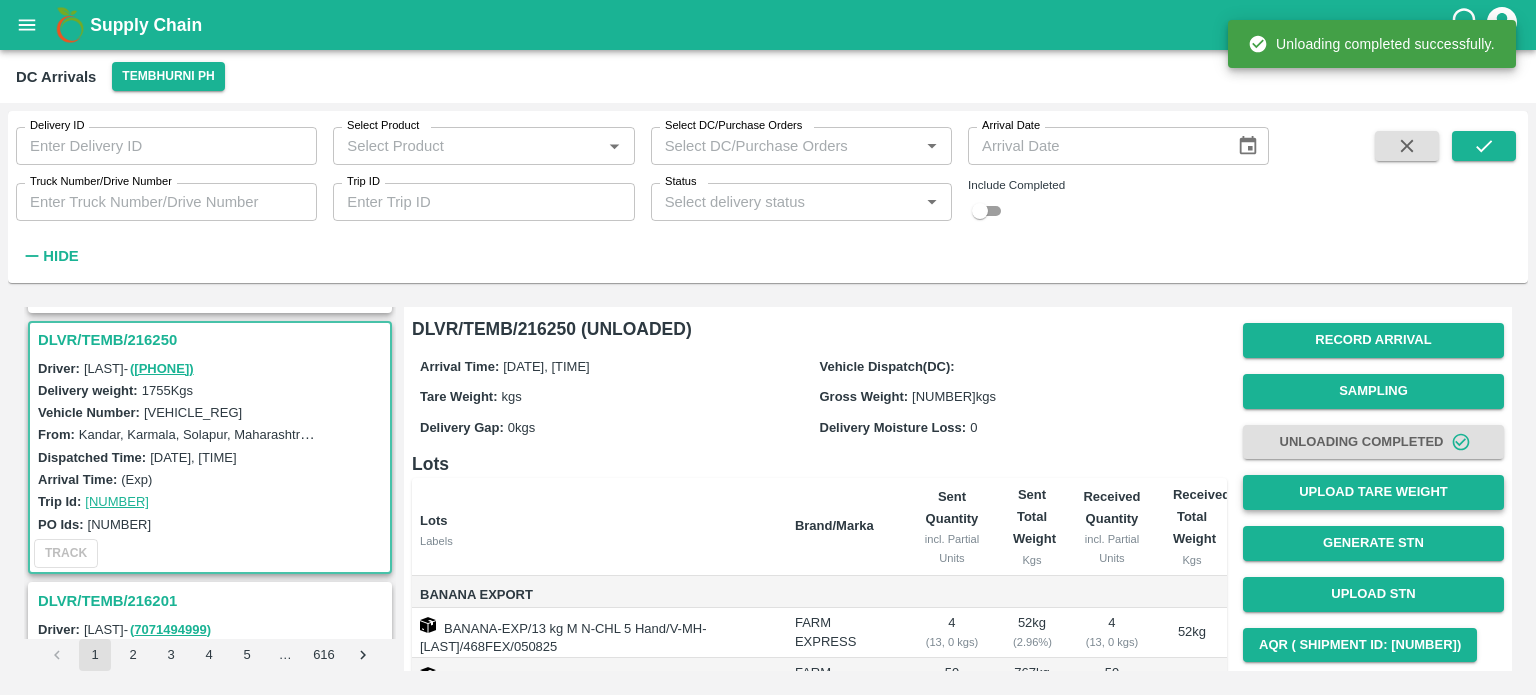 click on "Upload Tare Weight" at bounding box center [1373, 492] 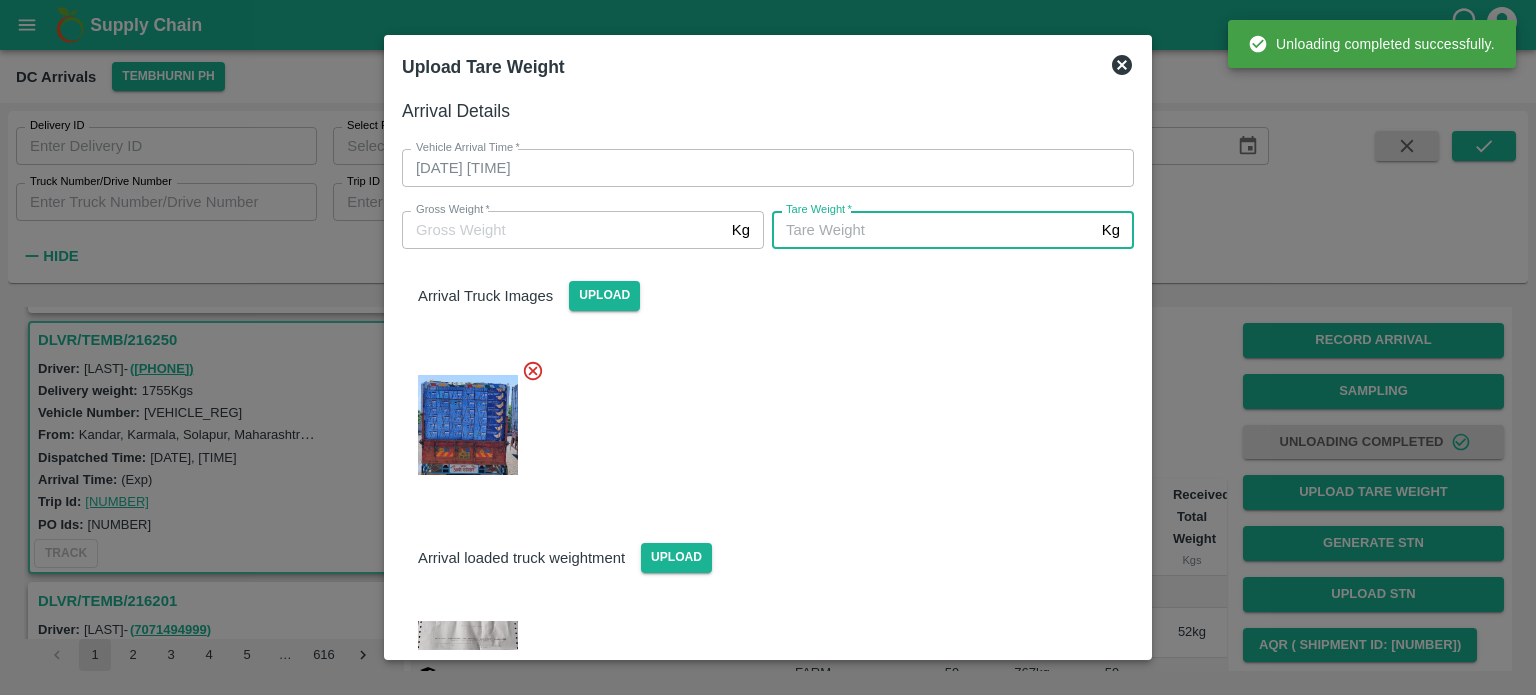 click on "Tare Weight   *" at bounding box center (933, 230) 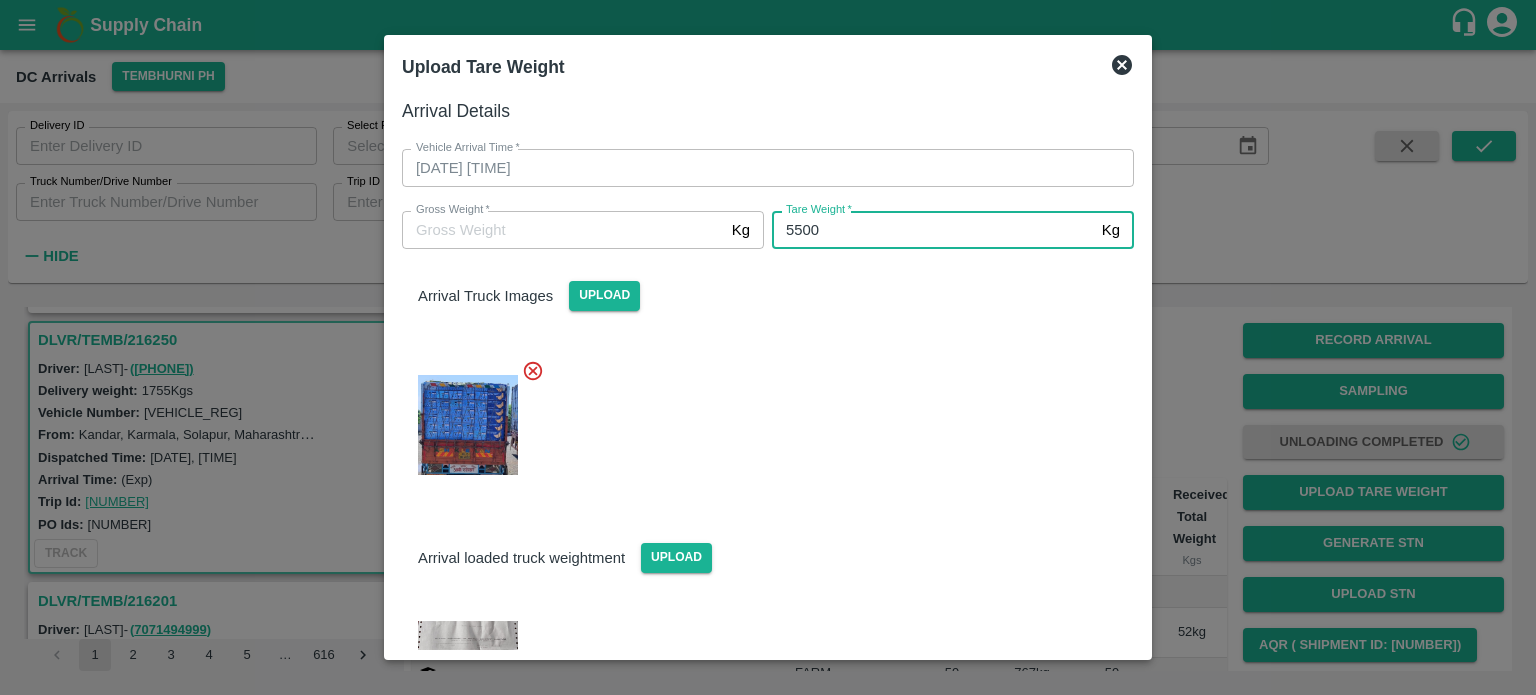 type on "5500" 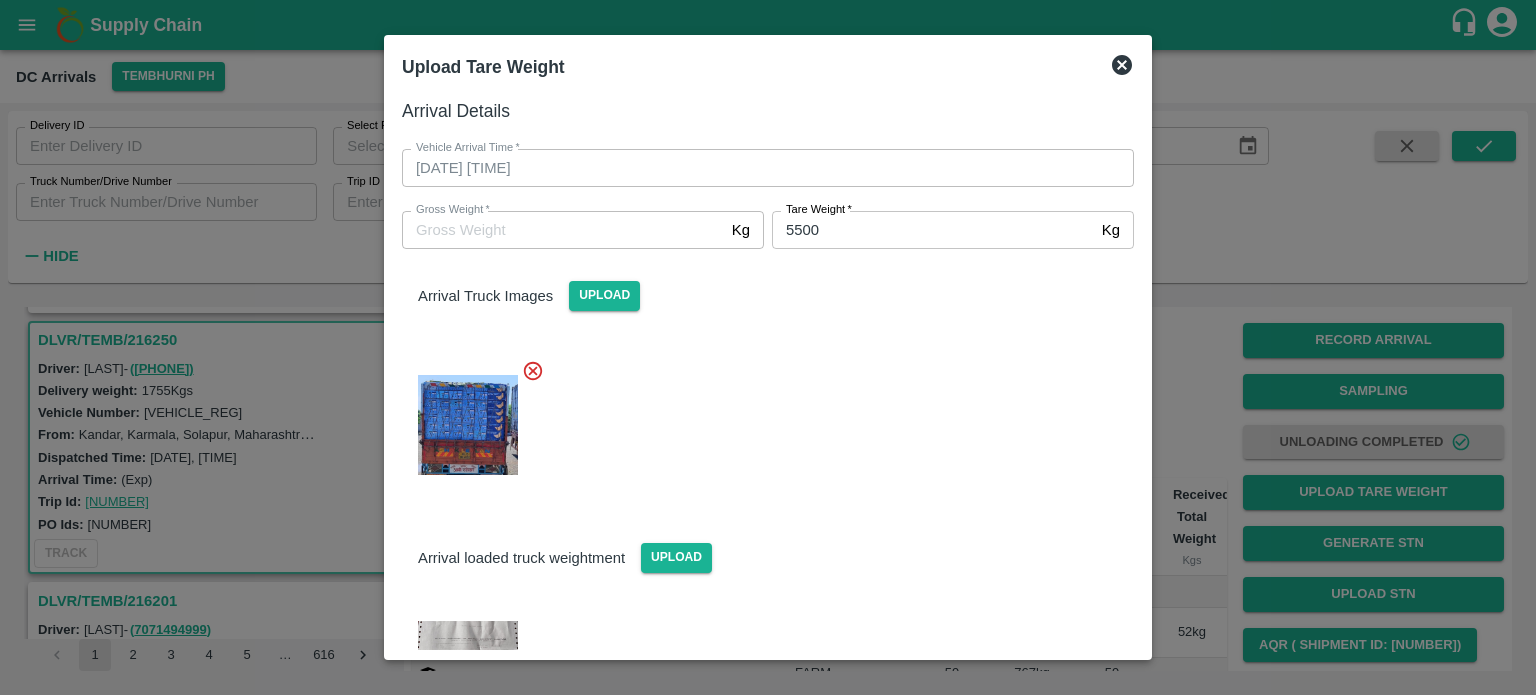 click at bounding box center (760, 419) 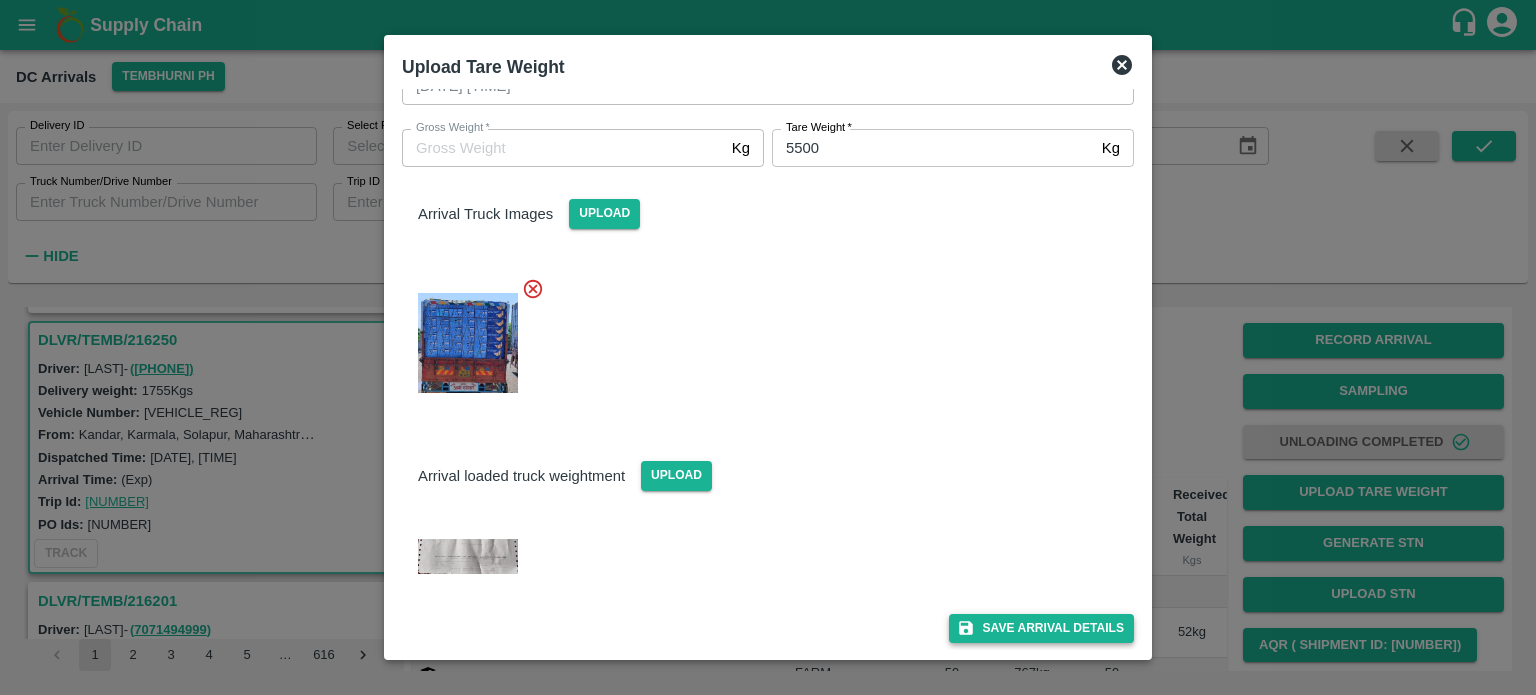 scroll, scrollTop: 81, scrollLeft: 0, axis: vertical 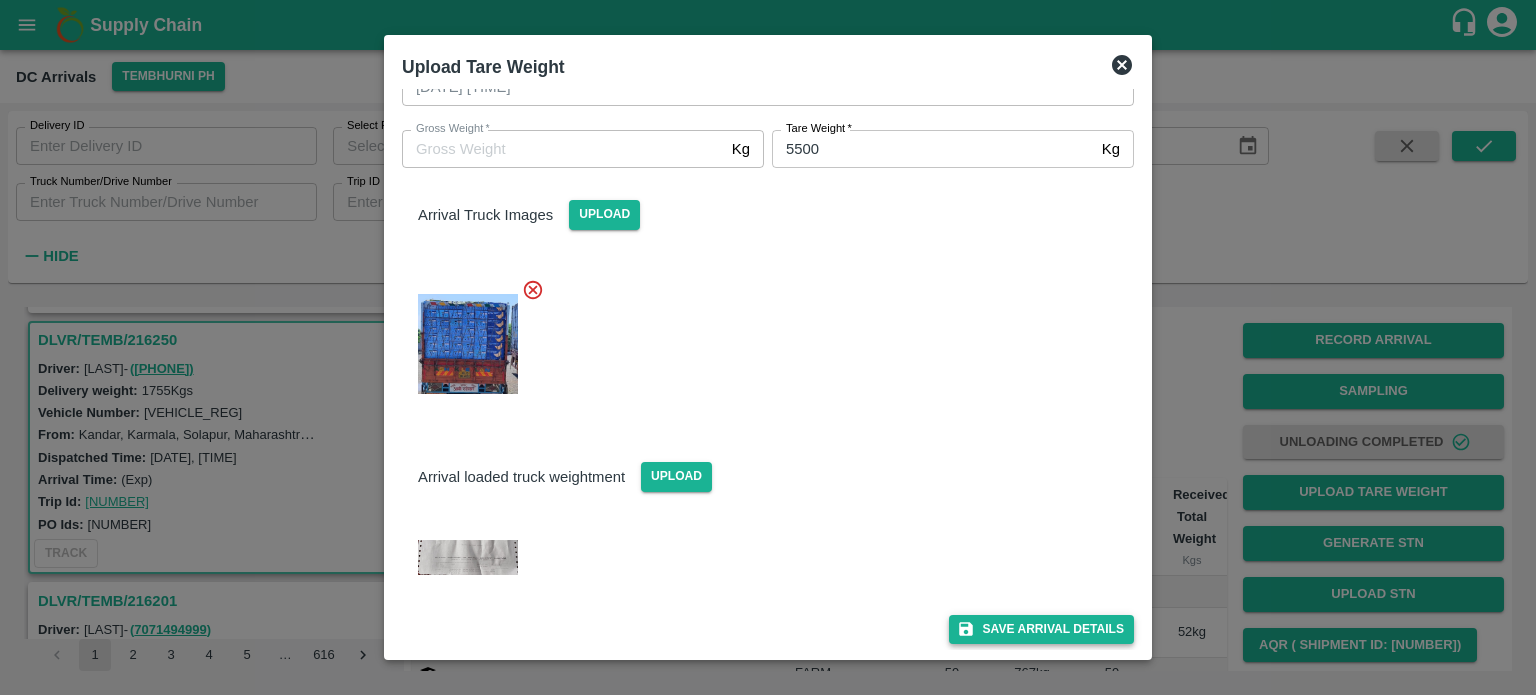 click on "Save Arrival Details" at bounding box center [1041, 629] 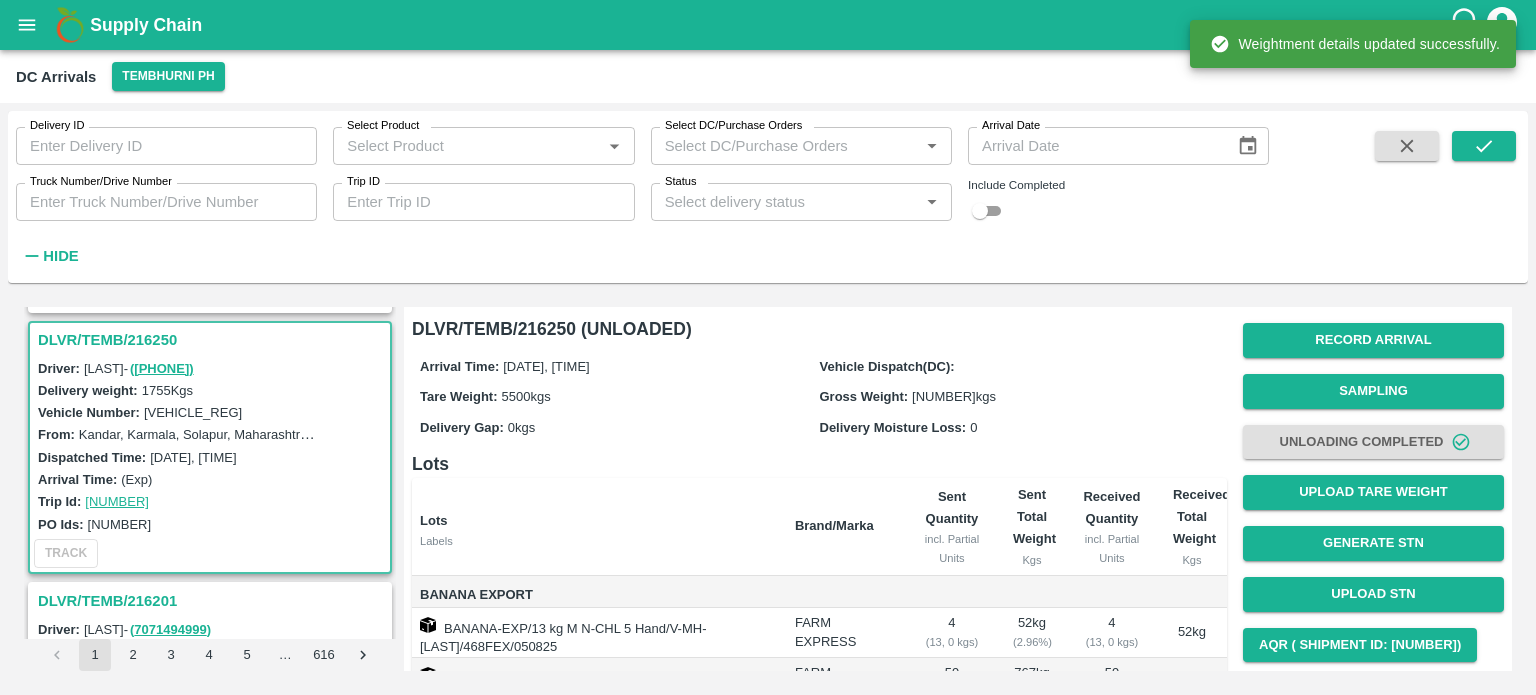 scroll, scrollTop: 162, scrollLeft: 0, axis: vertical 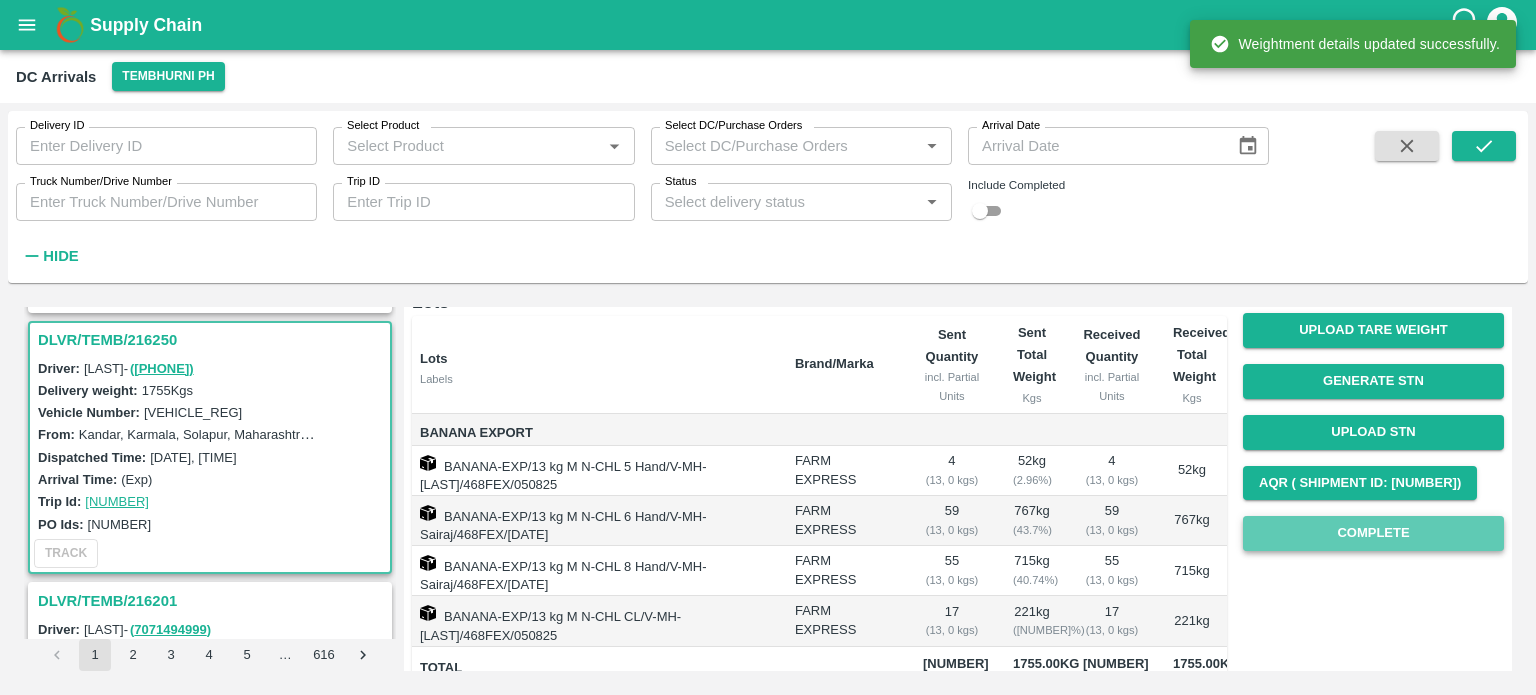 click on "Complete" at bounding box center [1373, 533] 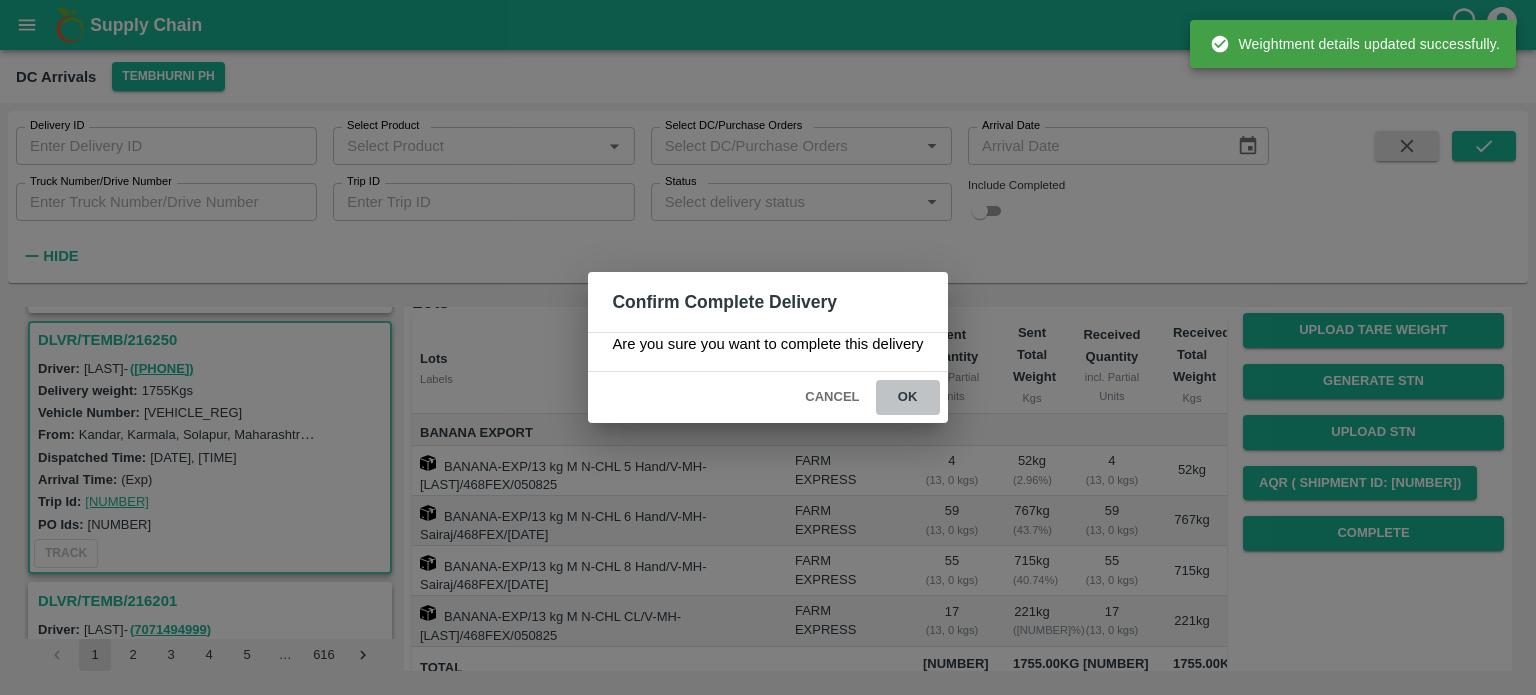 click on "ok" at bounding box center [908, 397] 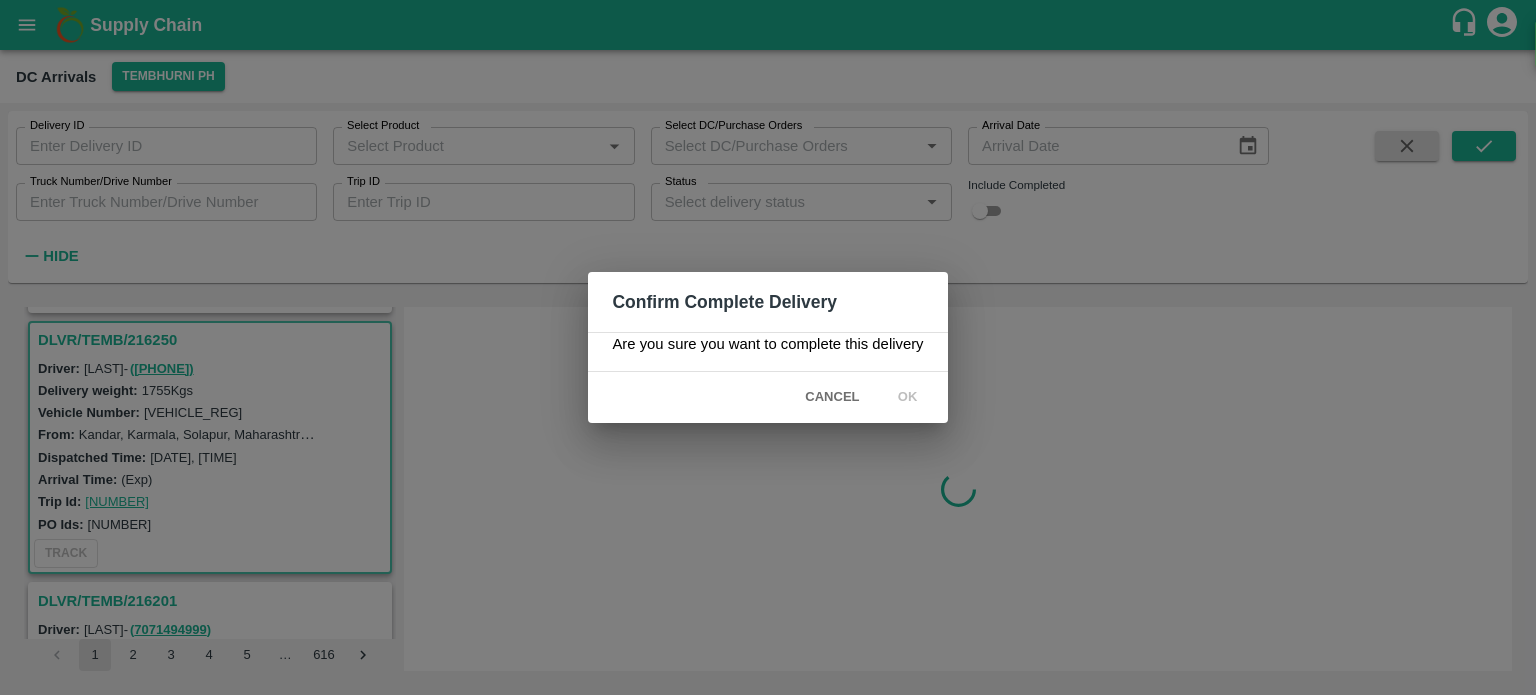 scroll, scrollTop: 0, scrollLeft: 0, axis: both 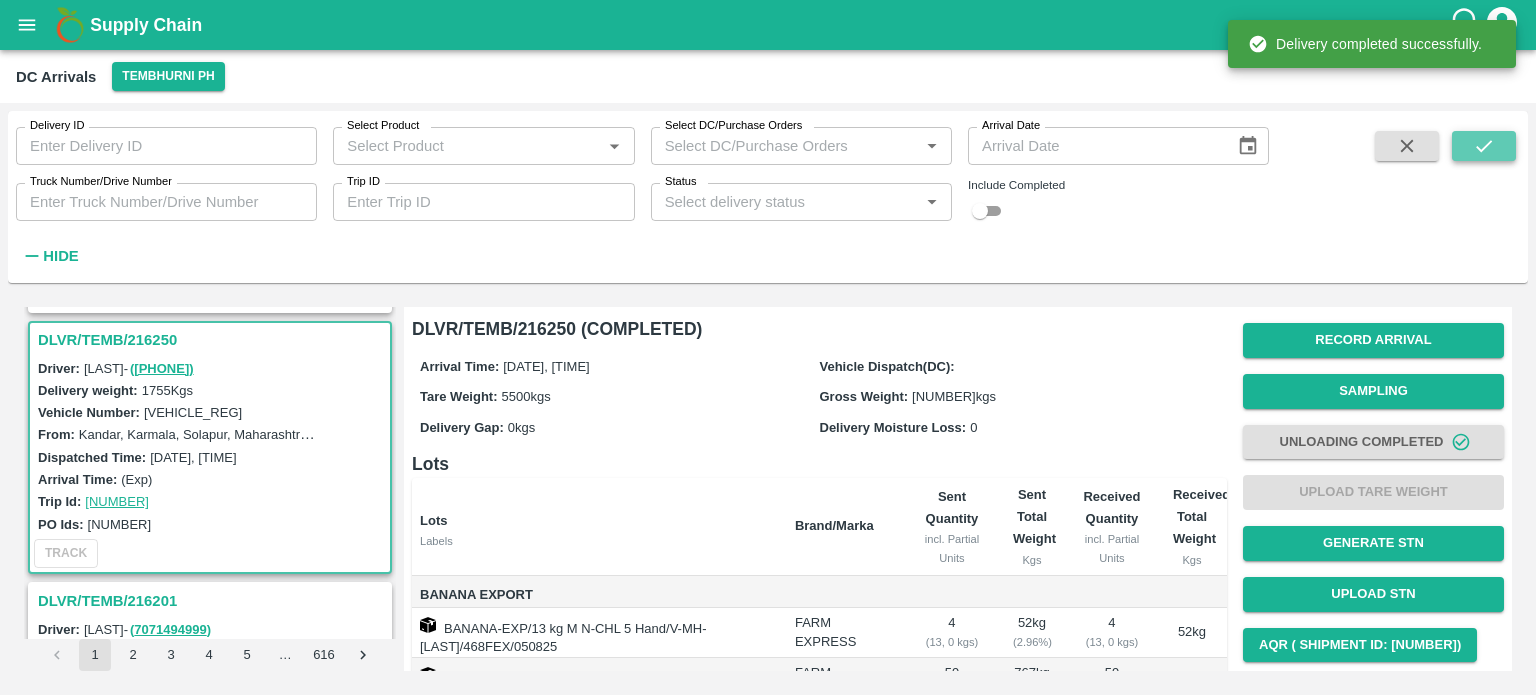 click 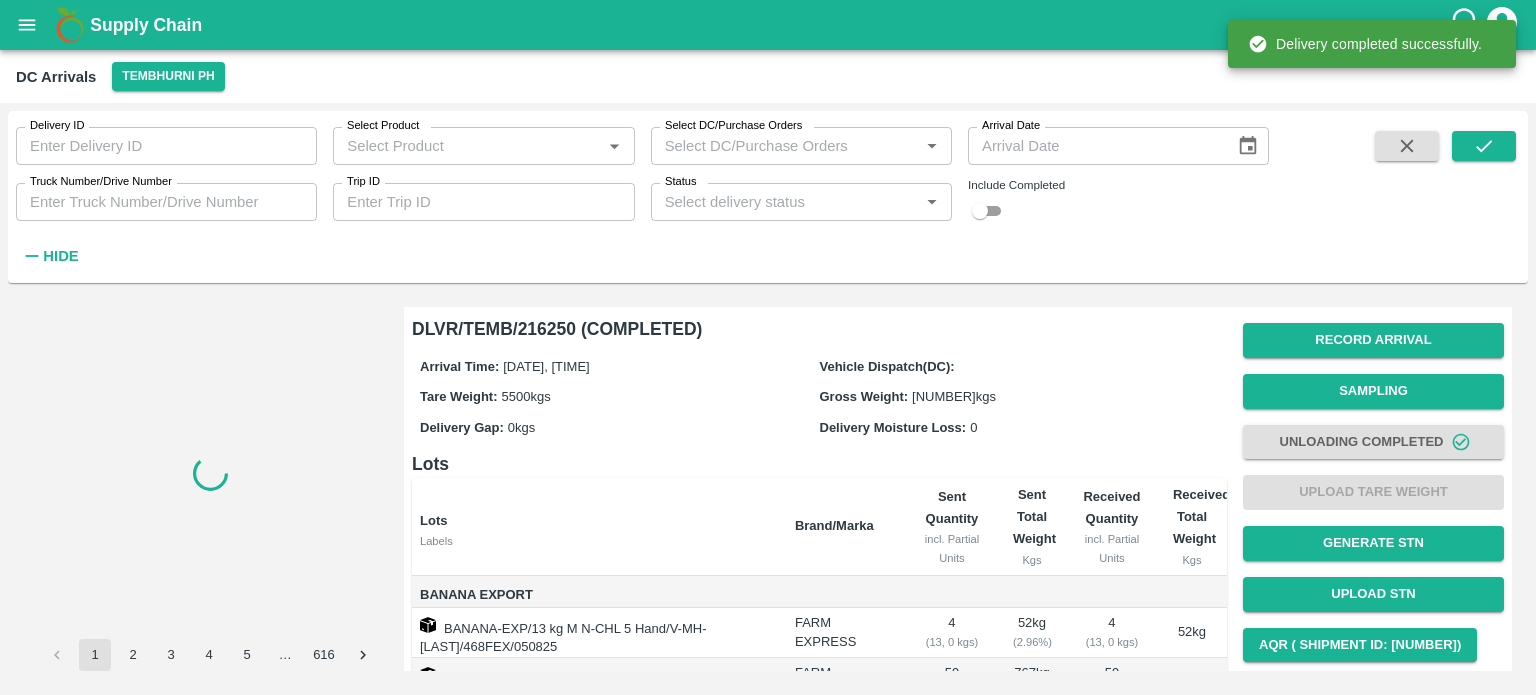 scroll, scrollTop: 0, scrollLeft: 0, axis: both 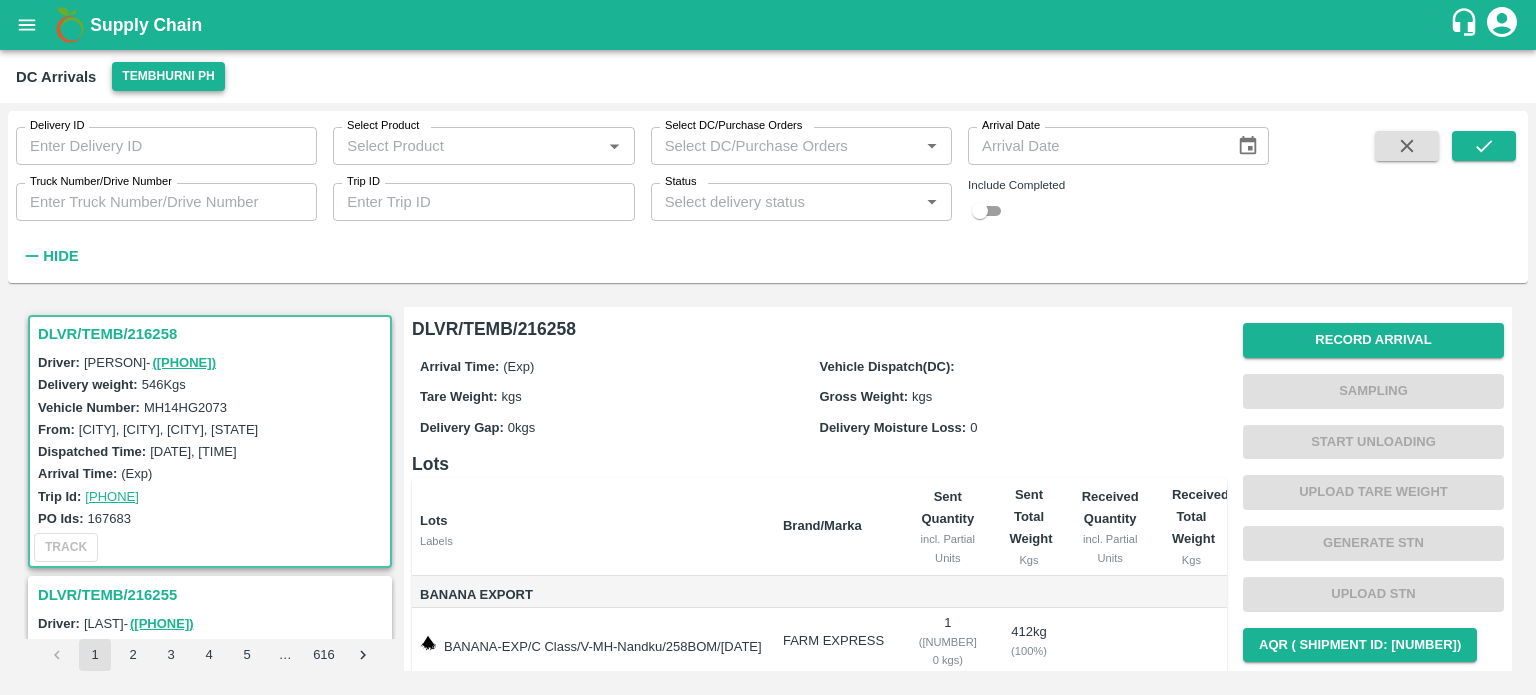 click on "Tembhurni PH" at bounding box center [168, 76] 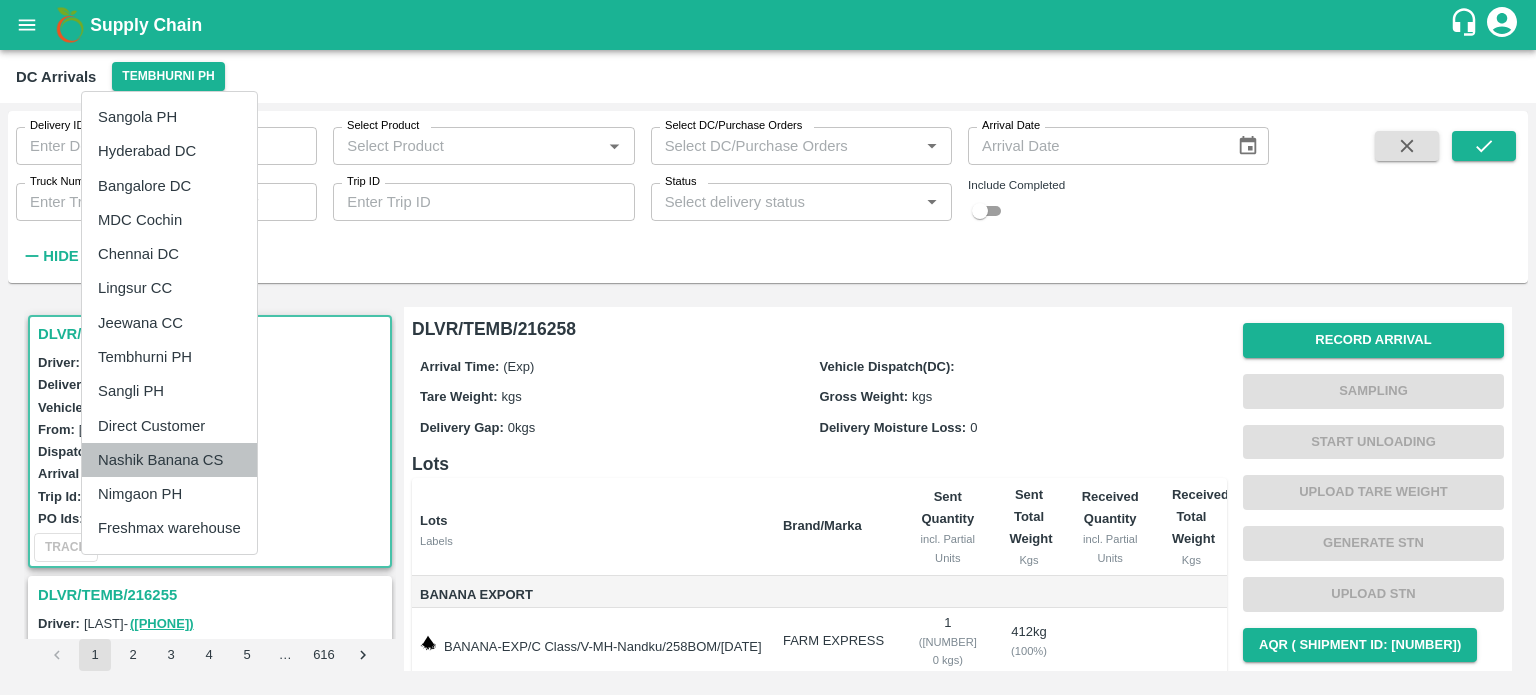 click on "Nashik Banana CS" at bounding box center (169, 460) 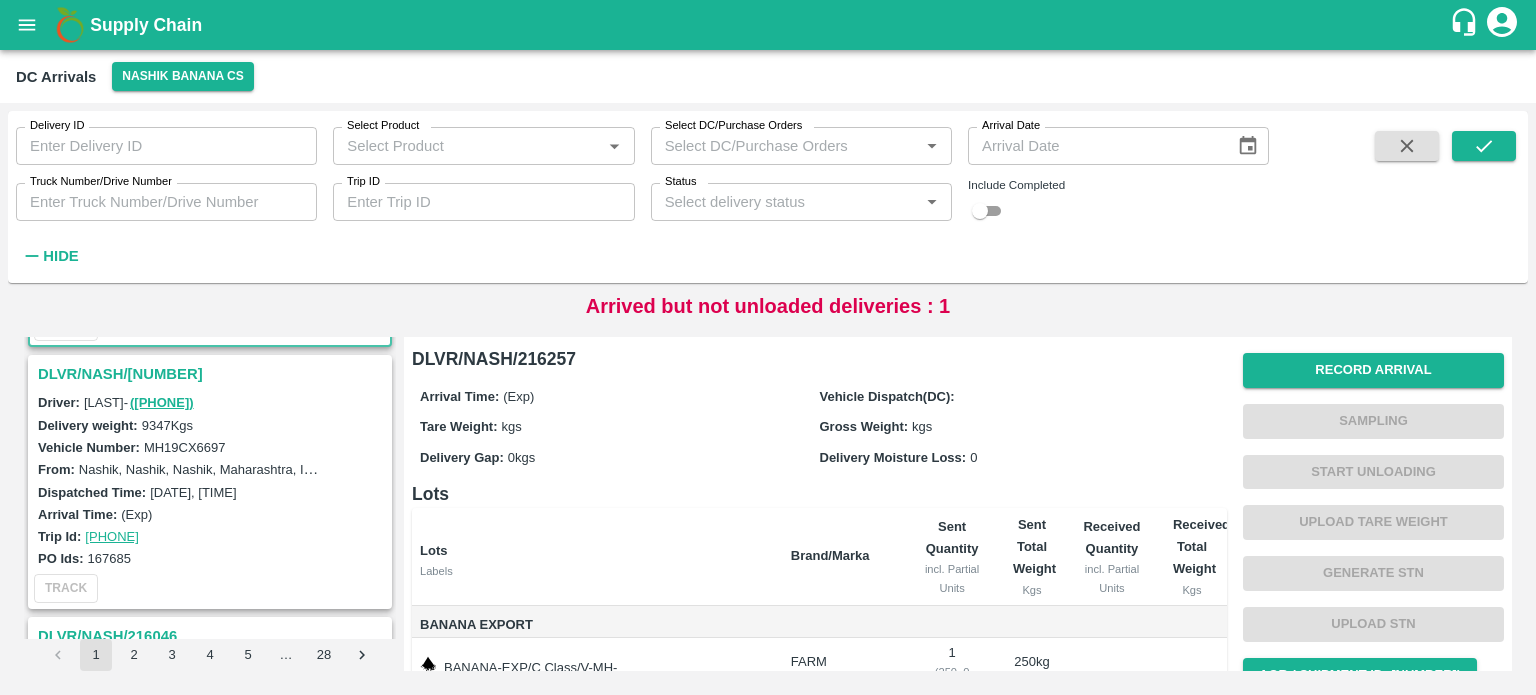scroll, scrollTop: 187, scrollLeft: 0, axis: vertical 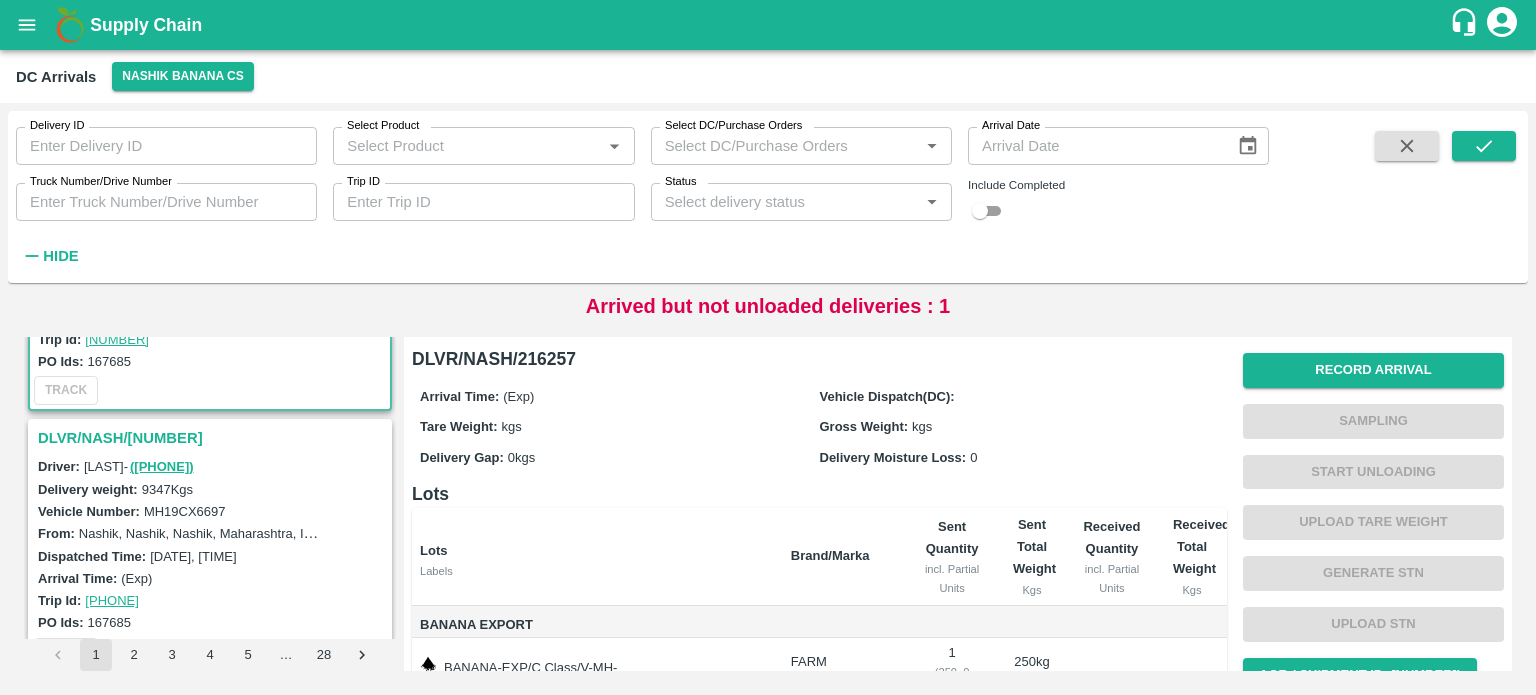 click on "DLVR/NASH/216256" at bounding box center [213, 438] 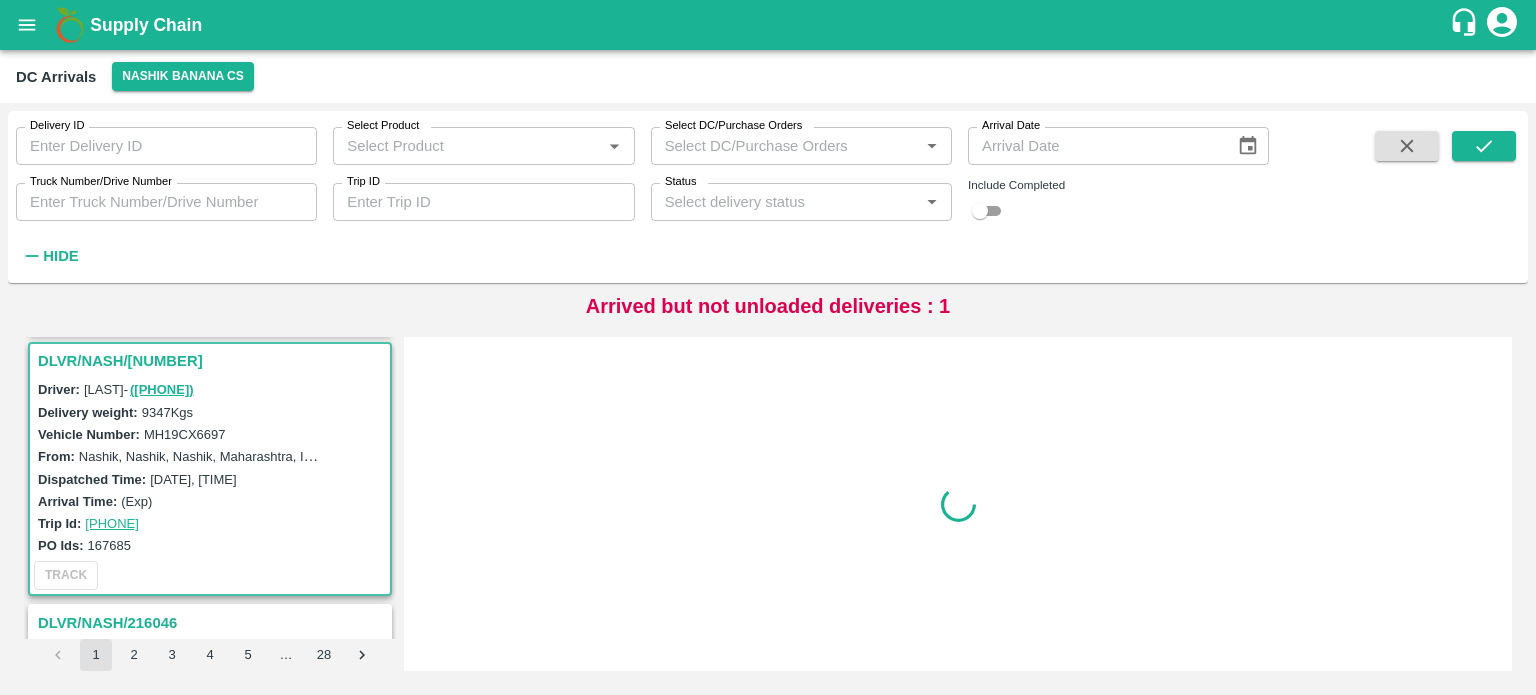 scroll, scrollTop: 268, scrollLeft: 0, axis: vertical 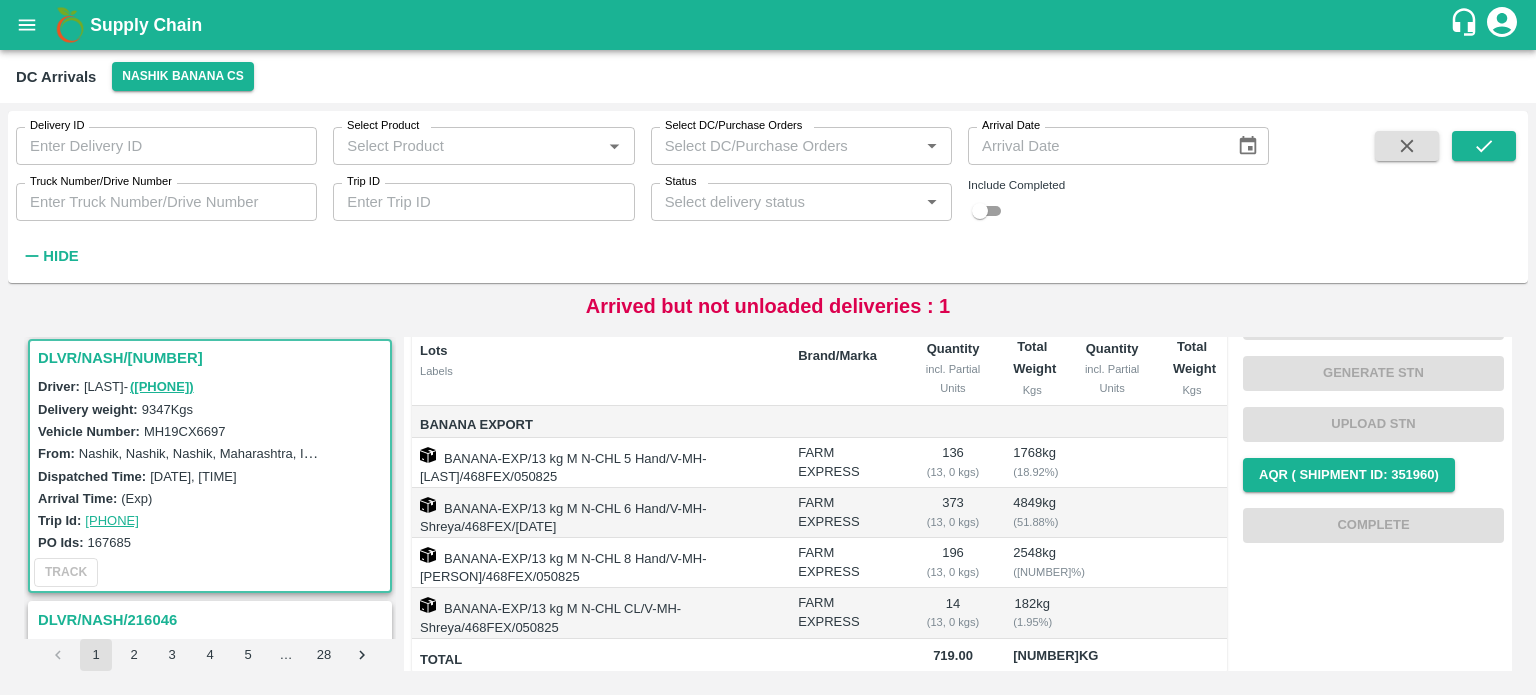 click on "BANANA-EXP/13 kg M N-CHL 5 Hand/V-MH-[PERSON]/468FEX/050825" at bounding box center (597, 463) 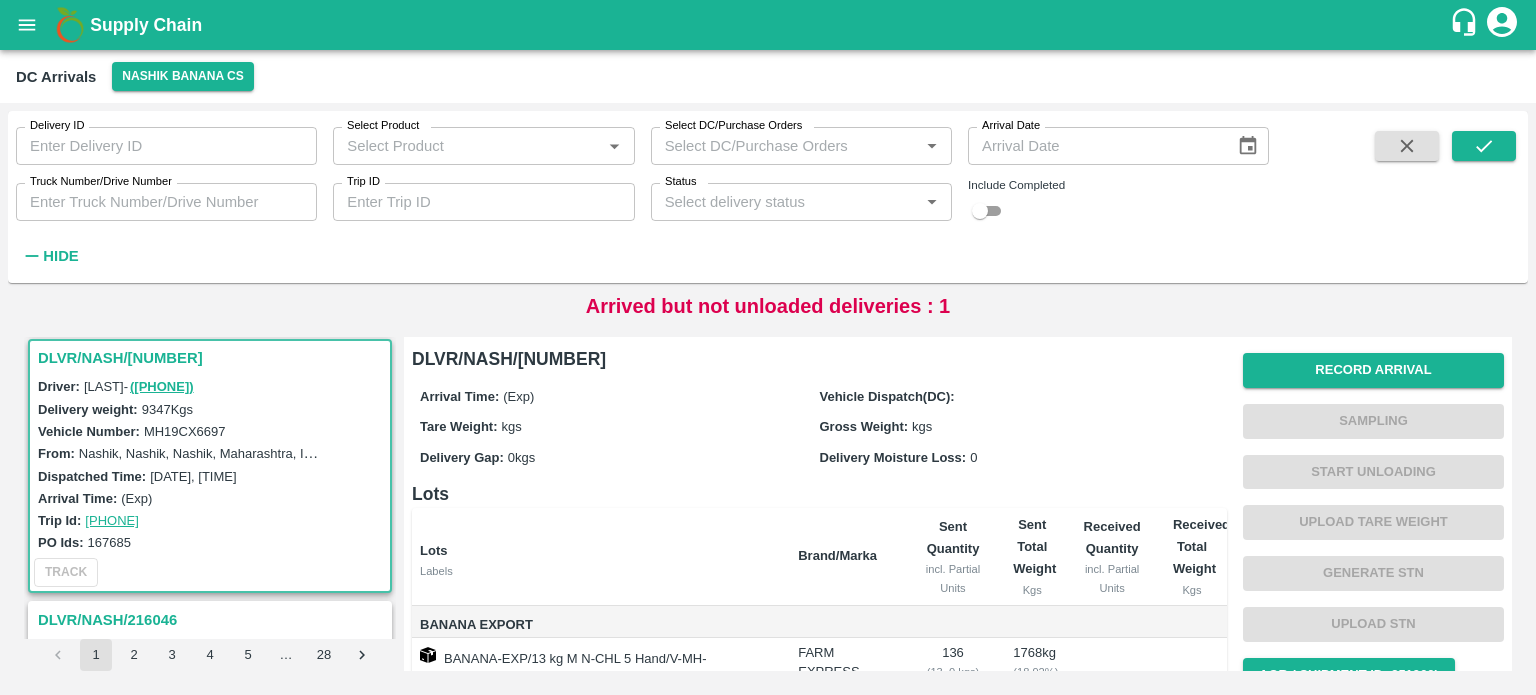 scroll, scrollTop: 0, scrollLeft: 0, axis: both 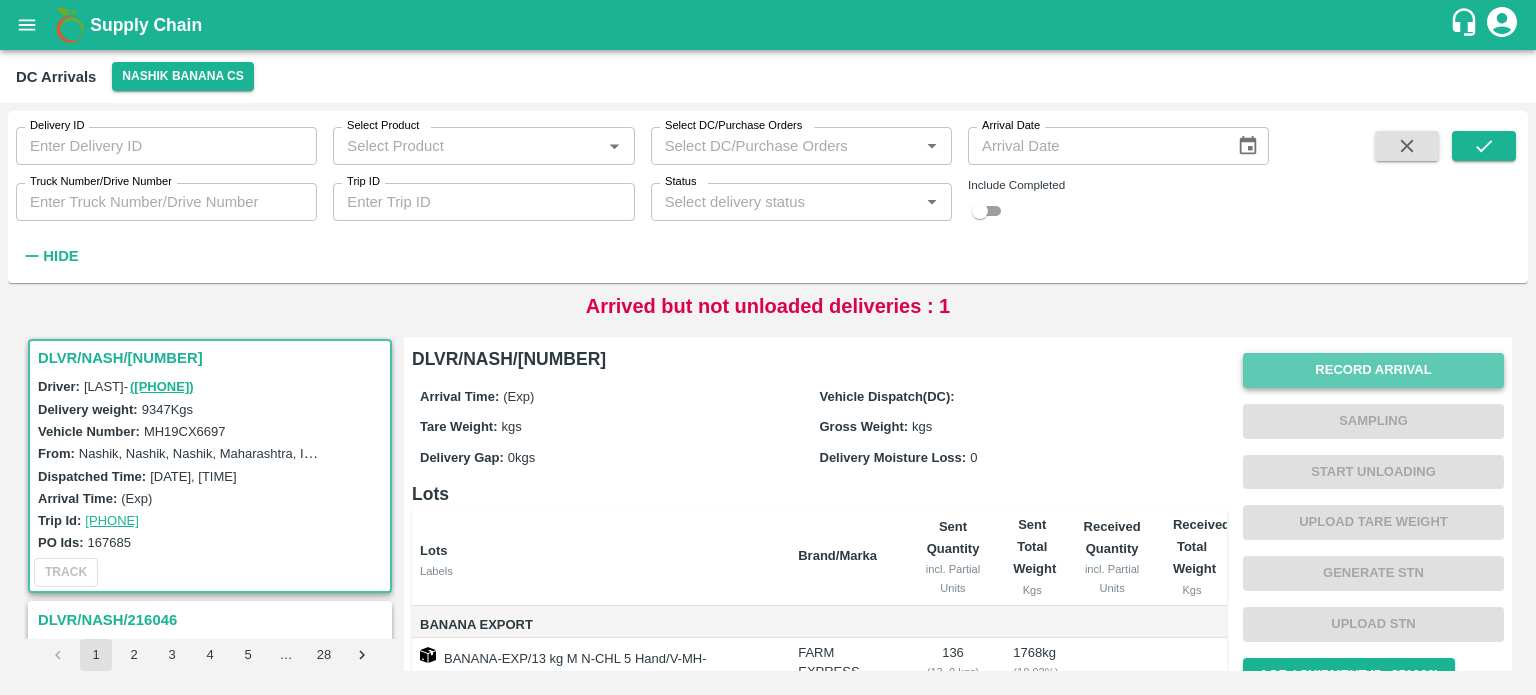 click on "Record Arrival" at bounding box center [1373, 370] 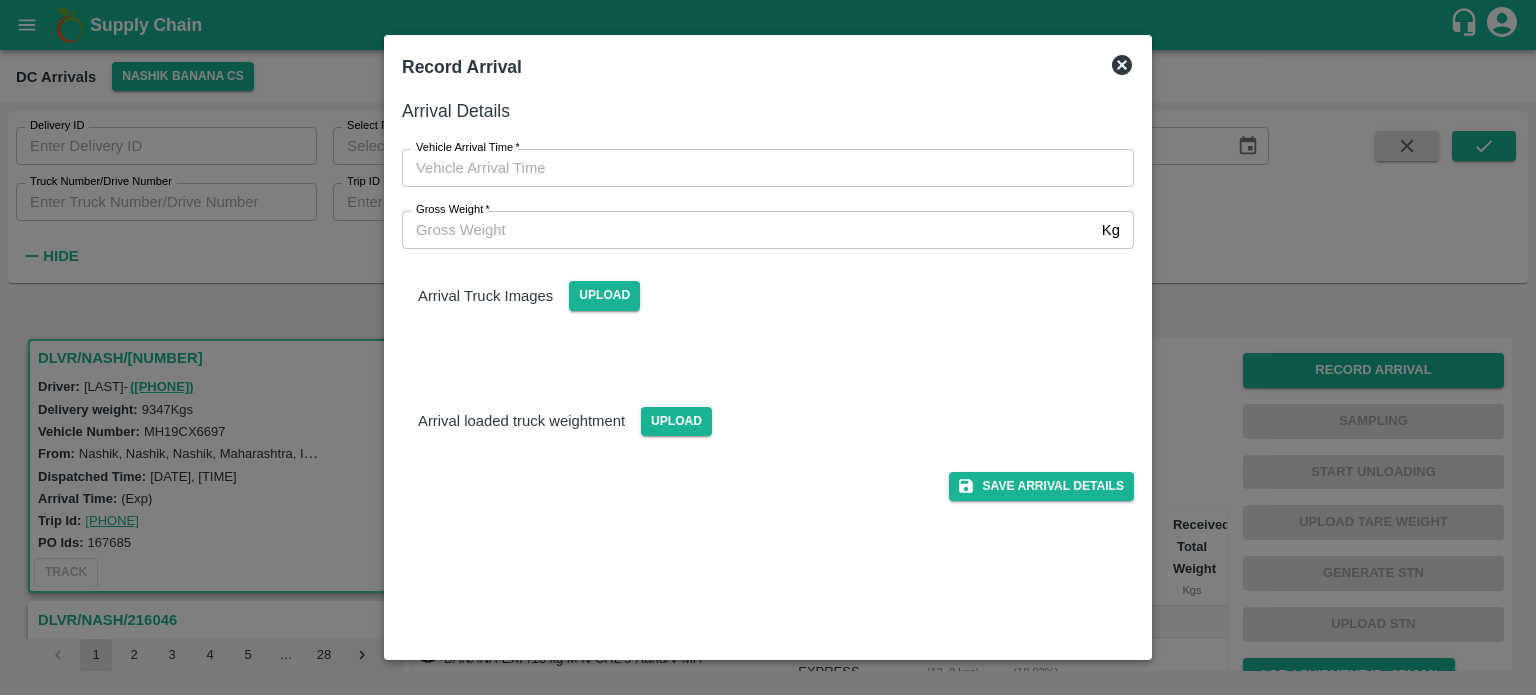 type on "DD/MM/YYYY hh:mm aa" 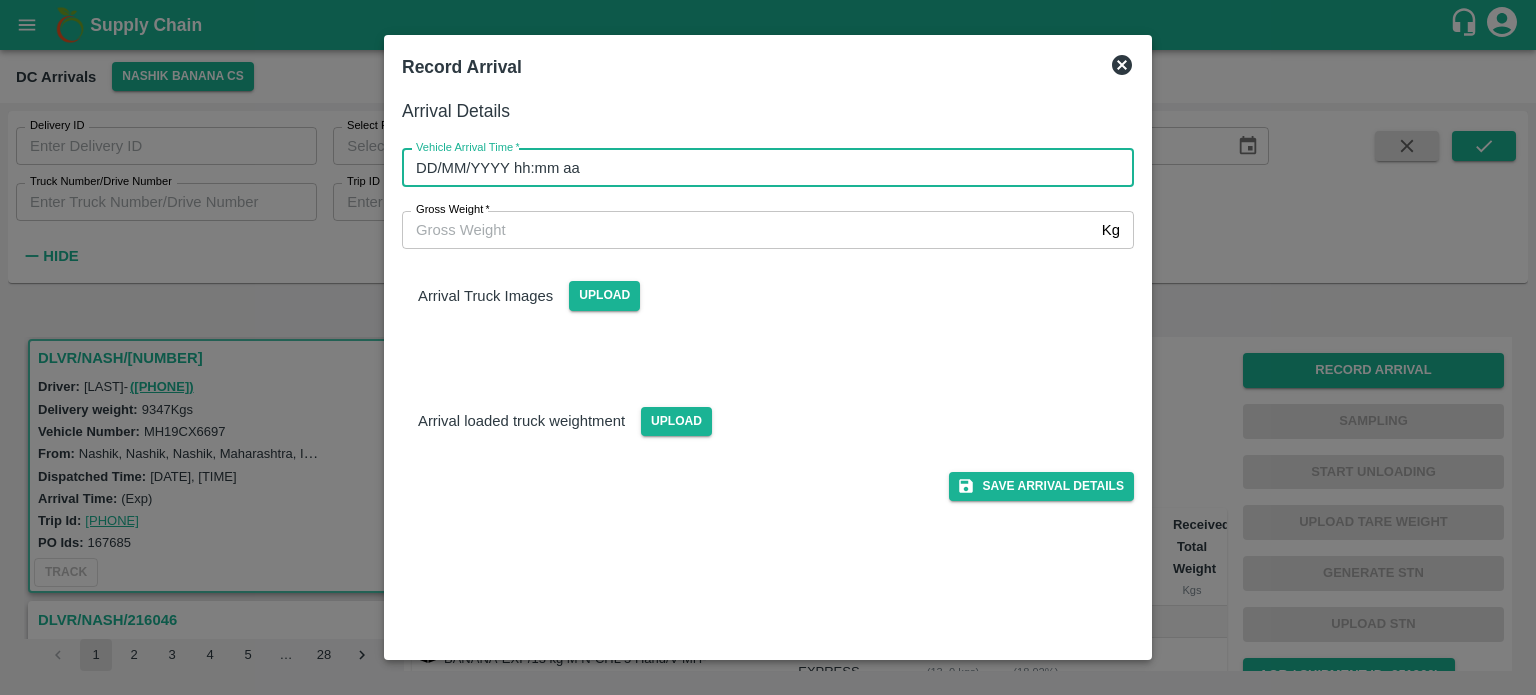 click on "DD/MM/YYYY hh:mm aa" at bounding box center (761, 168) 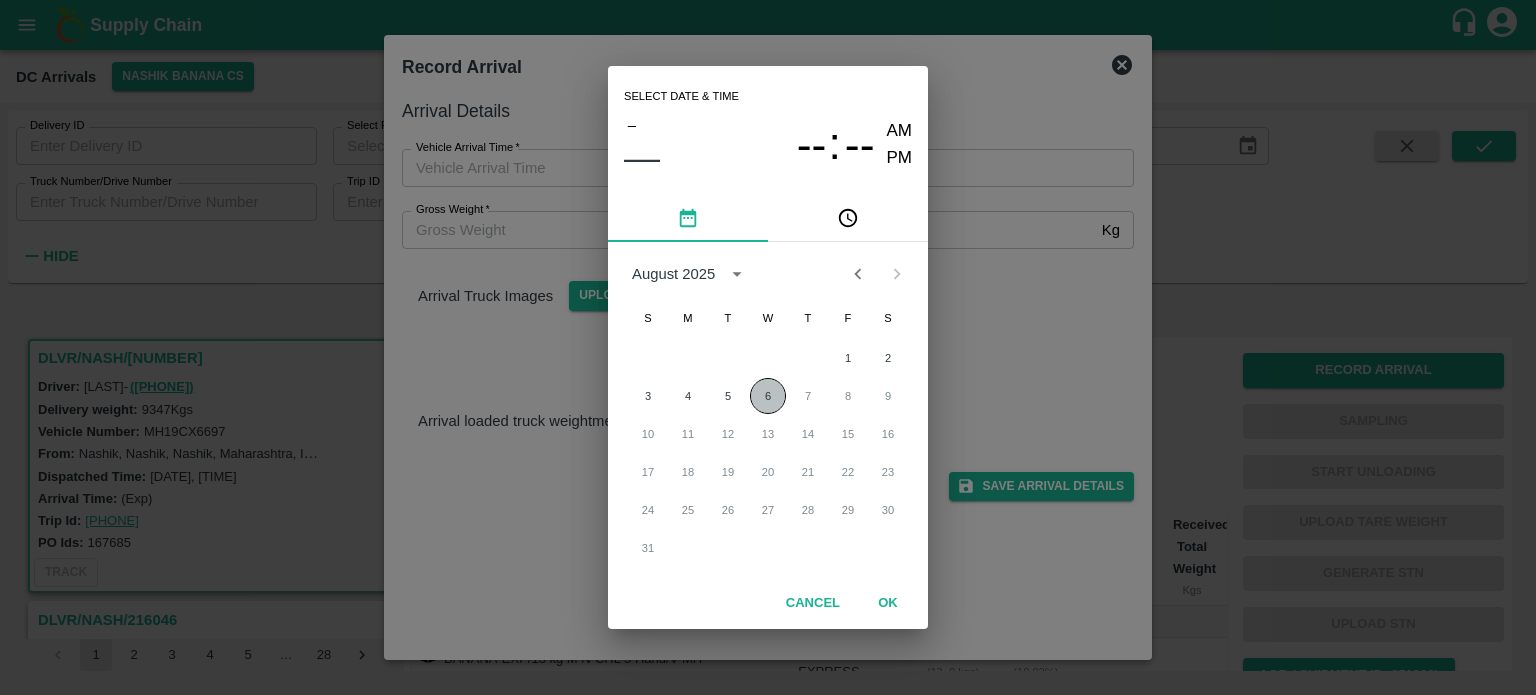 click on "6" at bounding box center [768, 396] 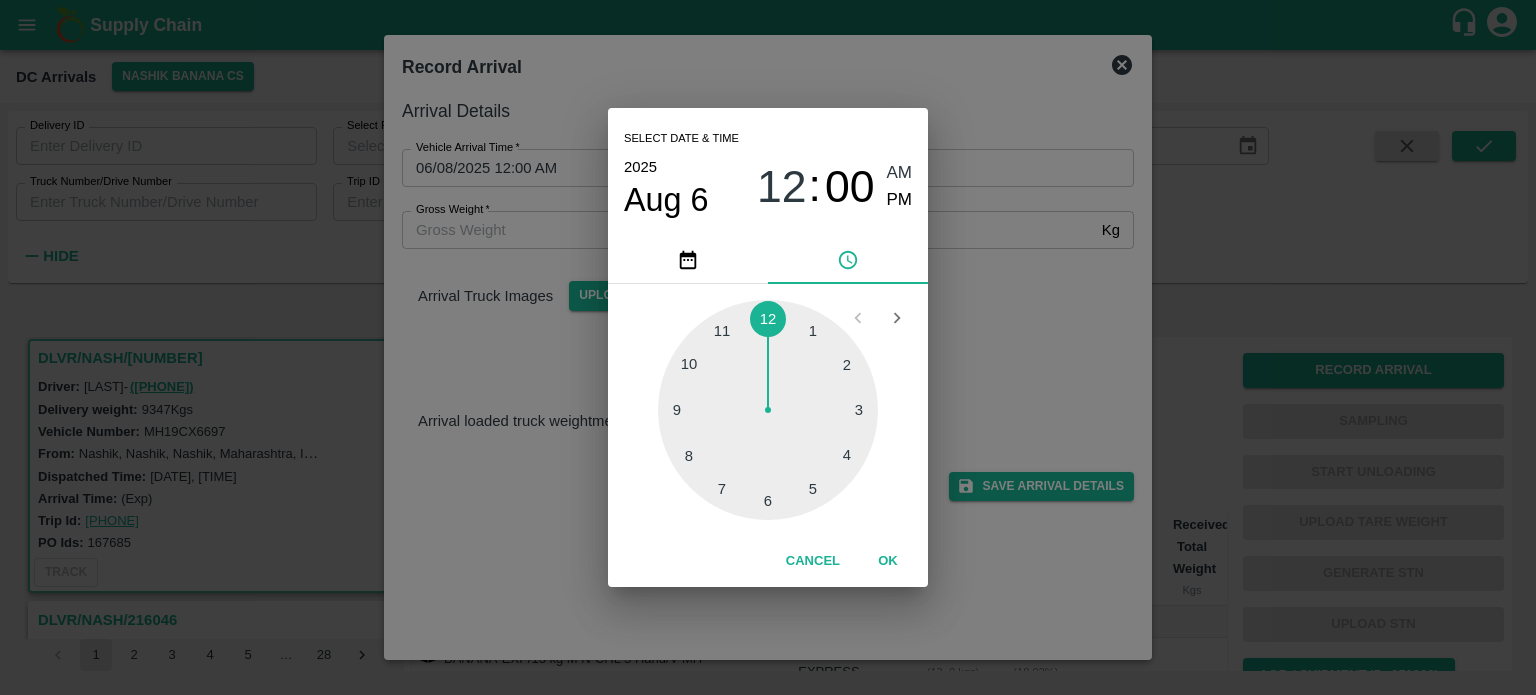 click at bounding box center [768, 410] 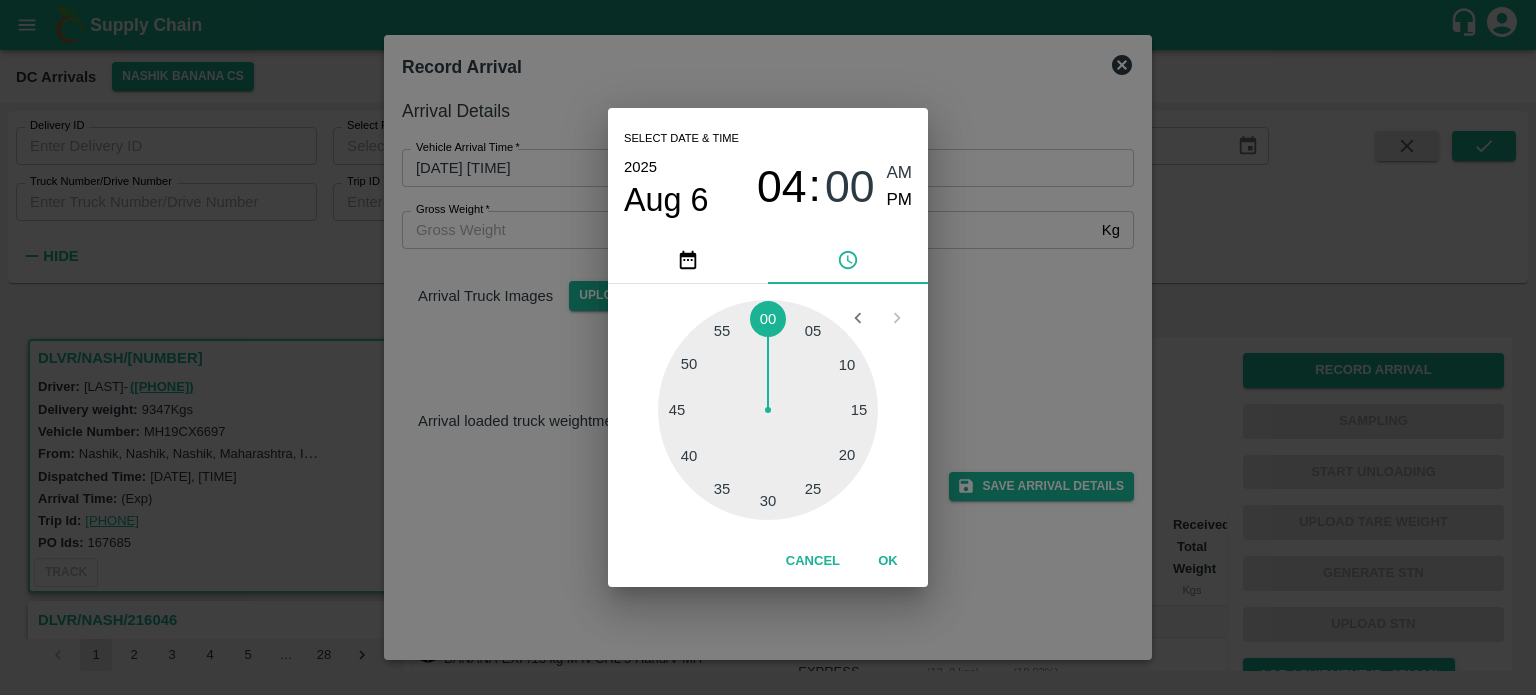 click on "Select date & time 2025 Aug 6 04 : 00 AM PM 05 10 15 20 25 30 35 40 45 50 55 00 Cancel OK" at bounding box center (768, 347) 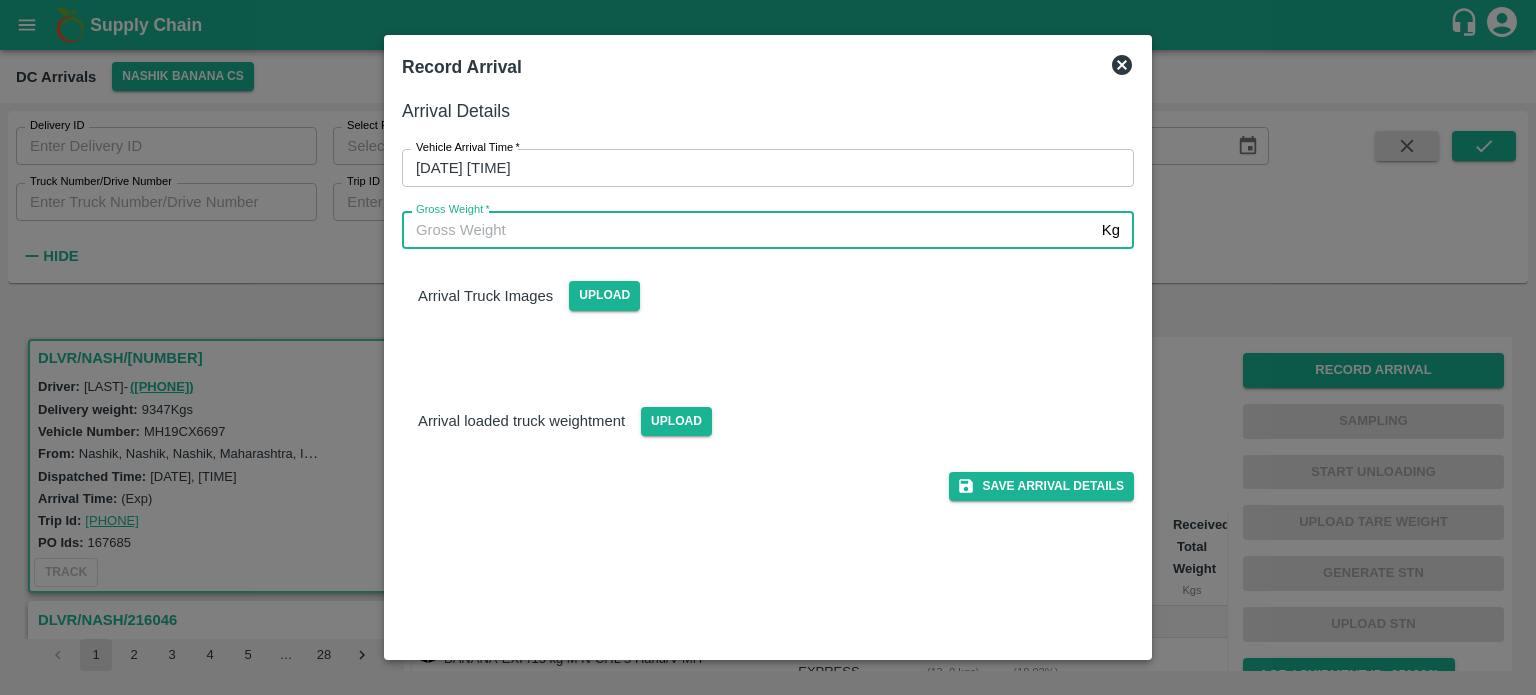 click on "Gross Weight   *" at bounding box center (748, 230) 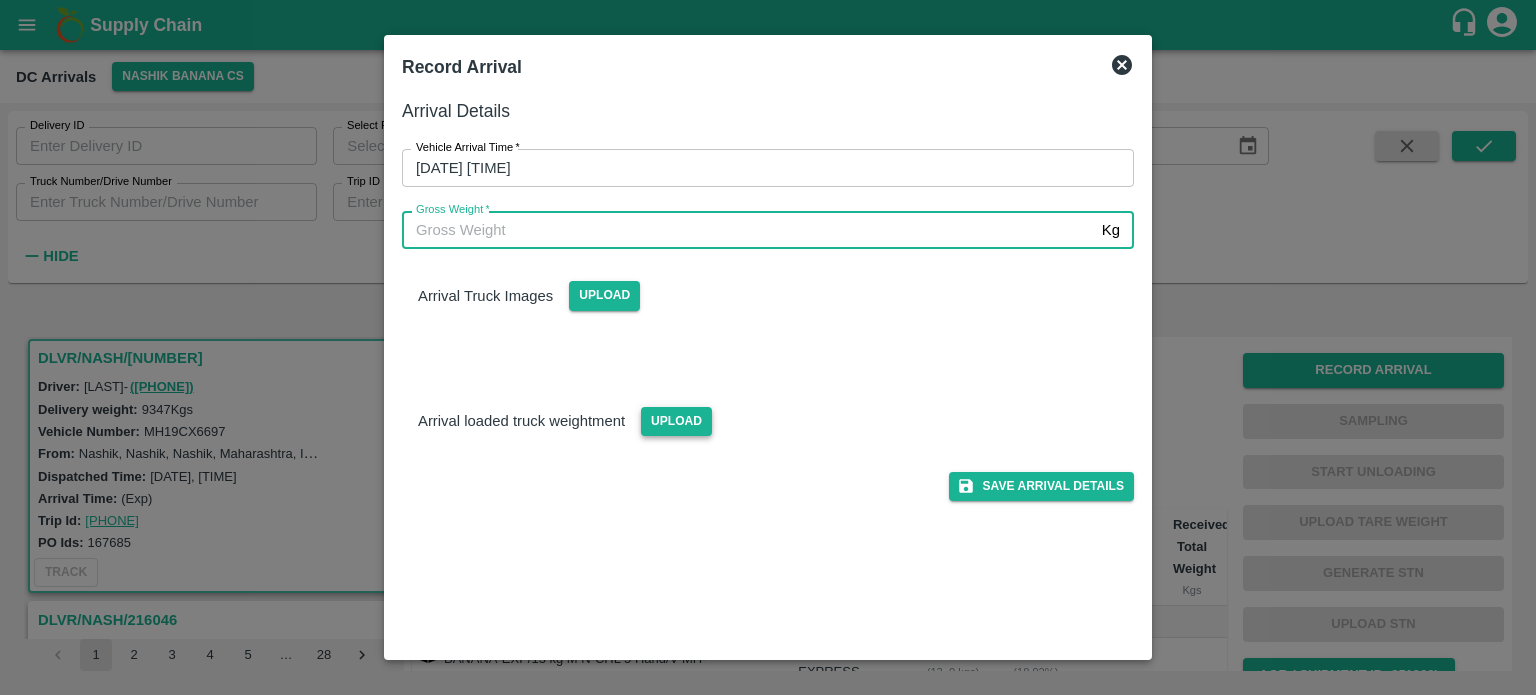 type on "17115" 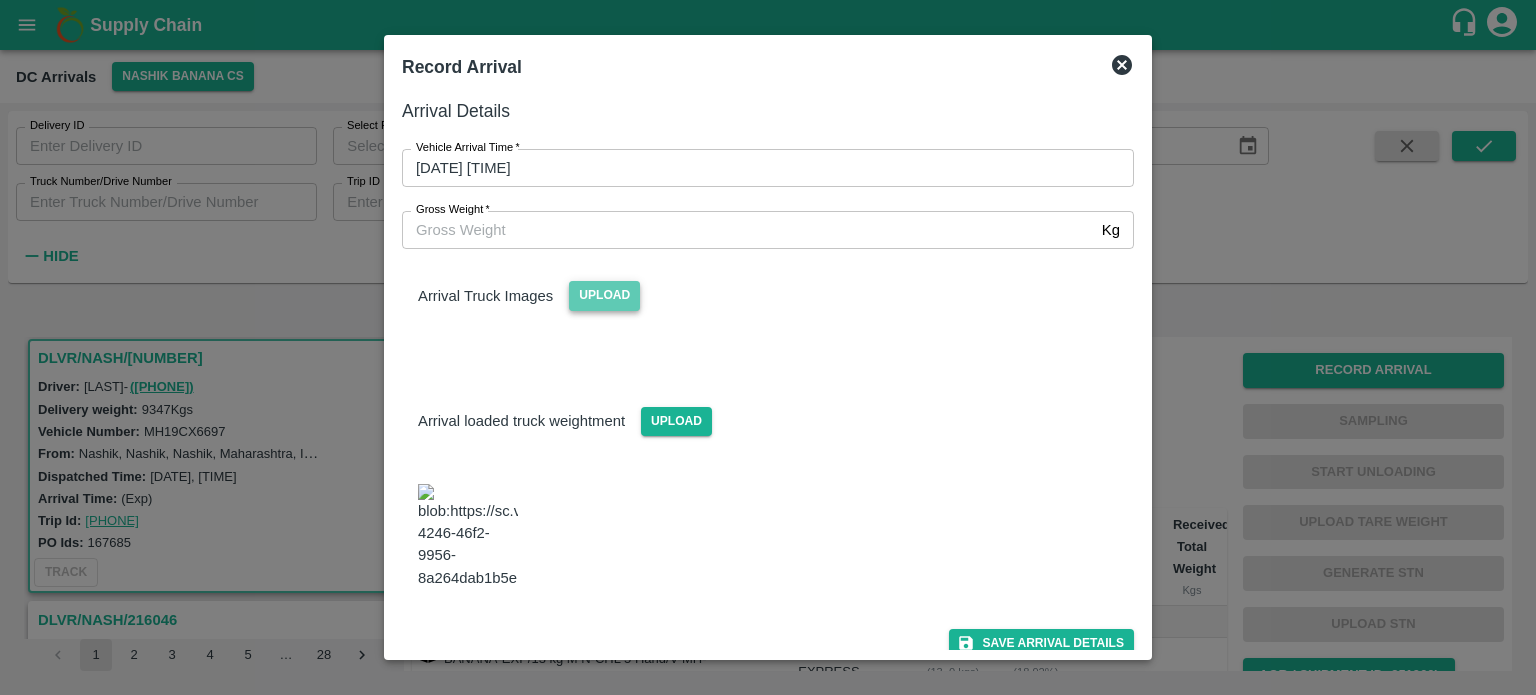 click on "Upload" at bounding box center [604, 295] 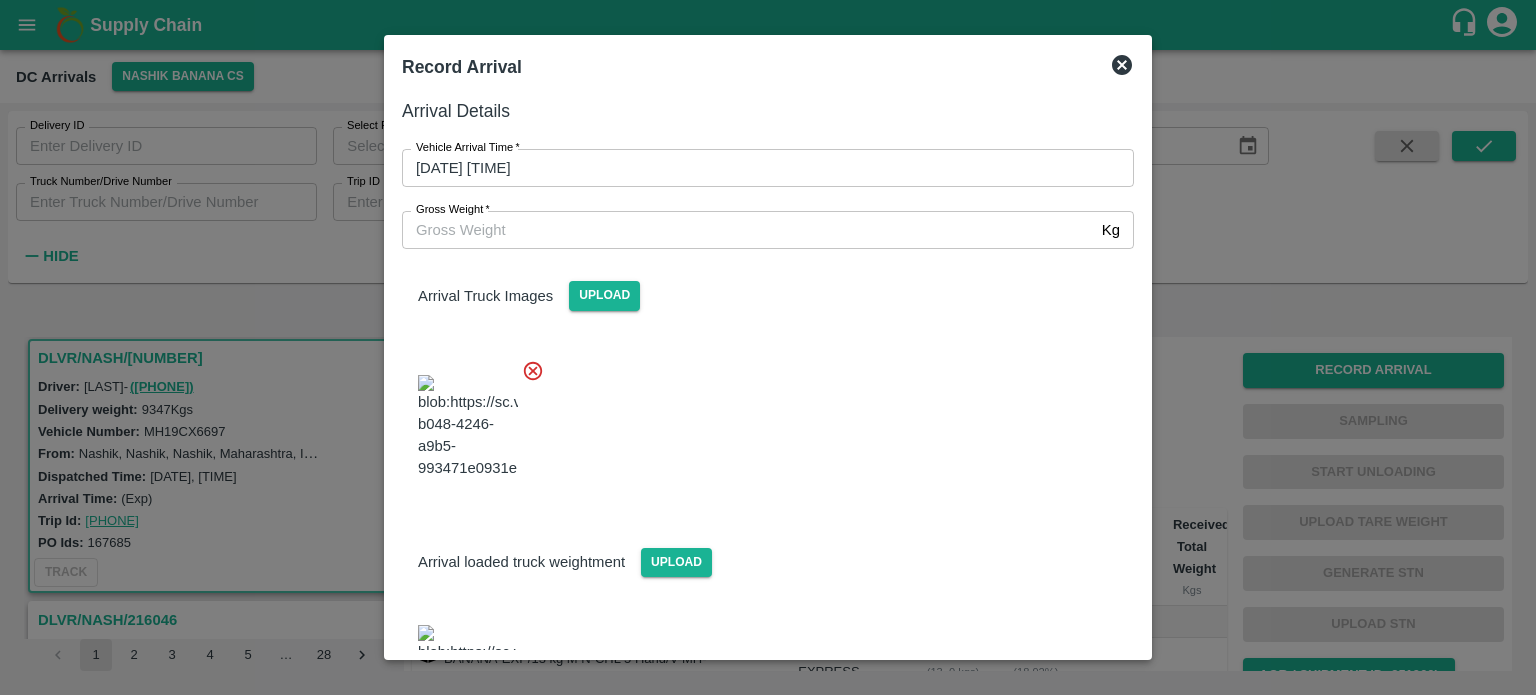 click at bounding box center [760, 421] 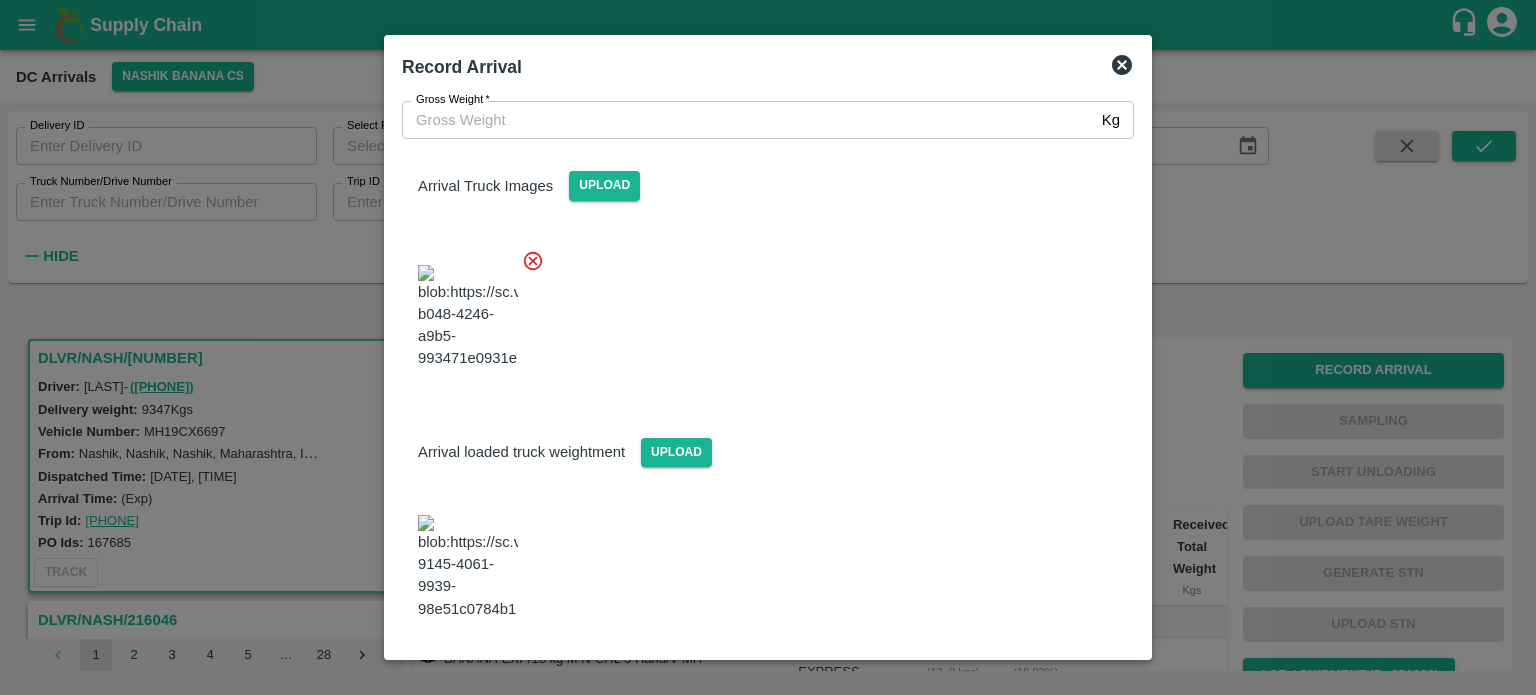 click on "Save Arrival Details" at bounding box center (1041, 674) 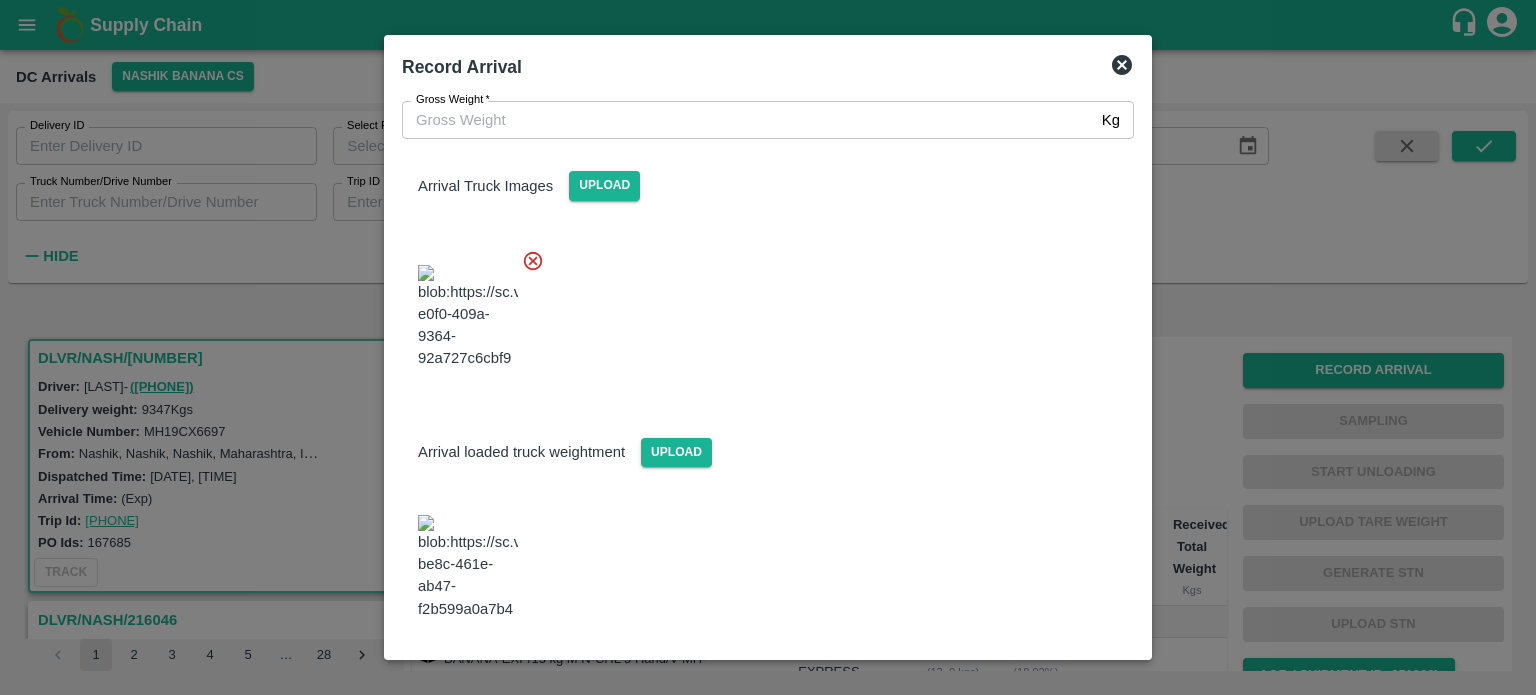 scroll, scrollTop: 0, scrollLeft: 0, axis: both 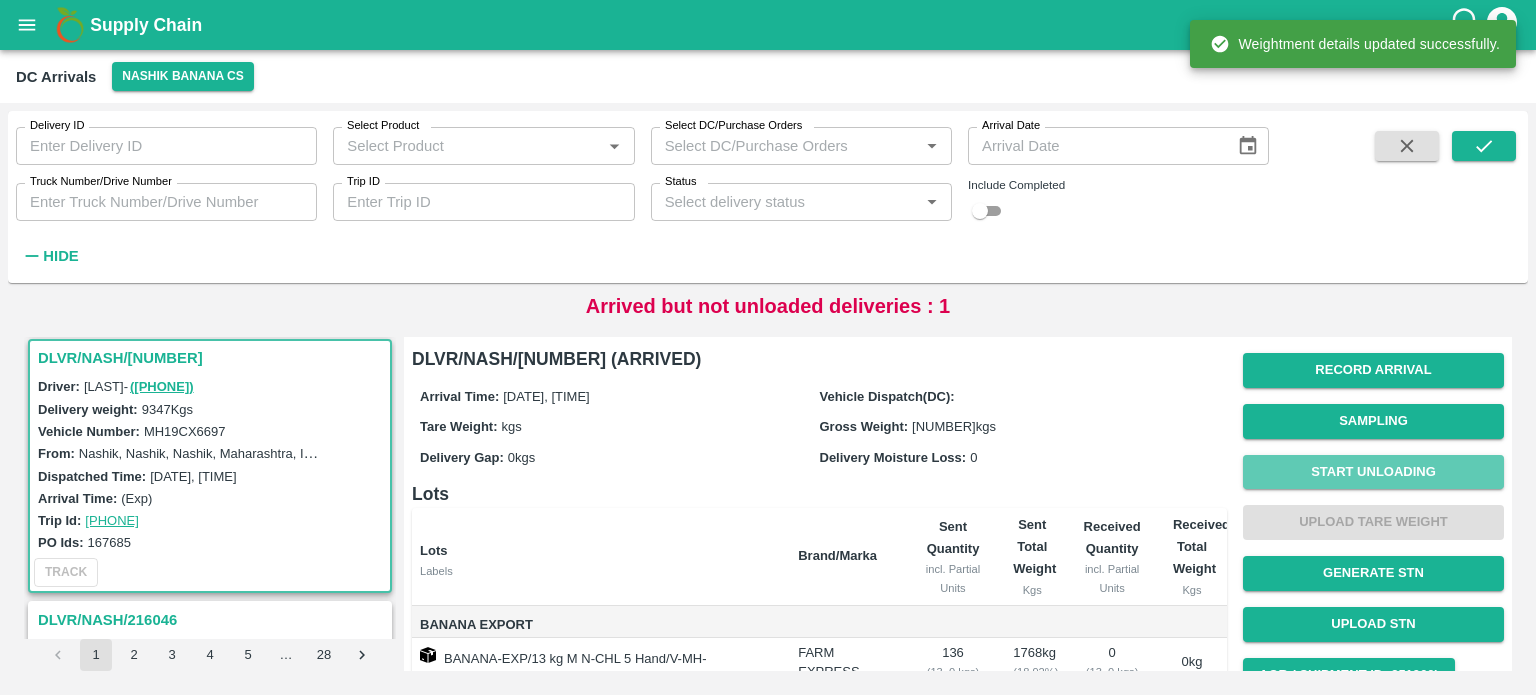 click on "Start Unloading" at bounding box center (1373, 472) 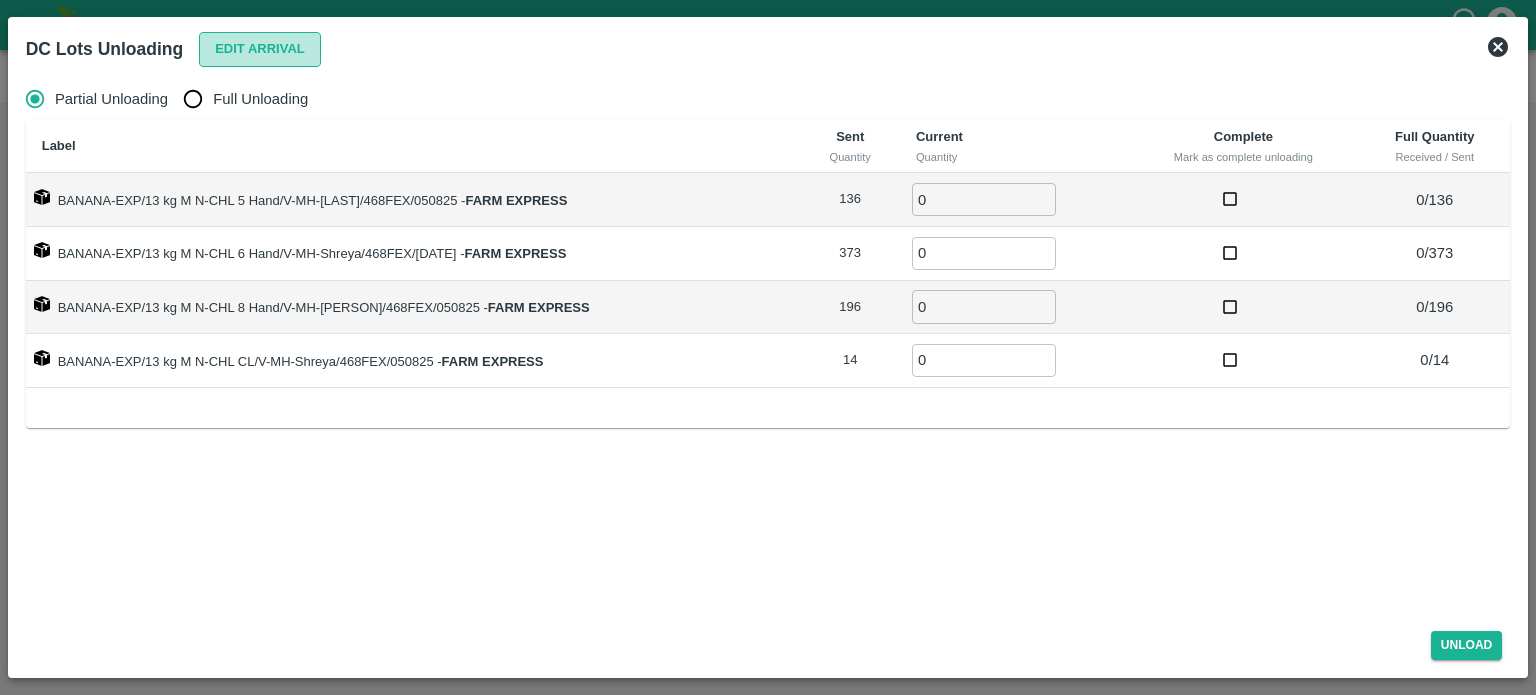 click on "Edit Arrival" at bounding box center [260, 49] 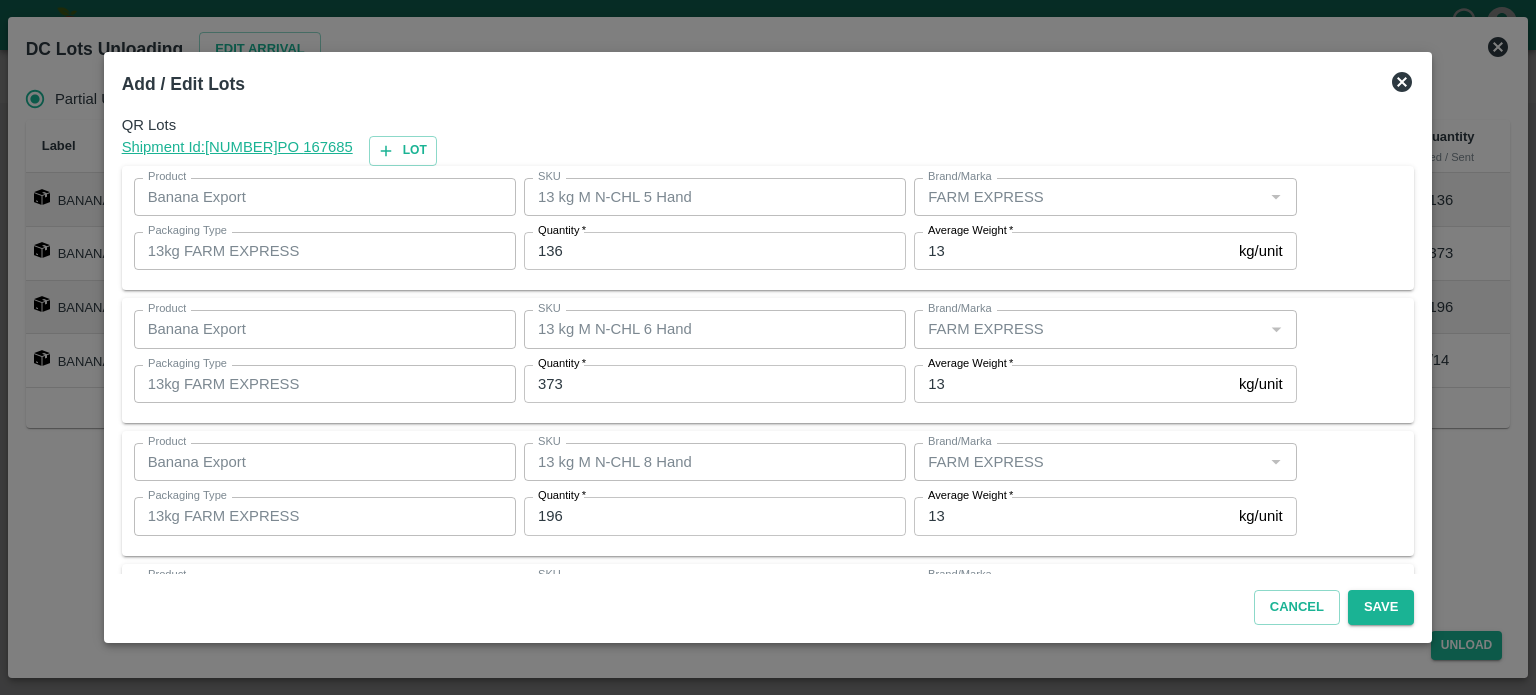 click on "136" at bounding box center [715, 251] 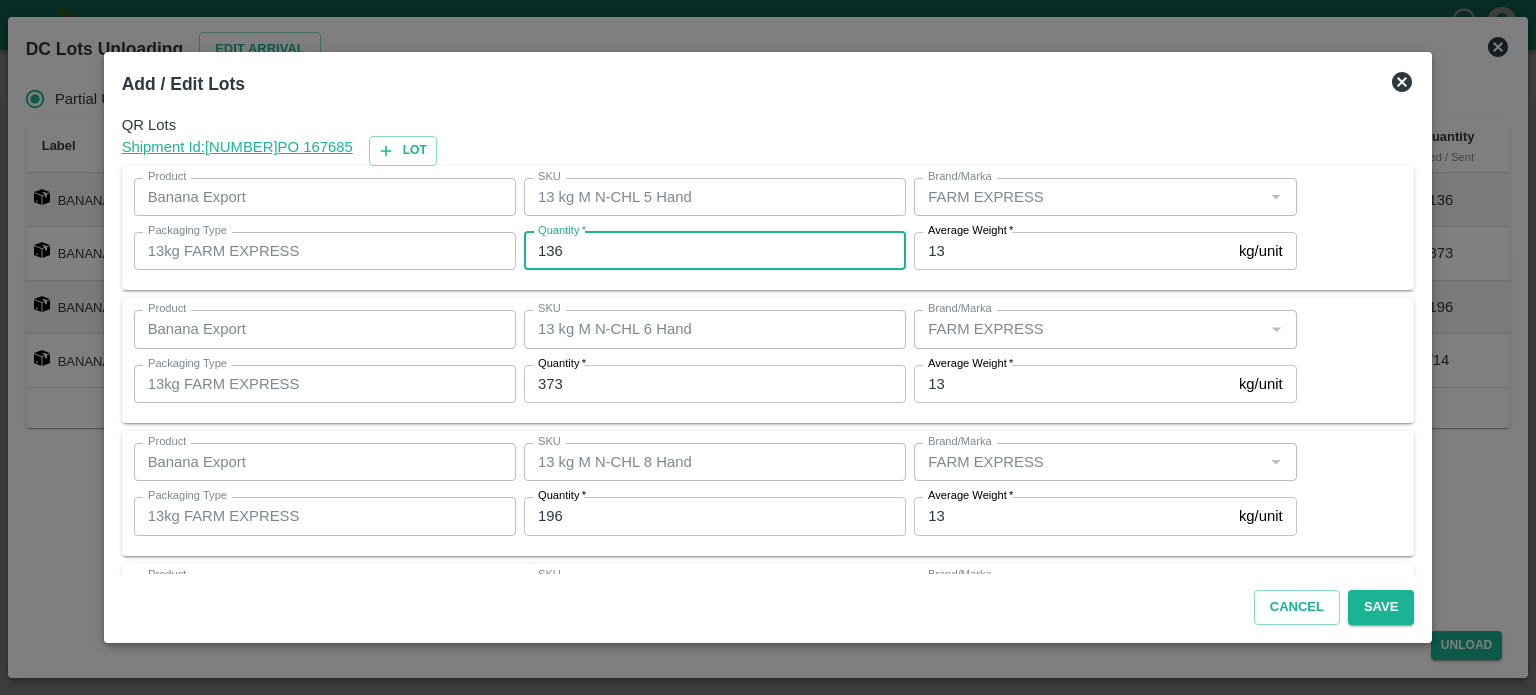 click on "136" at bounding box center (715, 251) 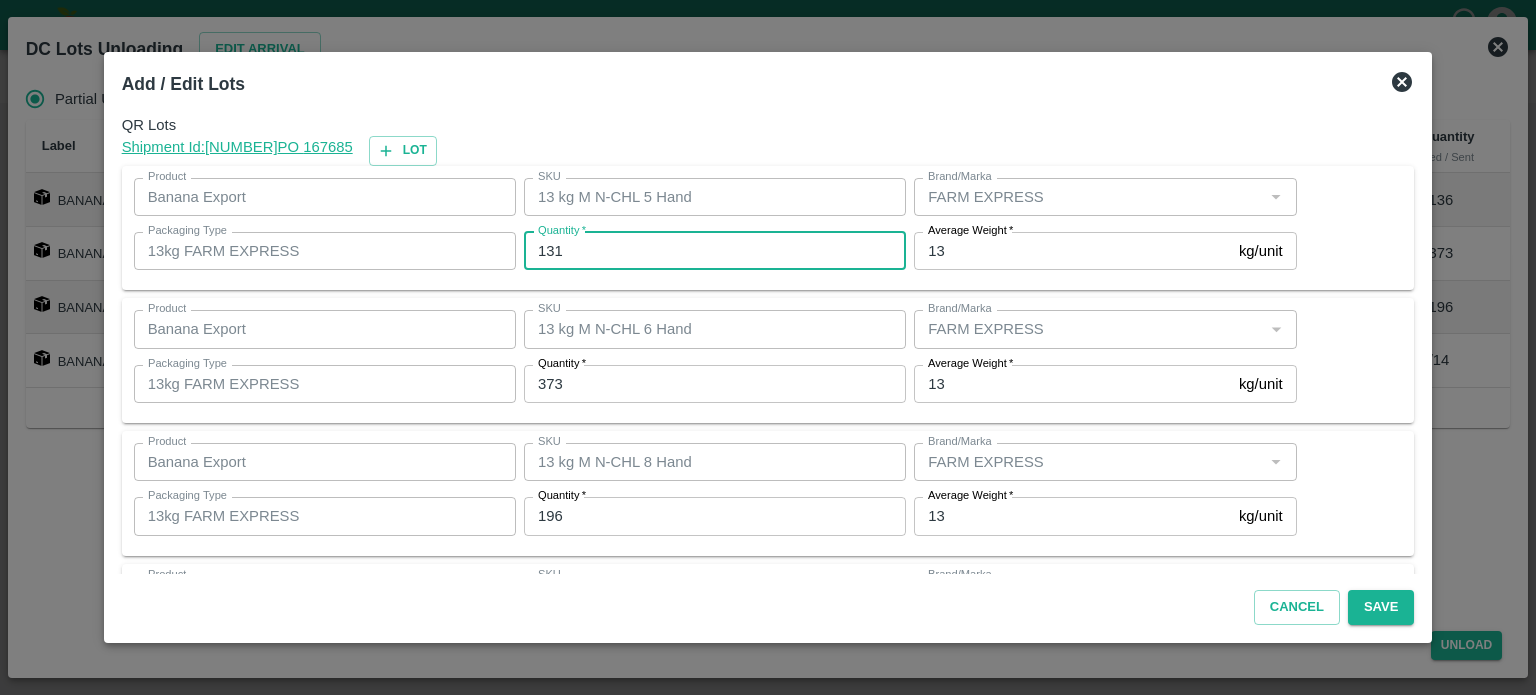 type on "131" 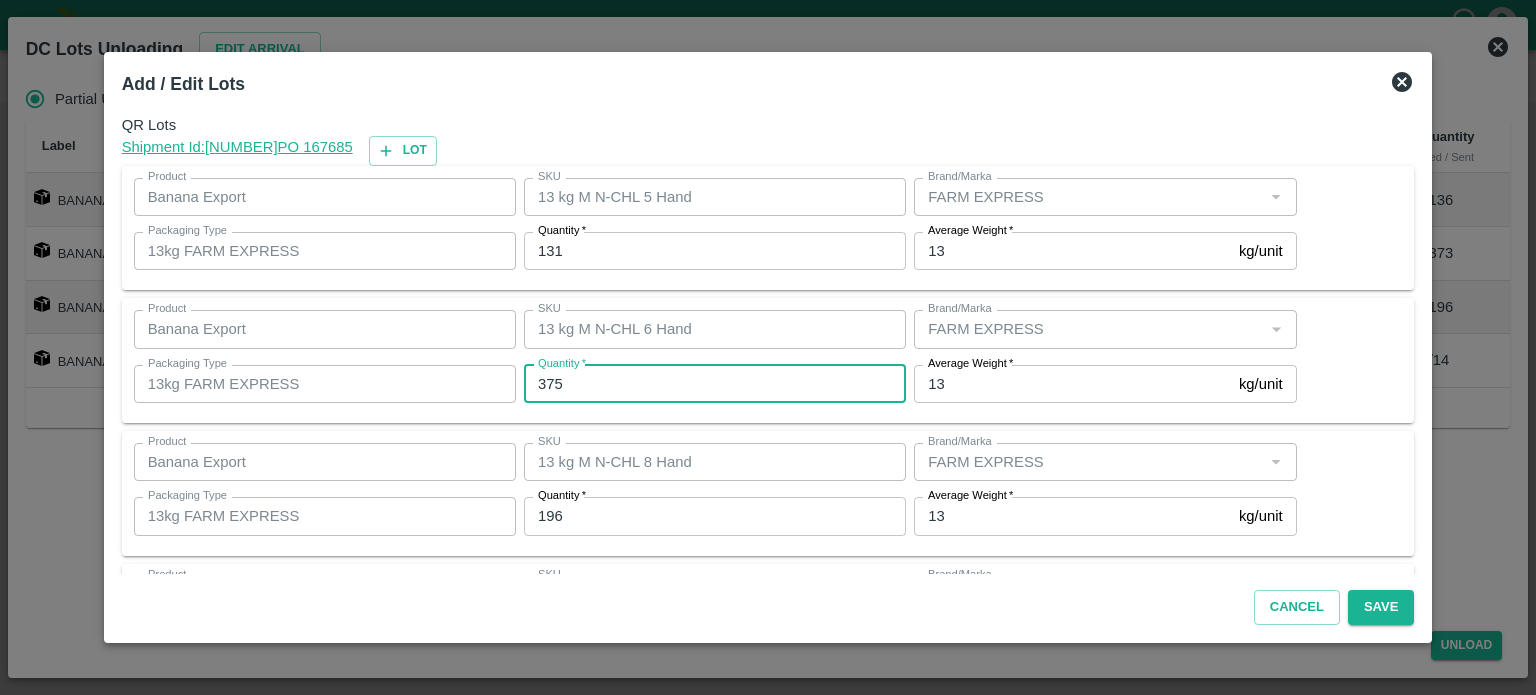 type on "375" 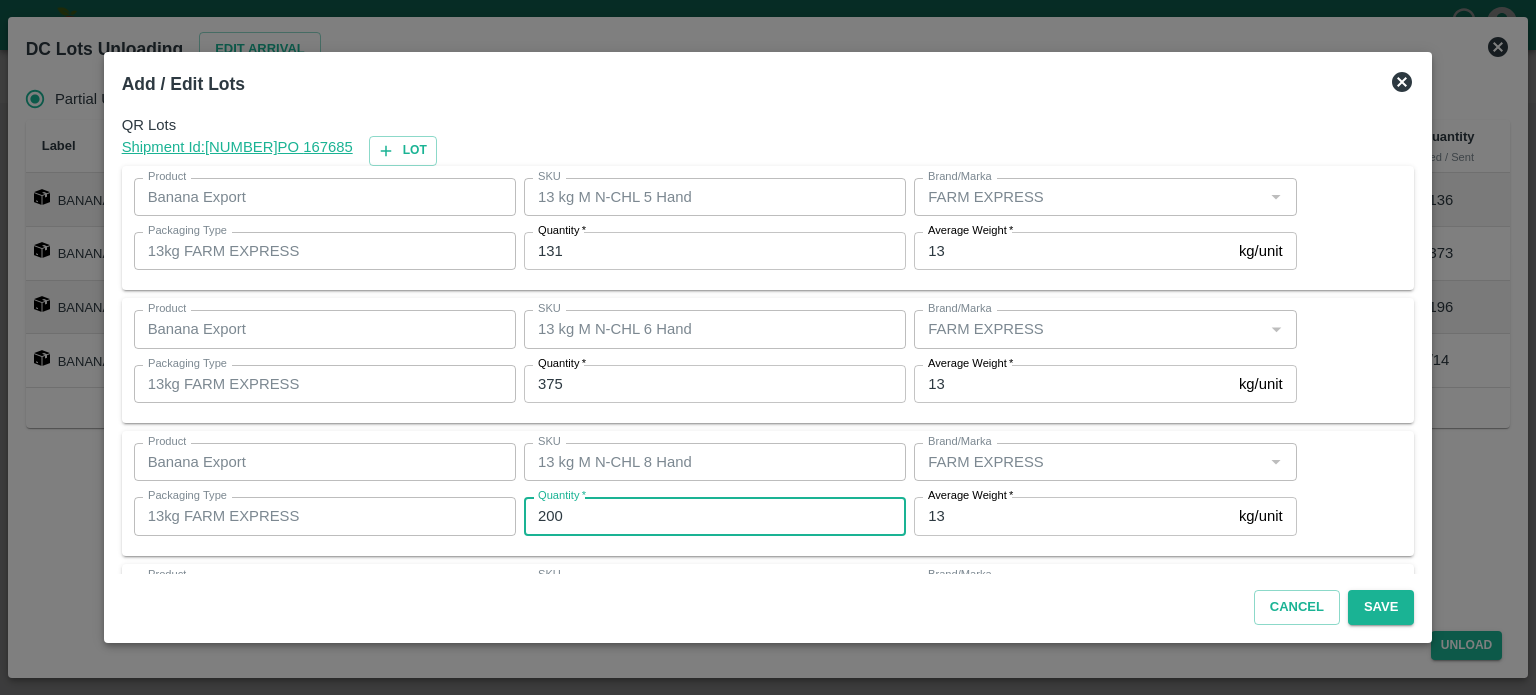 type on "200" 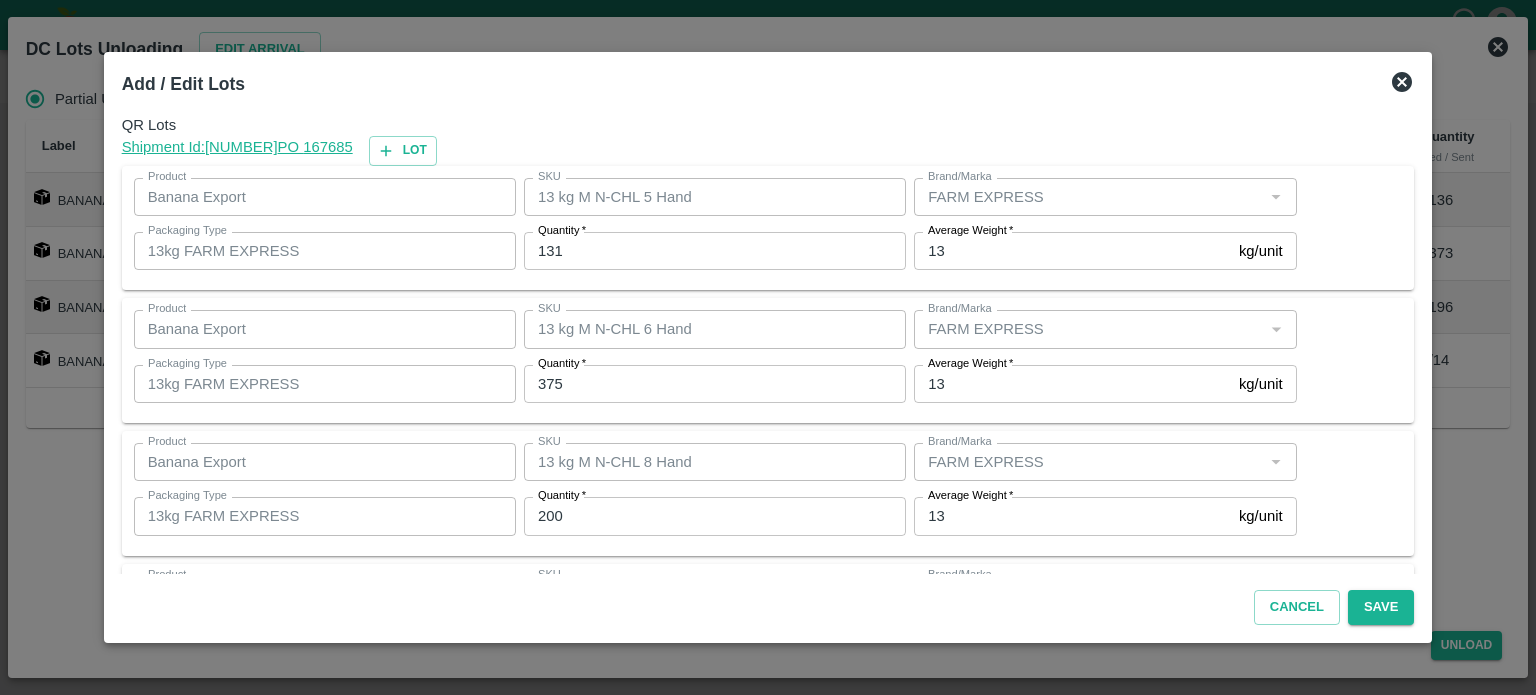 scroll, scrollTop: 129, scrollLeft: 0, axis: vertical 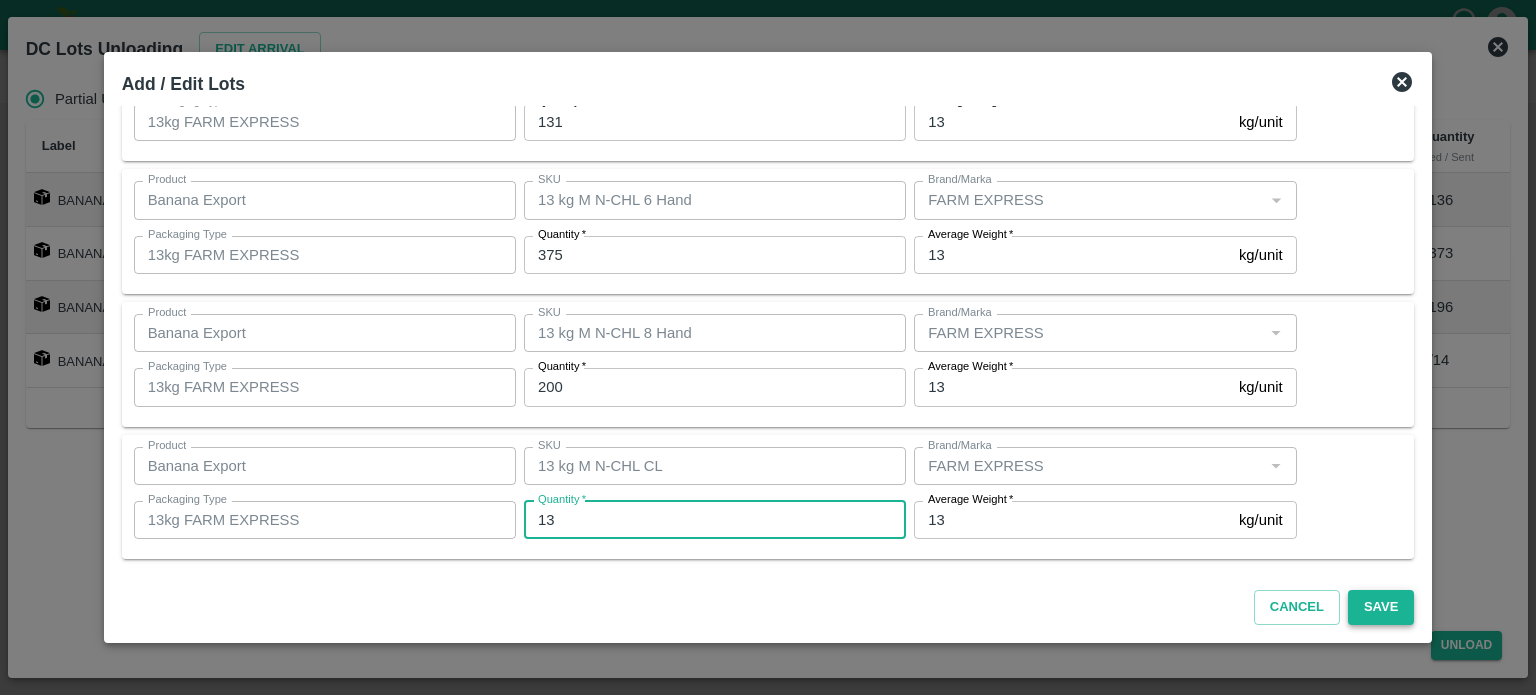 type on "13" 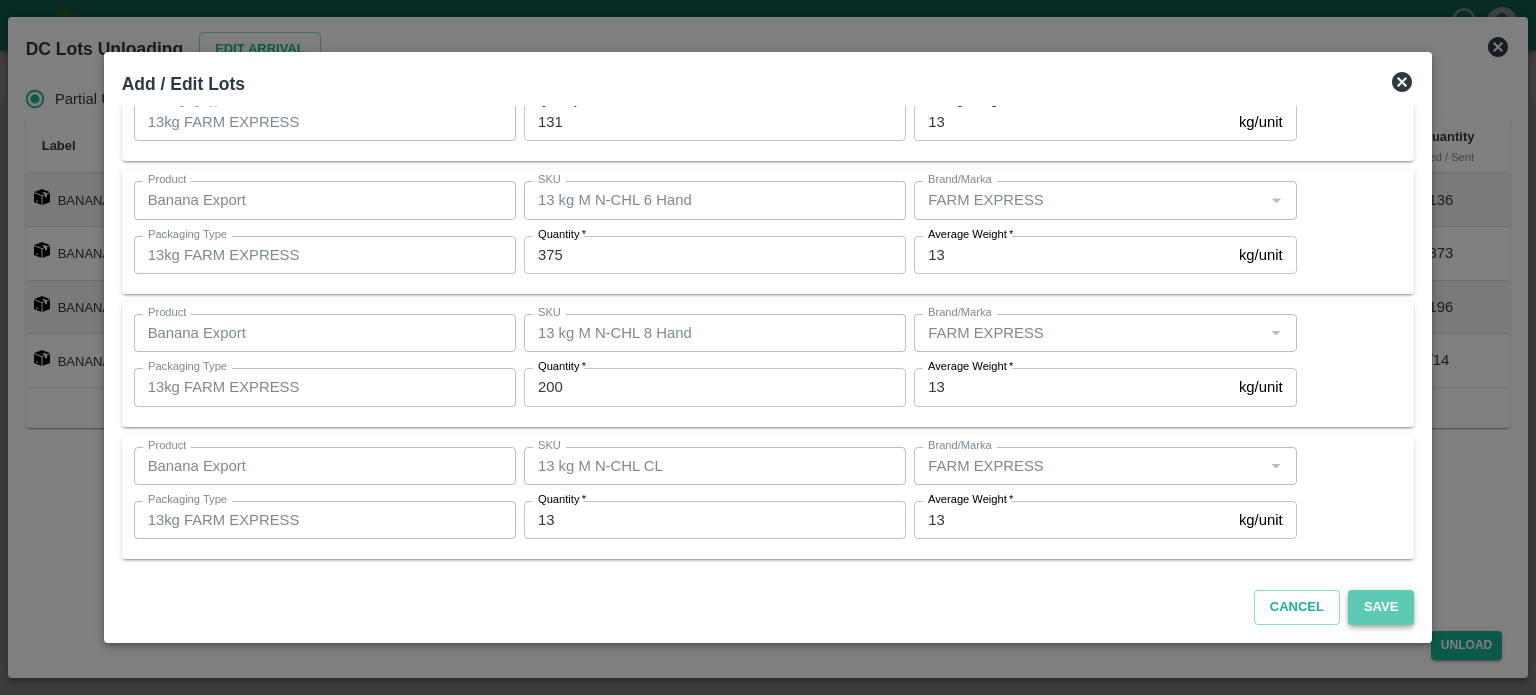 click on "Save" at bounding box center (1381, 607) 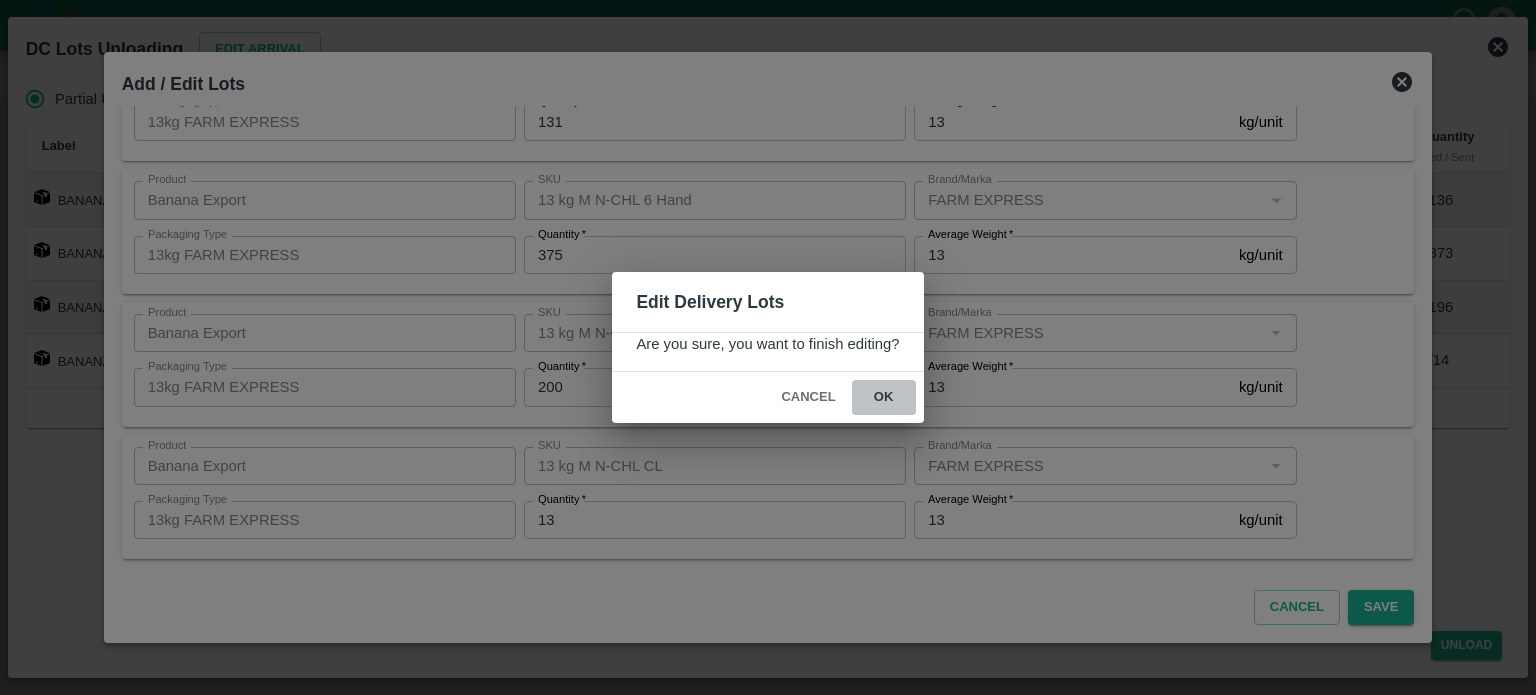 click on "ok" at bounding box center [884, 397] 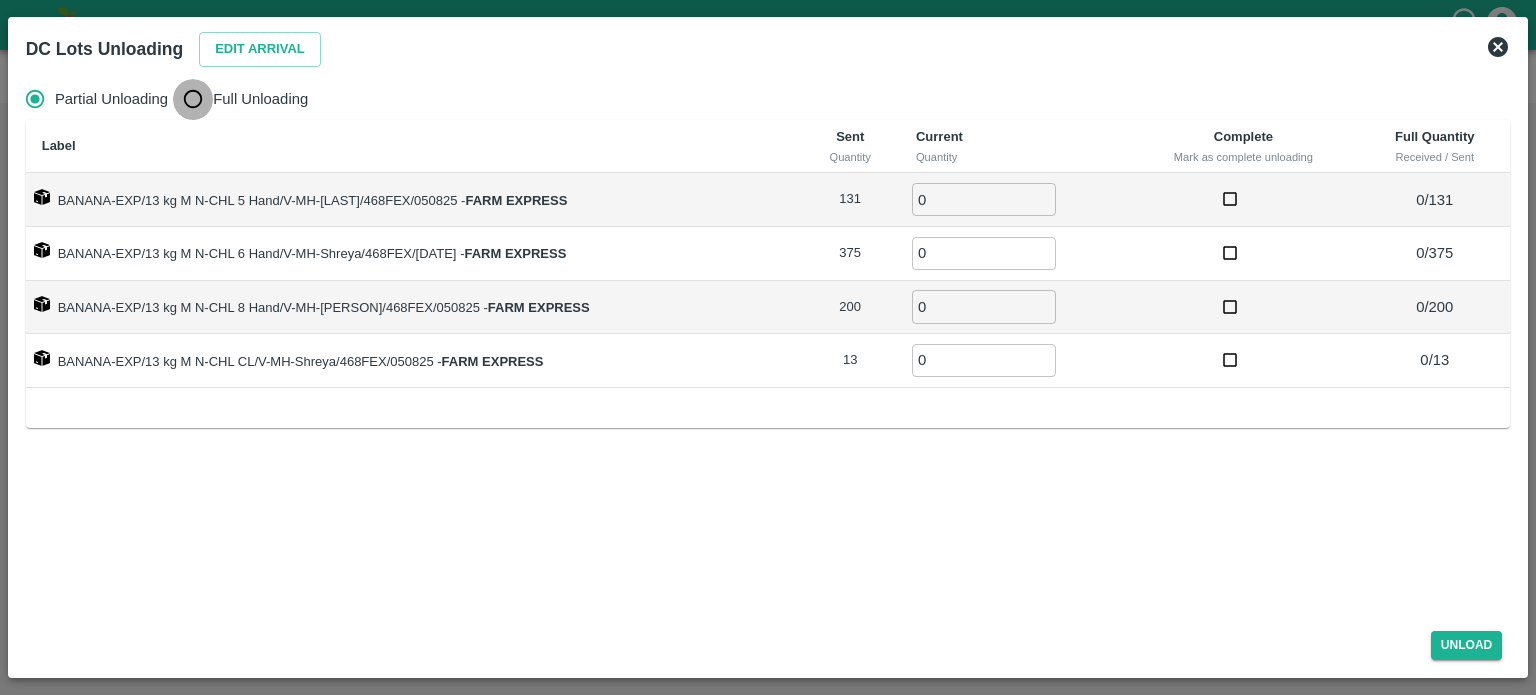 click on "Full Unloading" at bounding box center [193, 99] 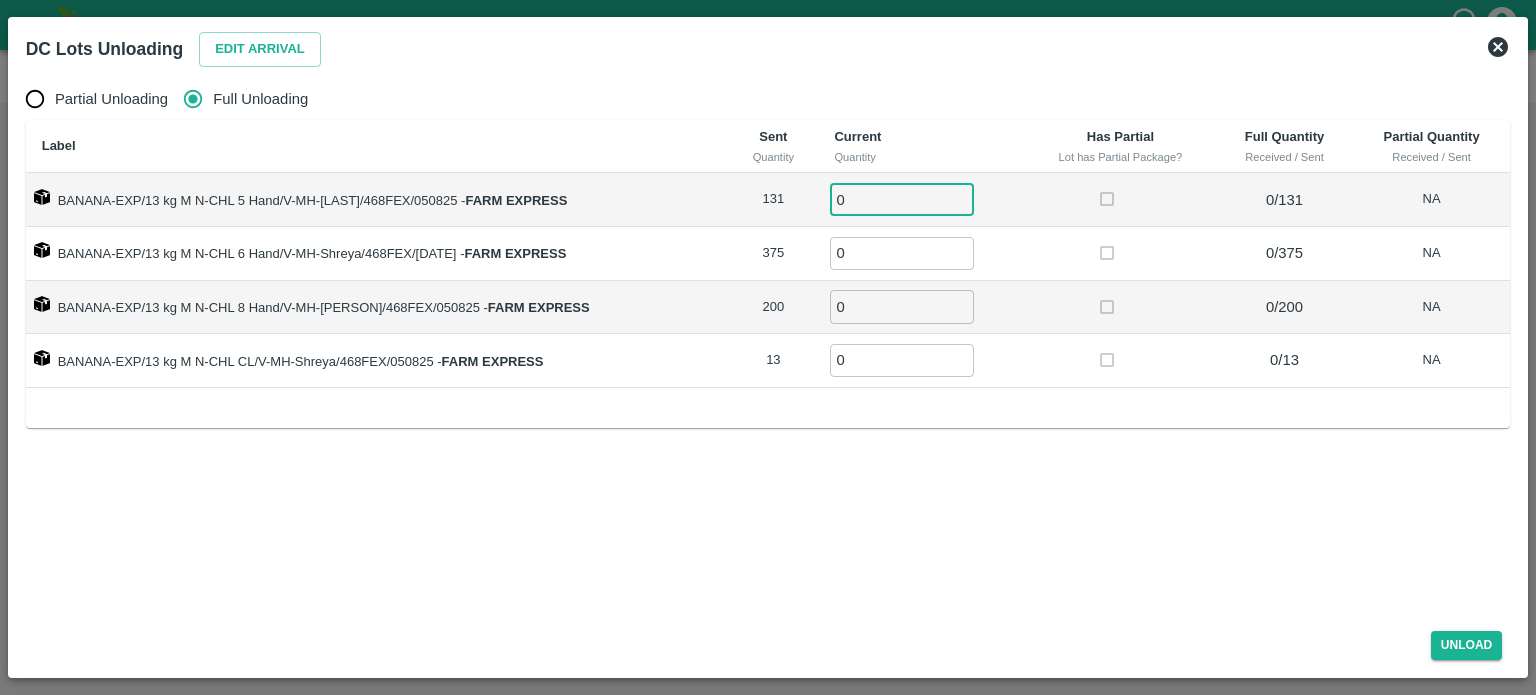 click on "0" at bounding box center [902, 199] 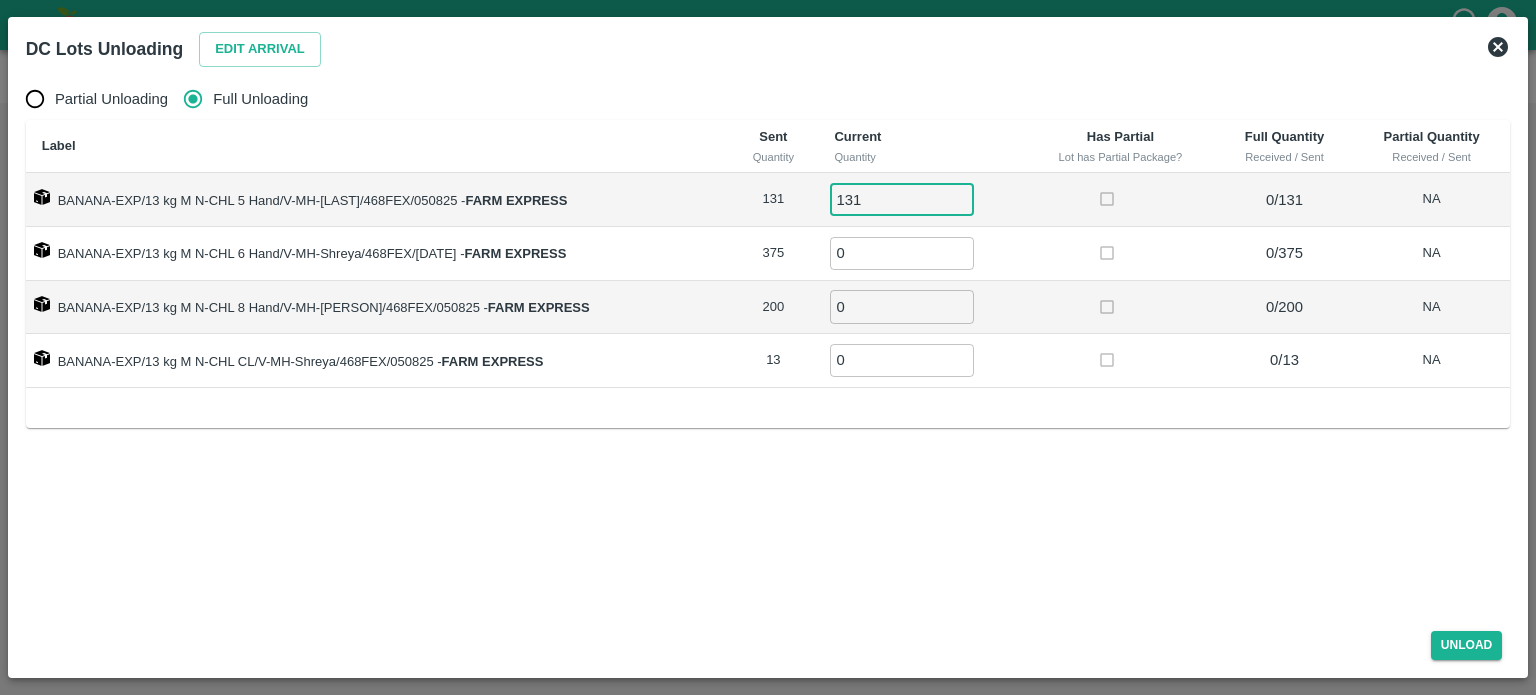 type on "131" 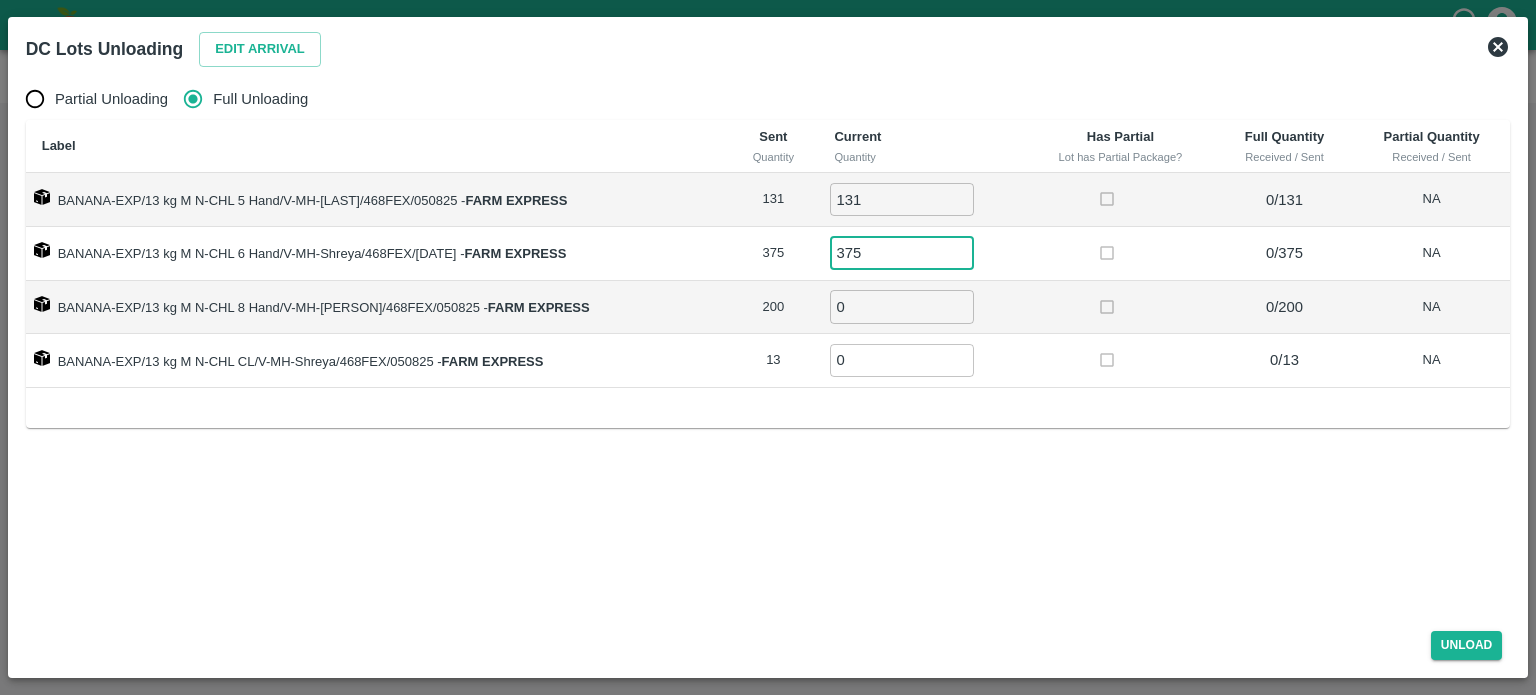 type on "375" 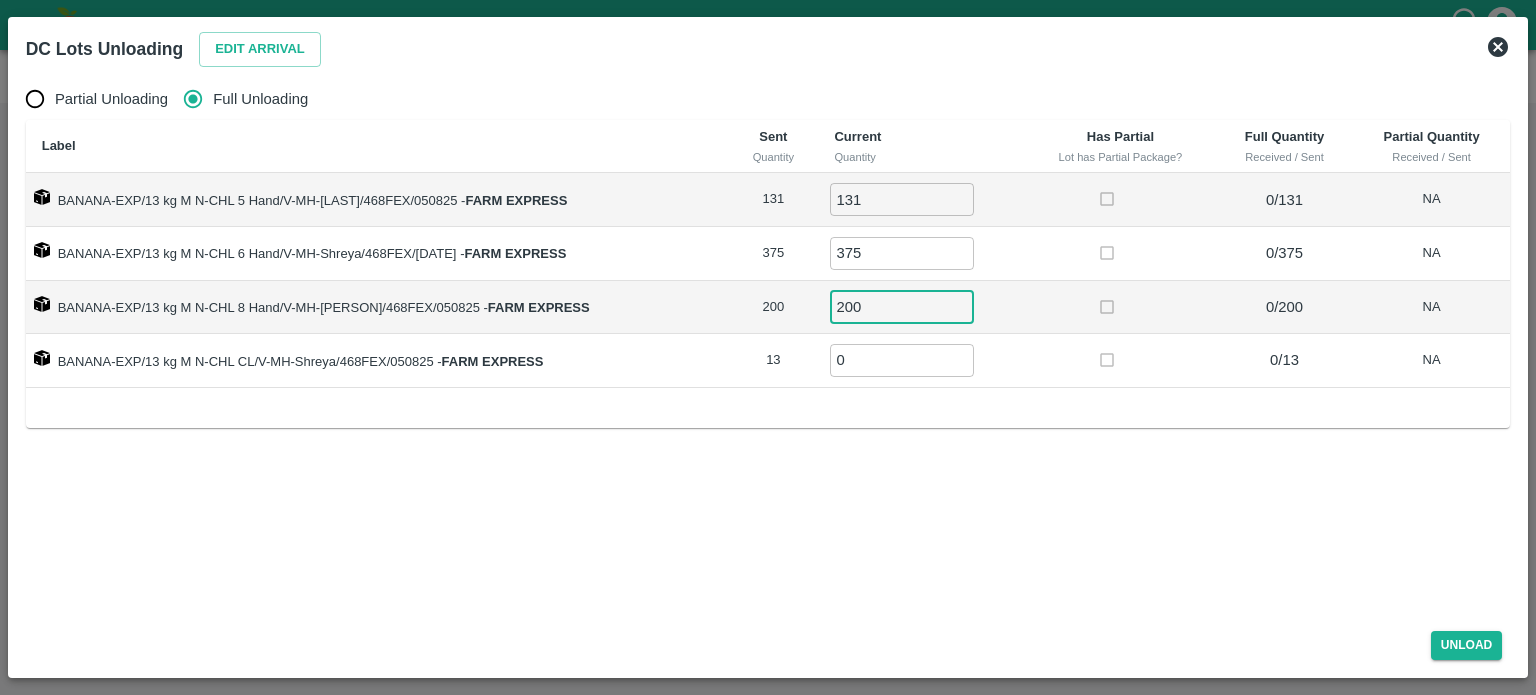 type on "200" 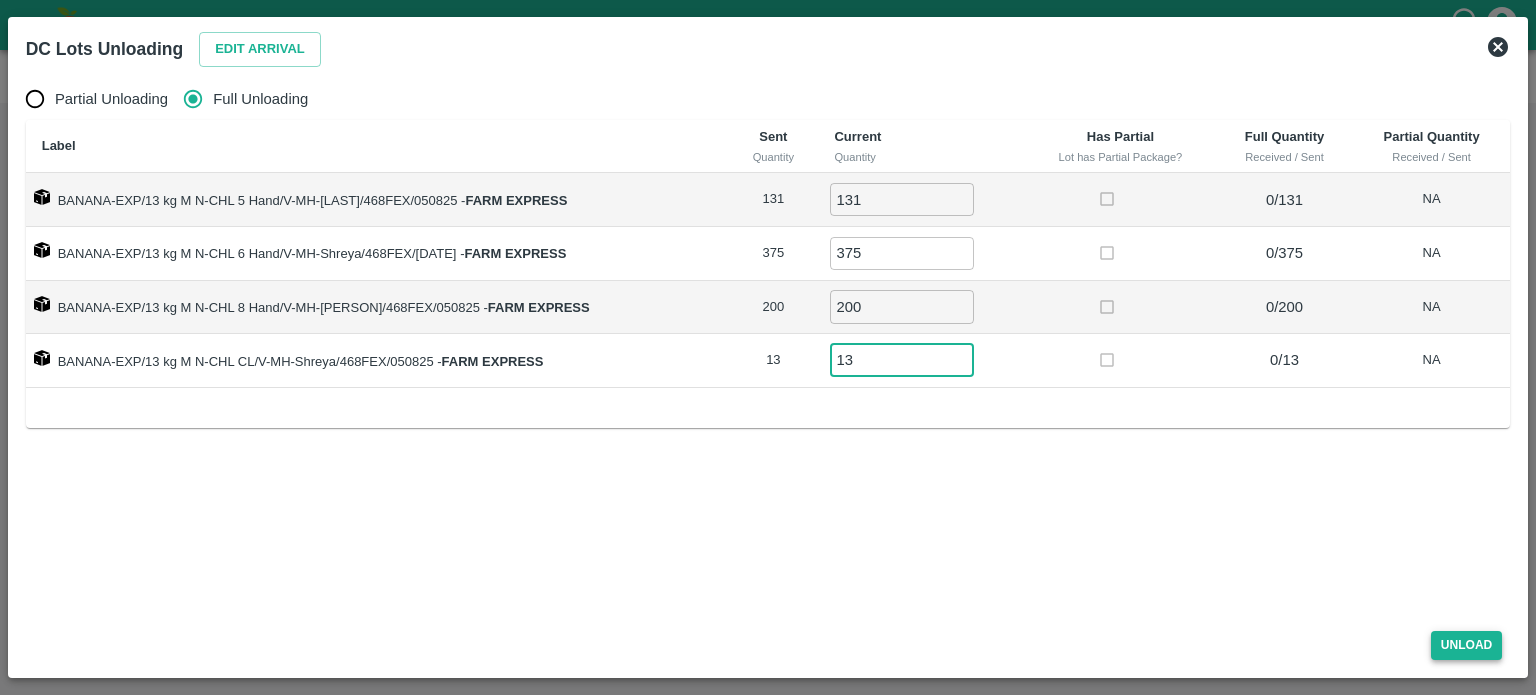type on "13" 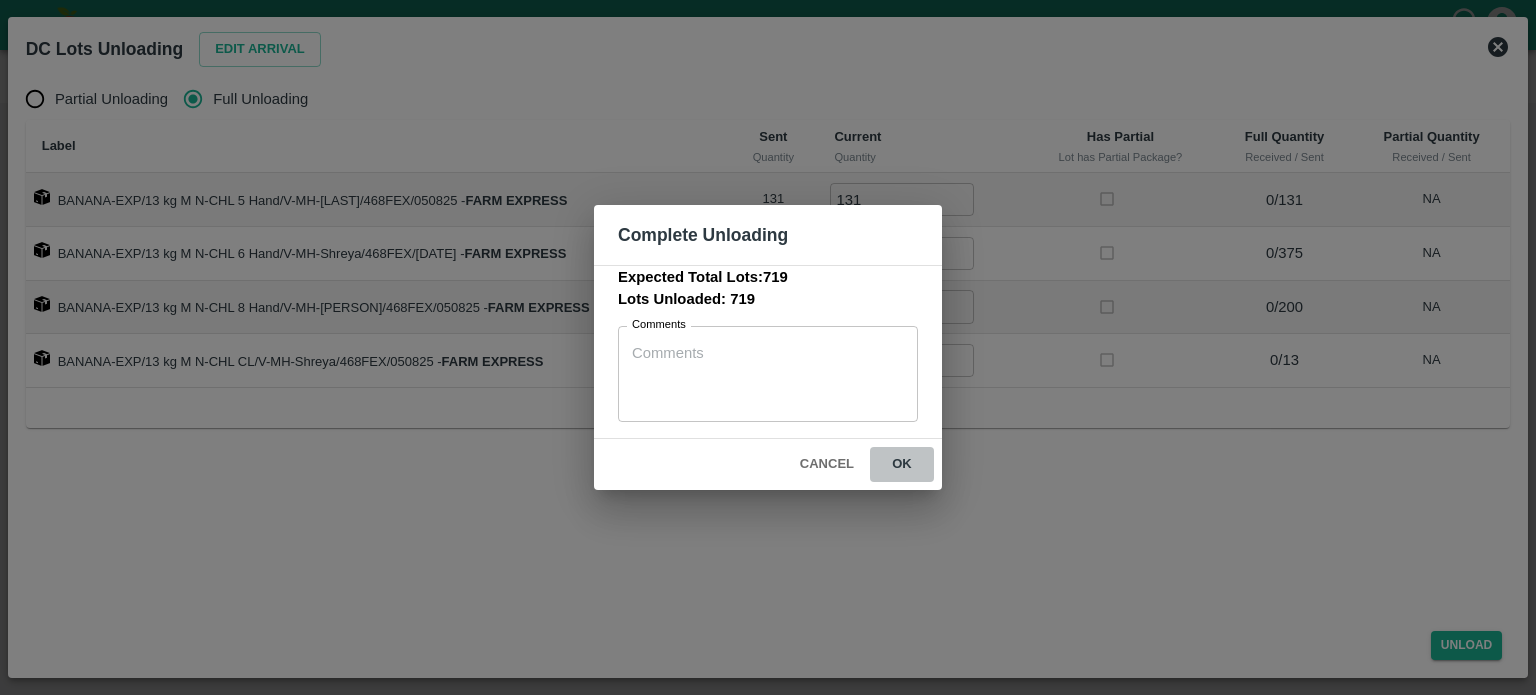 click on "ok" at bounding box center [902, 464] 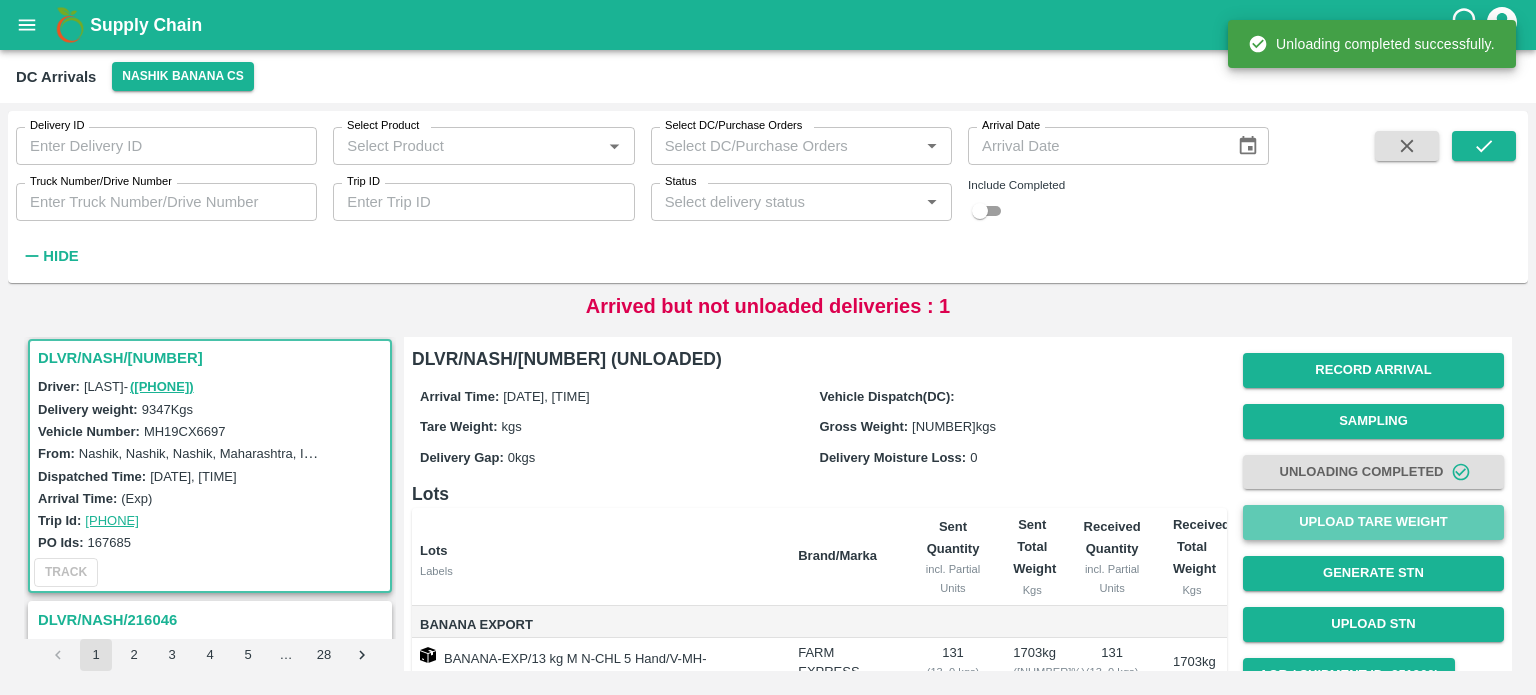 click on "Upload Tare Weight" at bounding box center (1373, 522) 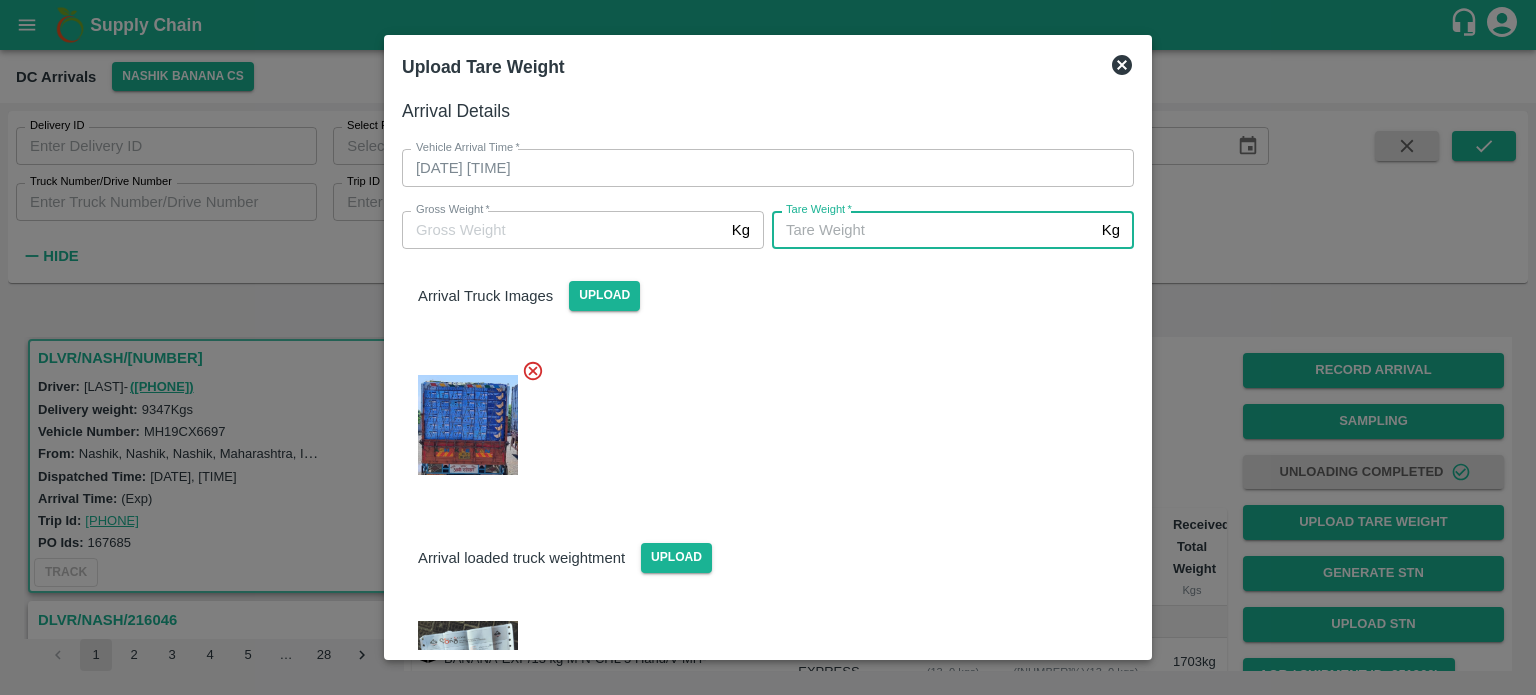 click on "Tare Weight   *" at bounding box center (933, 230) 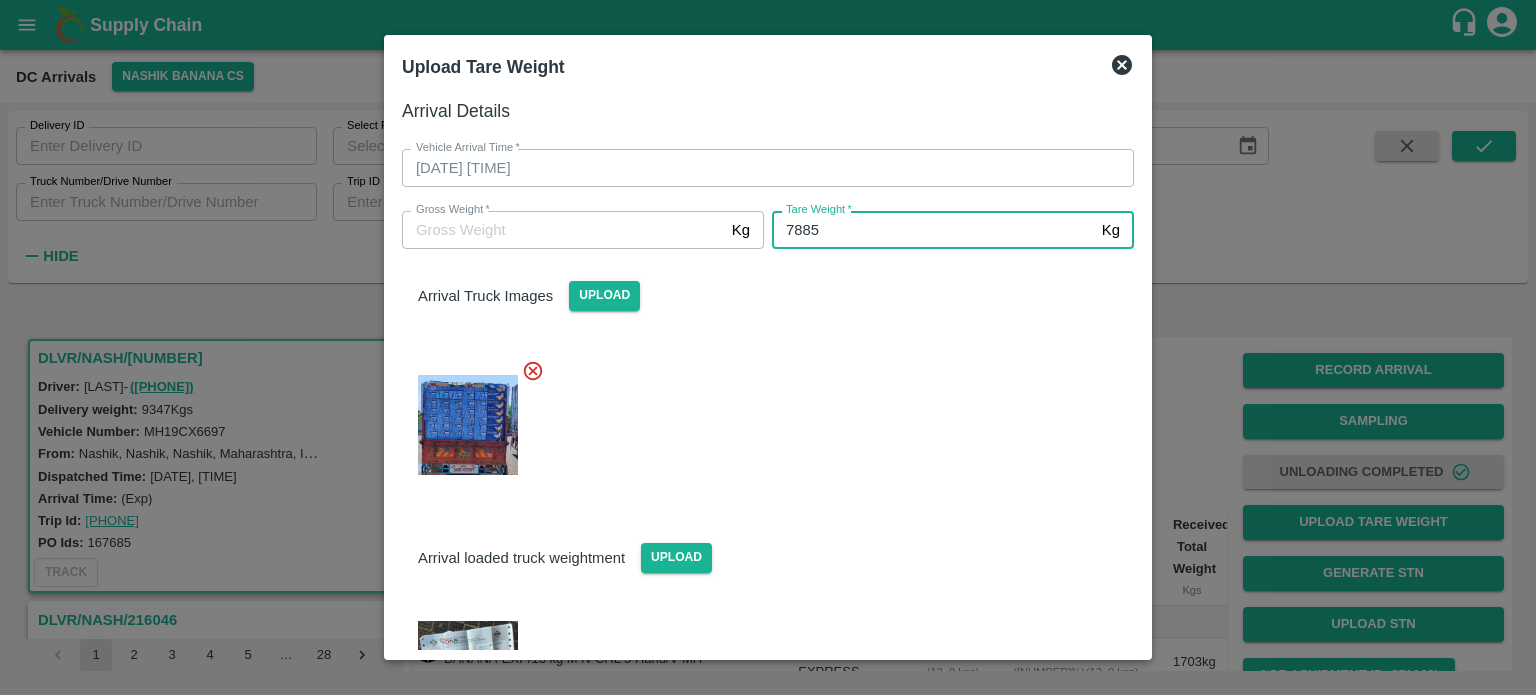 type on "7885" 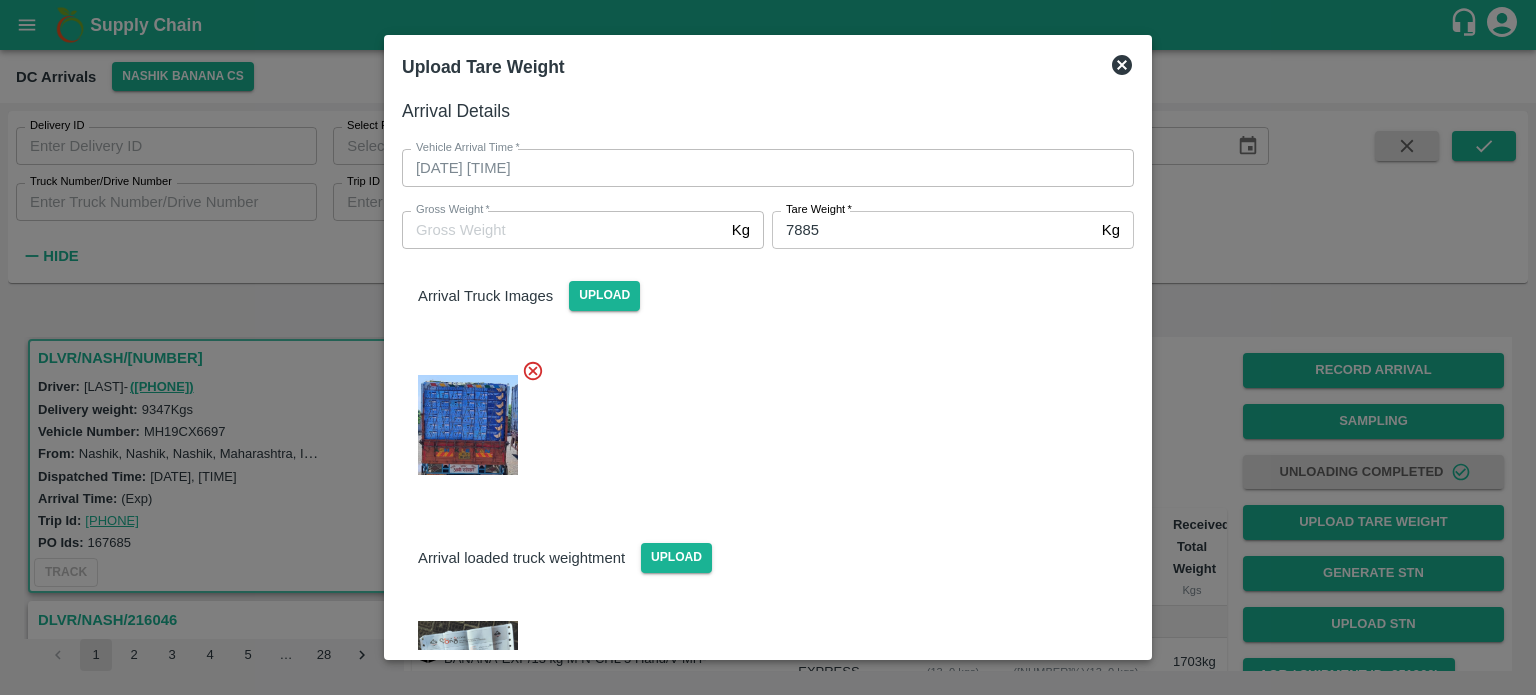 click at bounding box center [760, 419] 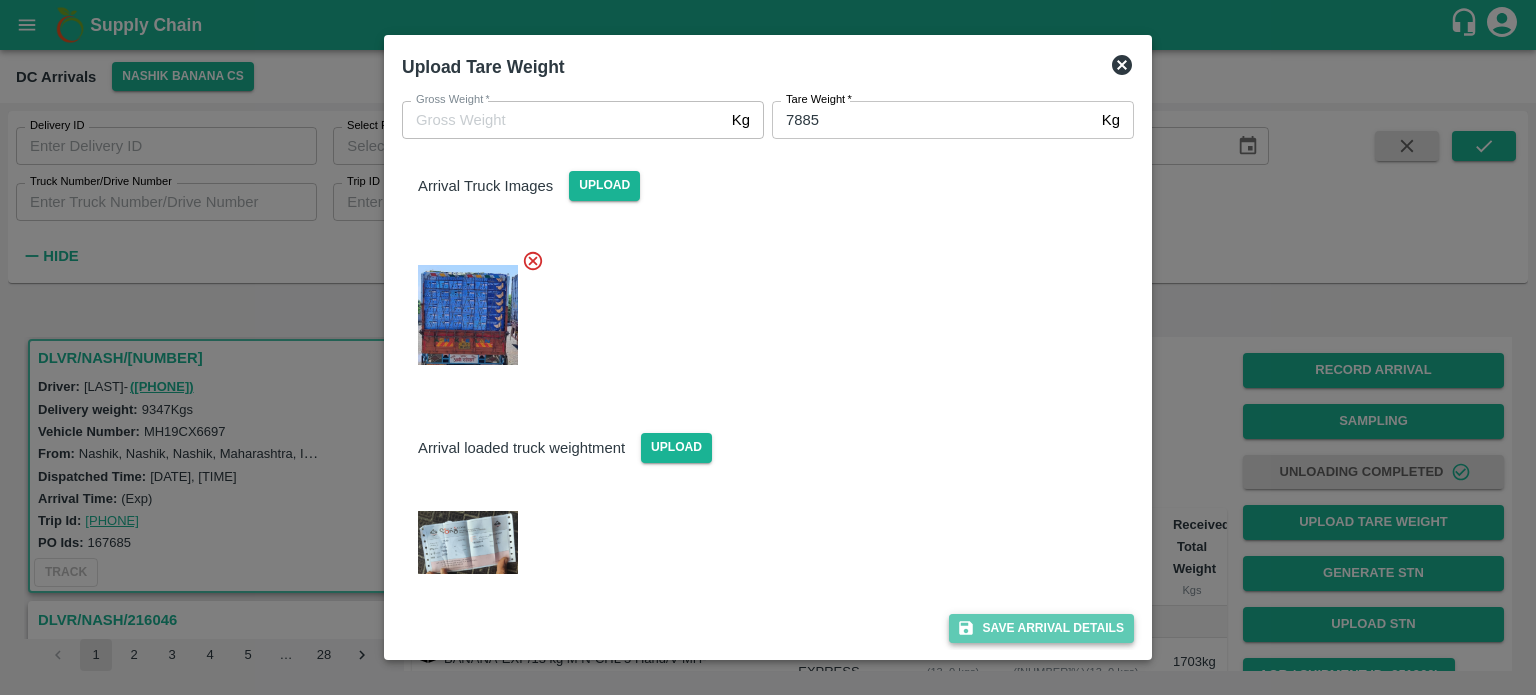 click on "Save Arrival Details" at bounding box center [1041, 628] 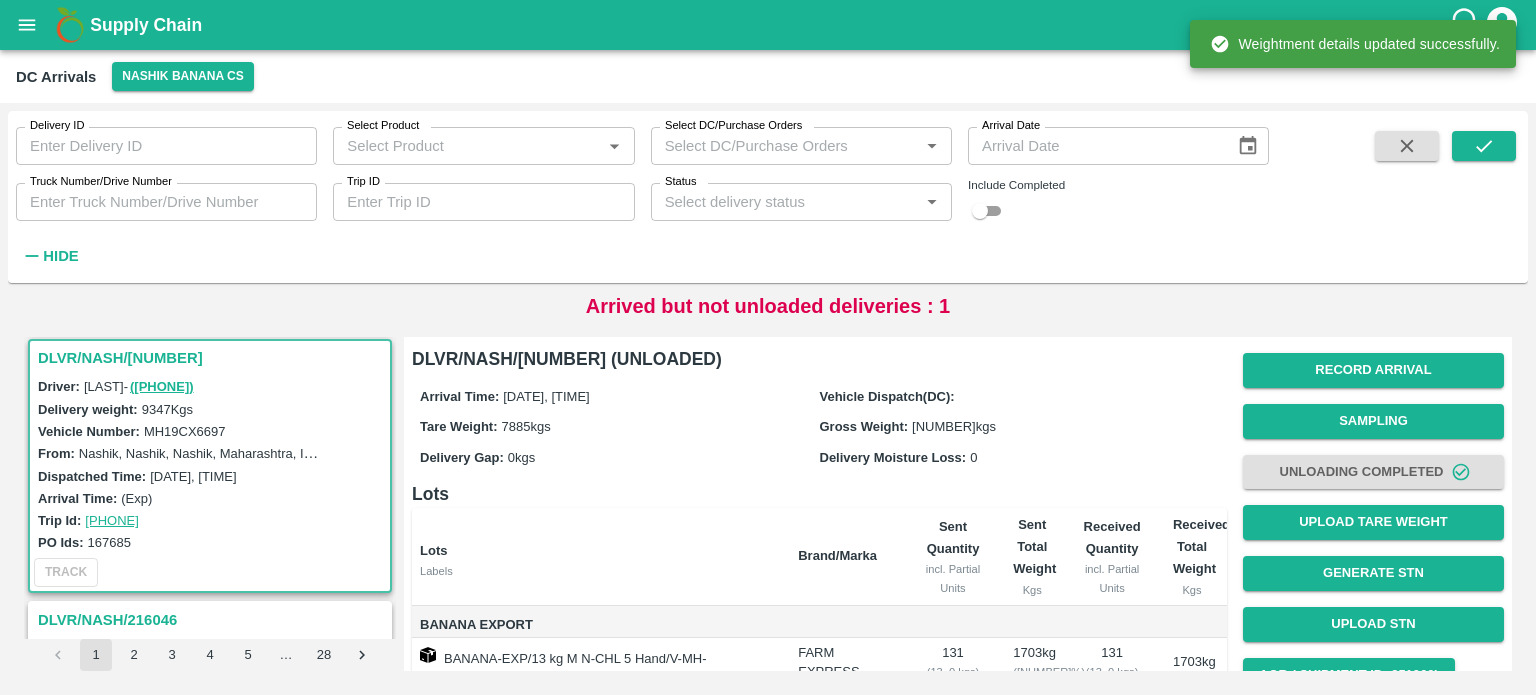 scroll, scrollTop: 174, scrollLeft: 0, axis: vertical 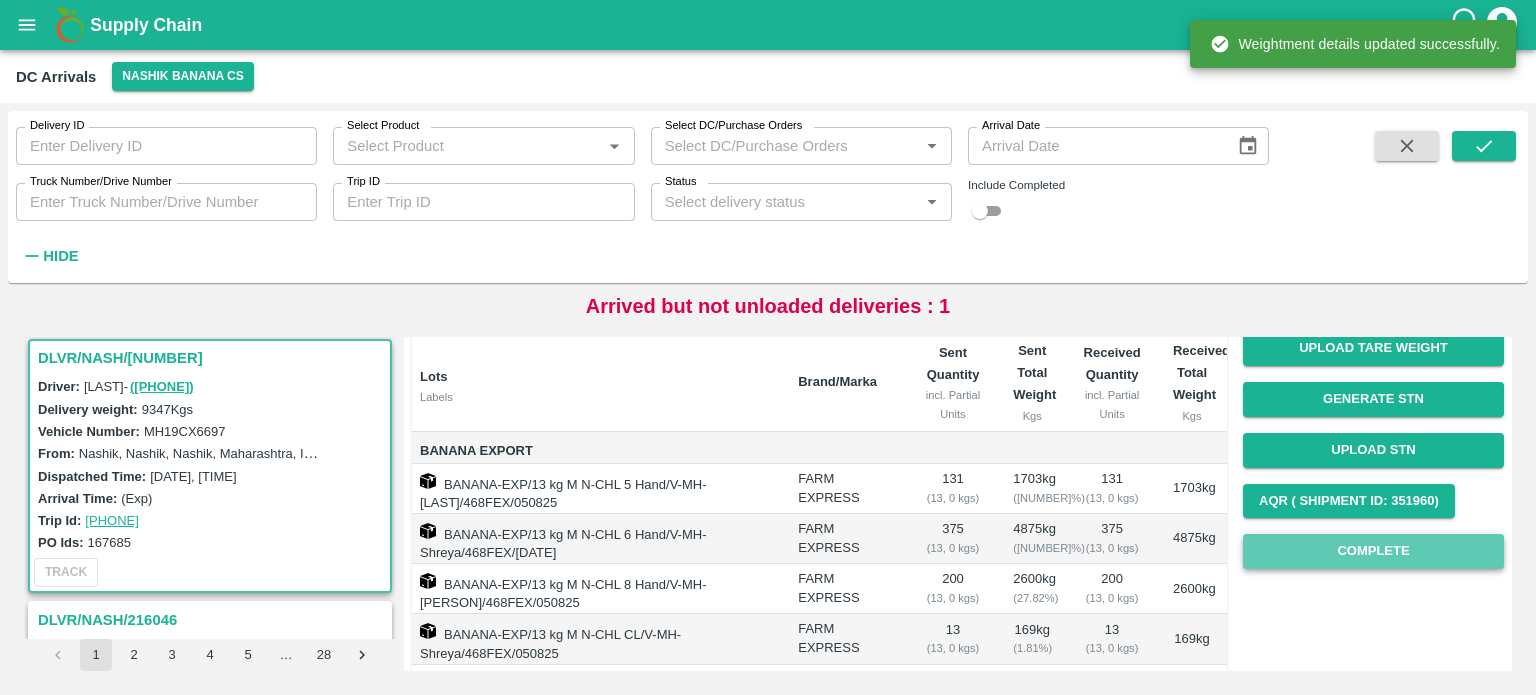 click on "Complete" at bounding box center [1373, 551] 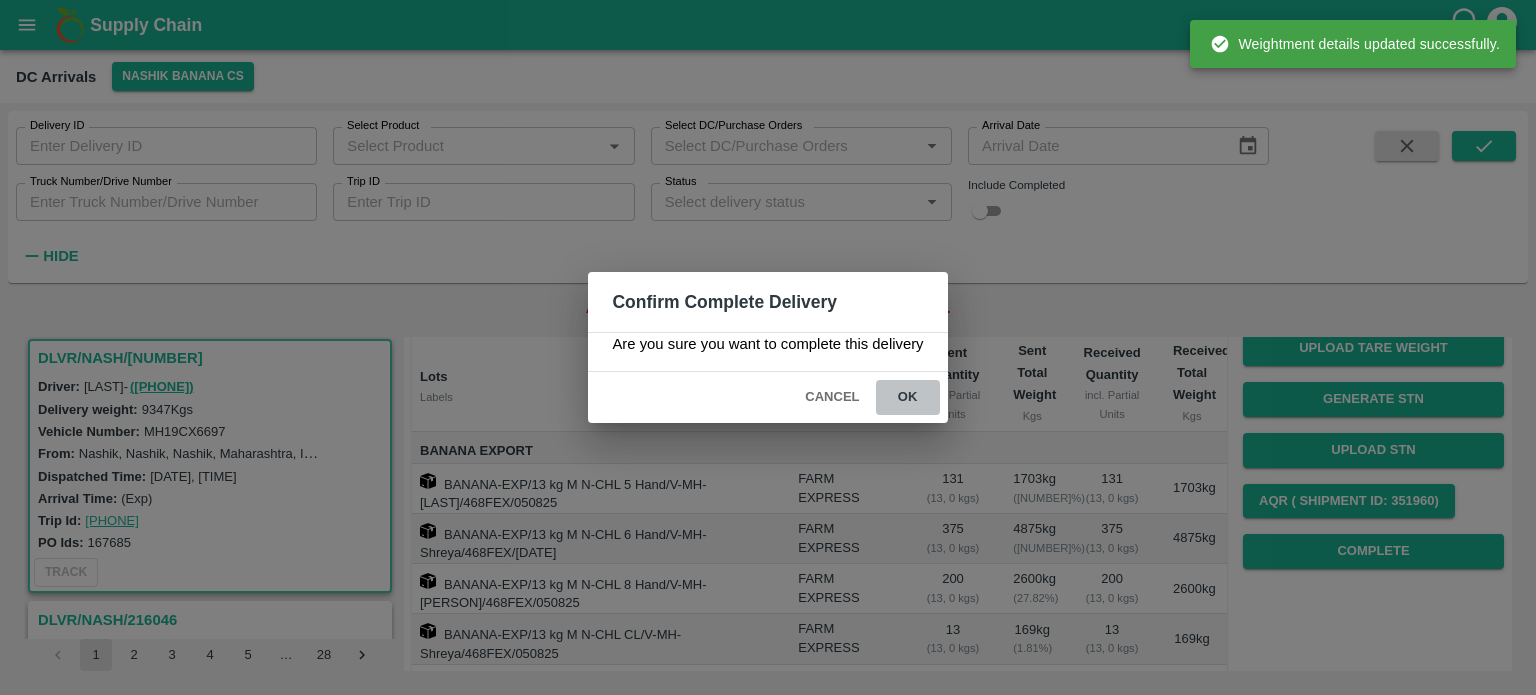 click on "ok" at bounding box center [908, 397] 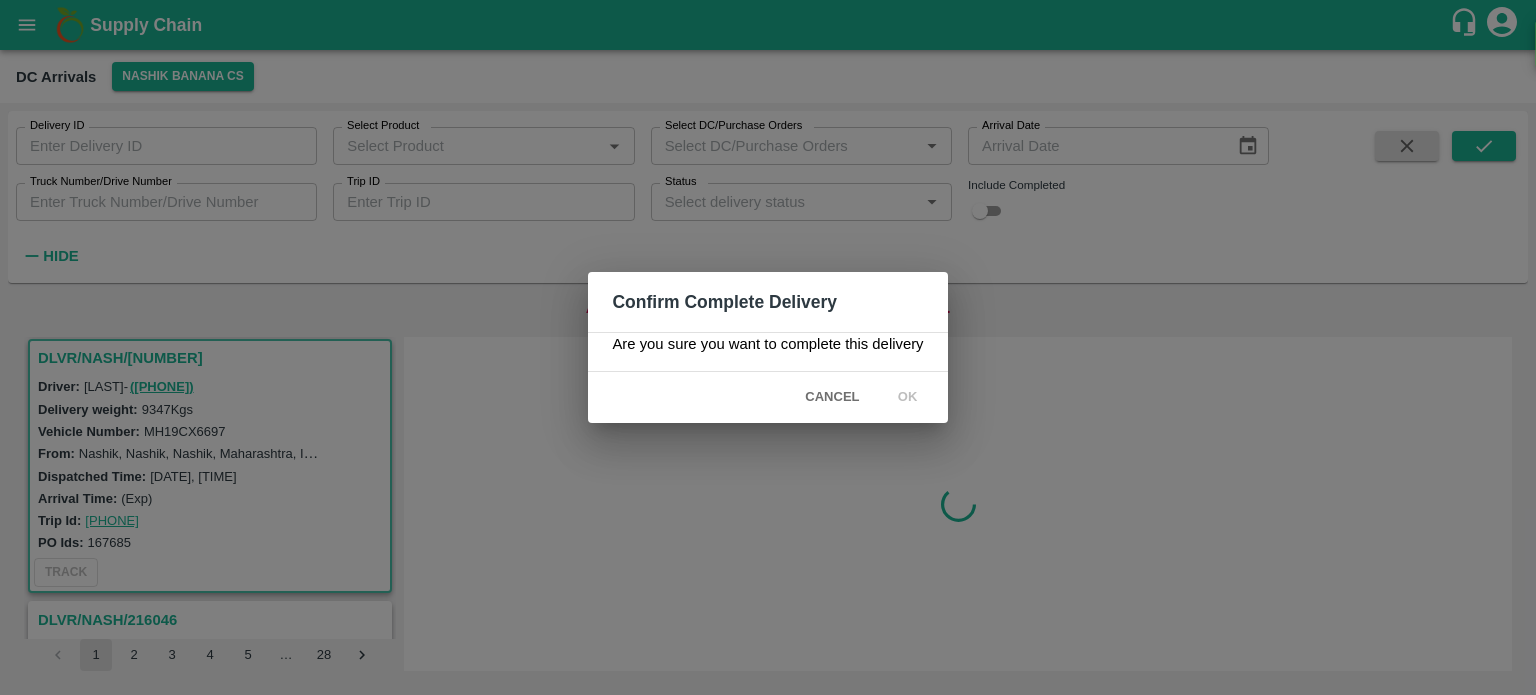 scroll, scrollTop: 0, scrollLeft: 0, axis: both 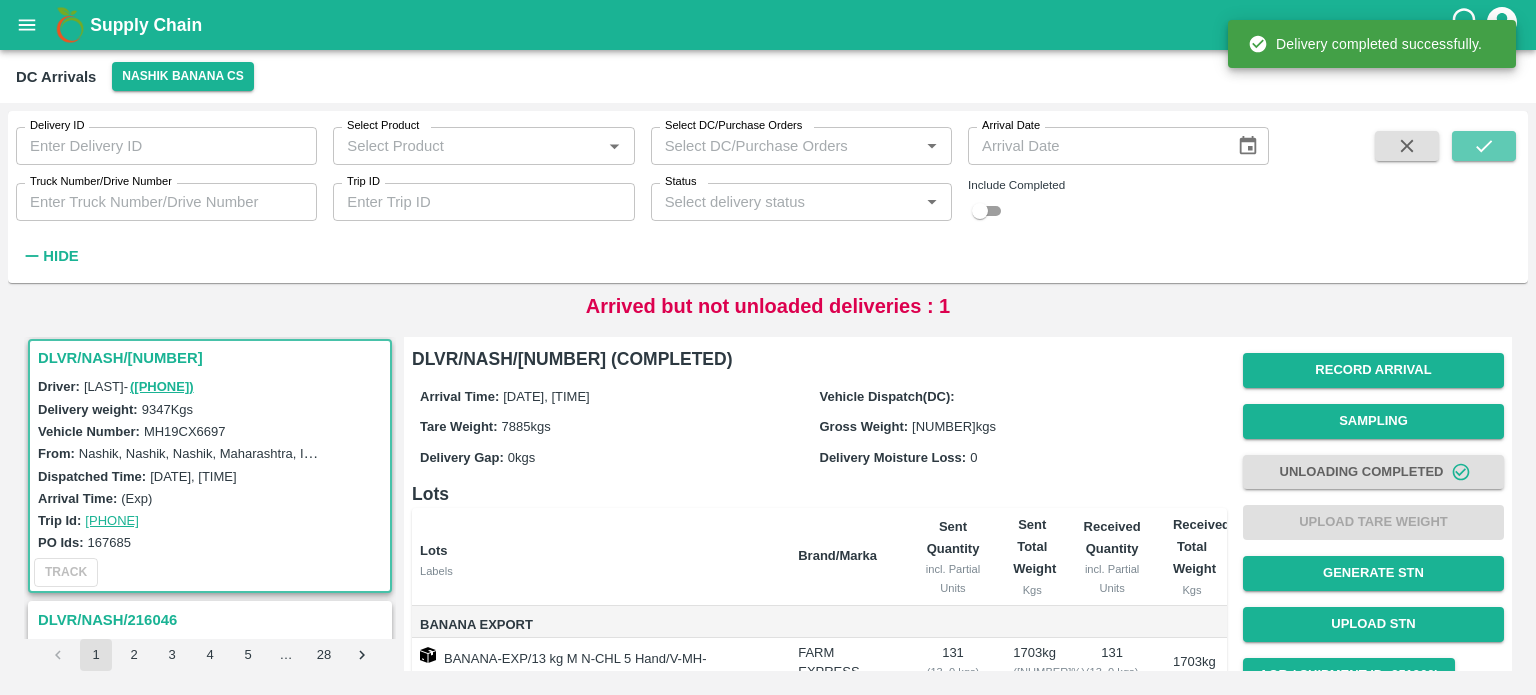click at bounding box center [1484, 146] 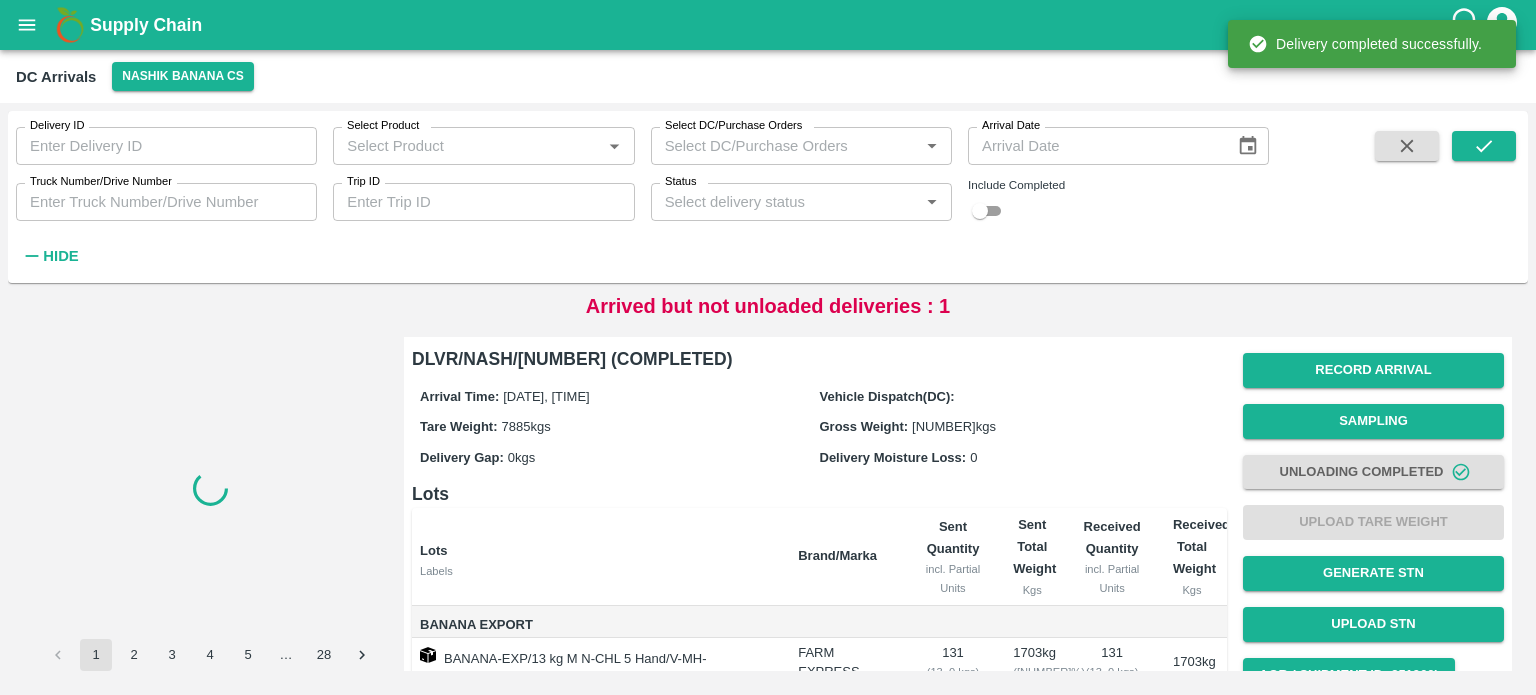 scroll, scrollTop: 0, scrollLeft: 0, axis: both 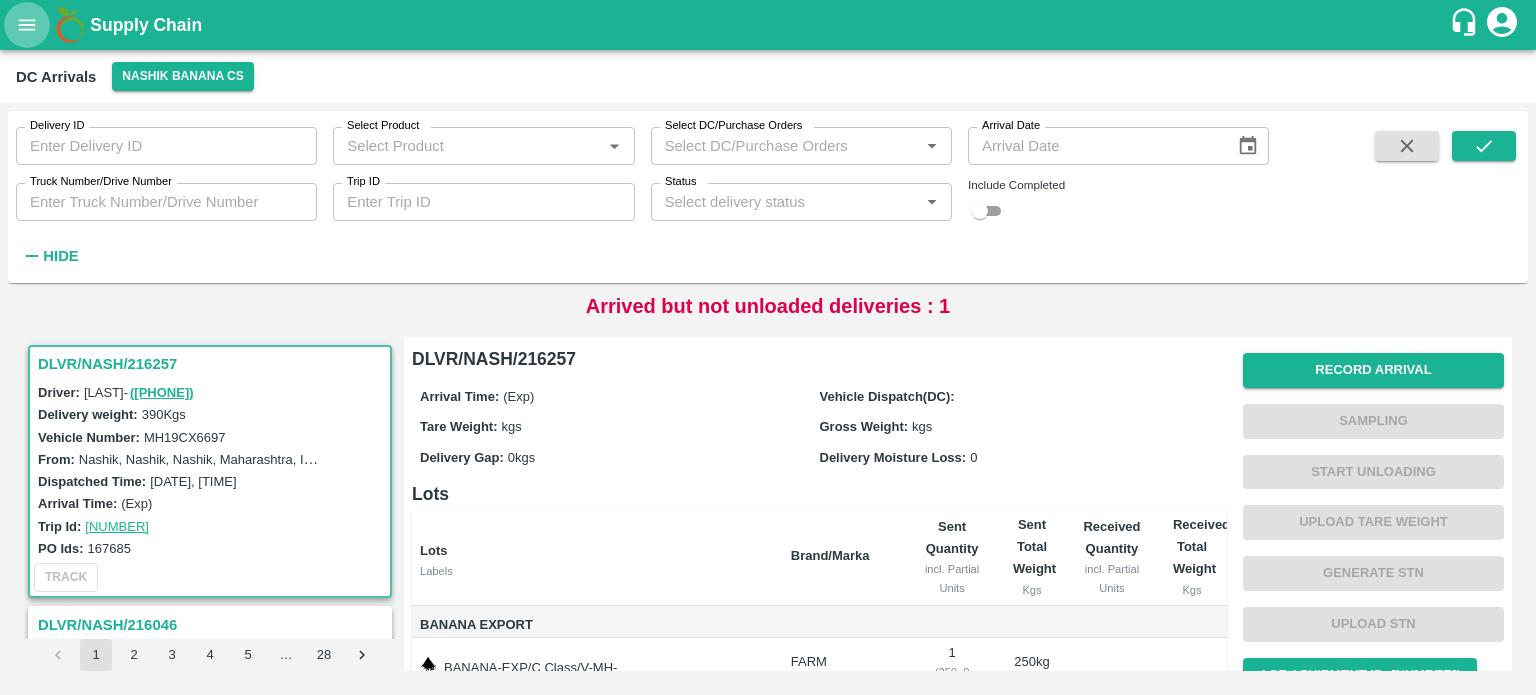 click at bounding box center [27, 25] 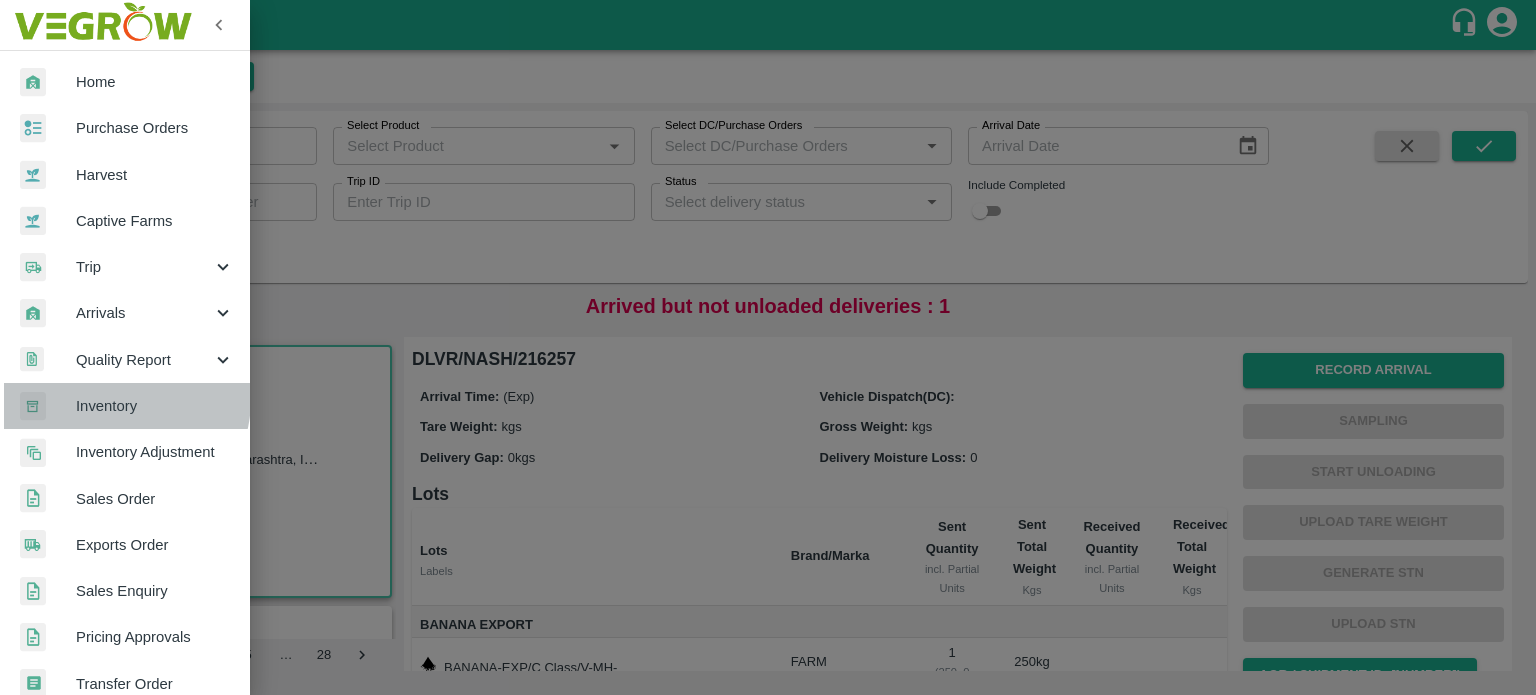 click on "Inventory" at bounding box center (155, 406) 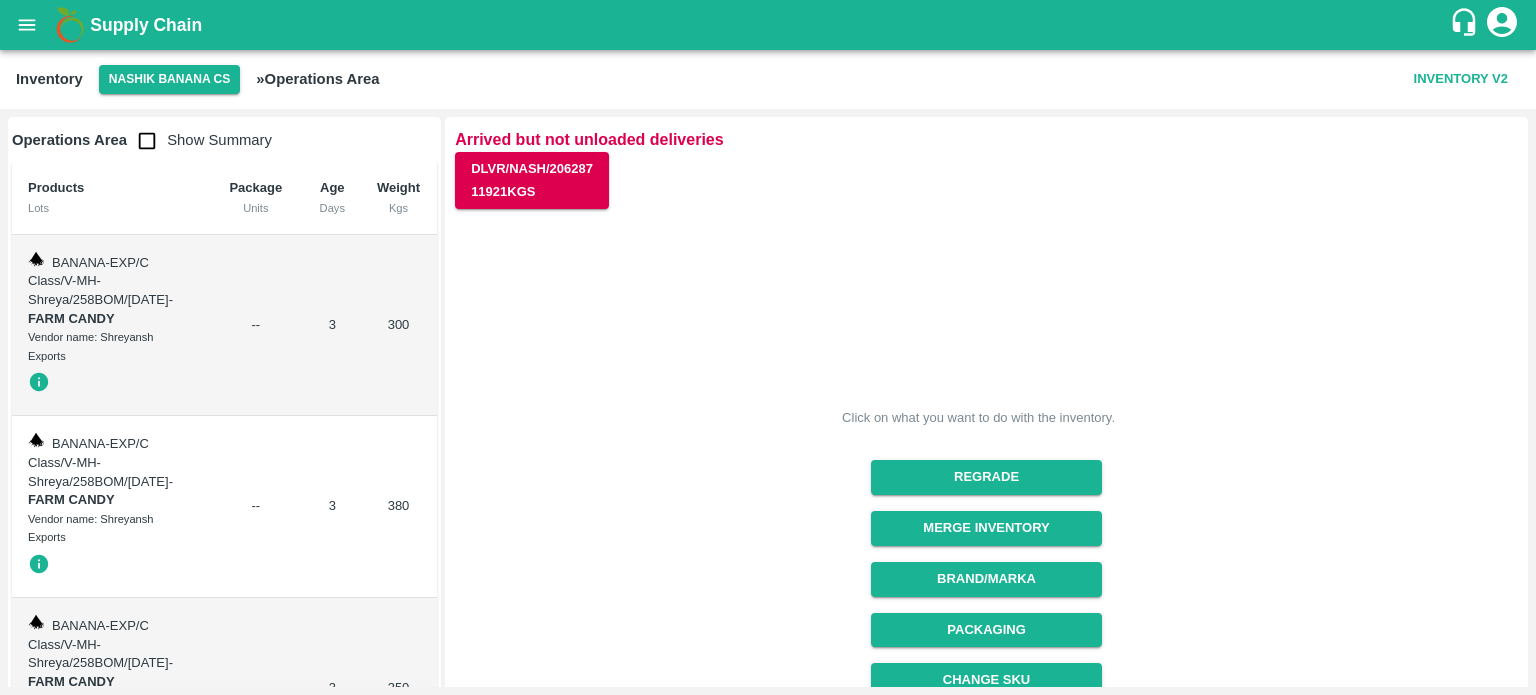 click at bounding box center [147, 141] 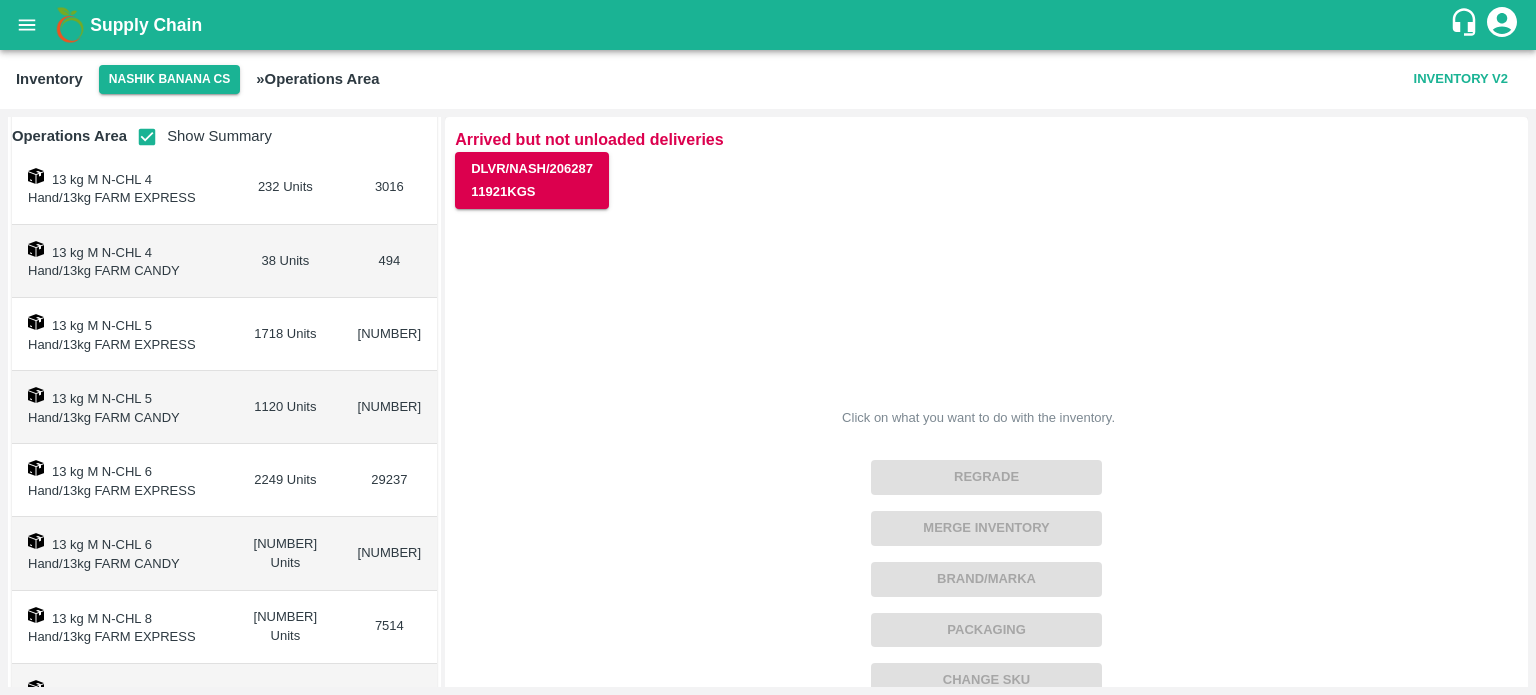 scroll, scrollTop: 246, scrollLeft: 0, axis: vertical 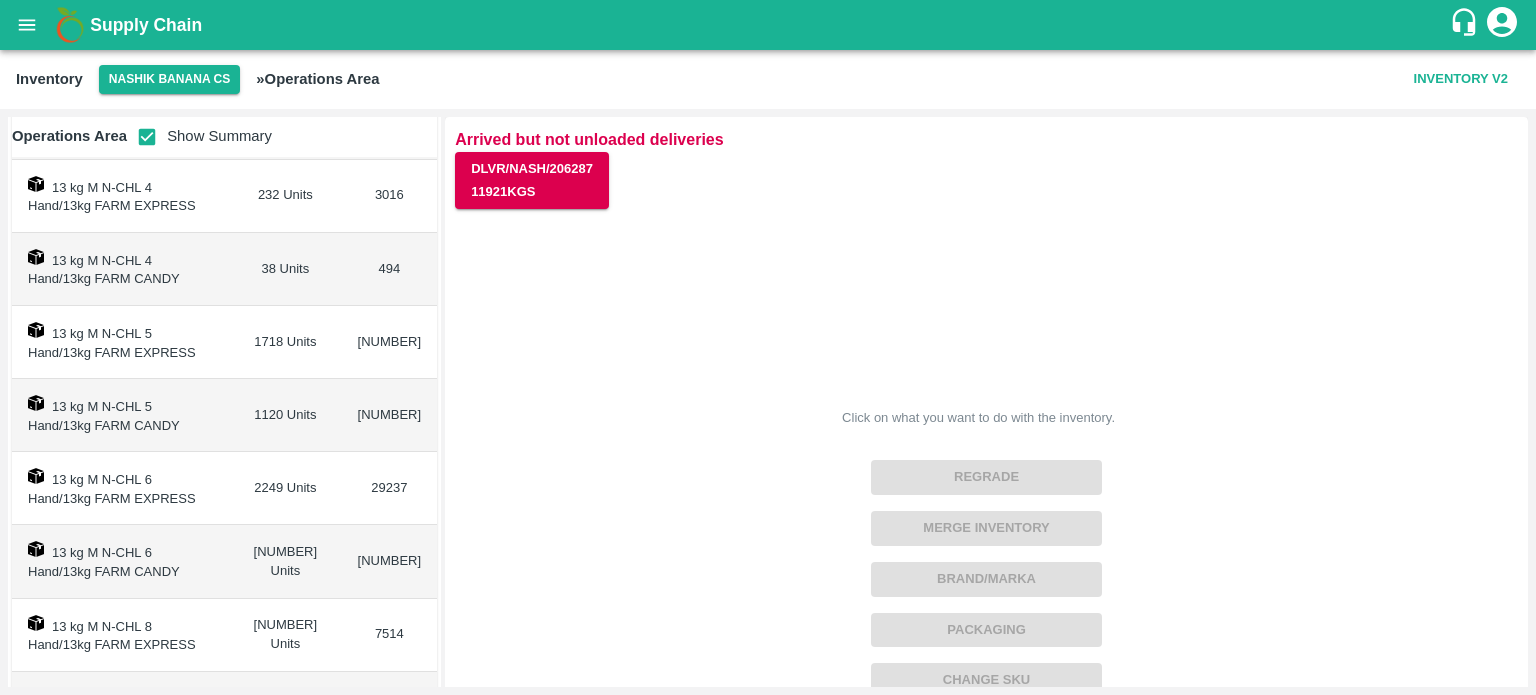 click at bounding box center (147, 137) 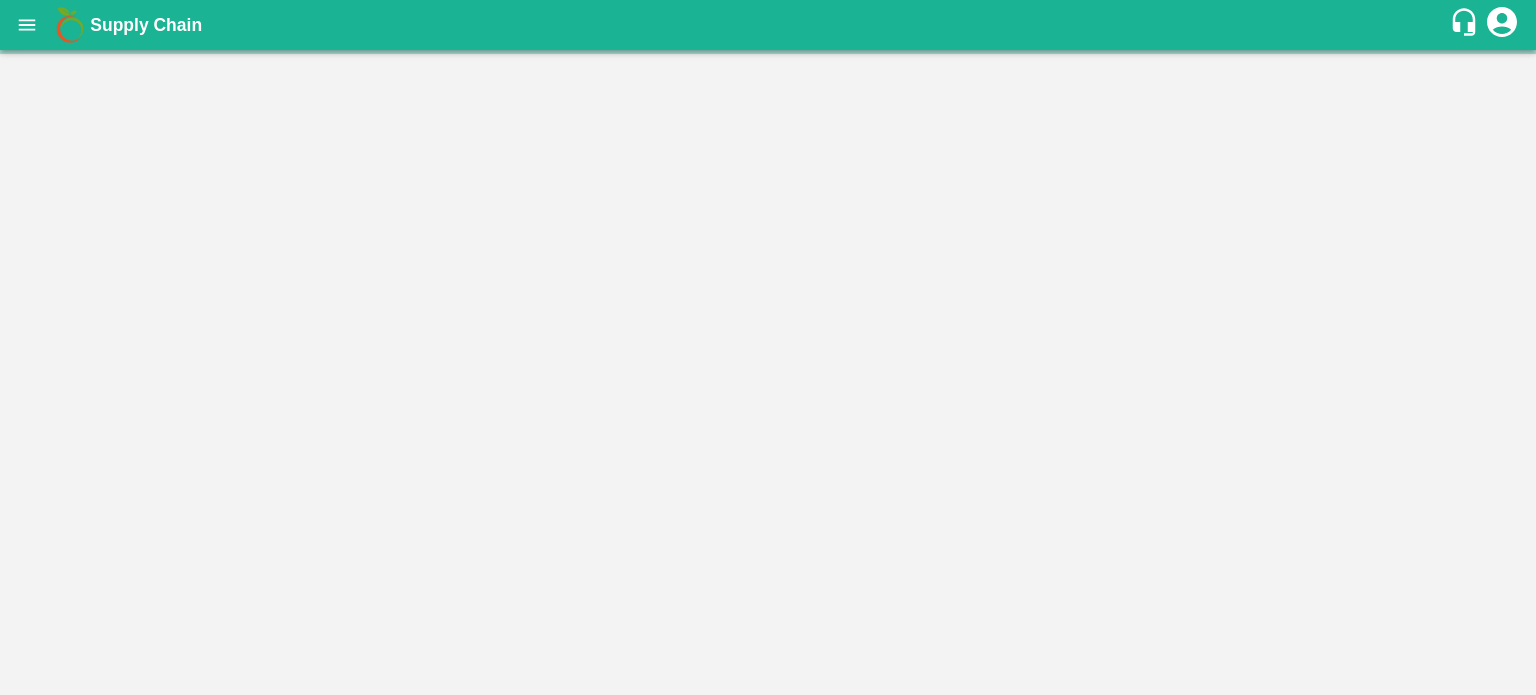 scroll, scrollTop: 0, scrollLeft: 0, axis: both 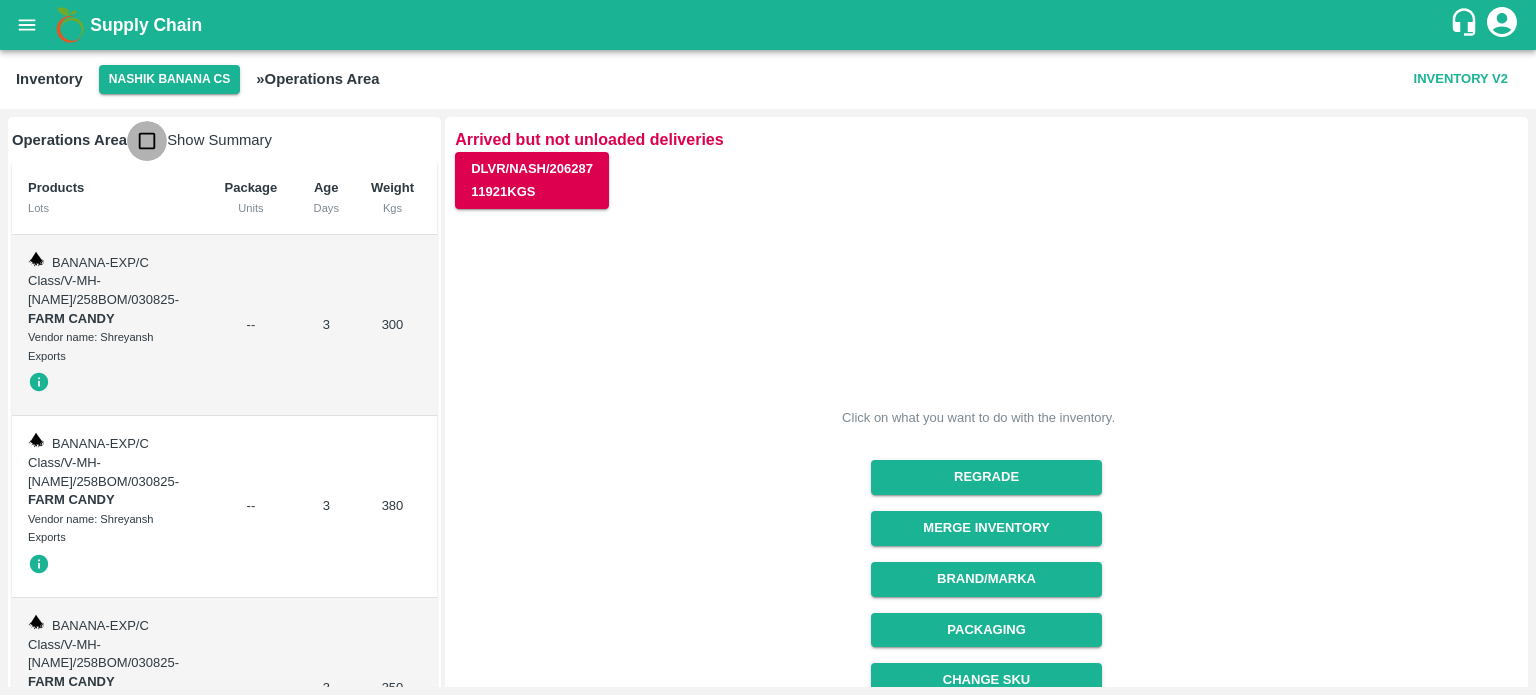 click at bounding box center (147, 141) 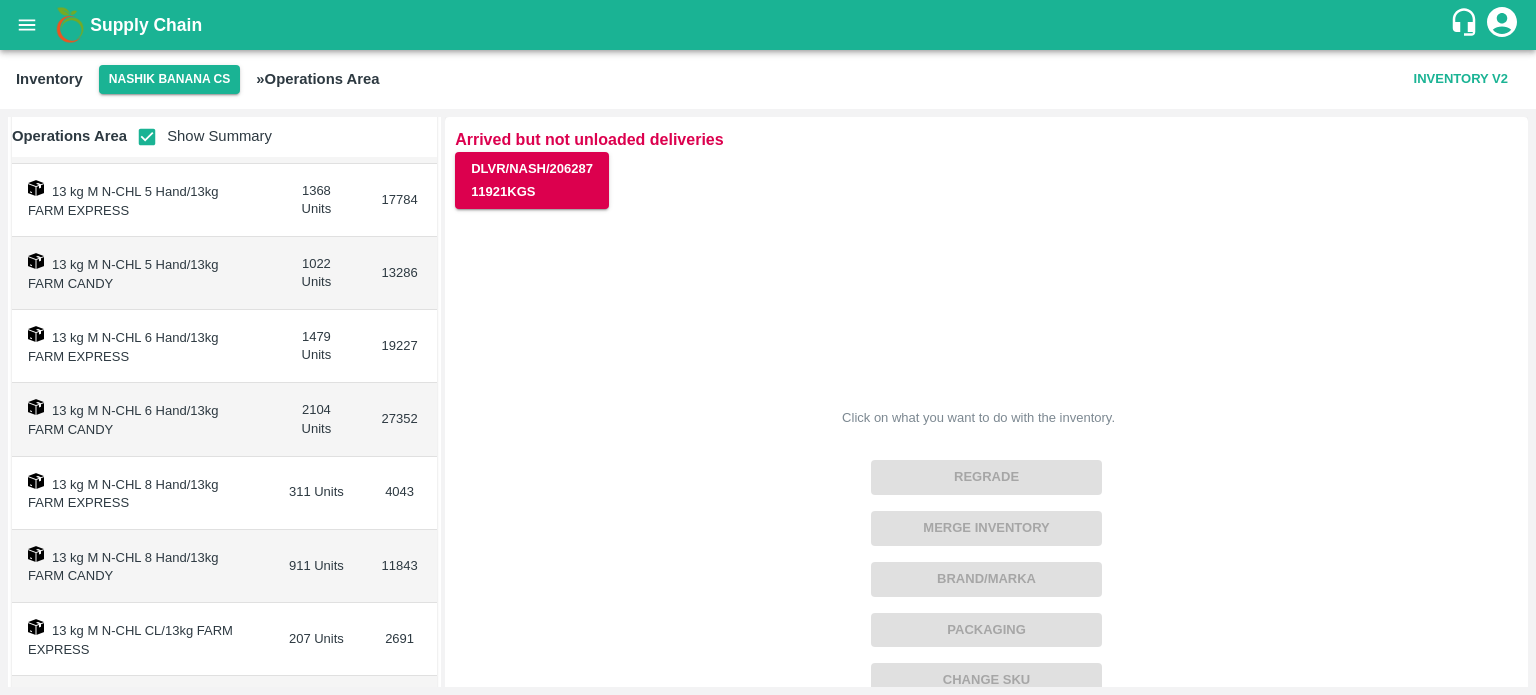 scroll, scrollTop: 464, scrollLeft: 0, axis: vertical 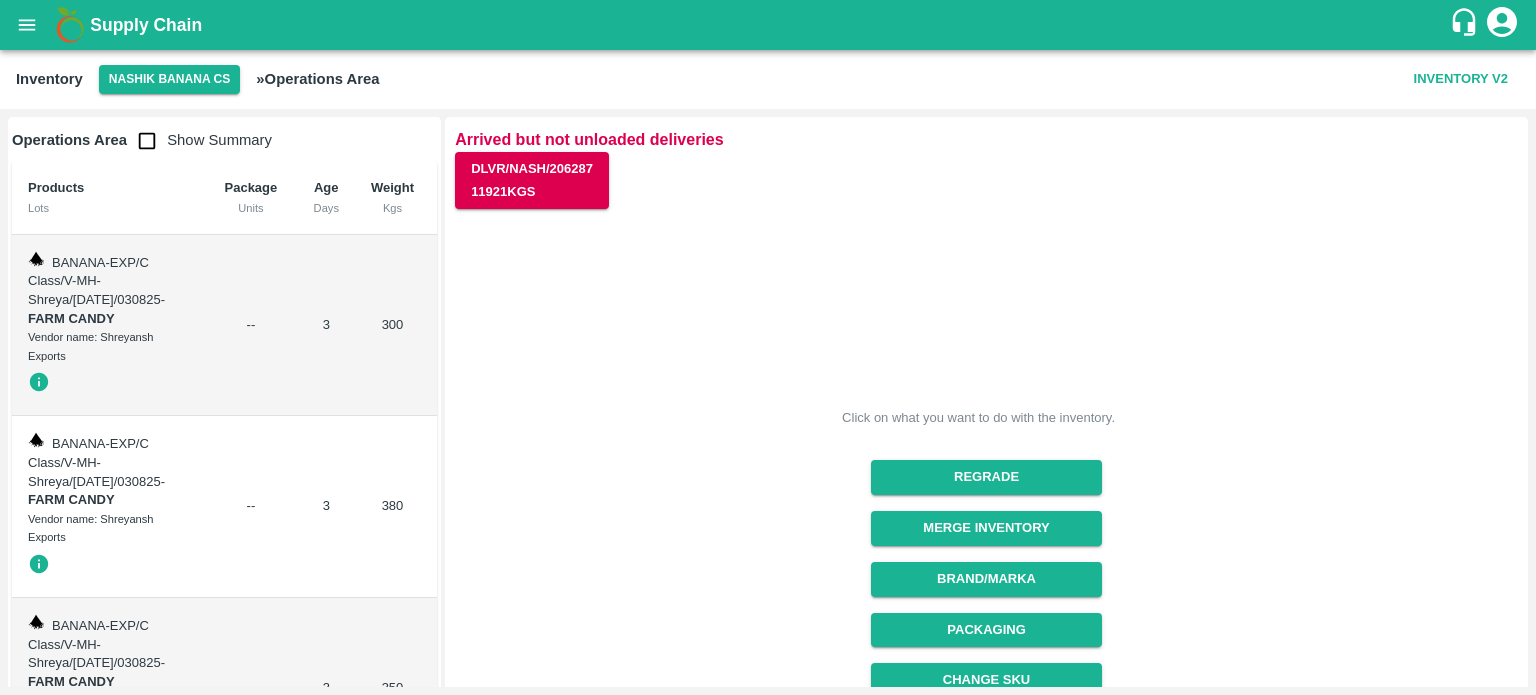 click at bounding box center [147, 141] 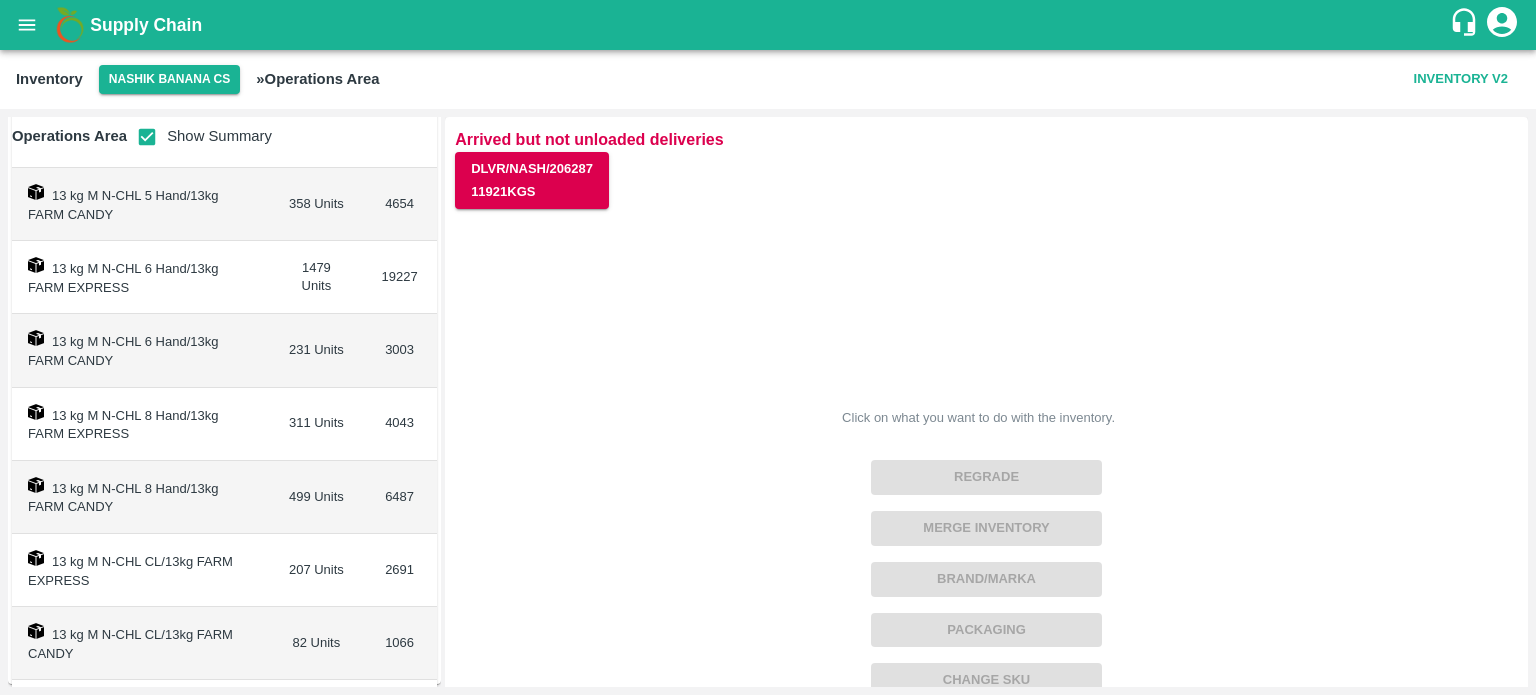 scroll, scrollTop: 448, scrollLeft: 0, axis: vertical 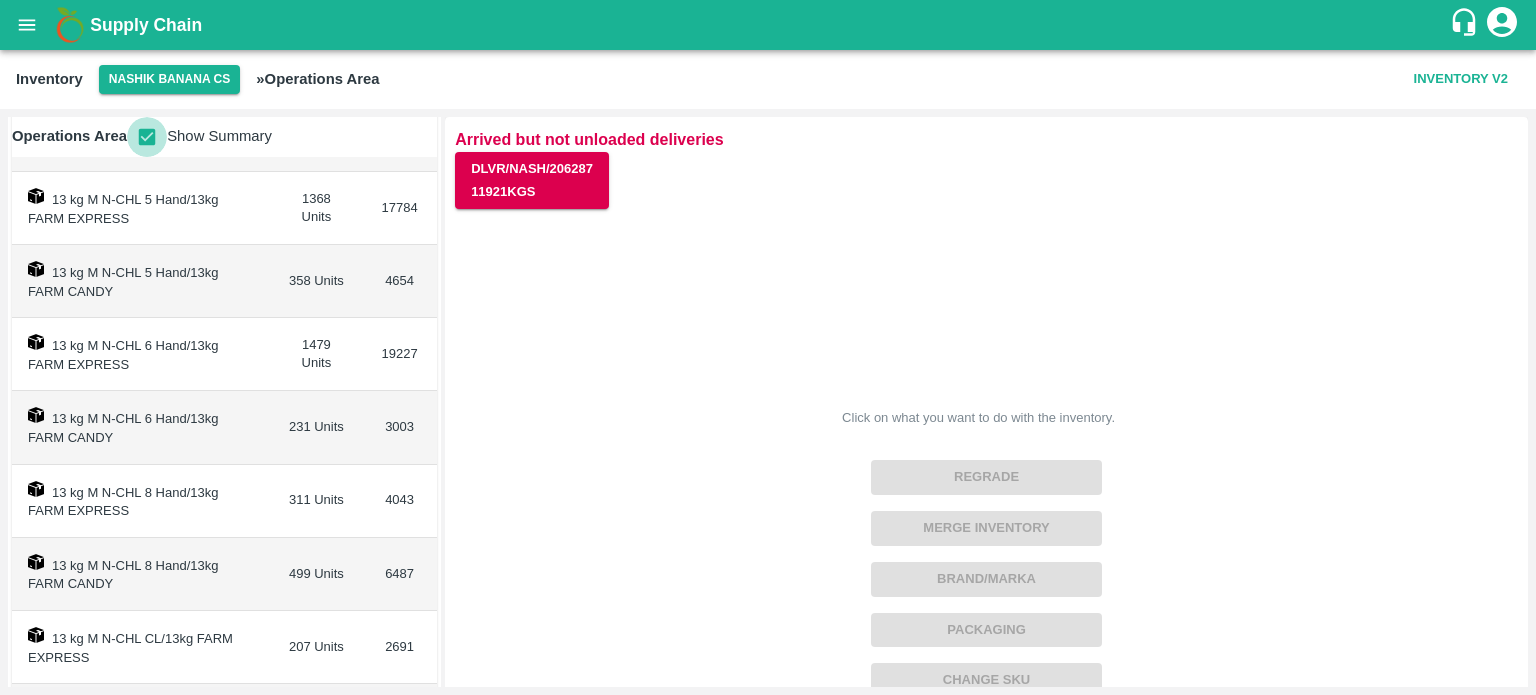 click at bounding box center (147, 137) 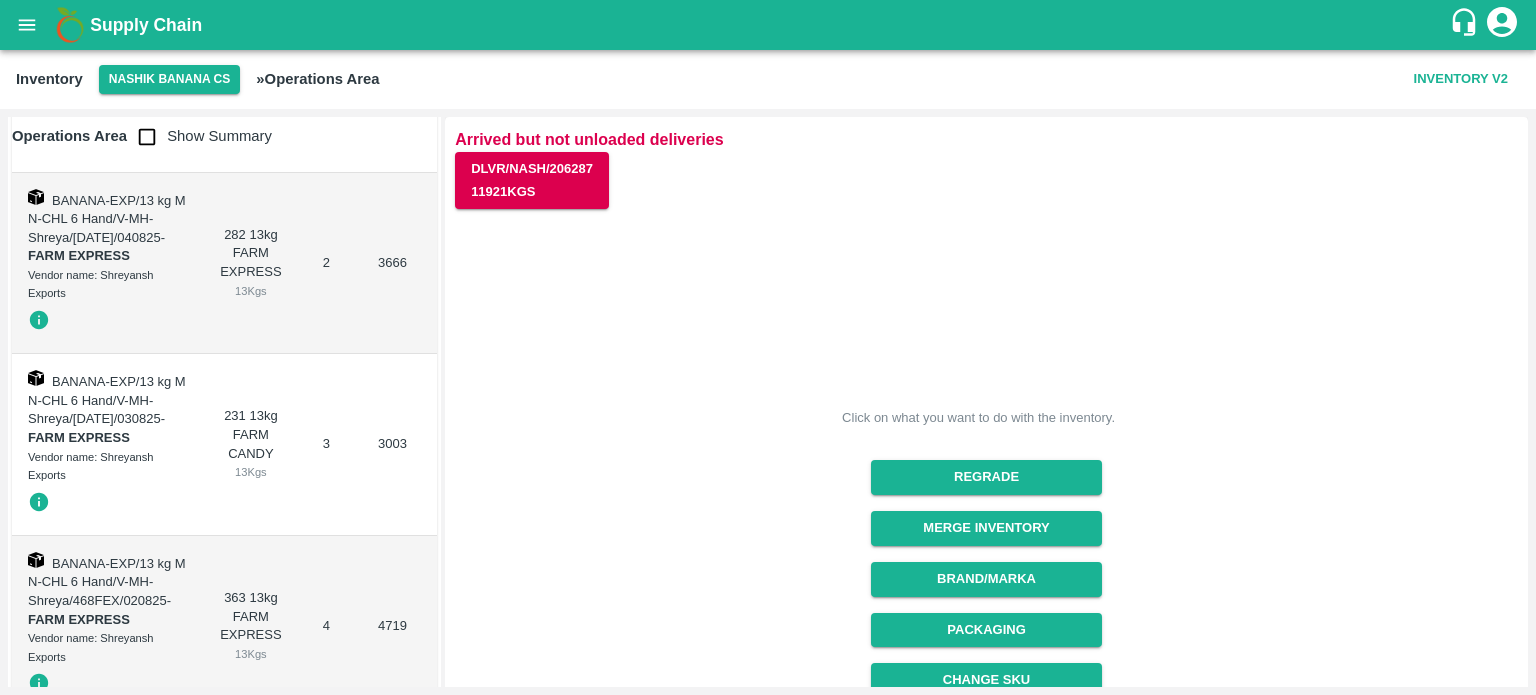 scroll, scrollTop: 25800, scrollLeft: 0, axis: vertical 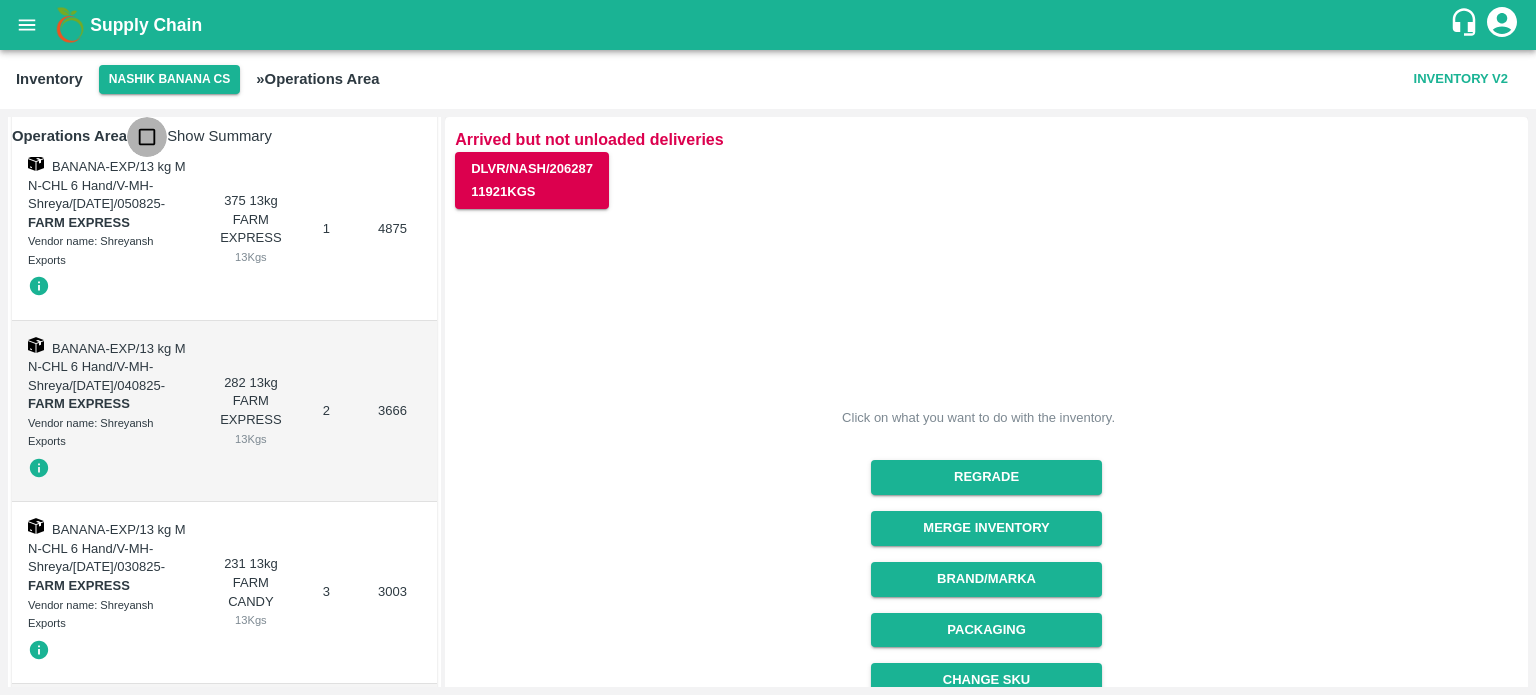 click at bounding box center [147, 137] 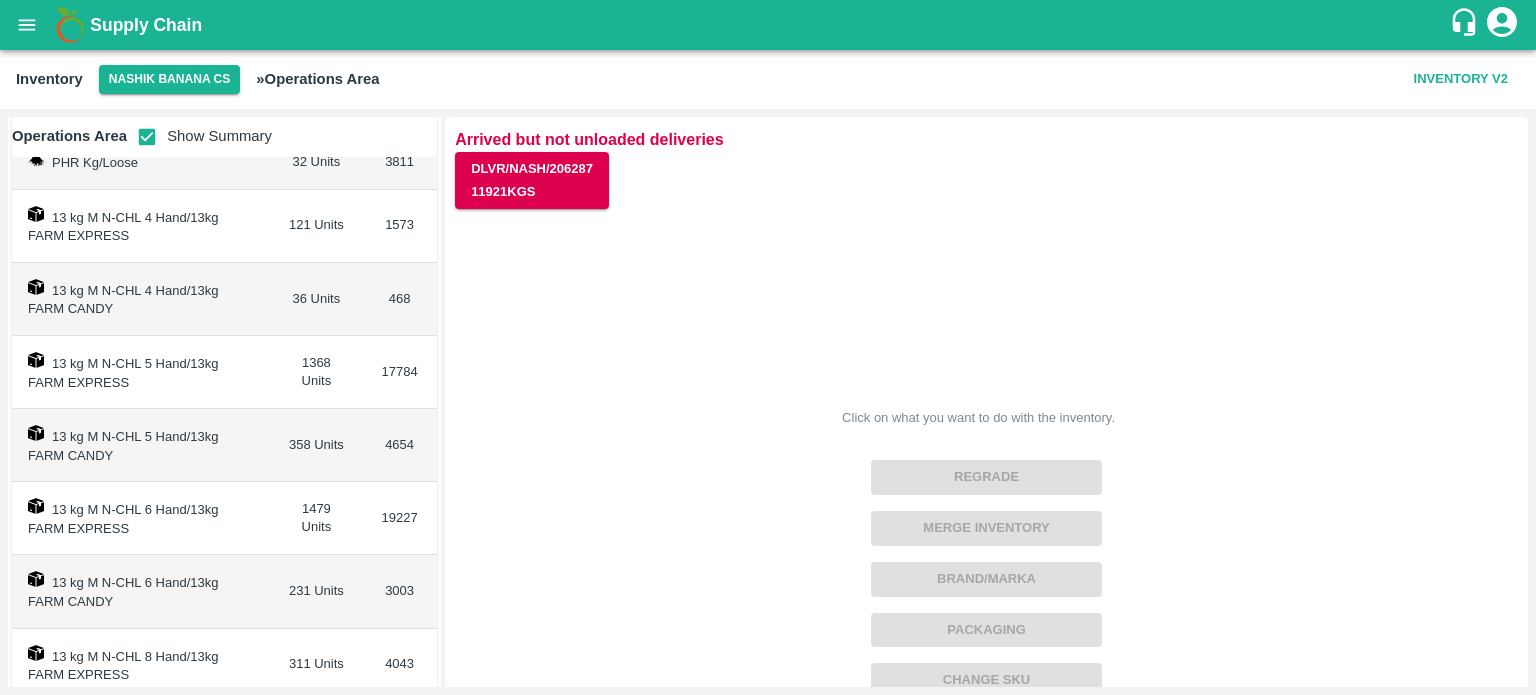 scroll, scrollTop: 215, scrollLeft: 0, axis: vertical 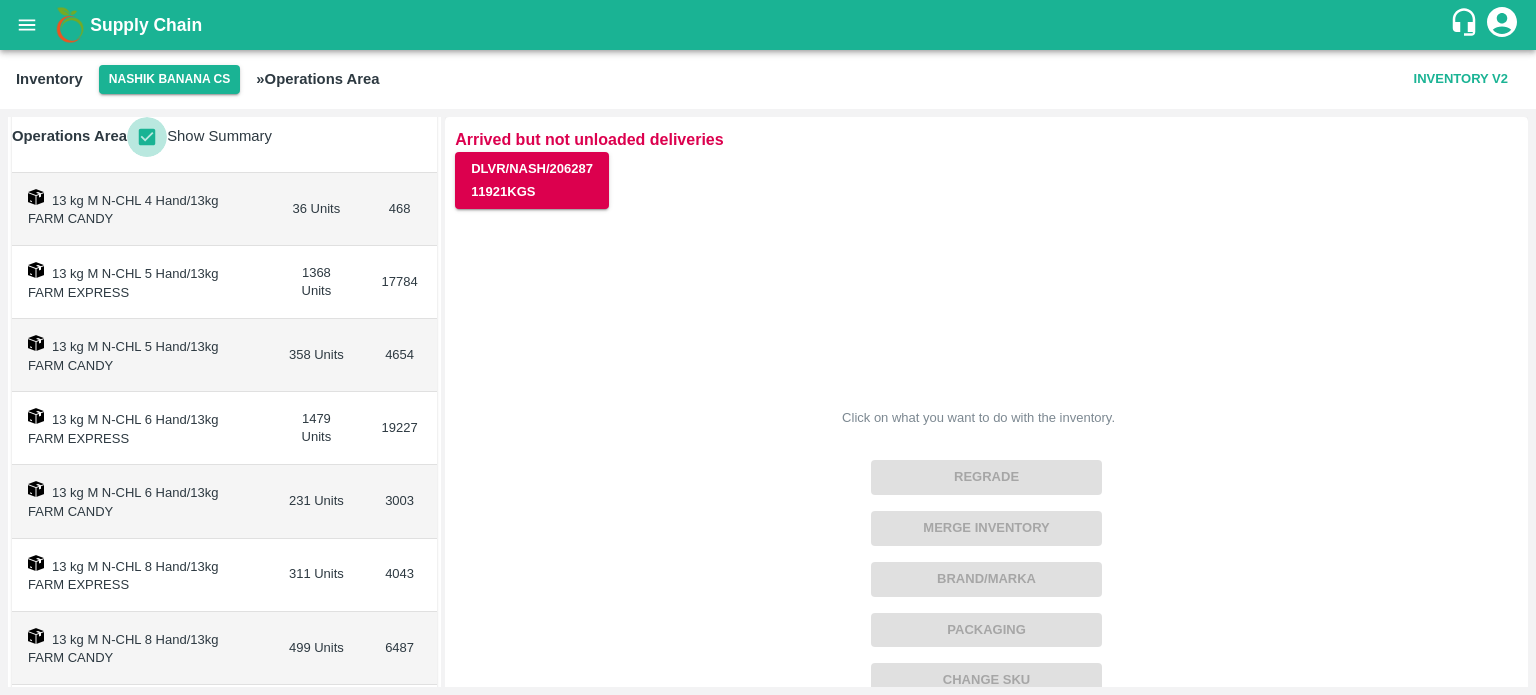 click at bounding box center (147, 137) 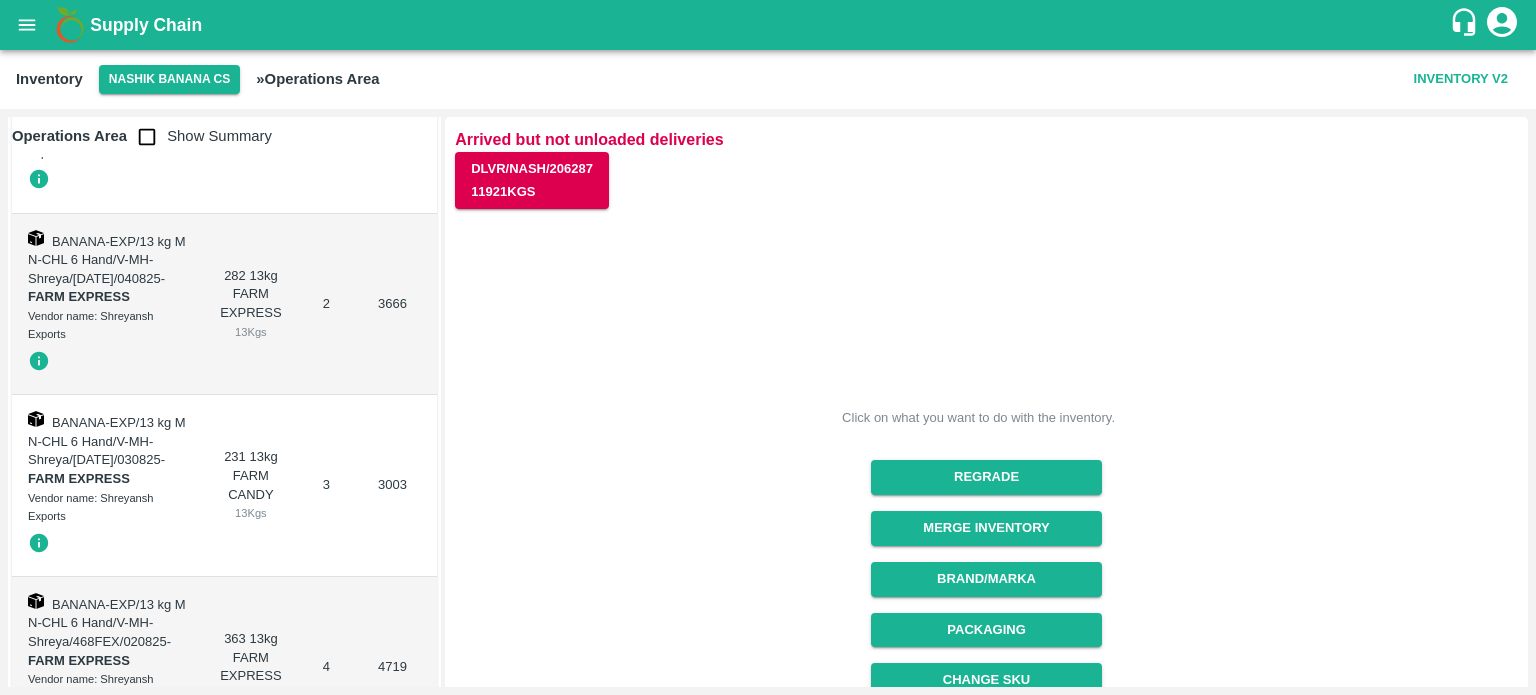 scroll, scrollTop: 25801, scrollLeft: 0, axis: vertical 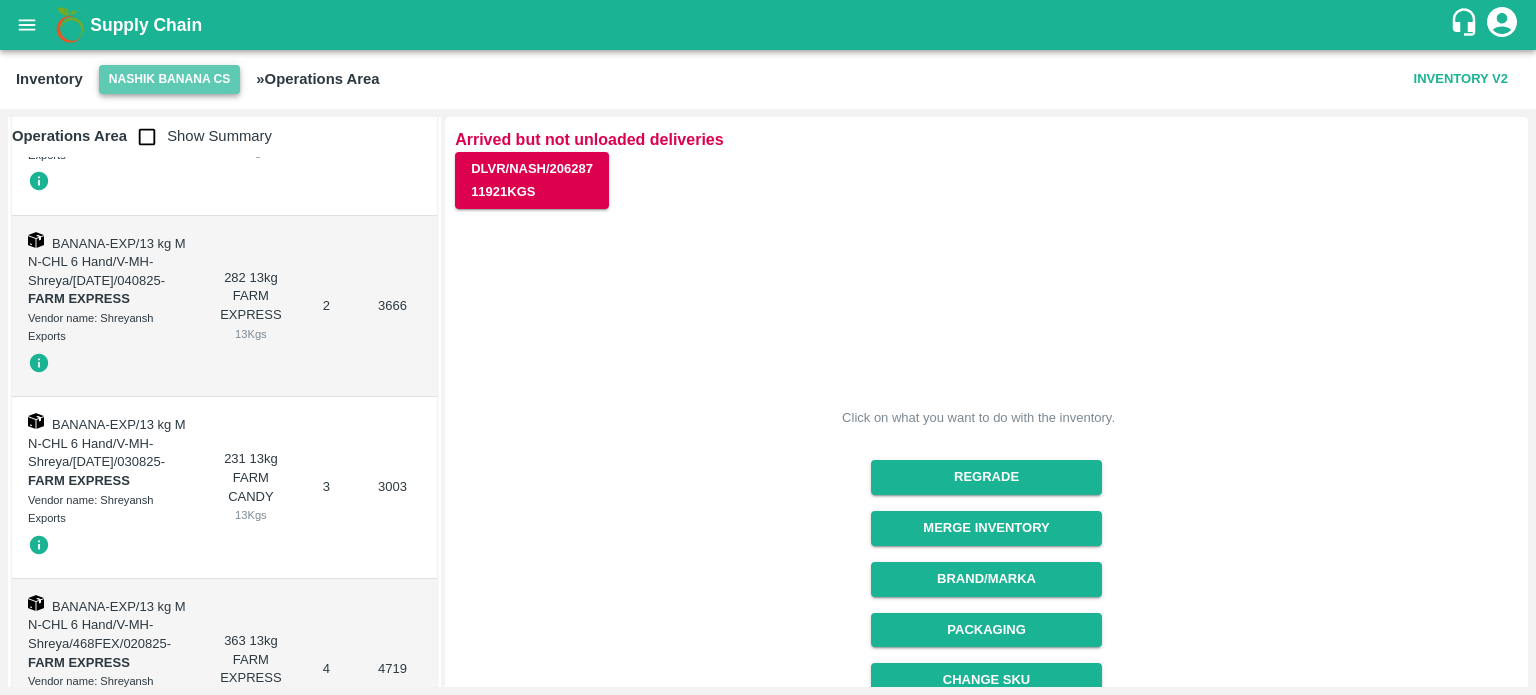 click on "Nashik Banana CS" at bounding box center [170, 79] 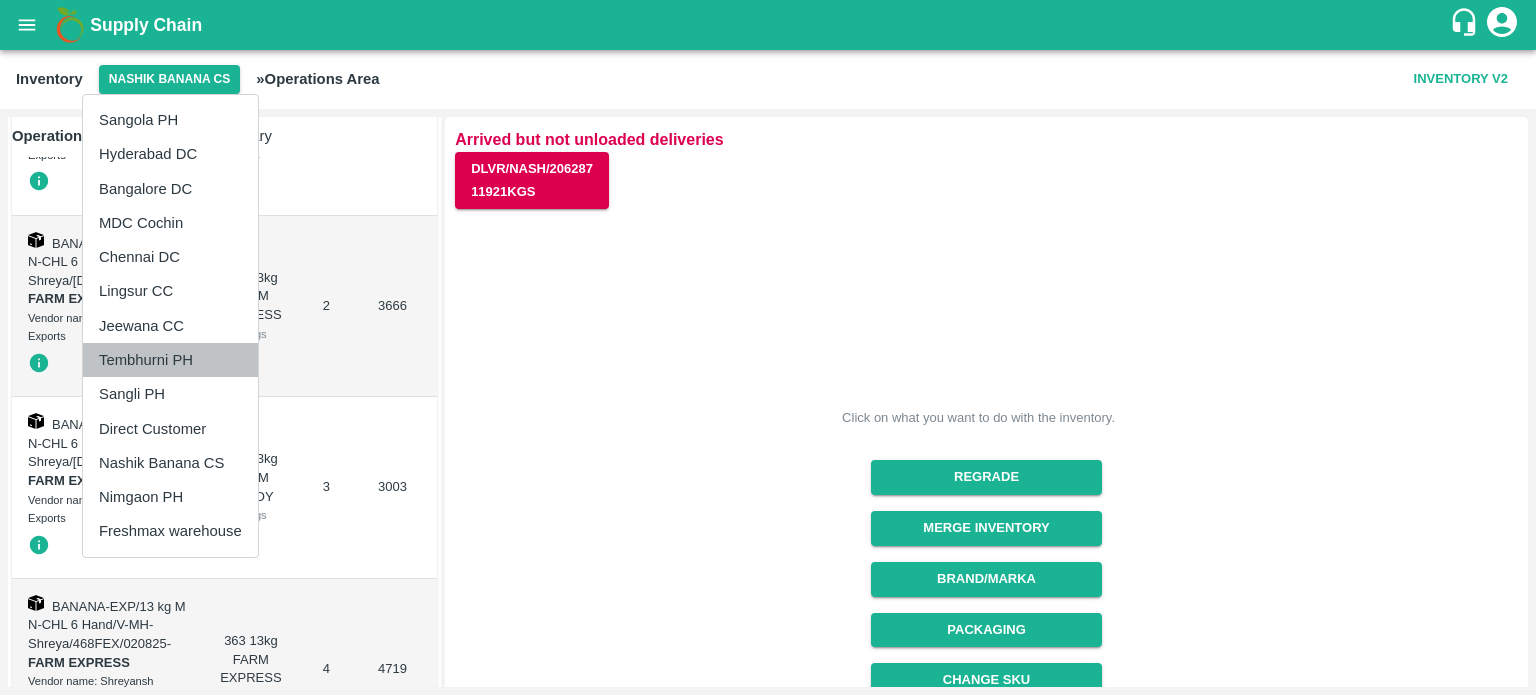 click on "Tembhurni PH" at bounding box center (170, 360) 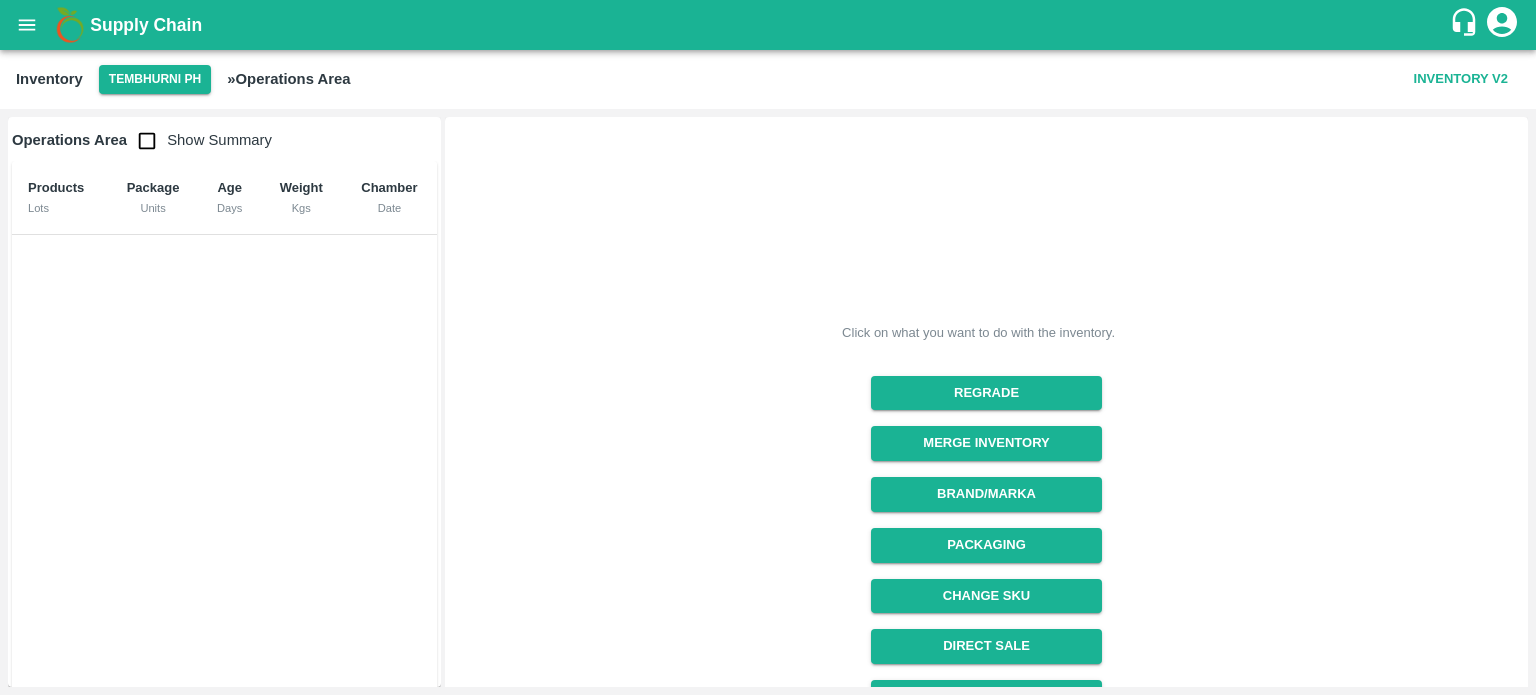 scroll, scrollTop: 240, scrollLeft: 0, axis: vertical 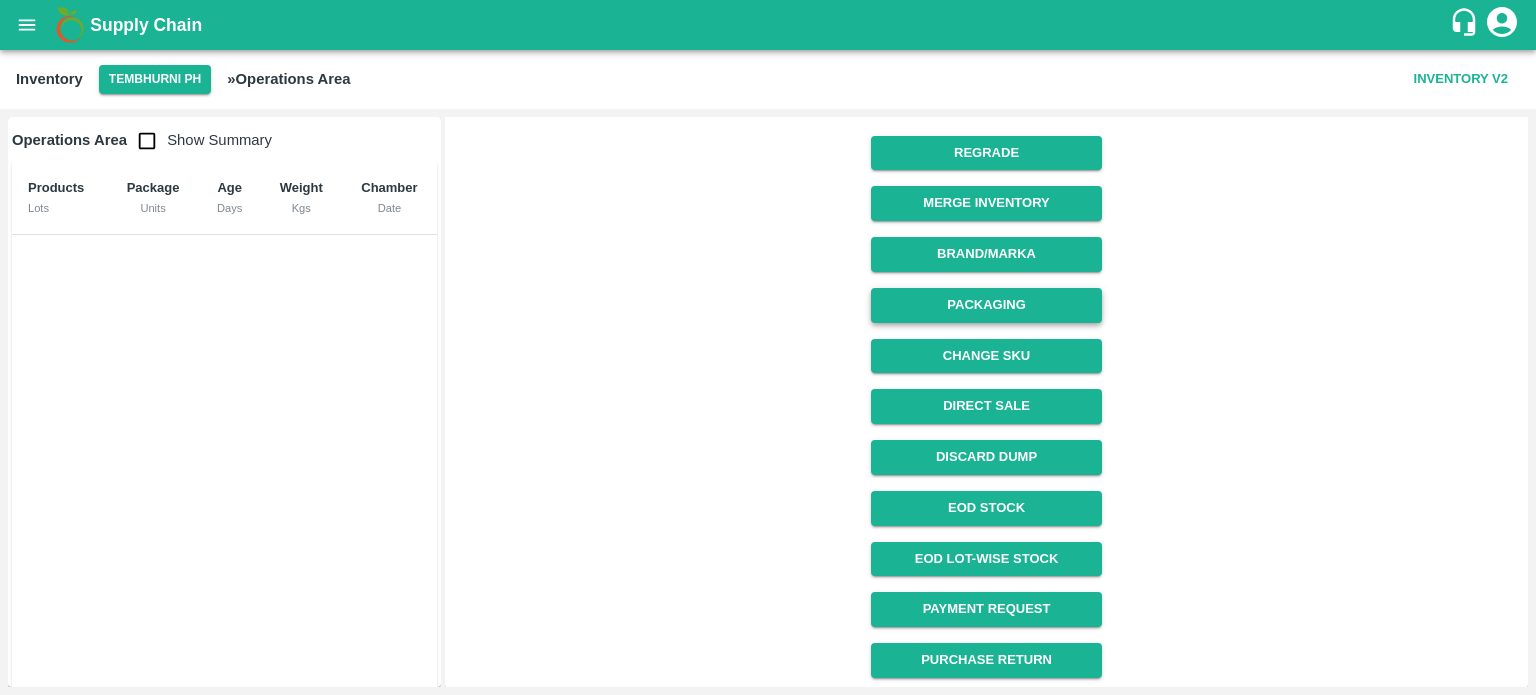 click on "Packaging" at bounding box center (986, 305) 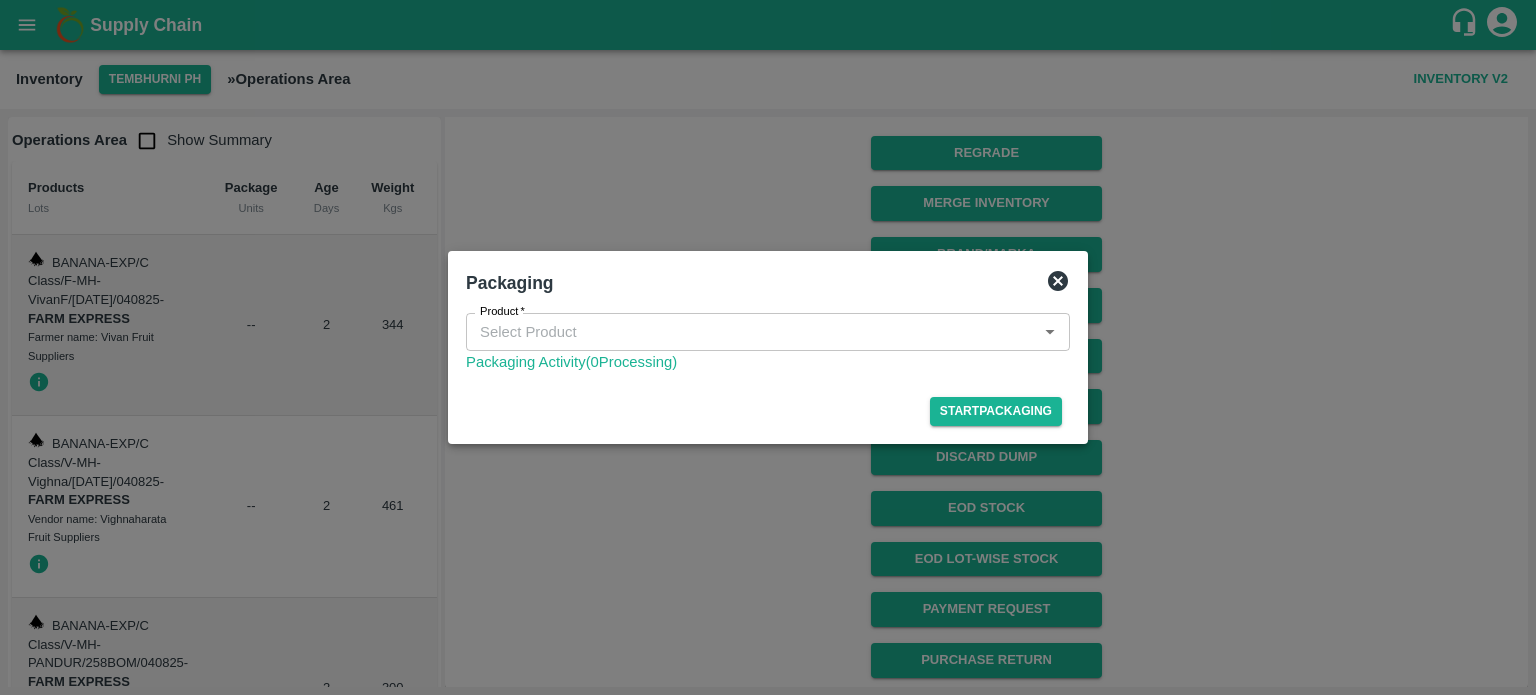 click on "Product" at bounding box center [768, 332] 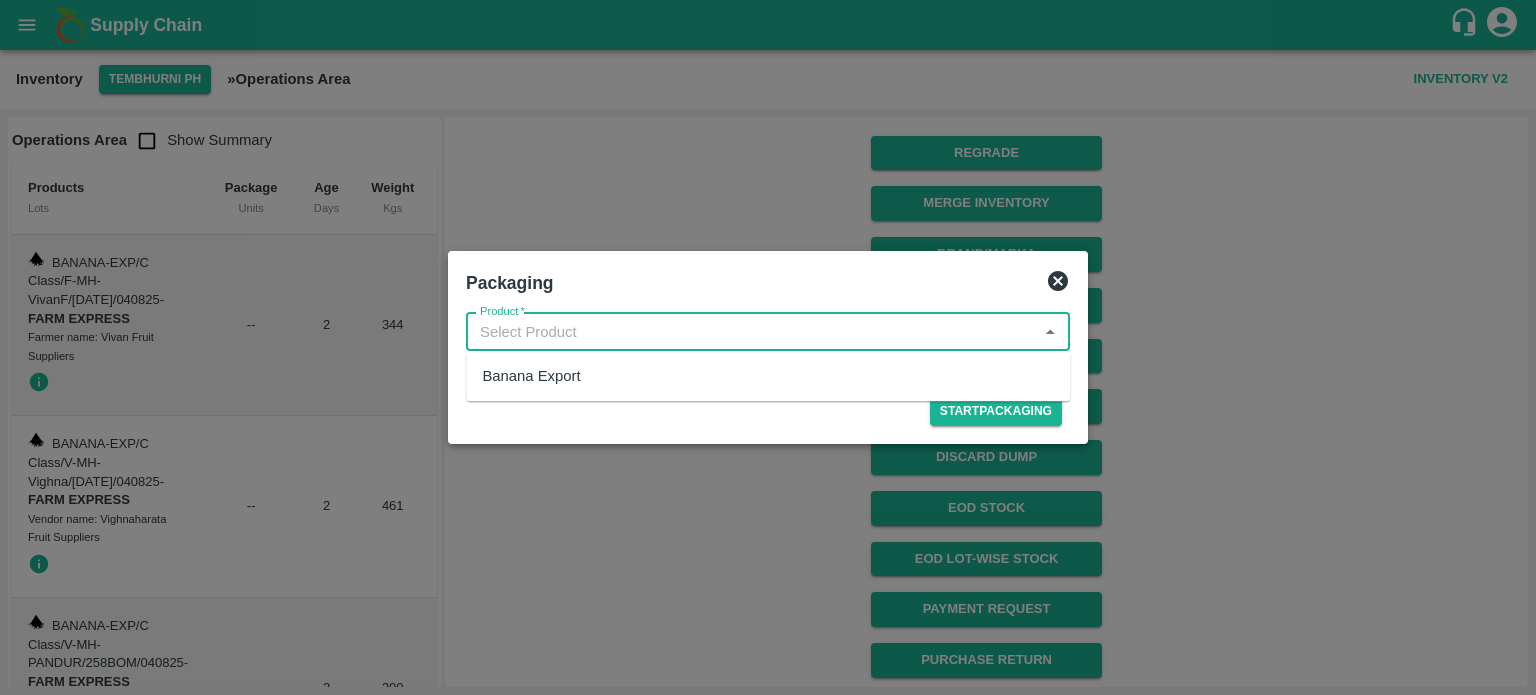 click on "Banana Export" at bounding box center [531, 376] 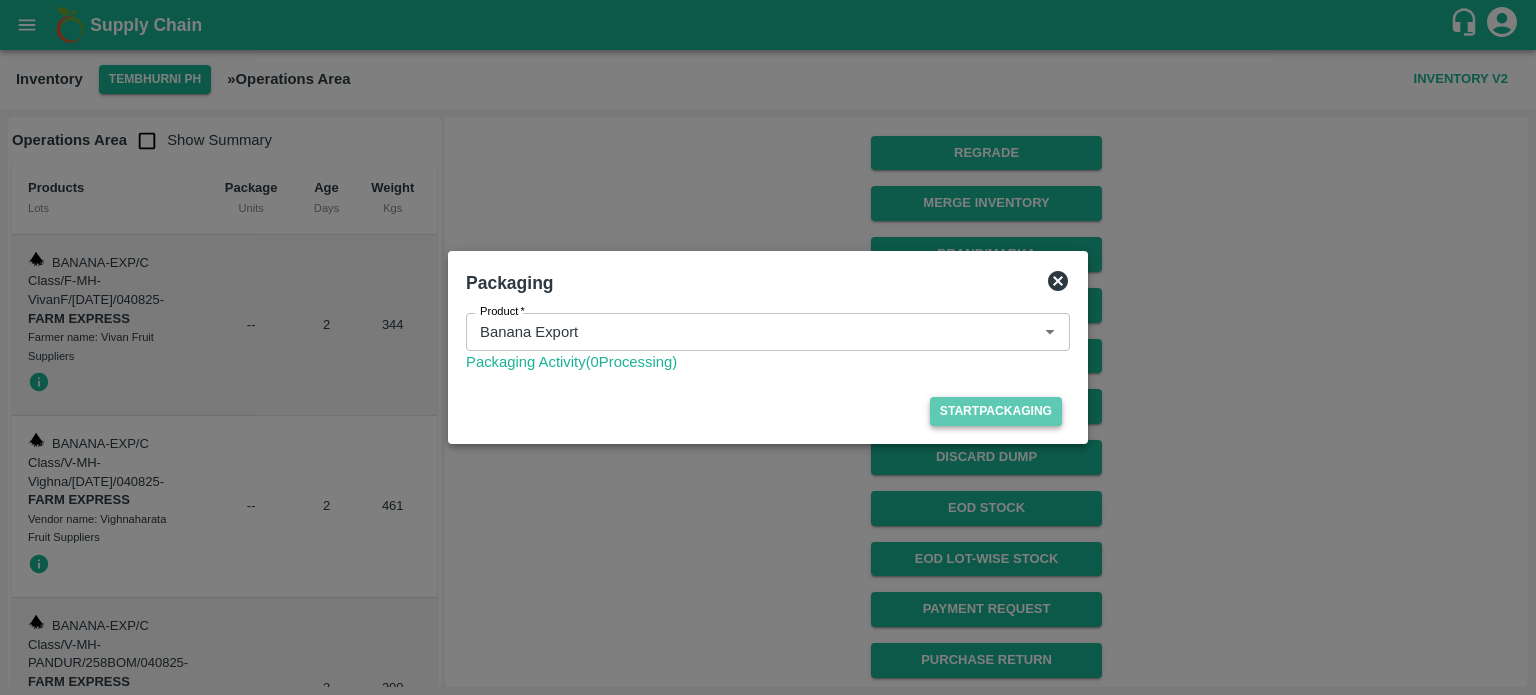 click on "Start  Packaging" at bounding box center [996, 411] 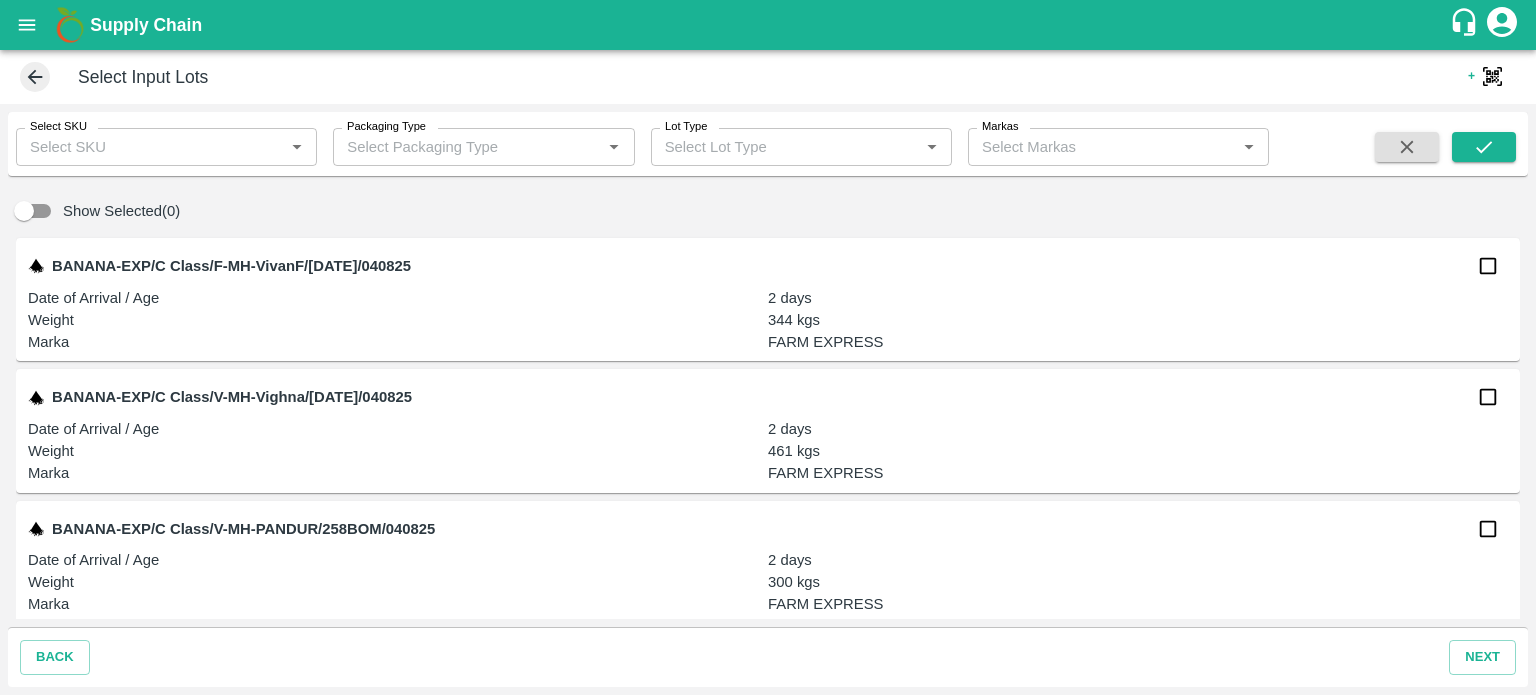 click on "Select SKU" at bounding box center (150, 147) 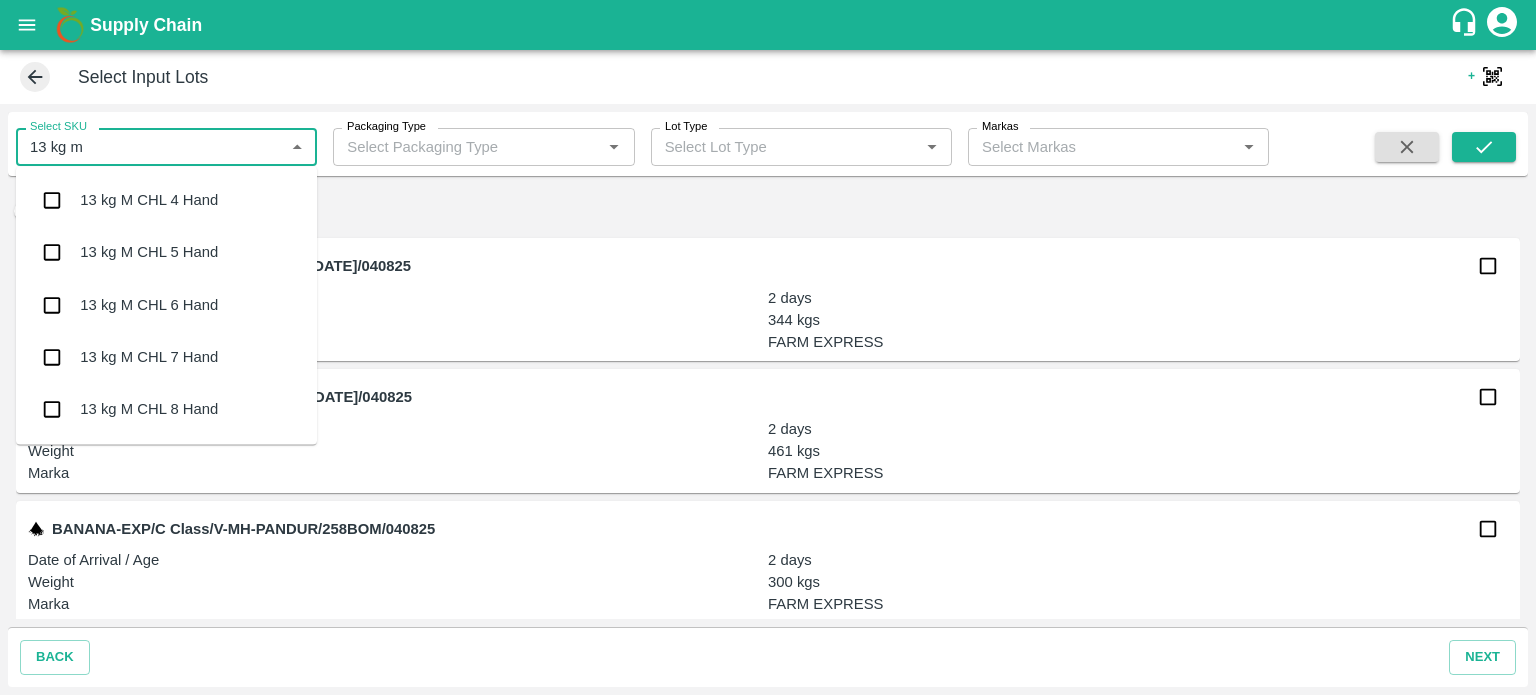 type on "13 kg m n" 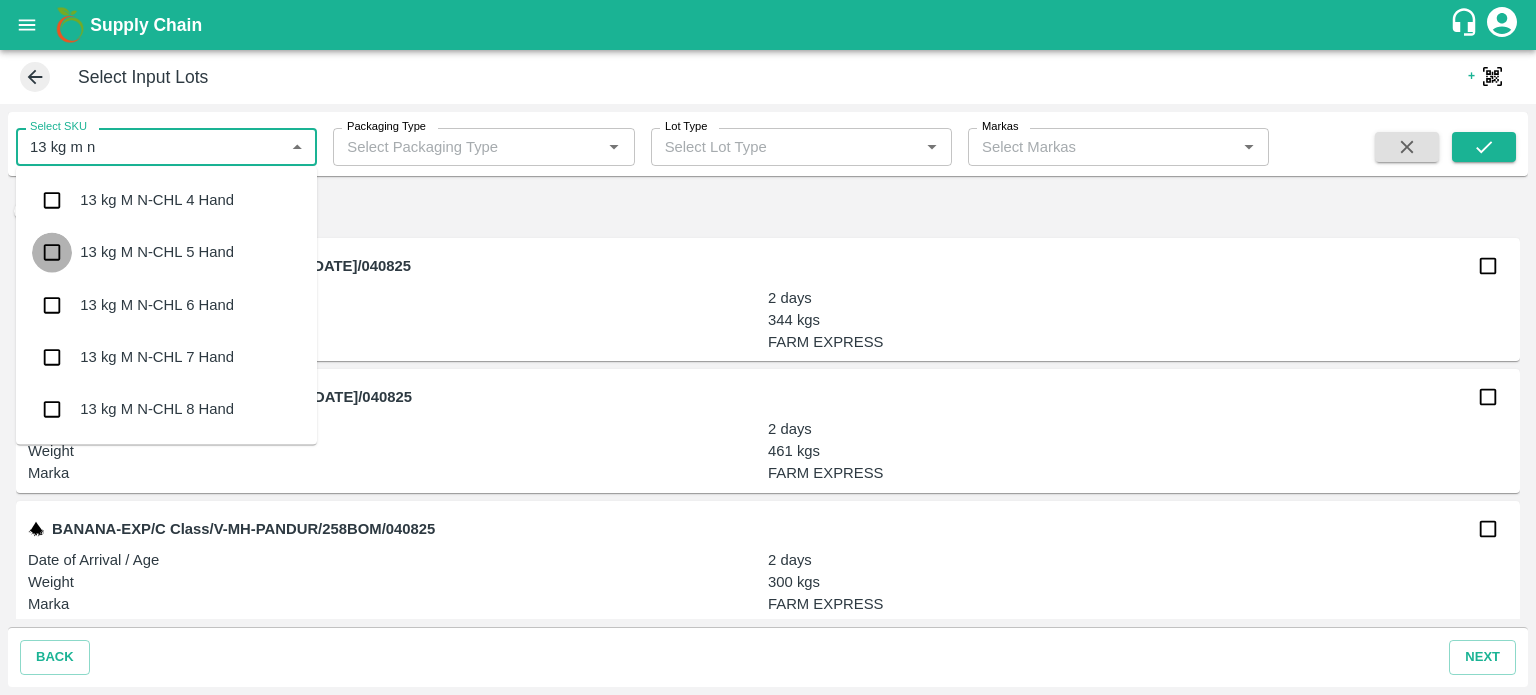 click at bounding box center (52, 253) 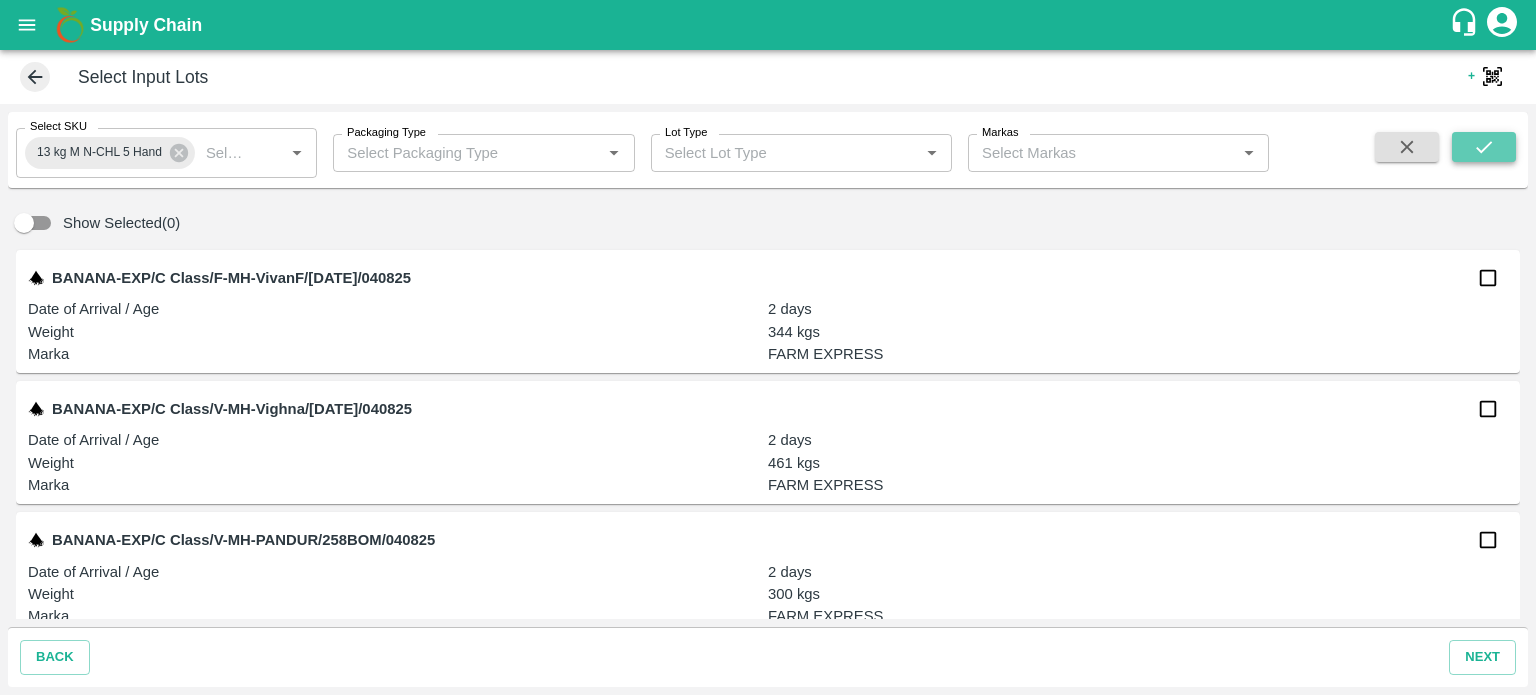 click 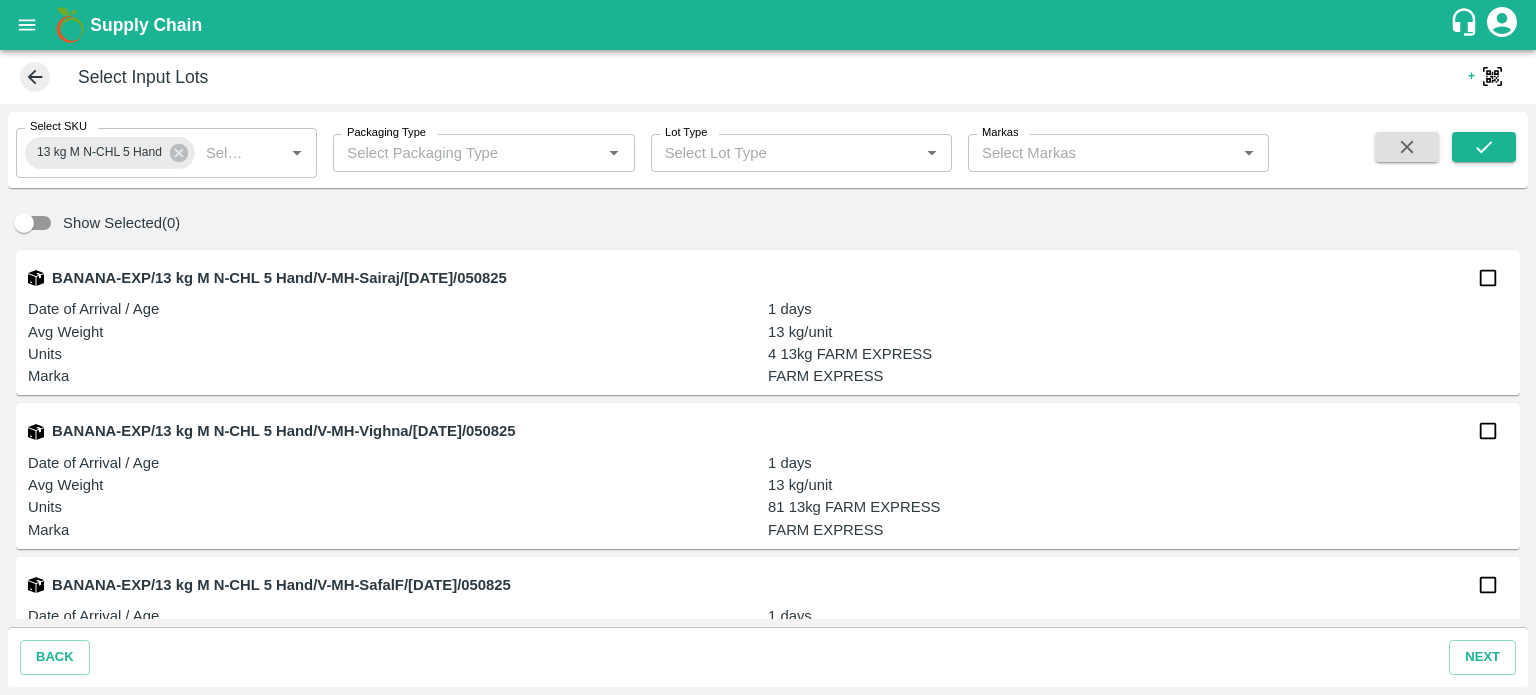 click on "Packaging Type" at bounding box center [467, 153] 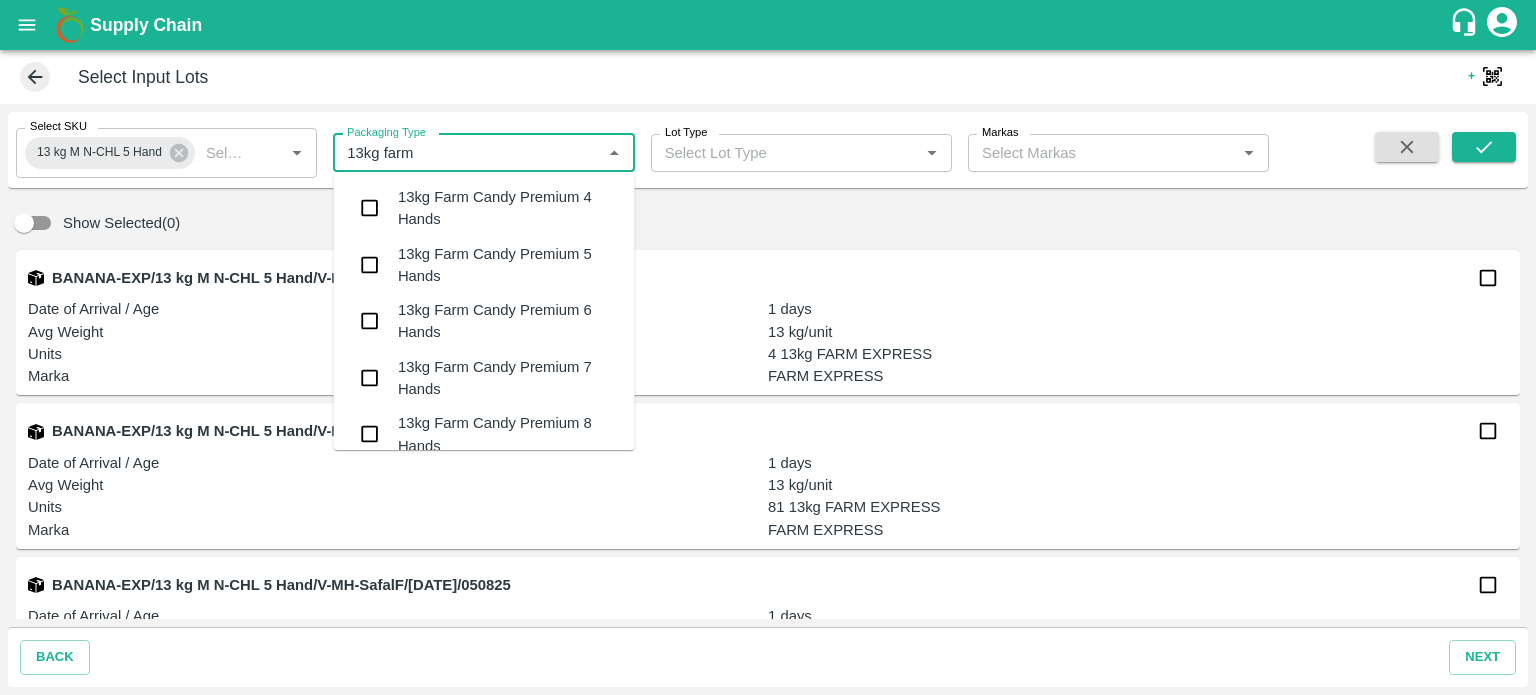 type on "13kg farm" 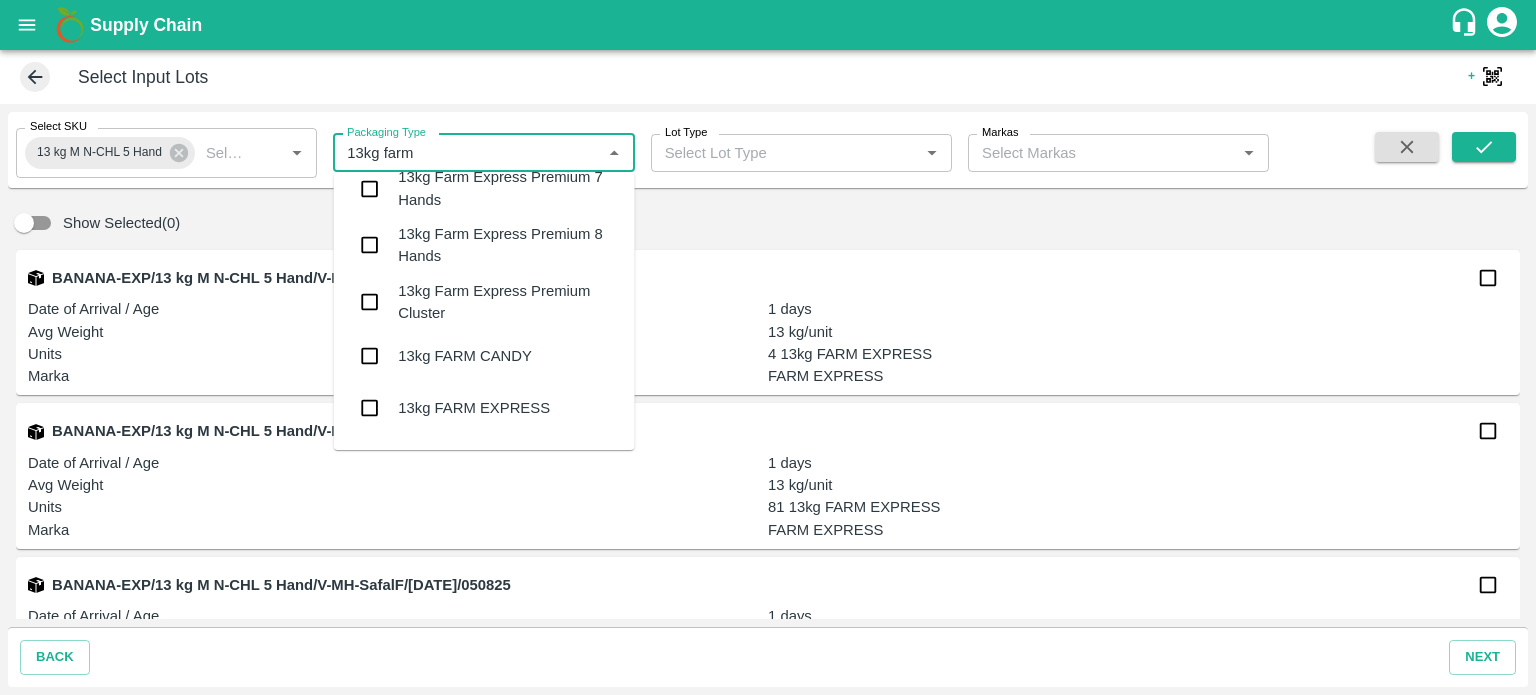scroll, scrollTop: 912, scrollLeft: 0, axis: vertical 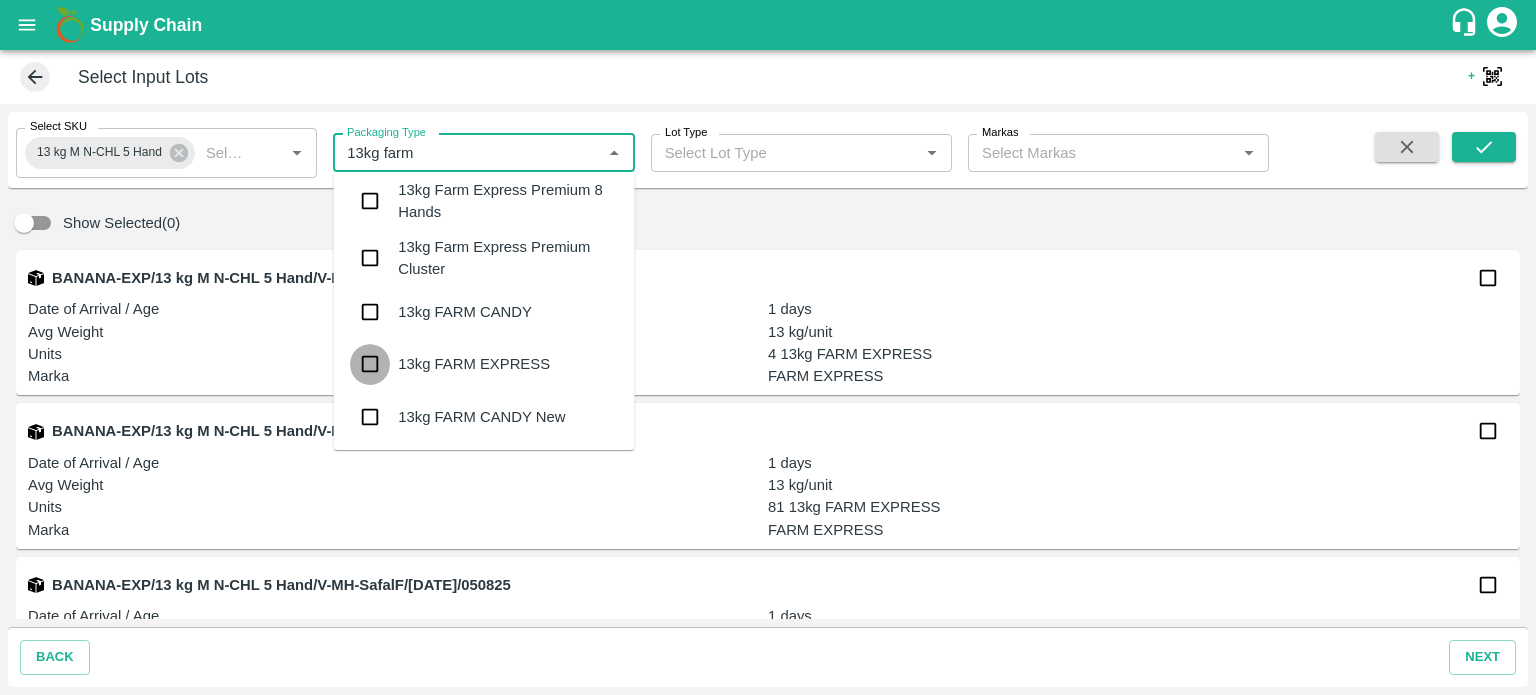 click at bounding box center (370, 364) 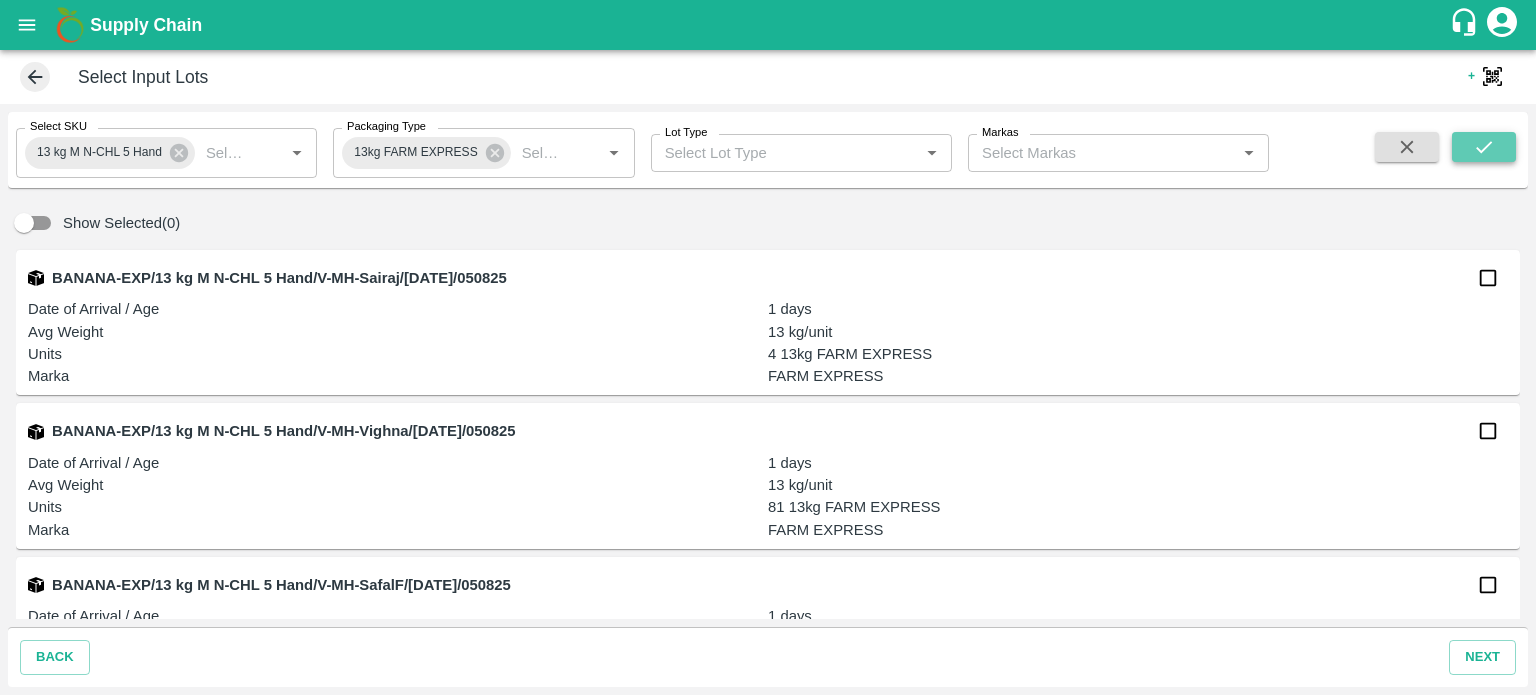 click at bounding box center [1484, 147] 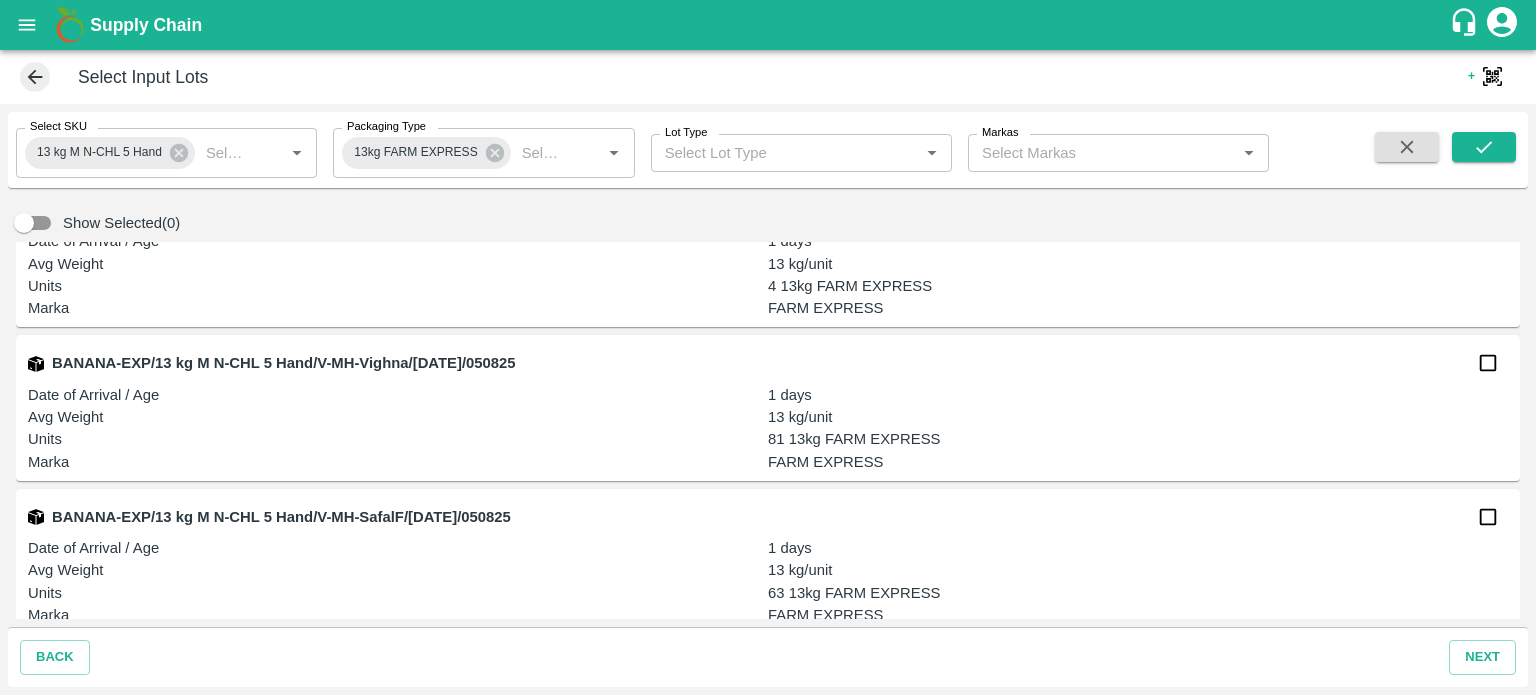 scroll, scrollTop: 0, scrollLeft: 0, axis: both 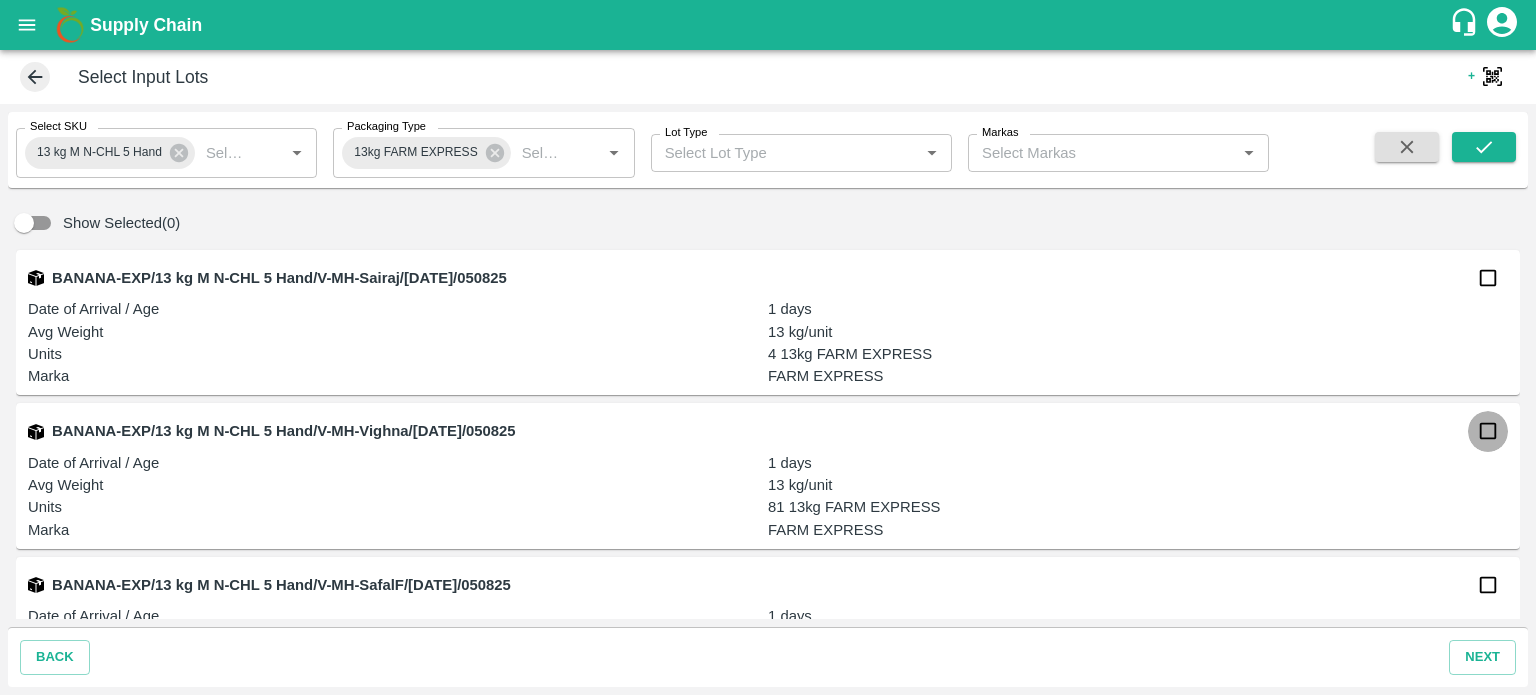 click at bounding box center (1488, 431) 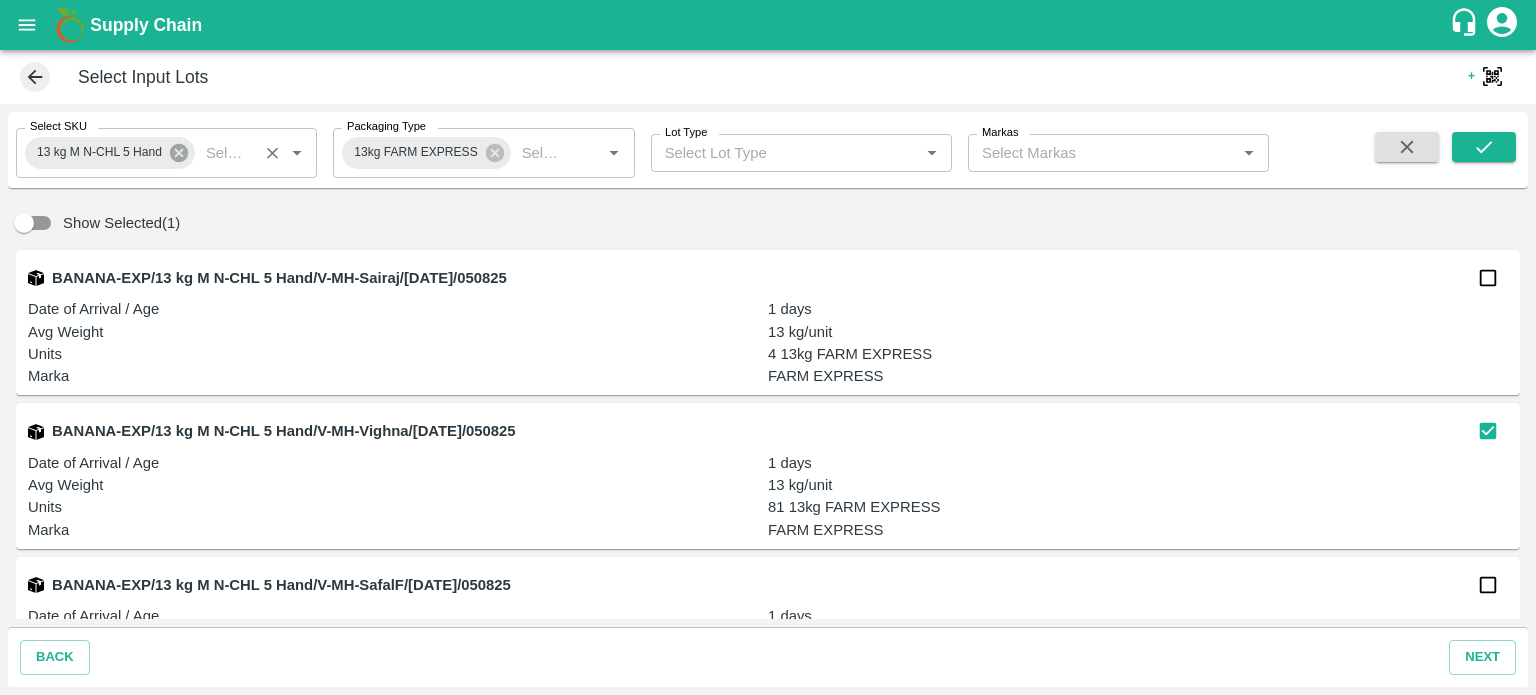 click 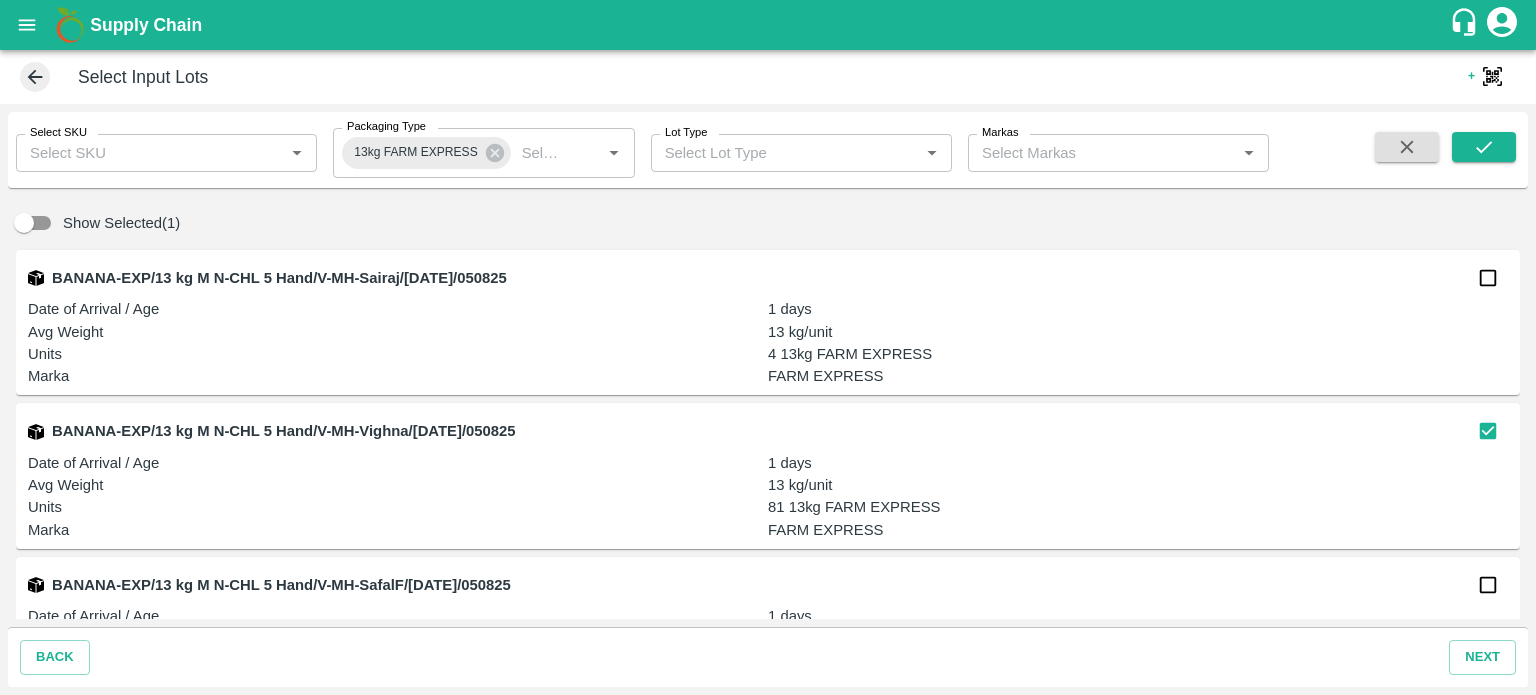 click on "Select SKU" at bounding box center [150, 153] 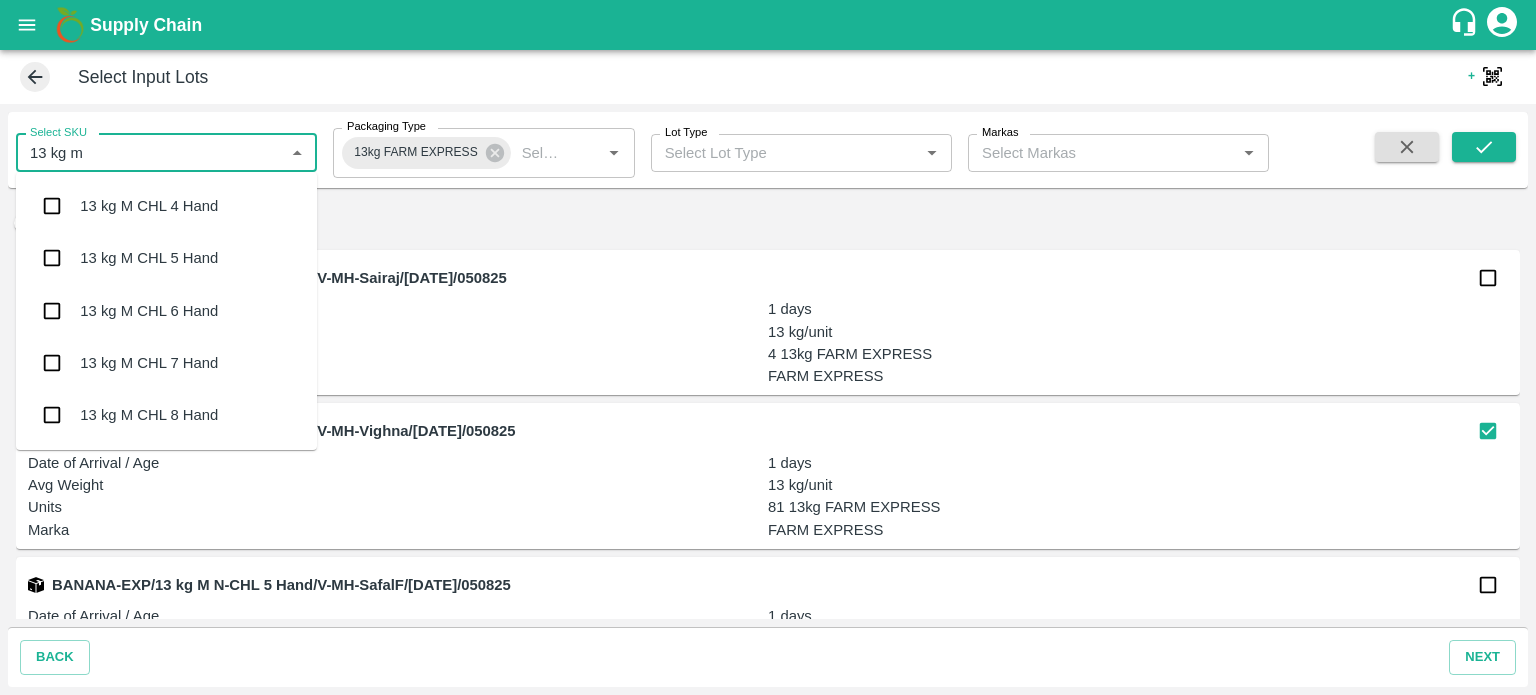 type on "13 kg m n" 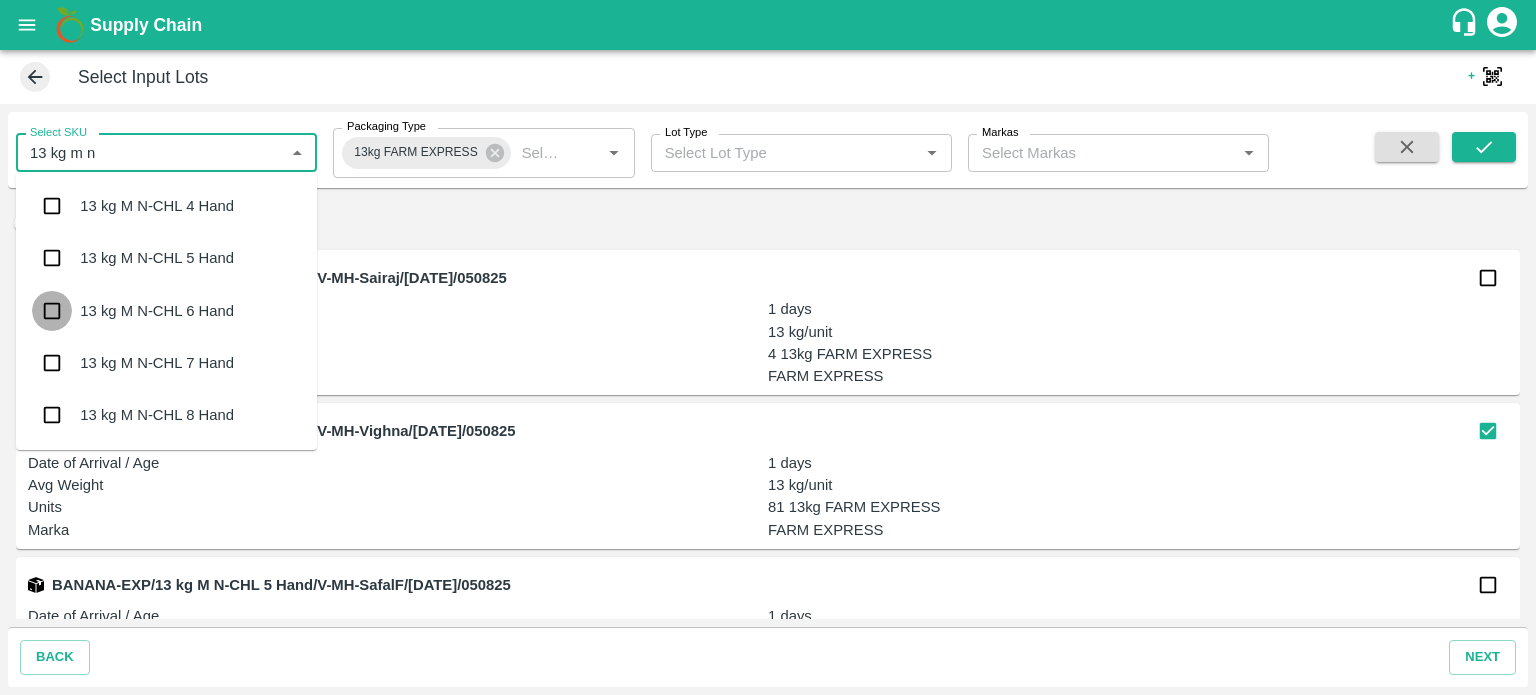 click at bounding box center (52, 311) 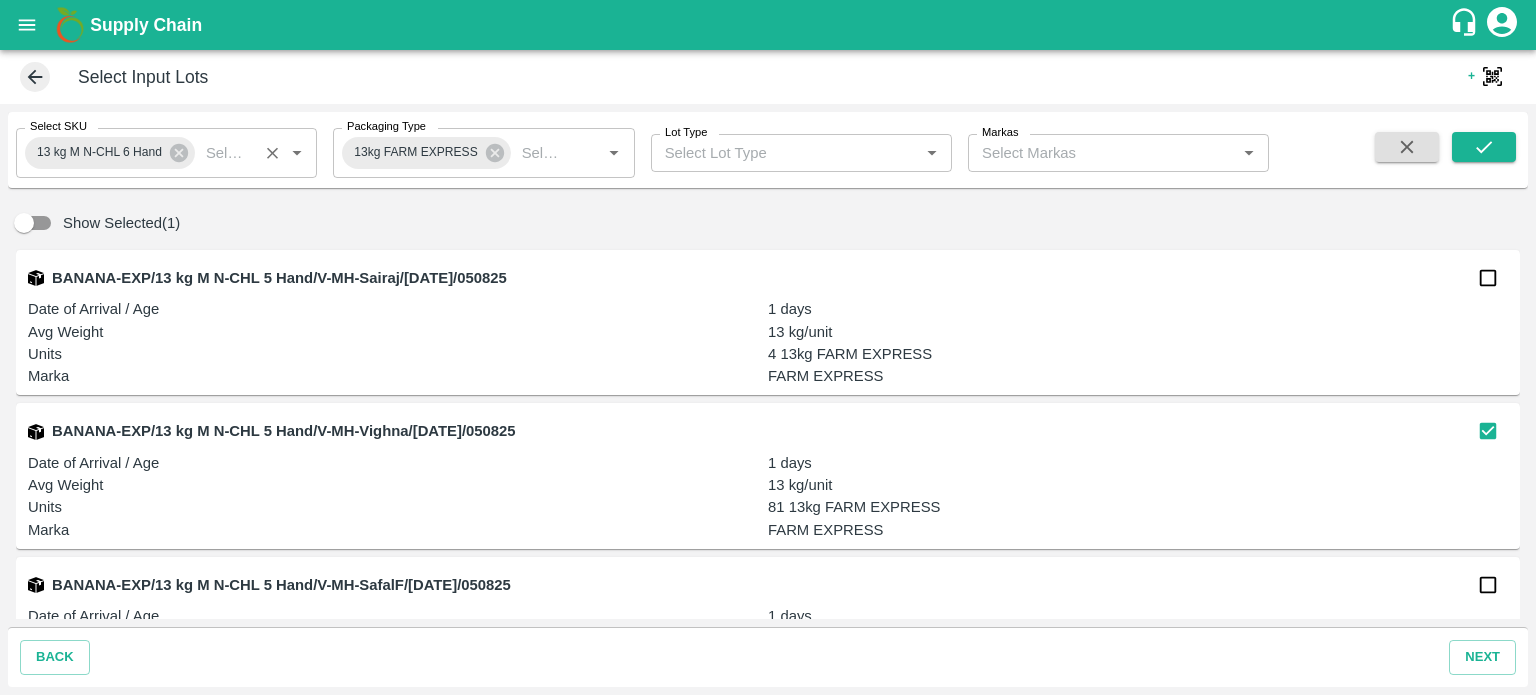 click on "Select SKU 13 kg M N-CHL 6 Hand Select SKU   * Packaging Type 13kg FARM EXPRESS Packaging Type   * Lot Type Lot Type   * Markas Markas   *" at bounding box center [768, 150] 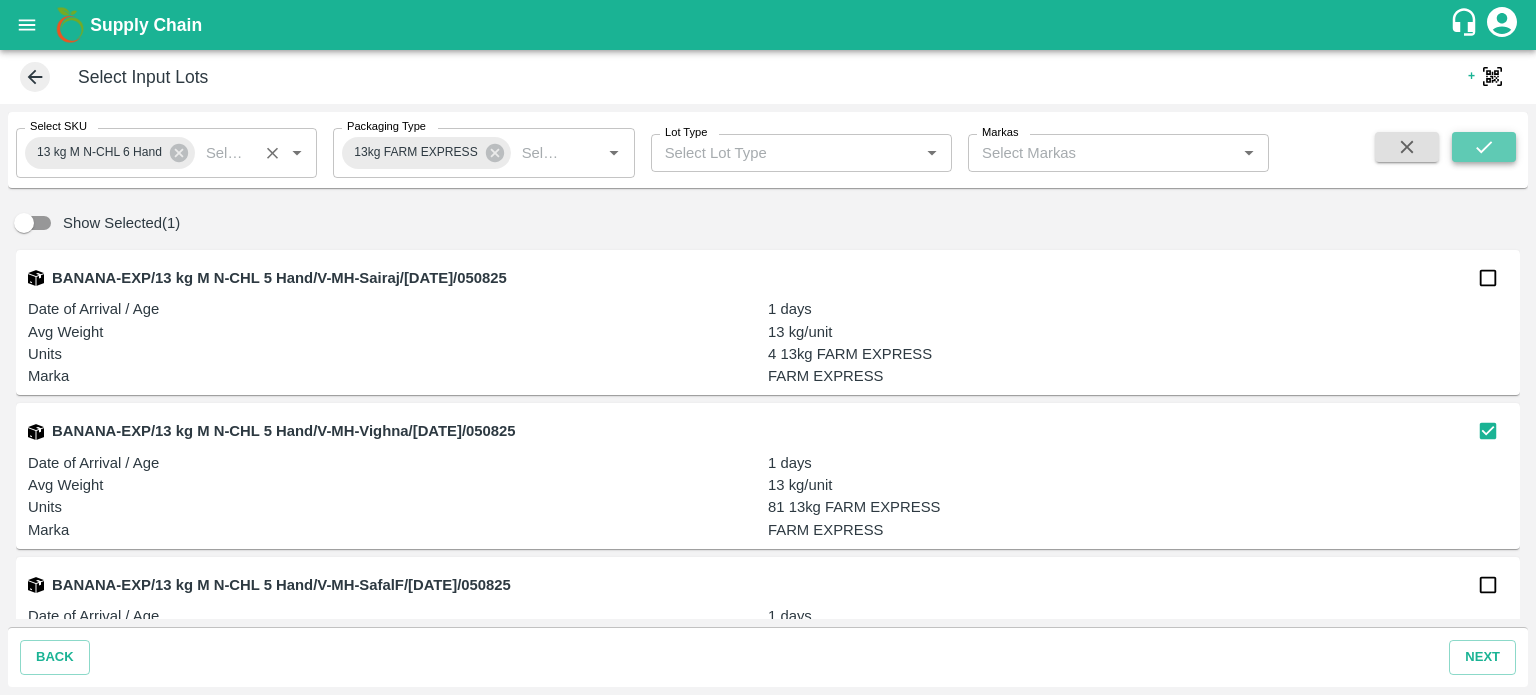 click 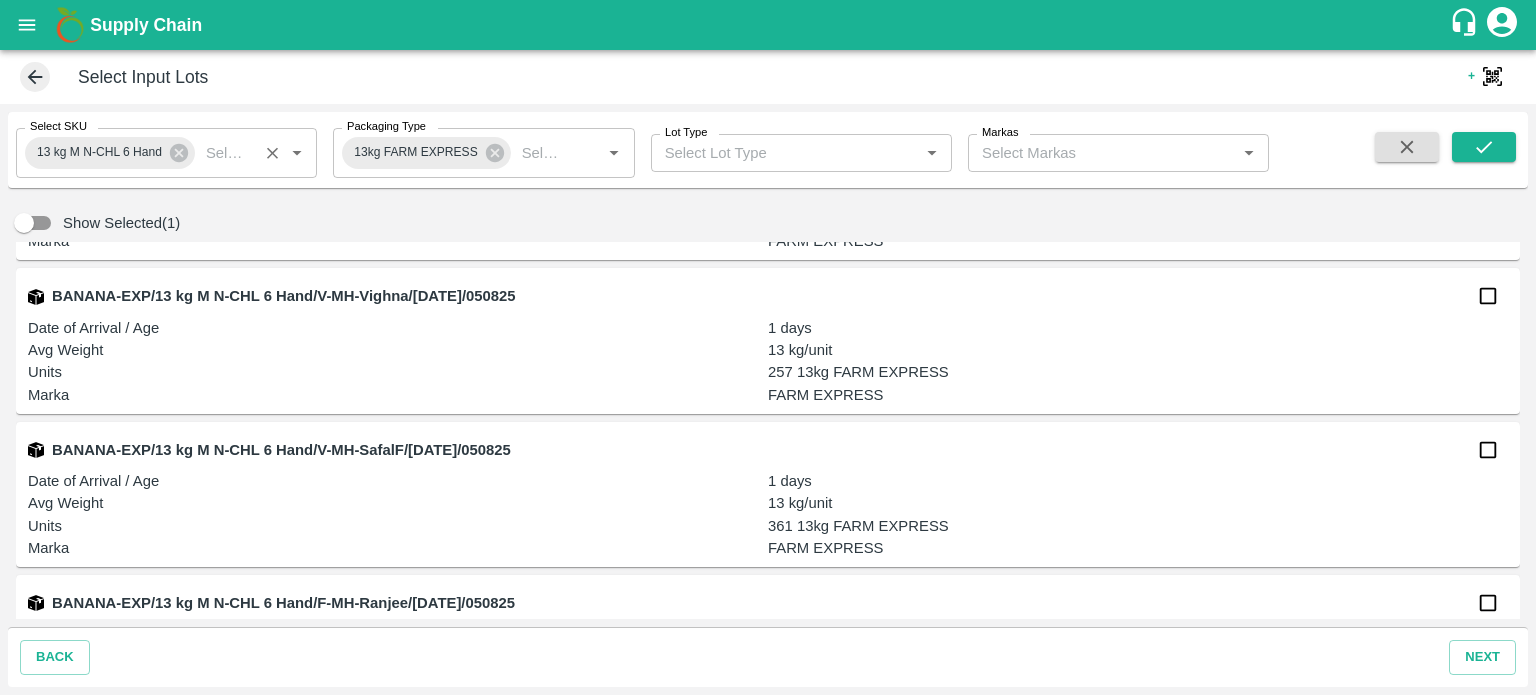 scroll, scrollTop: 136, scrollLeft: 0, axis: vertical 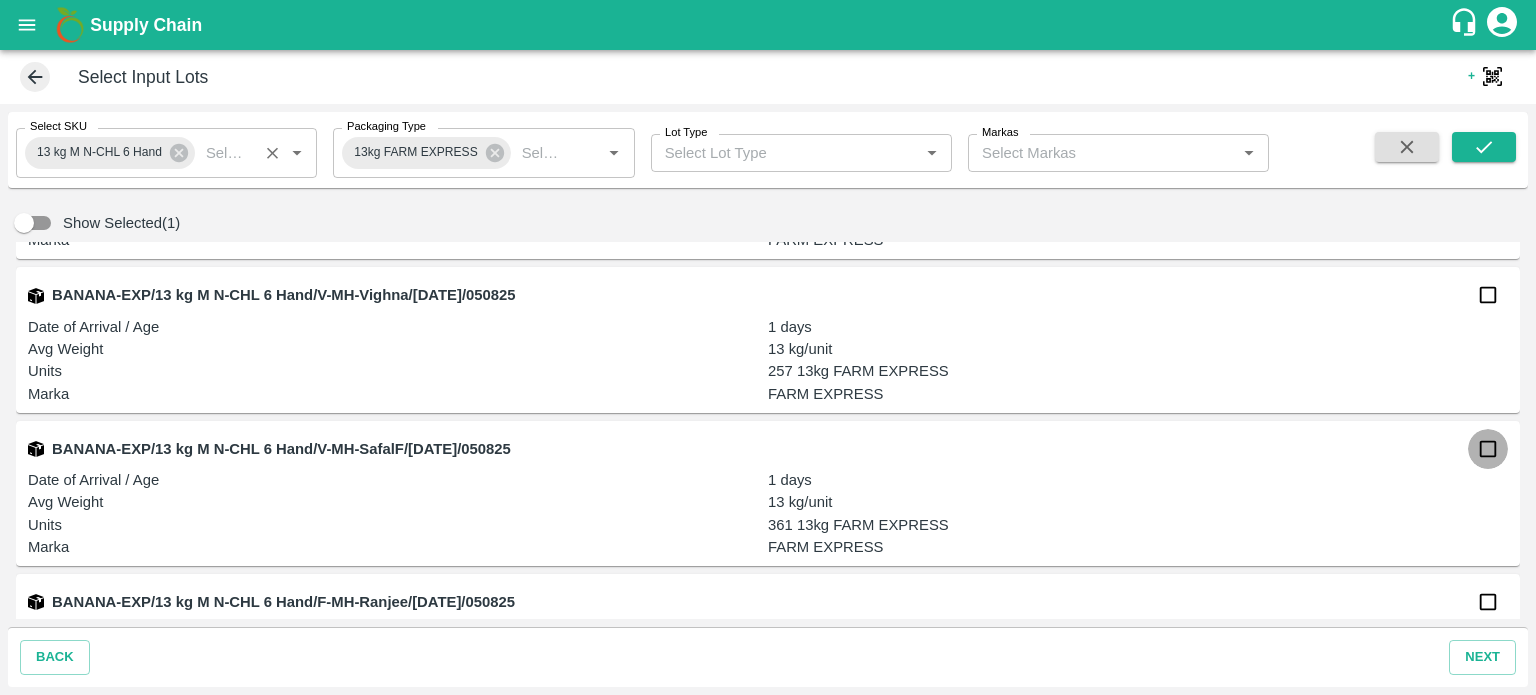 click at bounding box center [1488, 449] 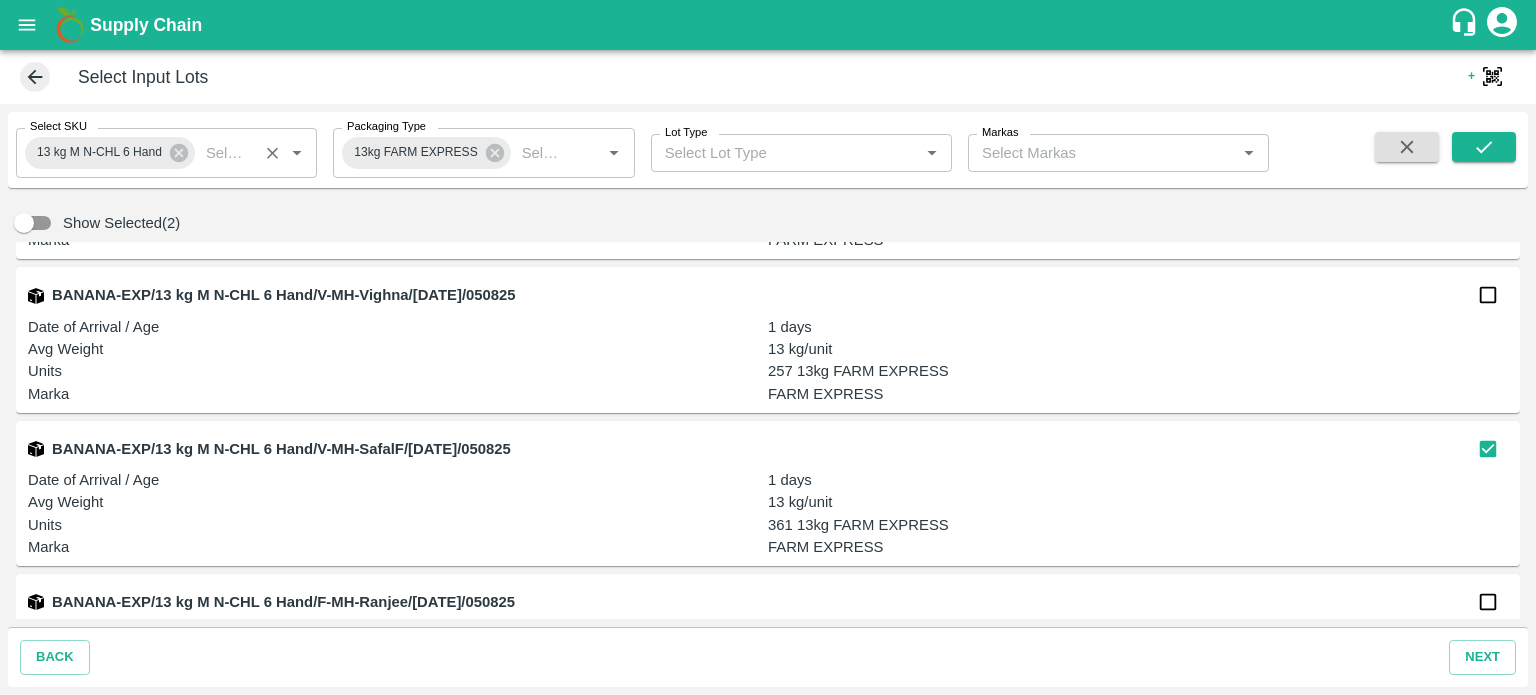 click at bounding box center (1488, 295) 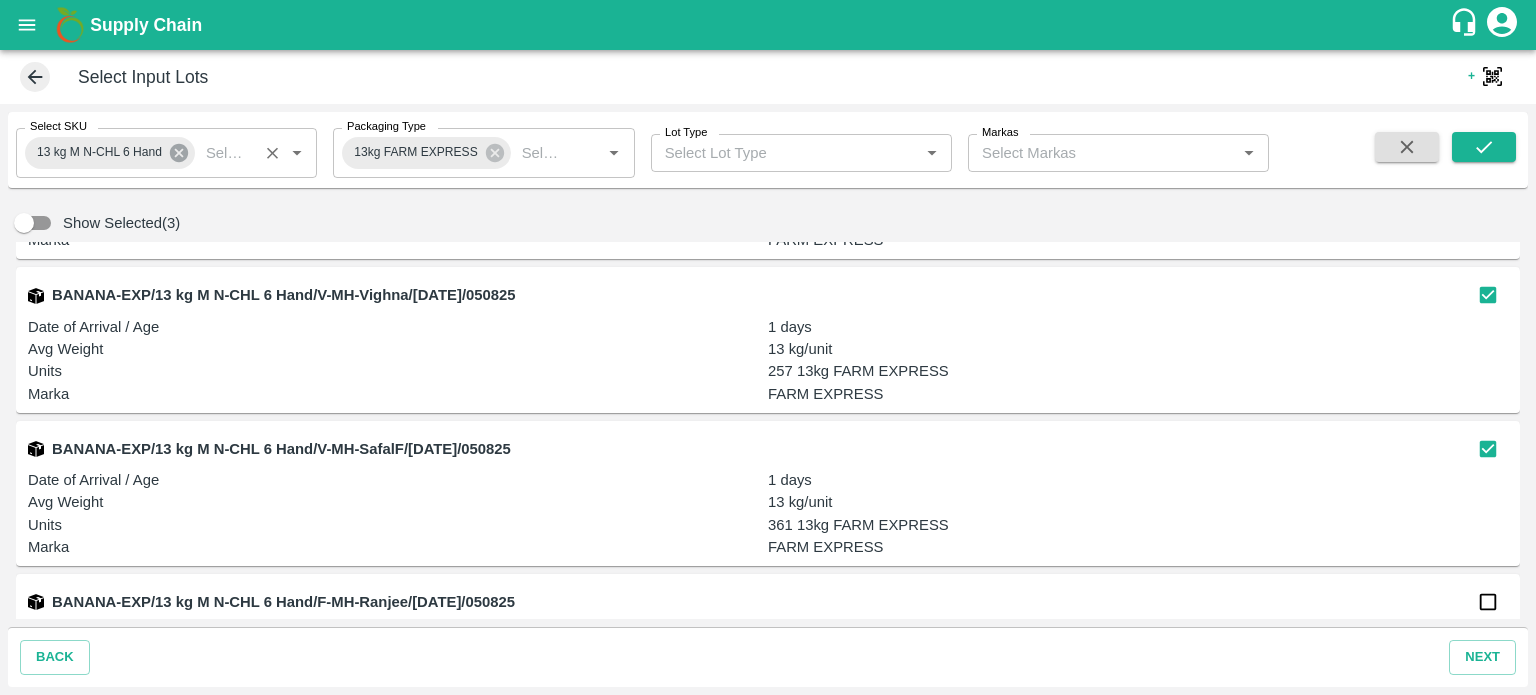 click 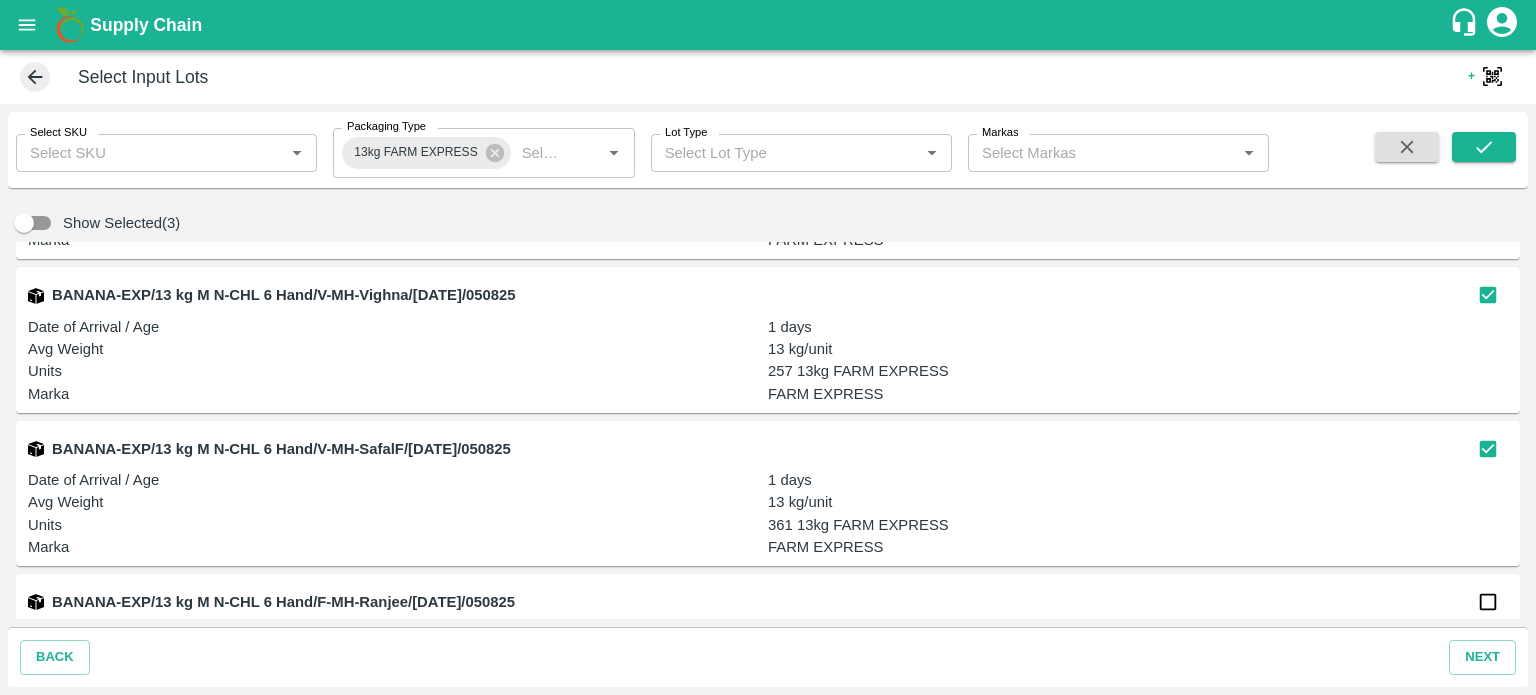 click on "Select SKU" at bounding box center [150, 153] 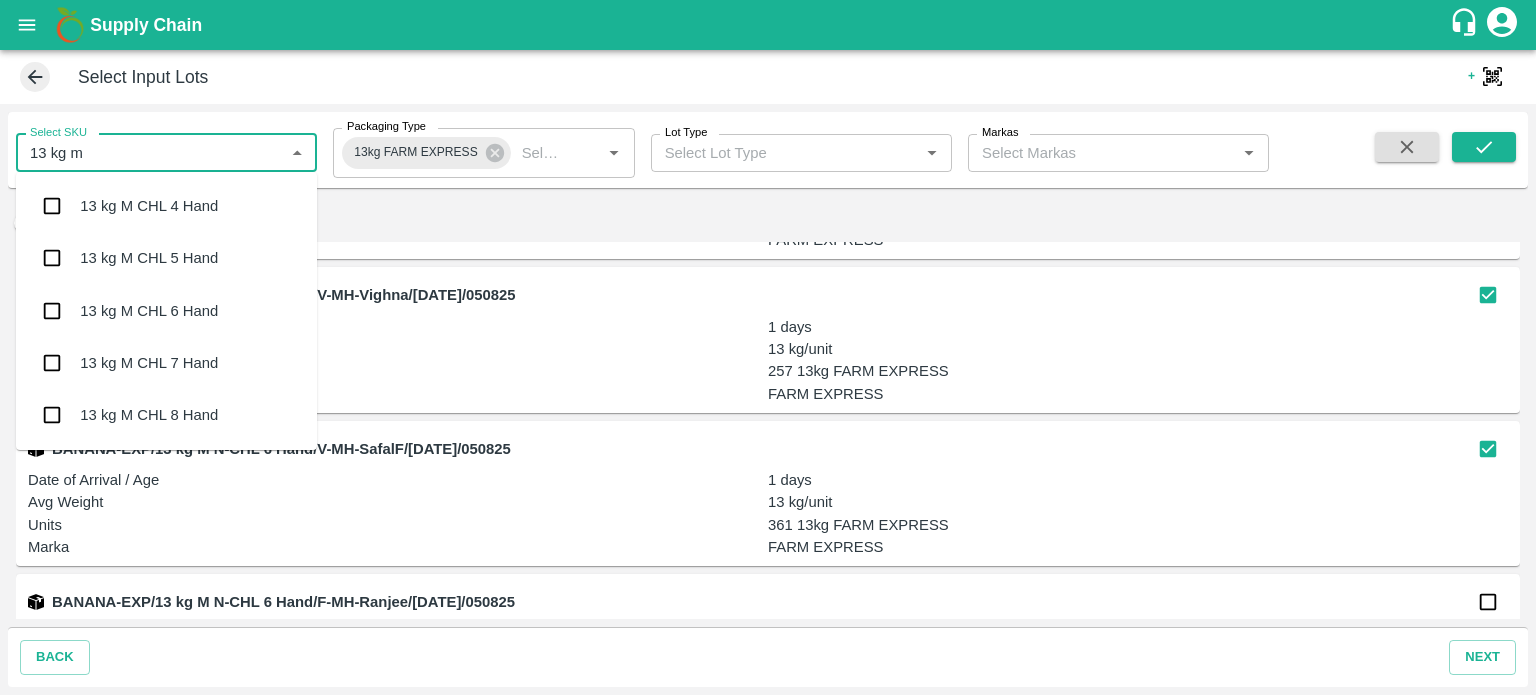 type on "13 kg m n" 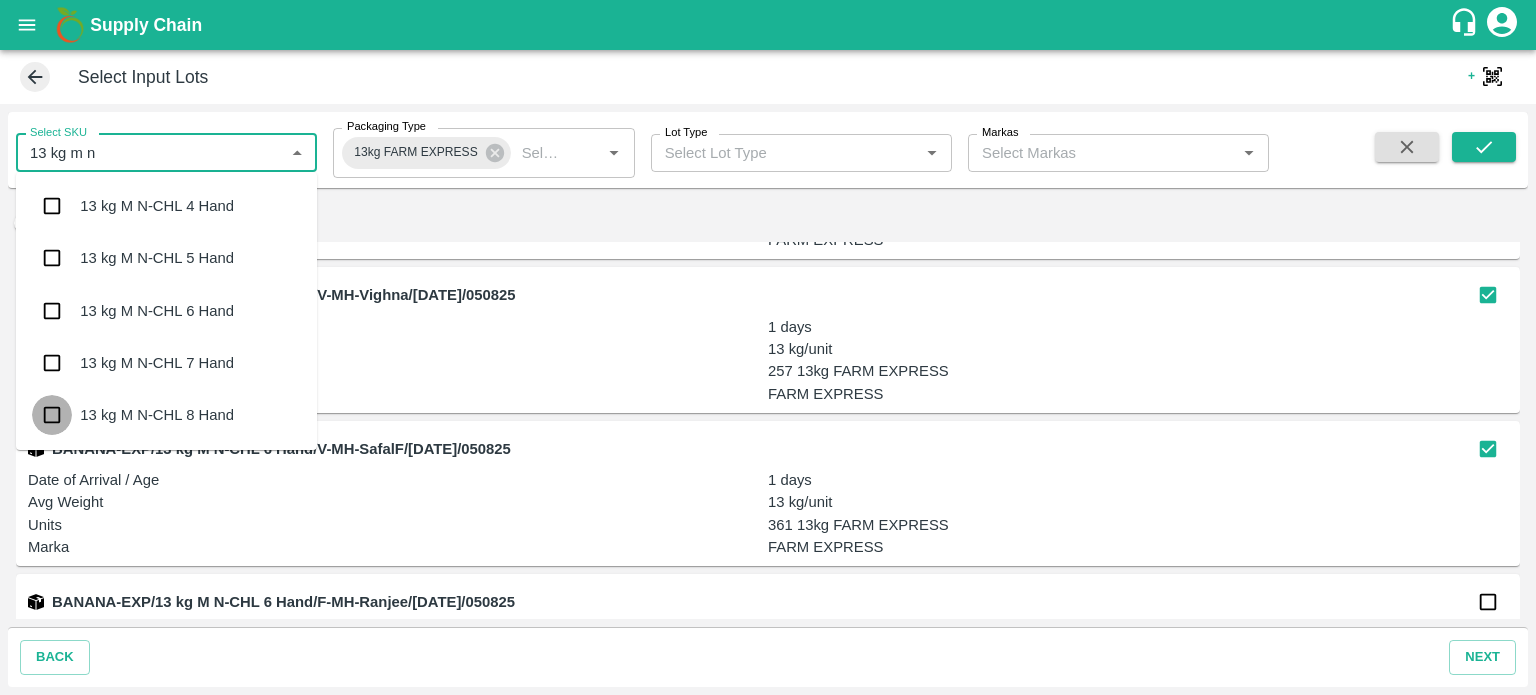 click at bounding box center [52, 415] 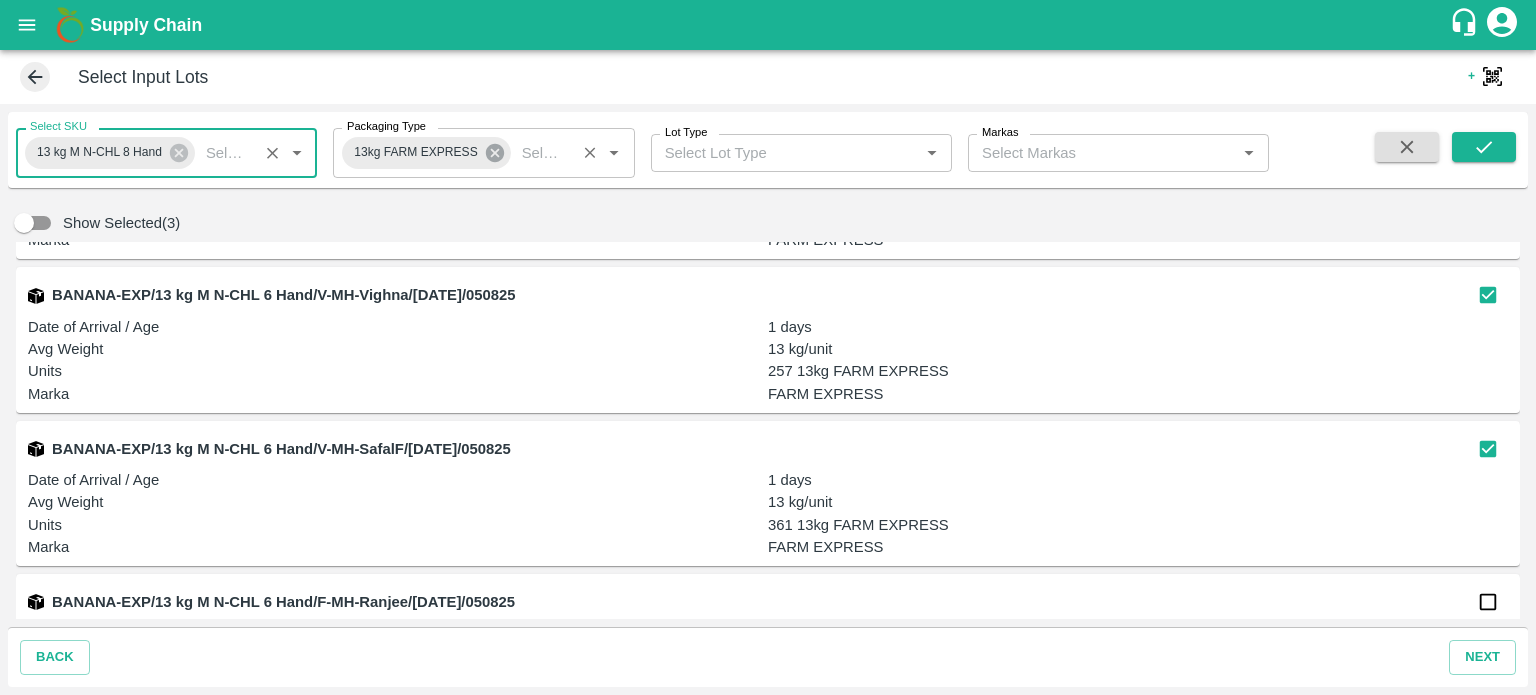 click 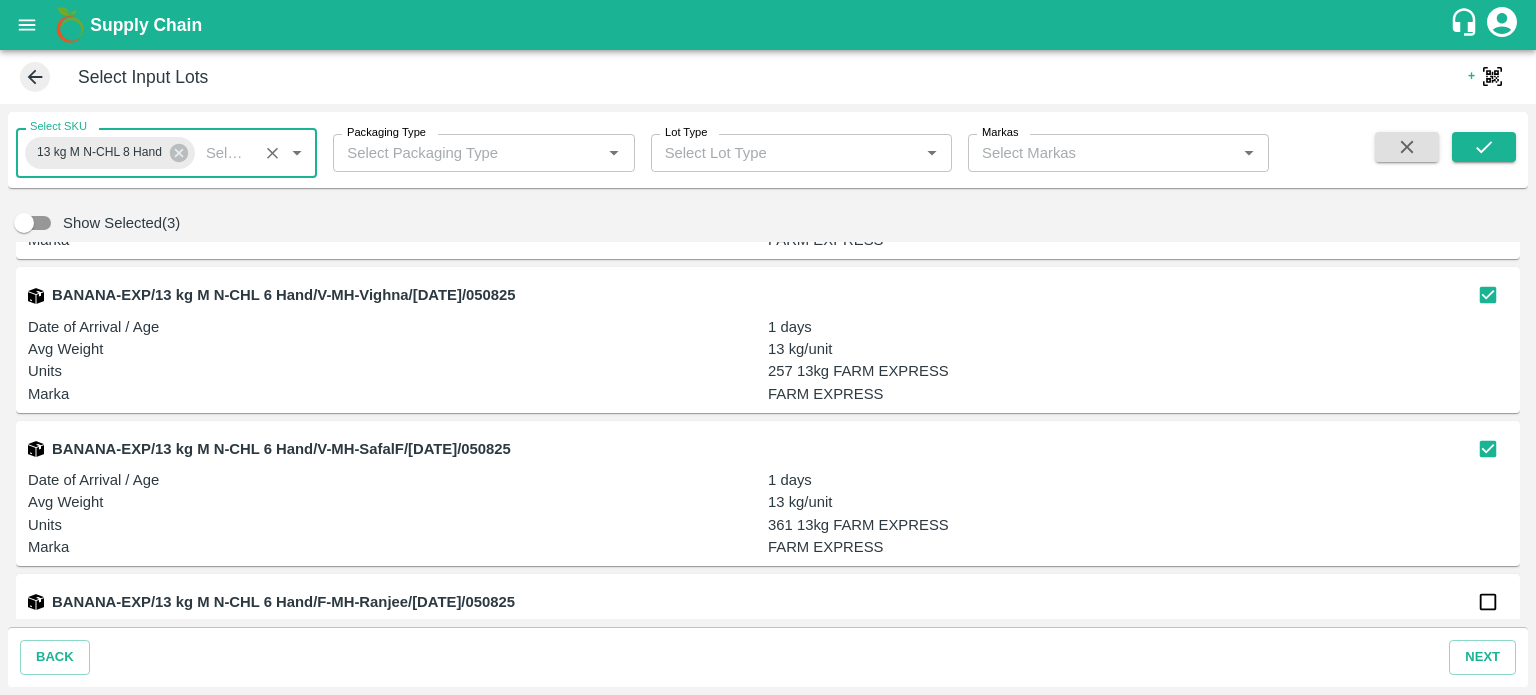 click on "Packaging Type" at bounding box center (467, 153) 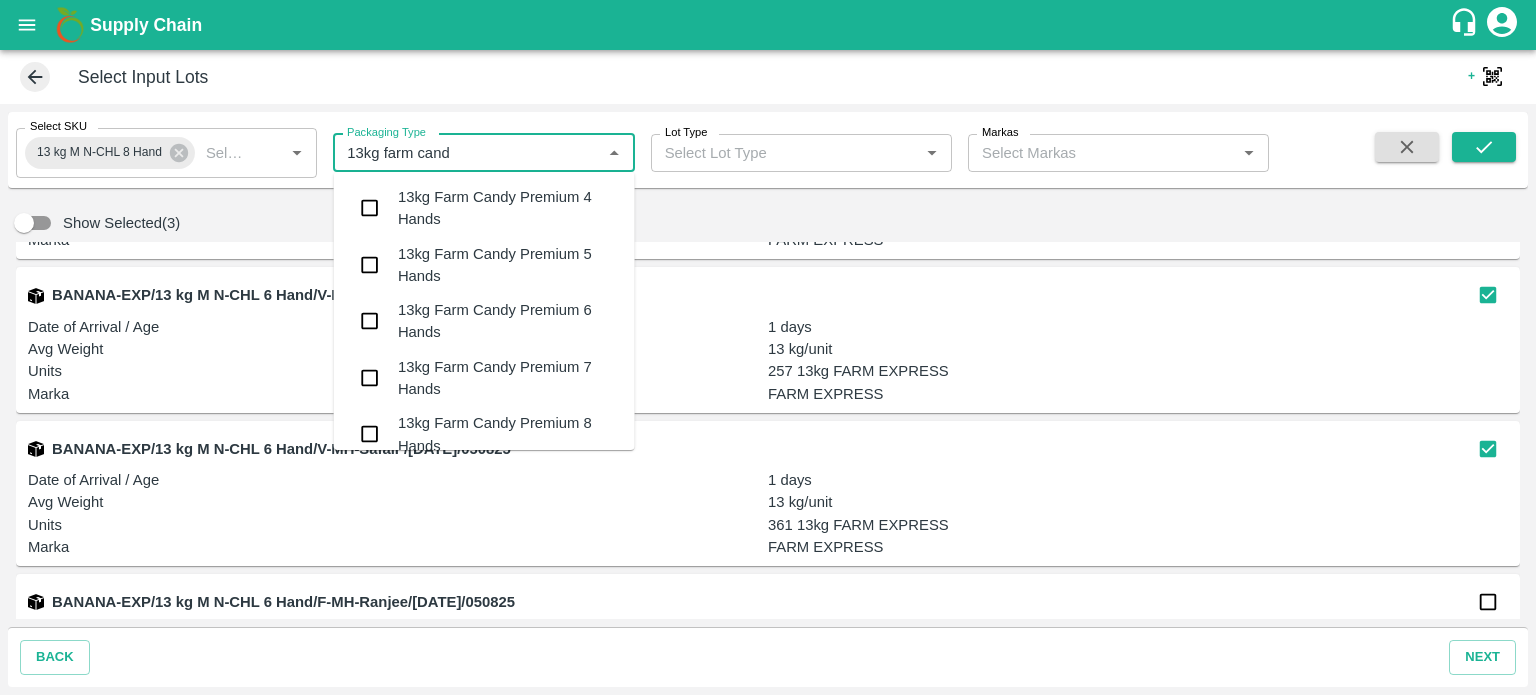 type on "13kg farm candy" 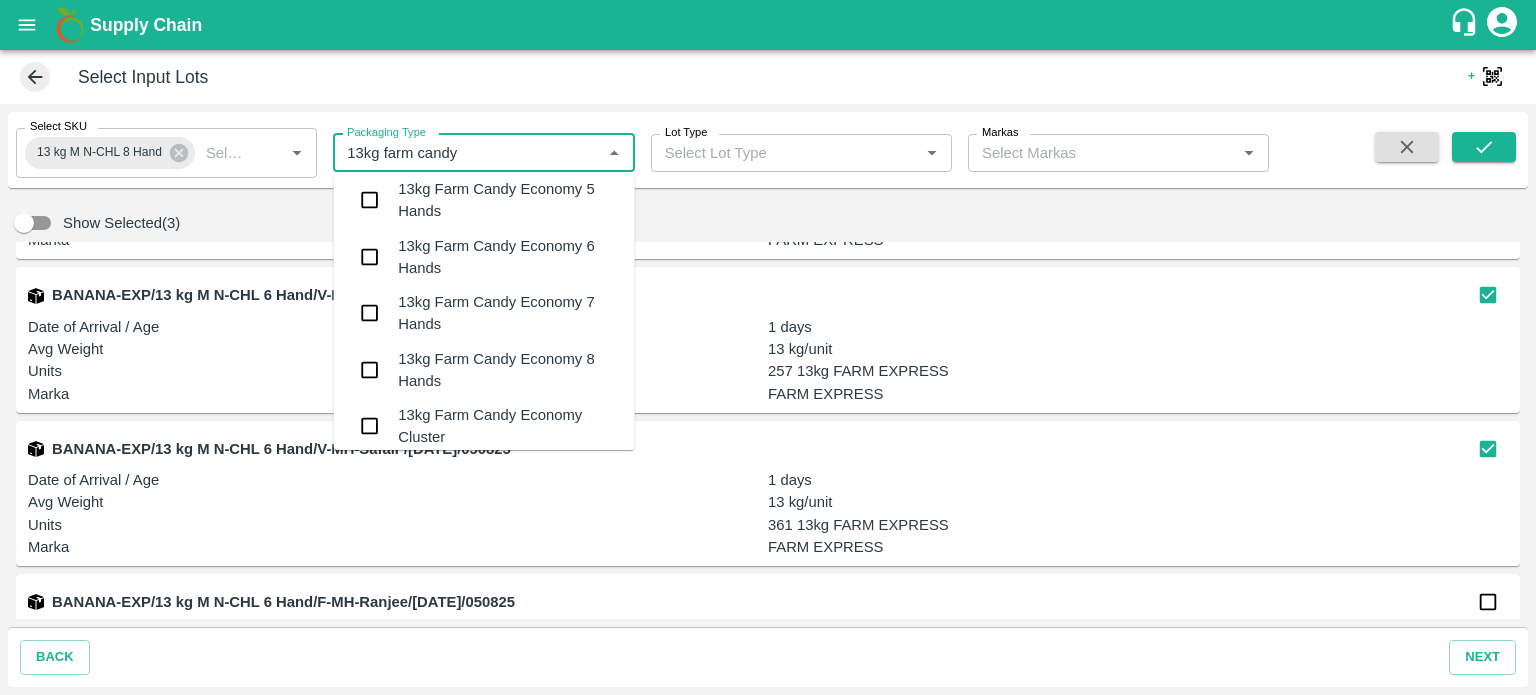 scroll, scrollTop: 520, scrollLeft: 0, axis: vertical 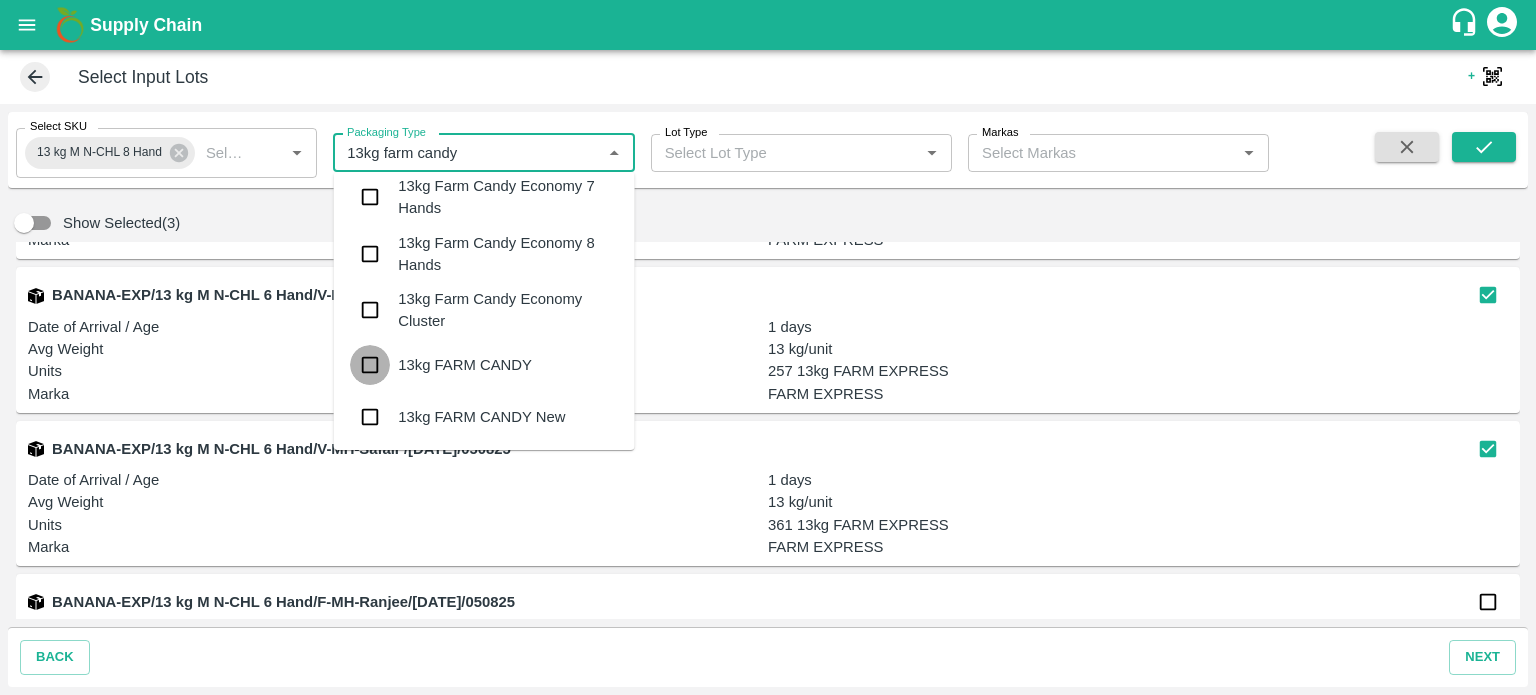click at bounding box center (370, 365) 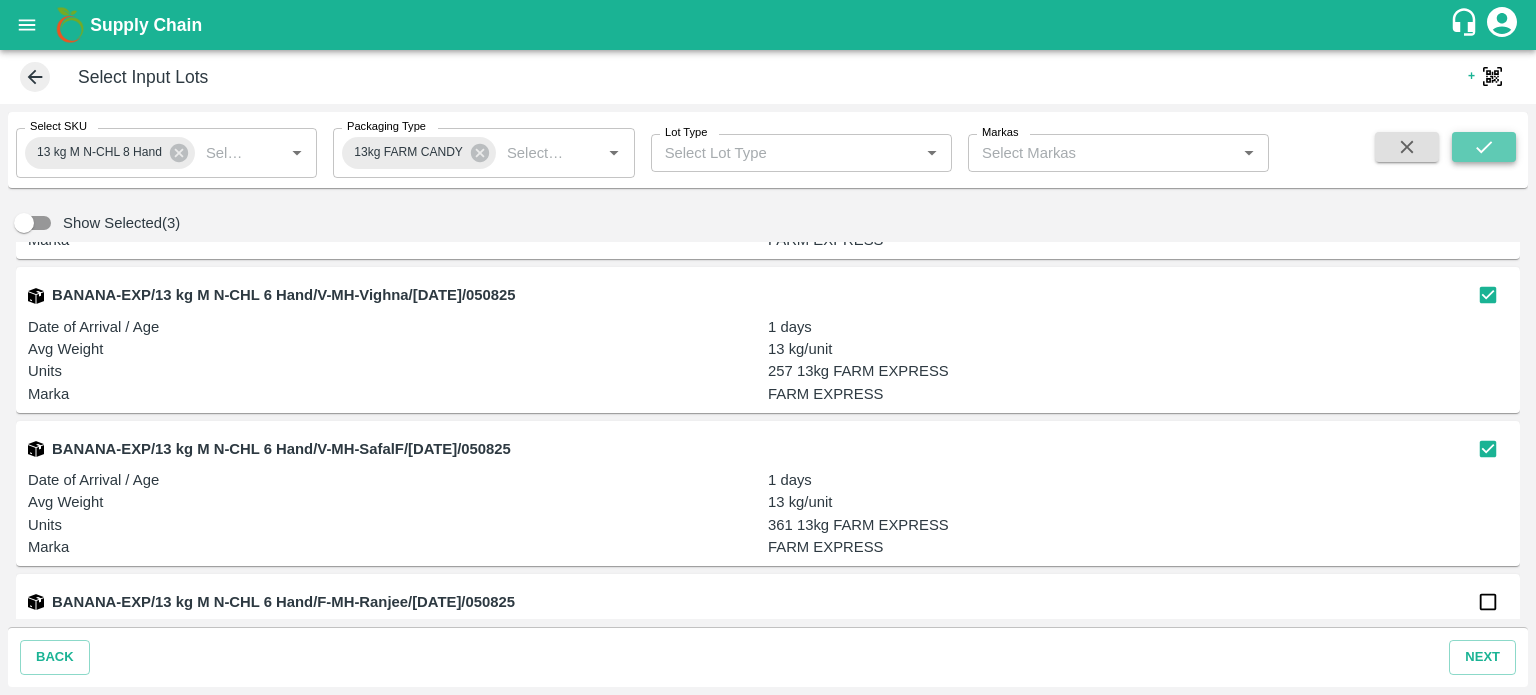 click 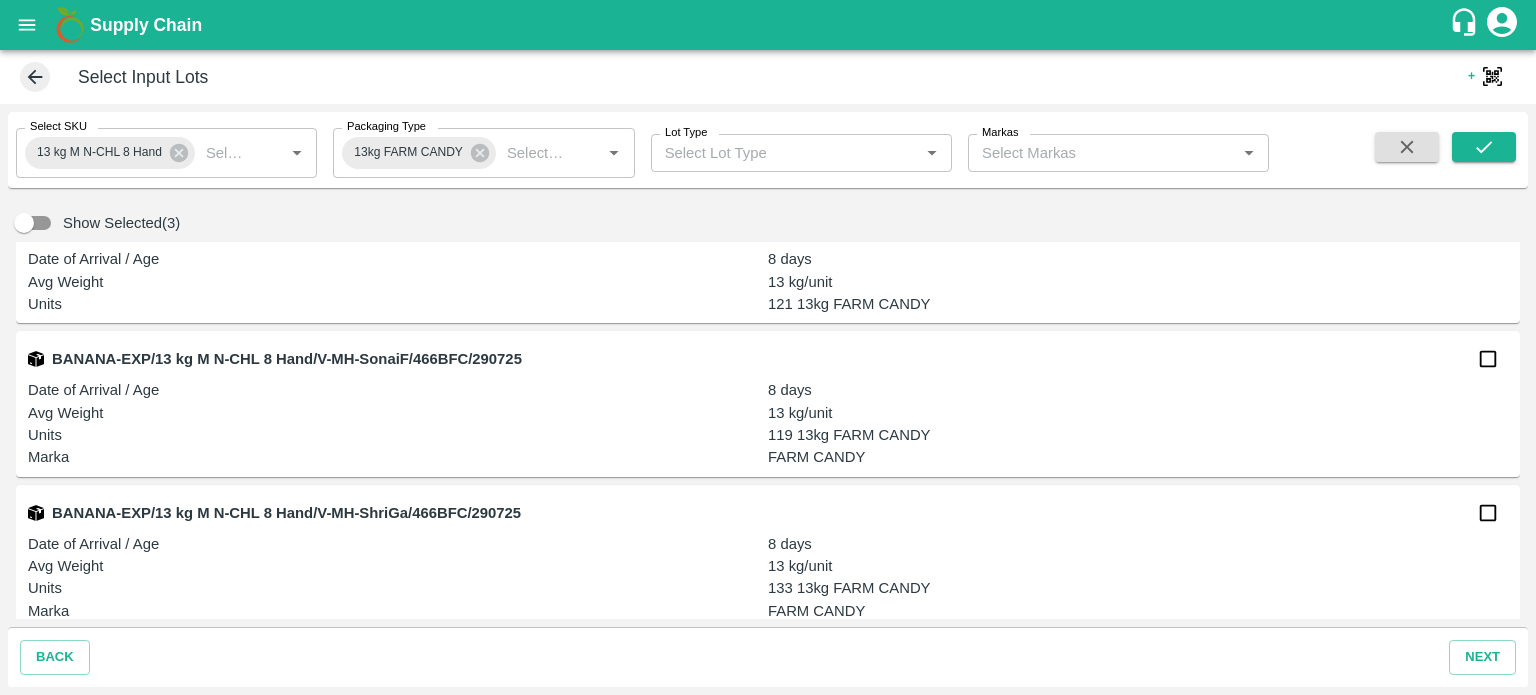 scroll, scrollTop: 0, scrollLeft: 0, axis: both 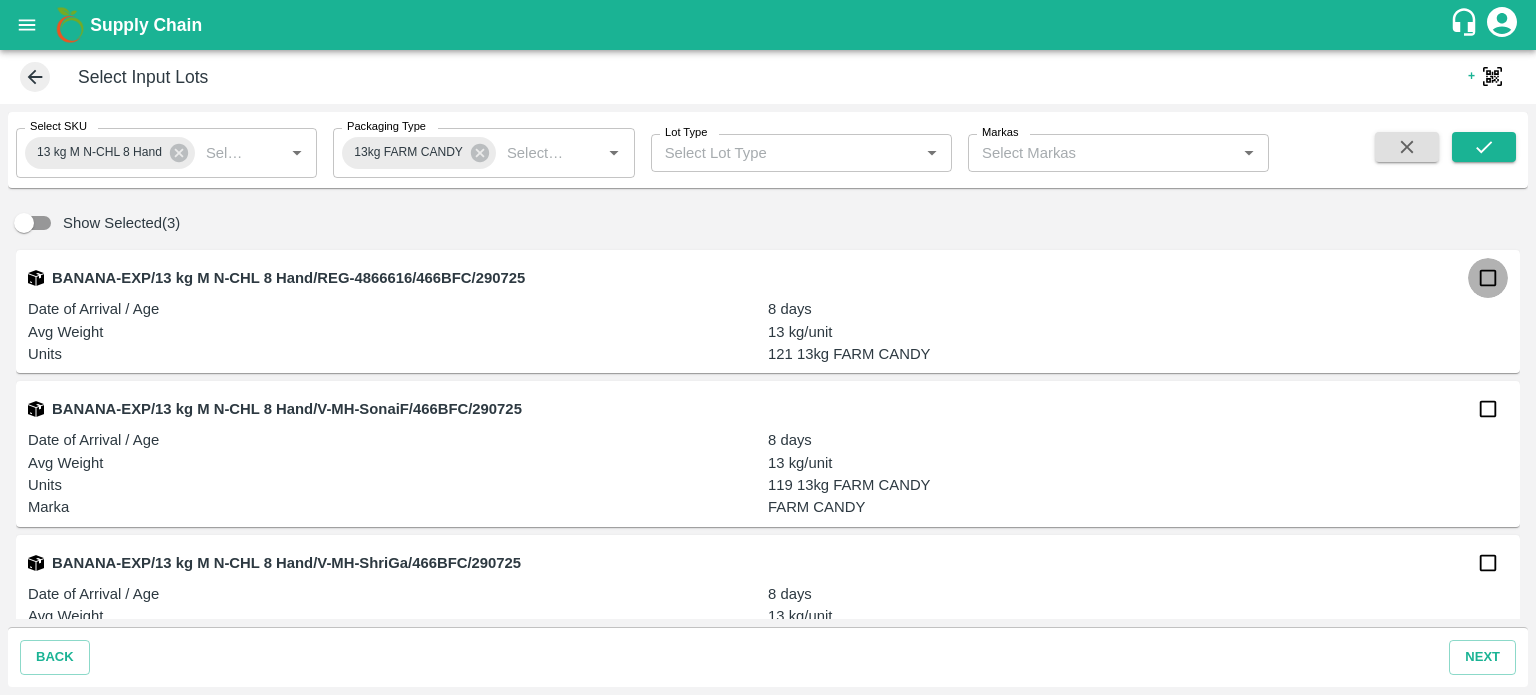 click at bounding box center [1488, 278] 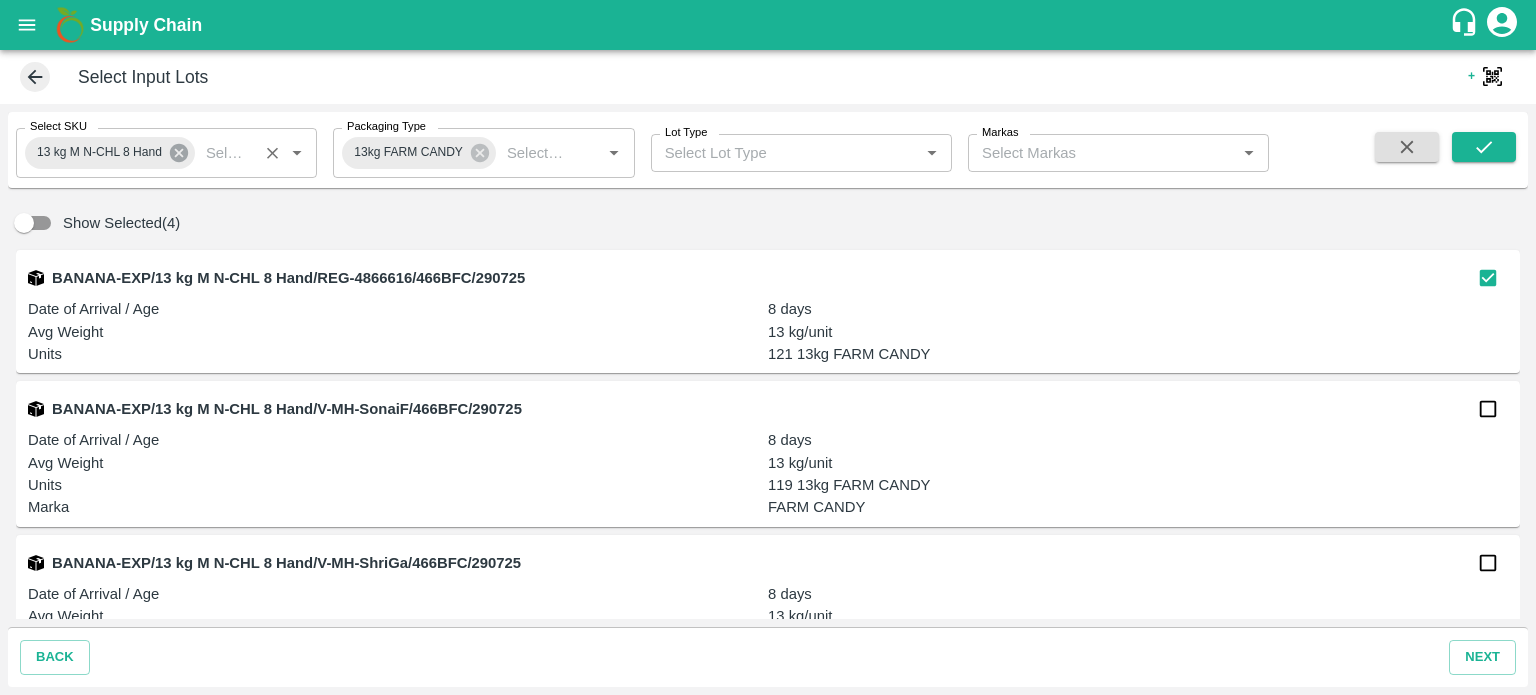 click 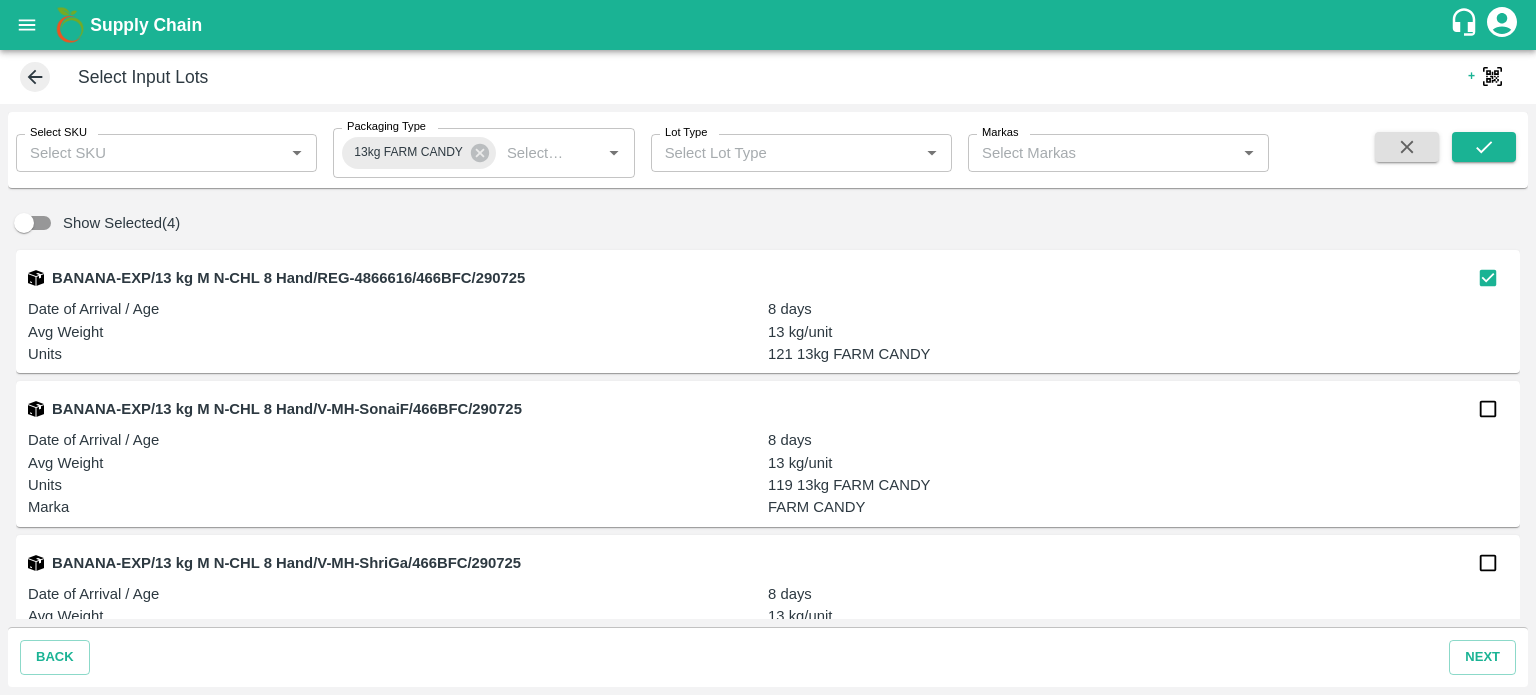 click on "Select SKU" at bounding box center [150, 153] 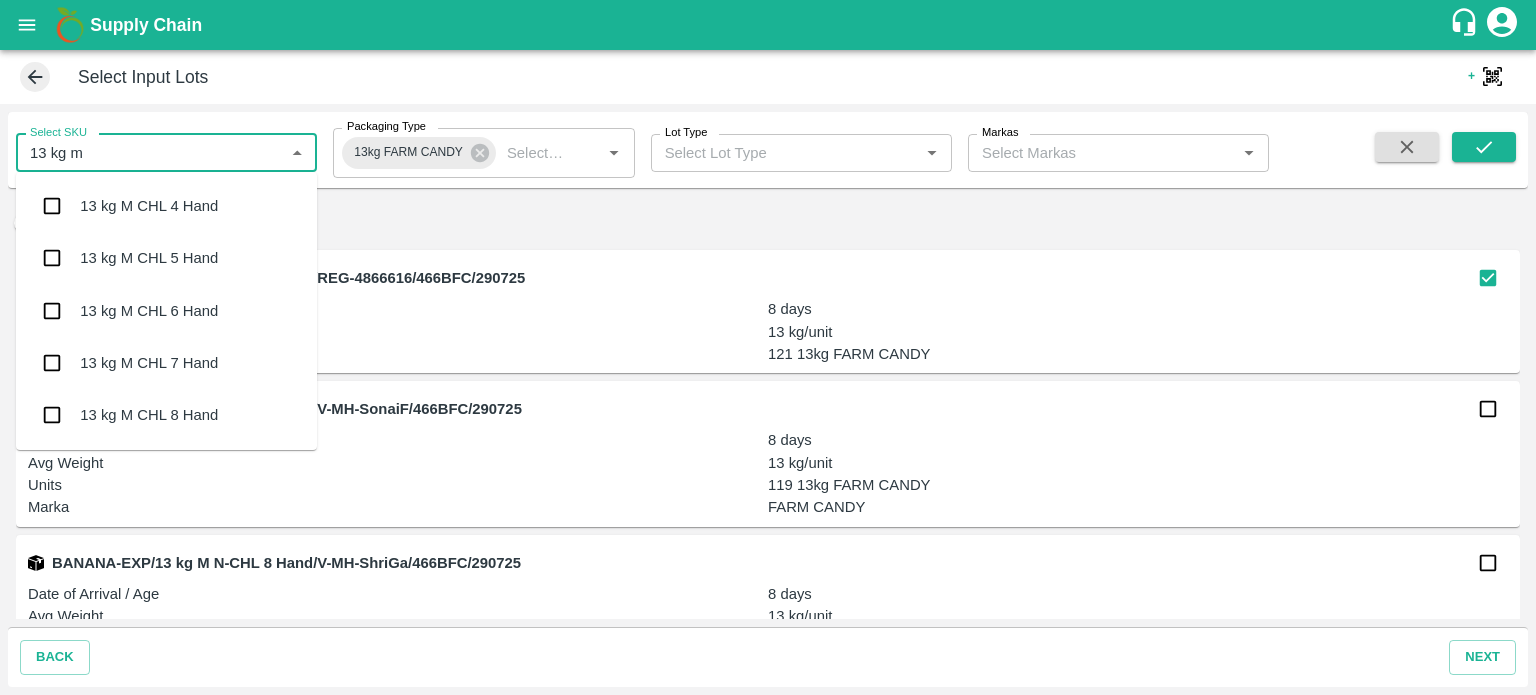 type on "13 kg m n" 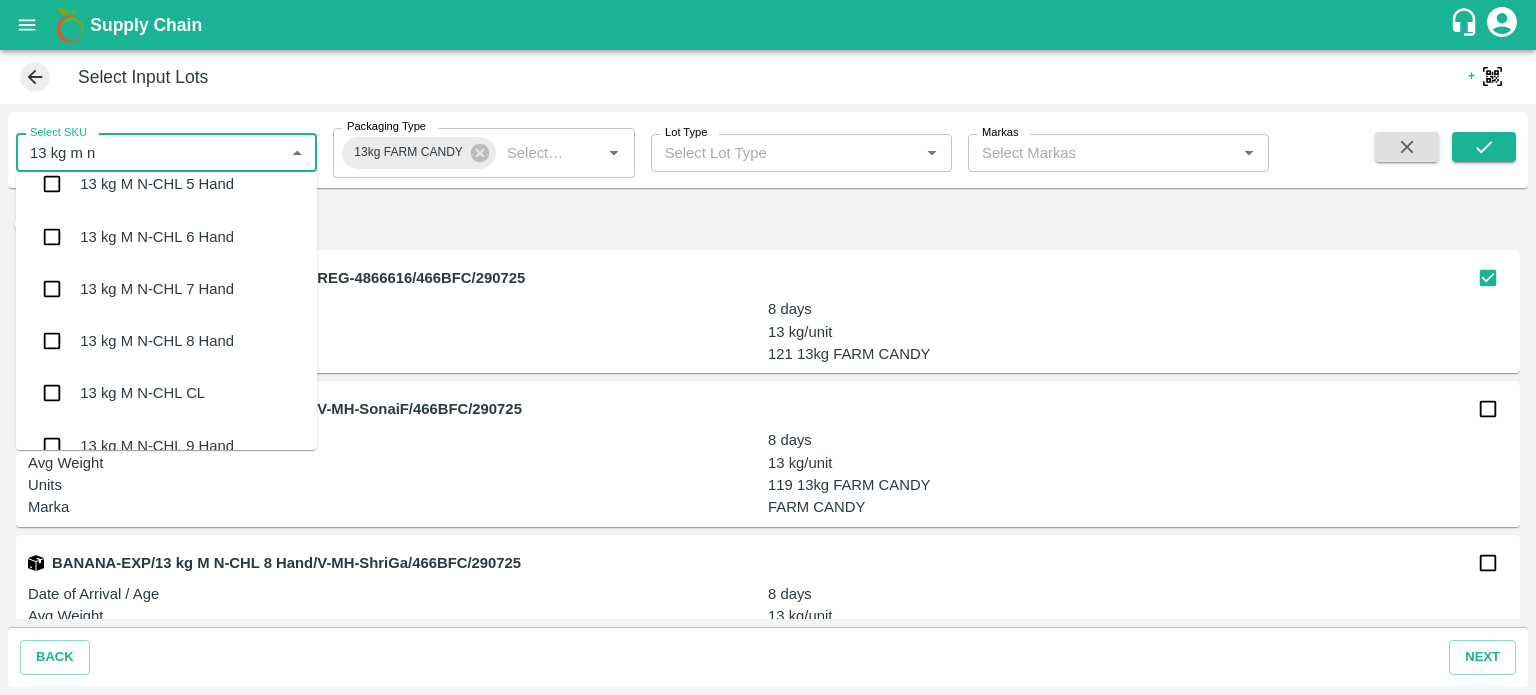 scroll, scrollTop: 76, scrollLeft: 0, axis: vertical 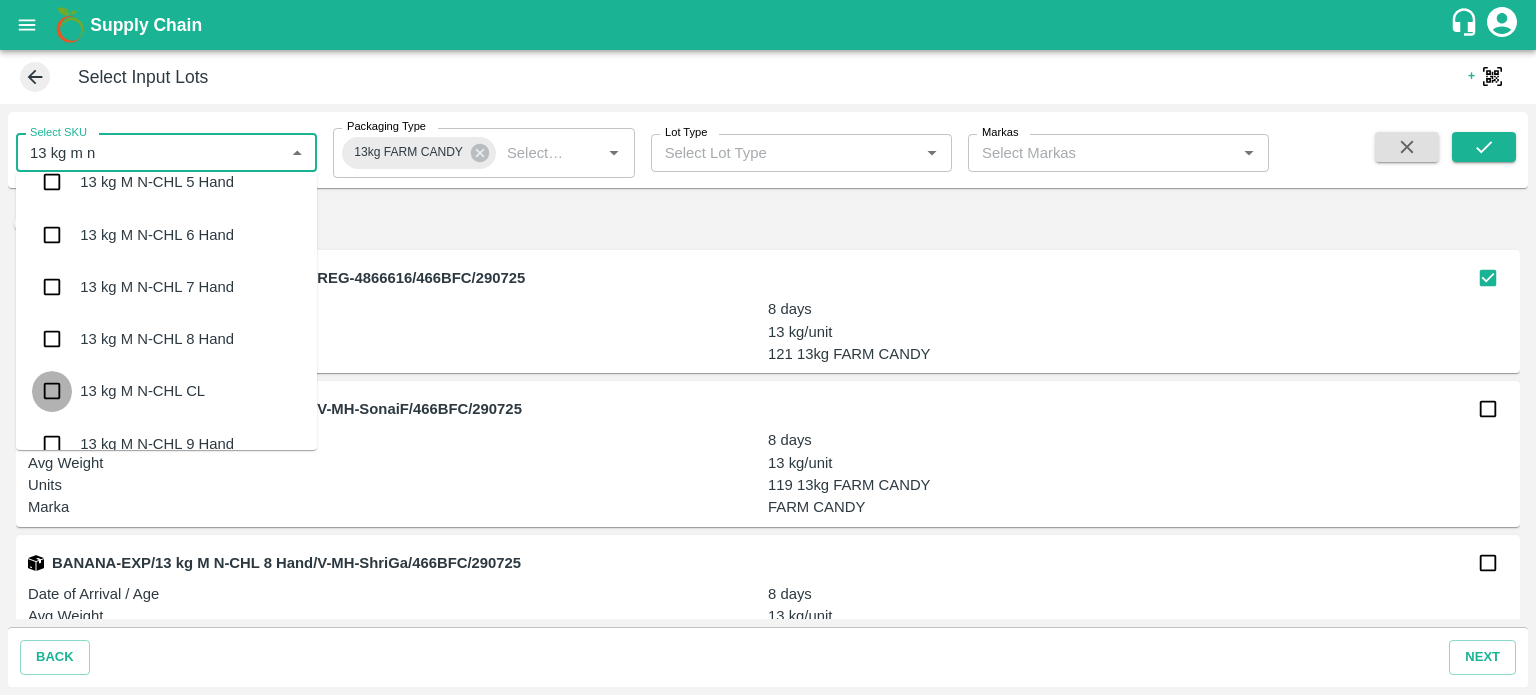 click at bounding box center [52, 391] 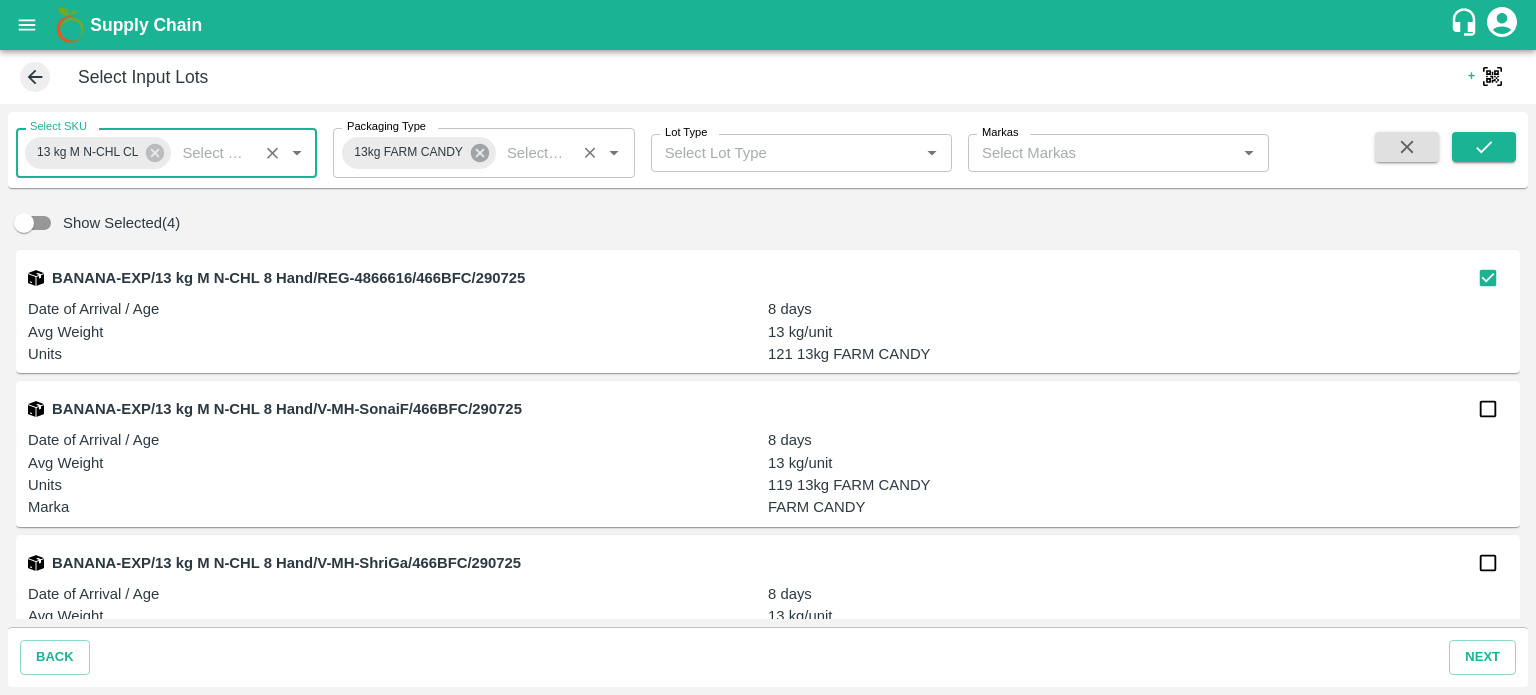 click 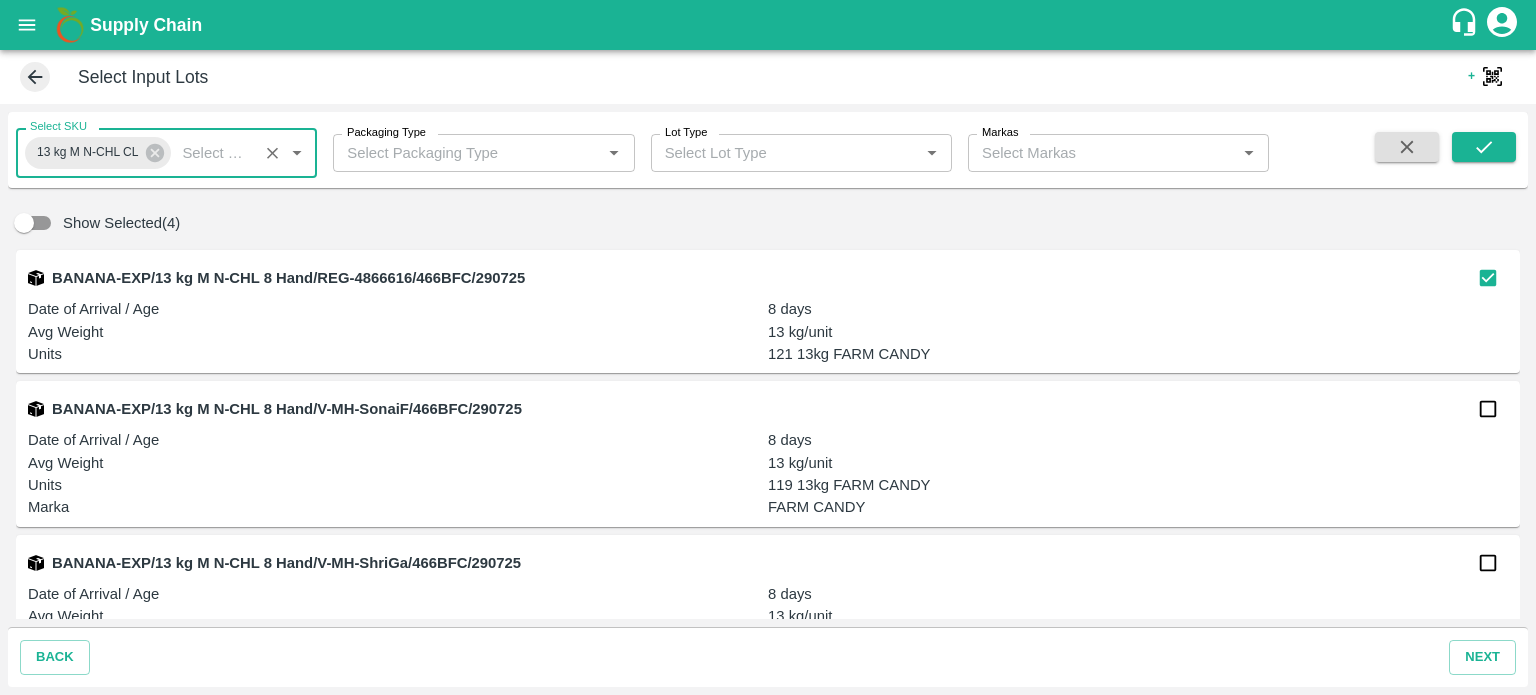 click on "Packaging Type" at bounding box center (467, 153) 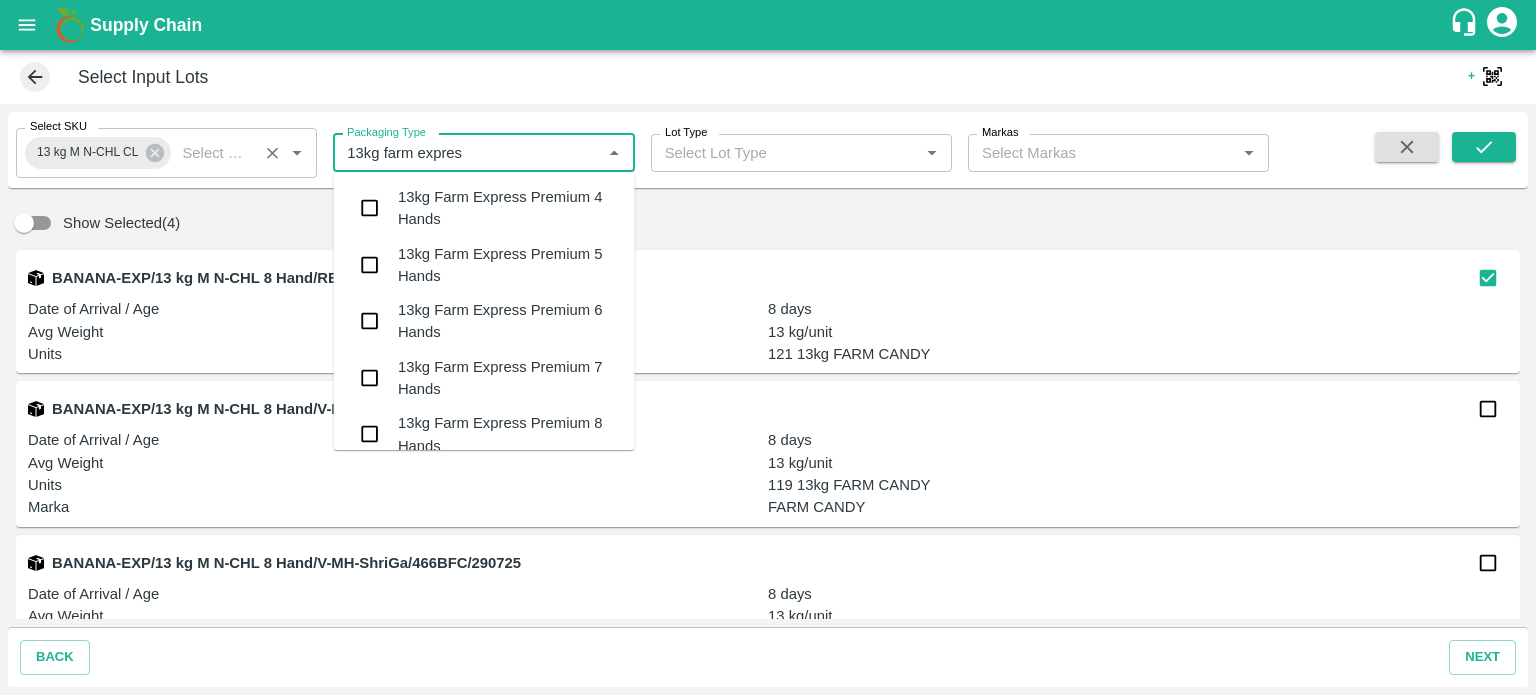 type on "13kg farm express" 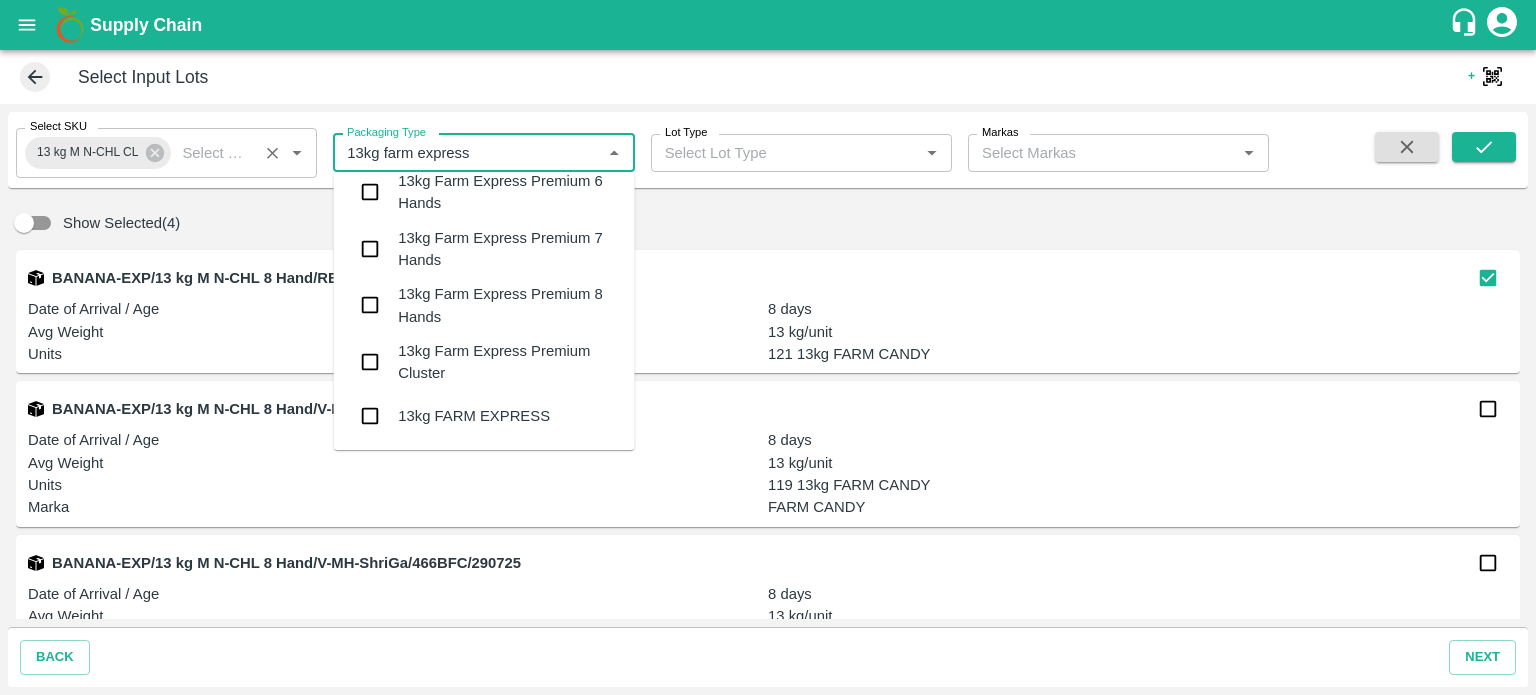 scroll, scrollTop: 129, scrollLeft: 0, axis: vertical 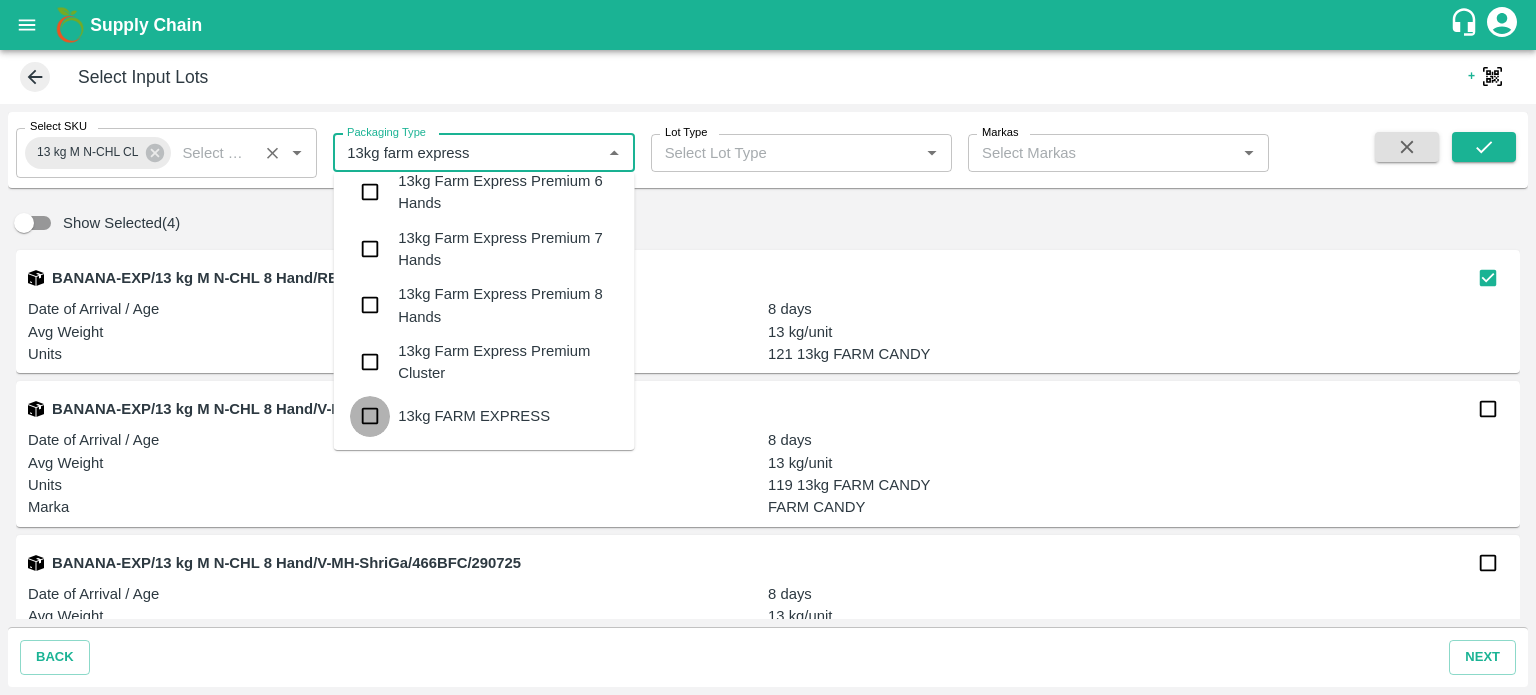 click at bounding box center (370, 416) 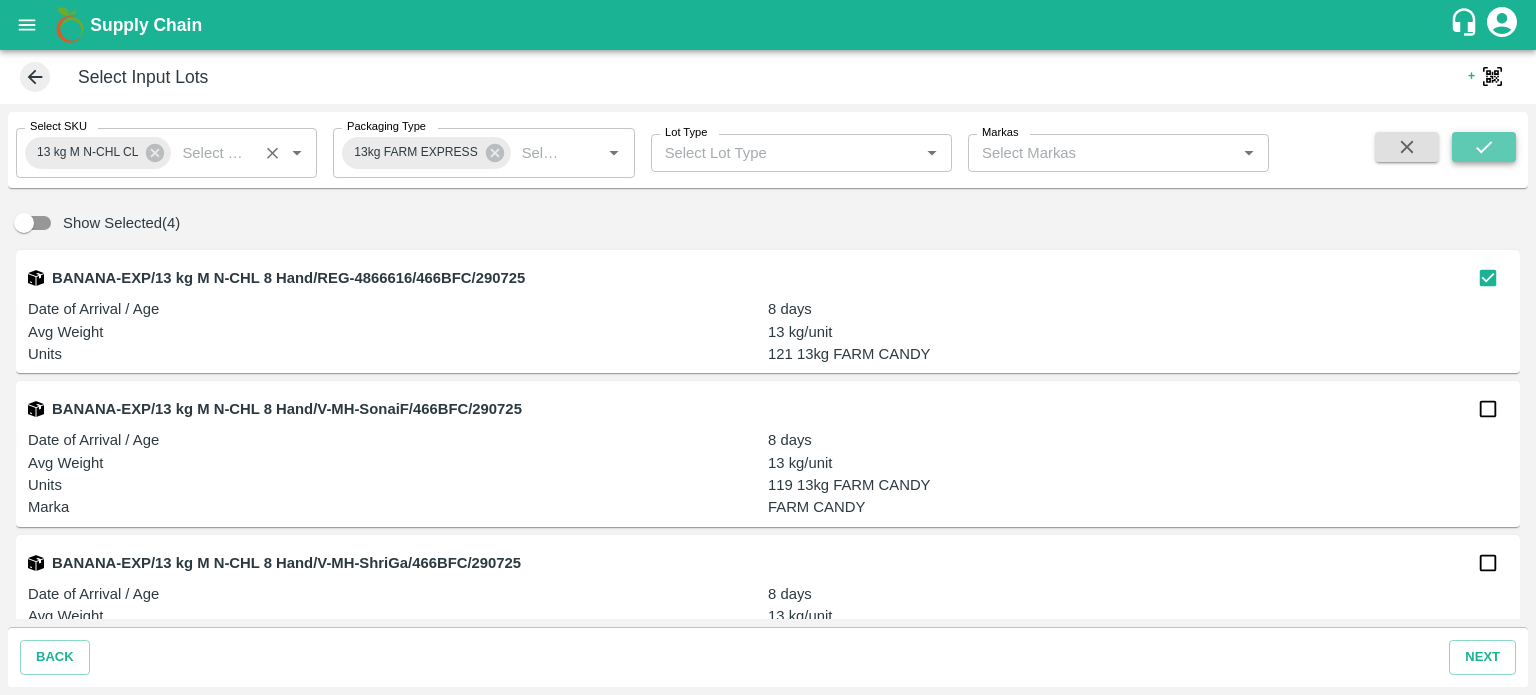 click 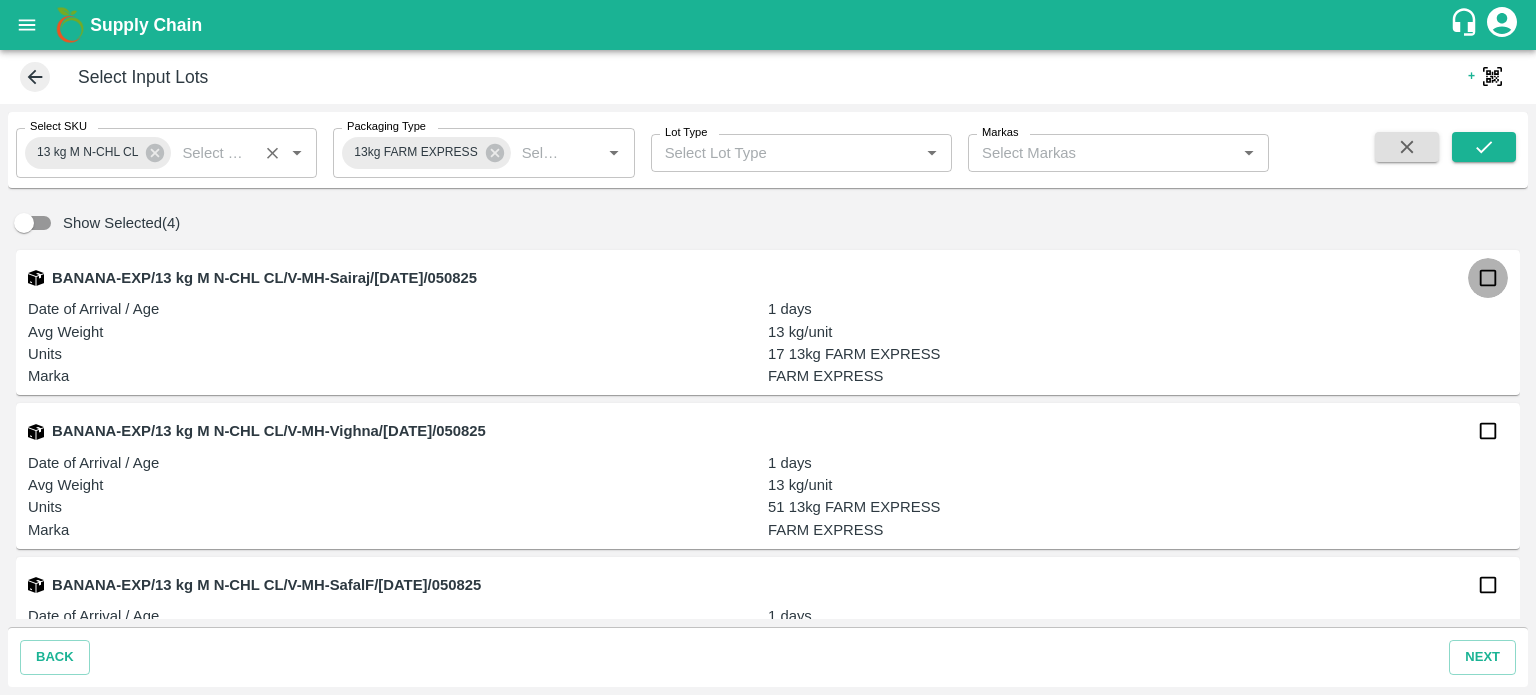 click at bounding box center (1488, 278) 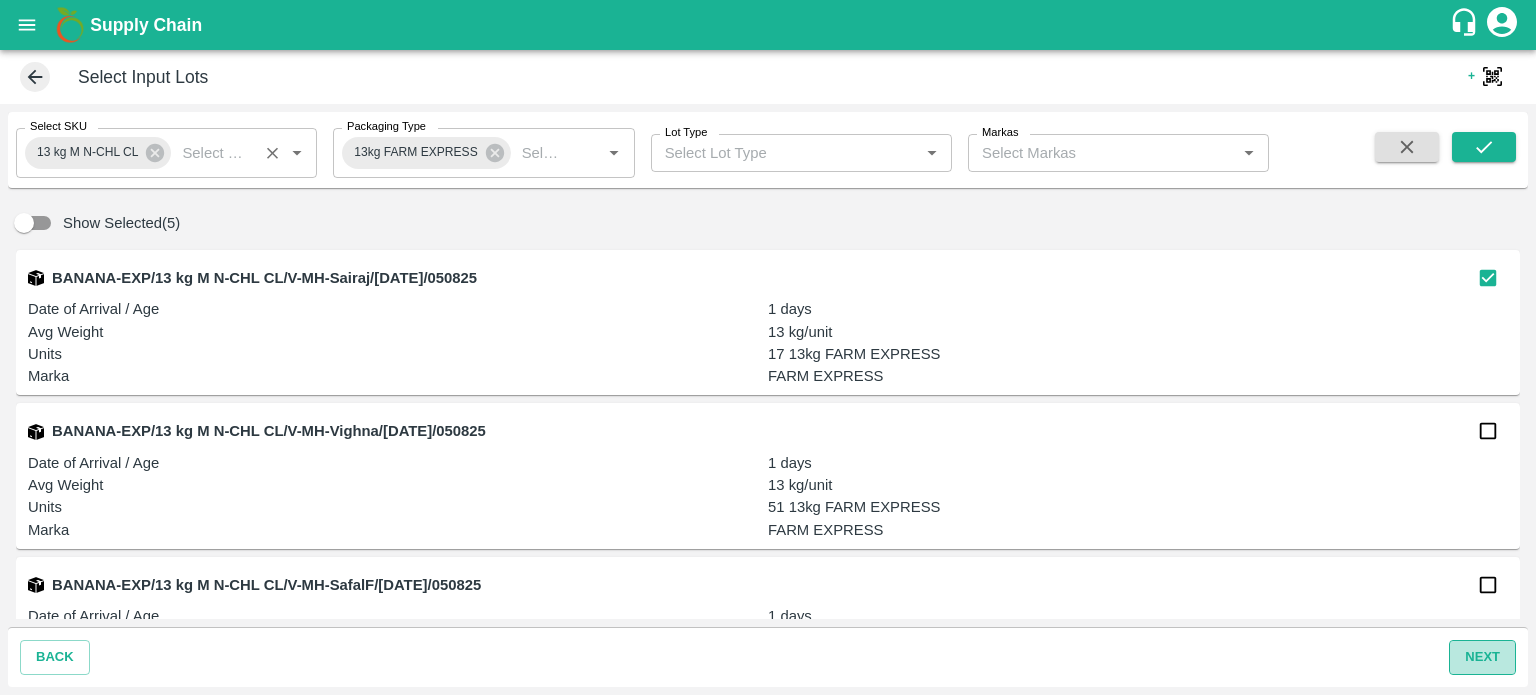 click on "next" at bounding box center (1482, 657) 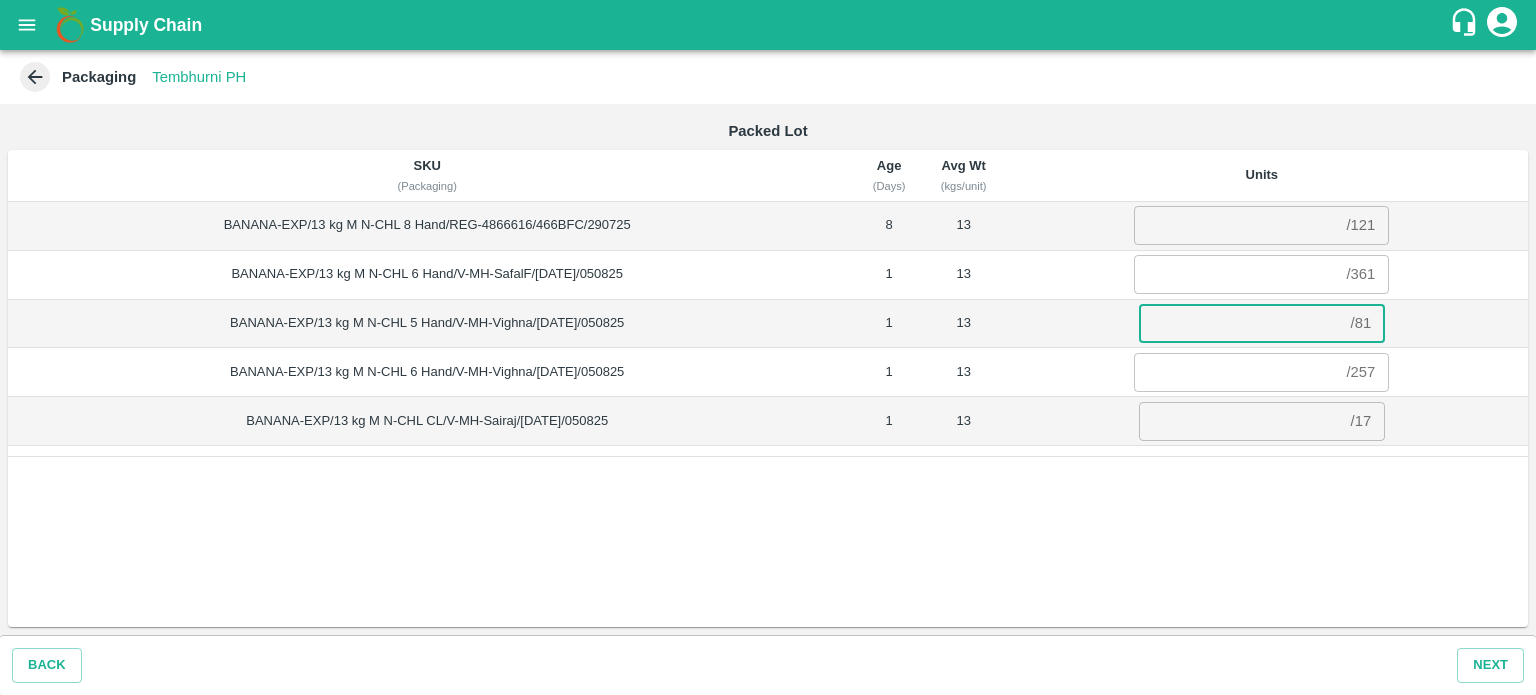 click at bounding box center (1241, 323) 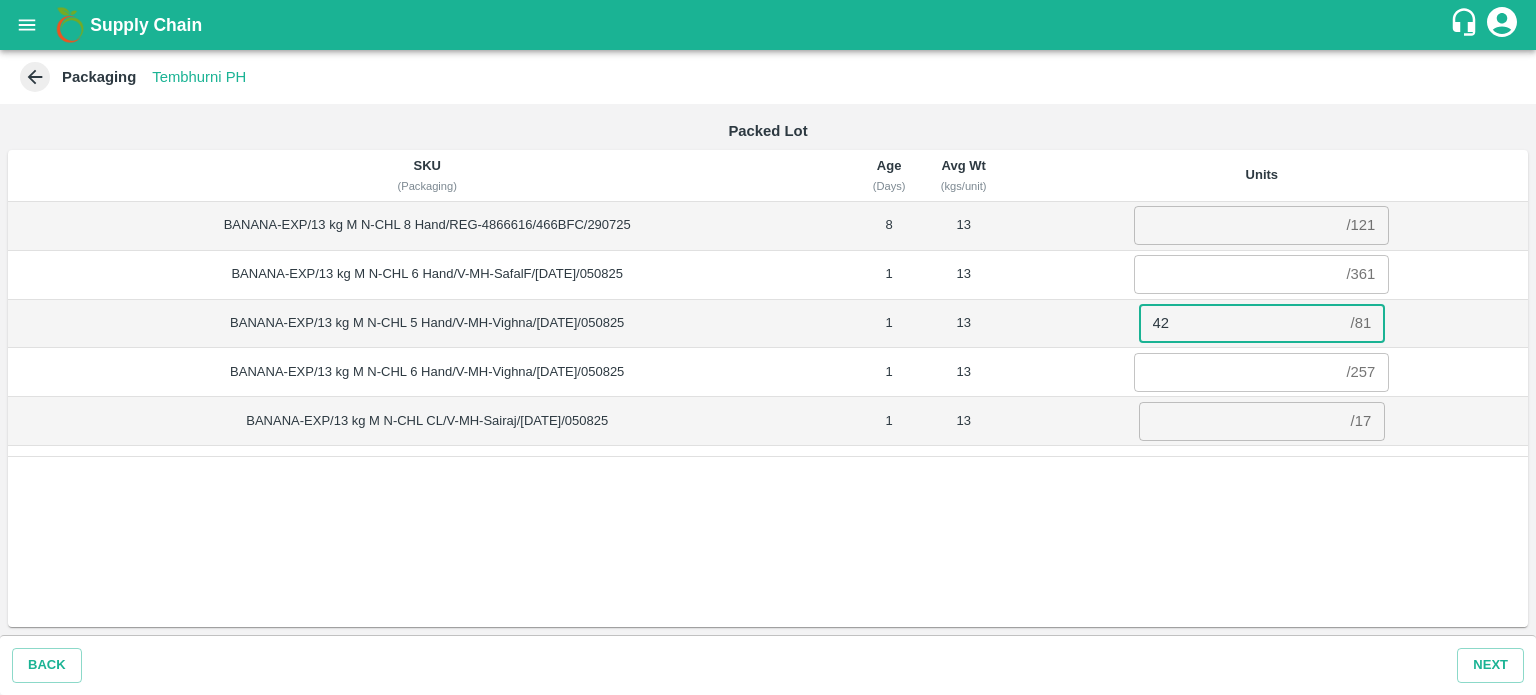type on "42" 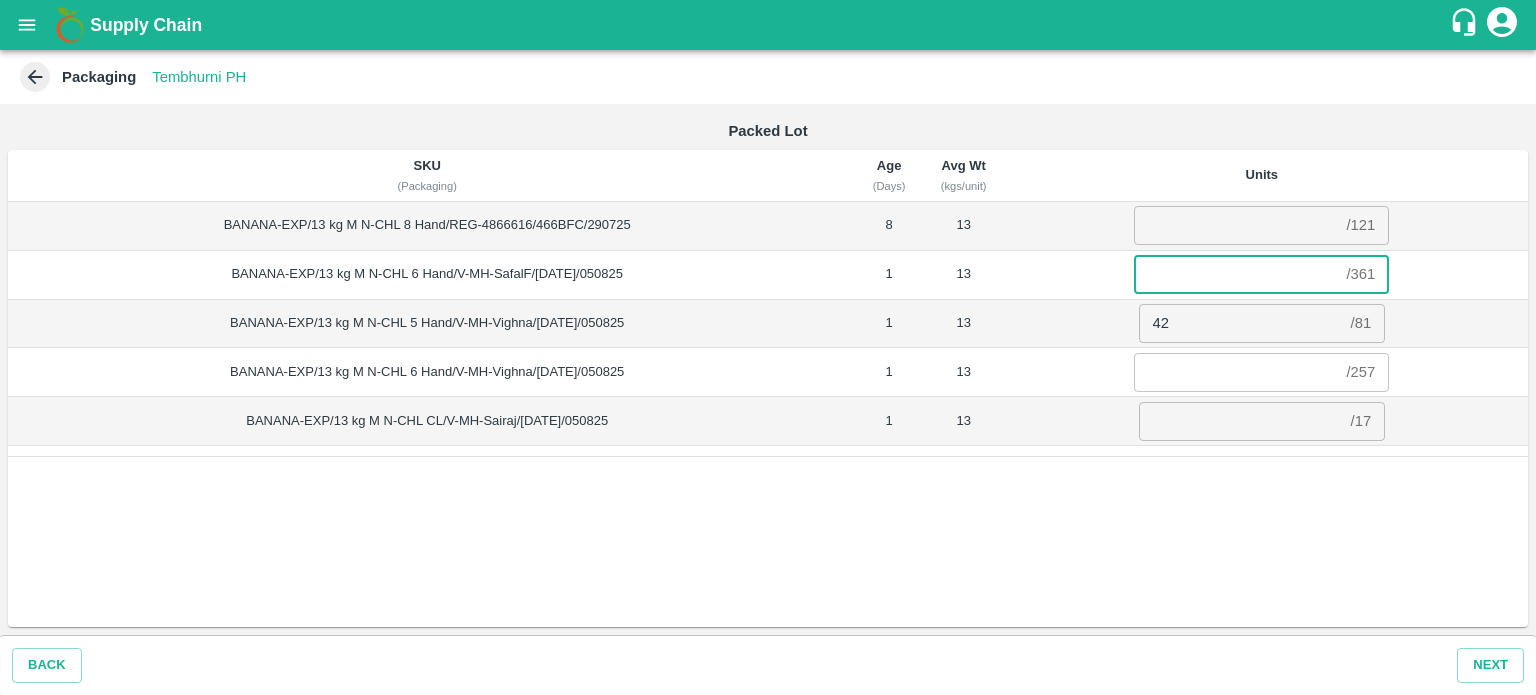 click at bounding box center [1236, 274] 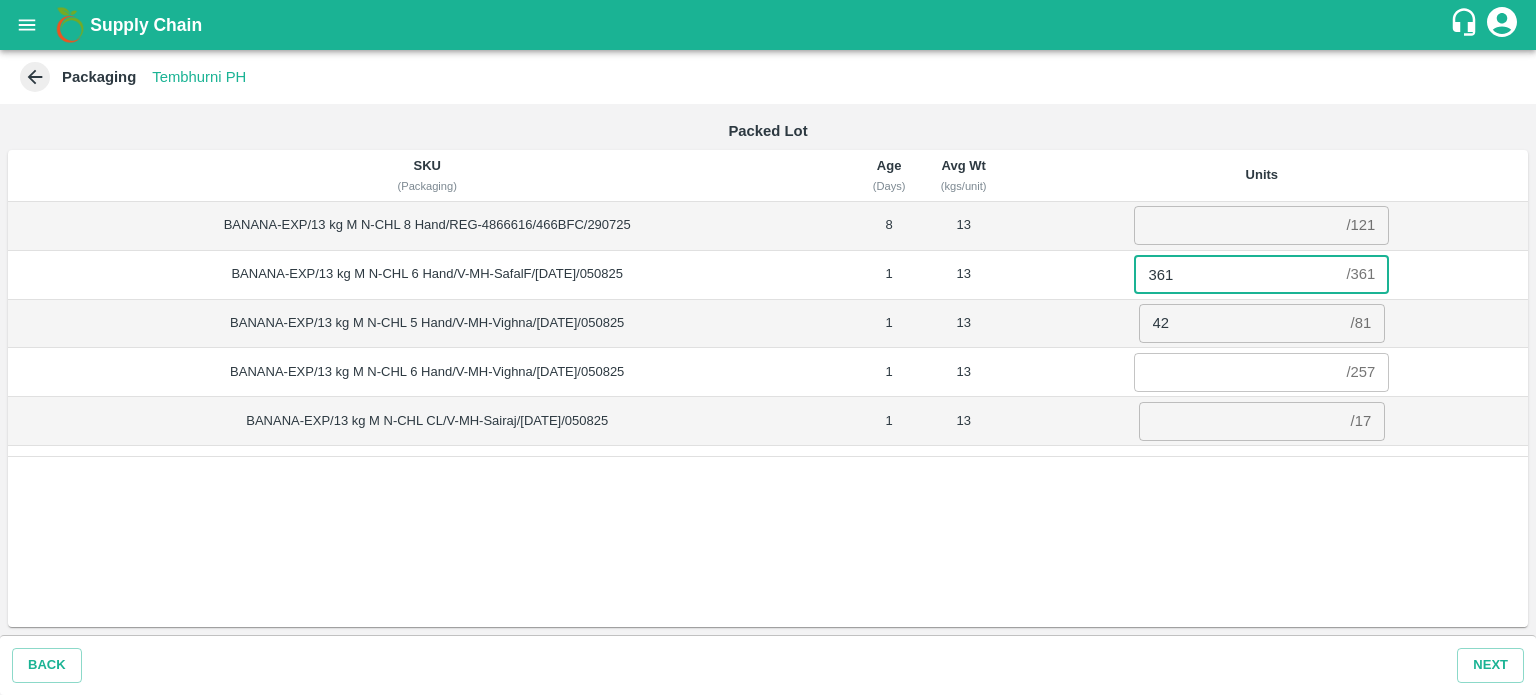 type on "361" 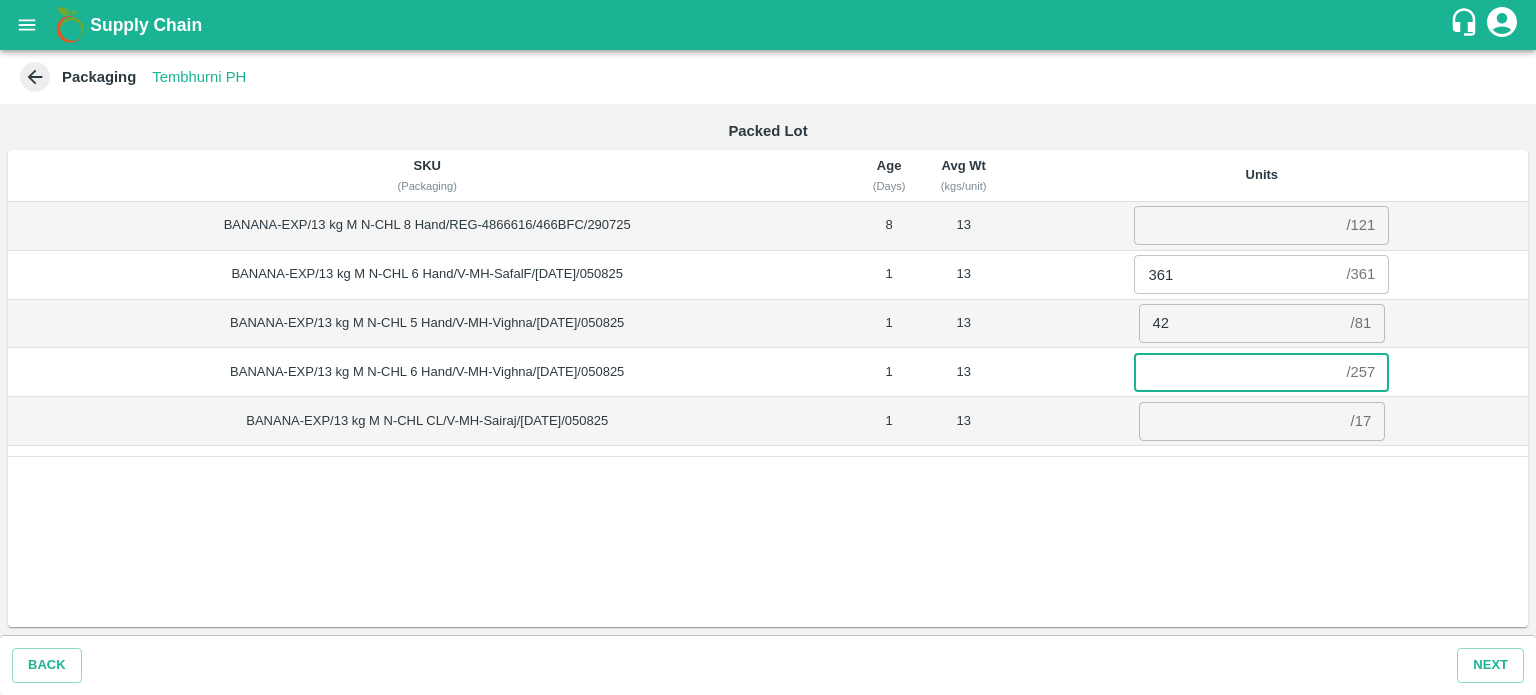 click at bounding box center [1236, 372] 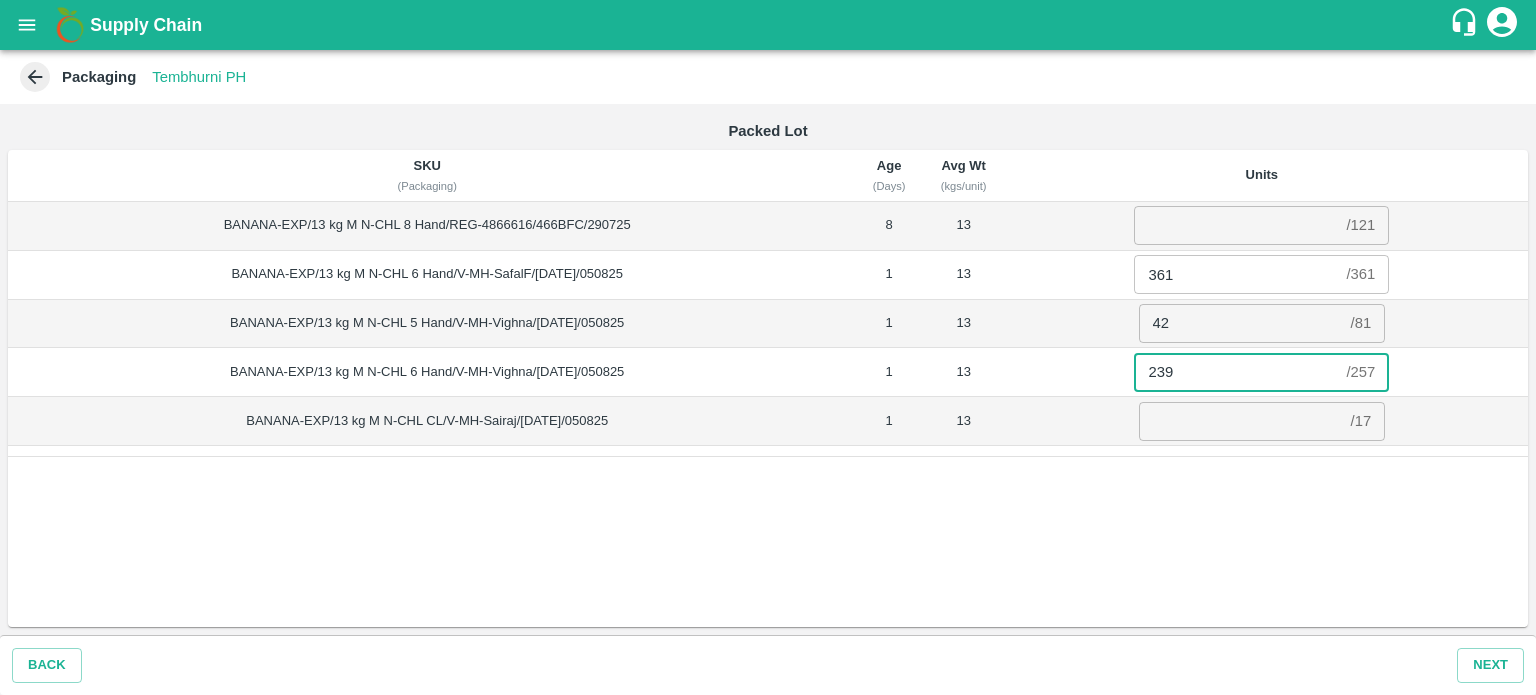 type on "239" 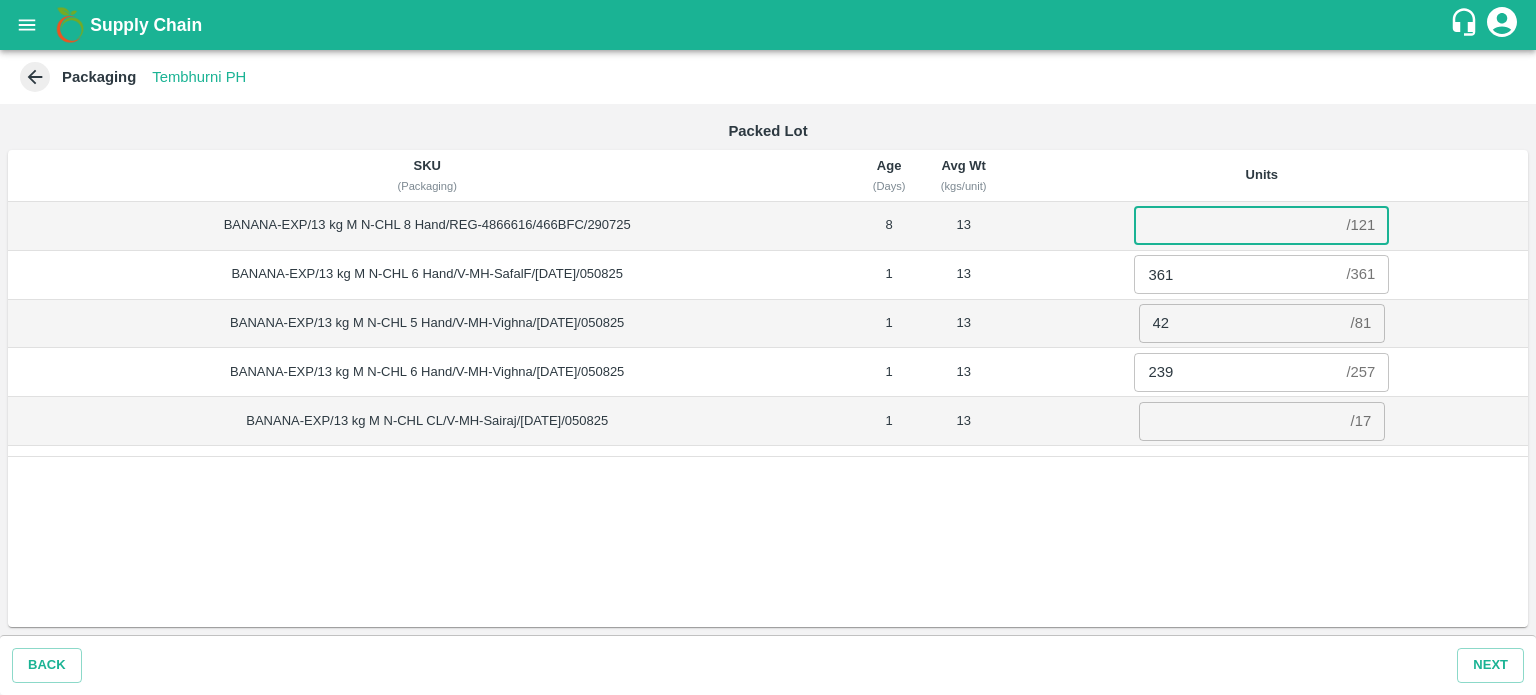click at bounding box center (1236, 225) 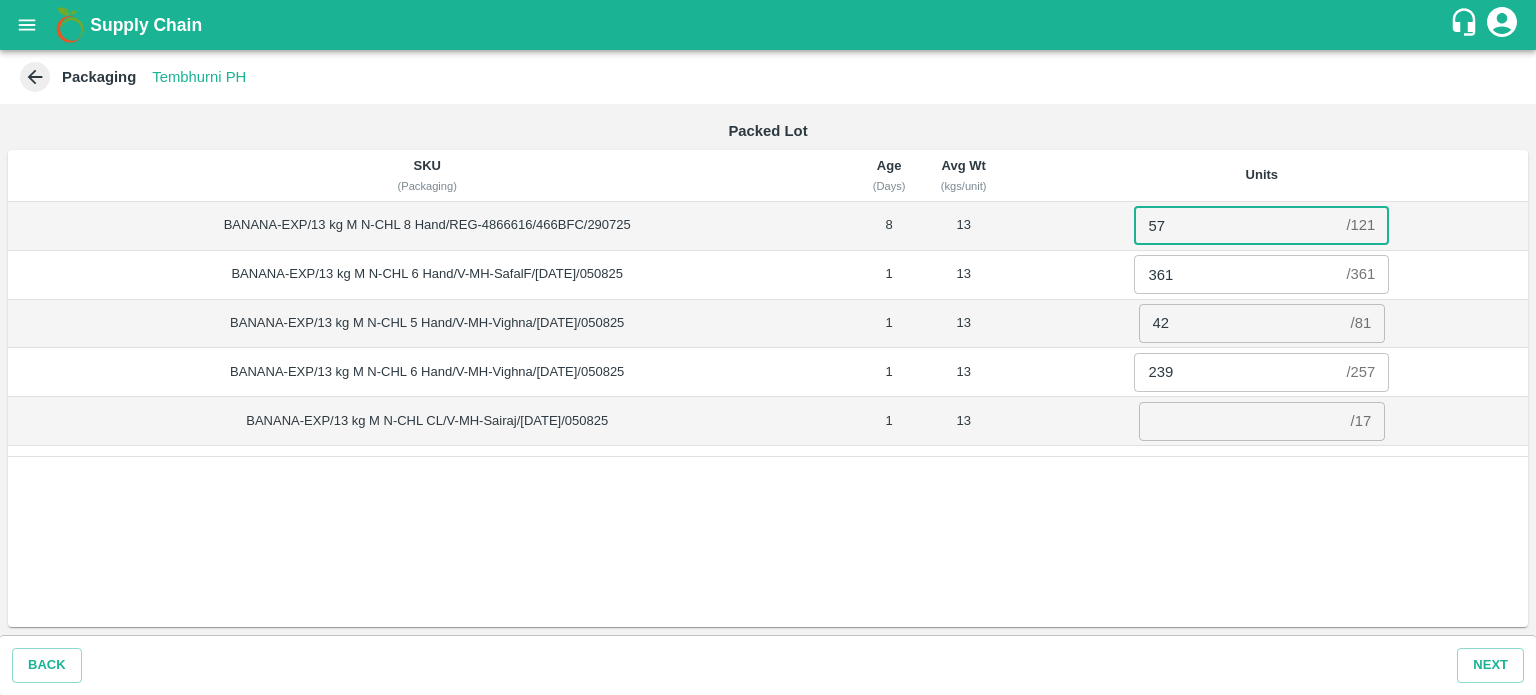 type on "57" 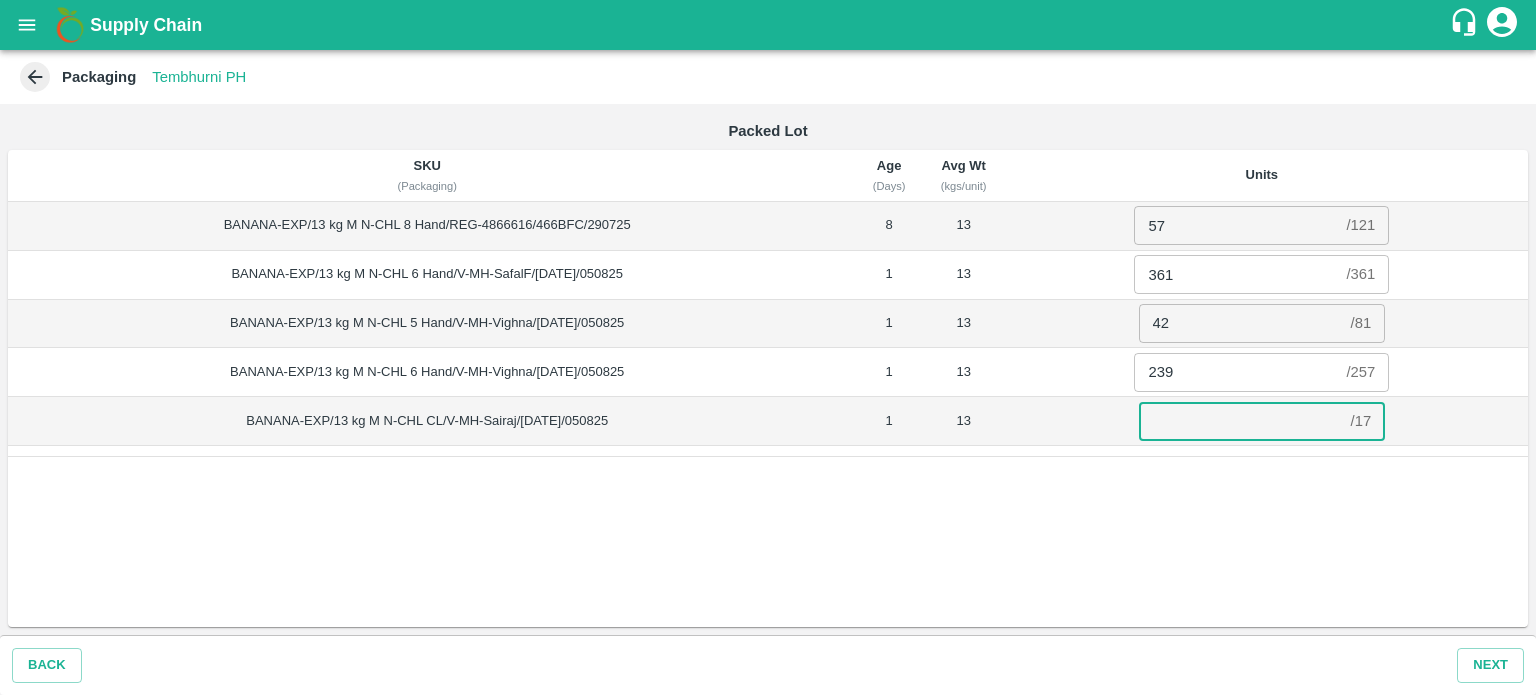 click at bounding box center (1241, 421) 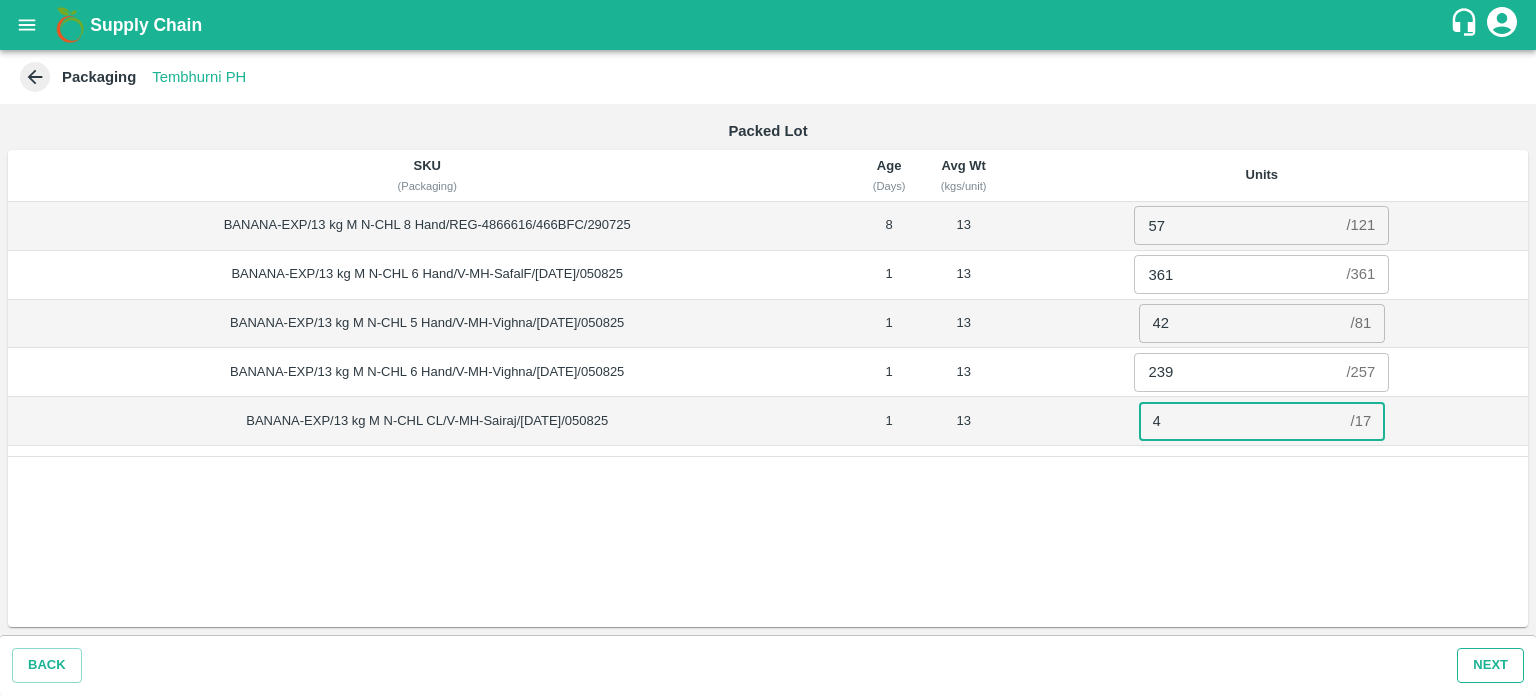 type on "4" 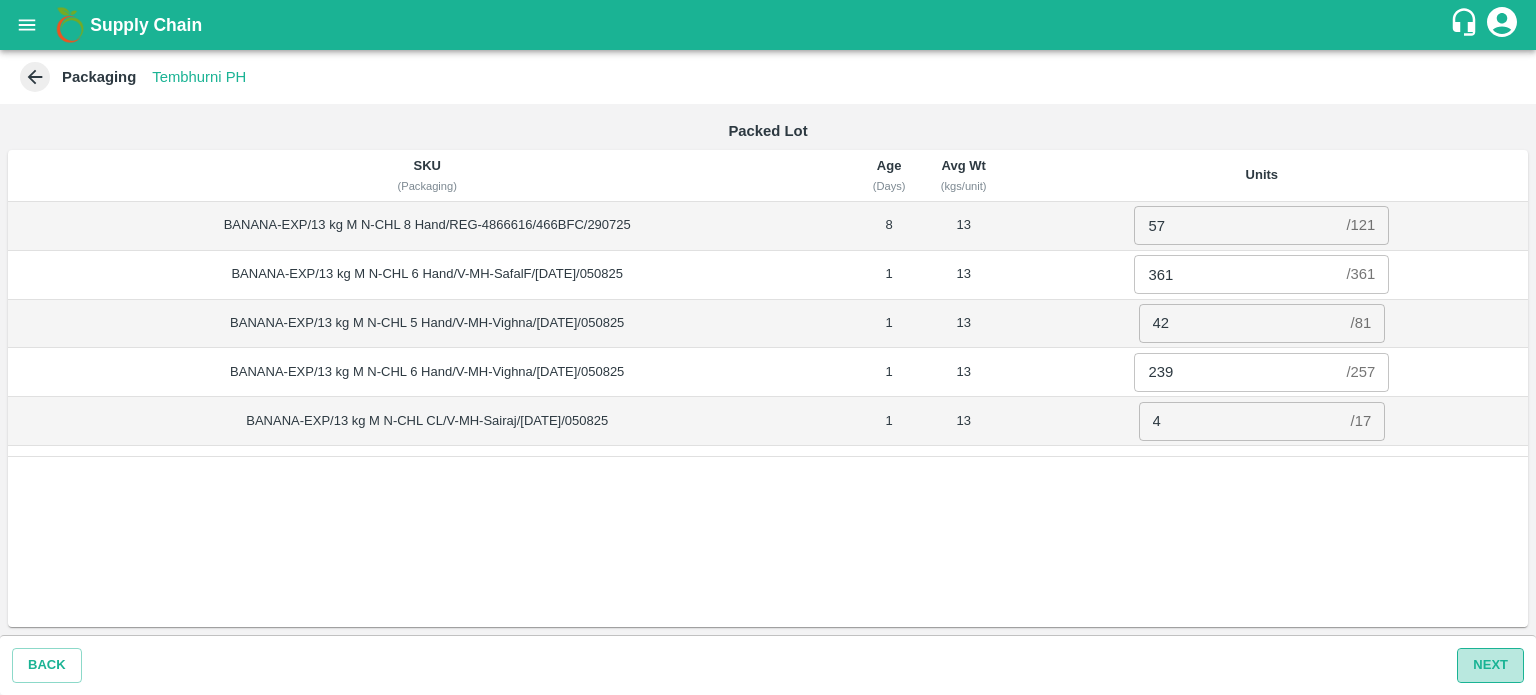 click on "Next" at bounding box center [1490, 665] 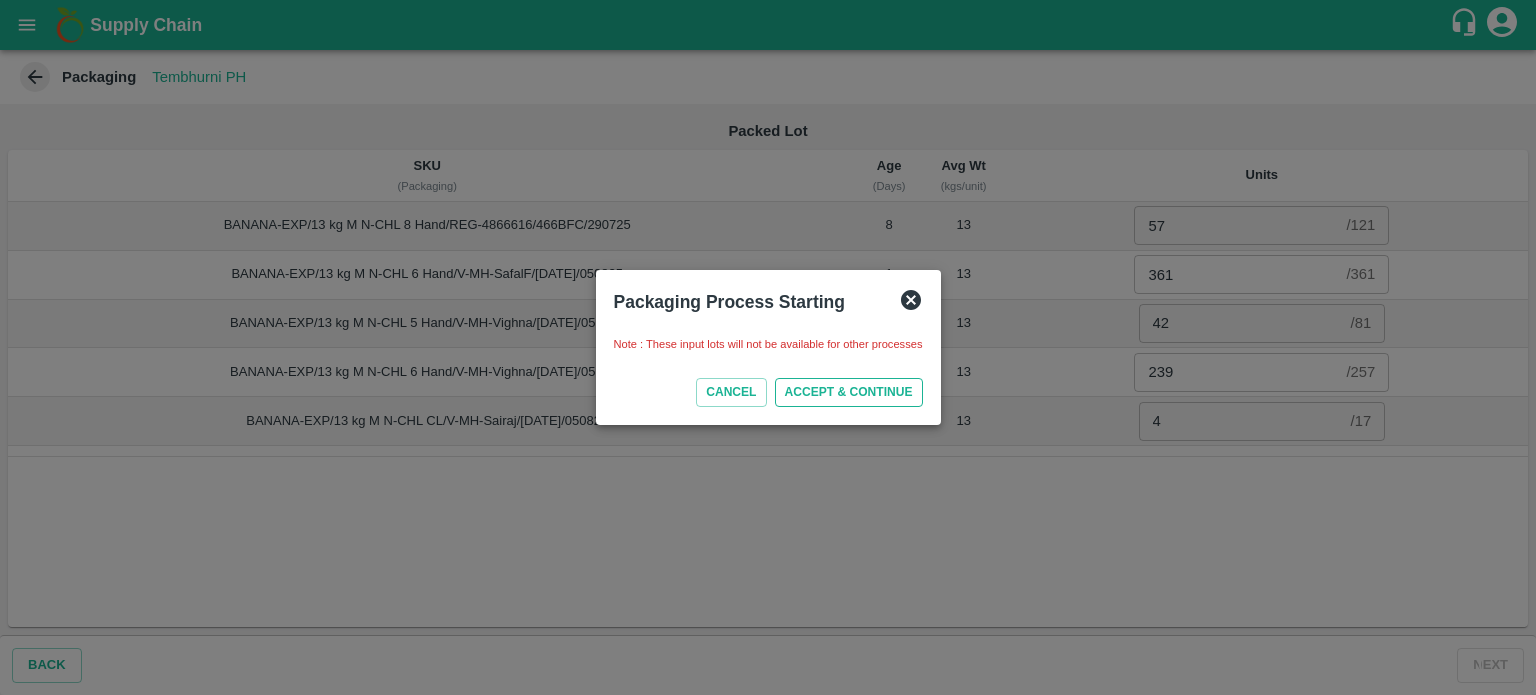 click on "ACCEPT & CONTINUE" at bounding box center (849, 392) 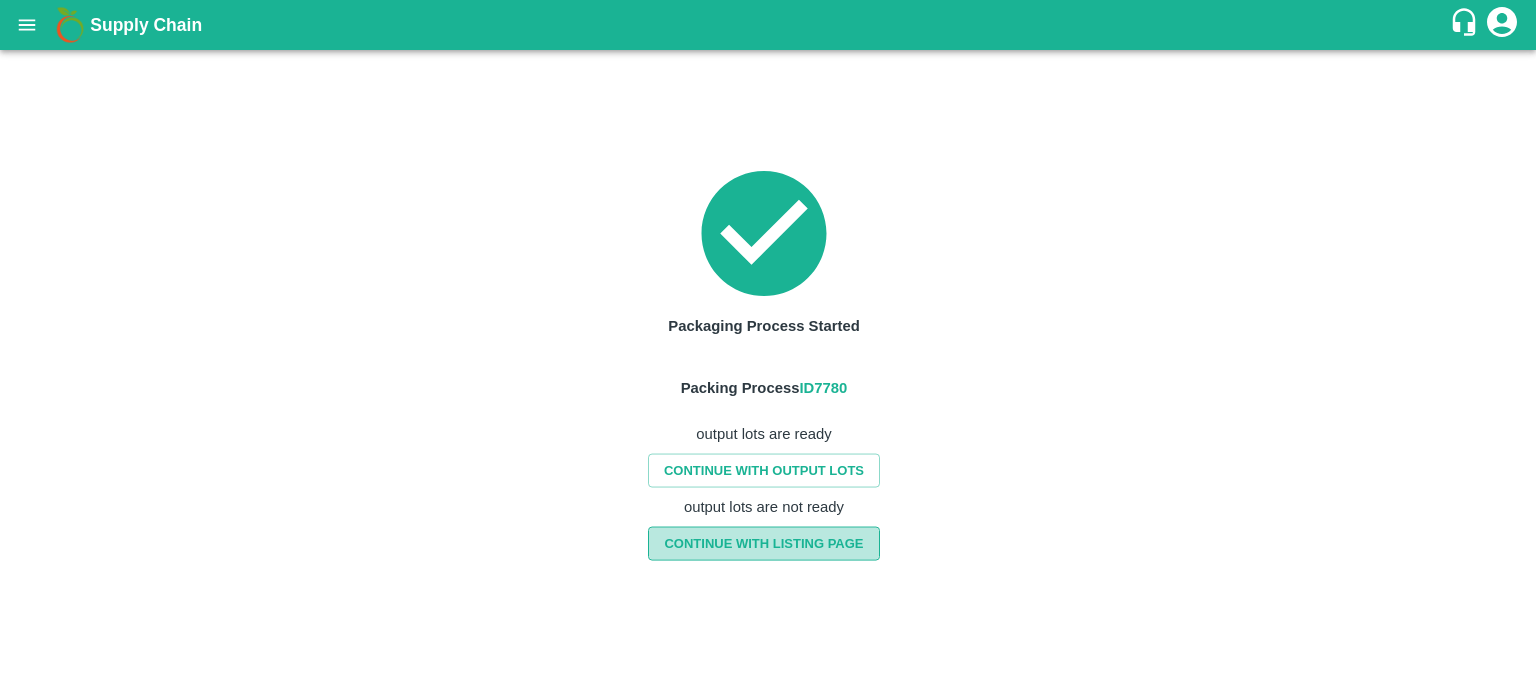 click on "CONTINUE WITH LISTING PAGE" at bounding box center (763, 543) 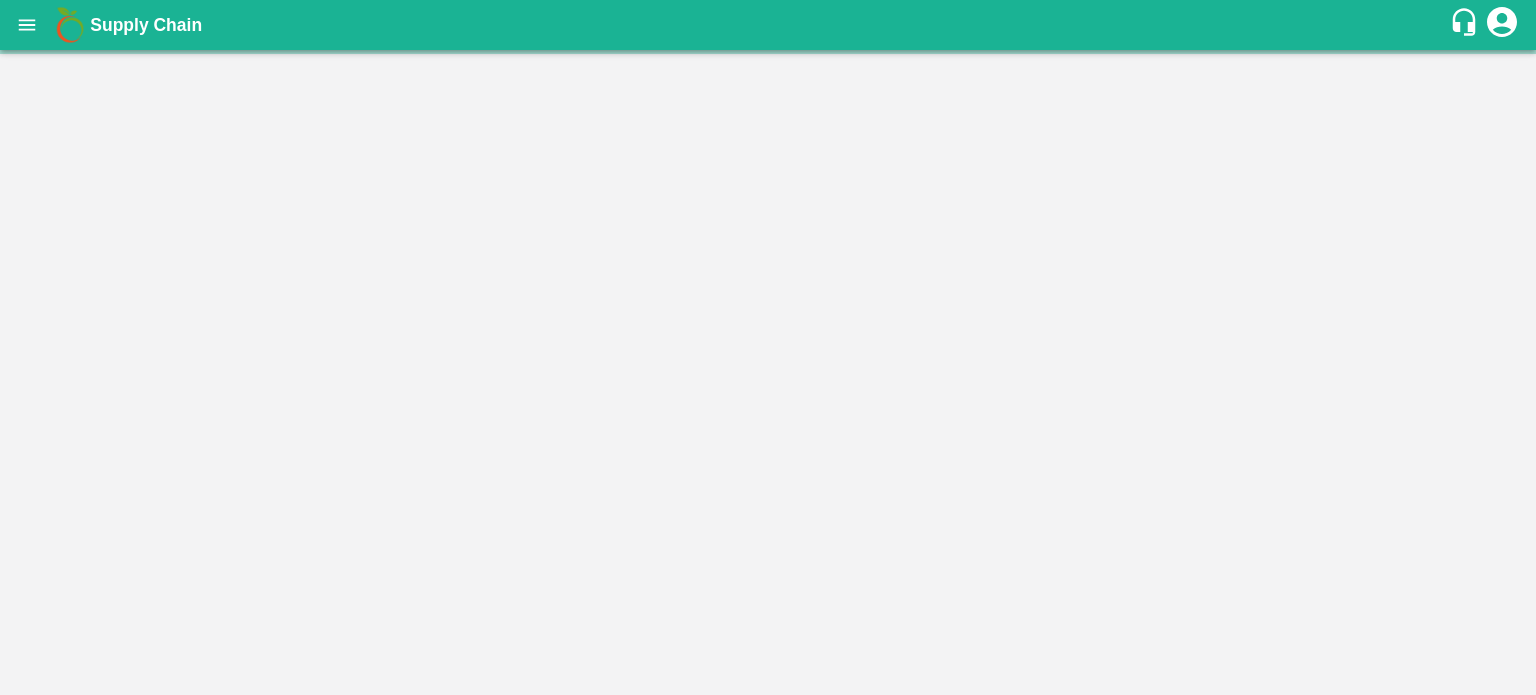 scroll, scrollTop: 0, scrollLeft: 0, axis: both 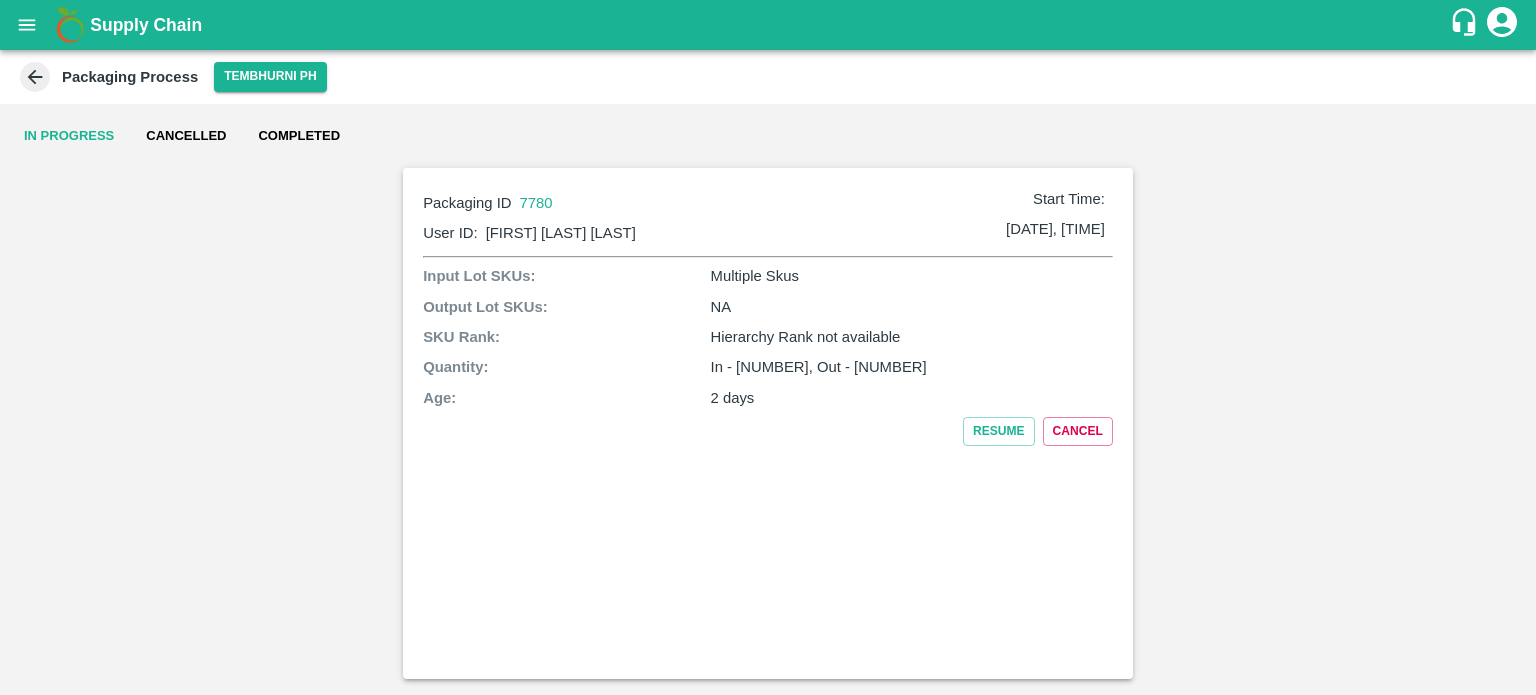 click 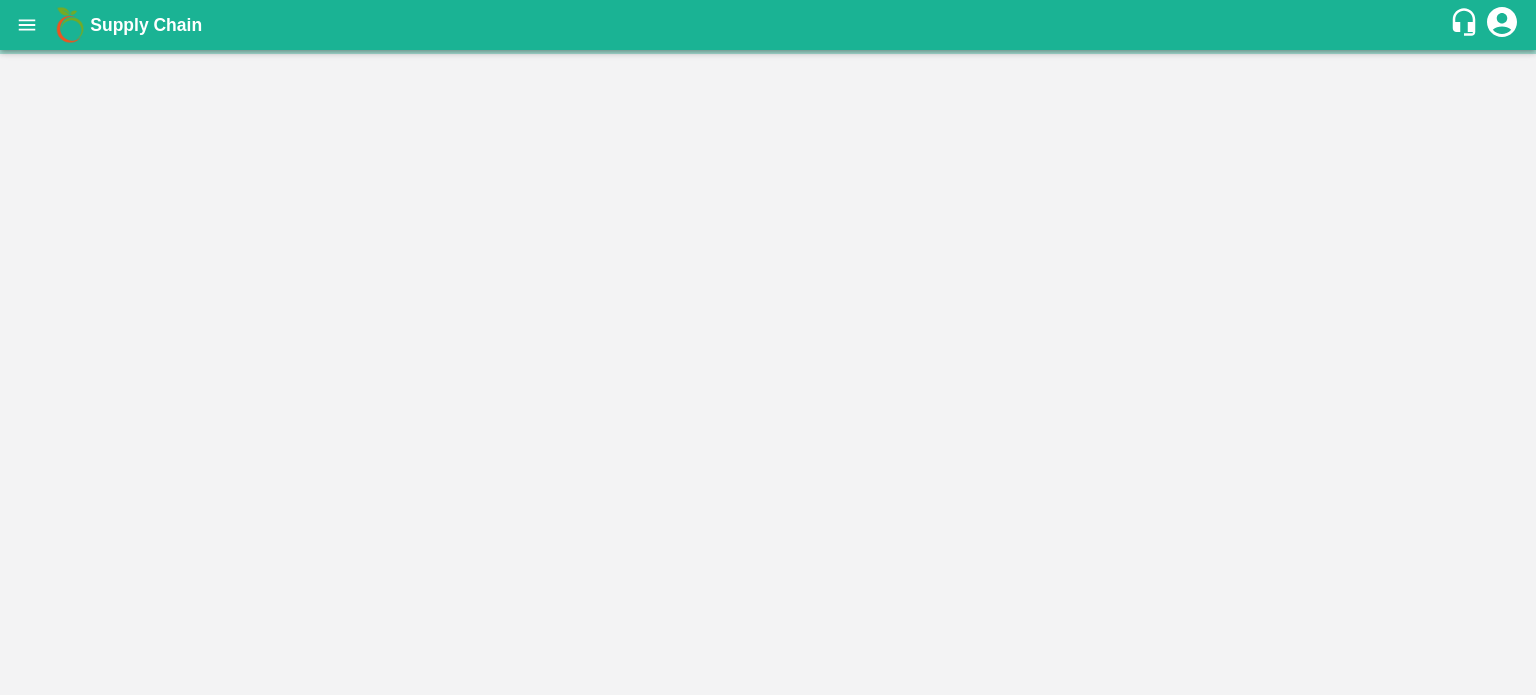 scroll, scrollTop: 0, scrollLeft: 0, axis: both 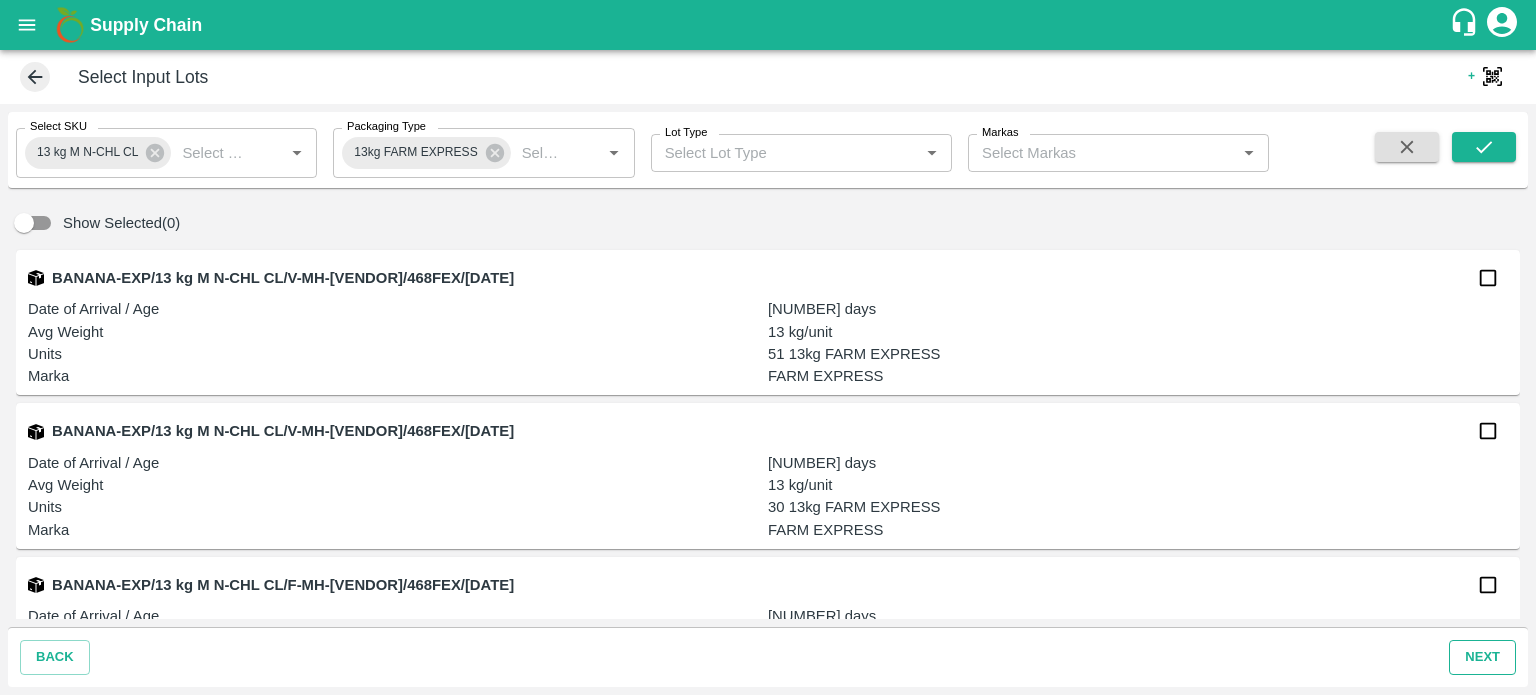 click on "next" at bounding box center (1482, 657) 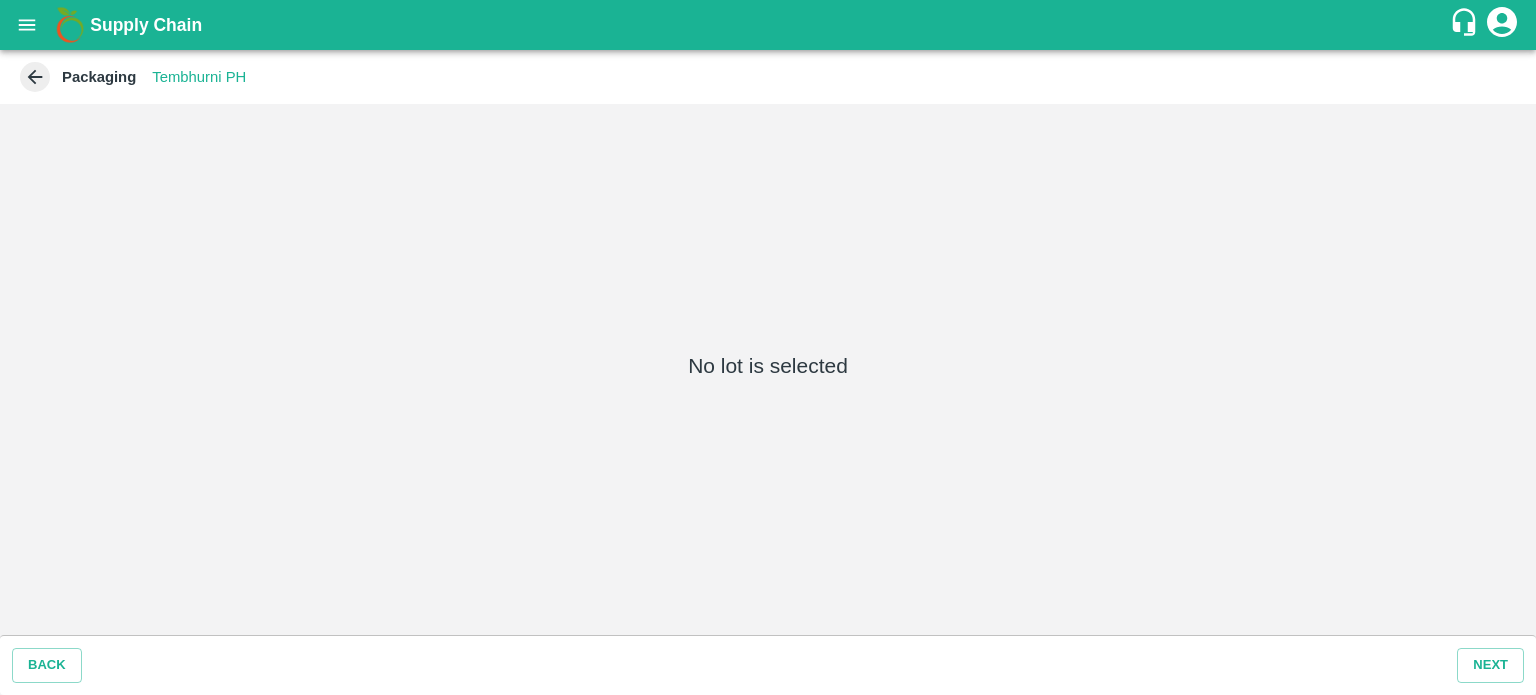 click 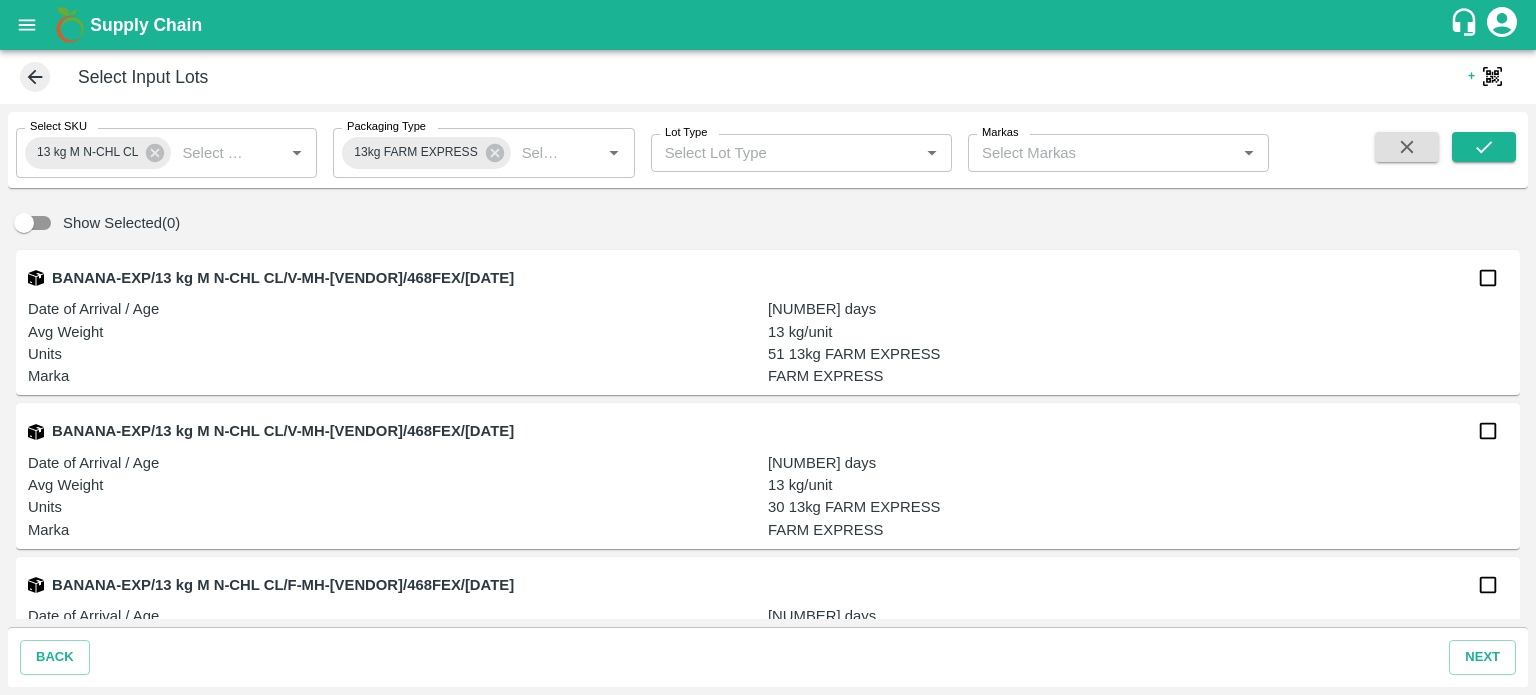click 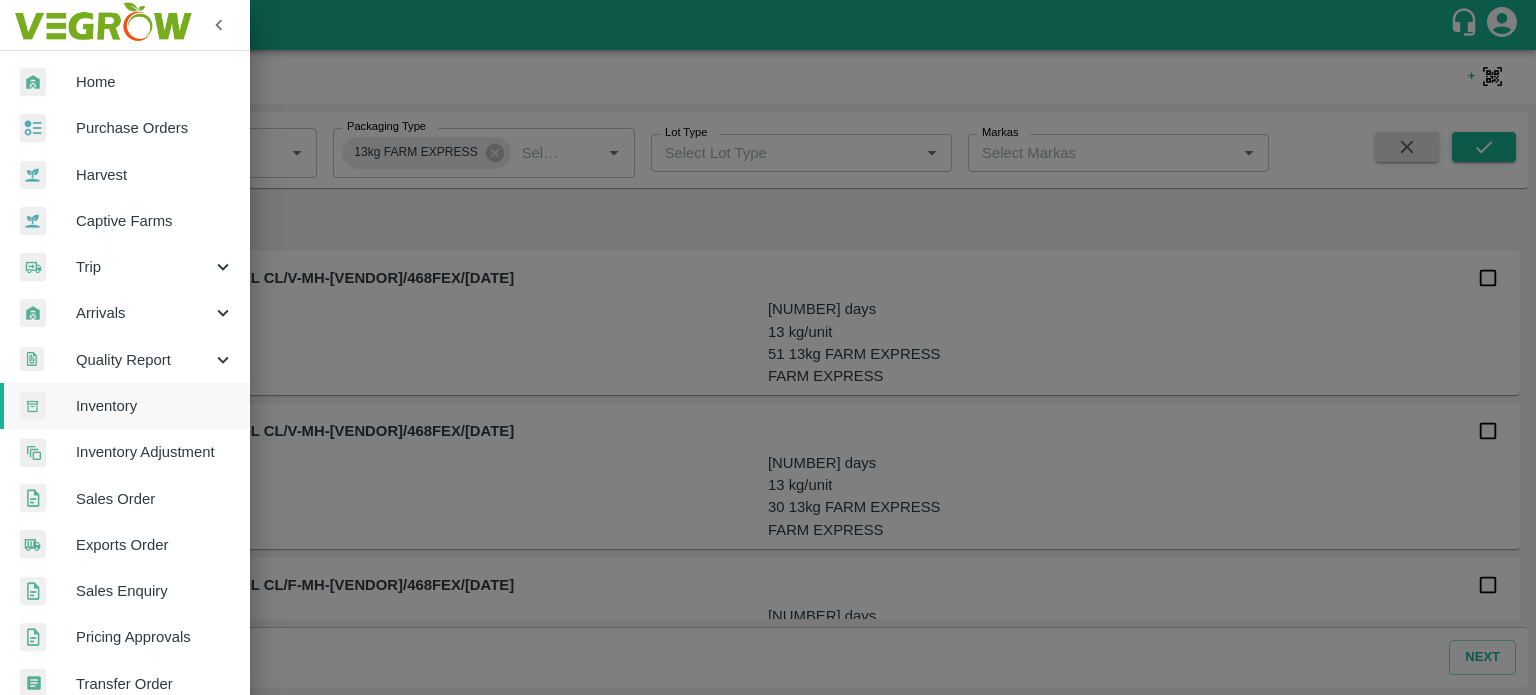 click on "Inventory" at bounding box center (155, 406) 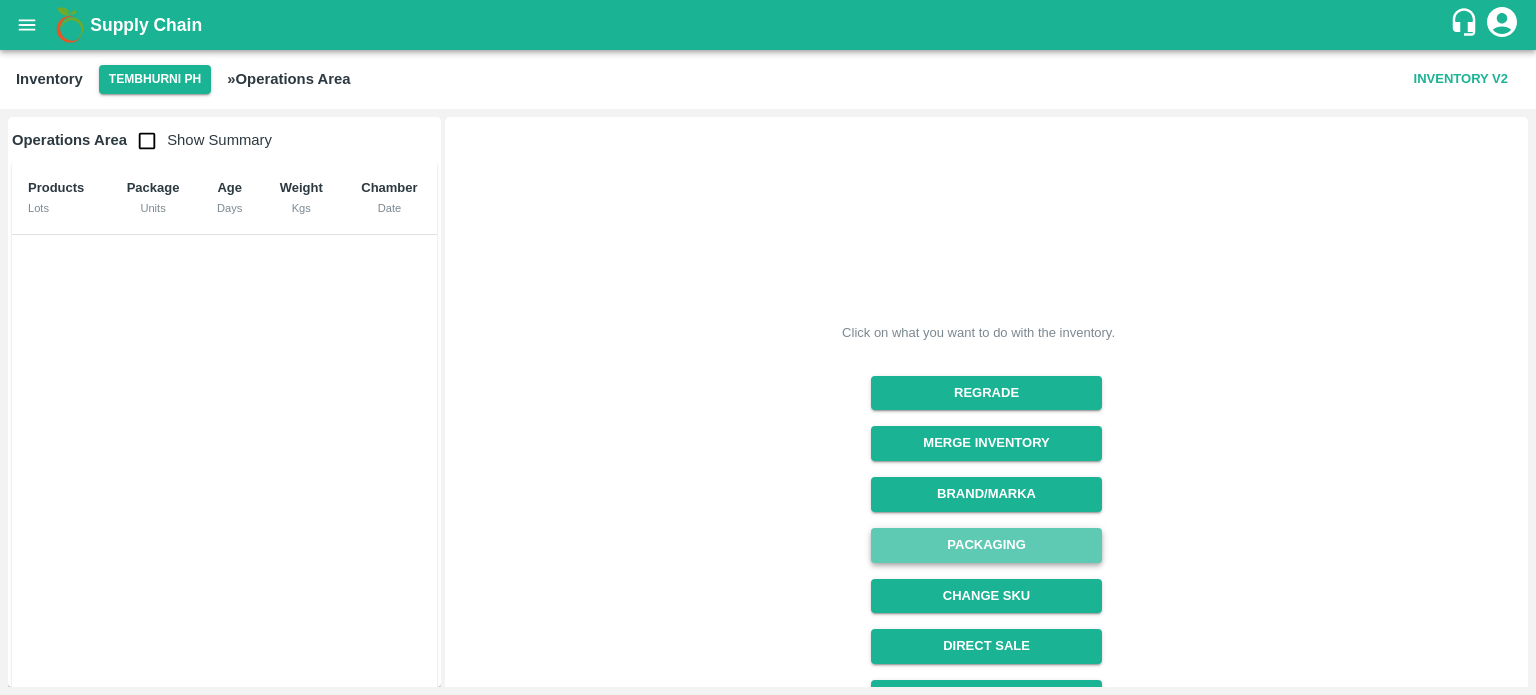 click on "Packaging" at bounding box center [986, 545] 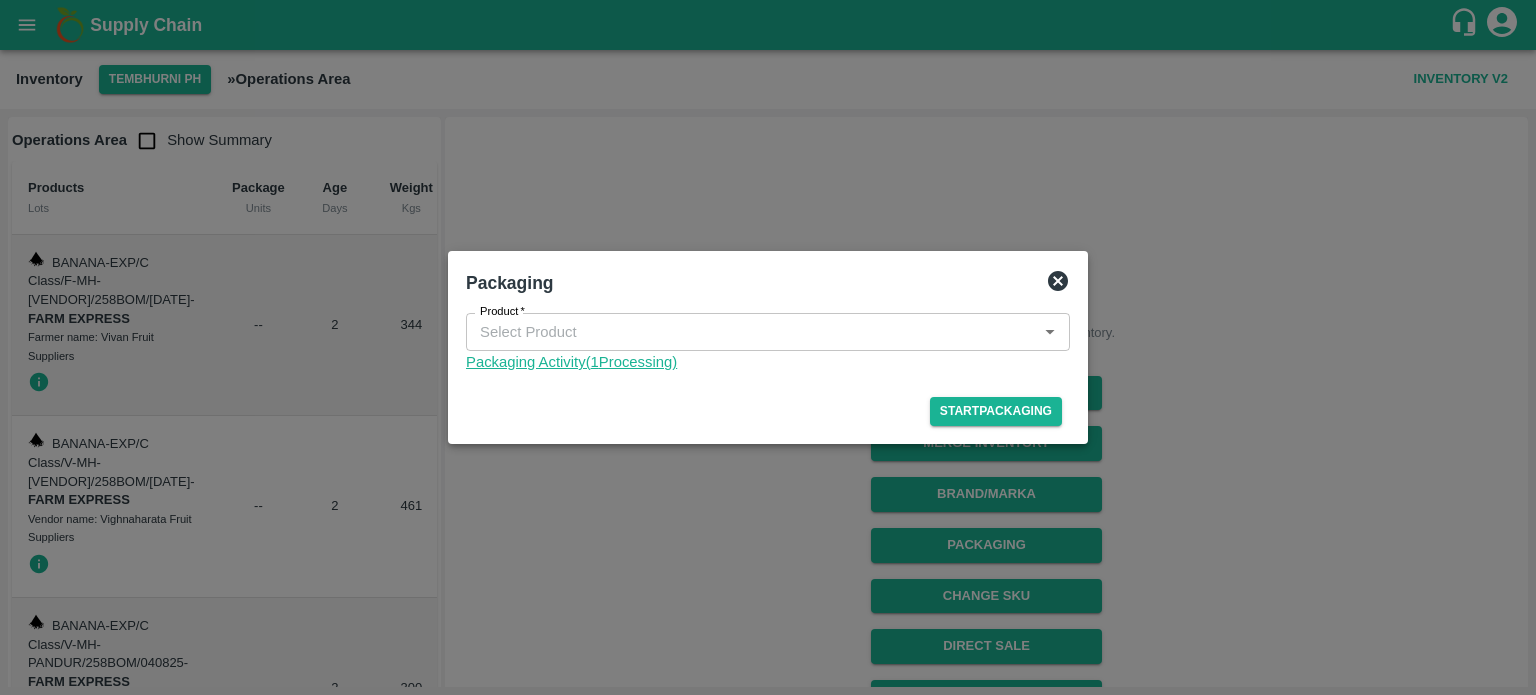 click on "Packaging Activity( 1  Processing)" at bounding box center [768, 362] 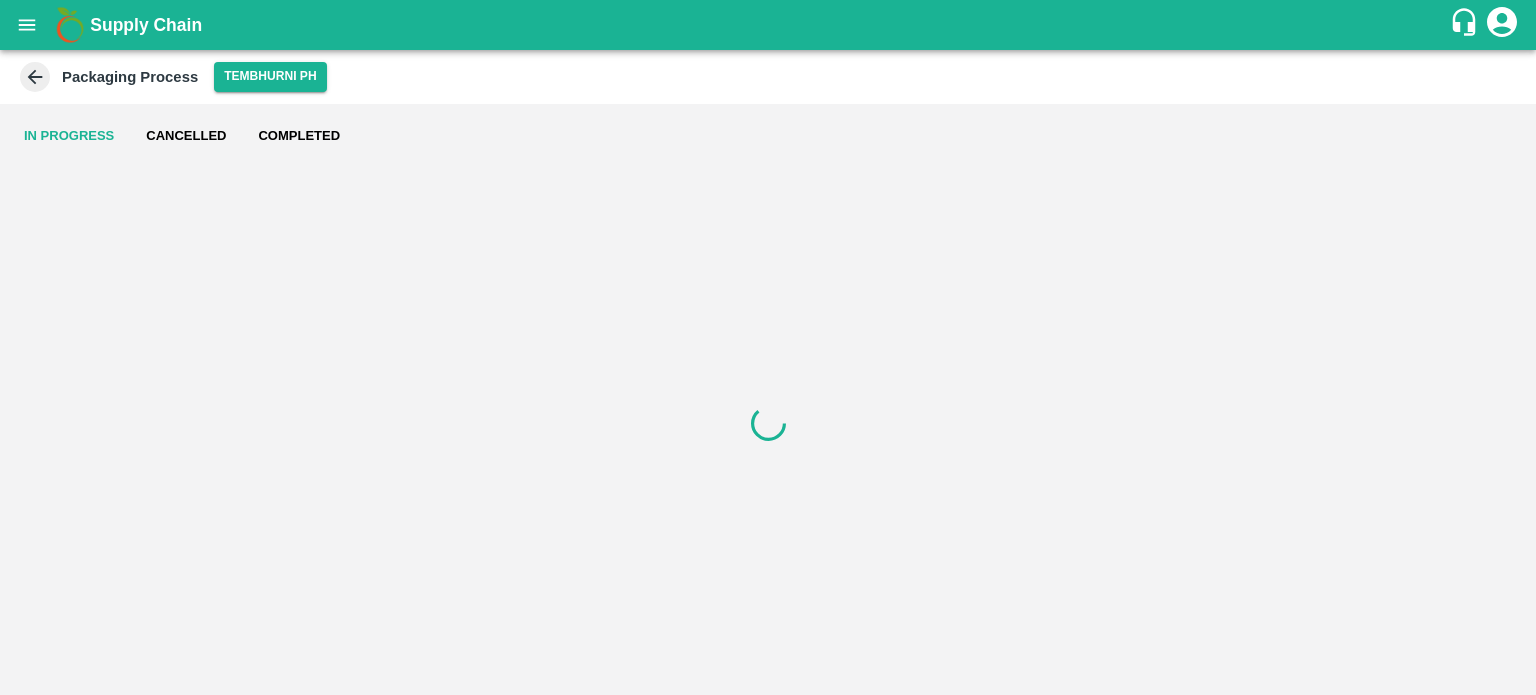 scroll, scrollTop: 0, scrollLeft: 0, axis: both 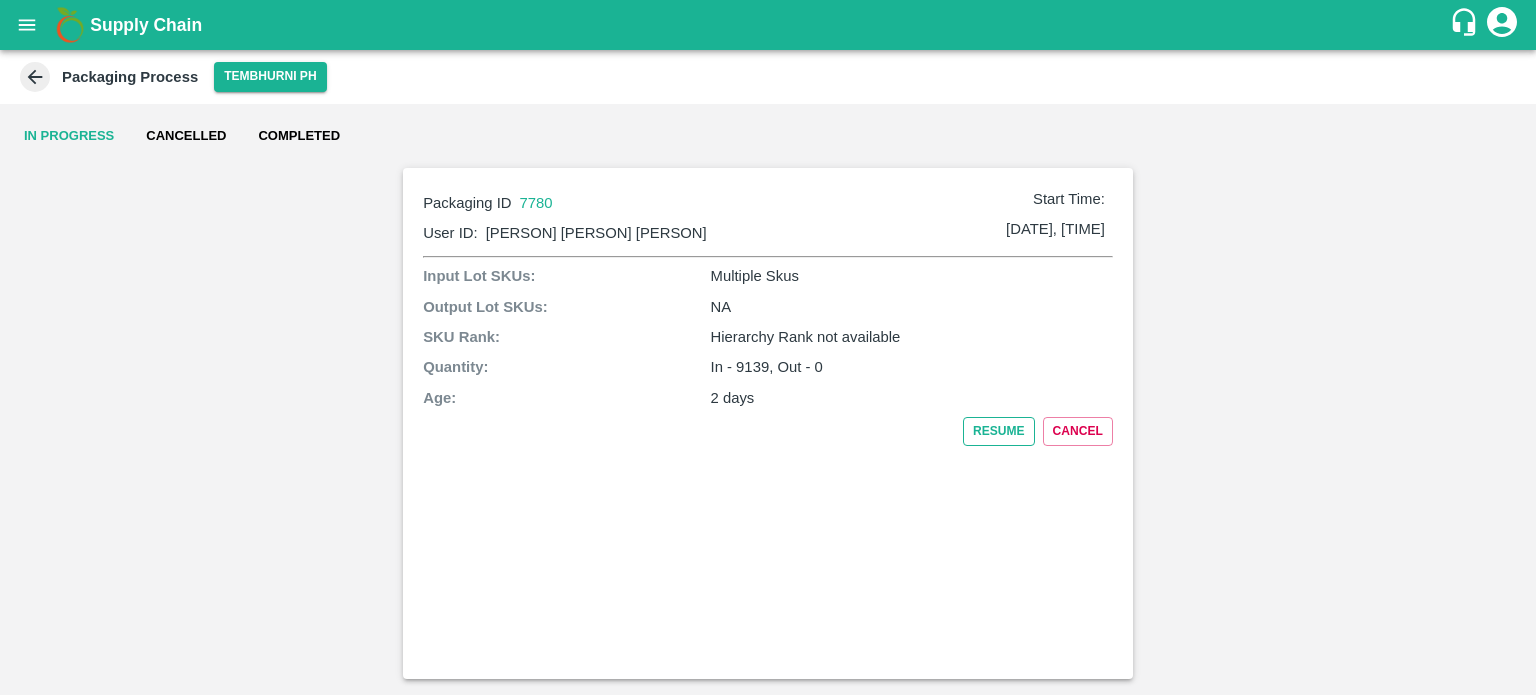 click on "Resume" at bounding box center [999, 431] 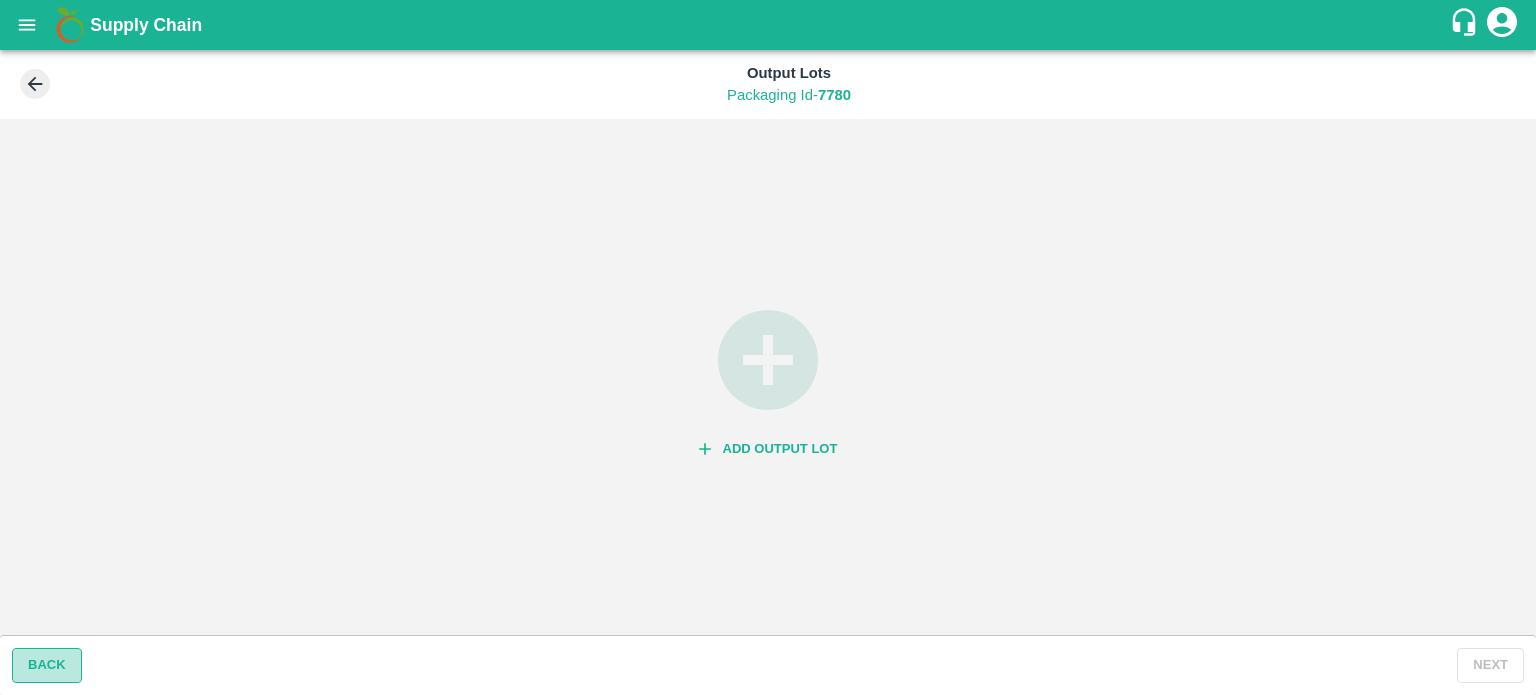 click on "BACK" at bounding box center (47, 665) 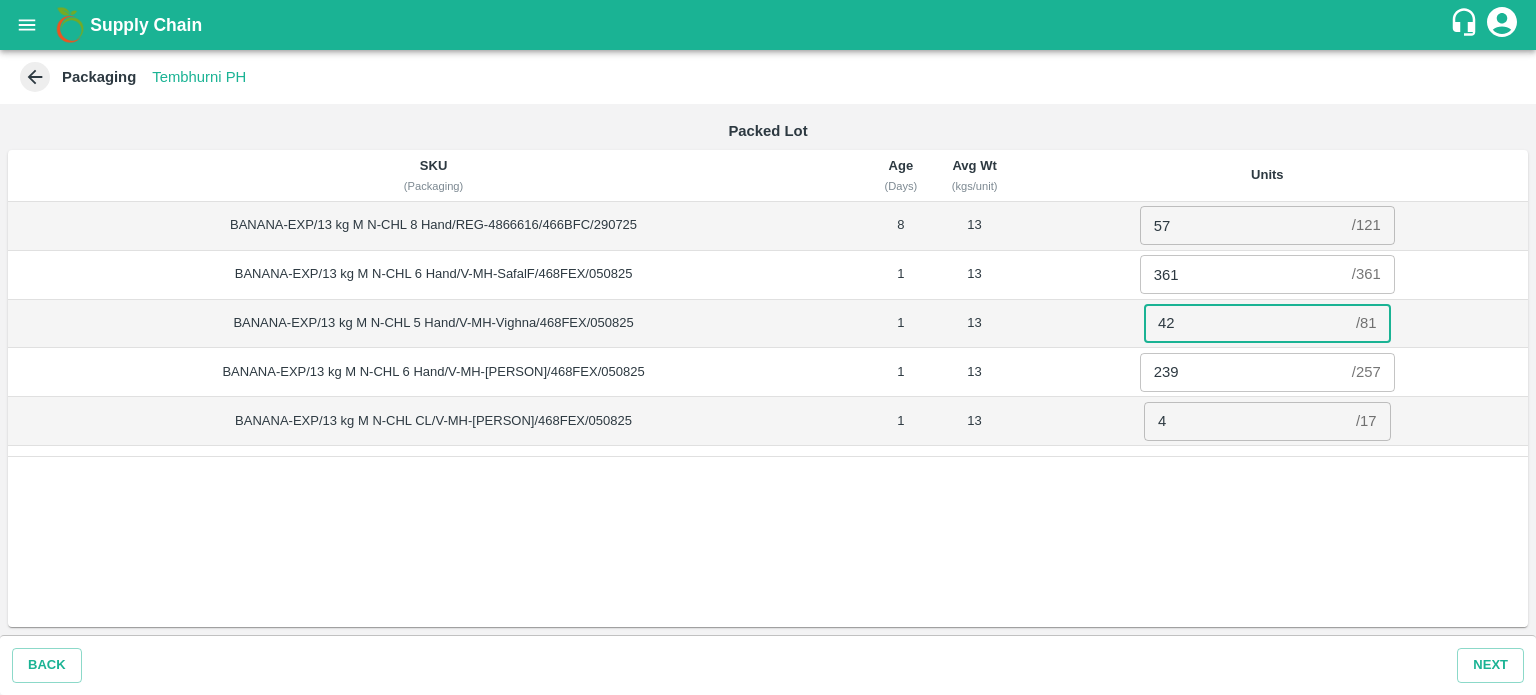 click on "42" at bounding box center [1246, 323] 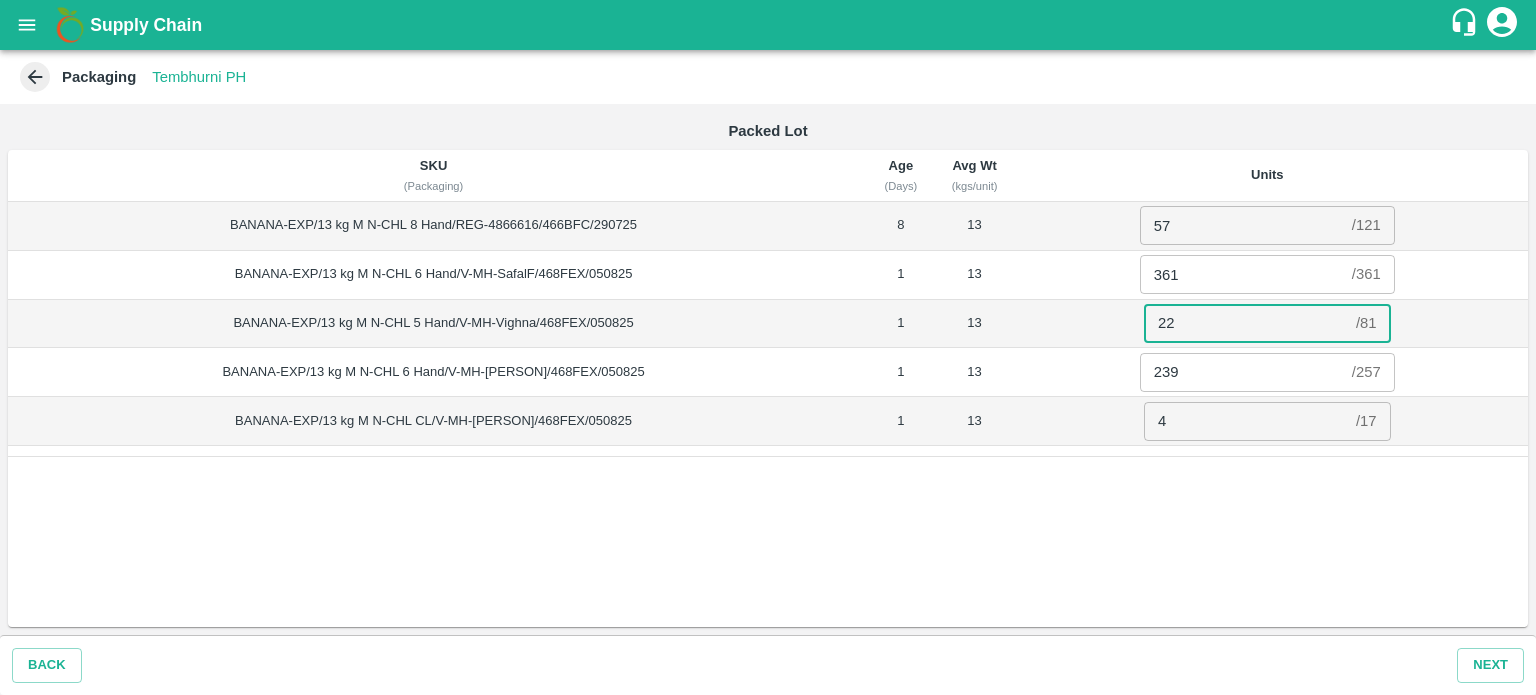 type on "22" 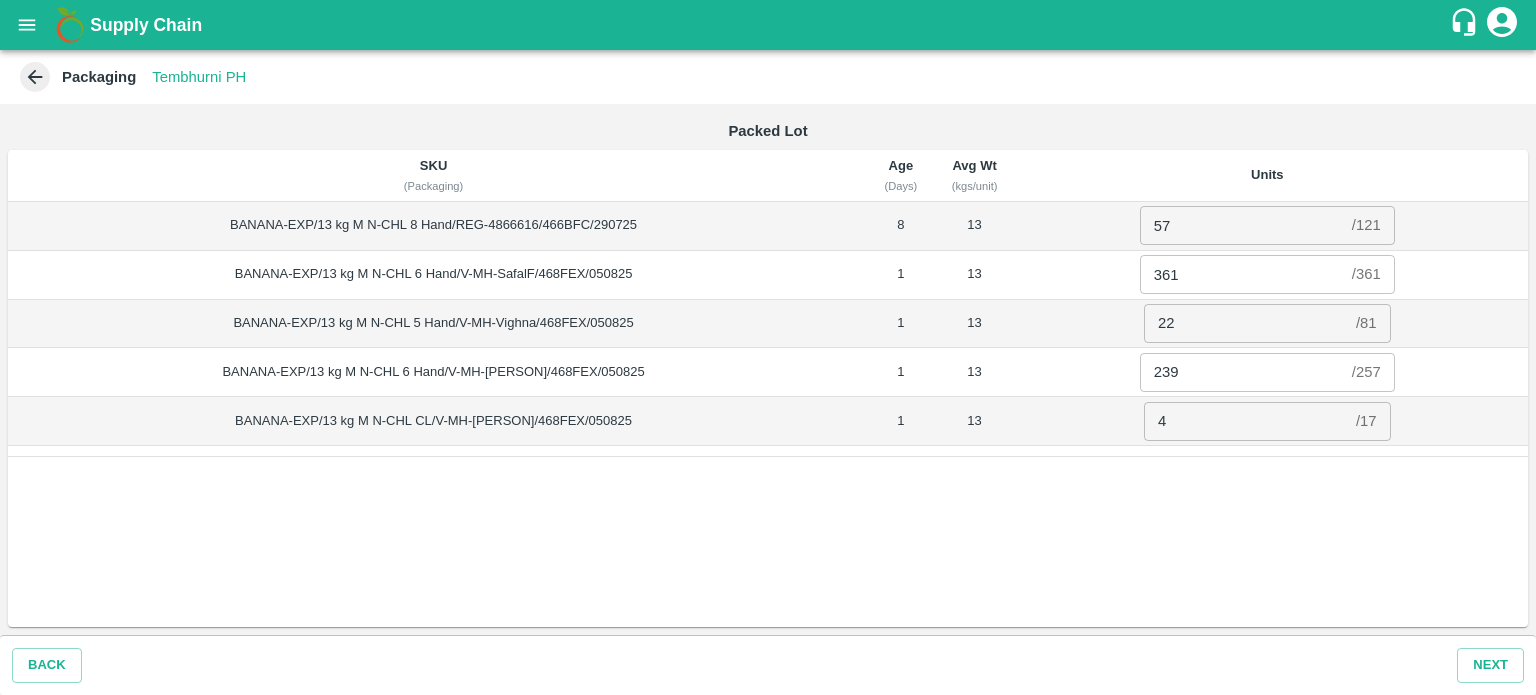 click on "SKU (Packaging) Age (Days) Avg Wt (kgs/unit) Units BANANA-EXP/13 kg M N-CHL 8 Hand/REG-4866616/466BFC/290725 8 13 57 / 121 ​ BANANA-EXP/13 kg M N-CHL 6 Hand/V-MH-[PERSON]/468FEX/050825 1 13 361 / 361 ​ BANANA-EXP/13 kg M N-CHL 5 Hand/V-MH-[PERSON]/468FEX/050825 1 13 22 / 81 ​ BANANA-EXP/13 kg M N-CHL 6 Hand/V-MH-[PERSON]/468FEX/050825 1 13 239 / 257 ​ BANANA-EXP/13 kg M N-CHL CL/V-MH-[PERSON]/468FEX/050825 1 13 4 / 17 ​" at bounding box center (768, 388) 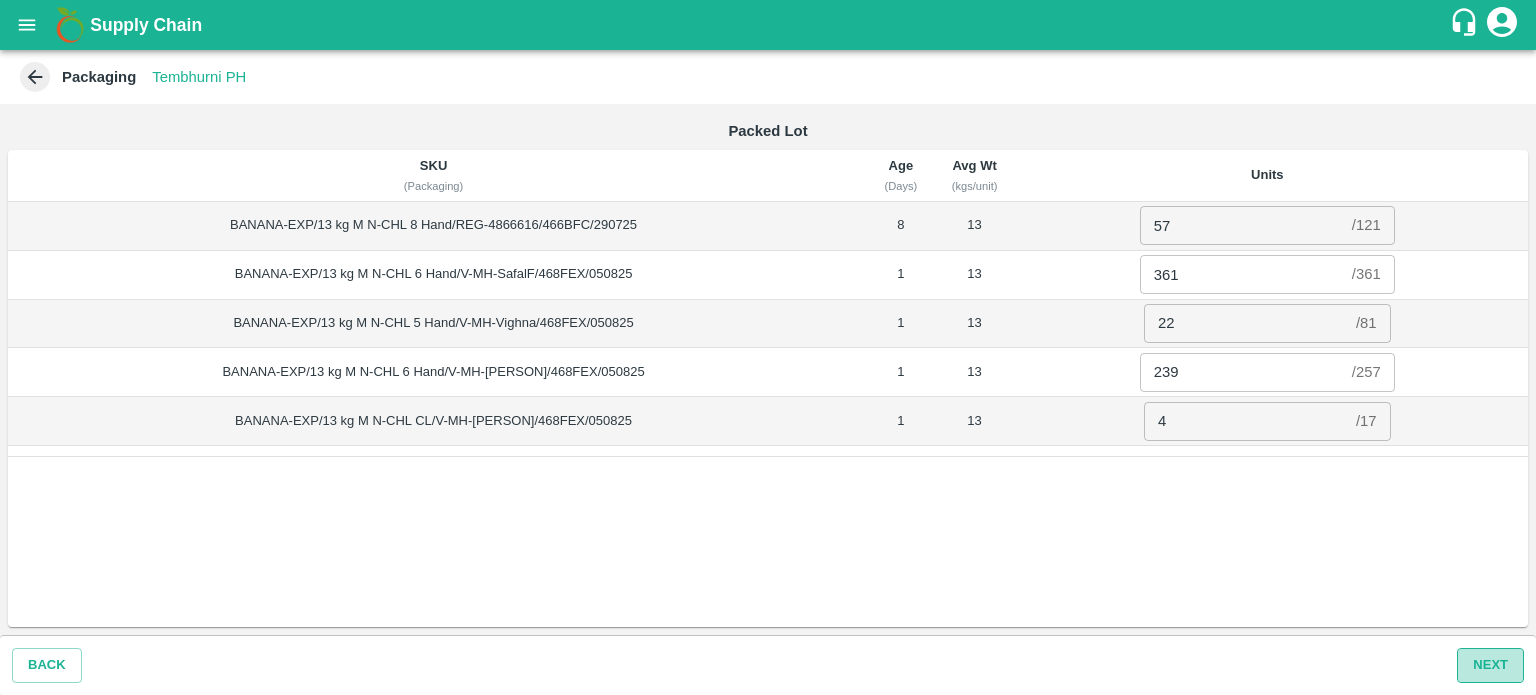 click on "Next" at bounding box center (1490, 665) 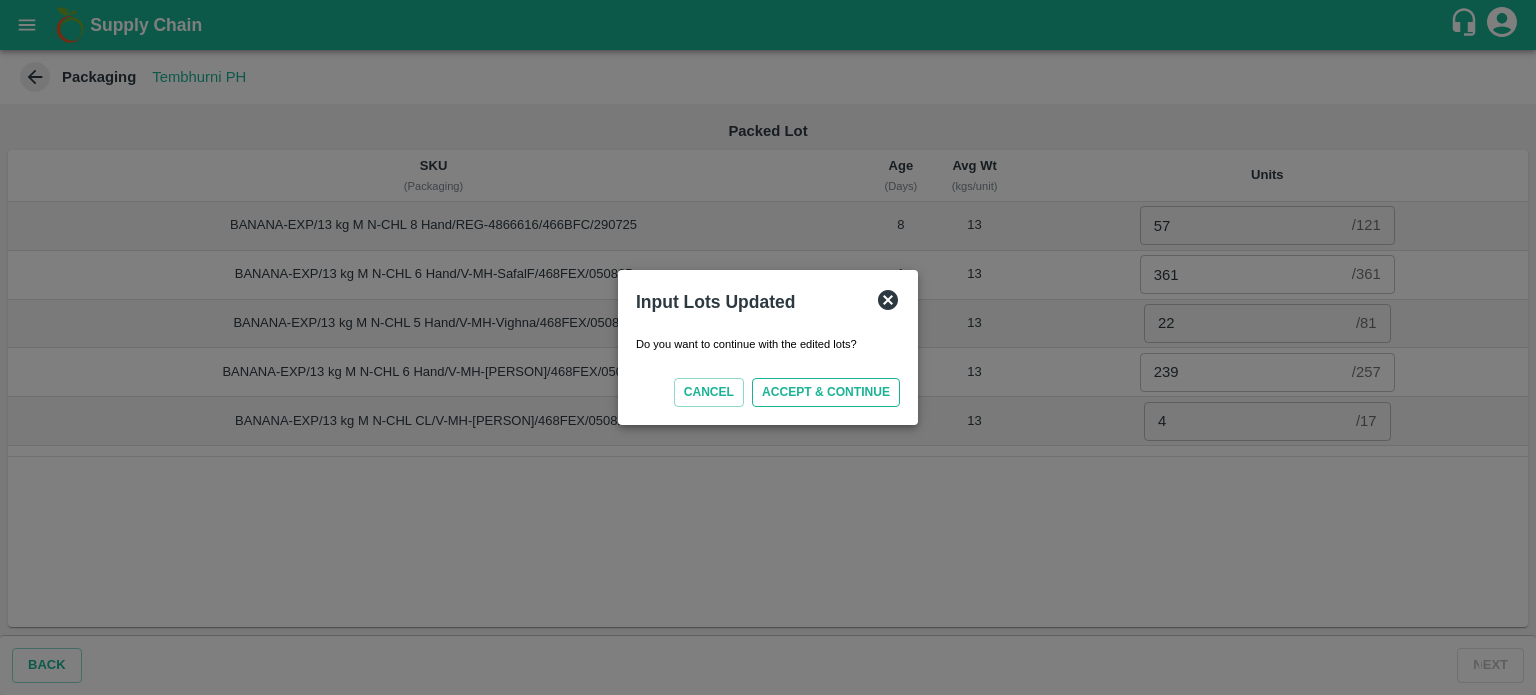 click on "ACCEPT & CONTINUE" at bounding box center (826, 392) 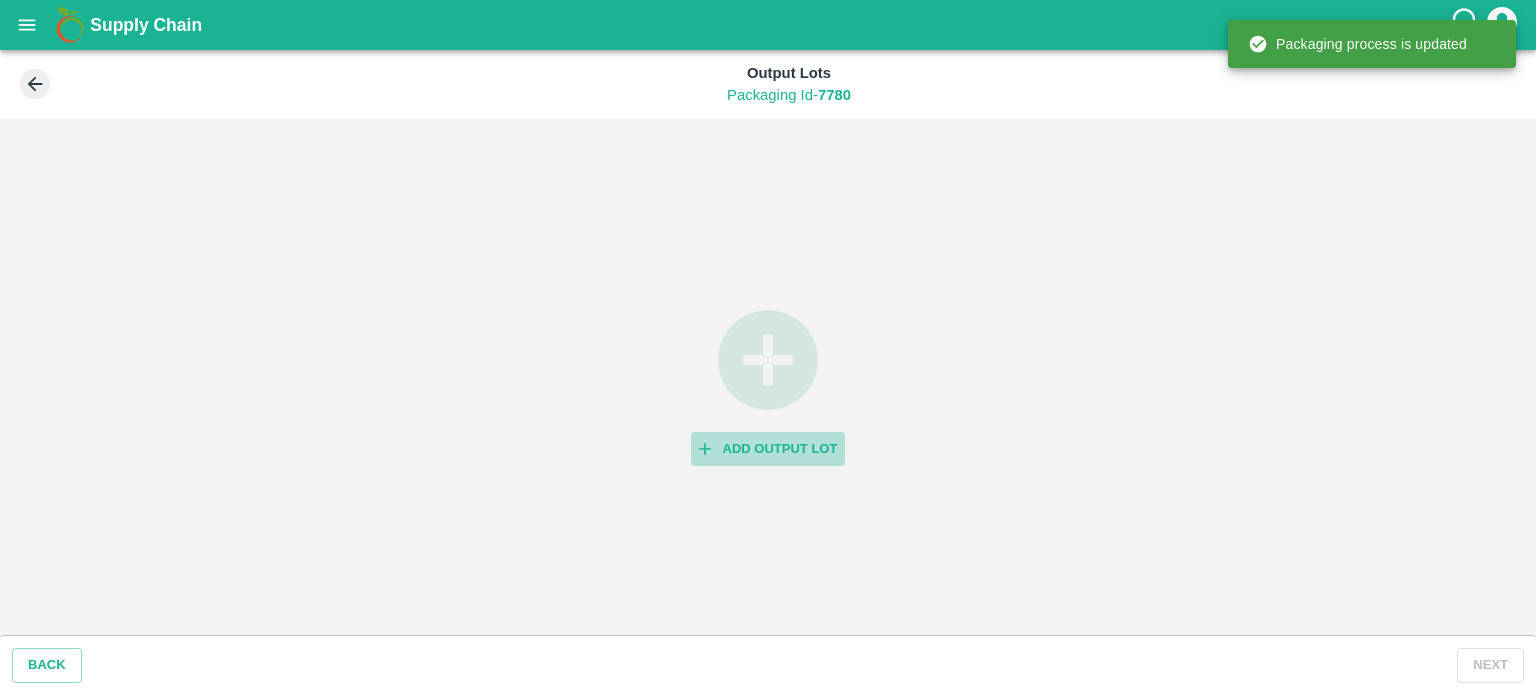 click on "Add Output Lot" at bounding box center [768, 449] 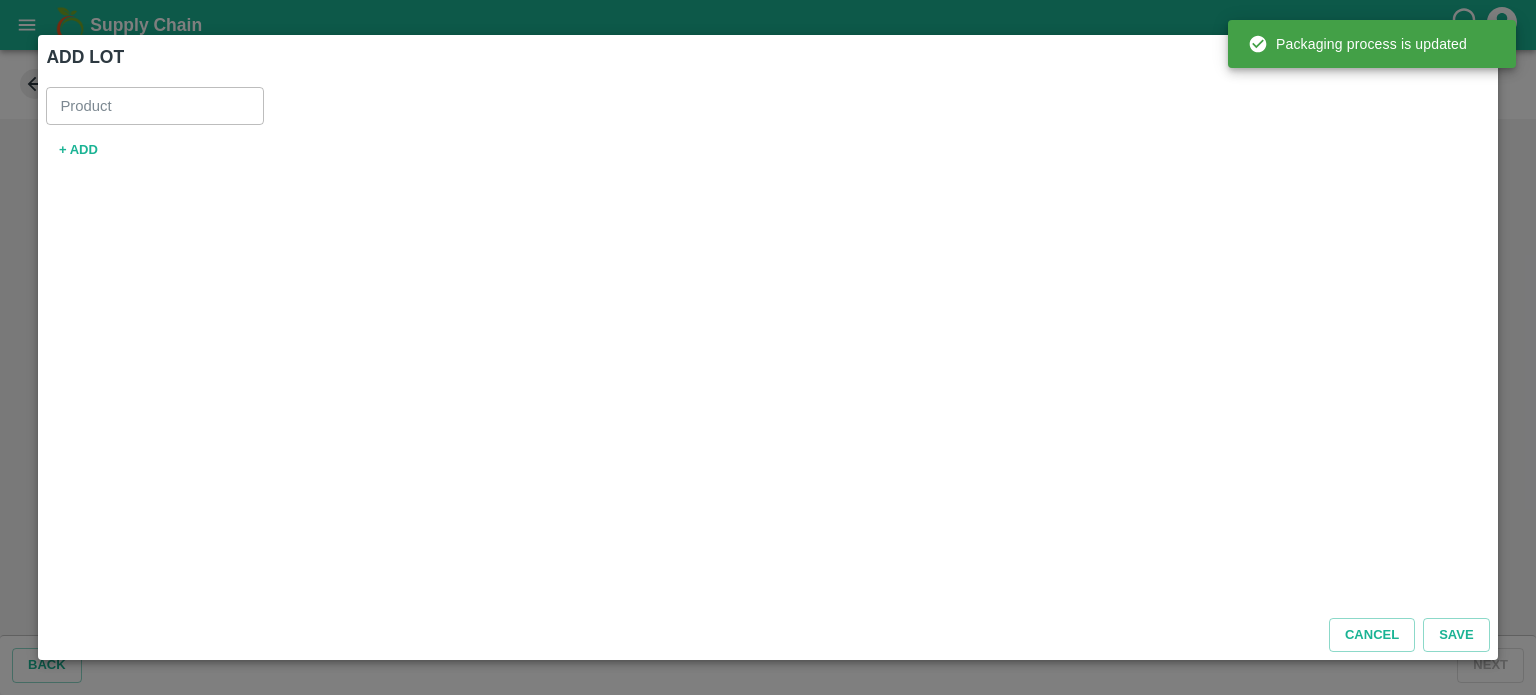 type on "Banana Export" 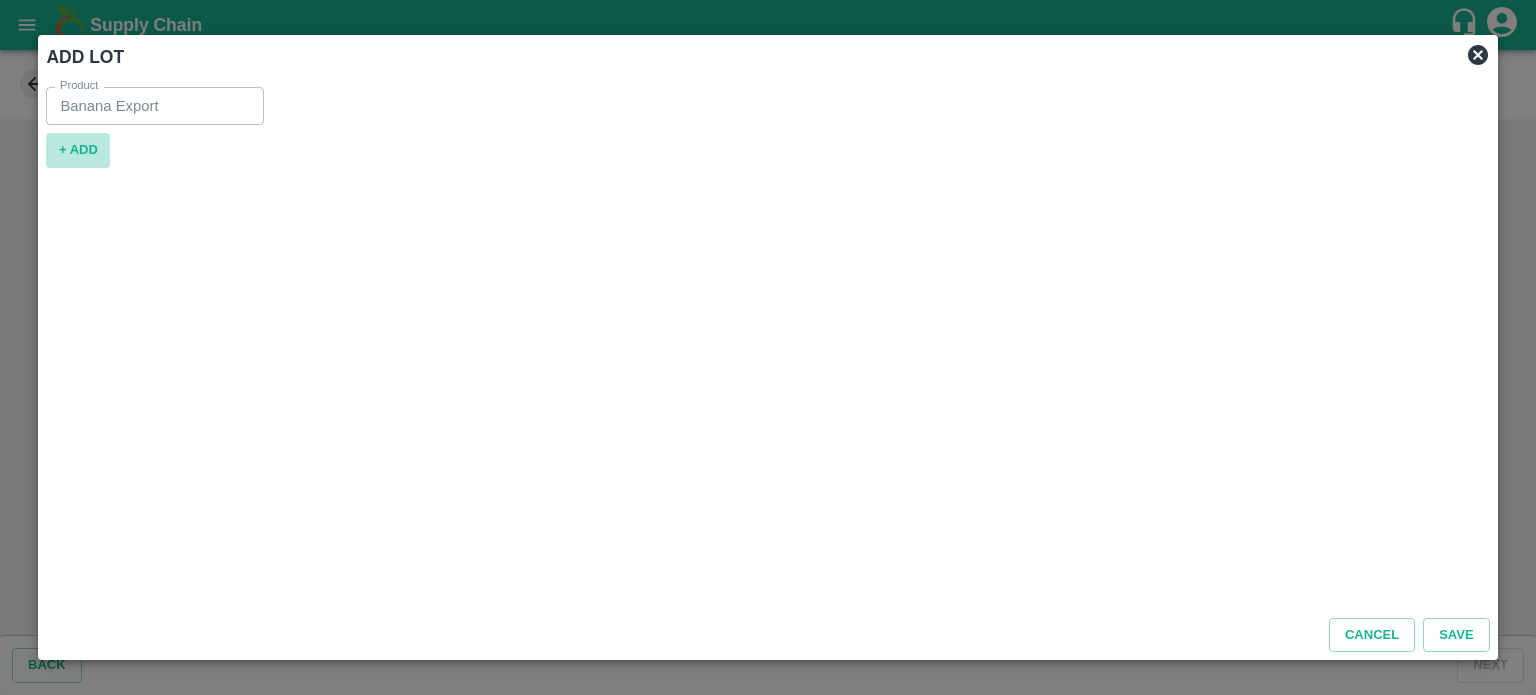 click on "+ ADD" at bounding box center (78, 150) 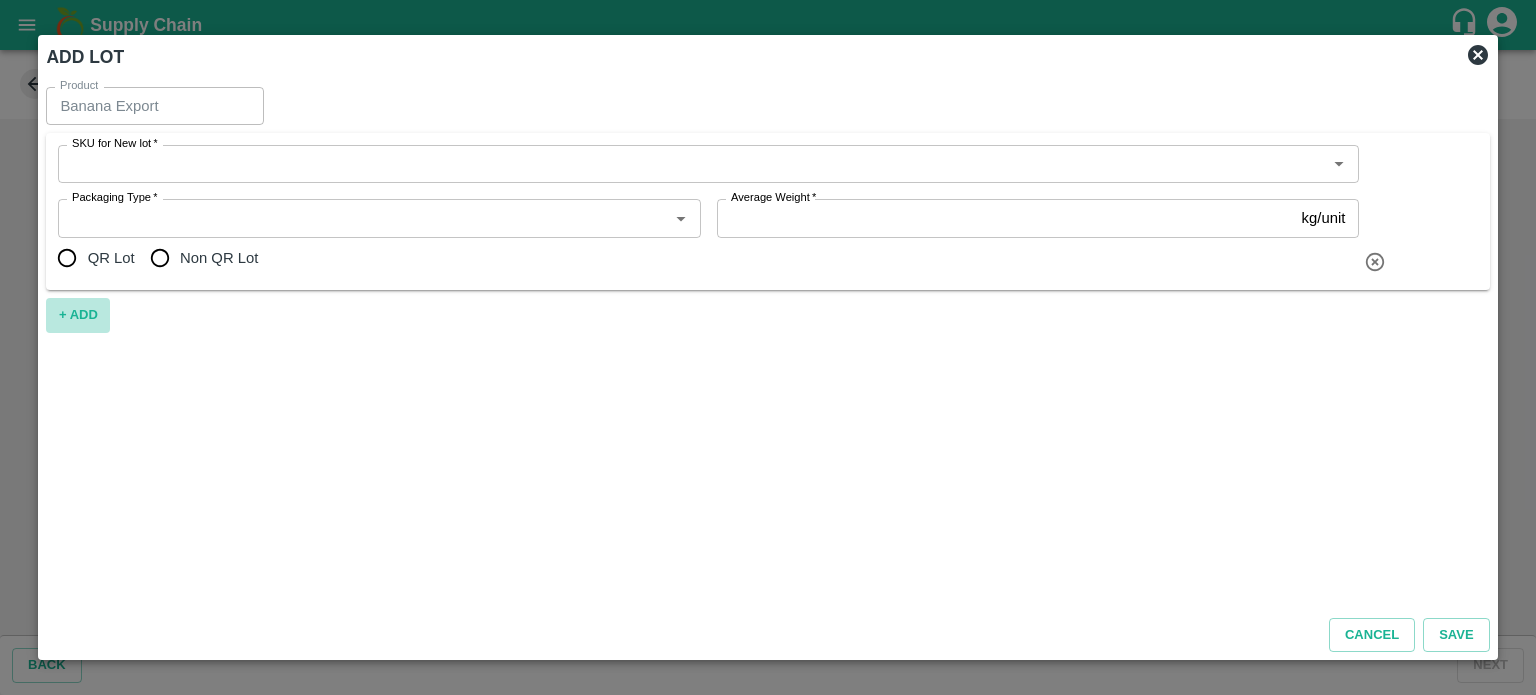 click on "+ ADD" at bounding box center [78, 315] 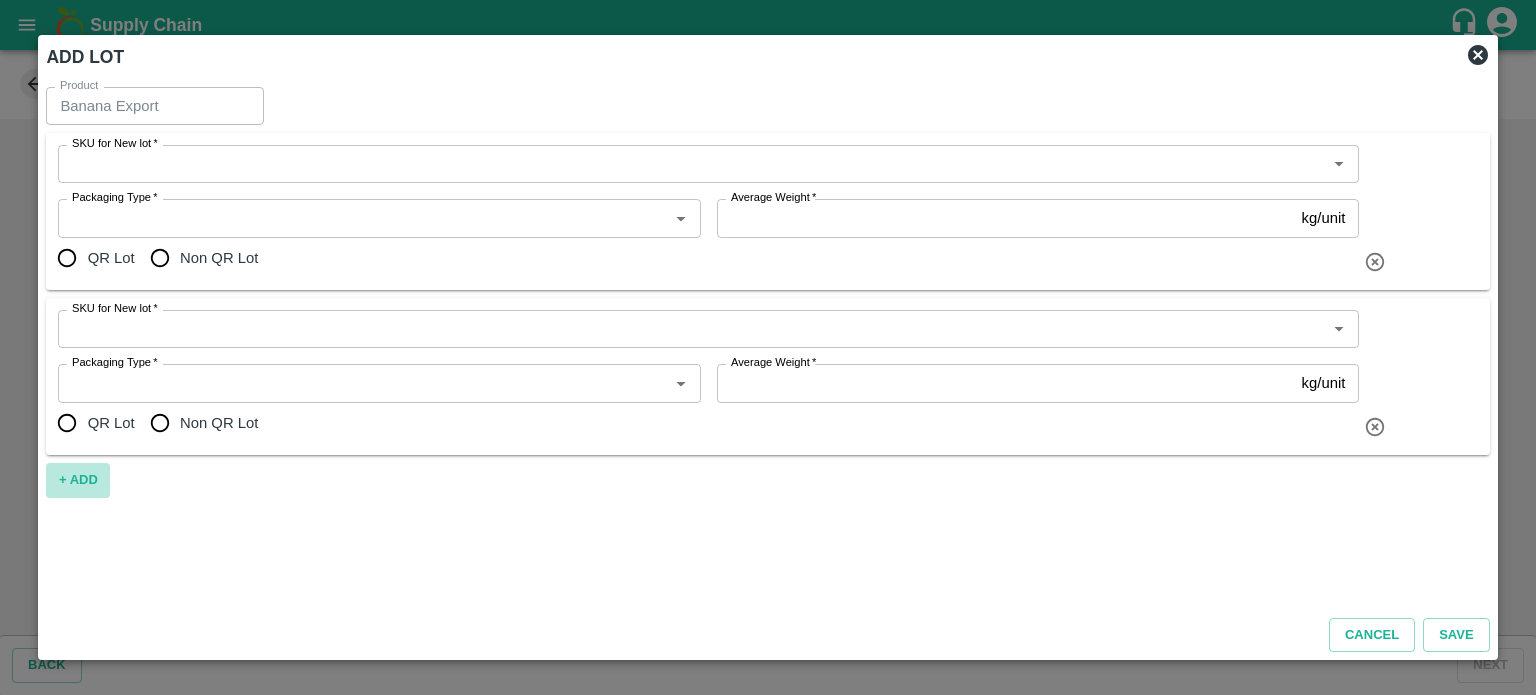 click on "+ ADD" at bounding box center [78, 480] 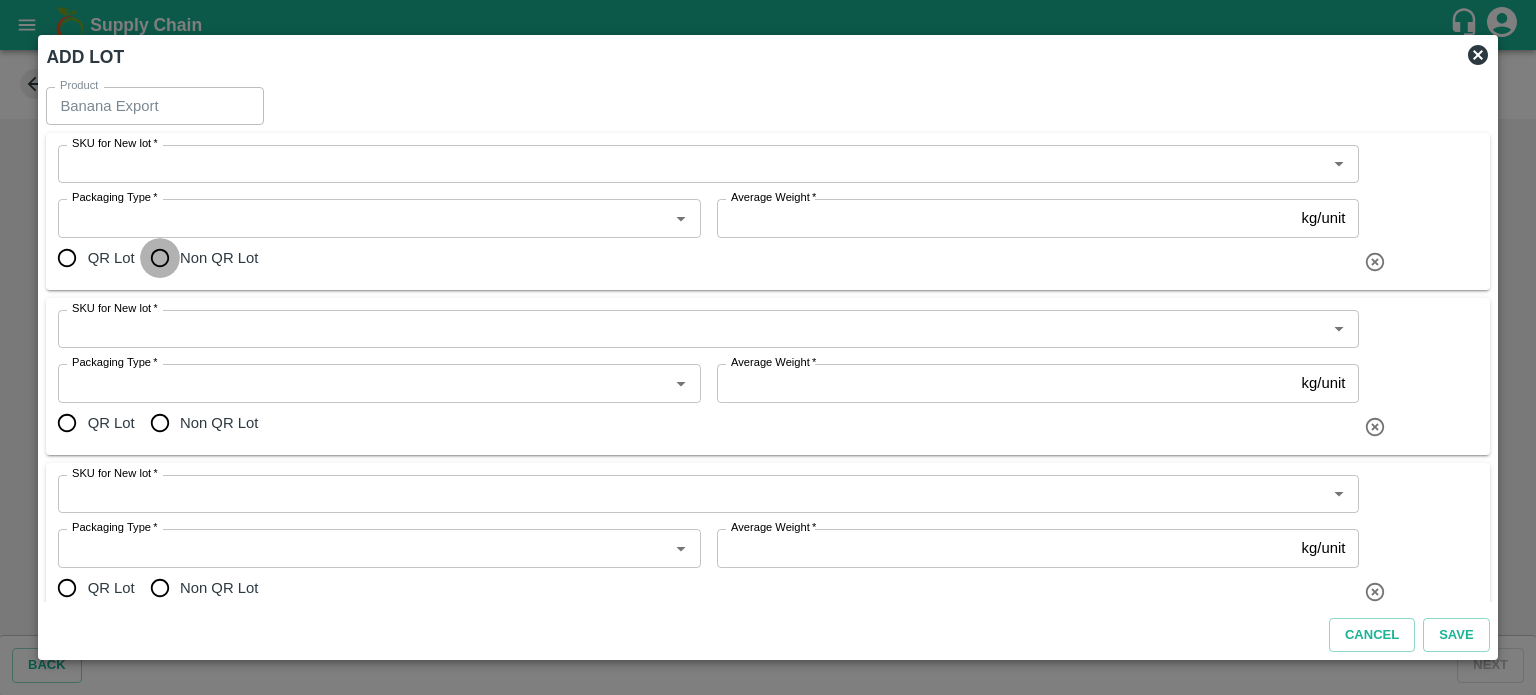 click on "Non QR Lot" at bounding box center (160, 258) 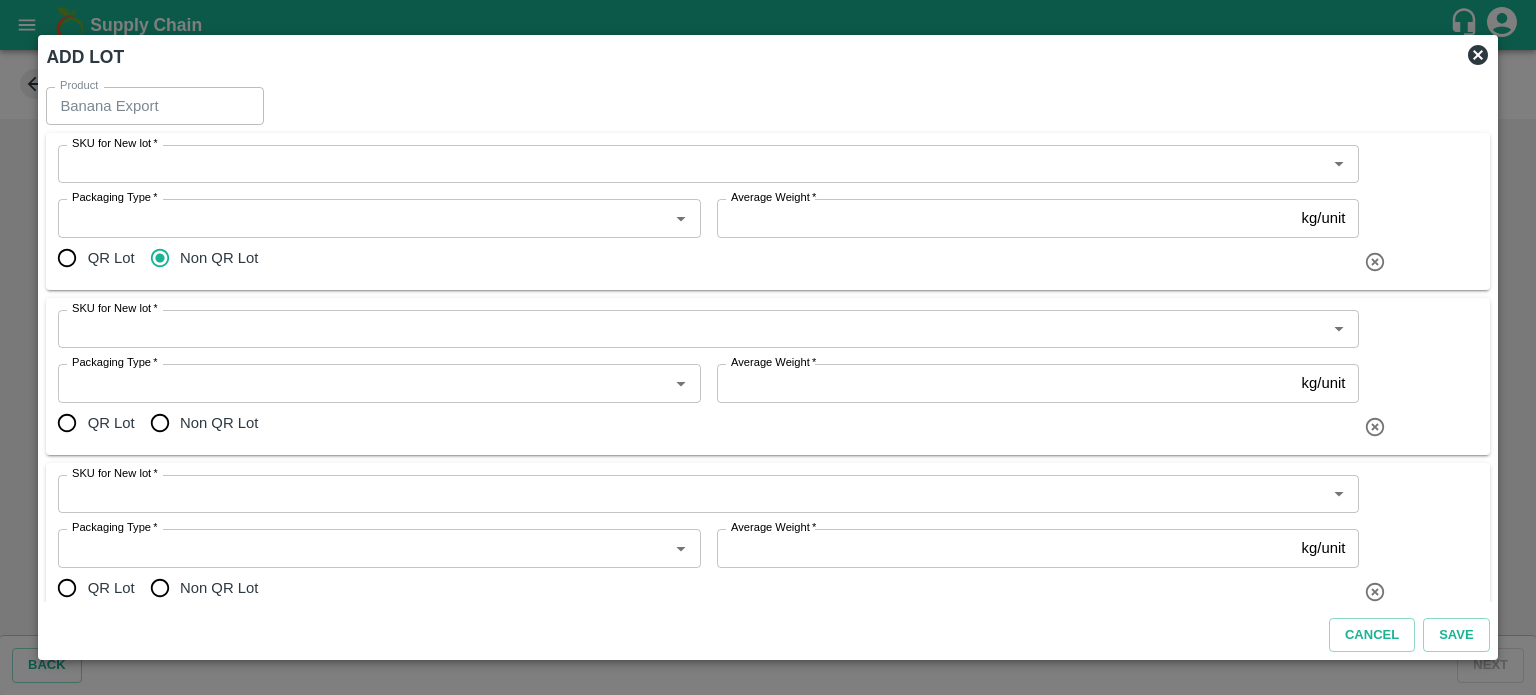 click on "Non QR Lot" at bounding box center [160, 423] 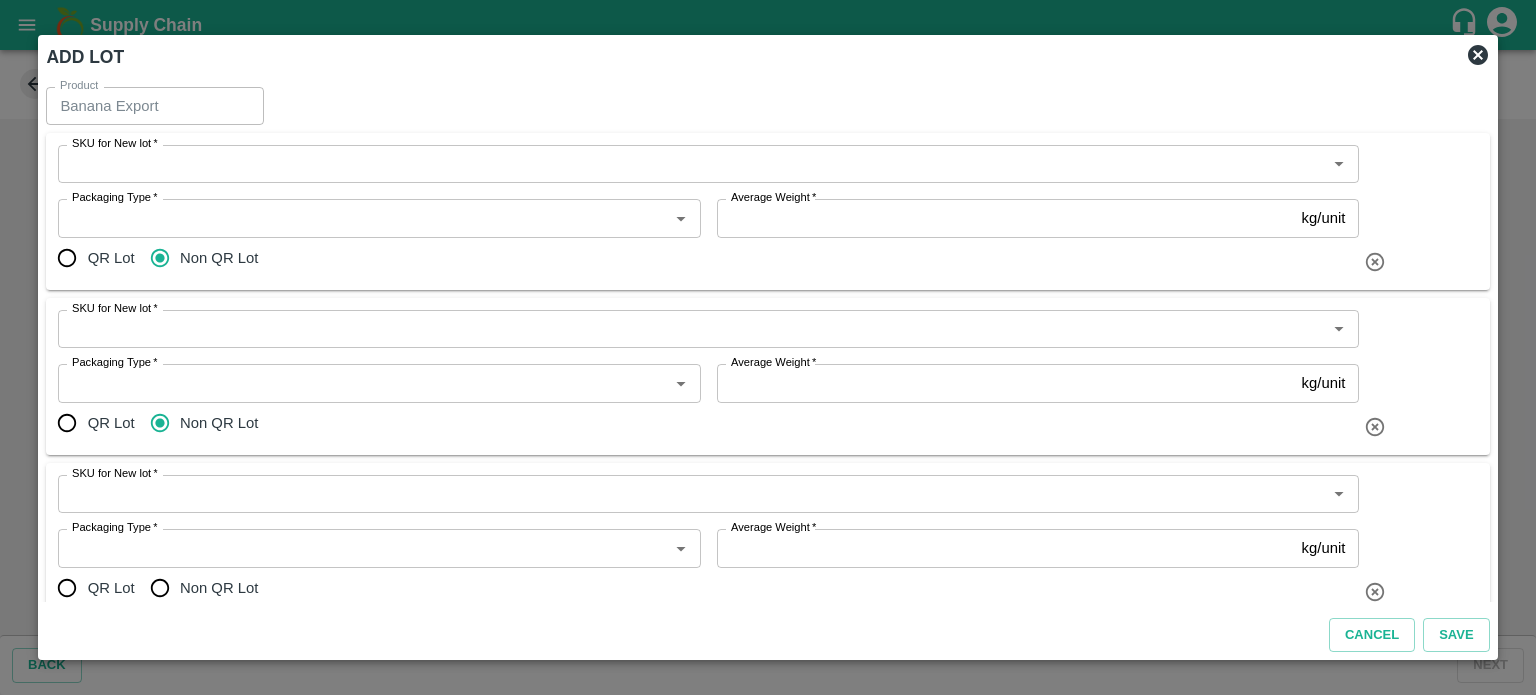 click on "Non QR Lot" at bounding box center [160, 588] 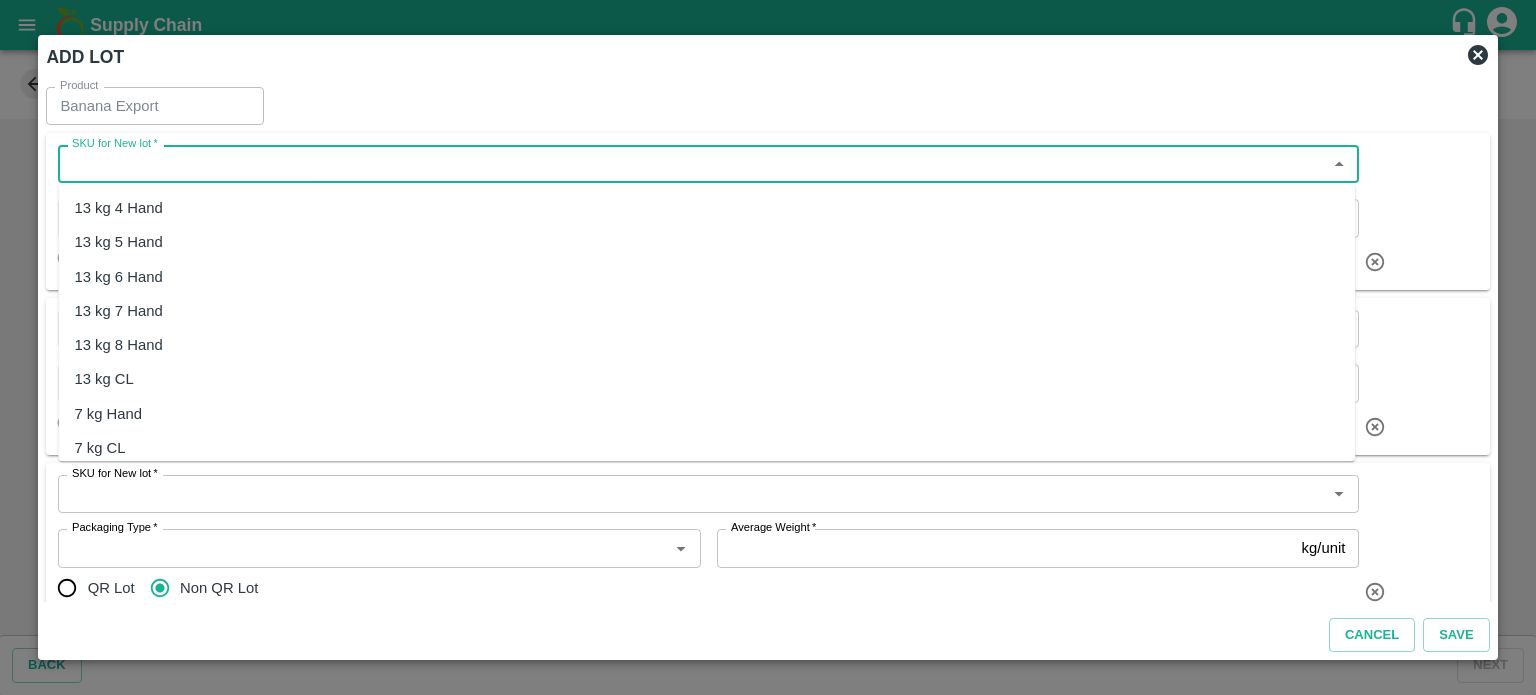 click on "SKU for New lot   *" at bounding box center (692, 164) 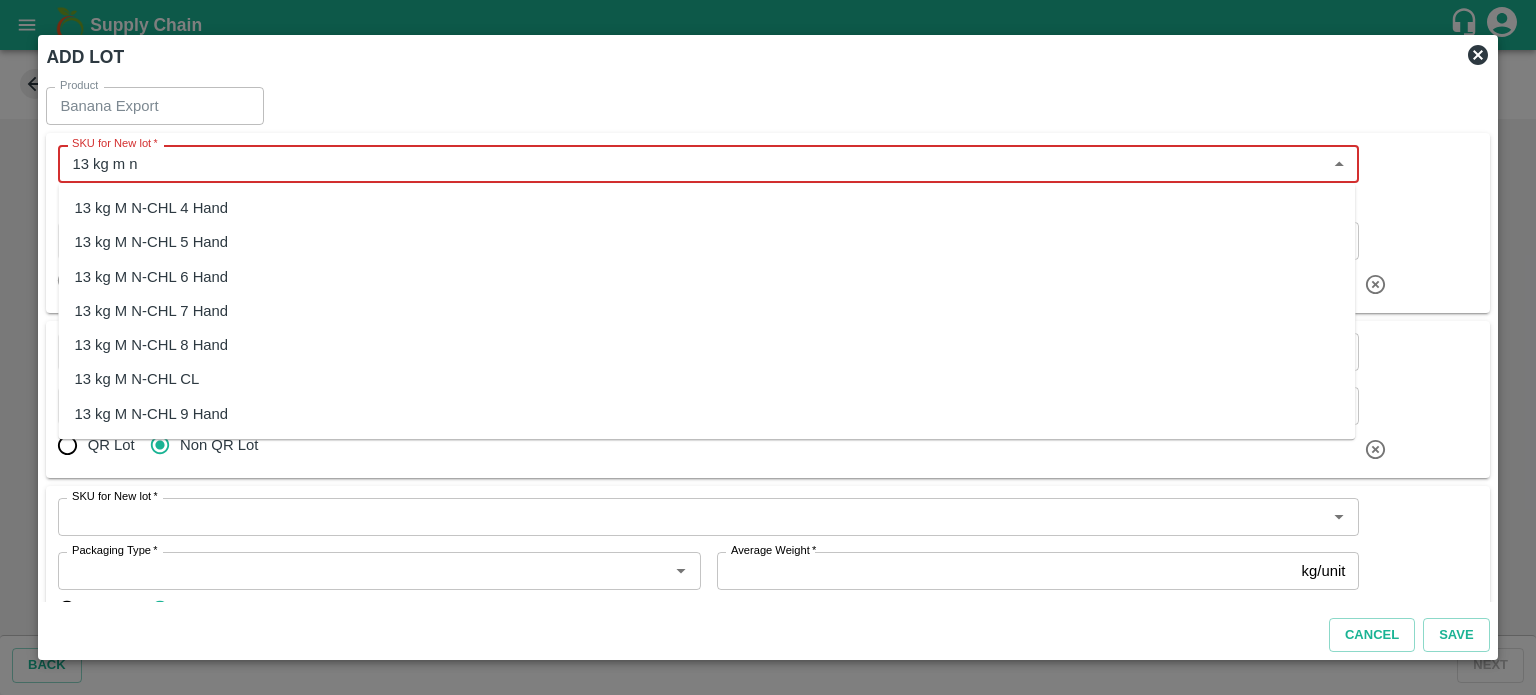 click on "13 kg M N-CHL 5 Hand" at bounding box center [151, 242] 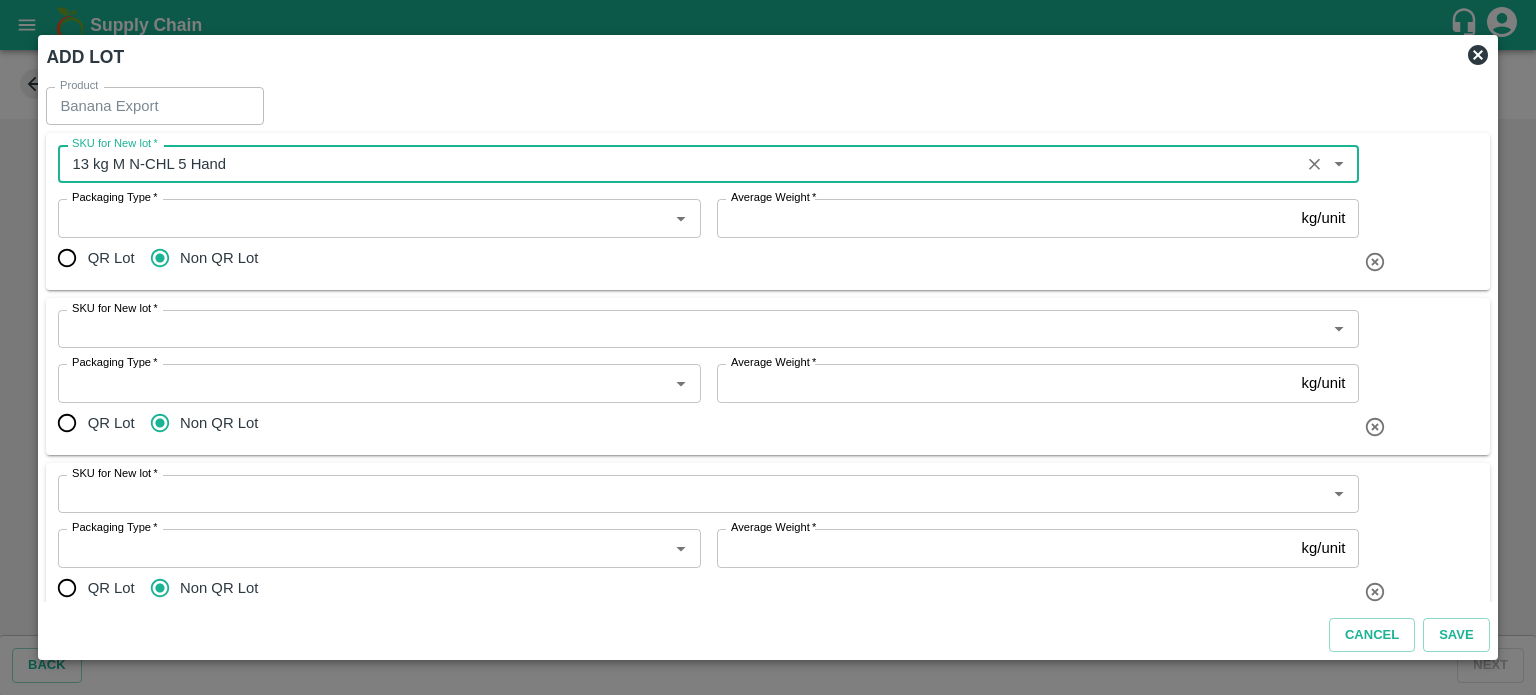 click on "SKU for New lot   *" at bounding box center (708, 329) 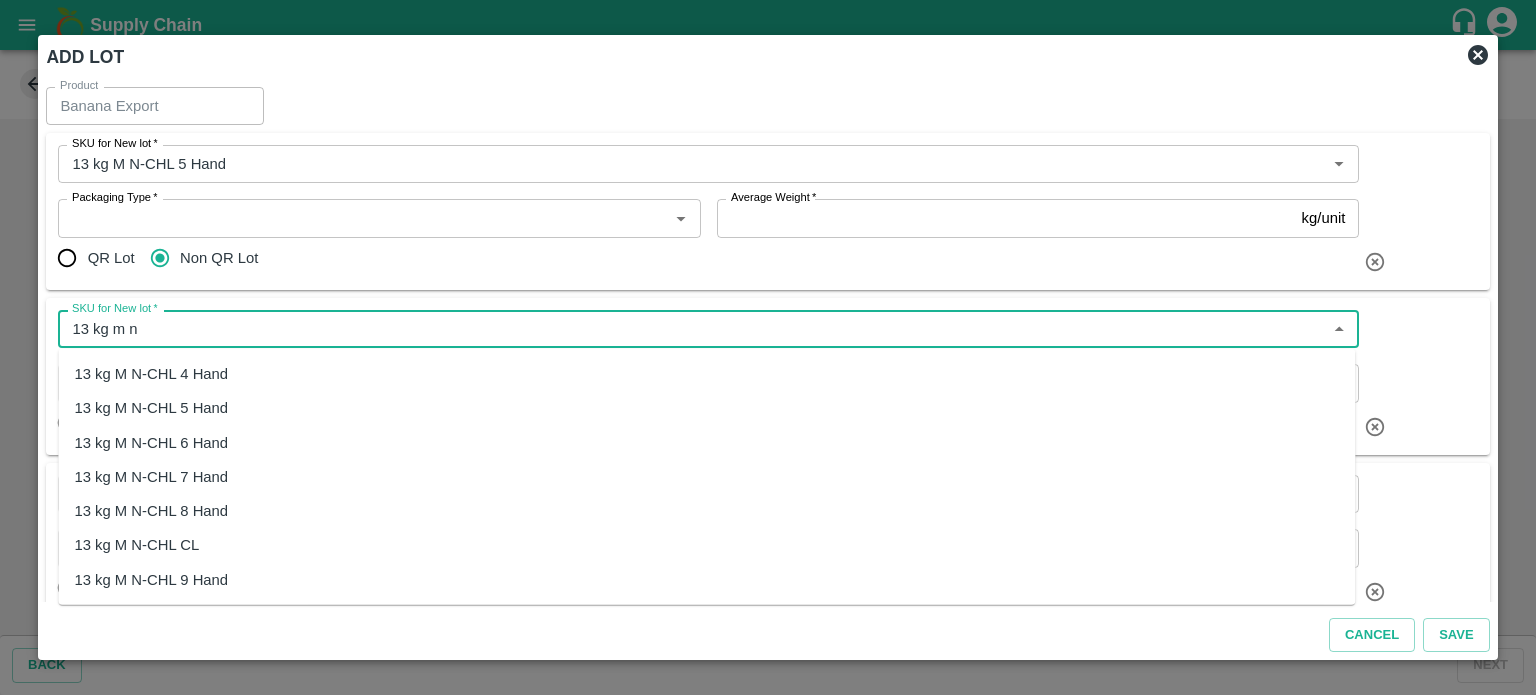 click on "13 kg M N-CHL 6 Hand" at bounding box center (151, 442) 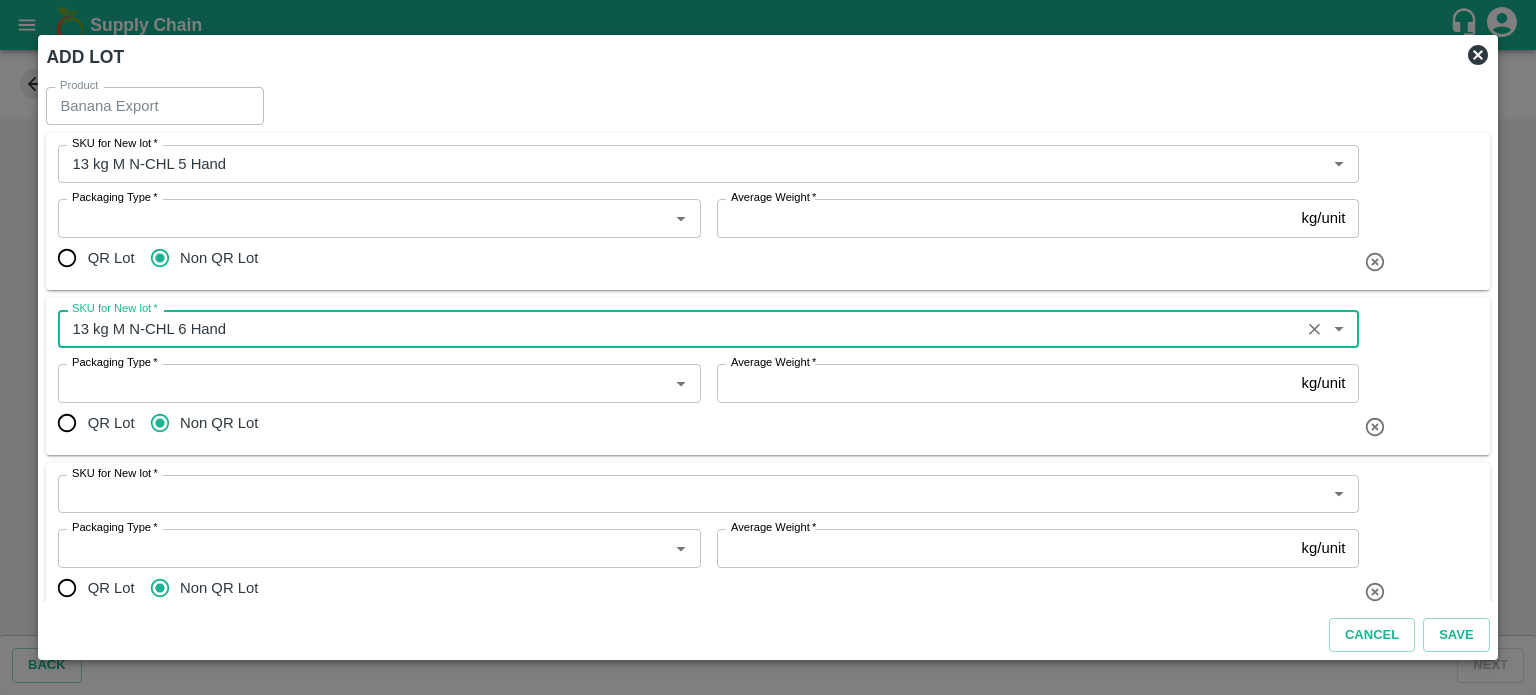 type on "13 kg M N-CHL 6 Hand" 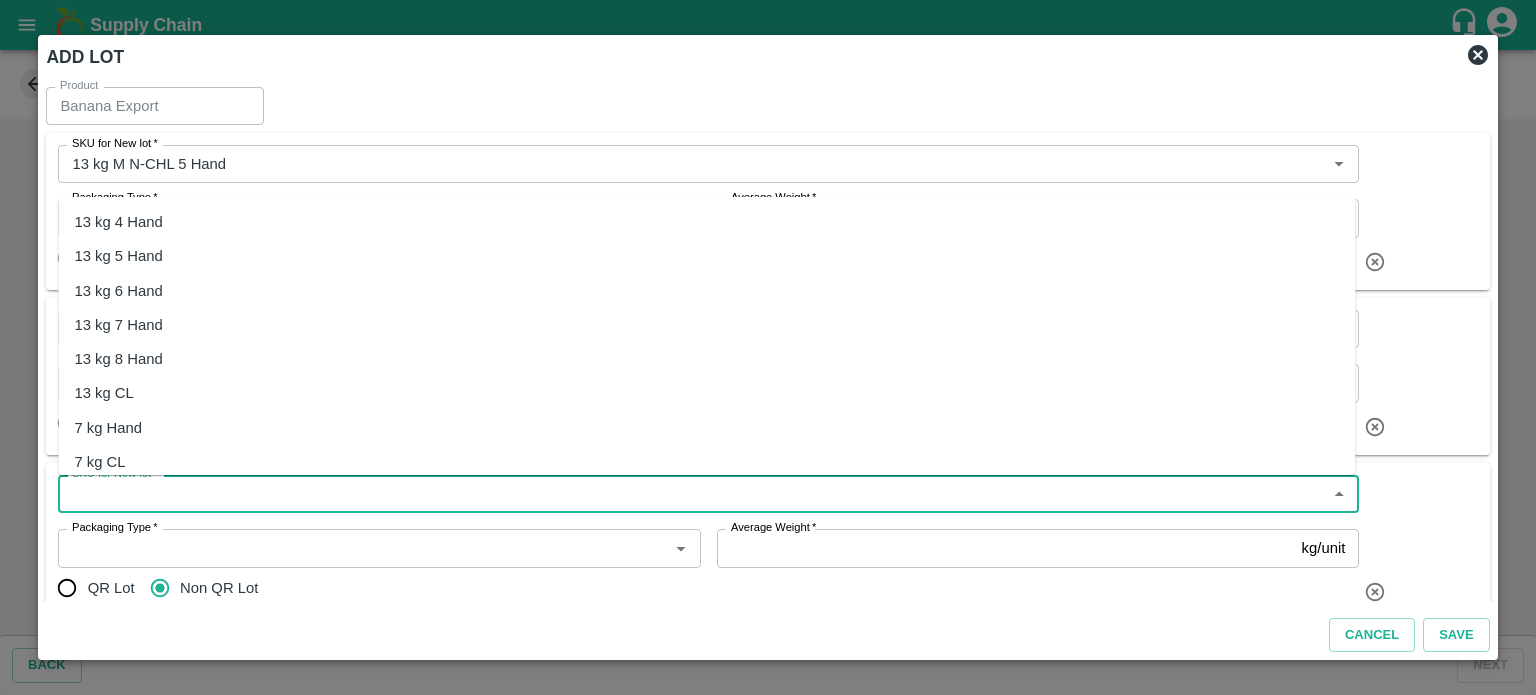 click on "SKU for New lot   *" at bounding box center (692, 494) 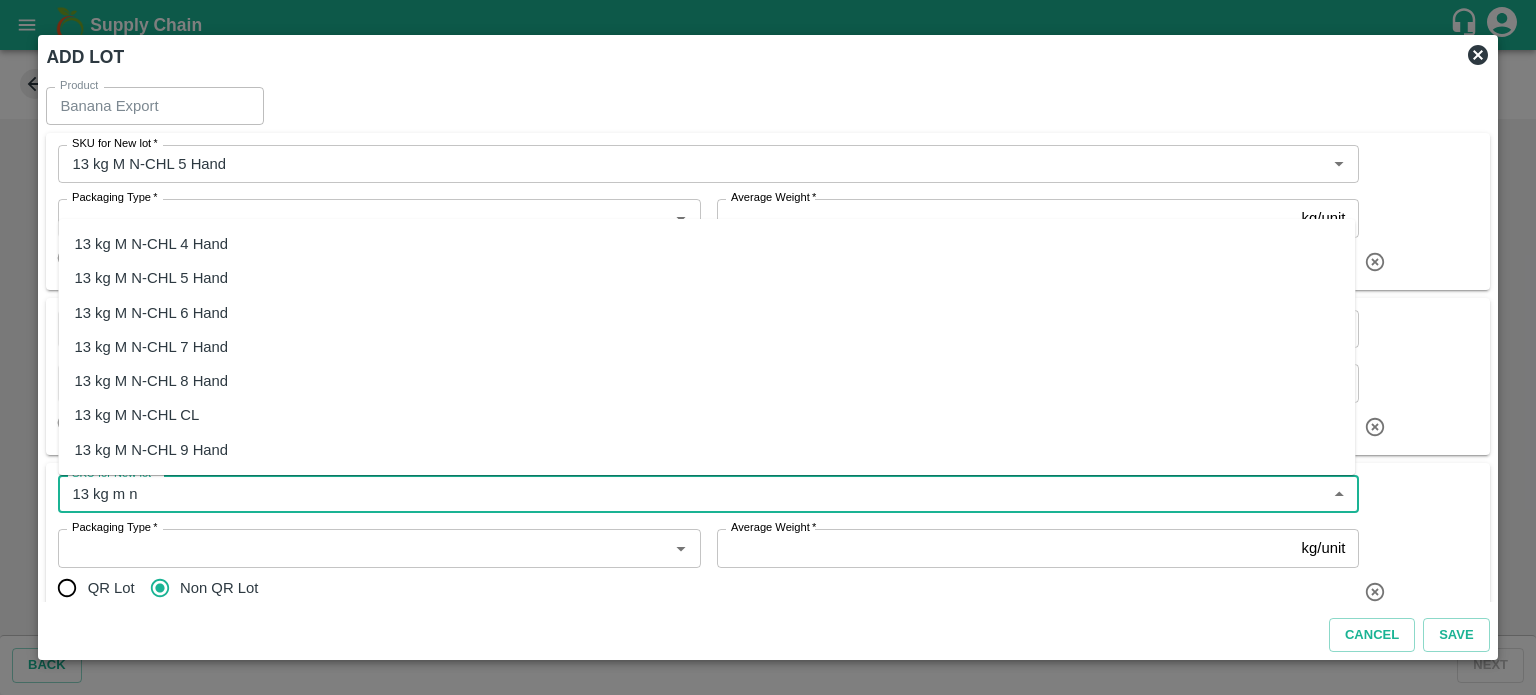 click on "13 kg M N-CHL CL" at bounding box center (136, 415) 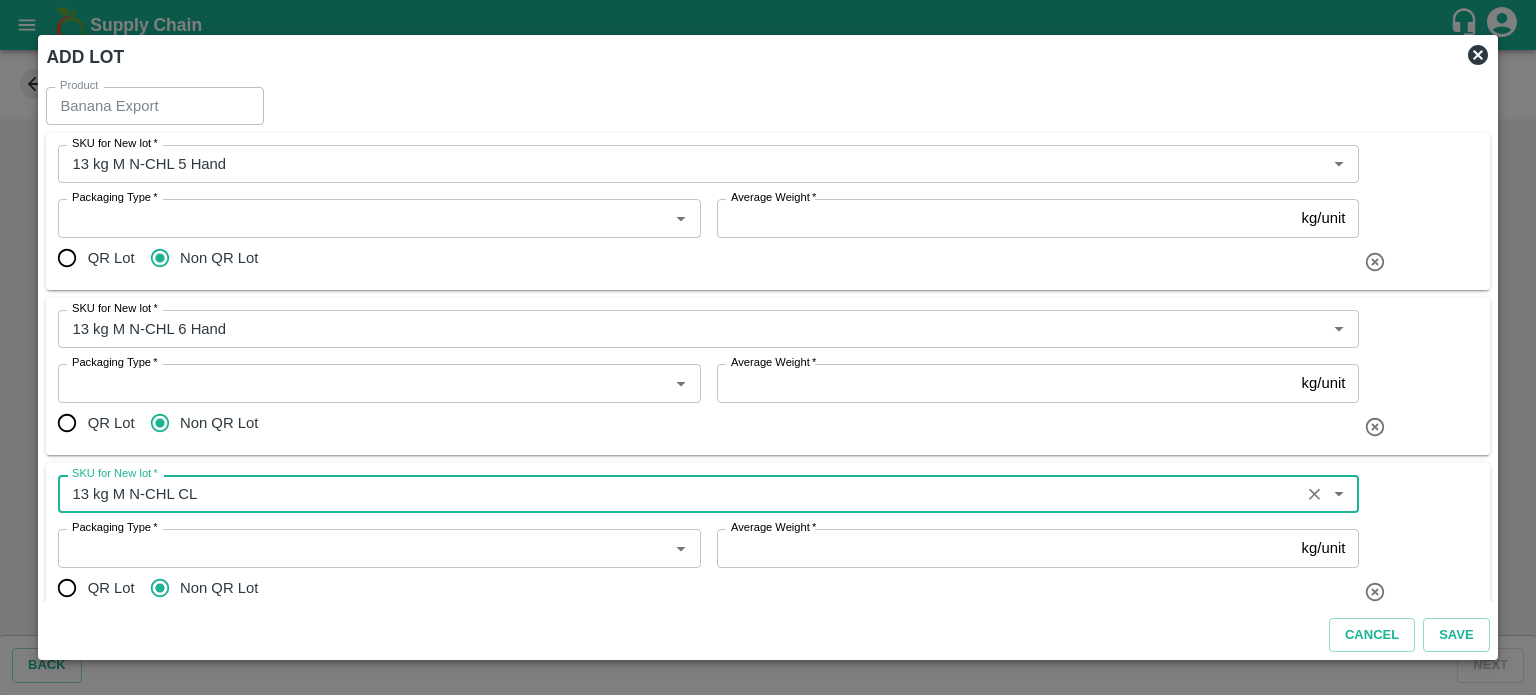 type on "13 kg M N-CHL CL" 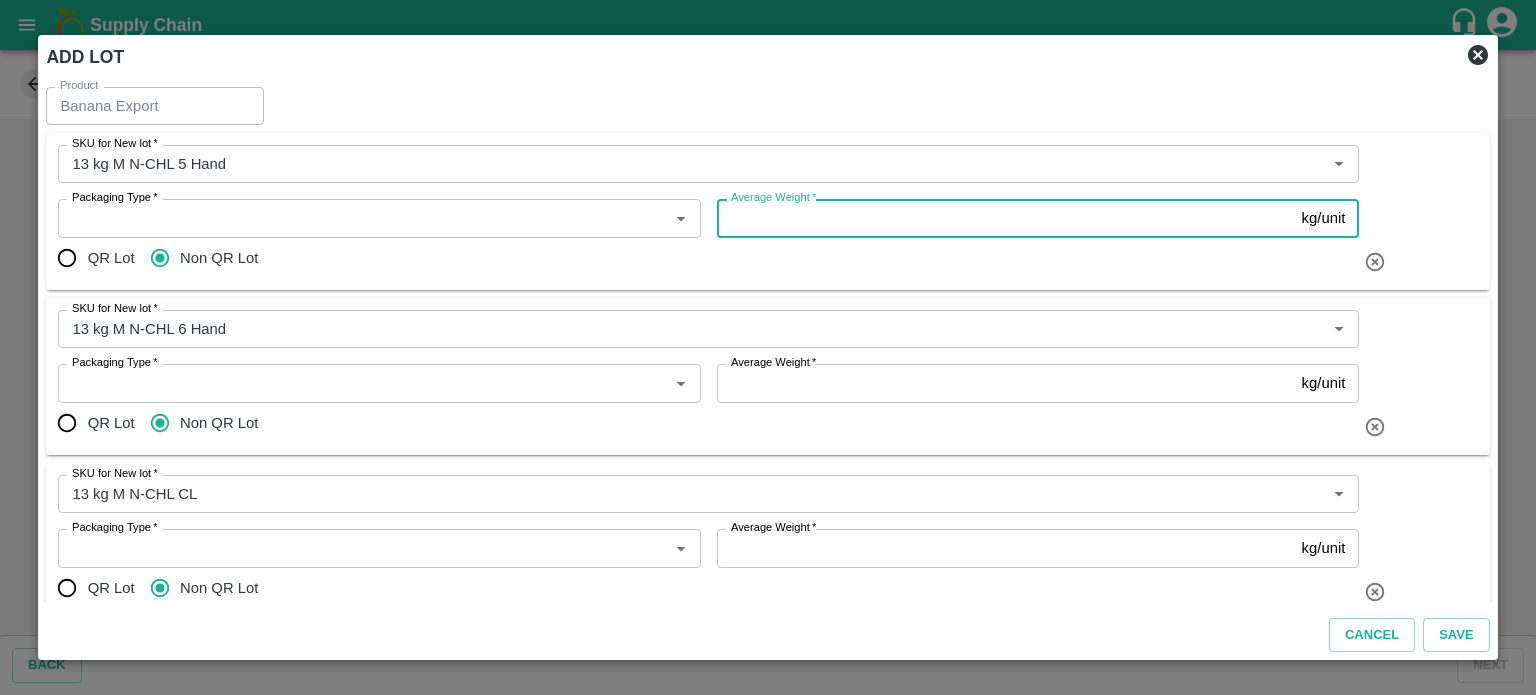 click on "Average Weight   *" at bounding box center (1005, 218) 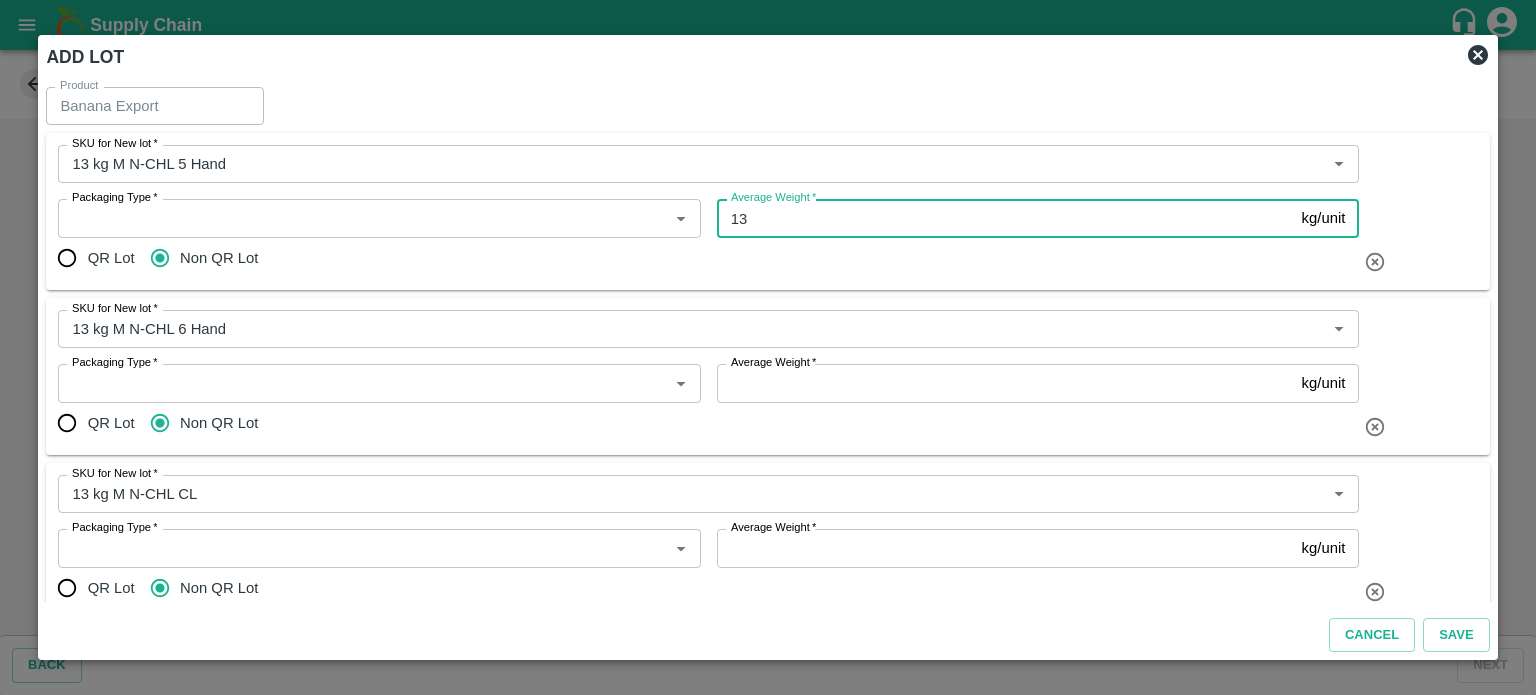 type on "13" 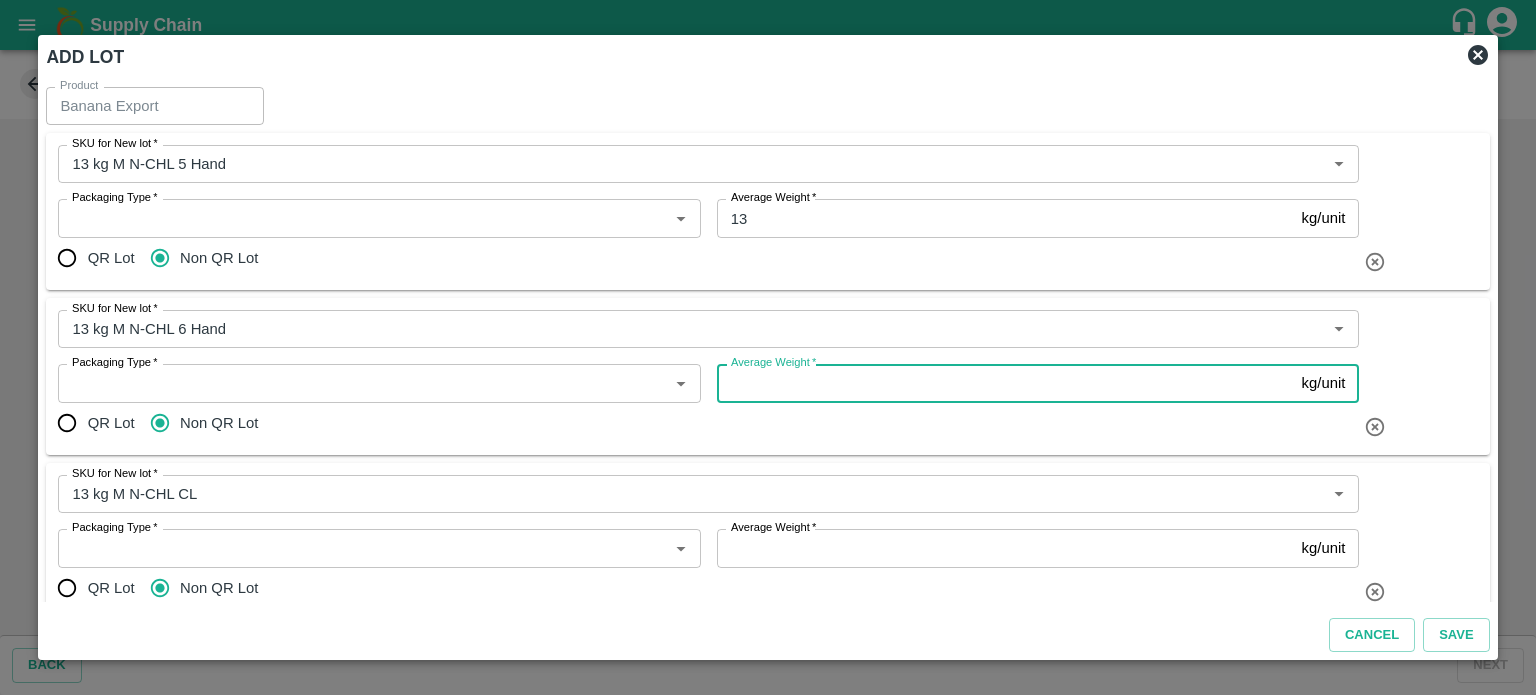 click on "Average Weight   *" at bounding box center (1005, 383) 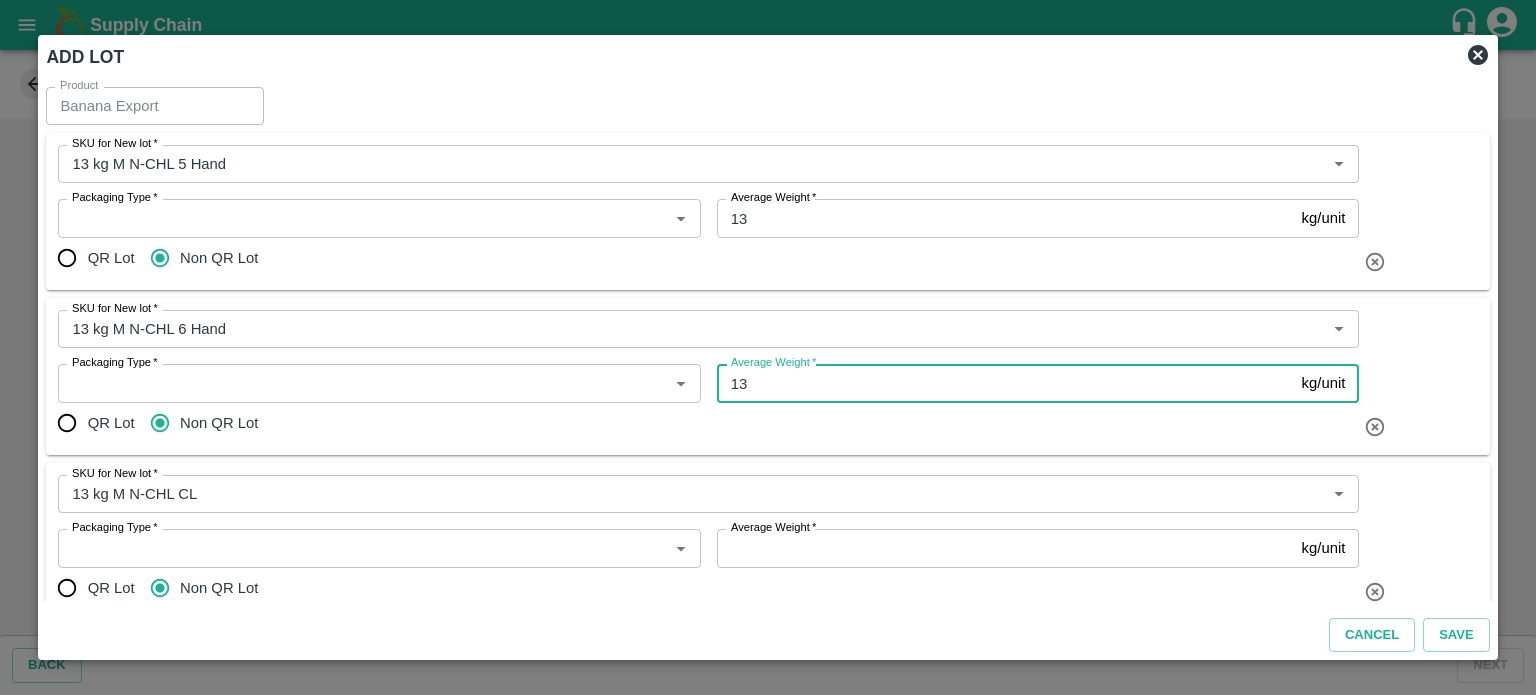 type on "13" 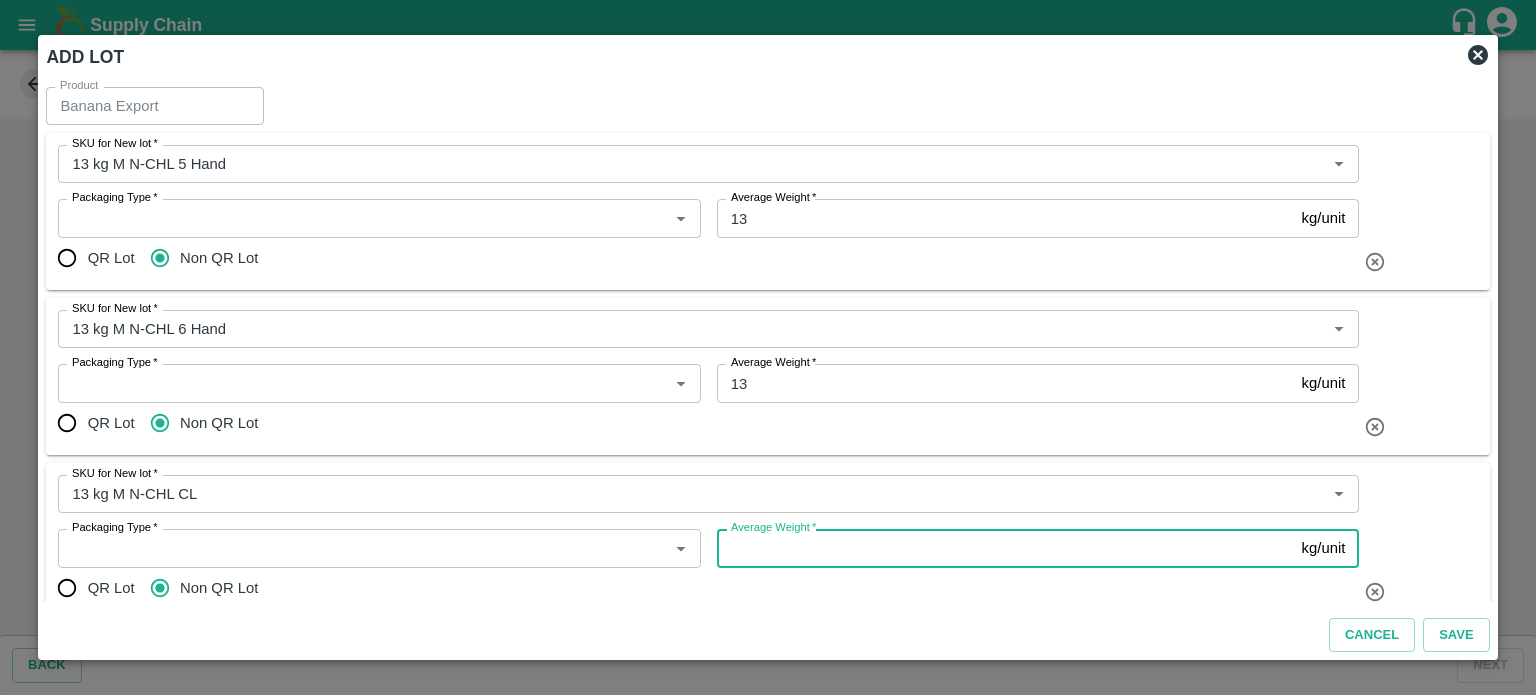 click on "Average Weight   *" at bounding box center [1005, 548] 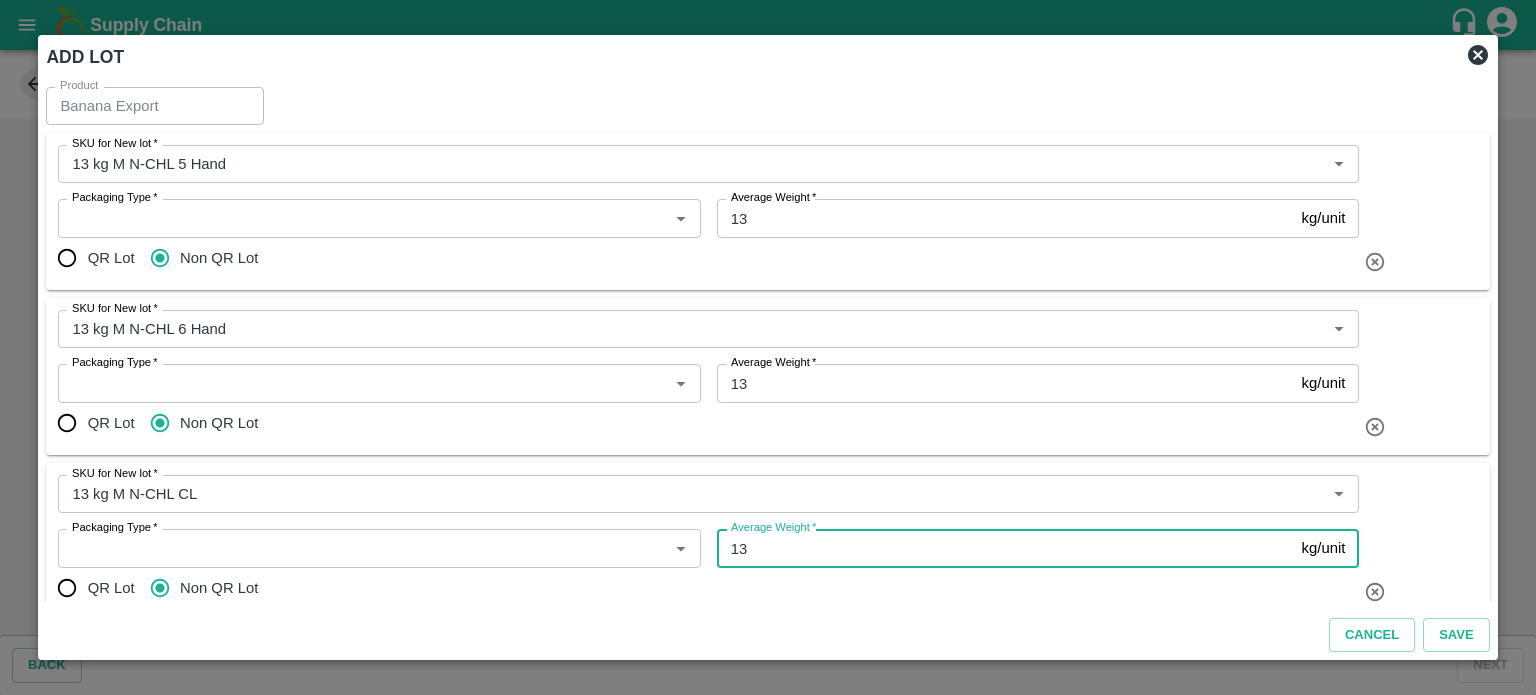scroll, scrollTop: 68, scrollLeft: 0, axis: vertical 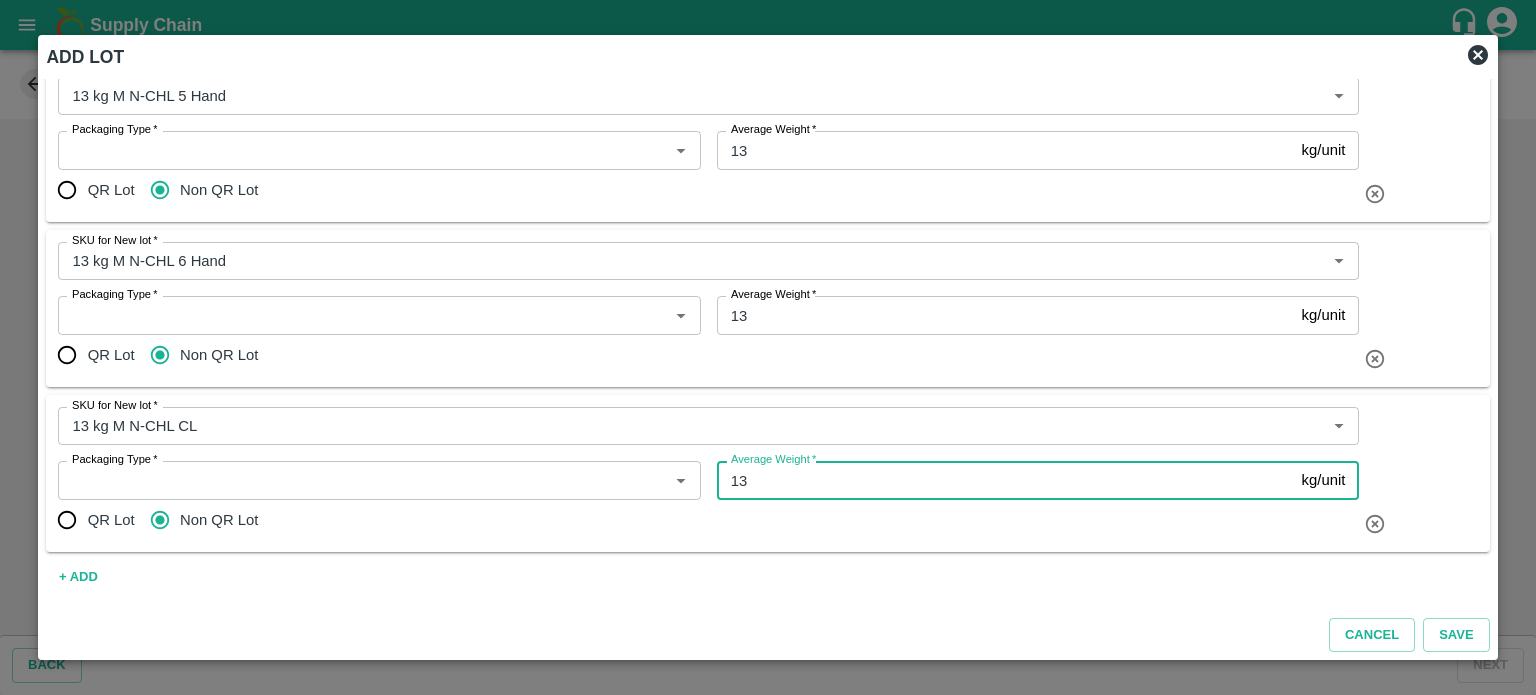 type on "13" 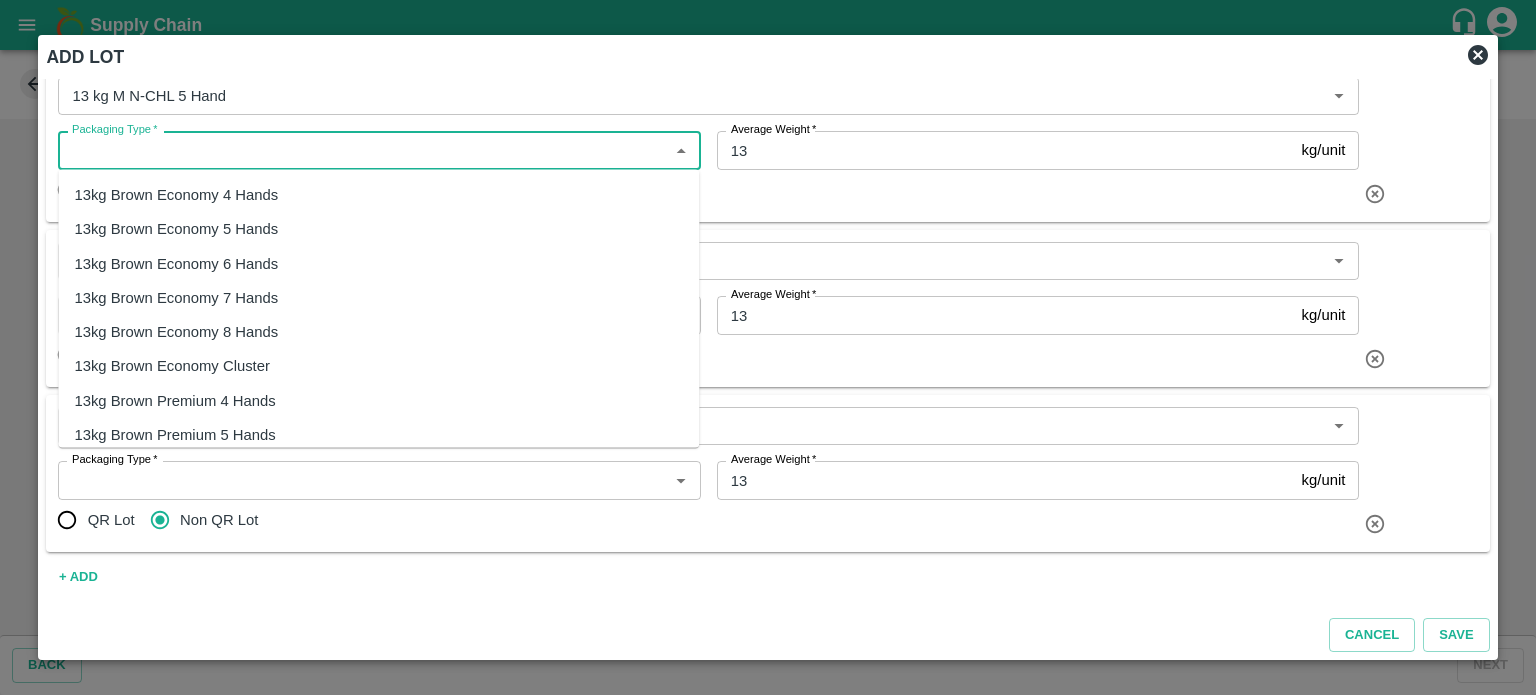 click on "Packaging Type   *" at bounding box center [362, 150] 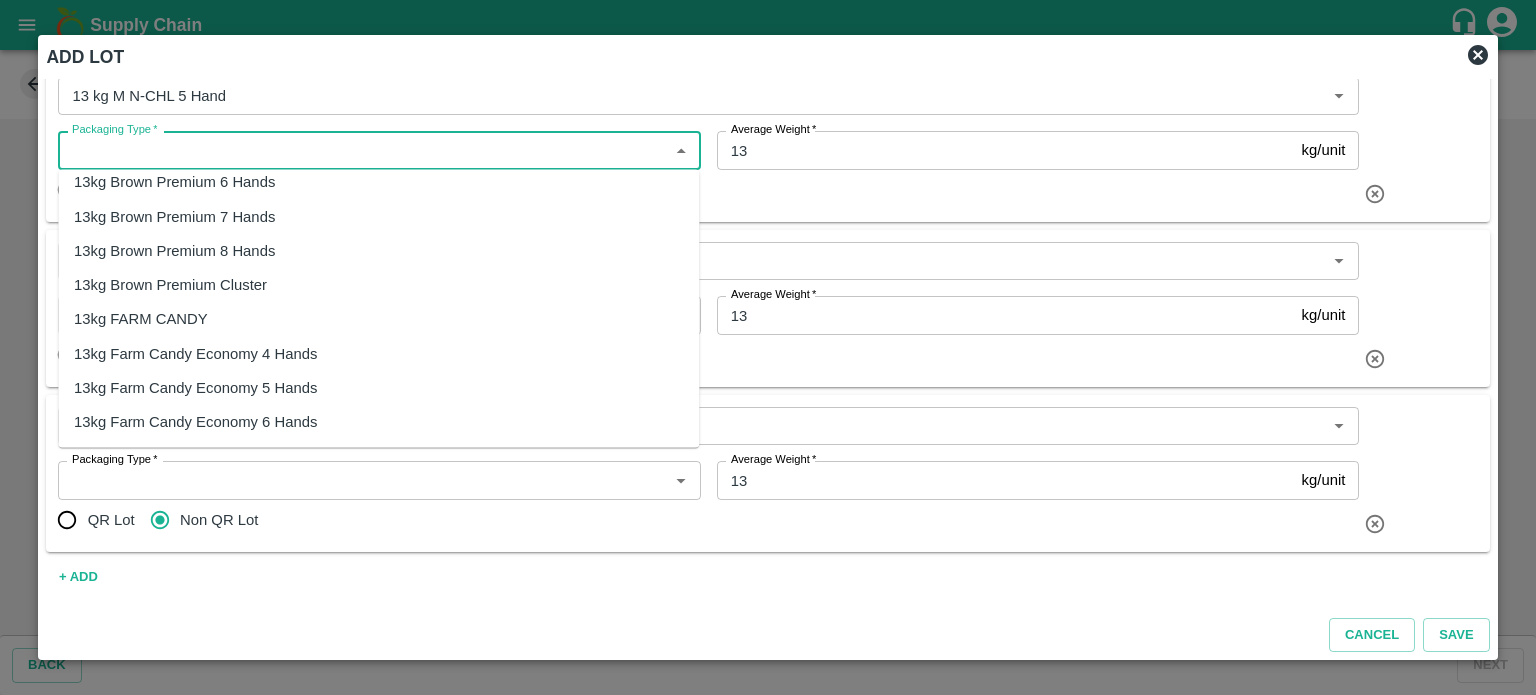 scroll, scrollTop: 288, scrollLeft: 0, axis: vertical 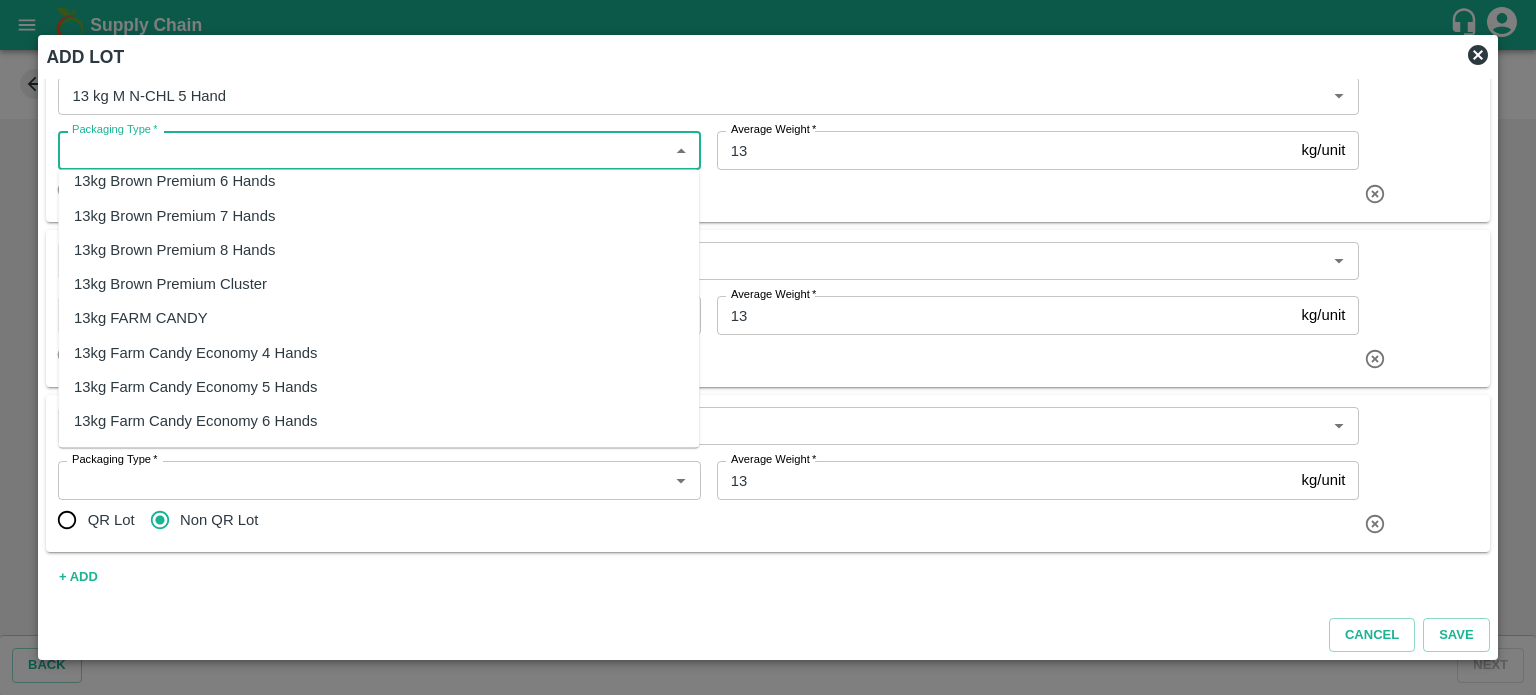 click on "13kg FARM CANDY" at bounding box center [378, 318] 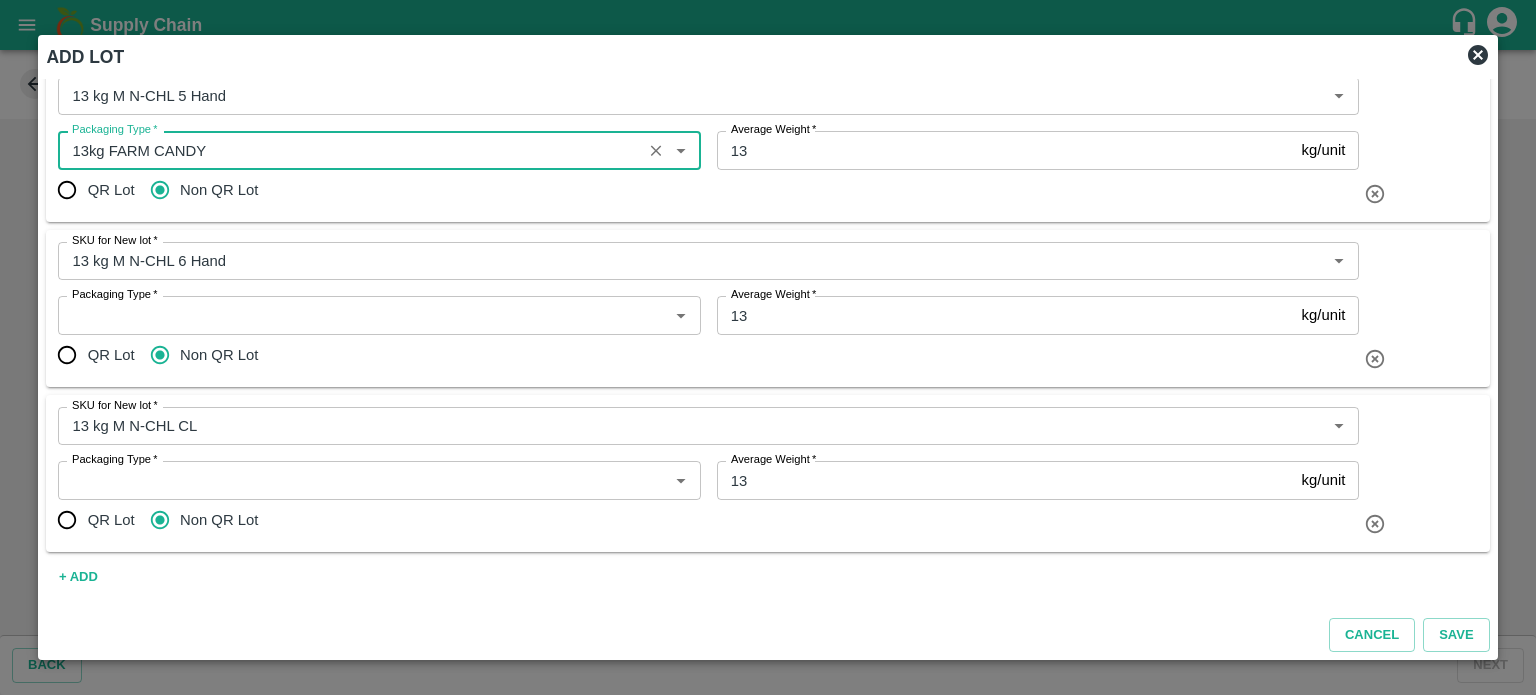 click on "Packaging Type   *" at bounding box center [362, 315] 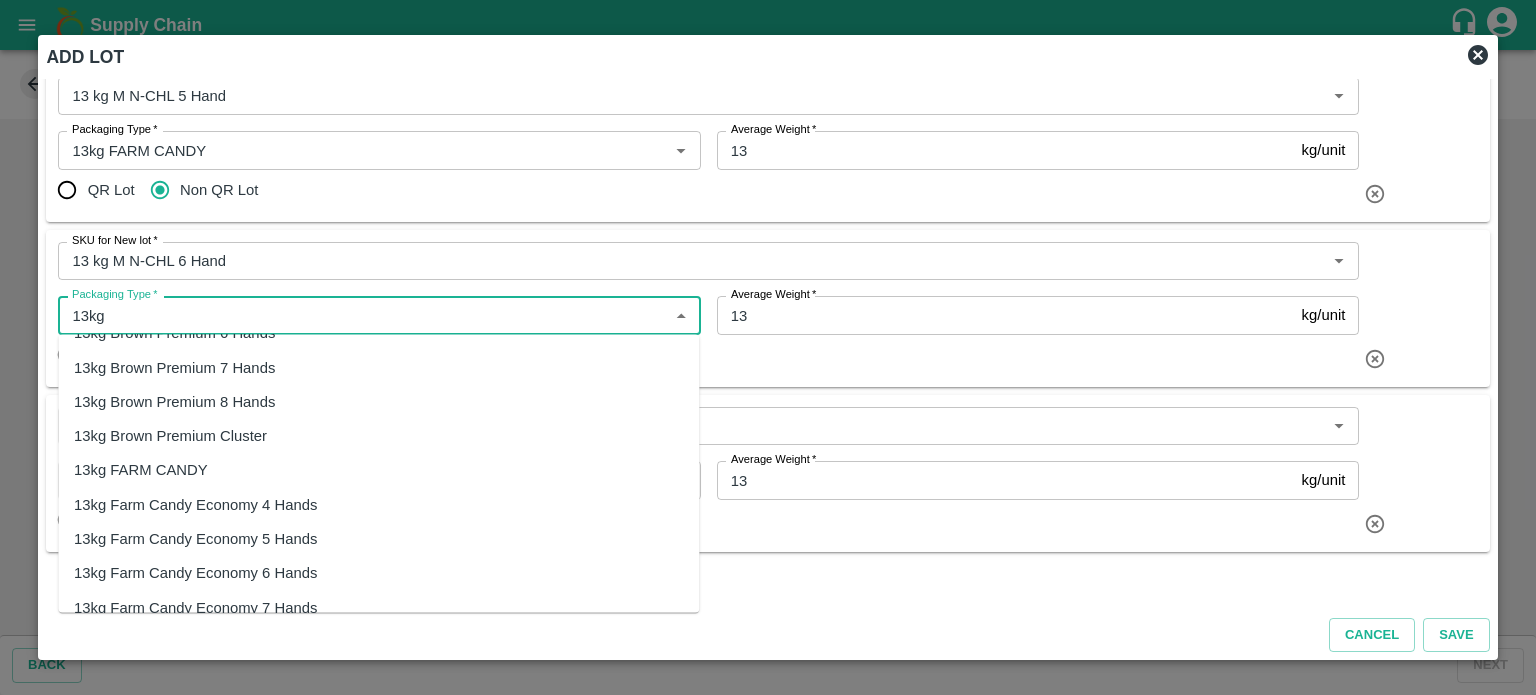 scroll, scrollTop: 306, scrollLeft: 0, axis: vertical 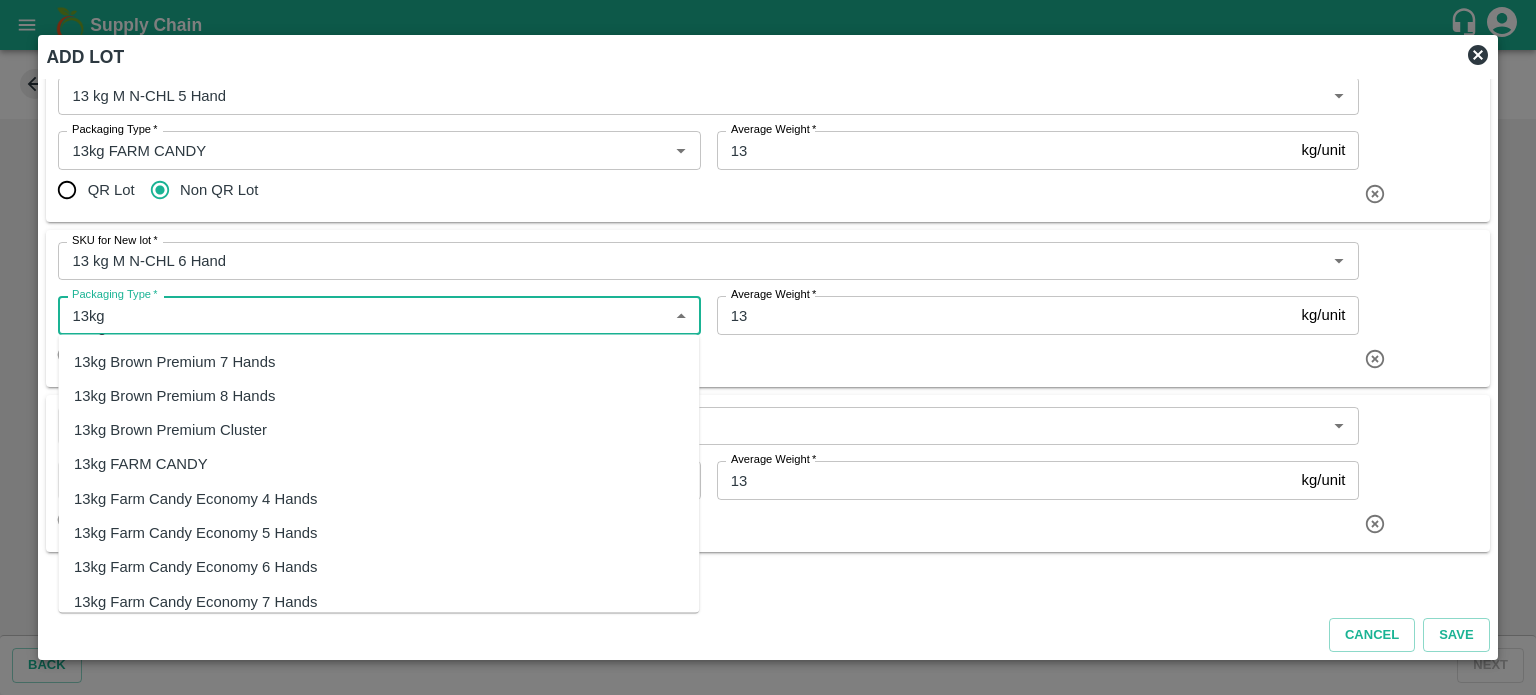 click on "13kg FARM CANDY" at bounding box center (141, 465) 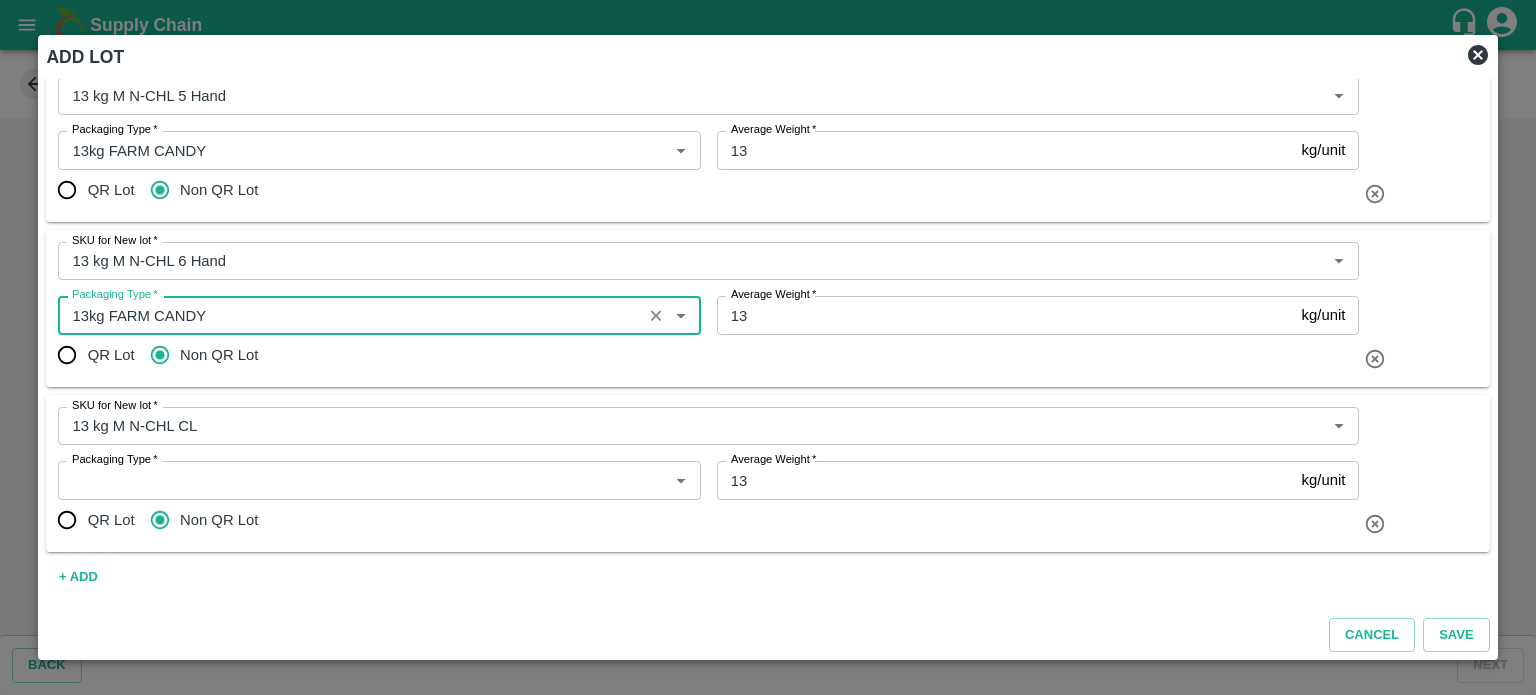 type on "13kg FARM CANDY" 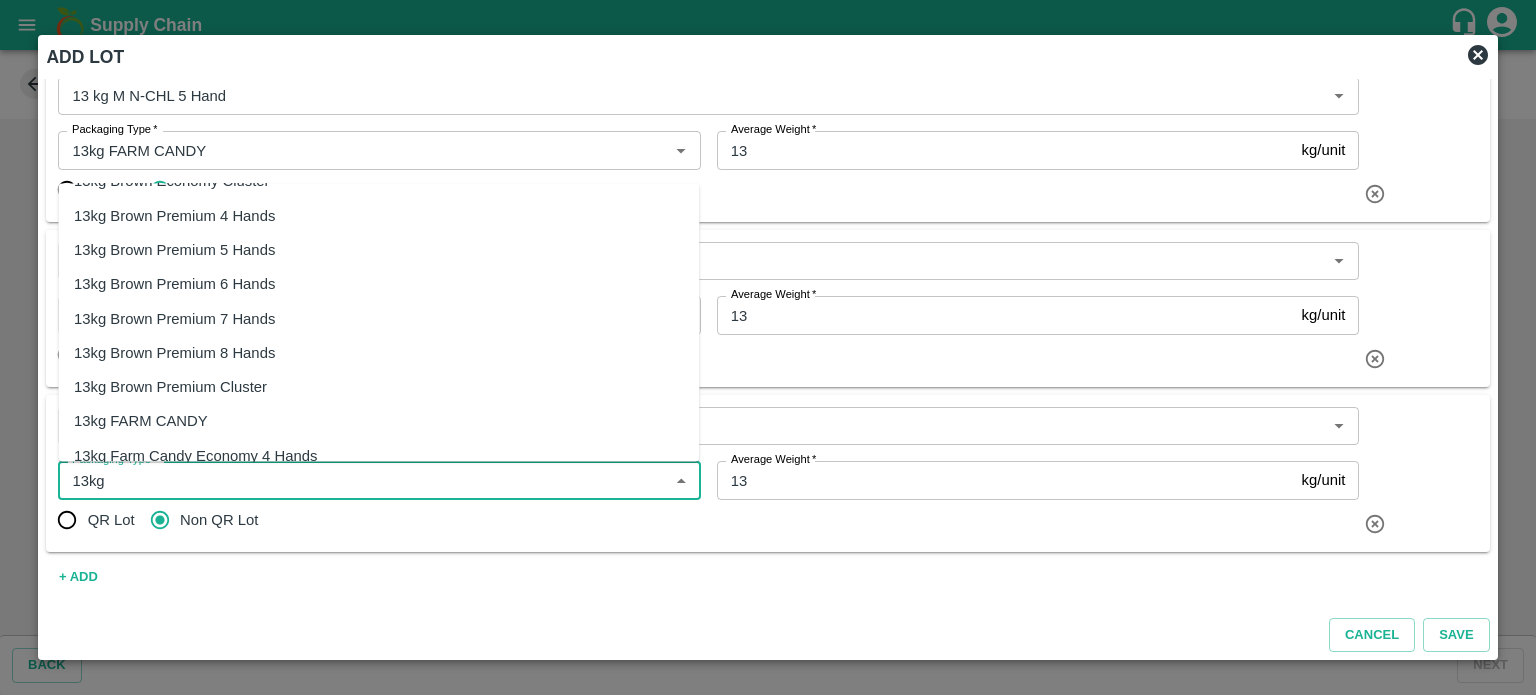 scroll, scrollTop: 208, scrollLeft: 0, axis: vertical 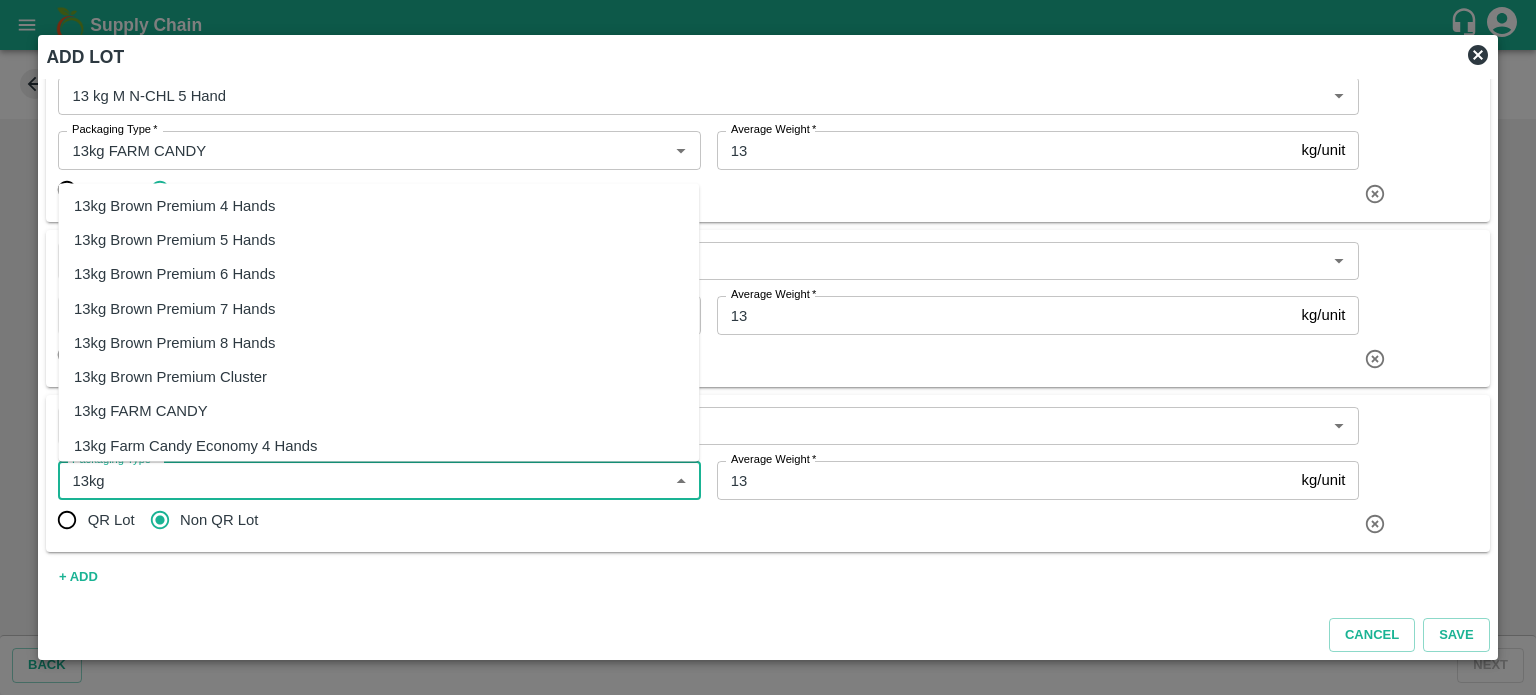click on "13kg FARM CANDY" at bounding box center [141, 412] 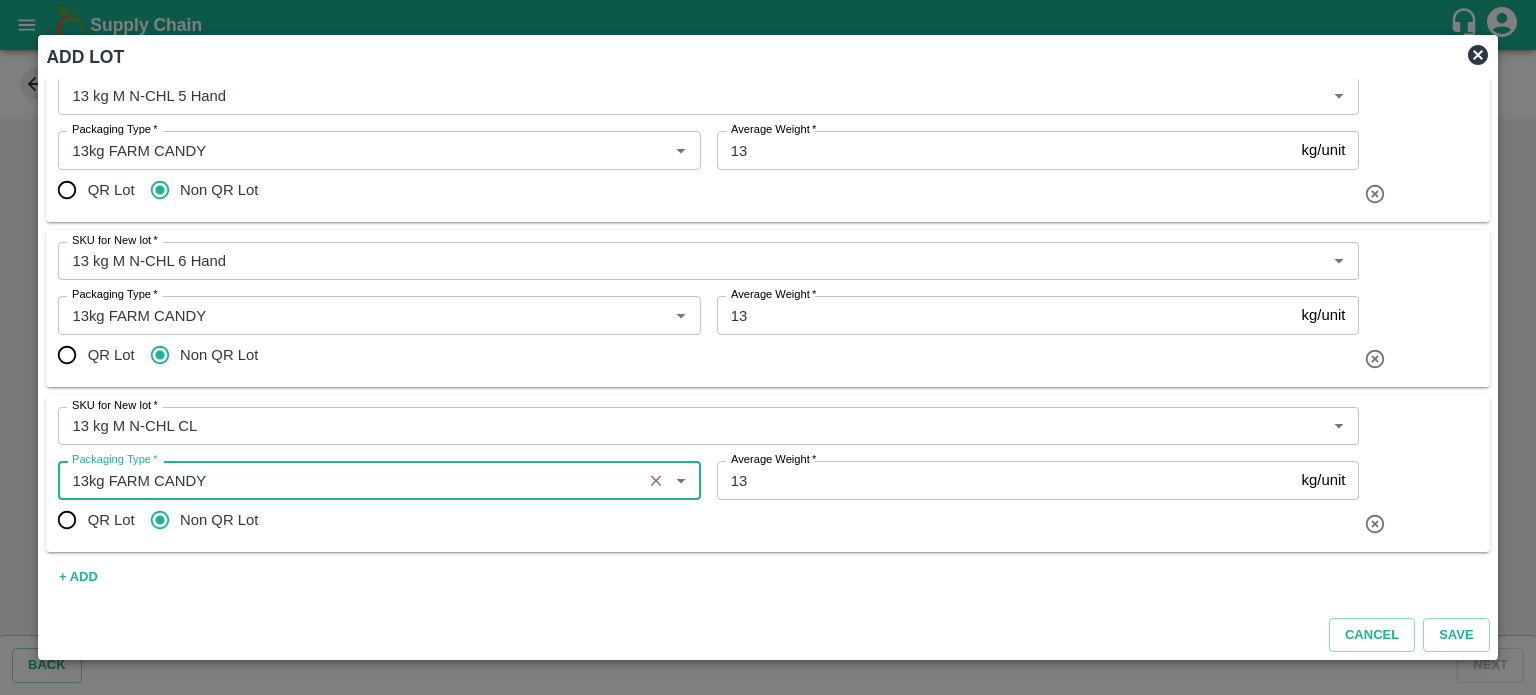 scroll, scrollTop: 67, scrollLeft: 0, axis: vertical 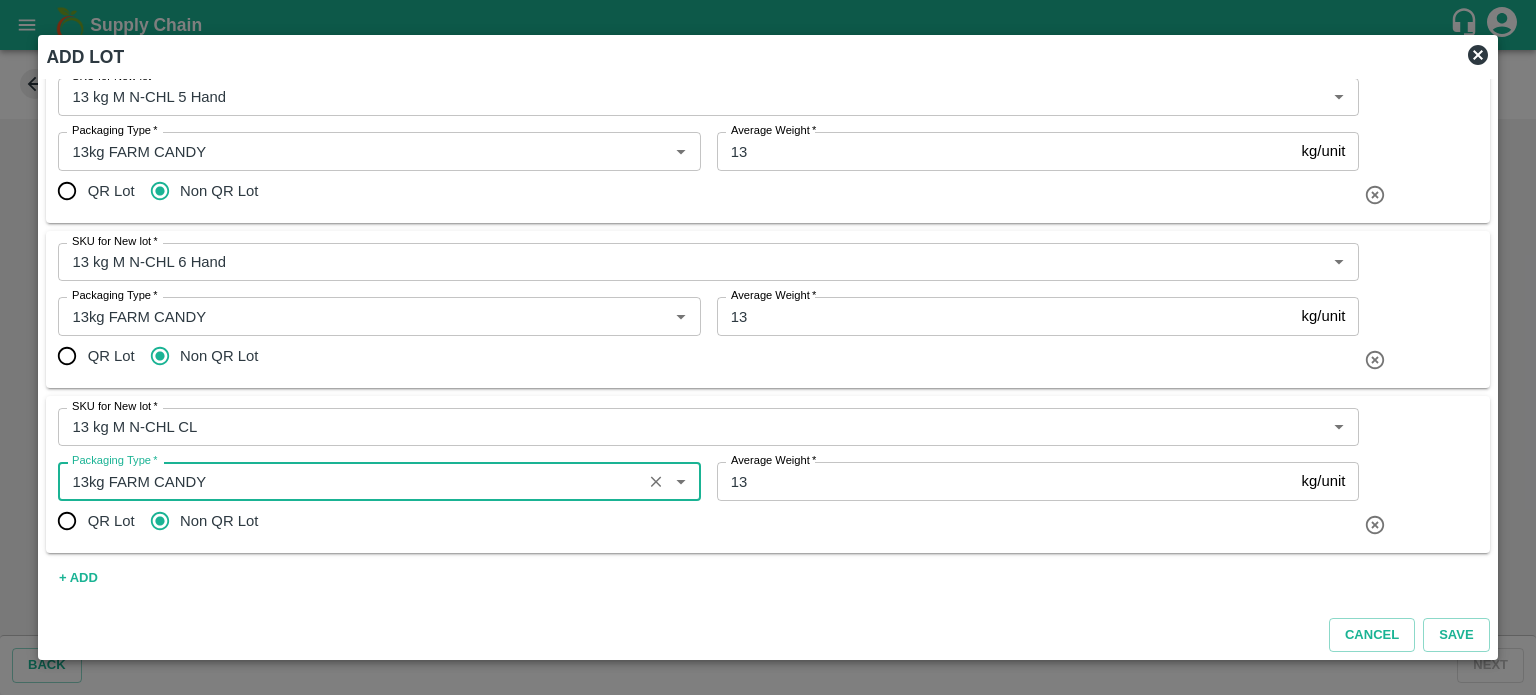 type on "13kg FARM CANDY" 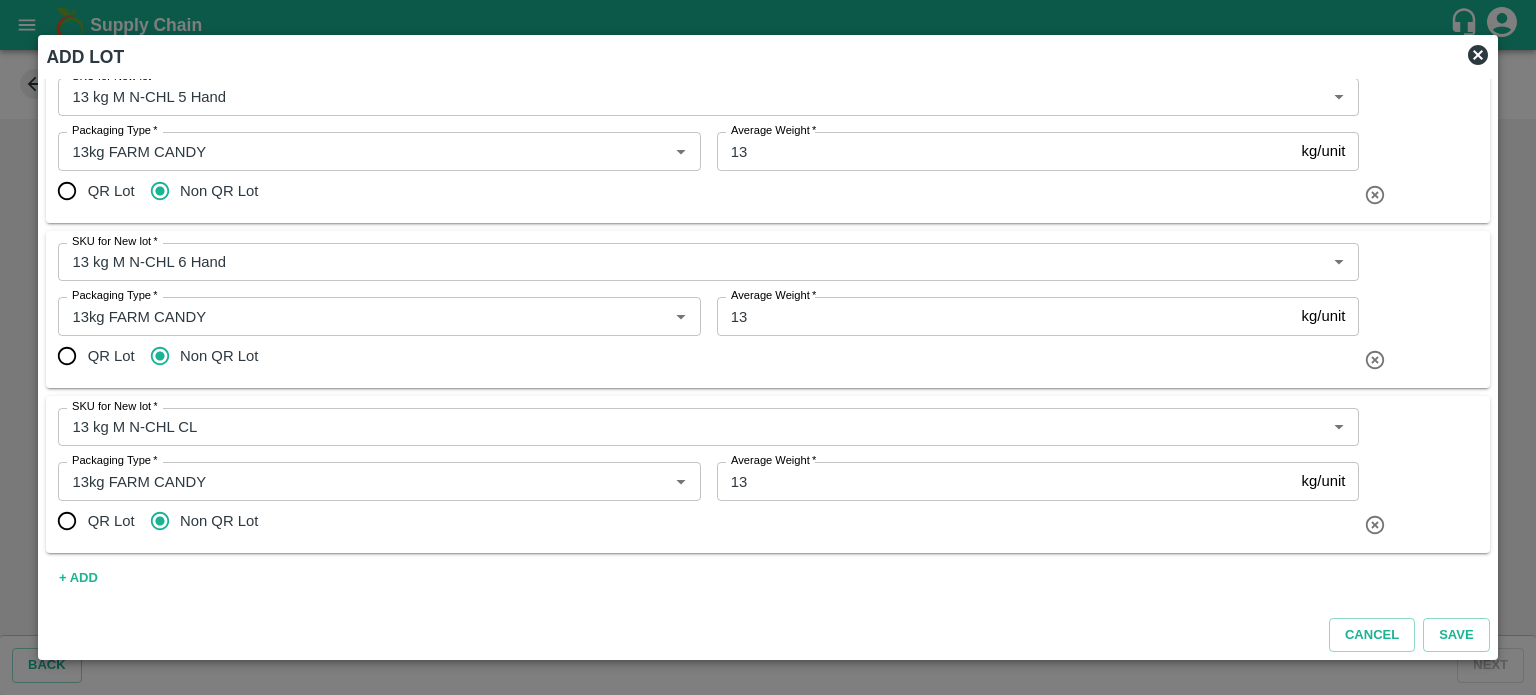 click on "QR Lot Non QR Lot" at bounding box center (708, 521) 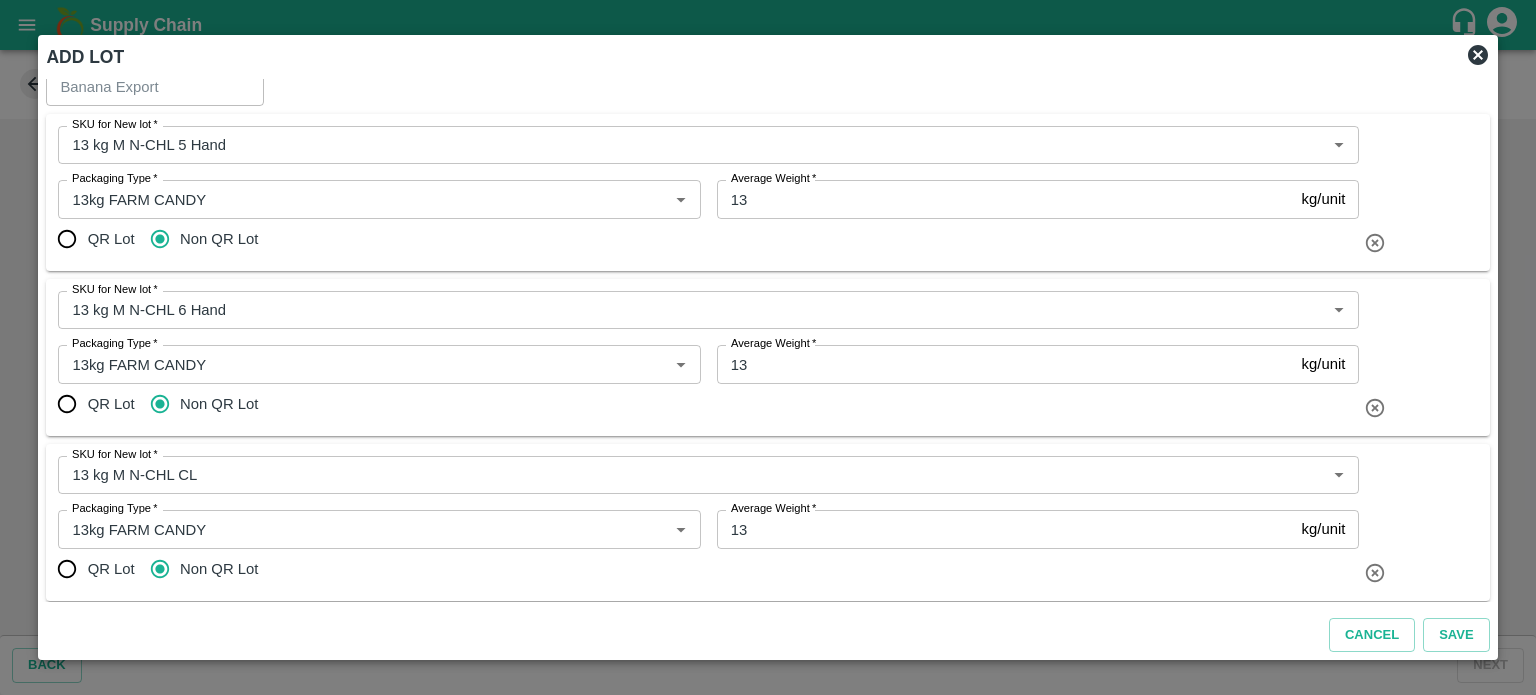 scroll, scrollTop: 68, scrollLeft: 0, axis: vertical 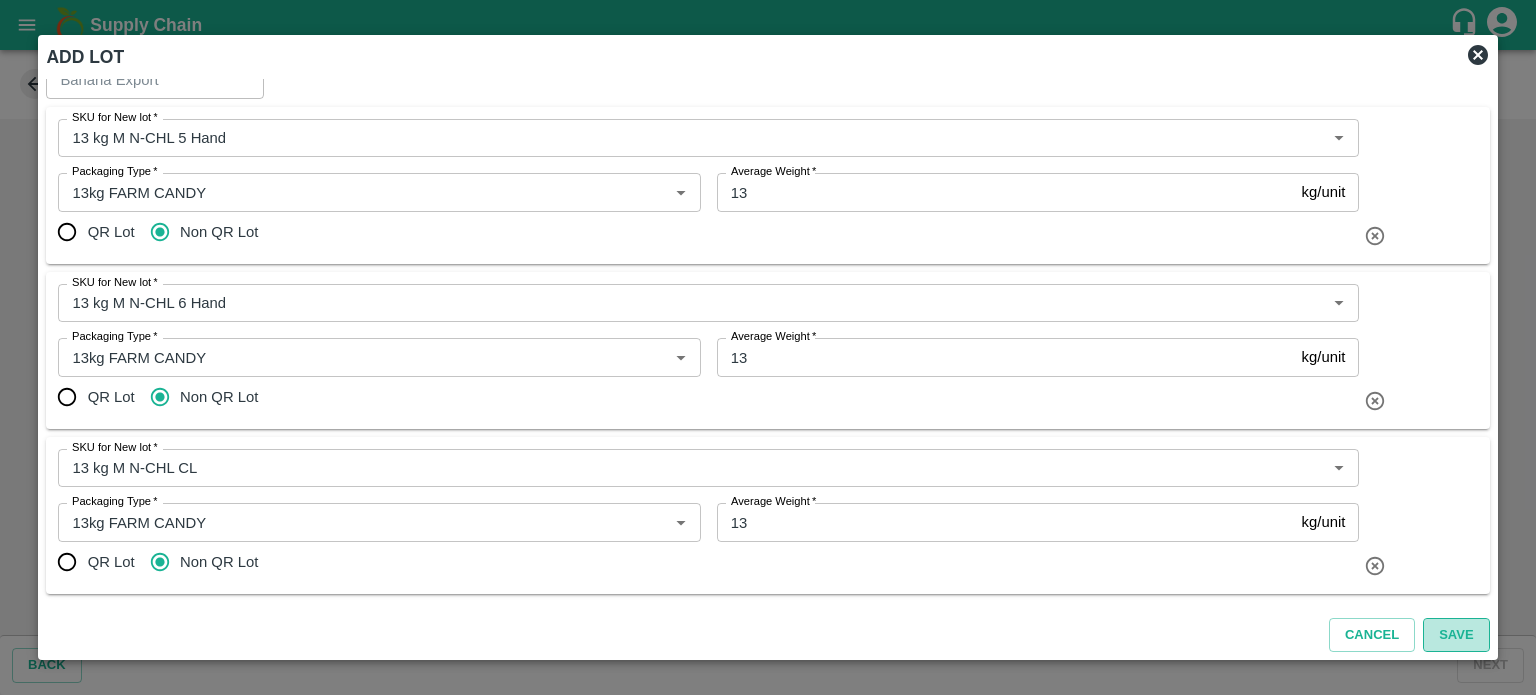 click on "Save" at bounding box center (1456, 635) 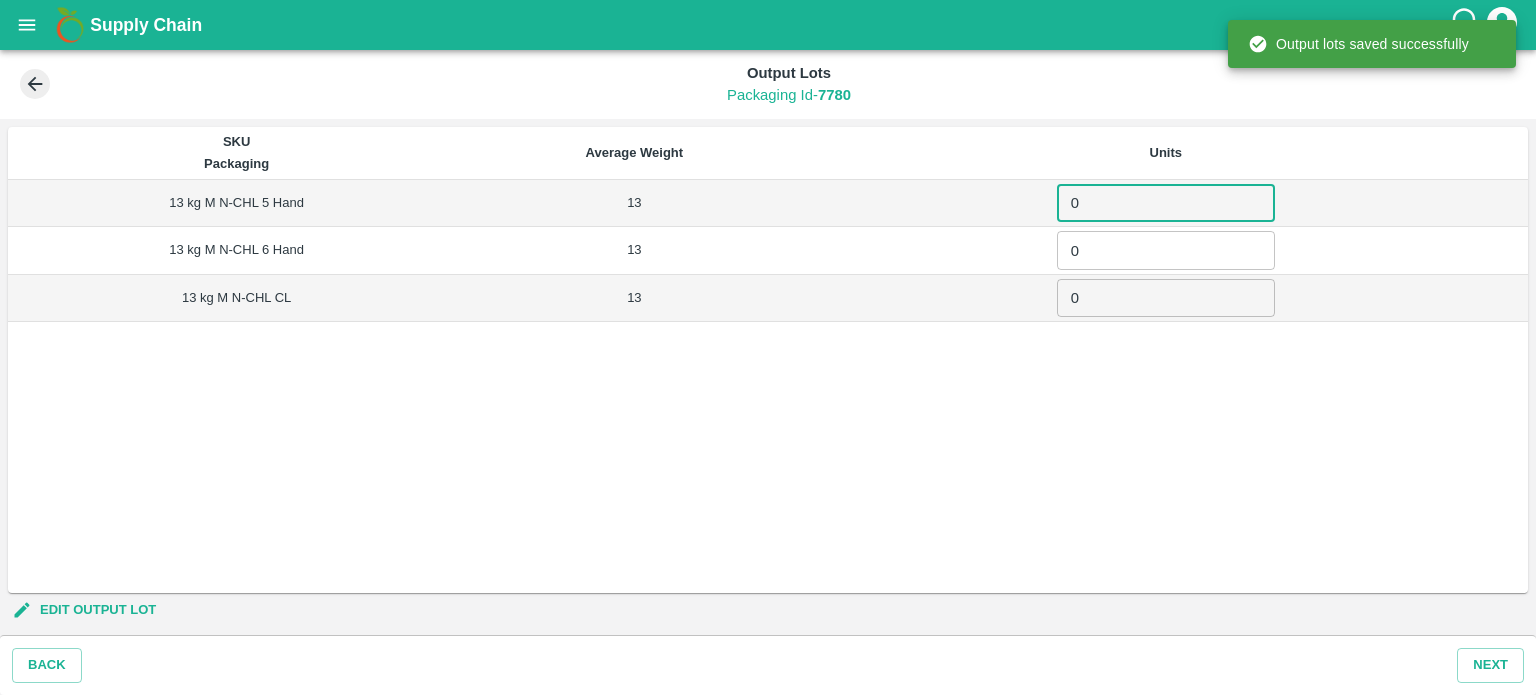 click on "0" at bounding box center (1166, 203) 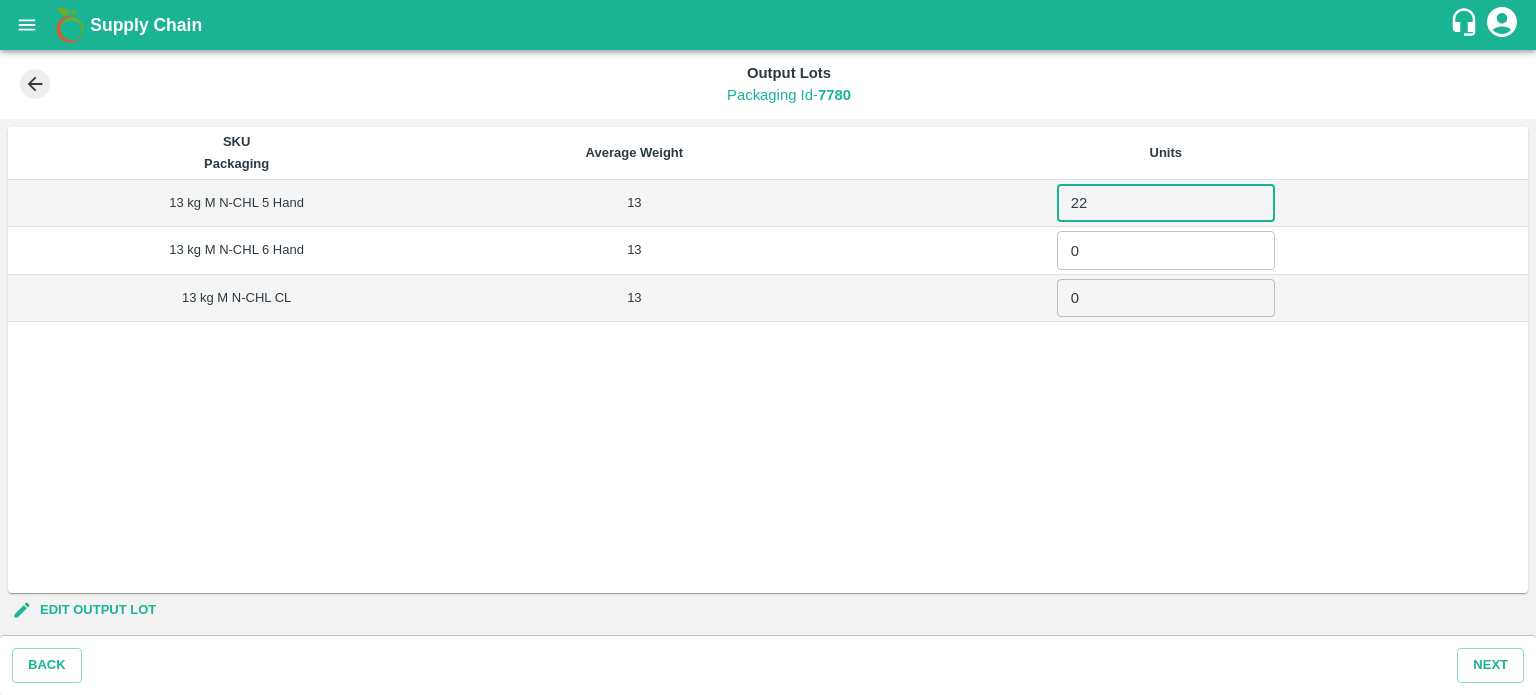 type on "22" 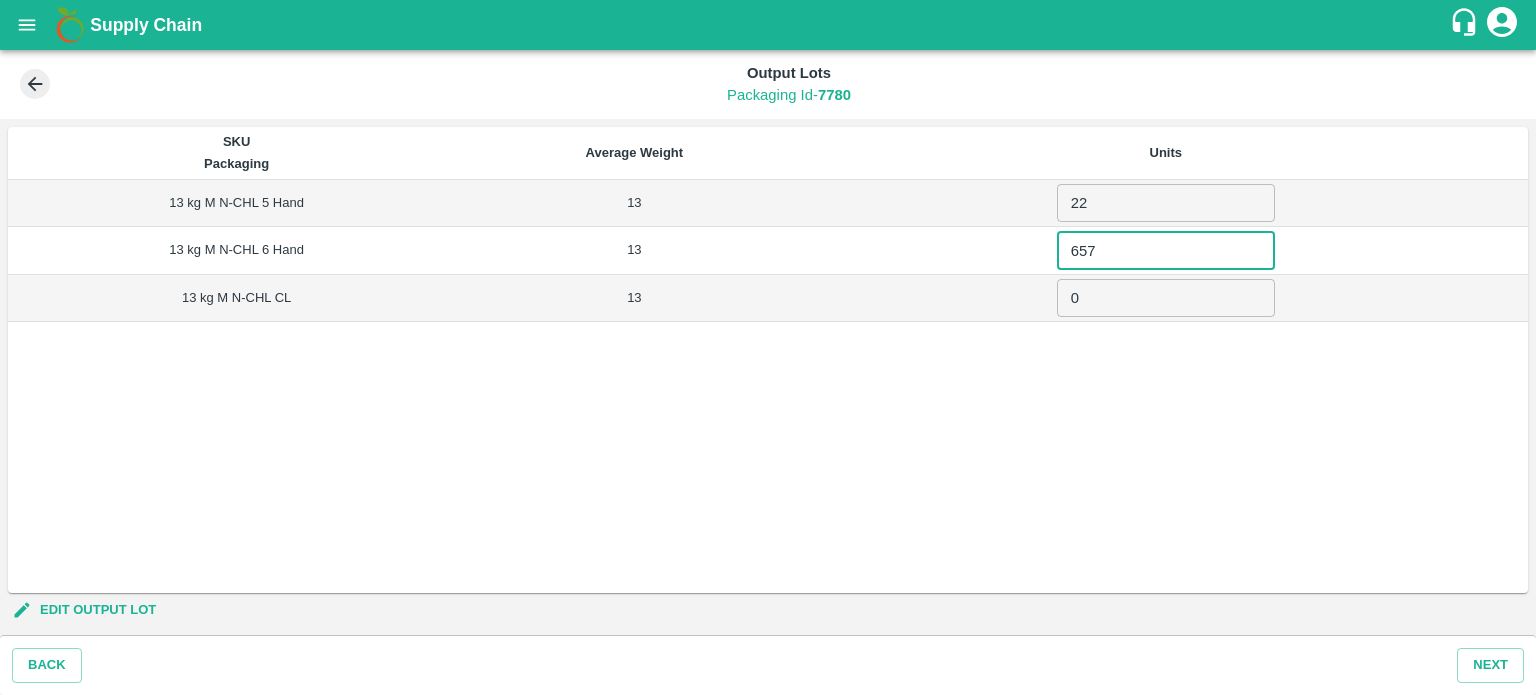 type on "657" 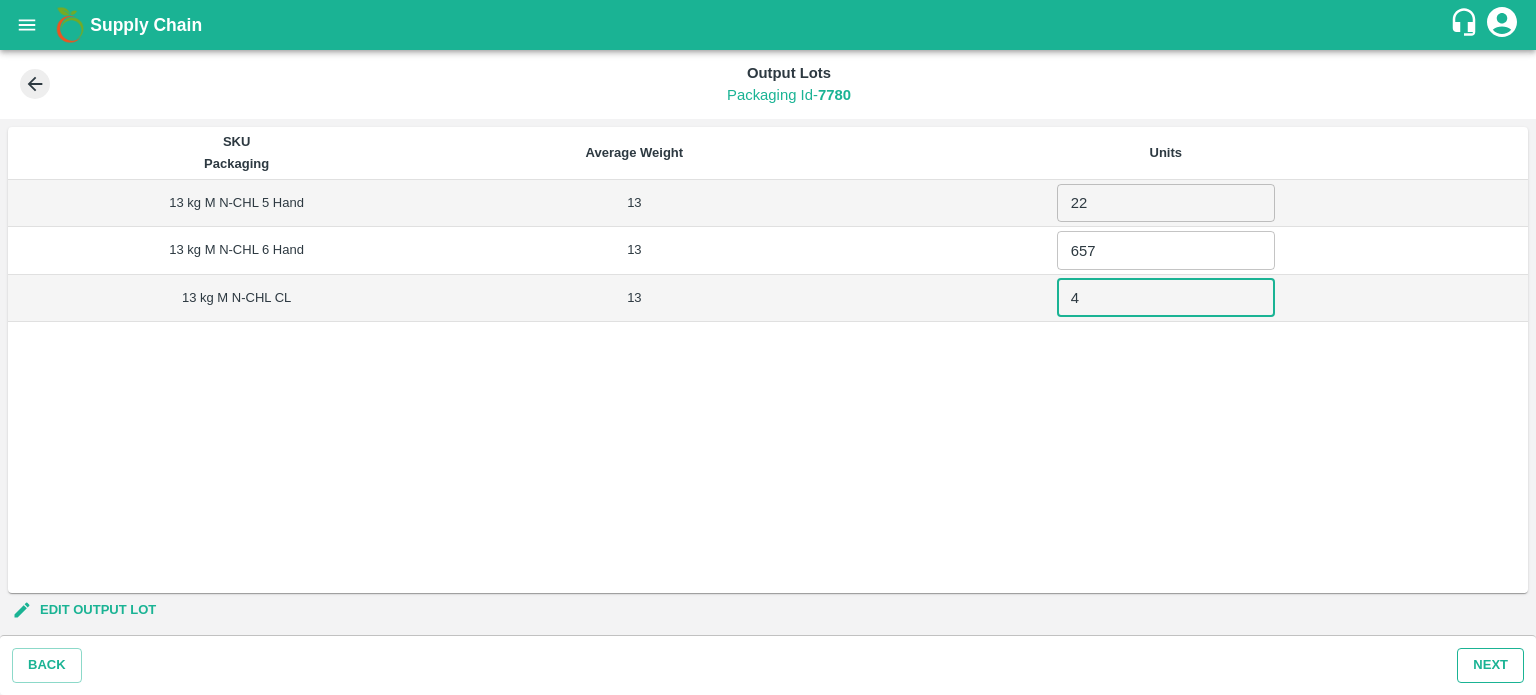 type on "4" 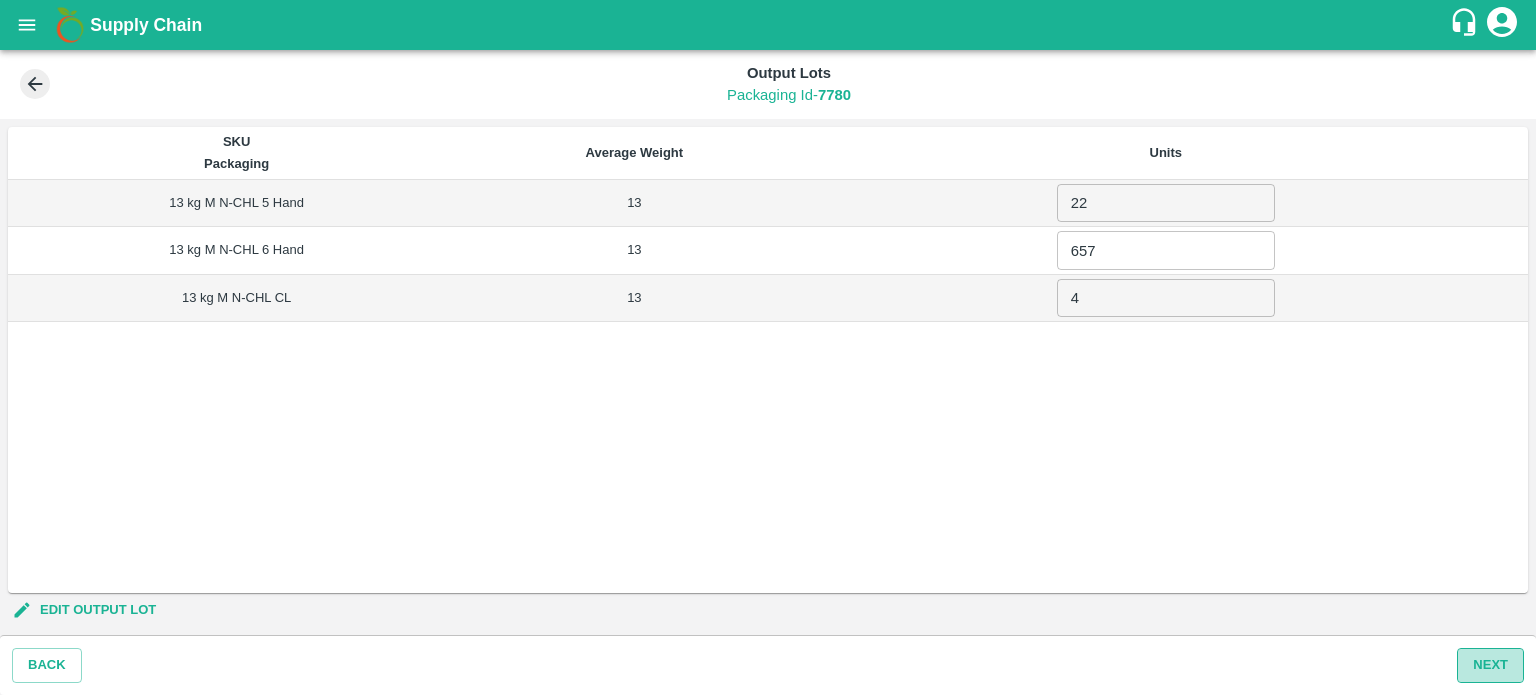 click on "Next" at bounding box center [1490, 665] 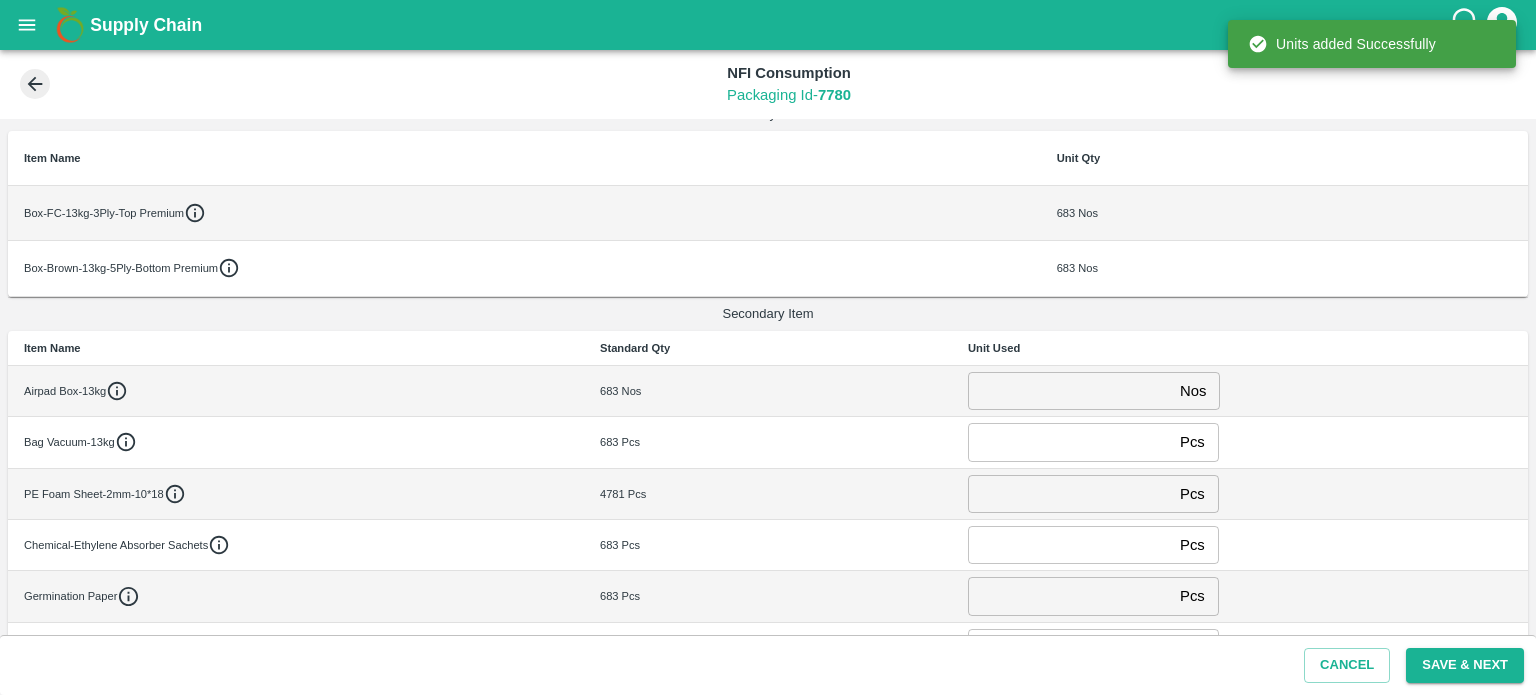 scroll, scrollTop: 195, scrollLeft: 0, axis: vertical 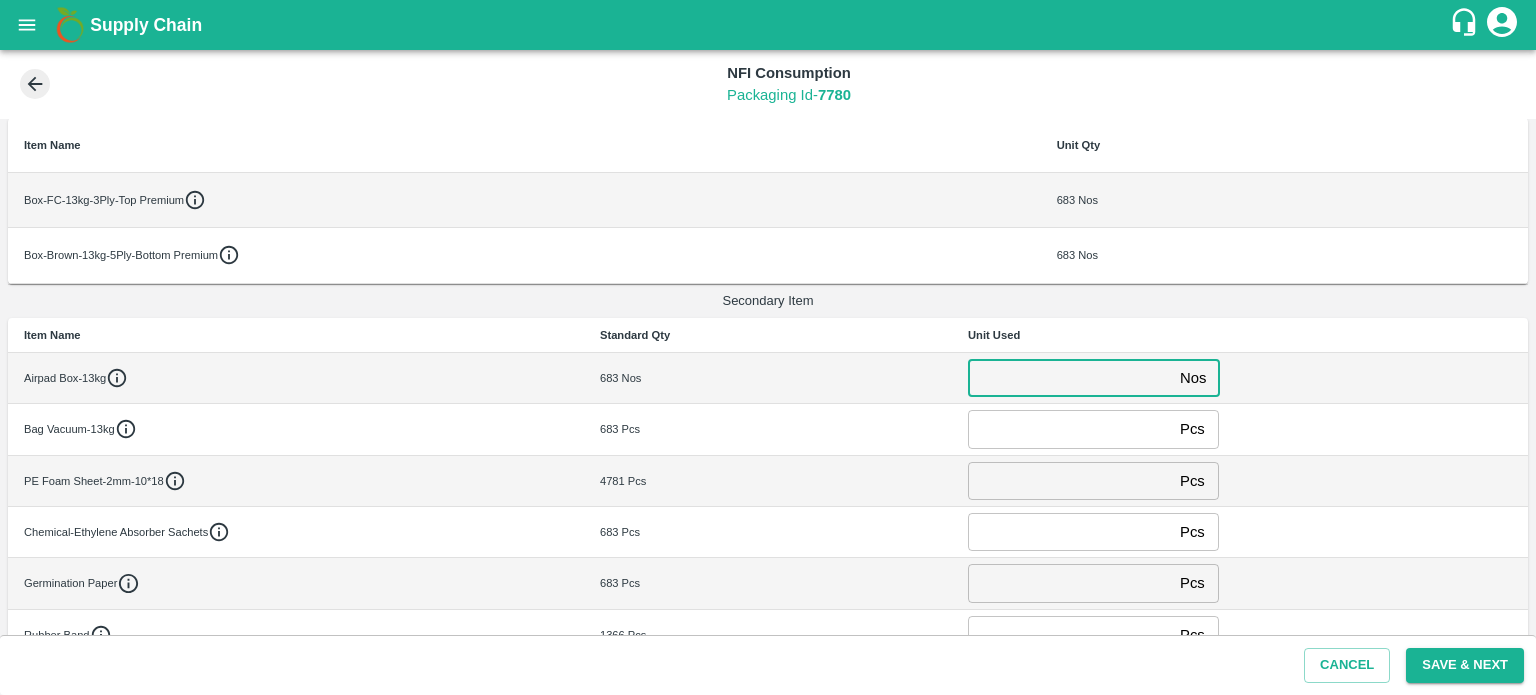 click at bounding box center [1070, 378] 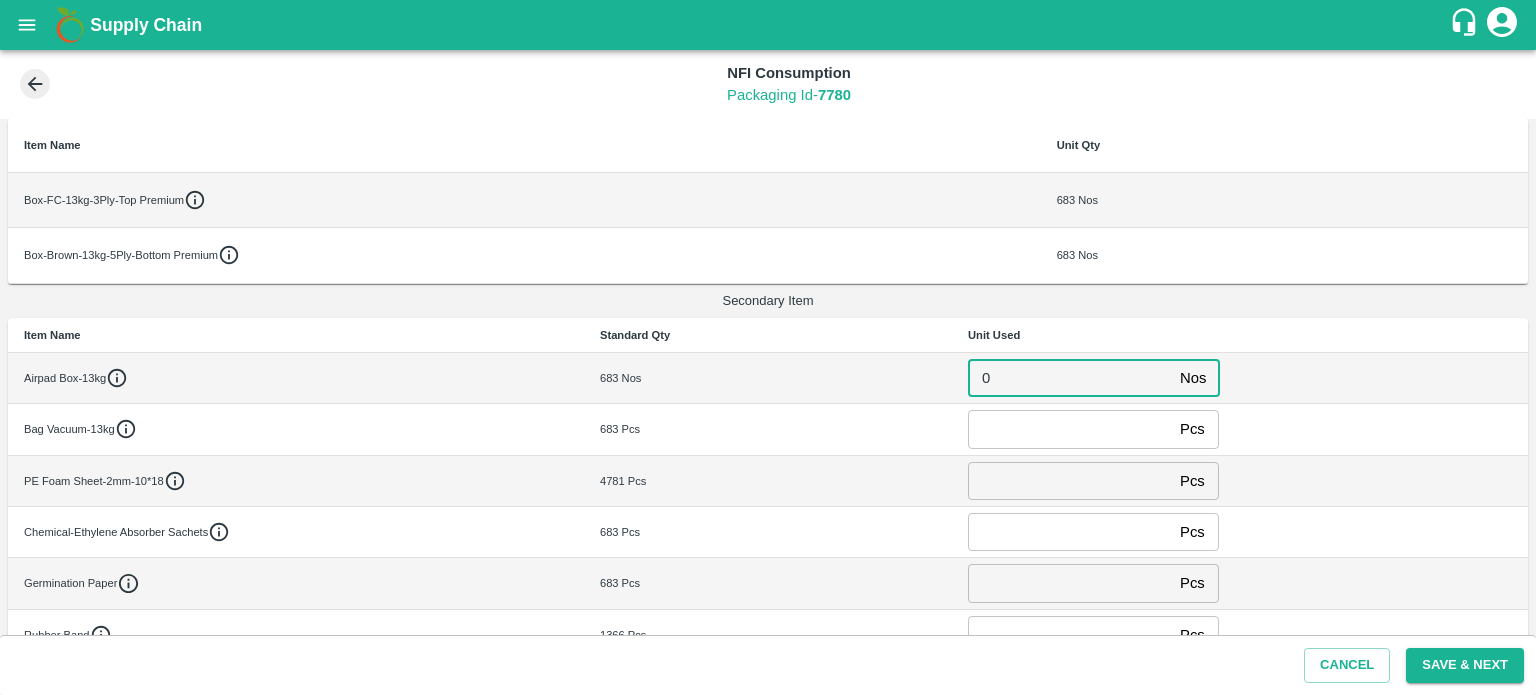 type on "0" 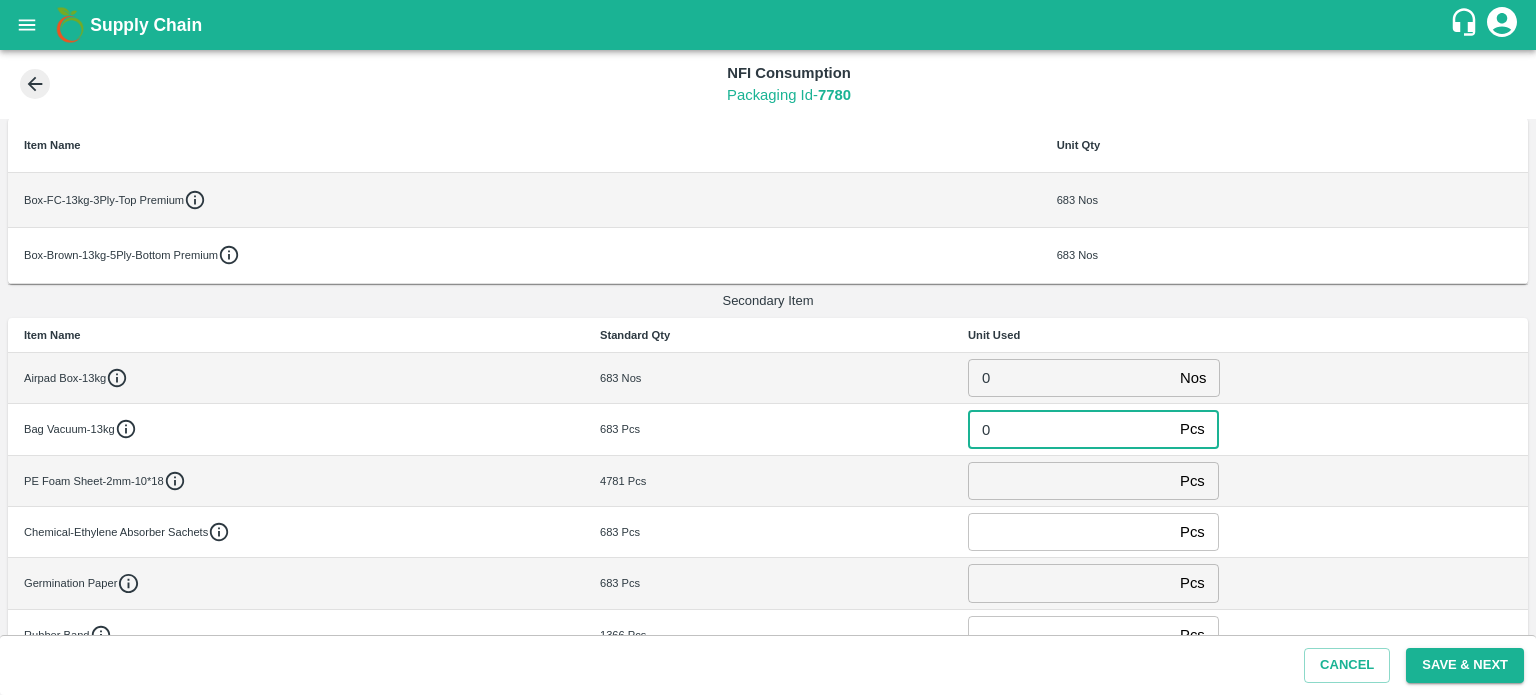 type on "0" 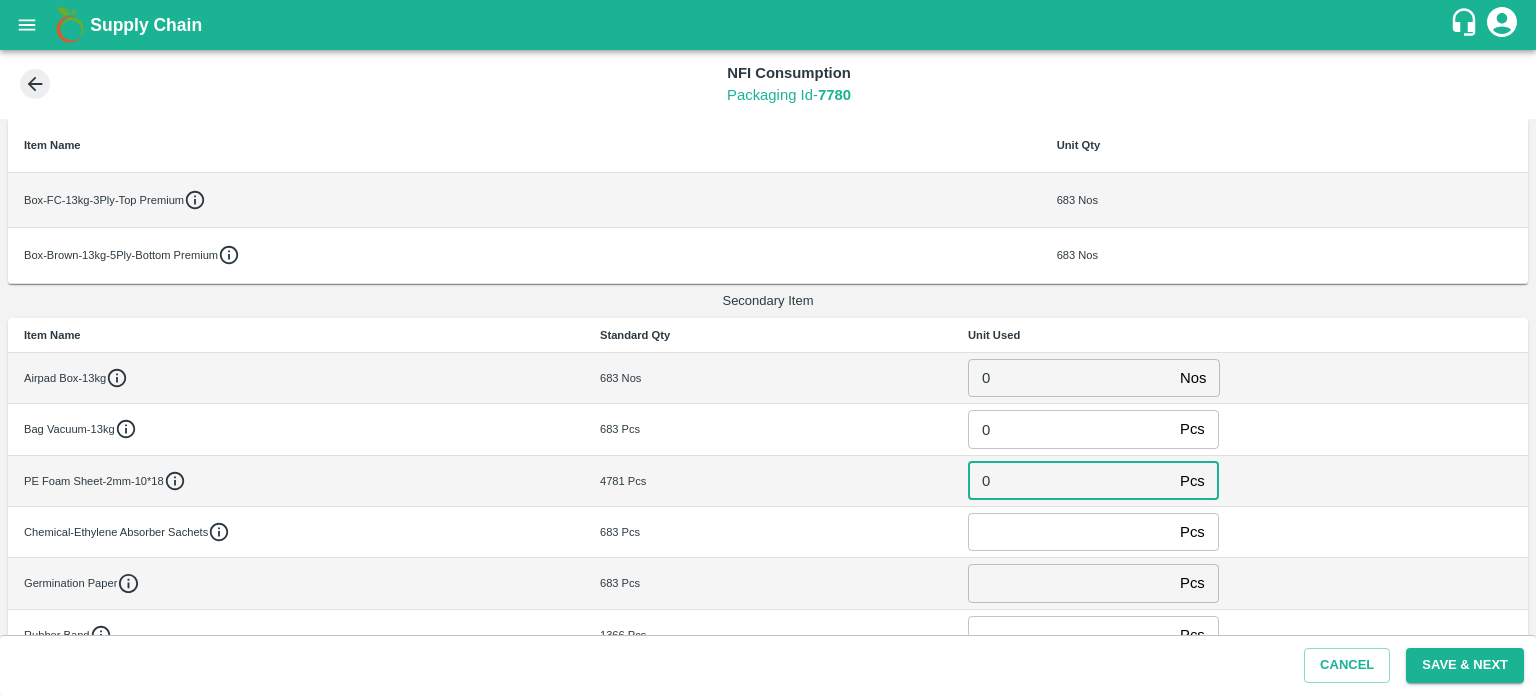 type on "0" 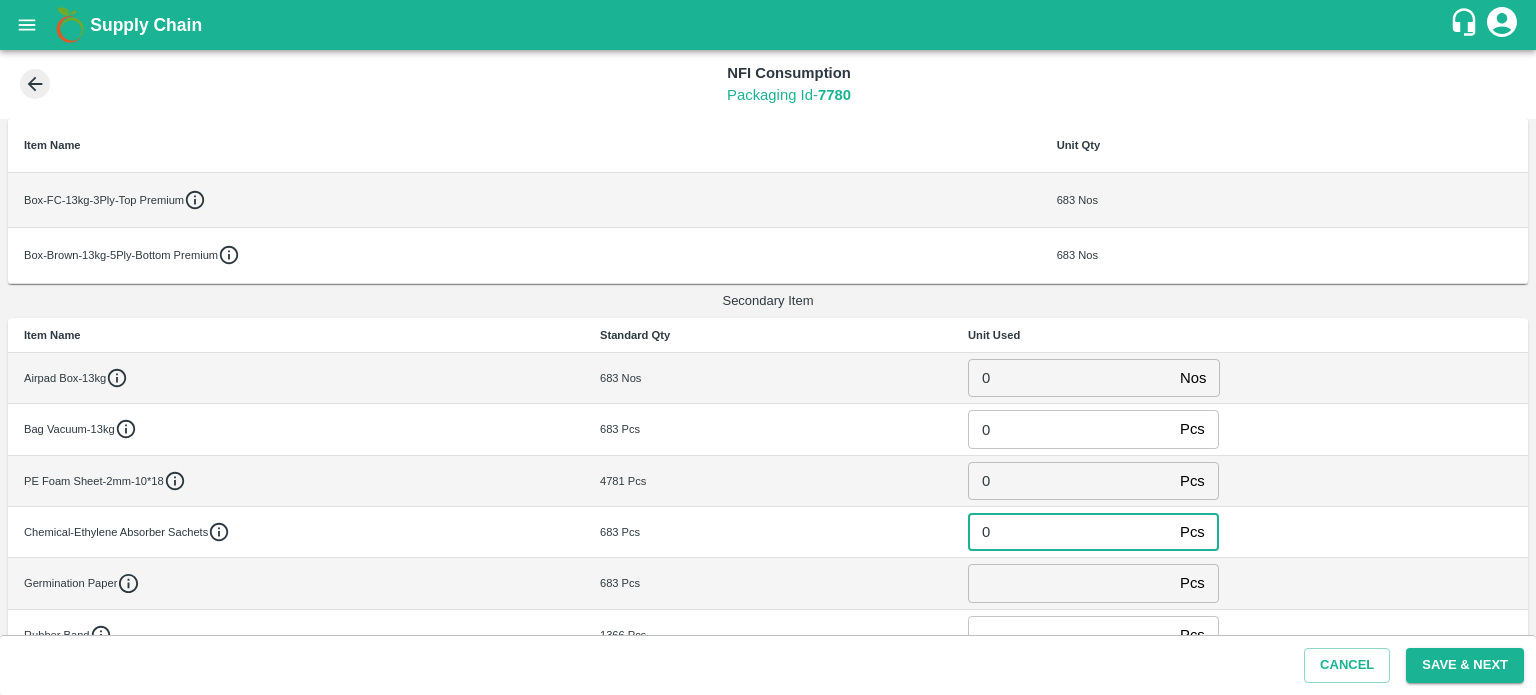 type on "0" 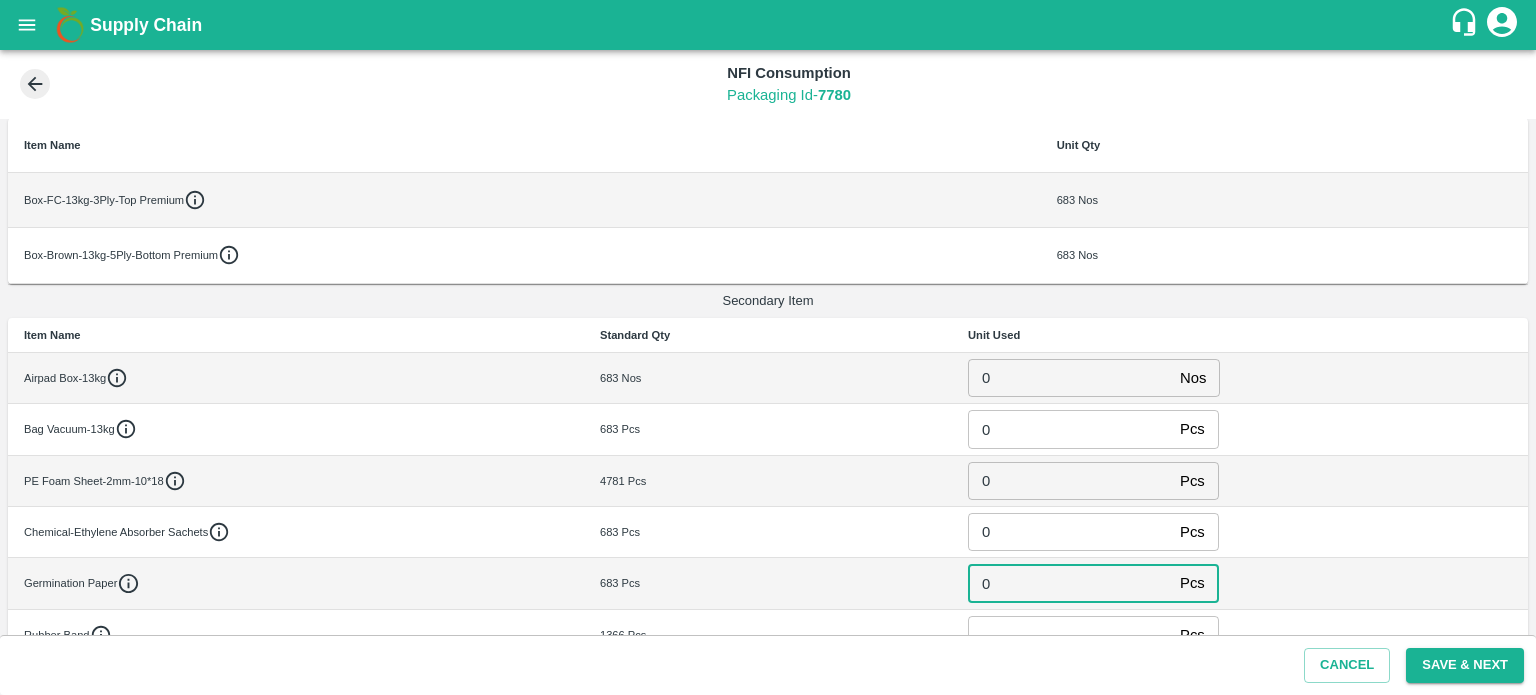 type on "0" 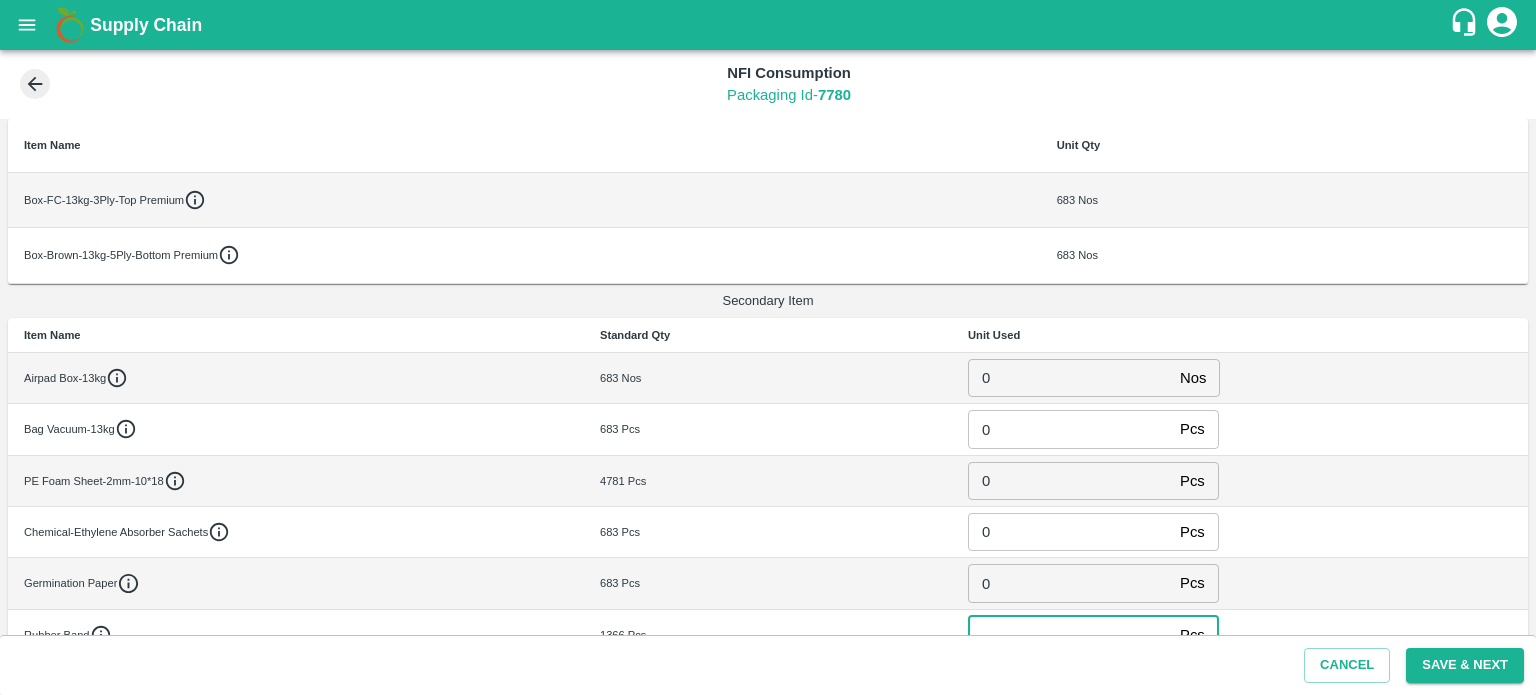 scroll, scrollTop: 210, scrollLeft: 0, axis: vertical 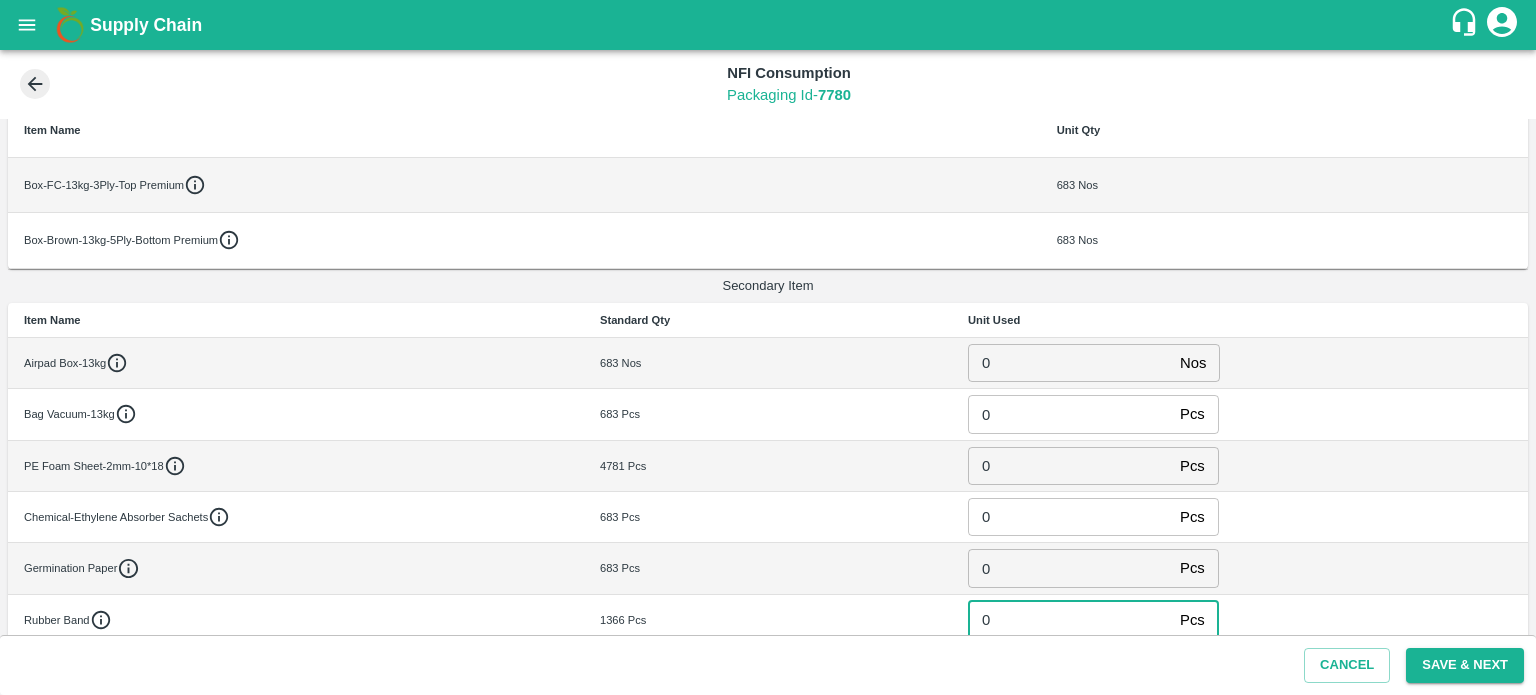 type on "0" 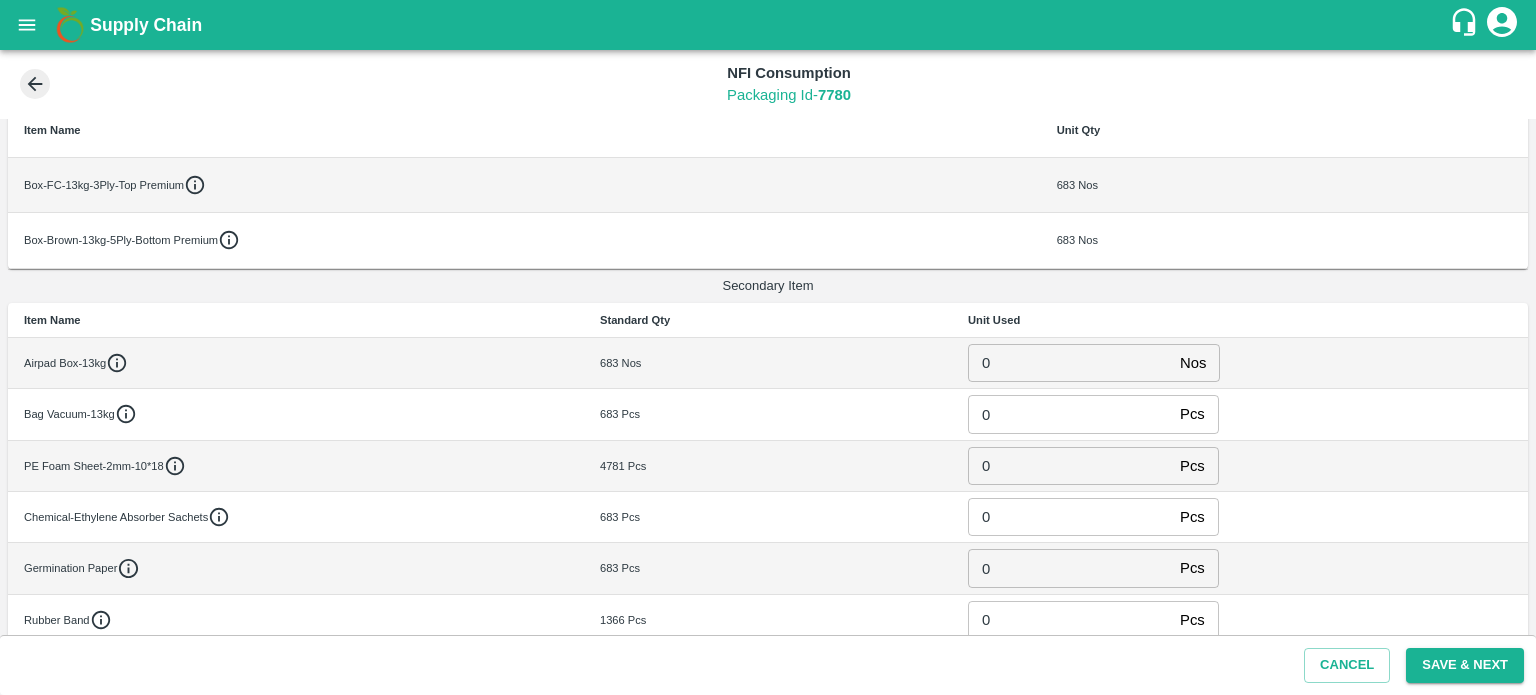 scroll, scrollTop: 501, scrollLeft: 0, axis: vertical 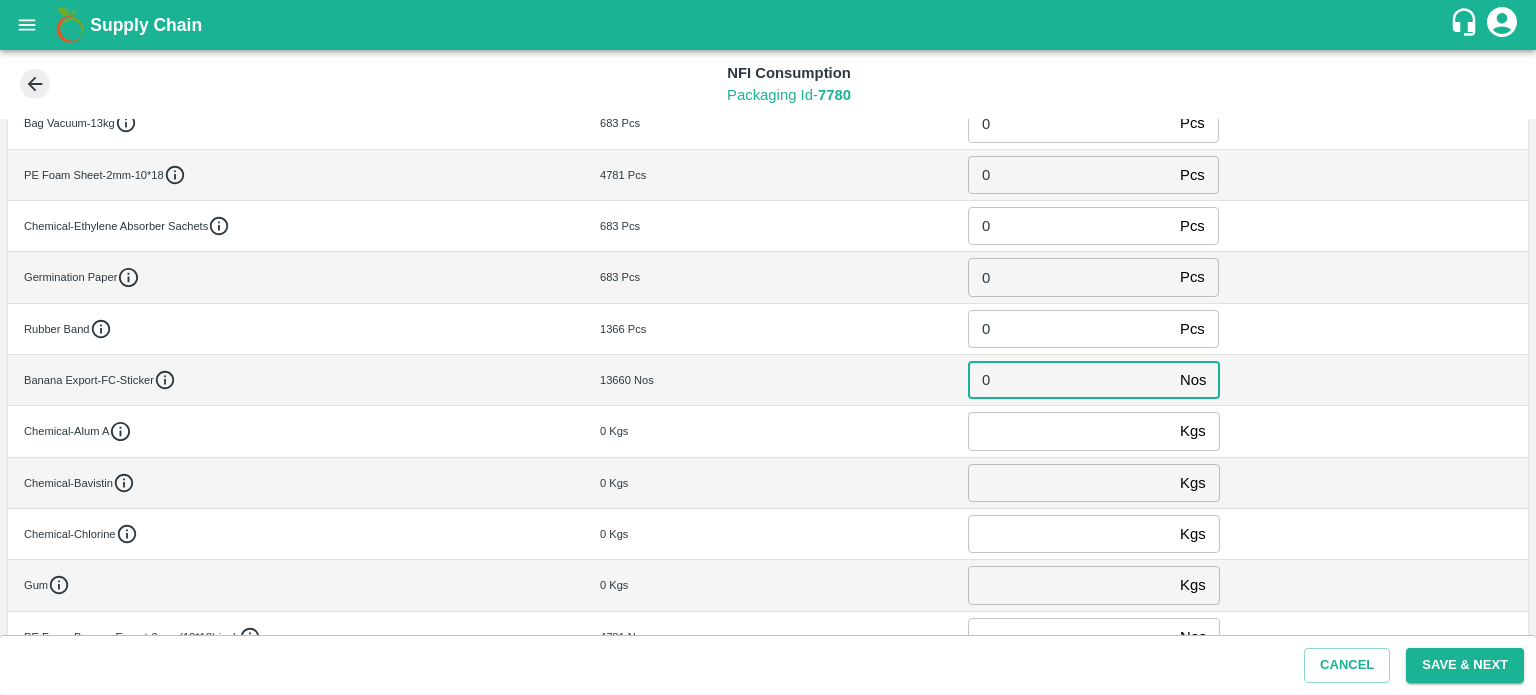 type on "0" 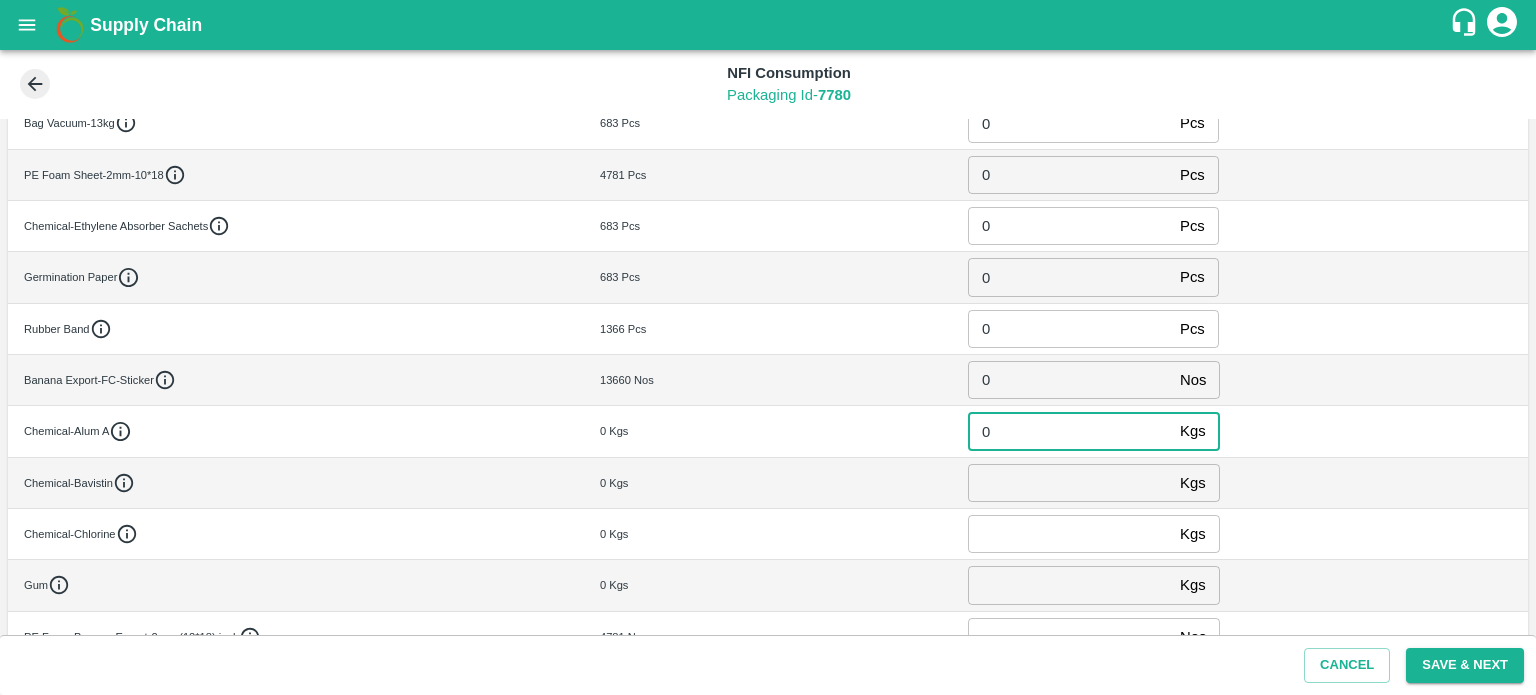 type on "0" 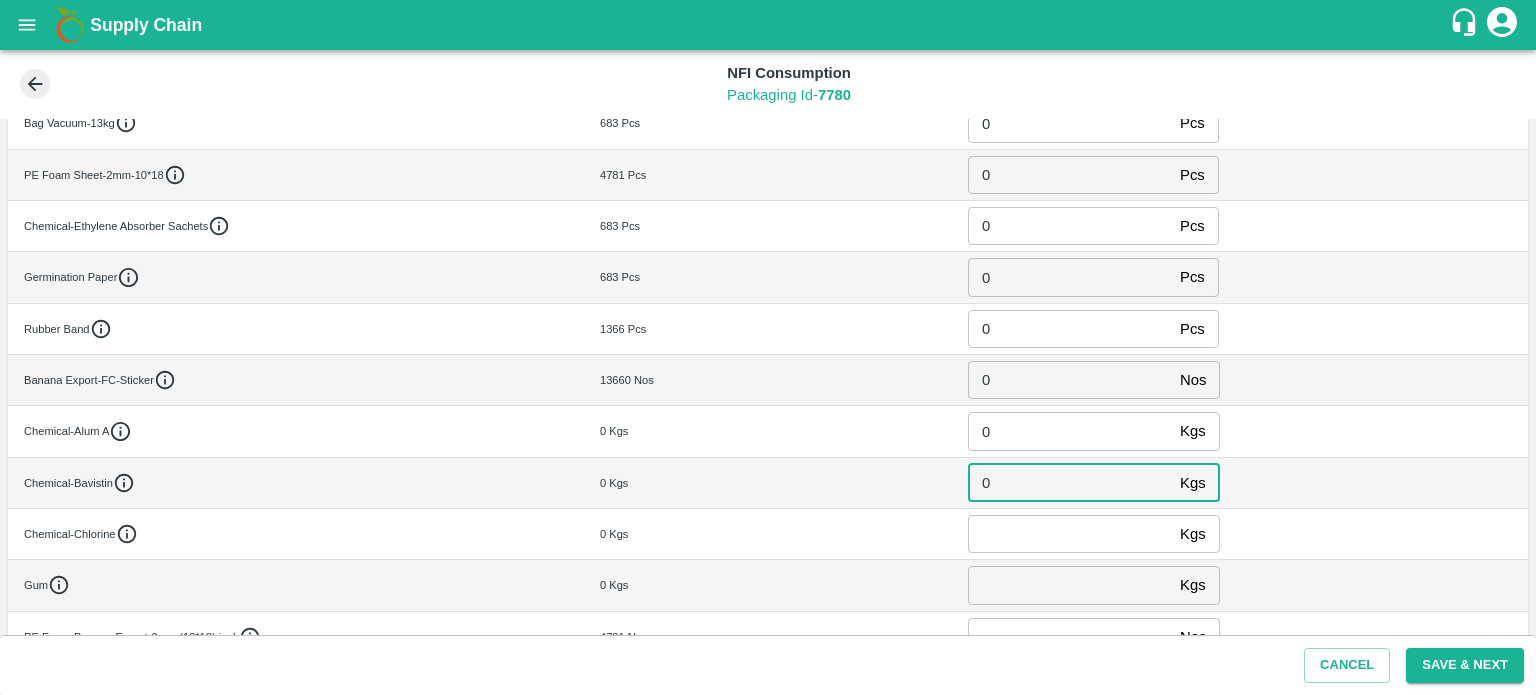 type on "0" 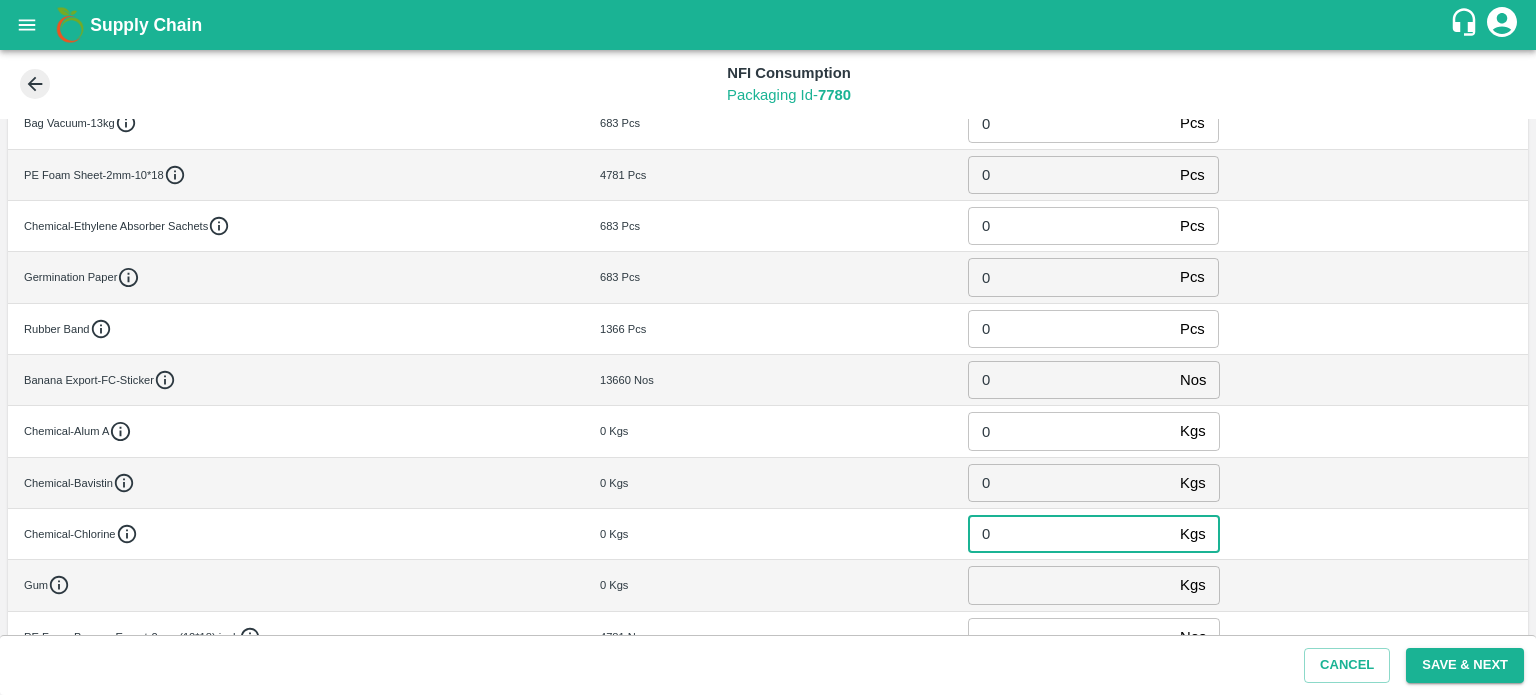 type on "0" 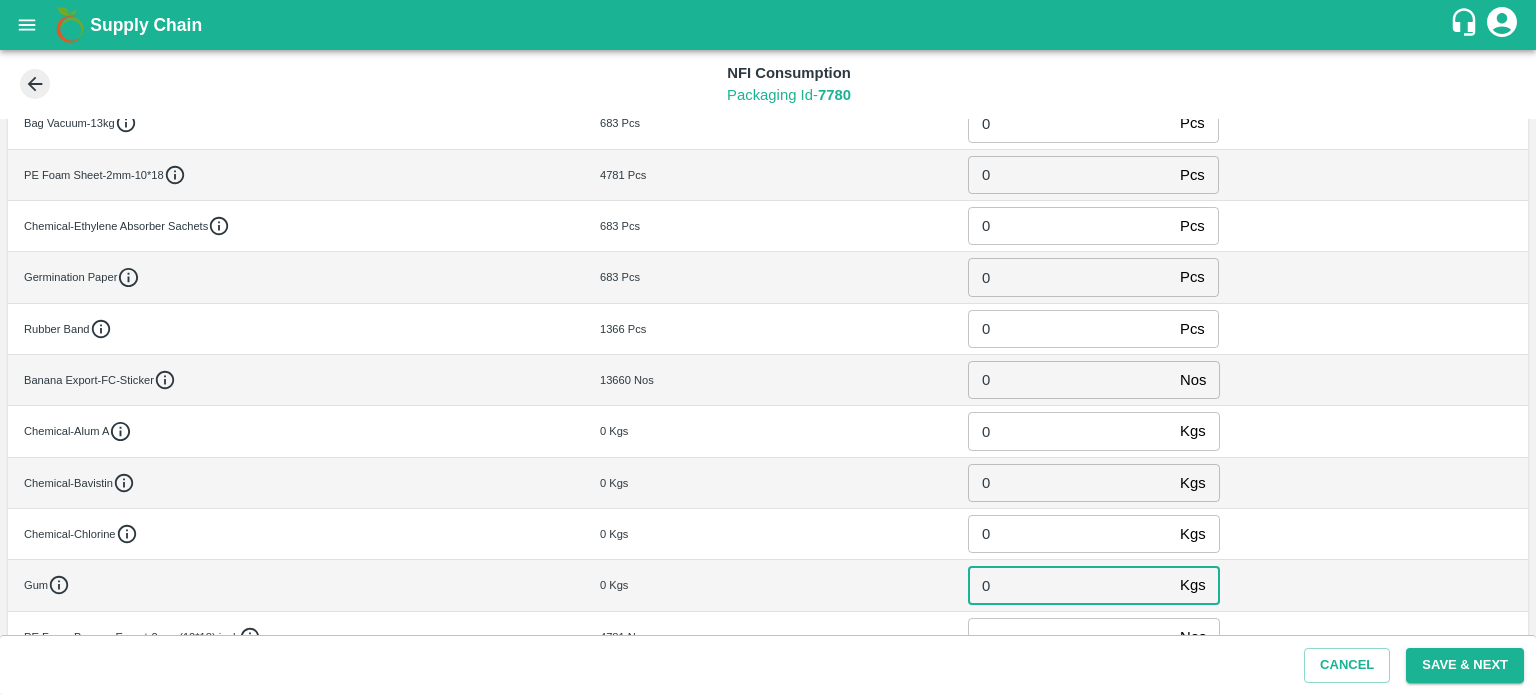 type on "0" 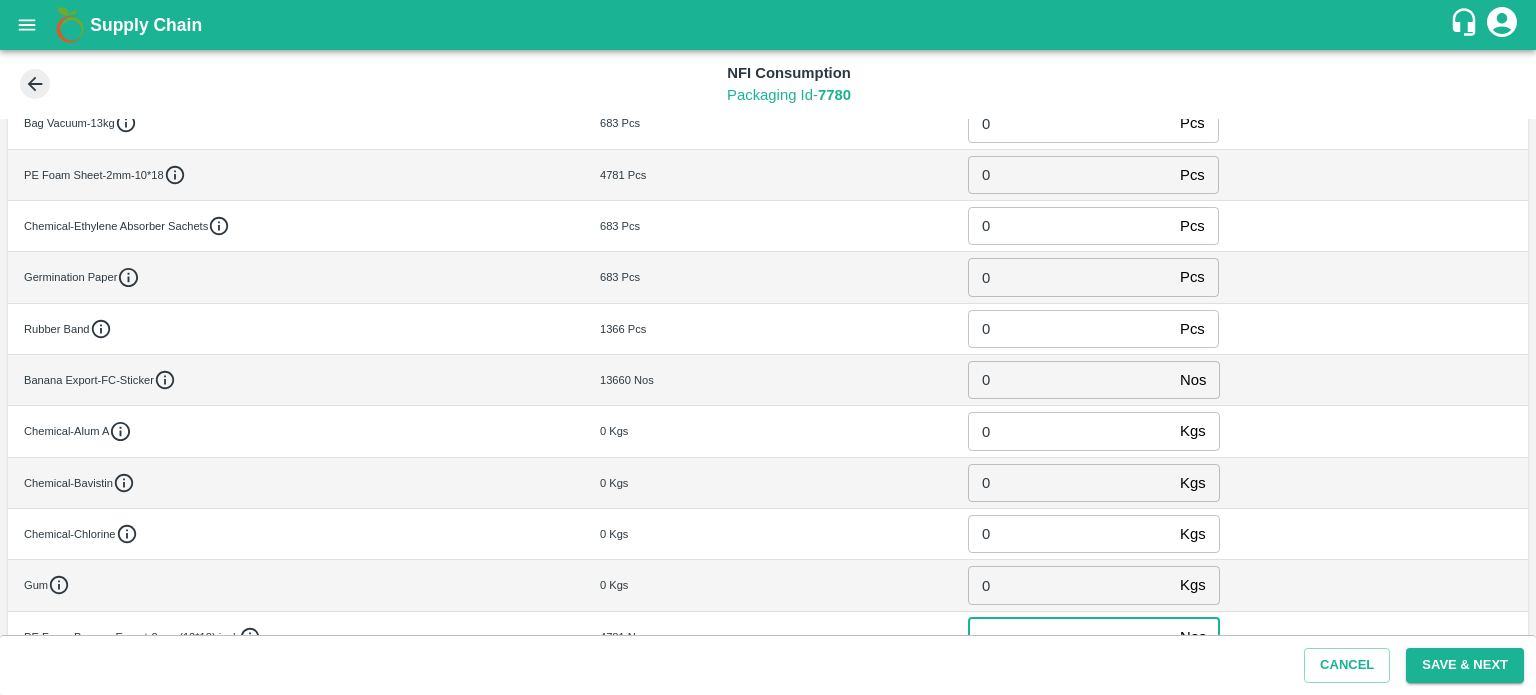 scroll, scrollTop: 517, scrollLeft: 0, axis: vertical 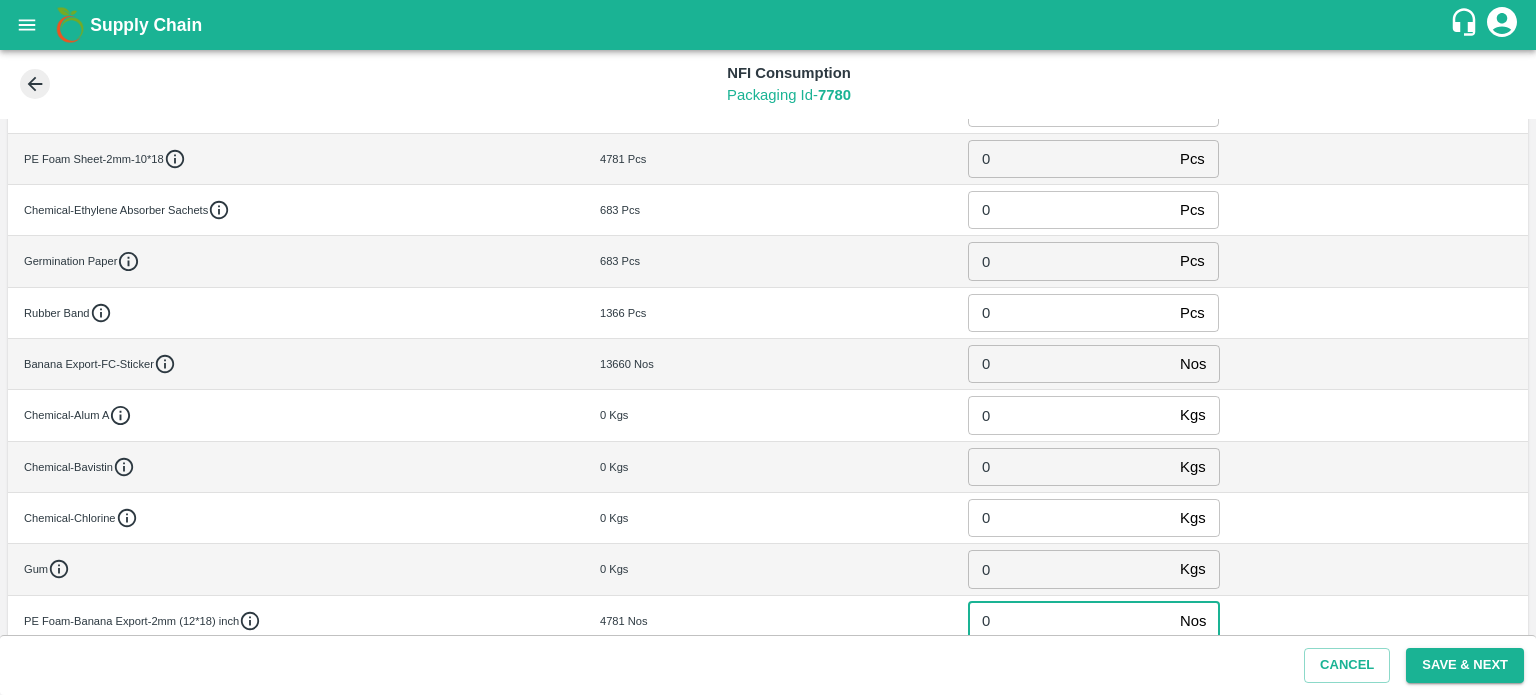 type on "0" 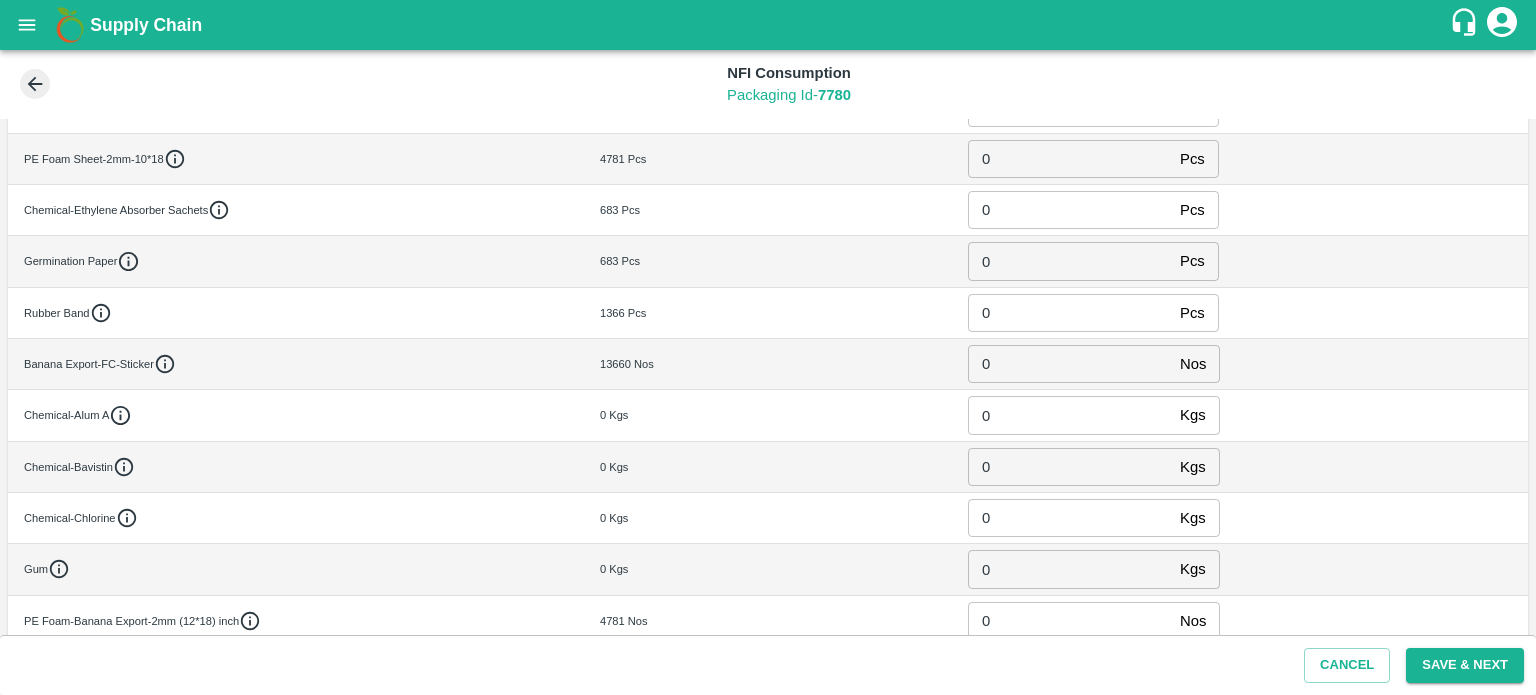 scroll, scrollTop: 635, scrollLeft: 0, axis: vertical 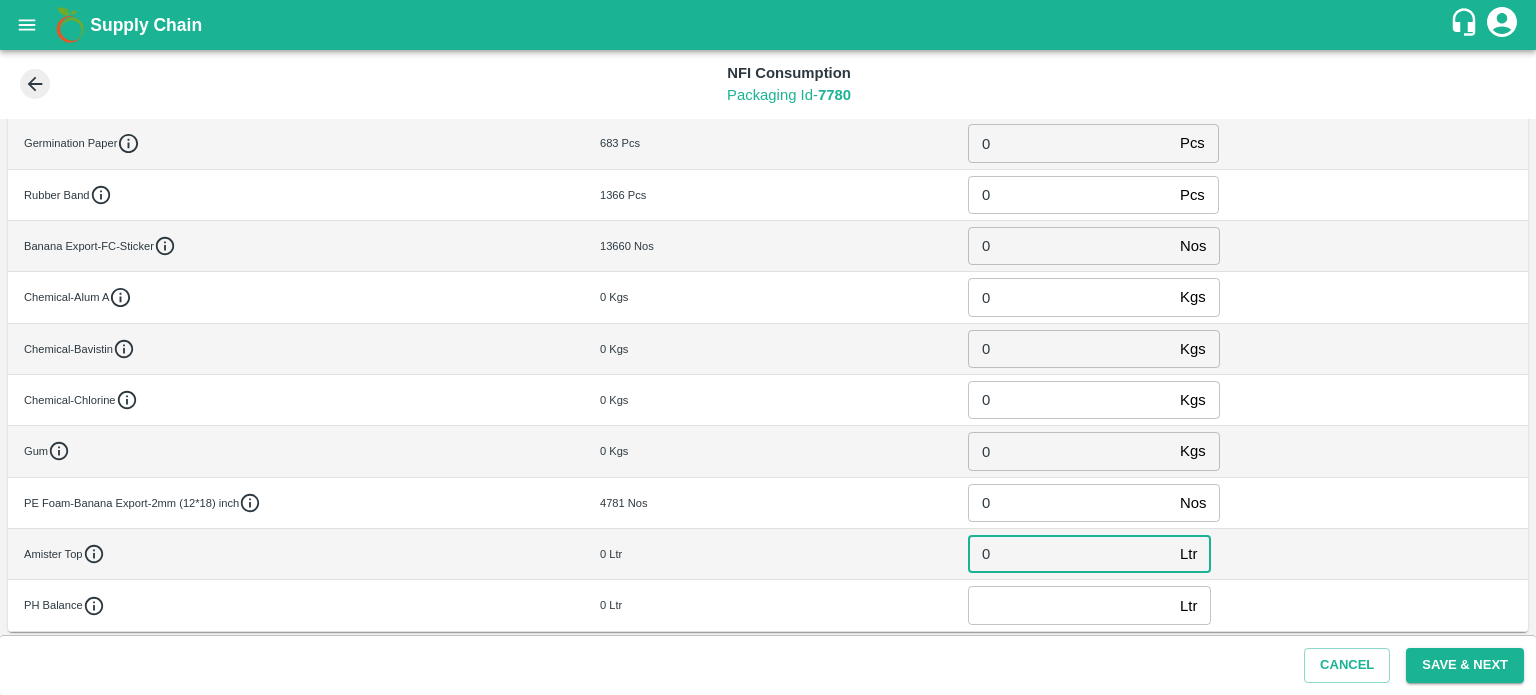 type on "0" 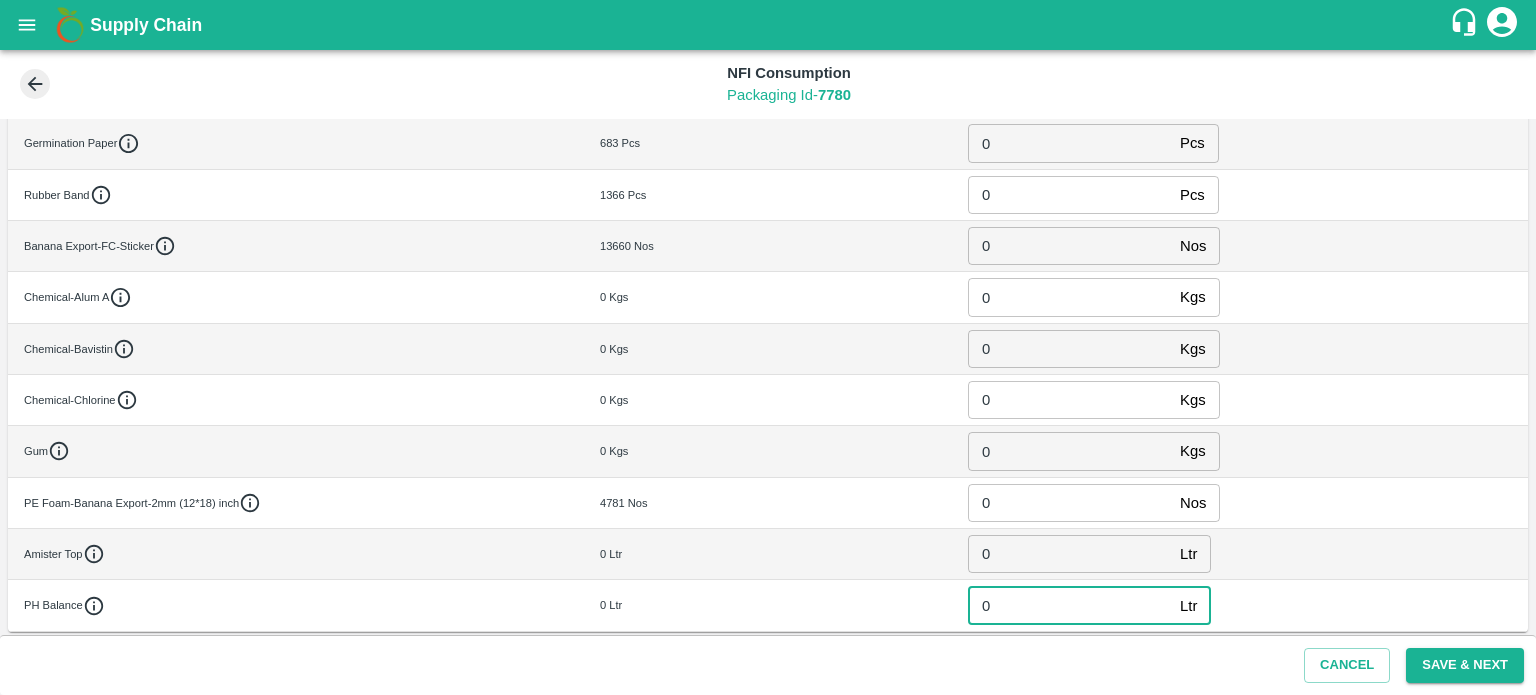 type on "0" 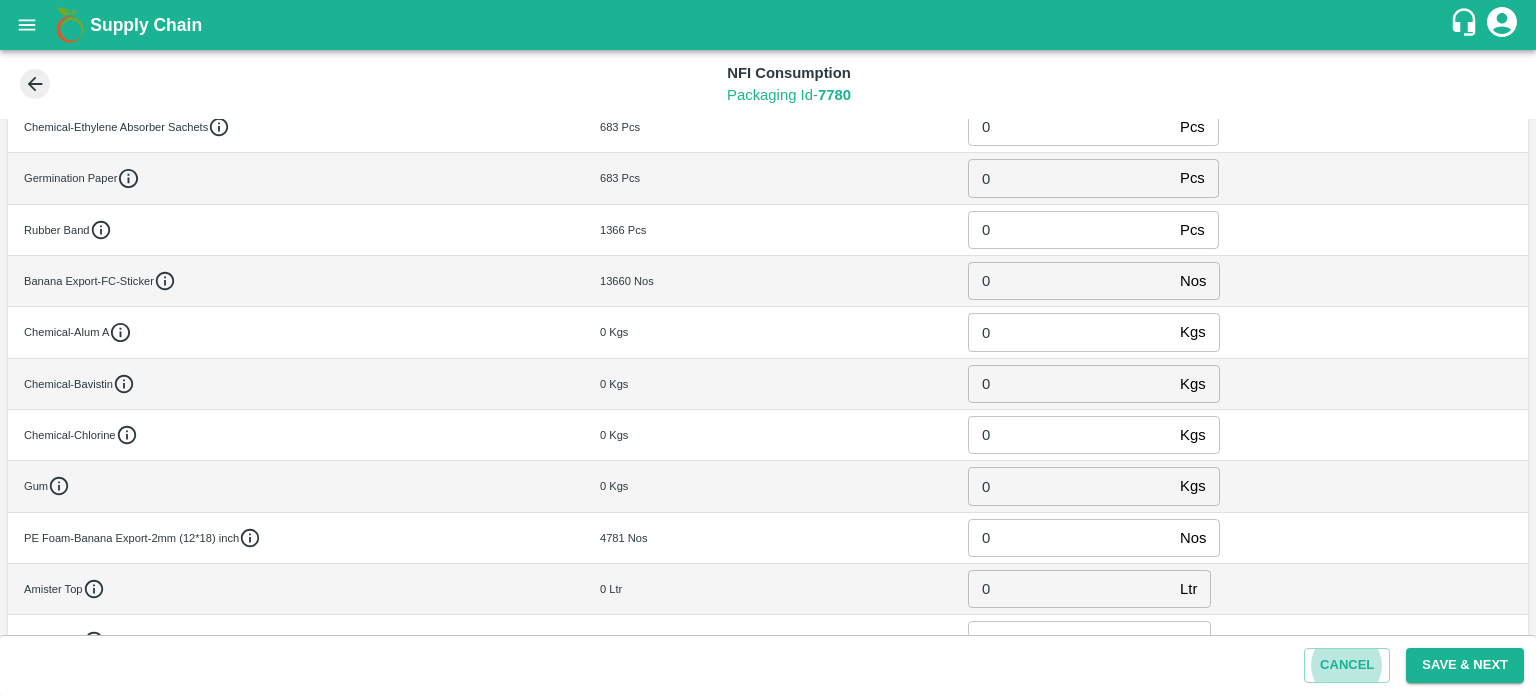 scroll, scrollTop: 634, scrollLeft: 0, axis: vertical 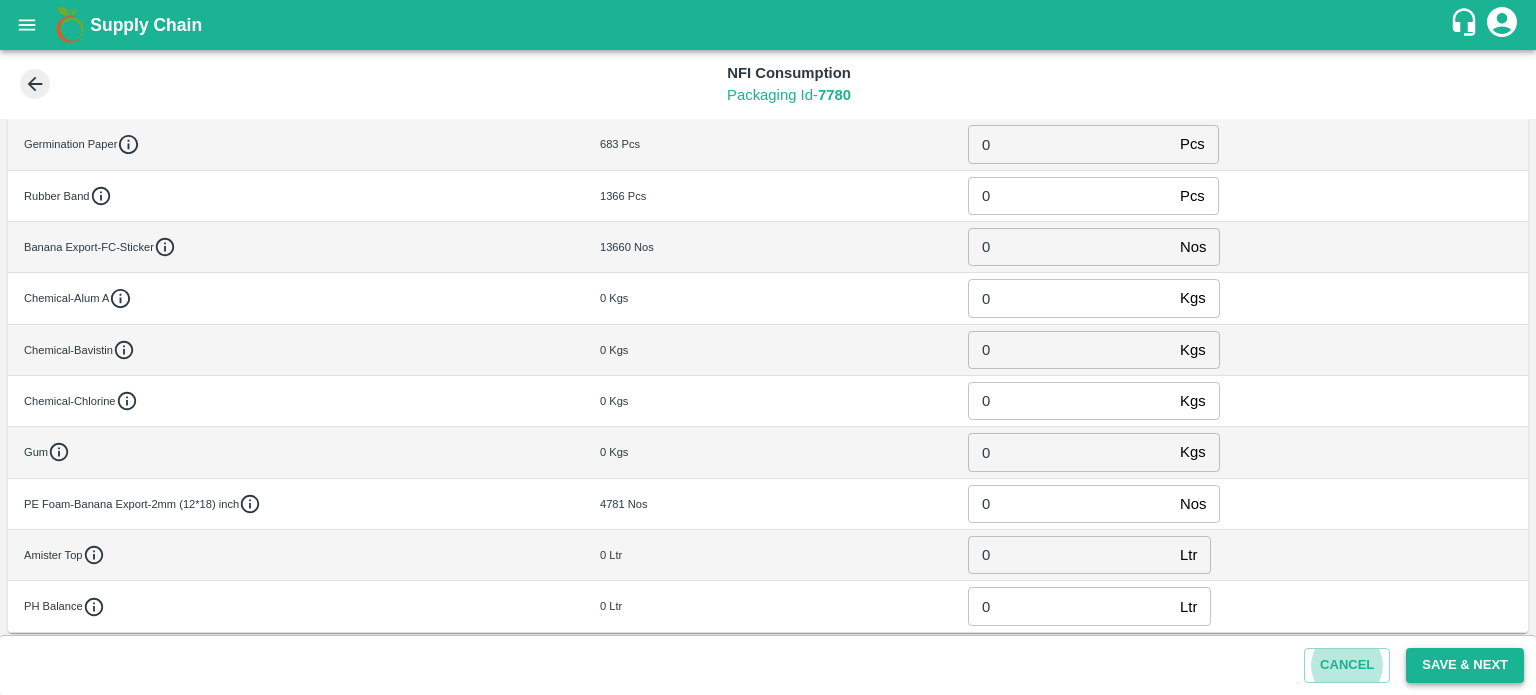 click on "Save & Next" at bounding box center (1465, 665) 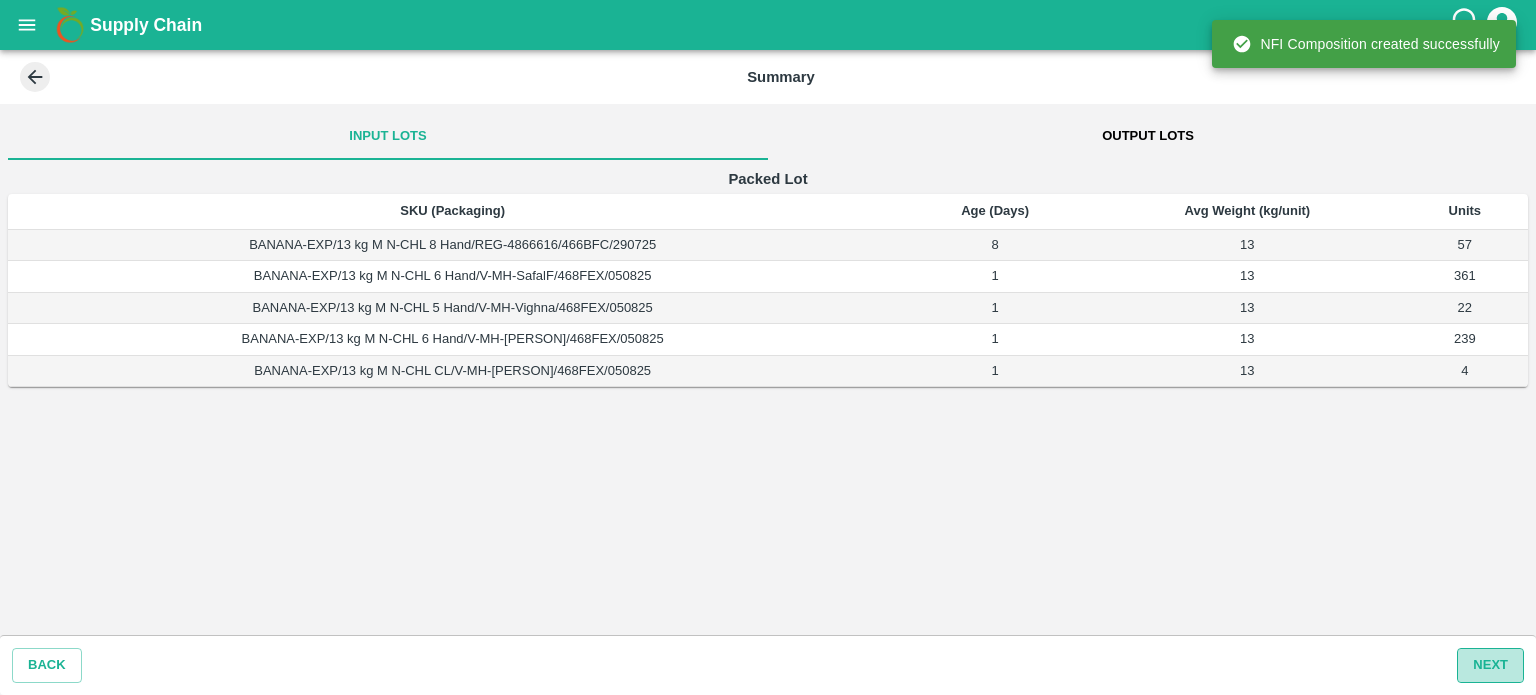 click on "Next" at bounding box center (1490, 665) 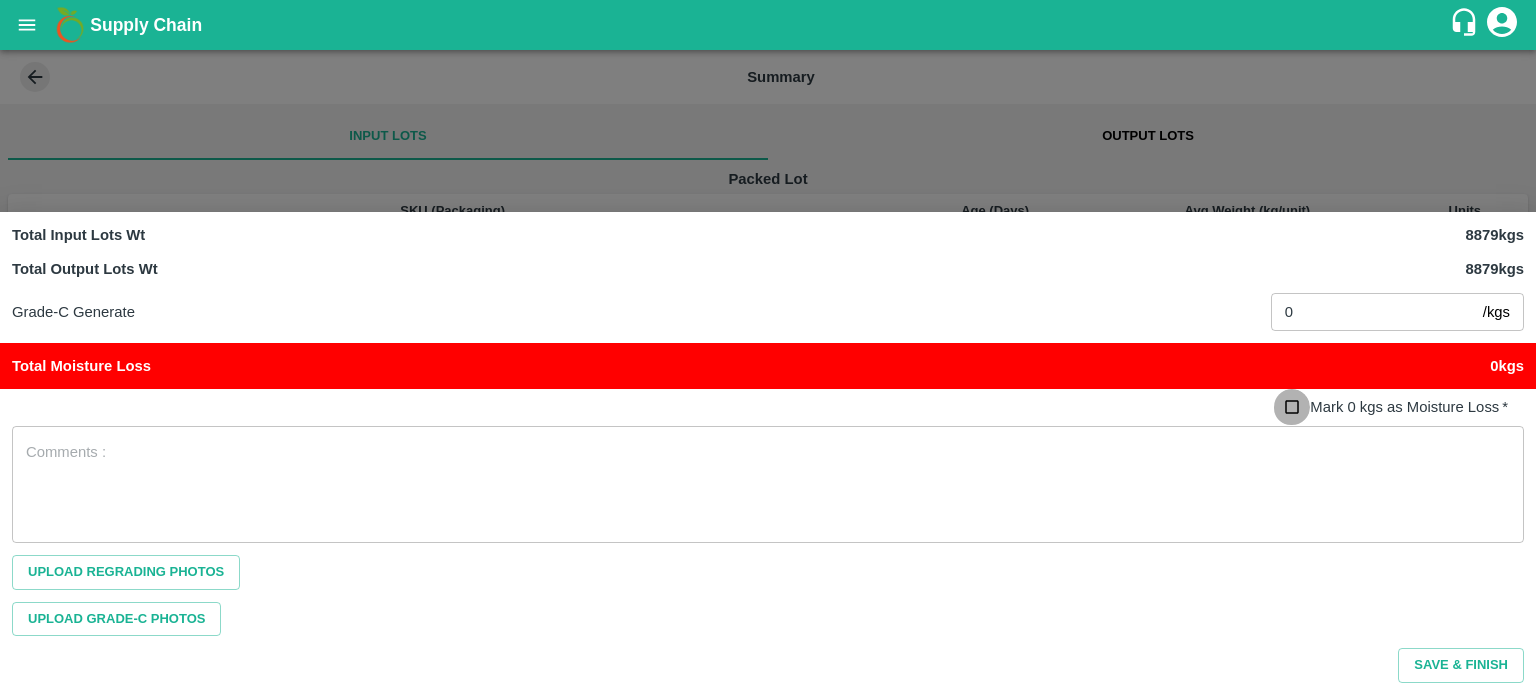 click on "Mark 0 kgs as Moisture Loss   *" at bounding box center (1292, 407) 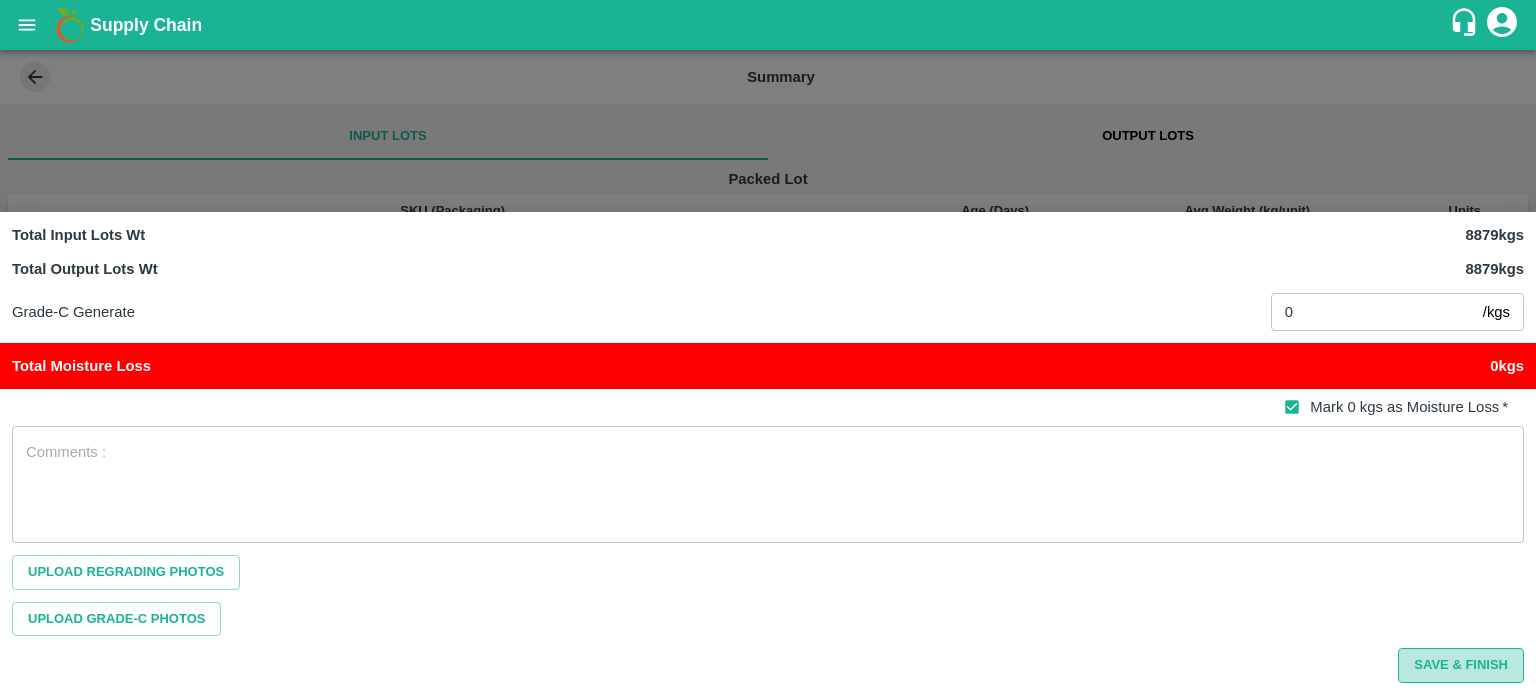 click on "Save & Finish" at bounding box center (1461, 665) 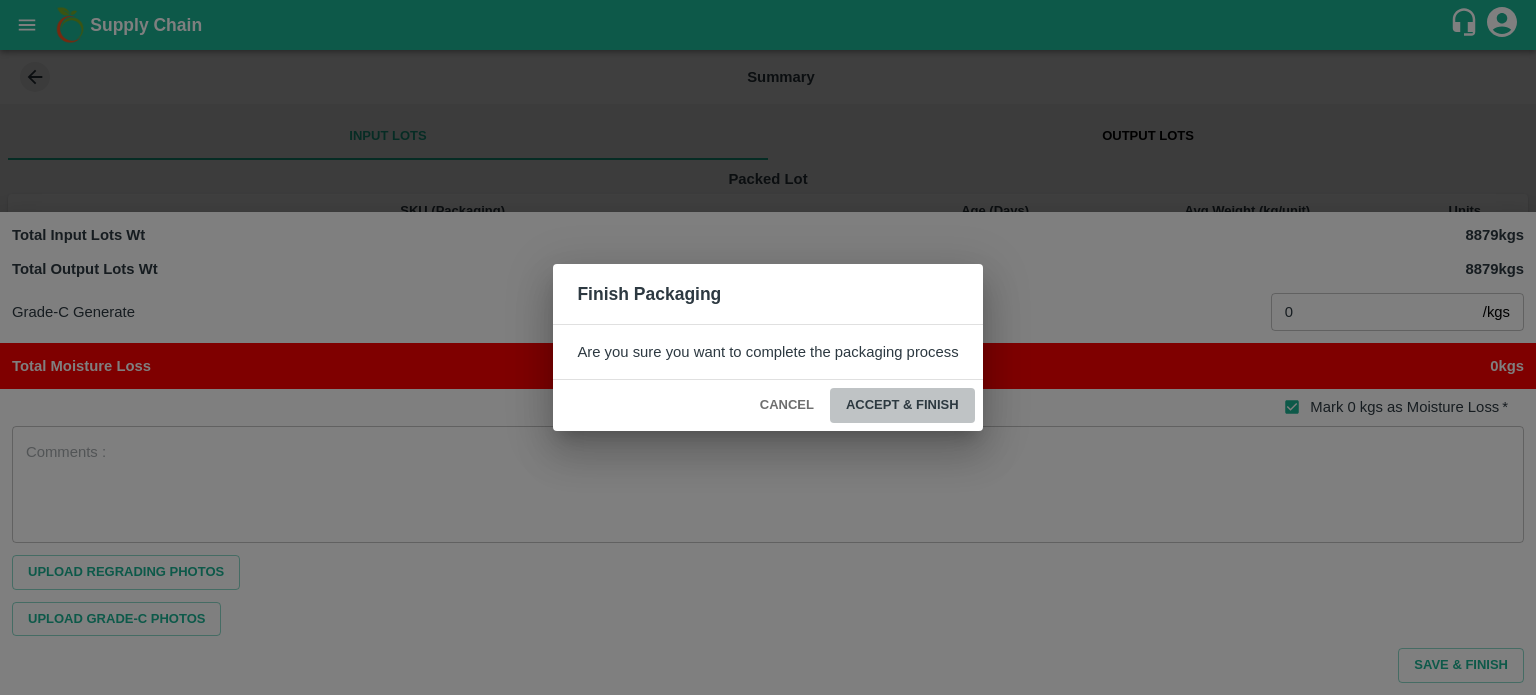 click on "ACCEPT & FINISH" at bounding box center (902, 405) 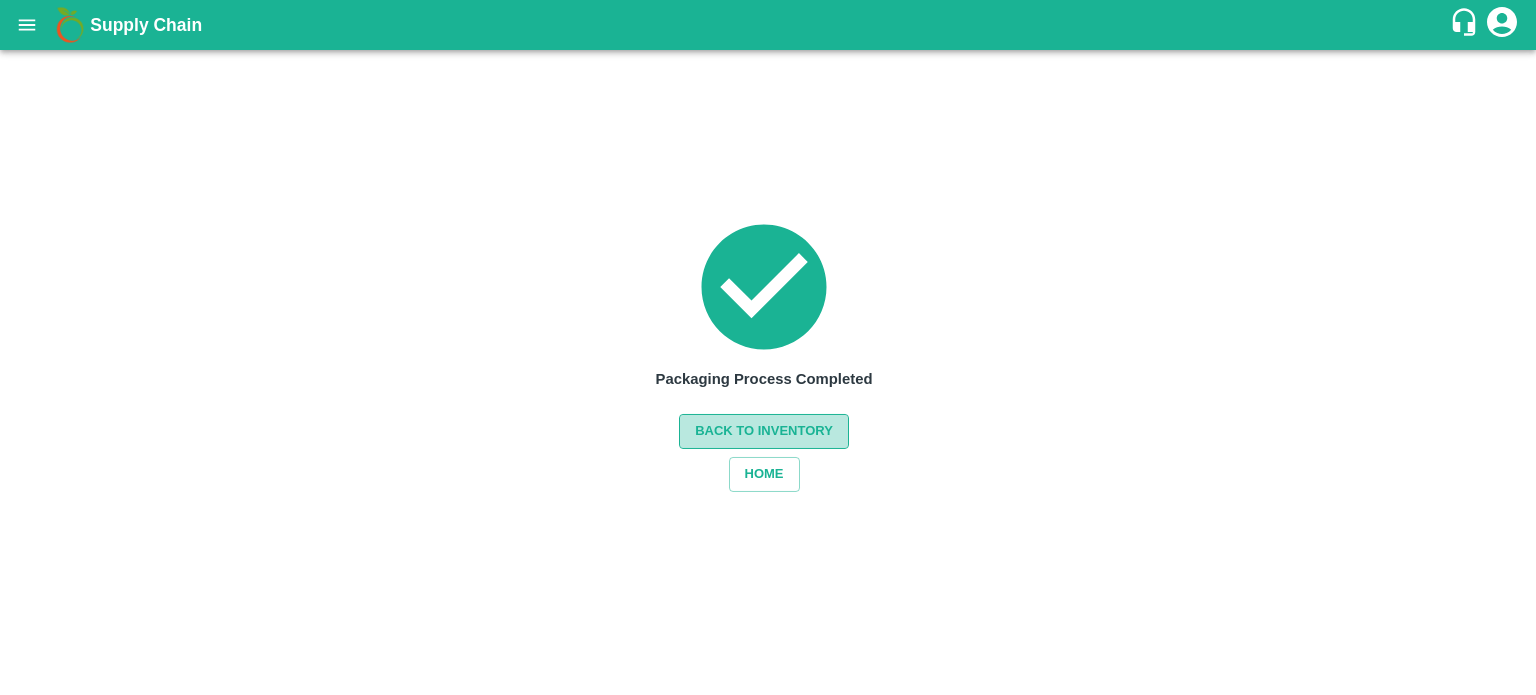 click on "Back to Inventory" at bounding box center (764, 431) 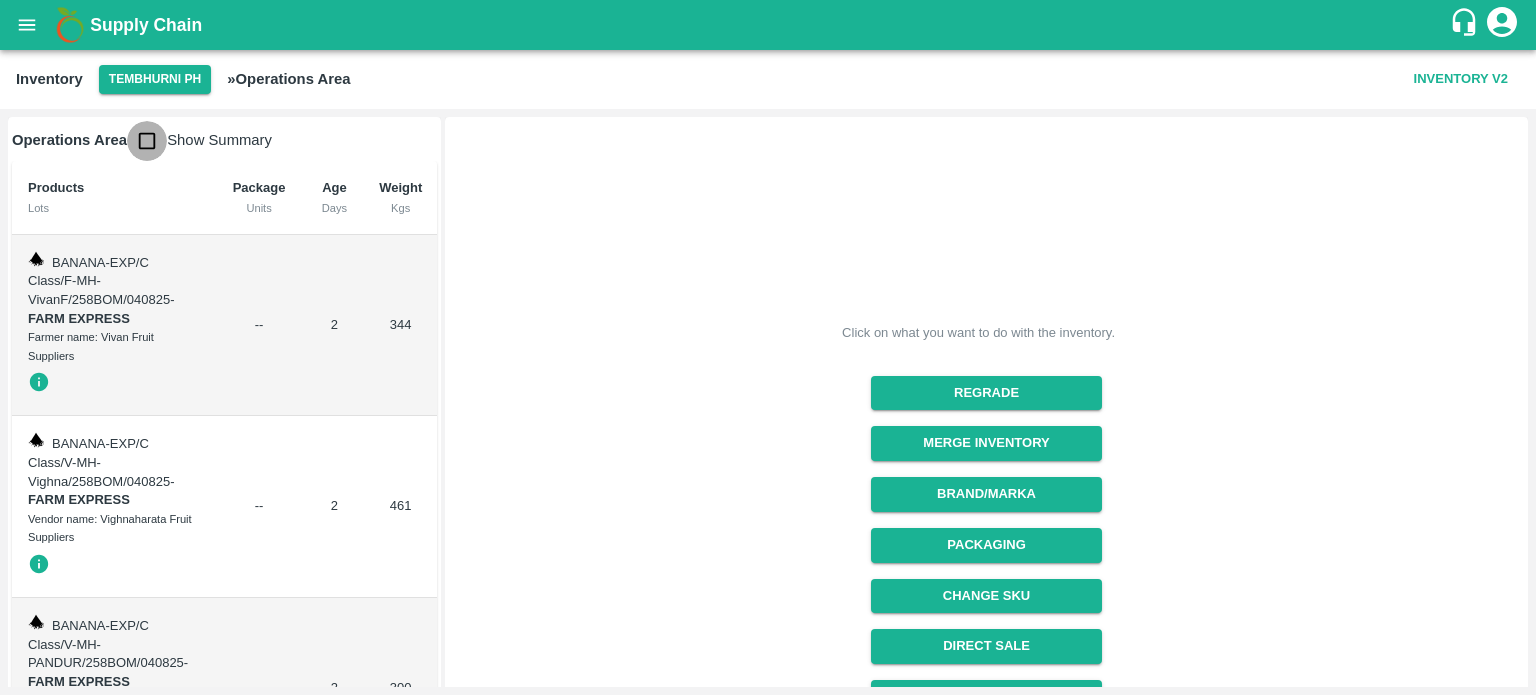 click at bounding box center (147, 141) 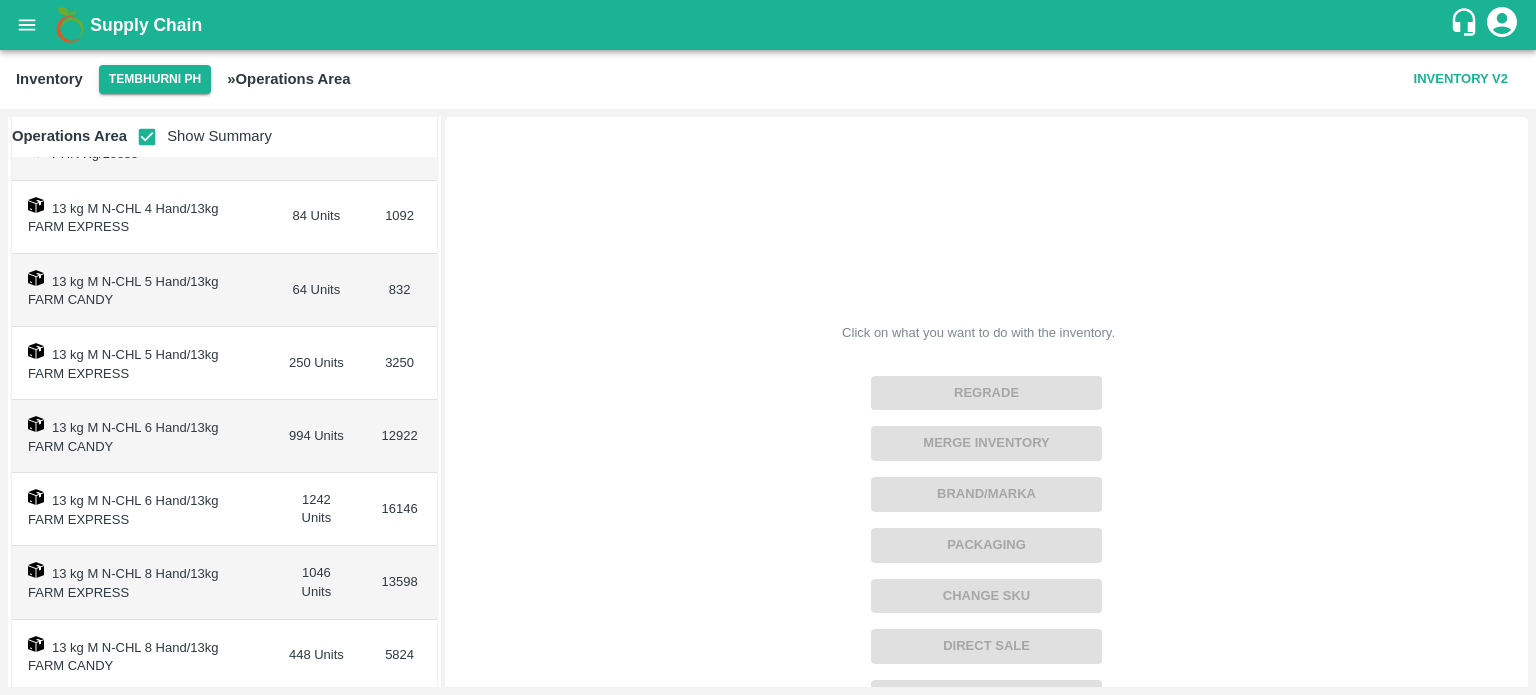 scroll, scrollTop: 228, scrollLeft: 0, axis: vertical 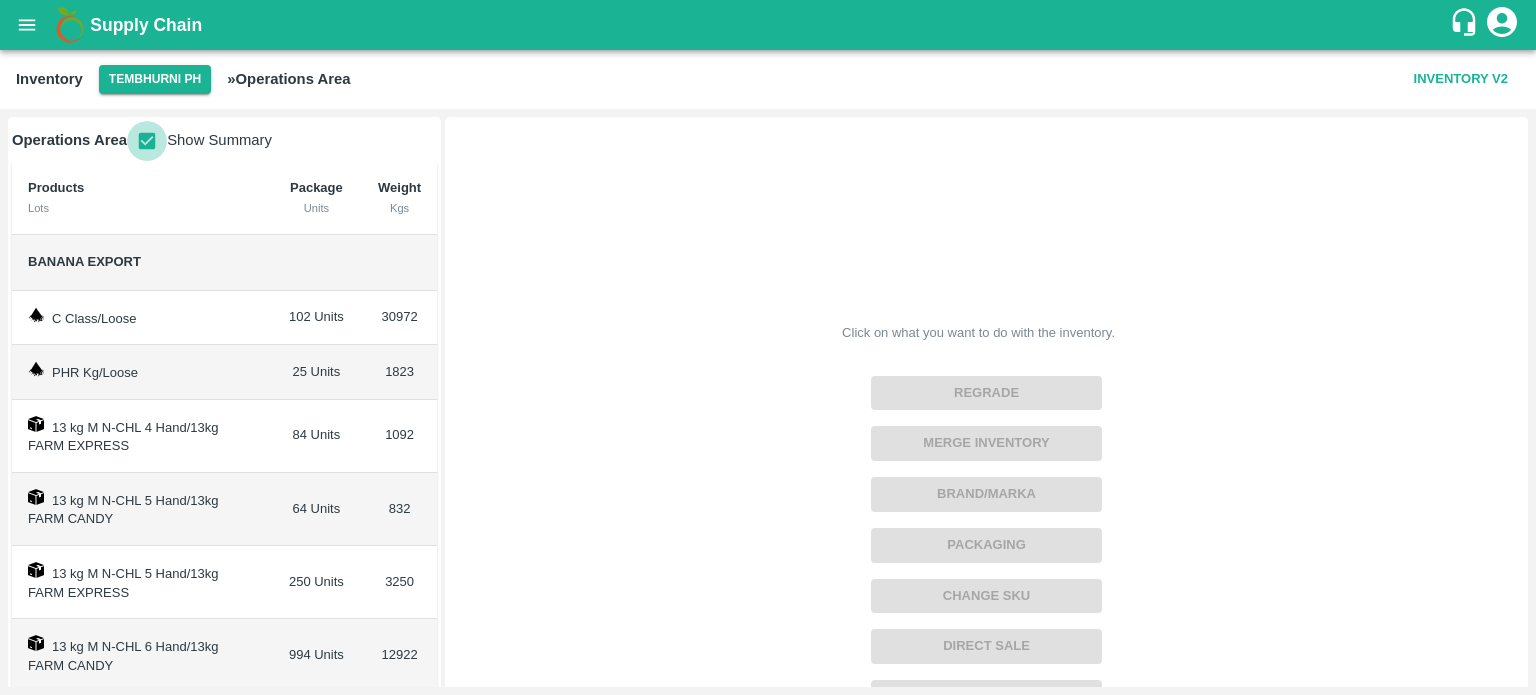 click at bounding box center (147, 141) 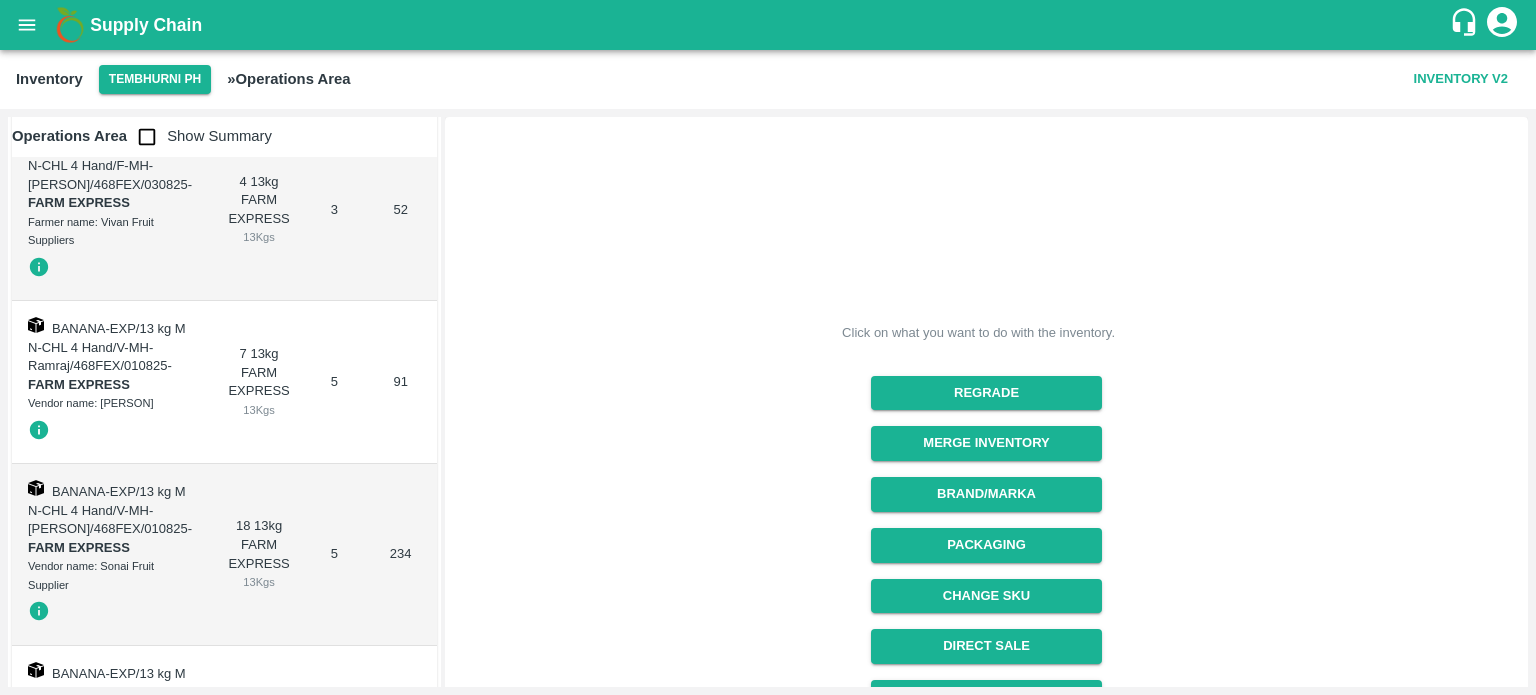 scroll, scrollTop: 24500, scrollLeft: 0, axis: vertical 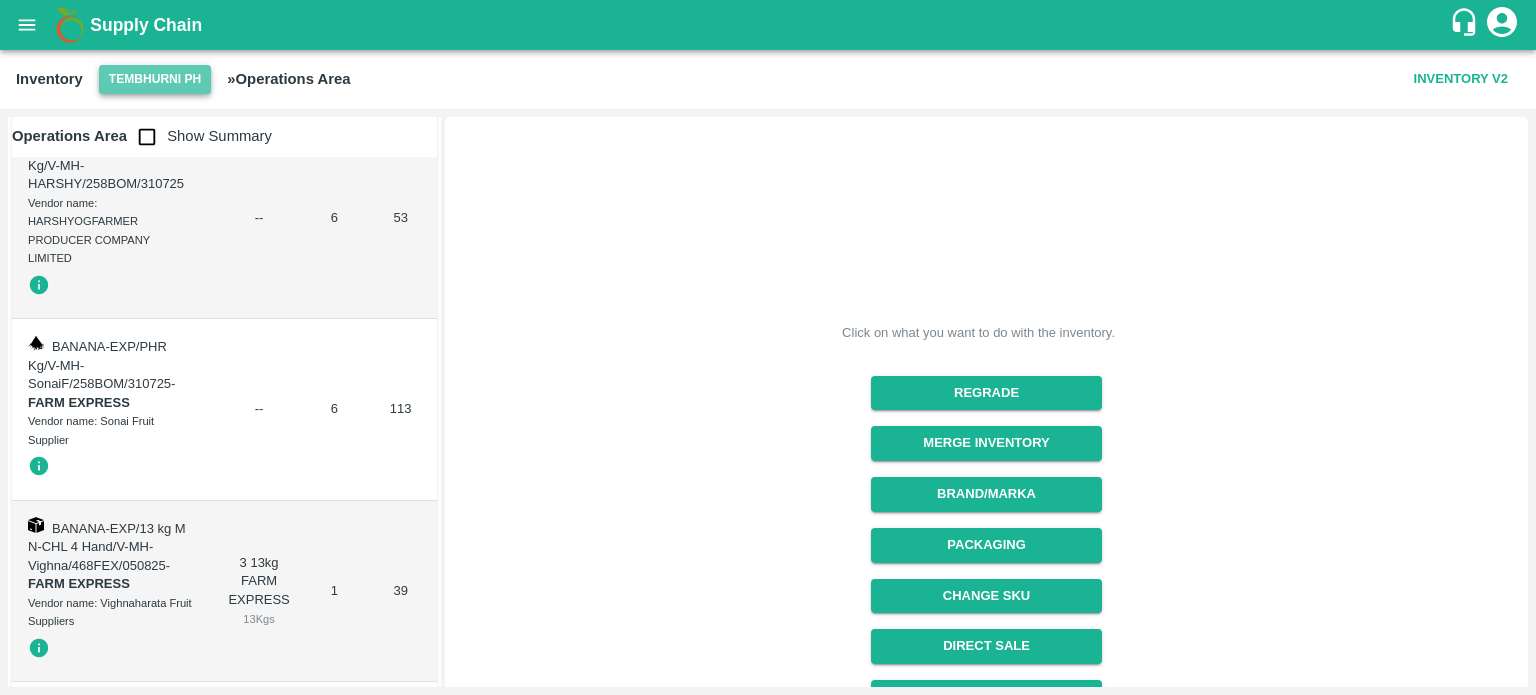 click on "Tembhurni PH" at bounding box center [155, 79] 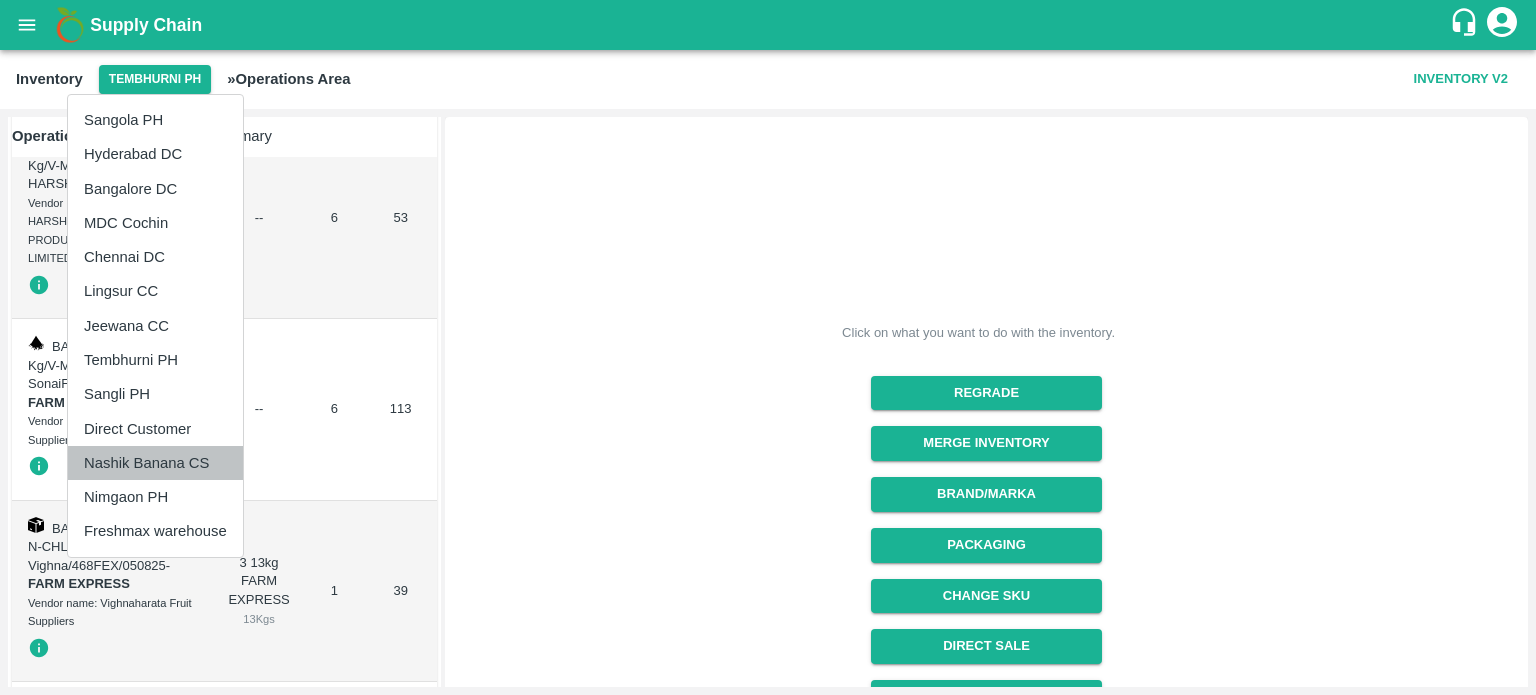 click on "Nashik Banana CS" at bounding box center (155, 463) 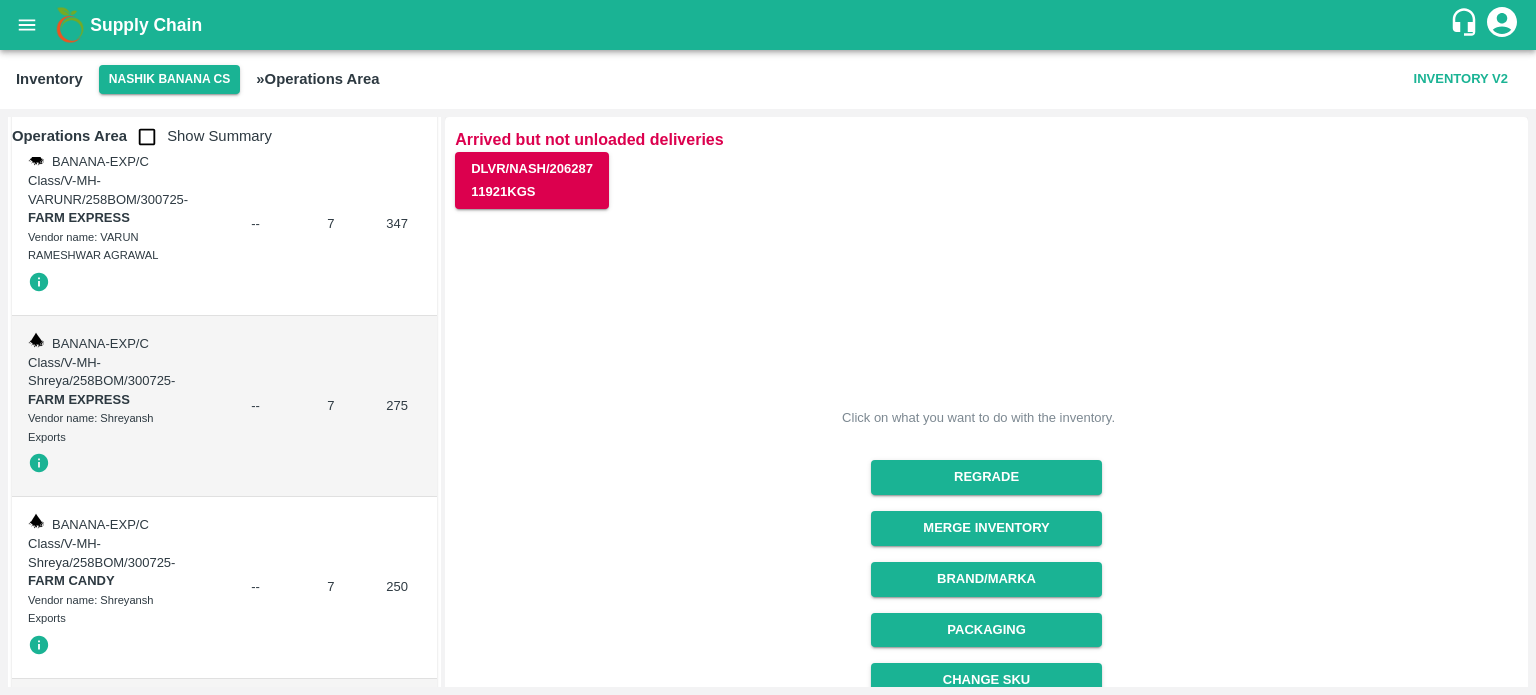 scroll, scrollTop: 6098, scrollLeft: 0, axis: vertical 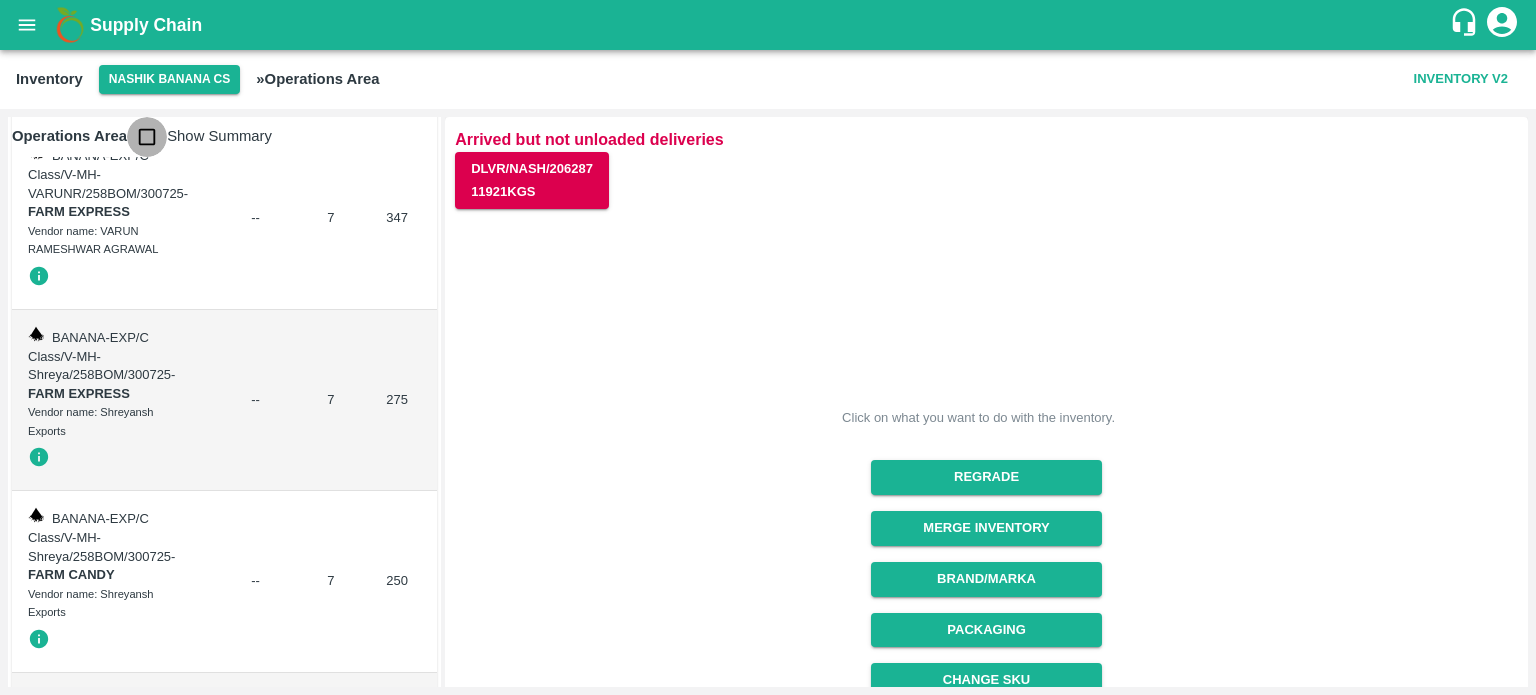click at bounding box center [147, 137] 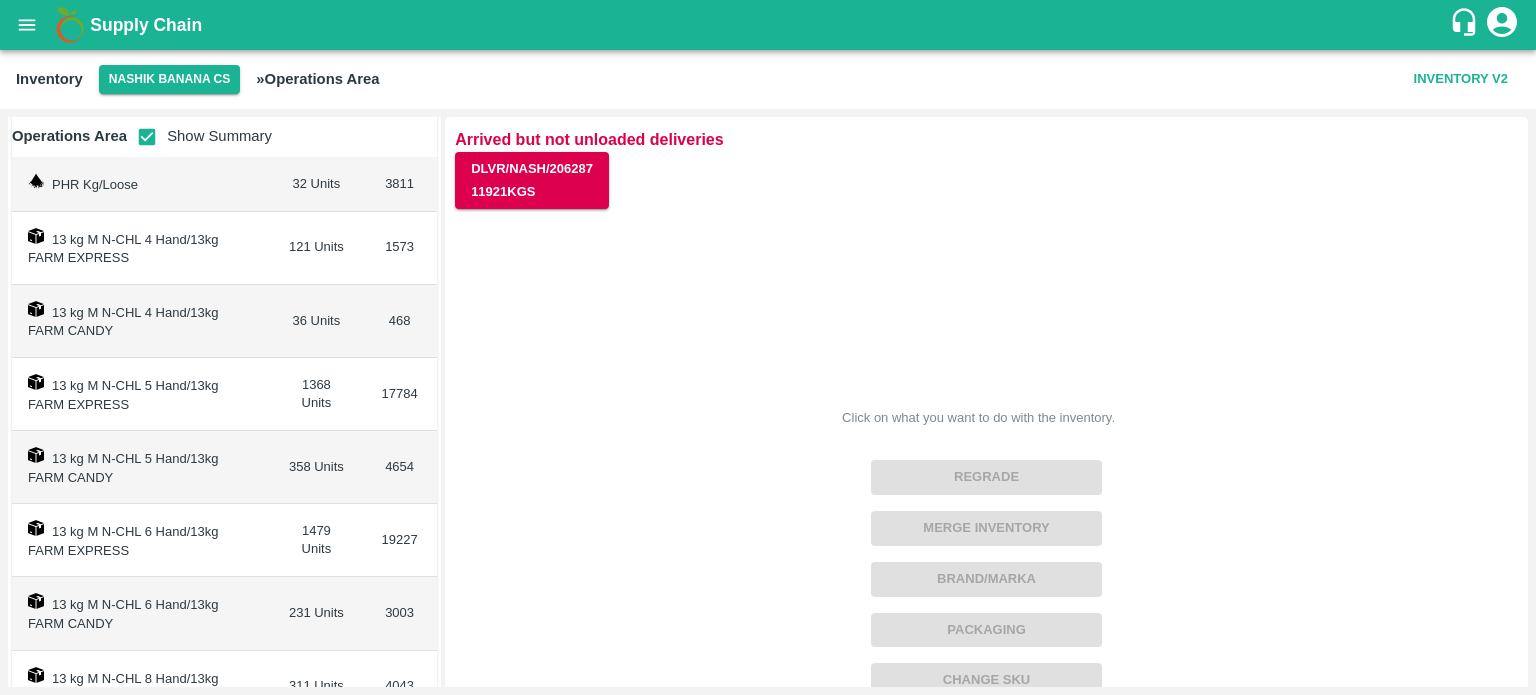 scroll, scrollTop: 188, scrollLeft: 0, axis: vertical 